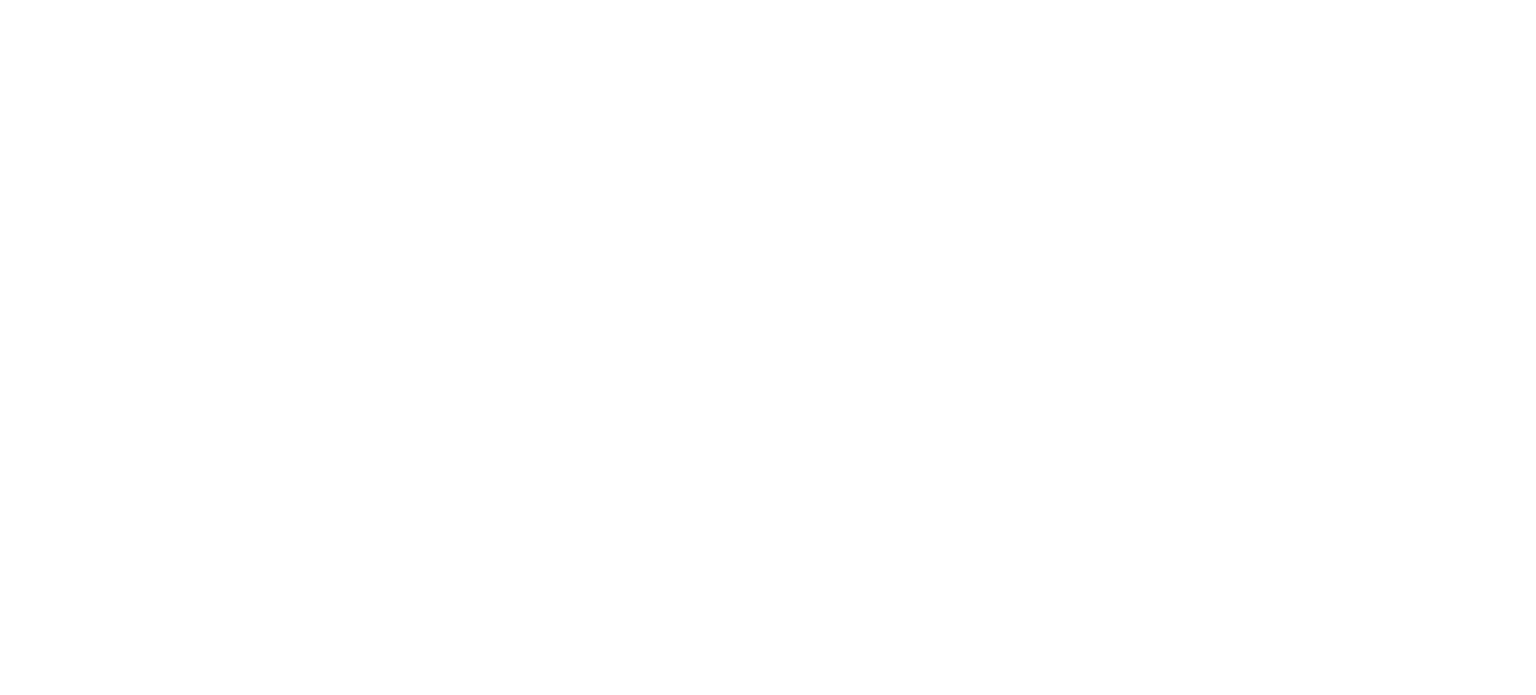 scroll, scrollTop: 0, scrollLeft: 0, axis: both 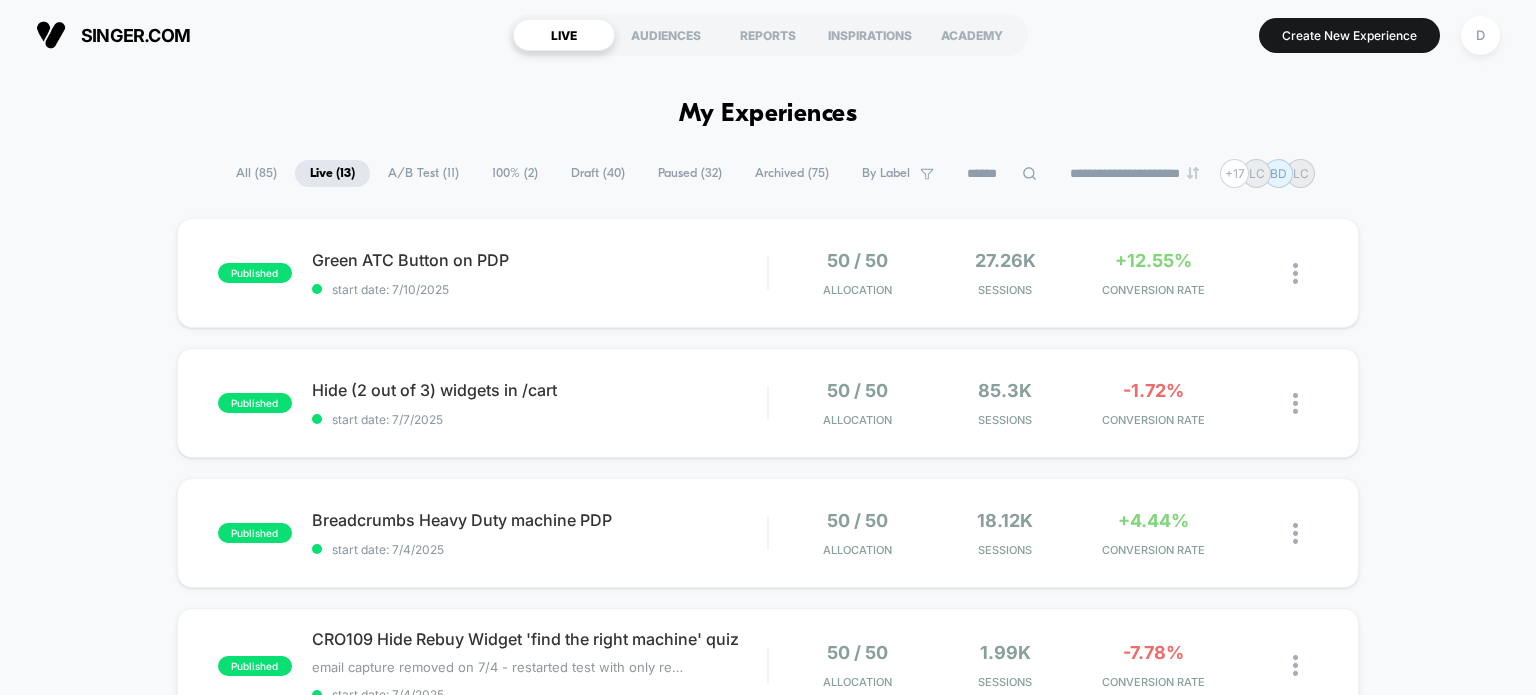 click on "Draft ( 40 )" at bounding box center (598, 173) 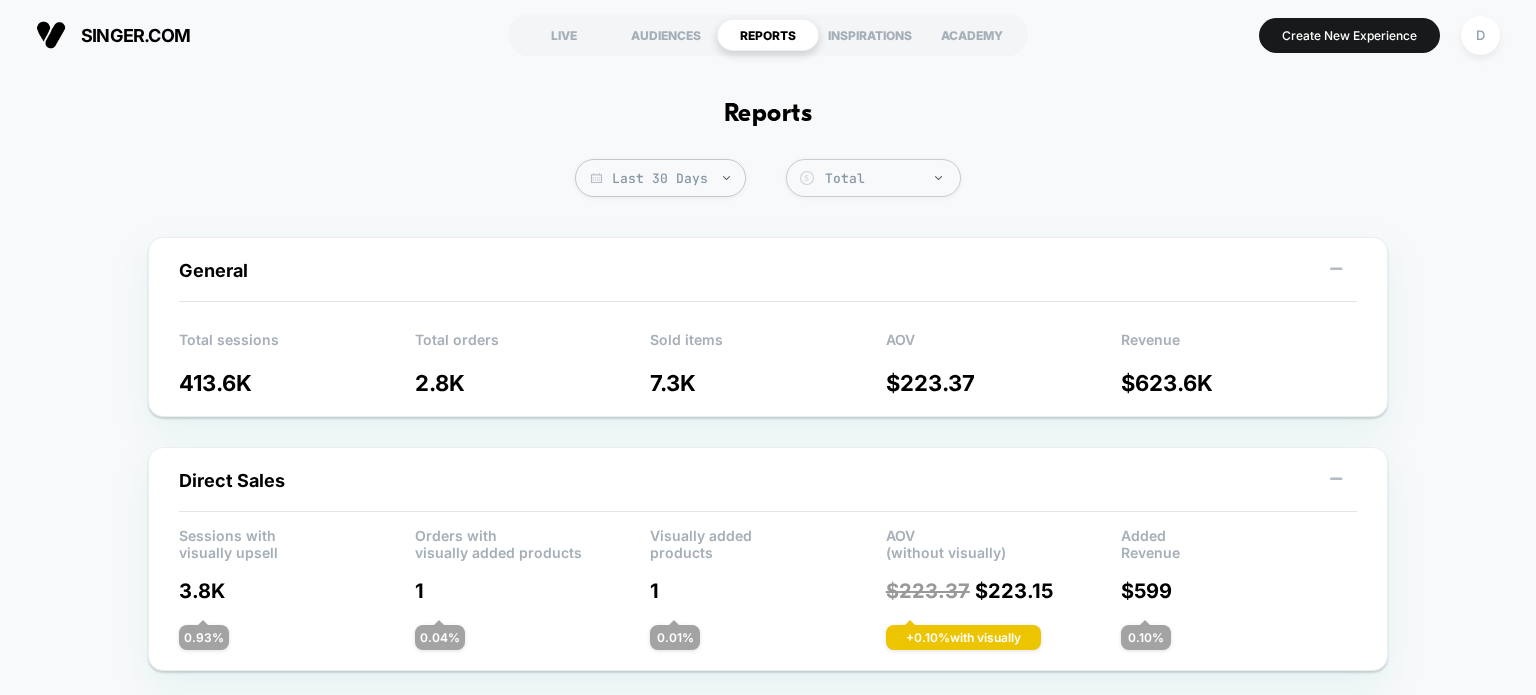 scroll, scrollTop: 0, scrollLeft: 0, axis: both 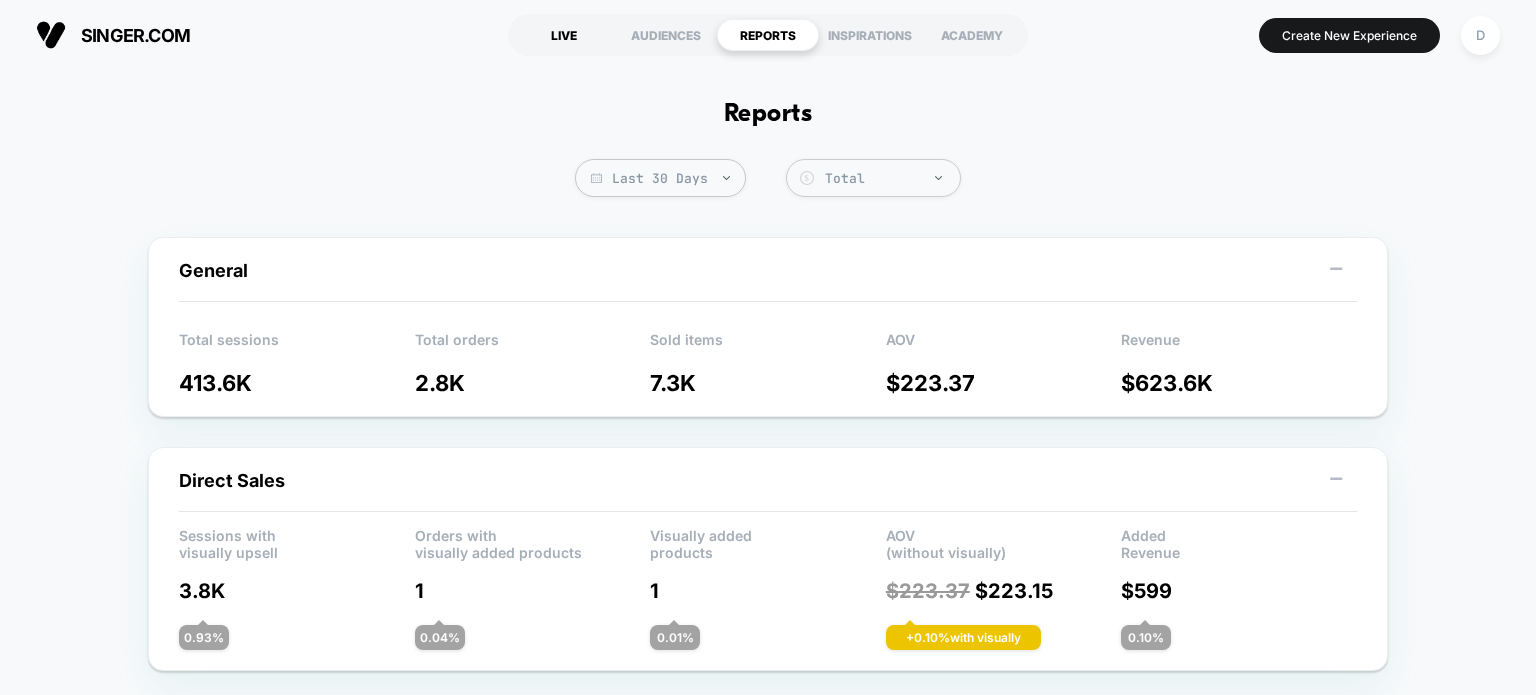 click on "LIVE" at bounding box center [564, 35] 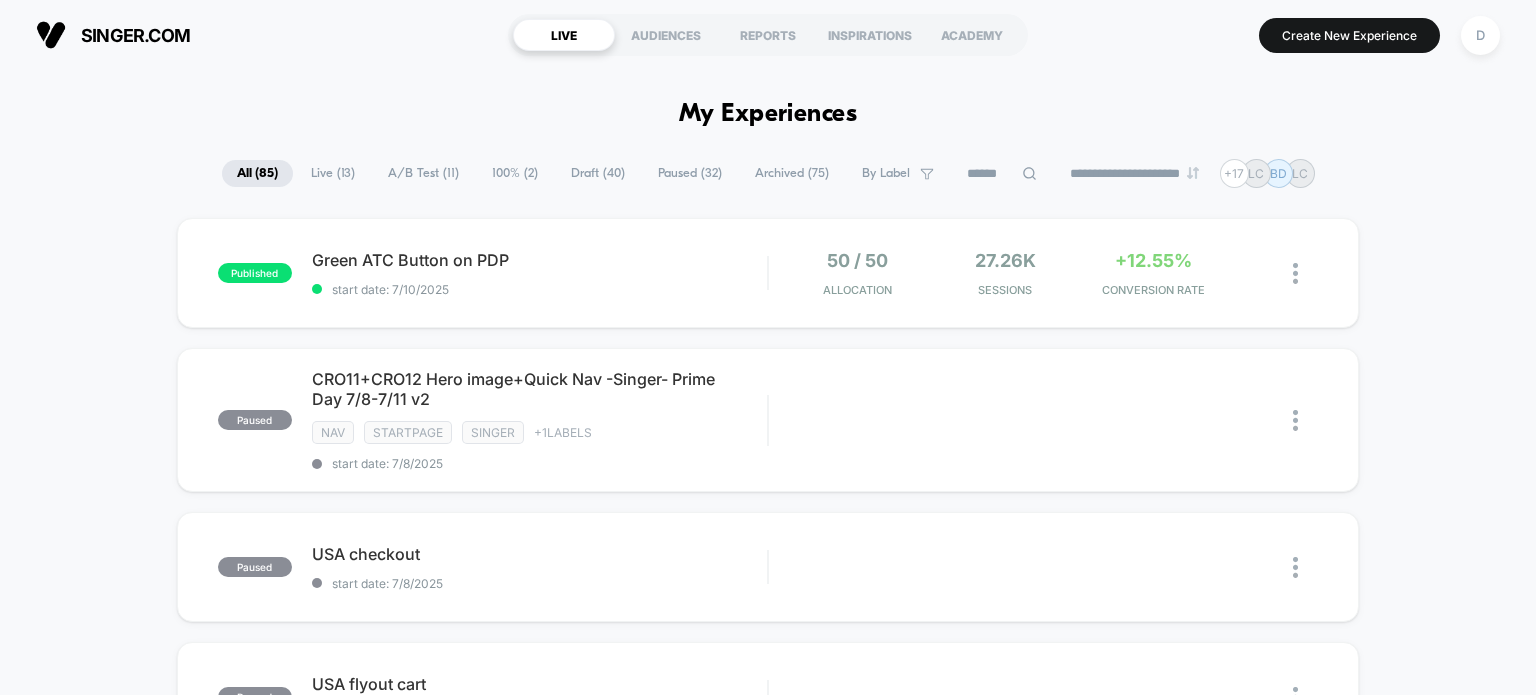 click on "Draft ( 40 )" at bounding box center [598, 173] 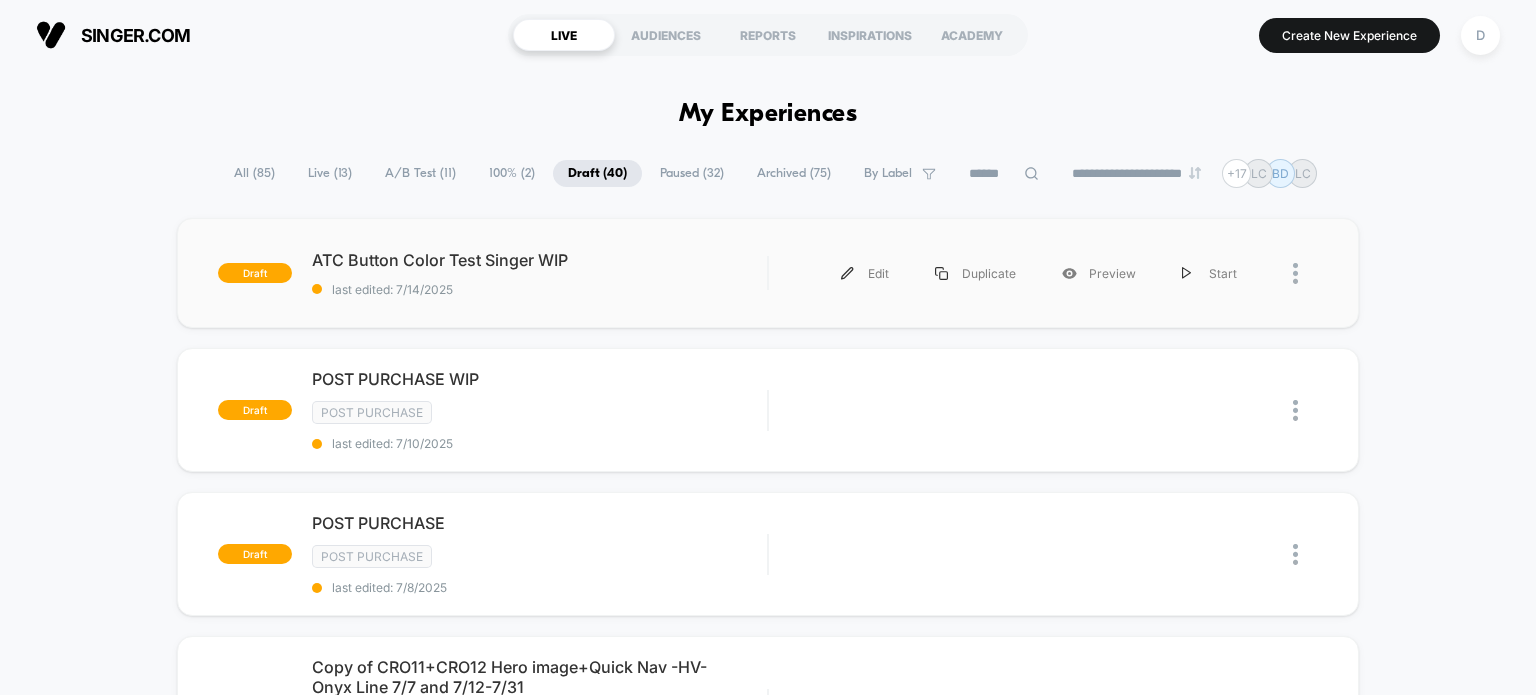 click on "draft ATC Button Color Test Singer WIP last edited: 7/14/2025 Edit Duplicate Preview Start" at bounding box center (768, 273) 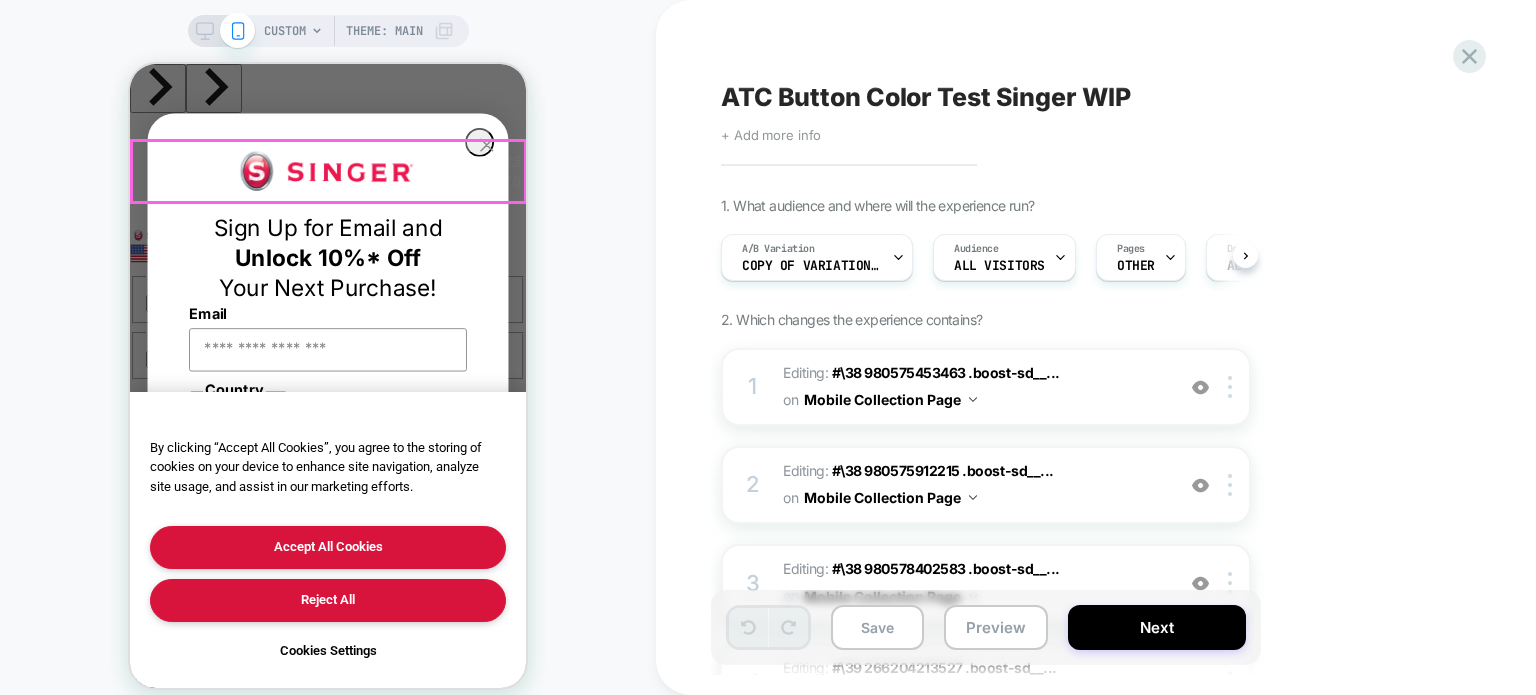 click on "CUSTOM" at bounding box center (285, 31) 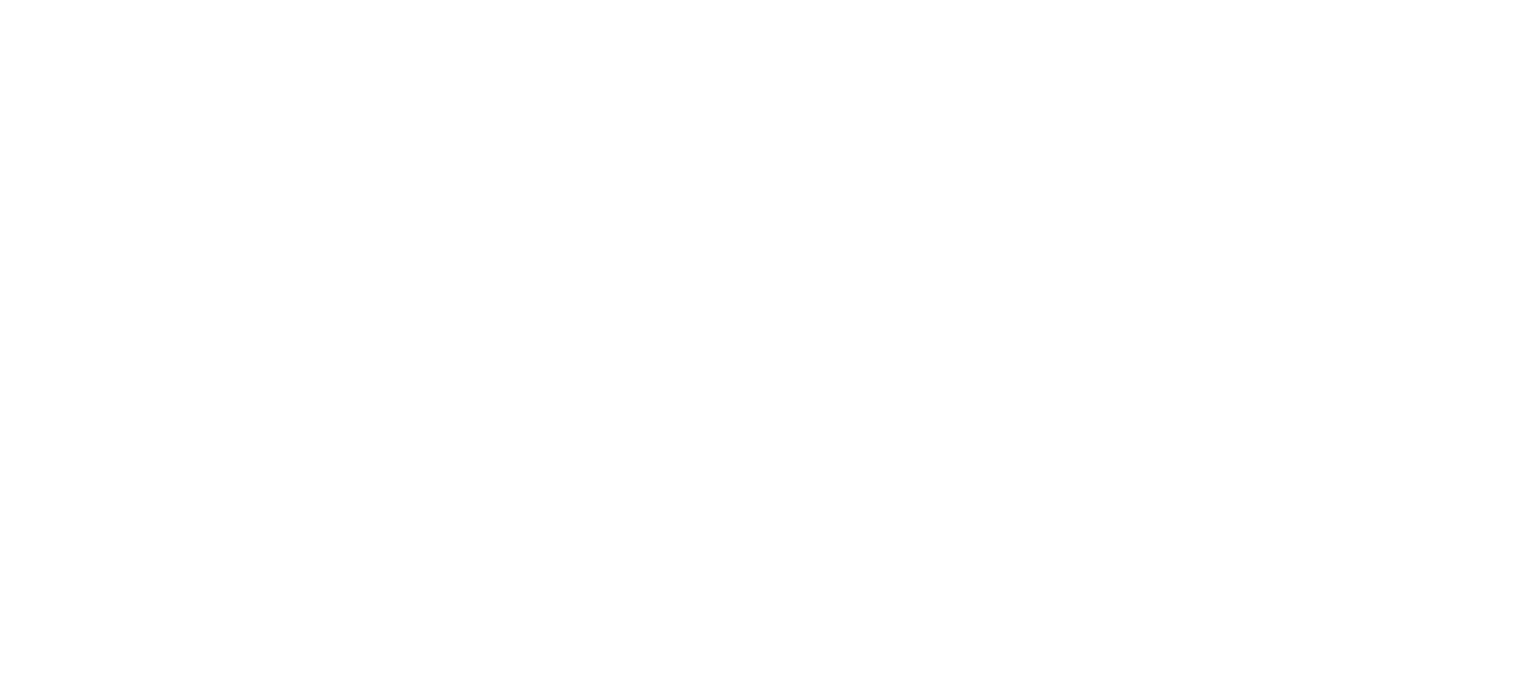 scroll, scrollTop: 0, scrollLeft: 0, axis: both 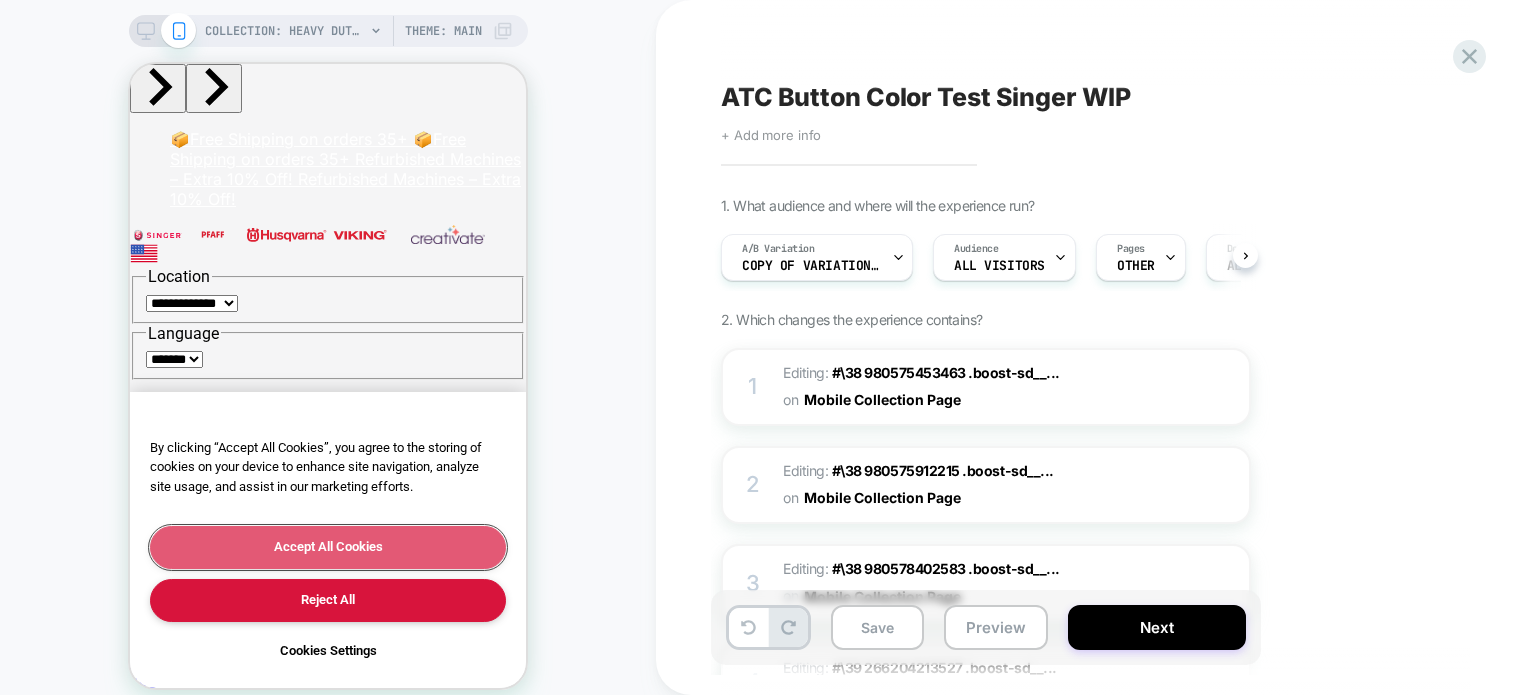 click on "Accept All Cookies" at bounding box center [328, 547] 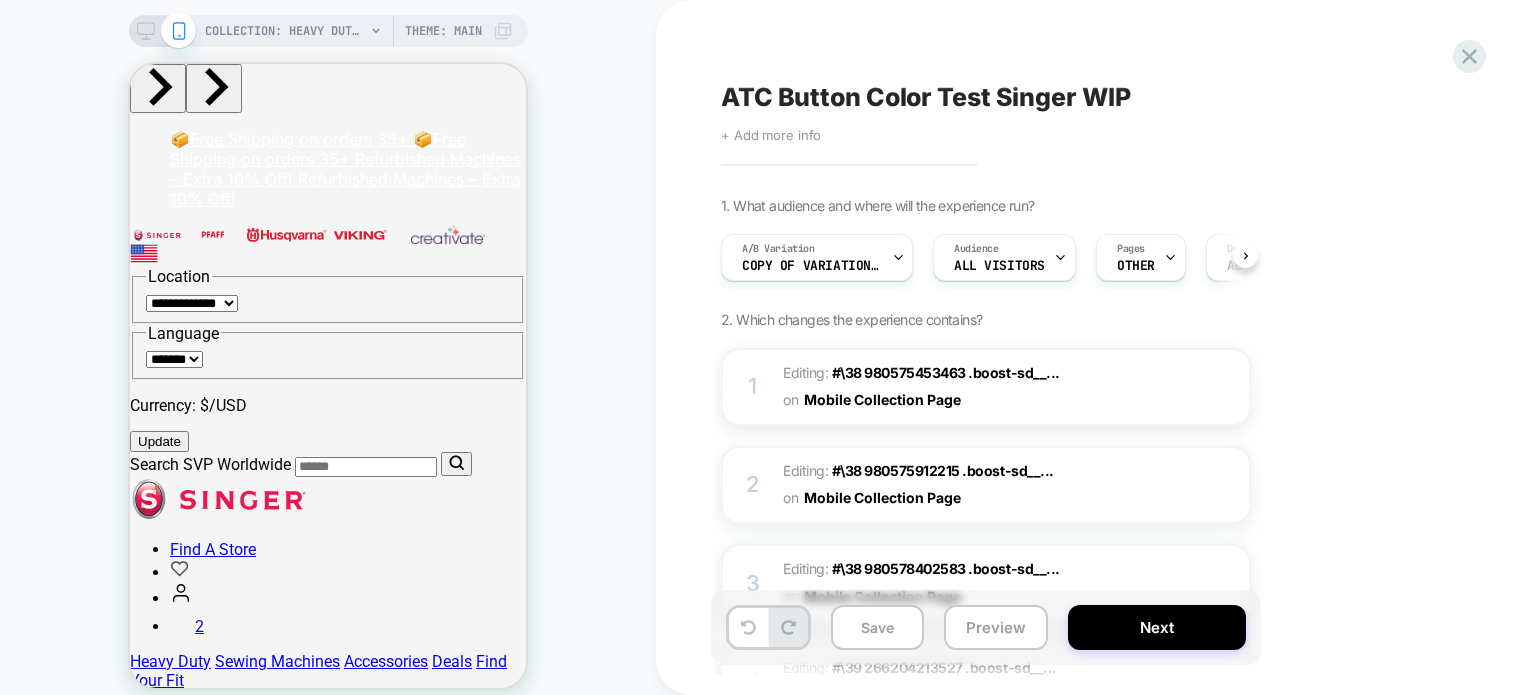 scroll, scrollTop: 458, scrollLeft: 0, axis: vertical 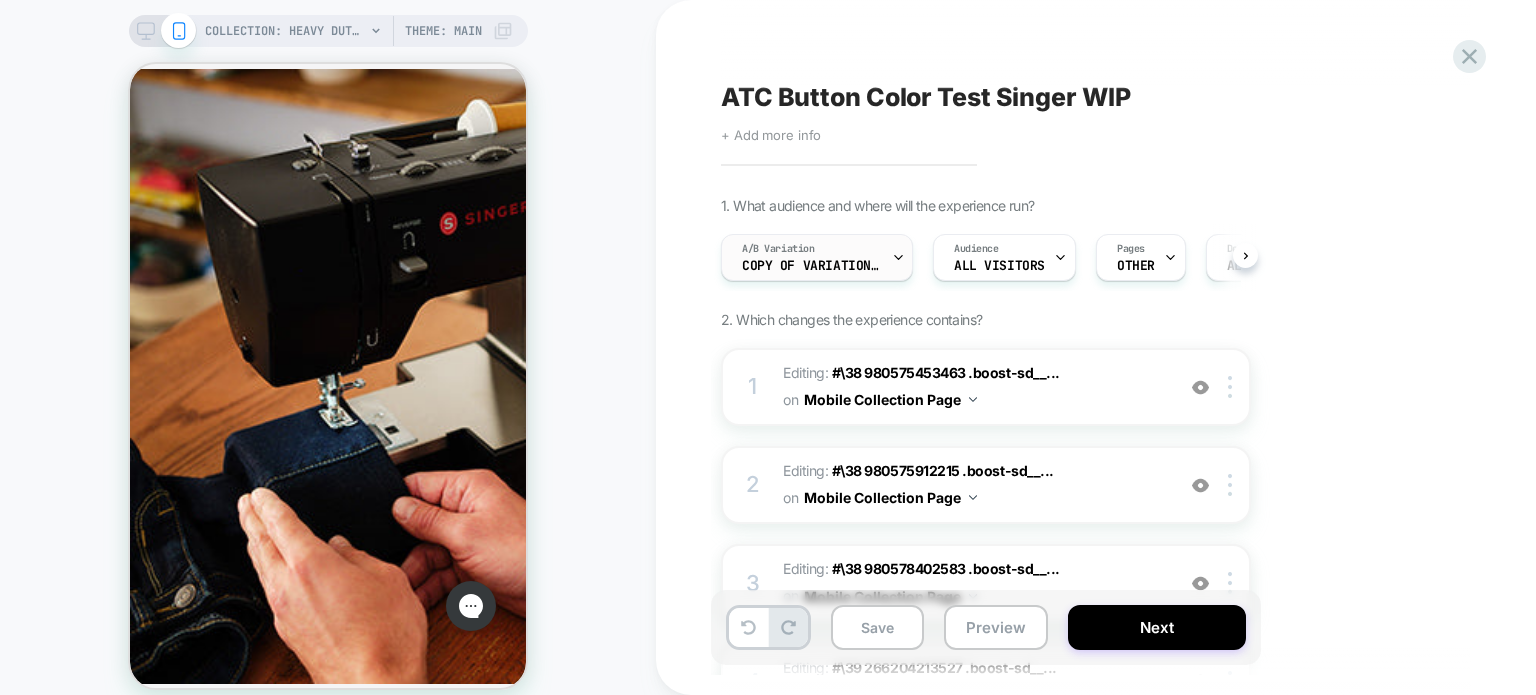 click on "A/B Variation Copy of Variation 1" at bounding box center [812, 257] 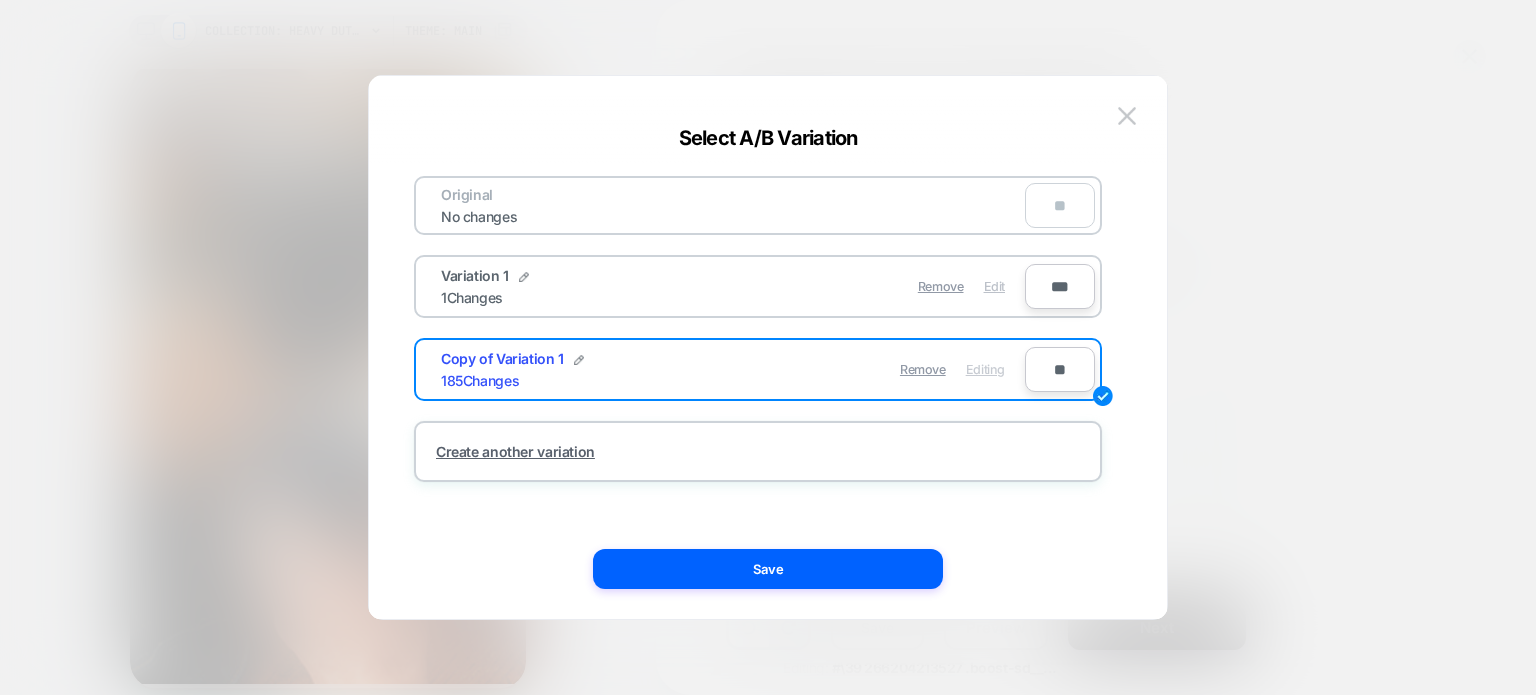 click on "Edit" at bounding box center [994, 286] 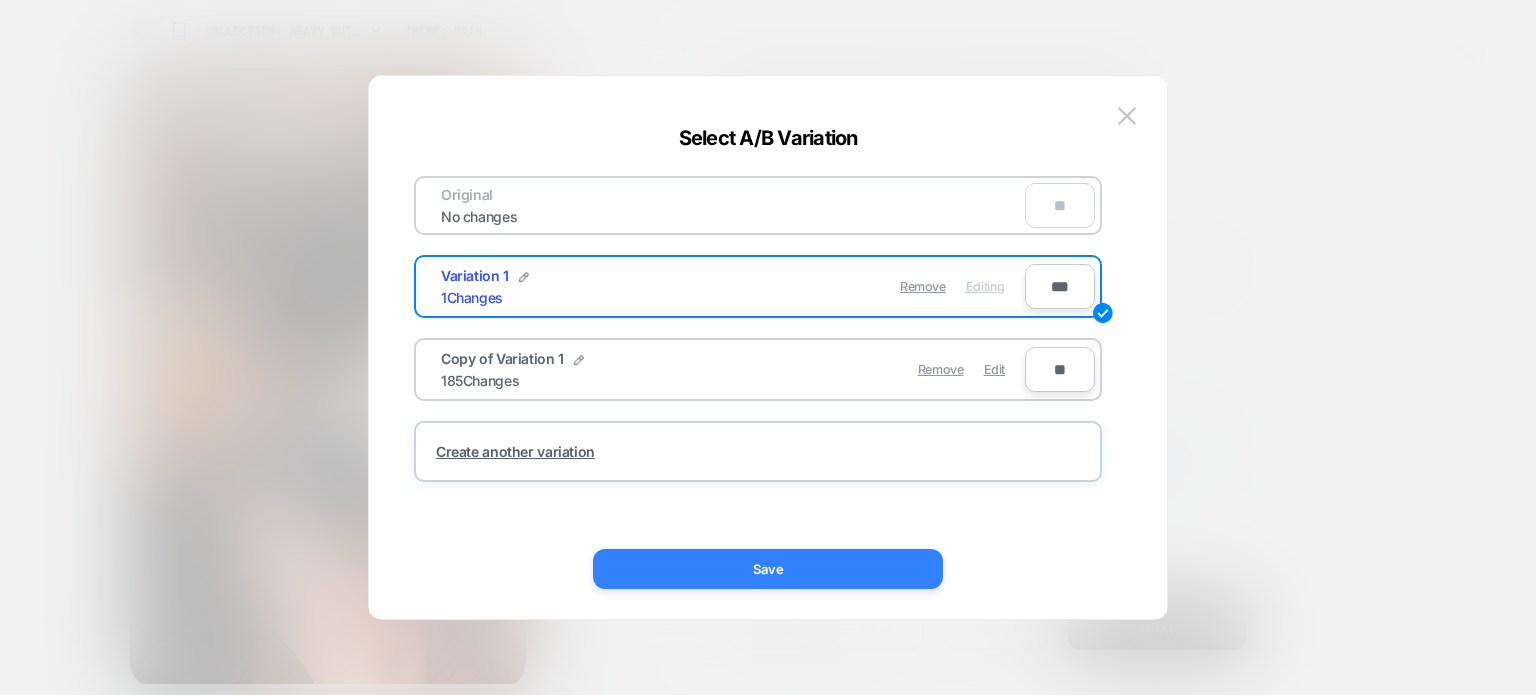 click on "Save" at bounding box center (768, 569) 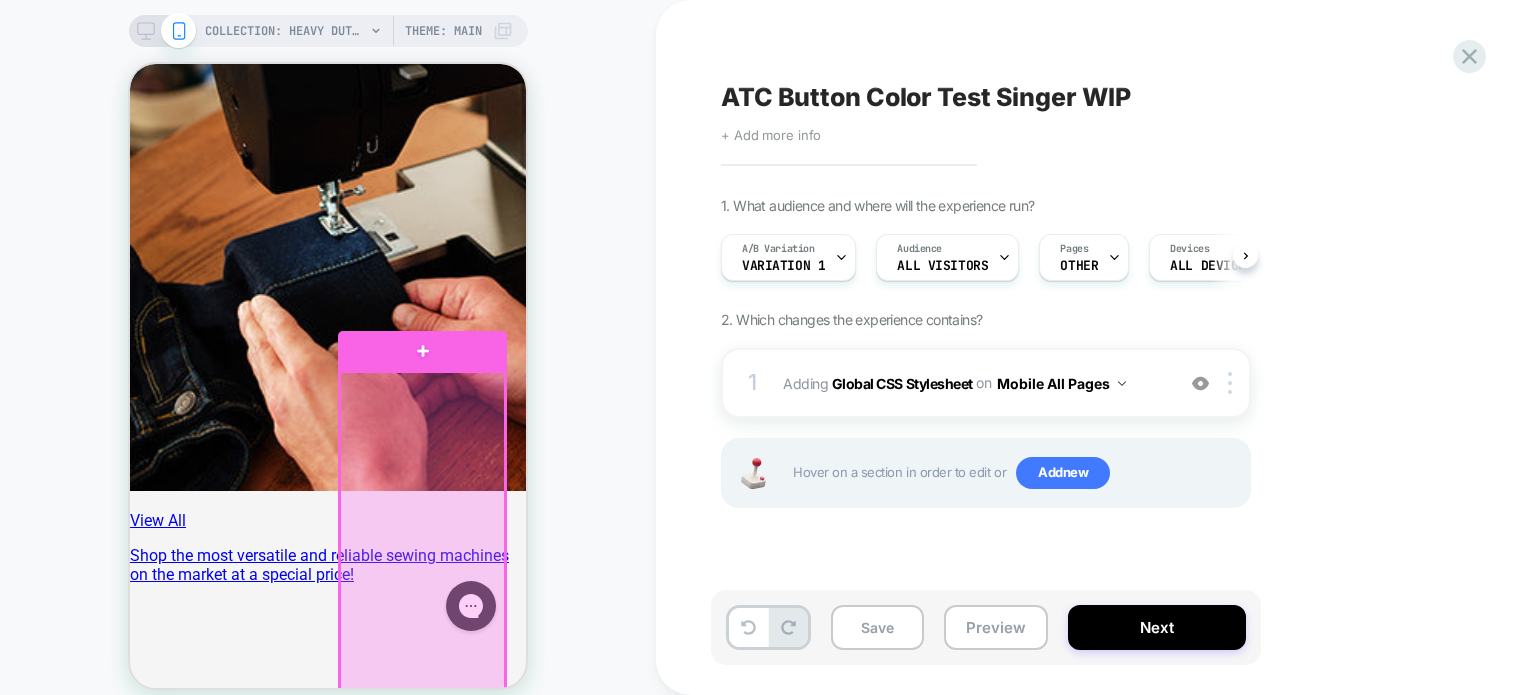 scroll, scrollTop: 1074, scrollLeft: 0, axis: vertical 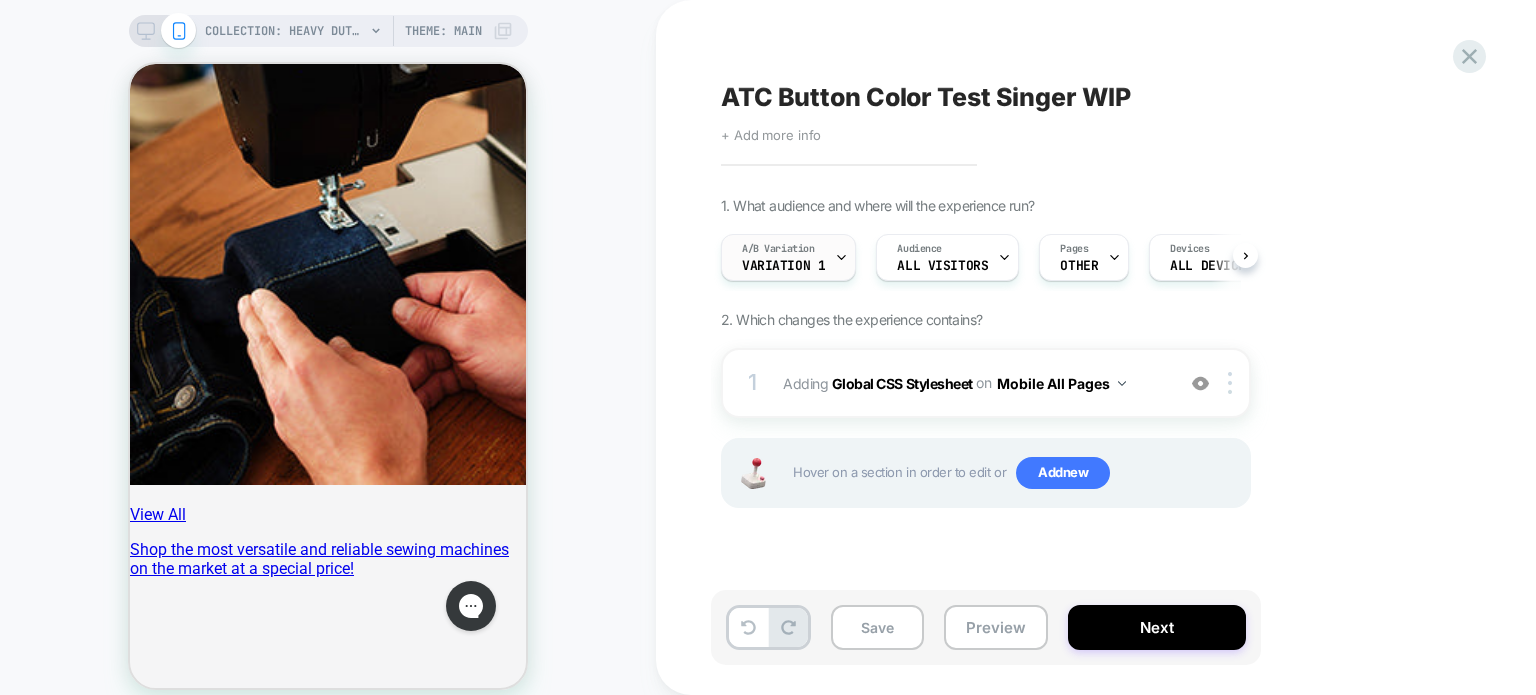 click on "A/B Variation" at bounding box center [778, 249] 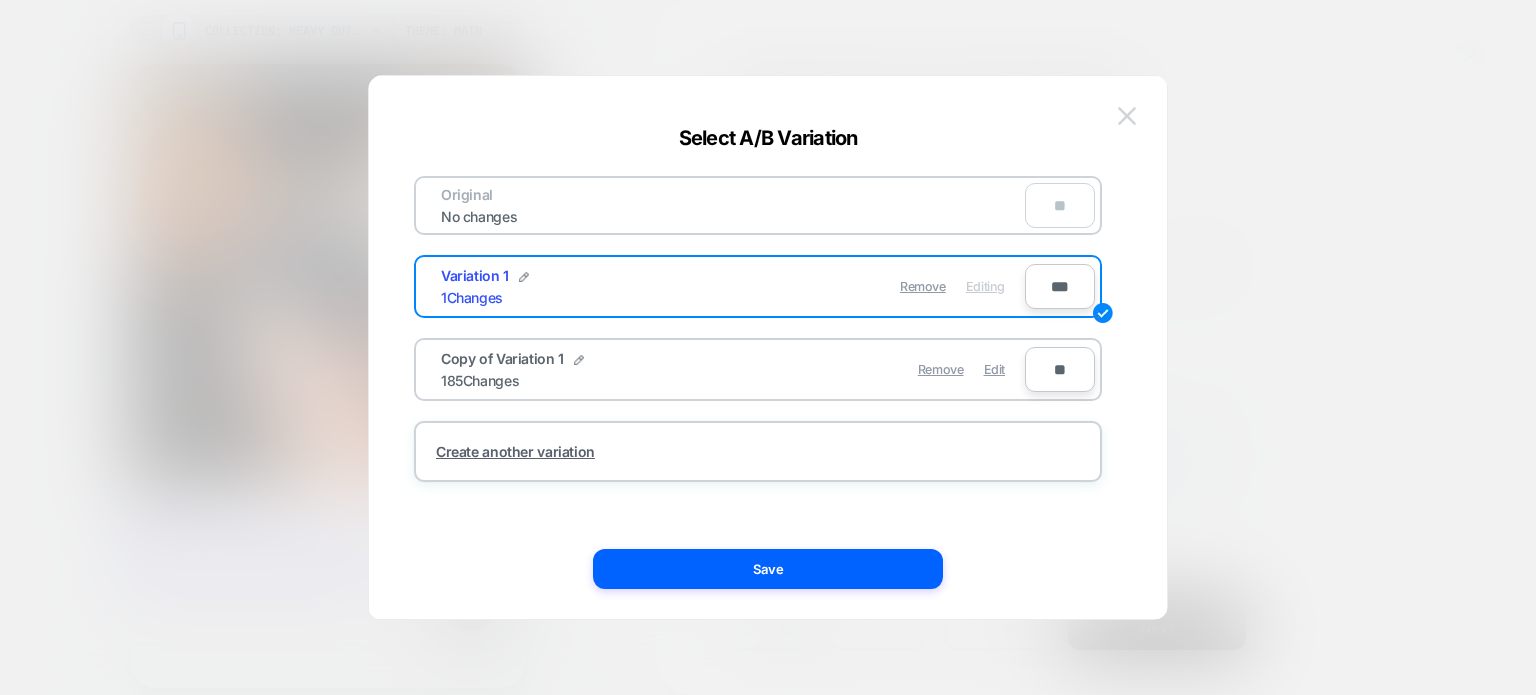 click at bounding box center [1127, 115] 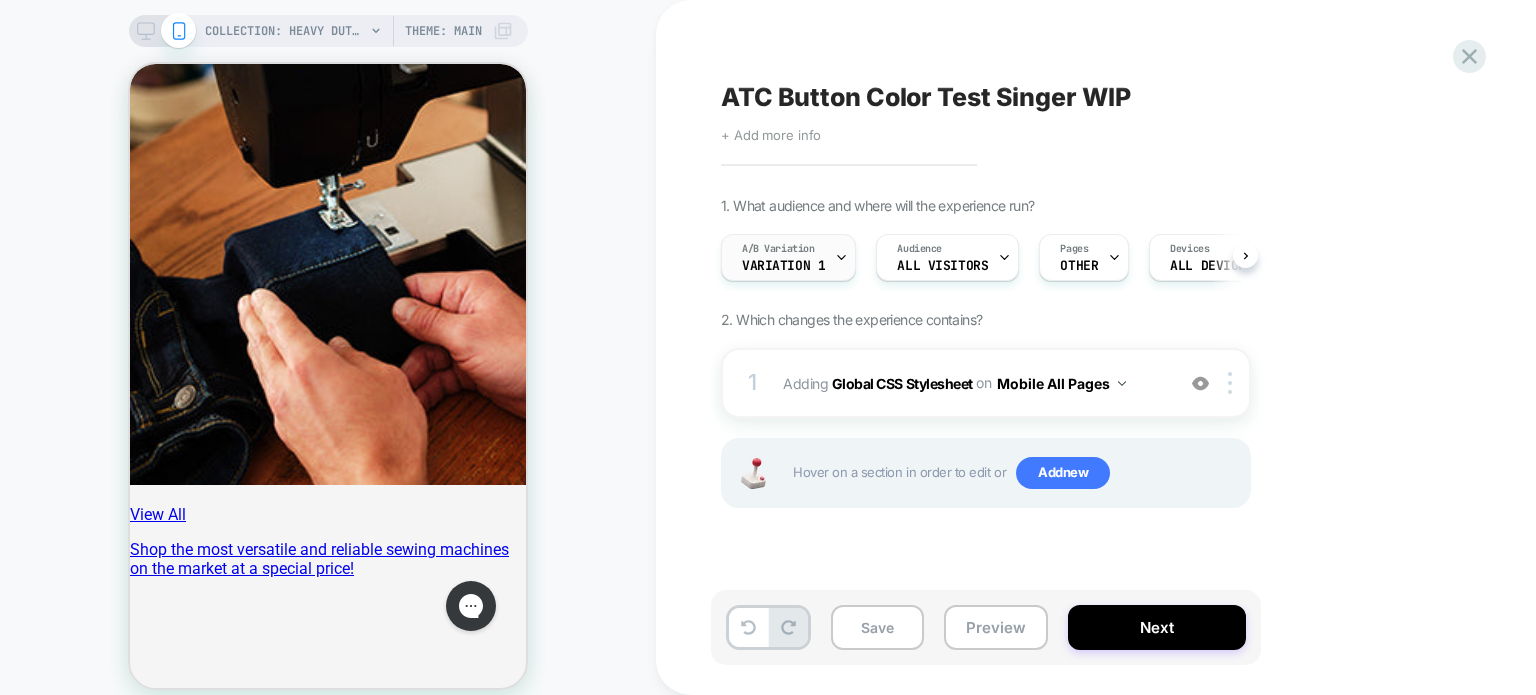 click on "A/B Variation Variation 1" at bounding box center (783, 257) 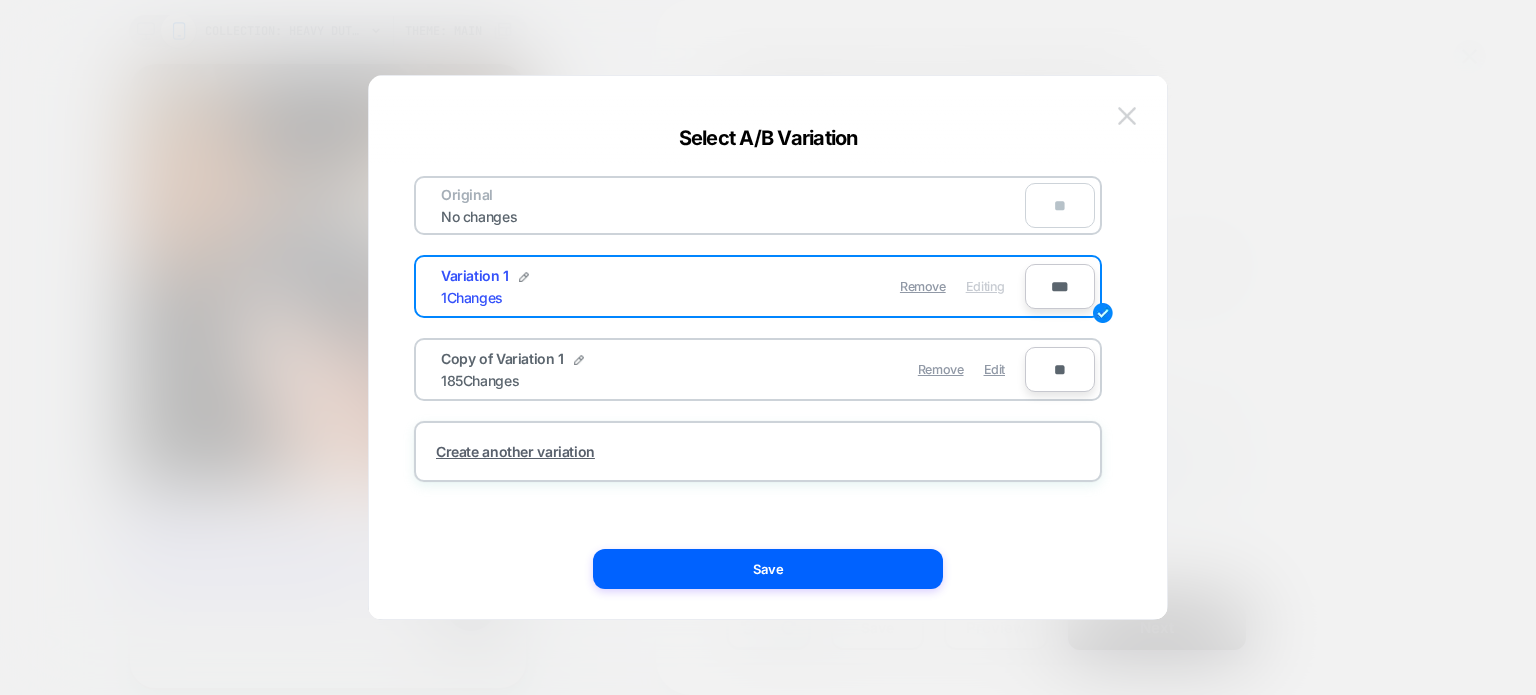 click at bounding box center [1127, 115] 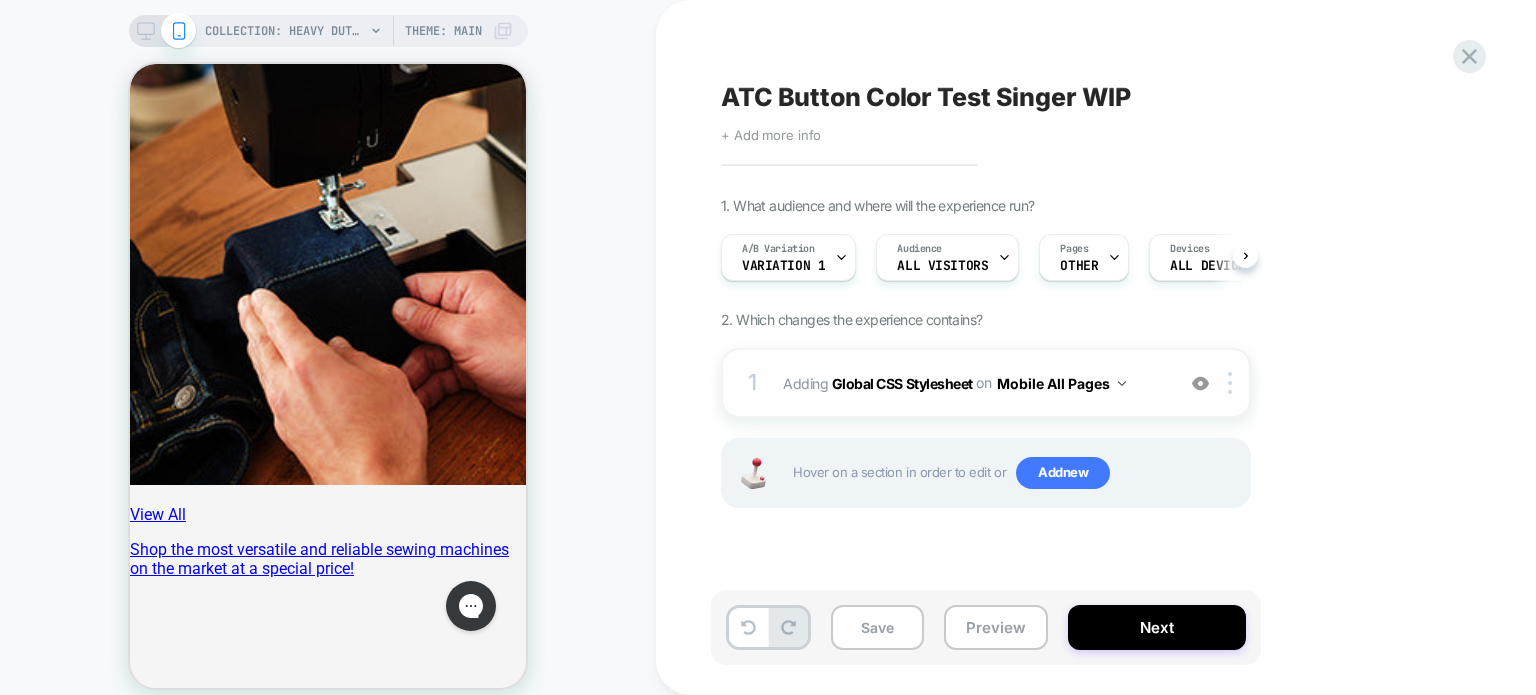click on "Adding   Global CSS Stylesheet   on Mobile All Pages" at bounding box center [973, 383] 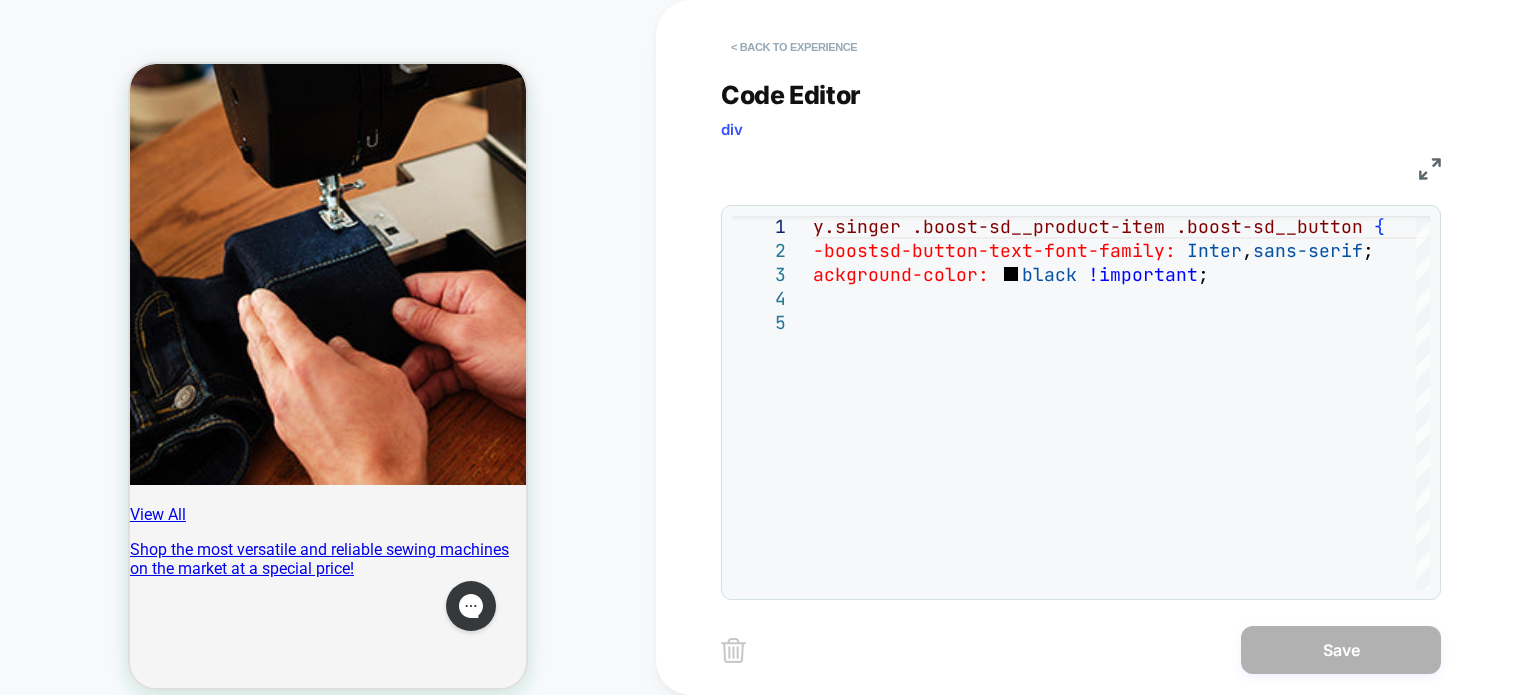 click on "< Back to experience" at bounding box center [794, 47] 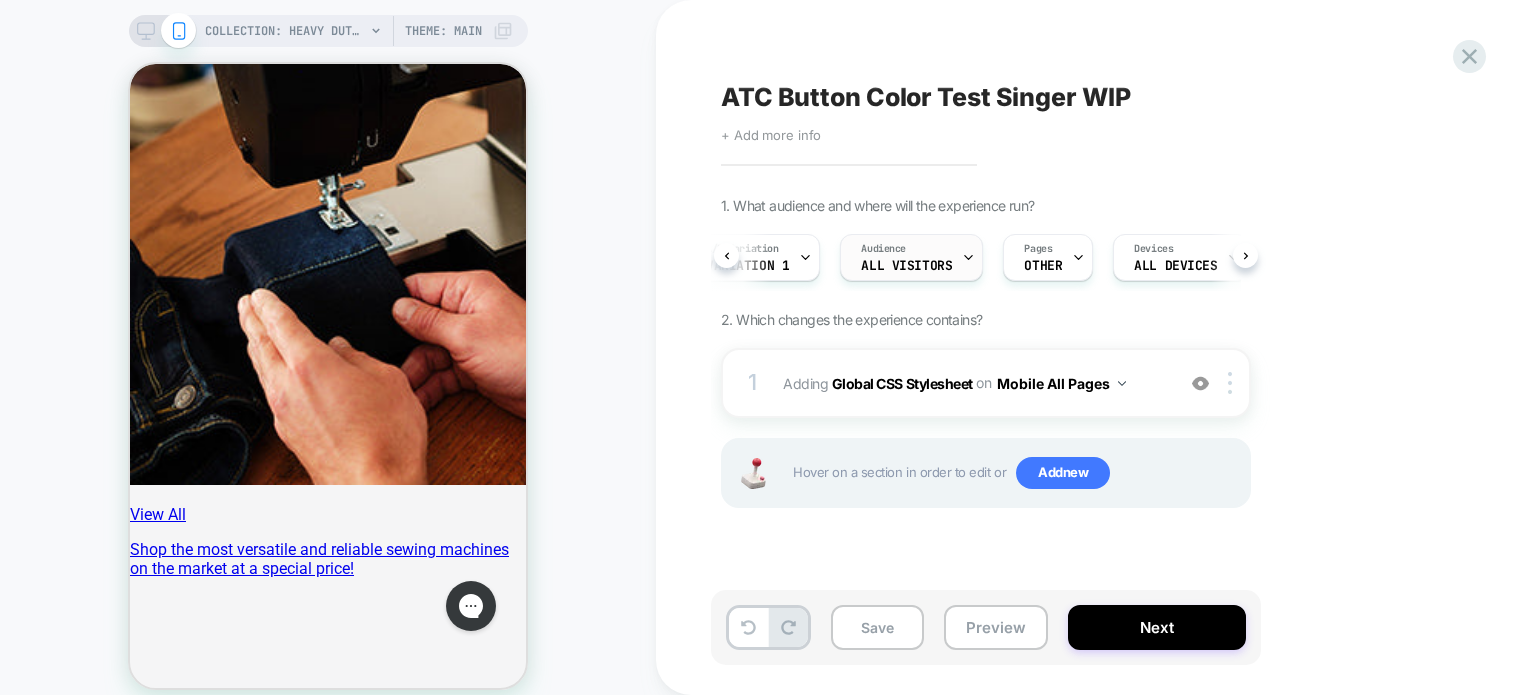 scroll, scrollTop: 0, scrollLeft: 18, axis: horizontal 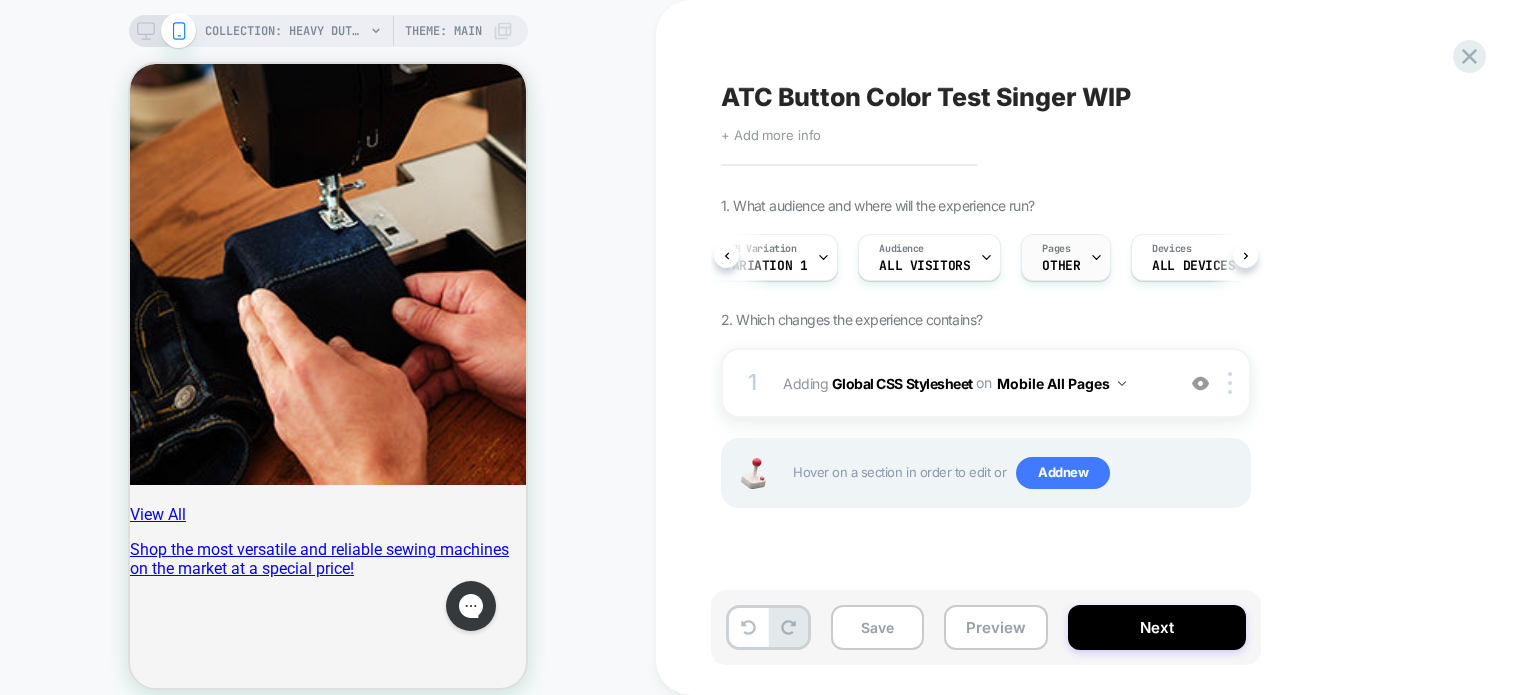 click 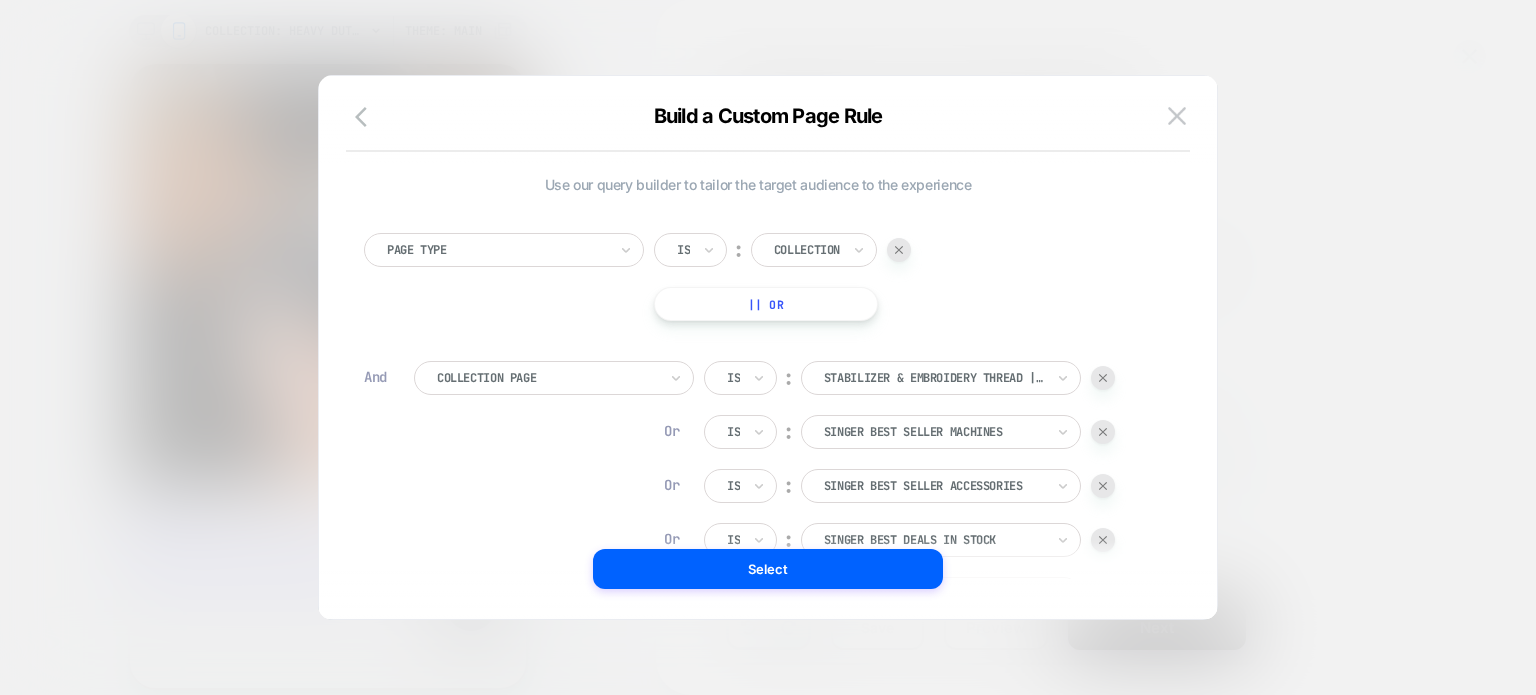 click at bounding box center (1103, 378) 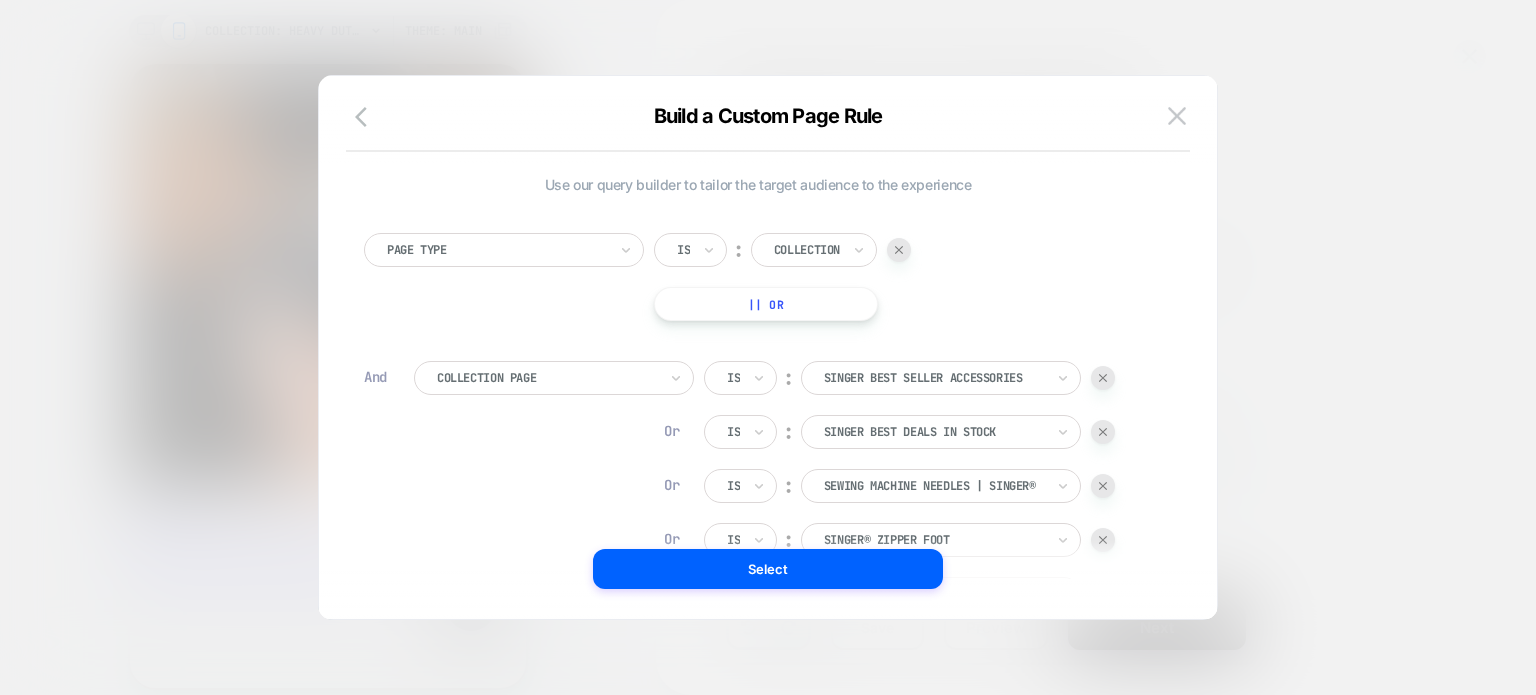 click at bounding box center (1103, 378) 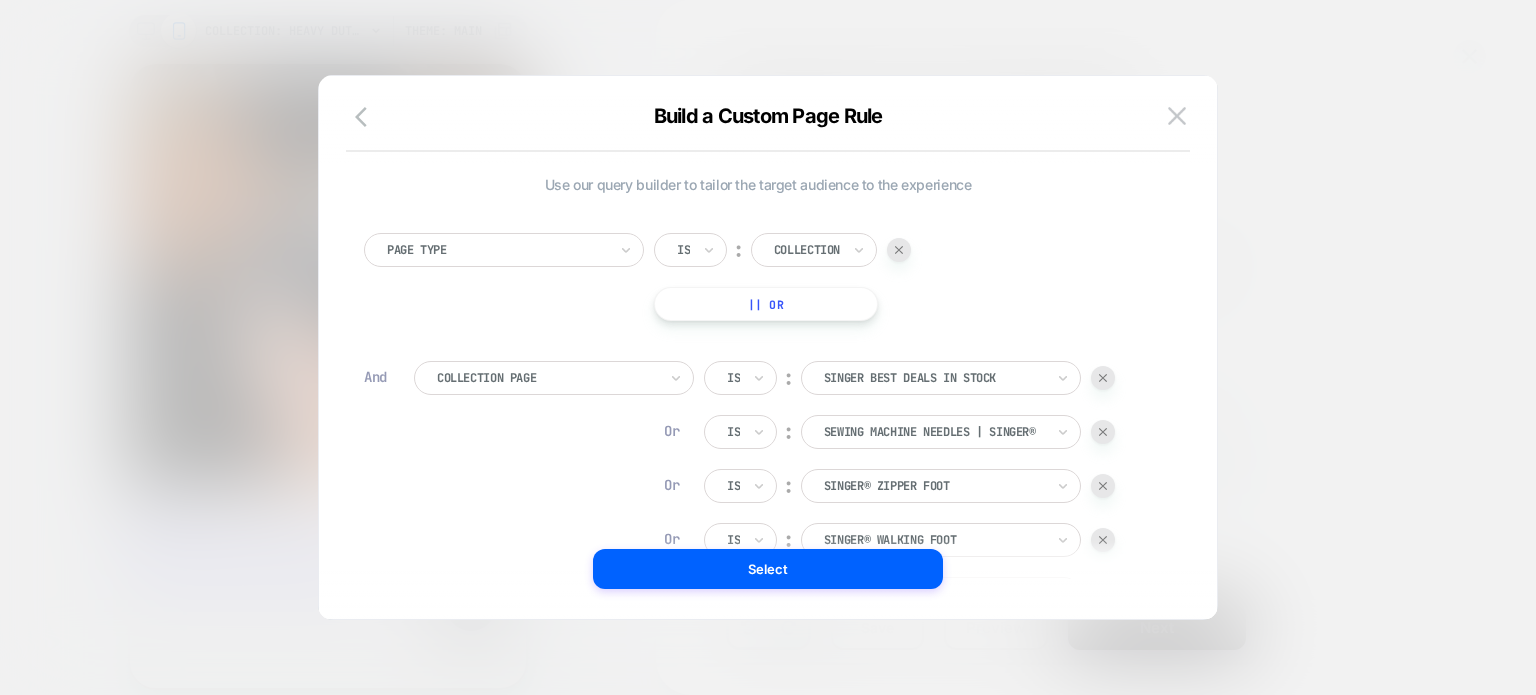 click at bounding box center [1103, 378] 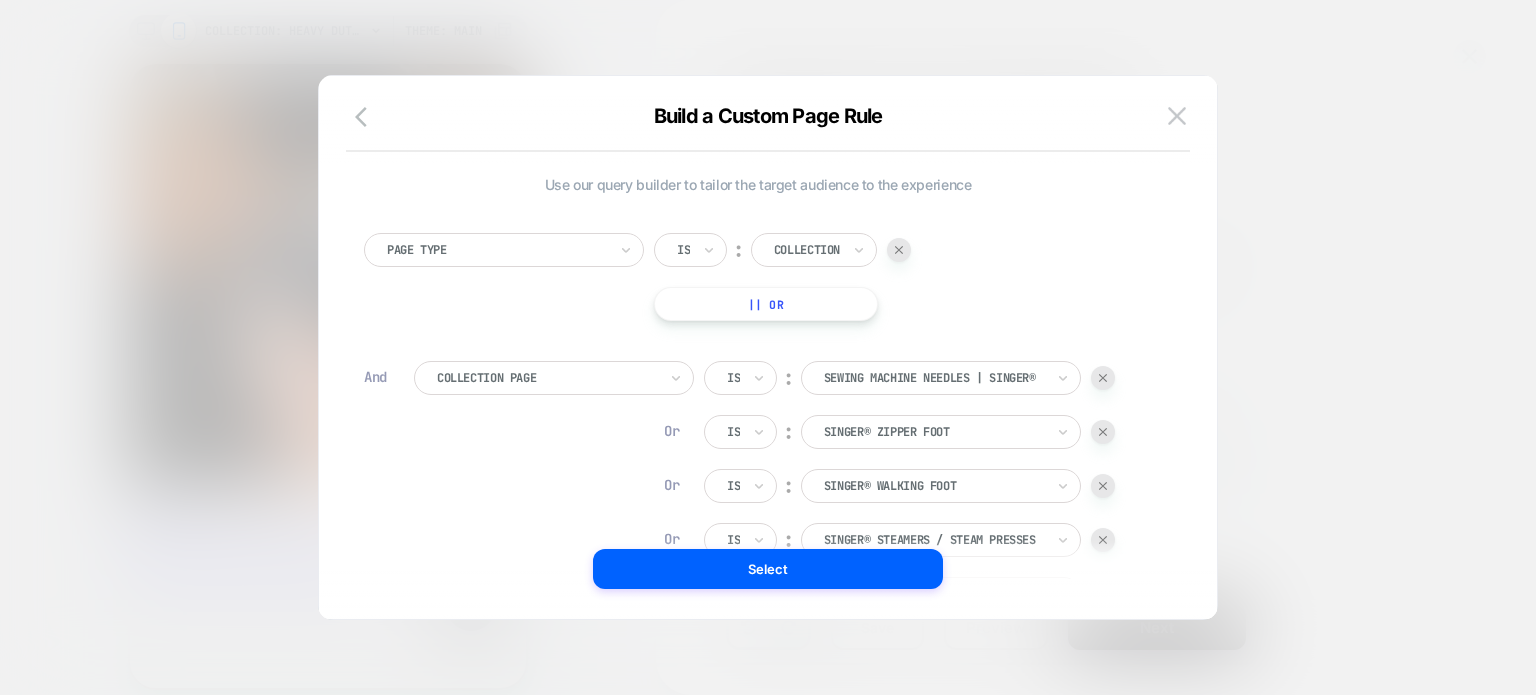 click at bounding box center (1103, 378) 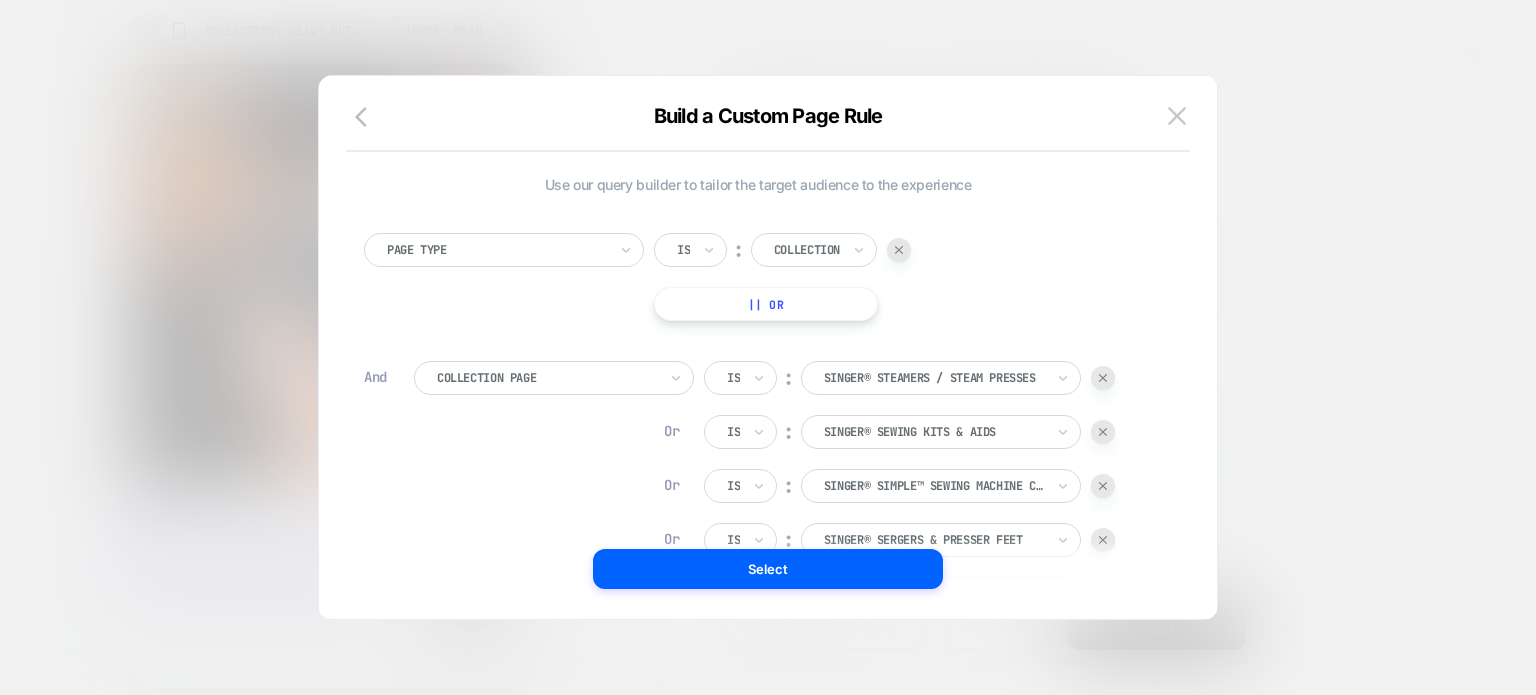 click at bounding box center (1103, 378) 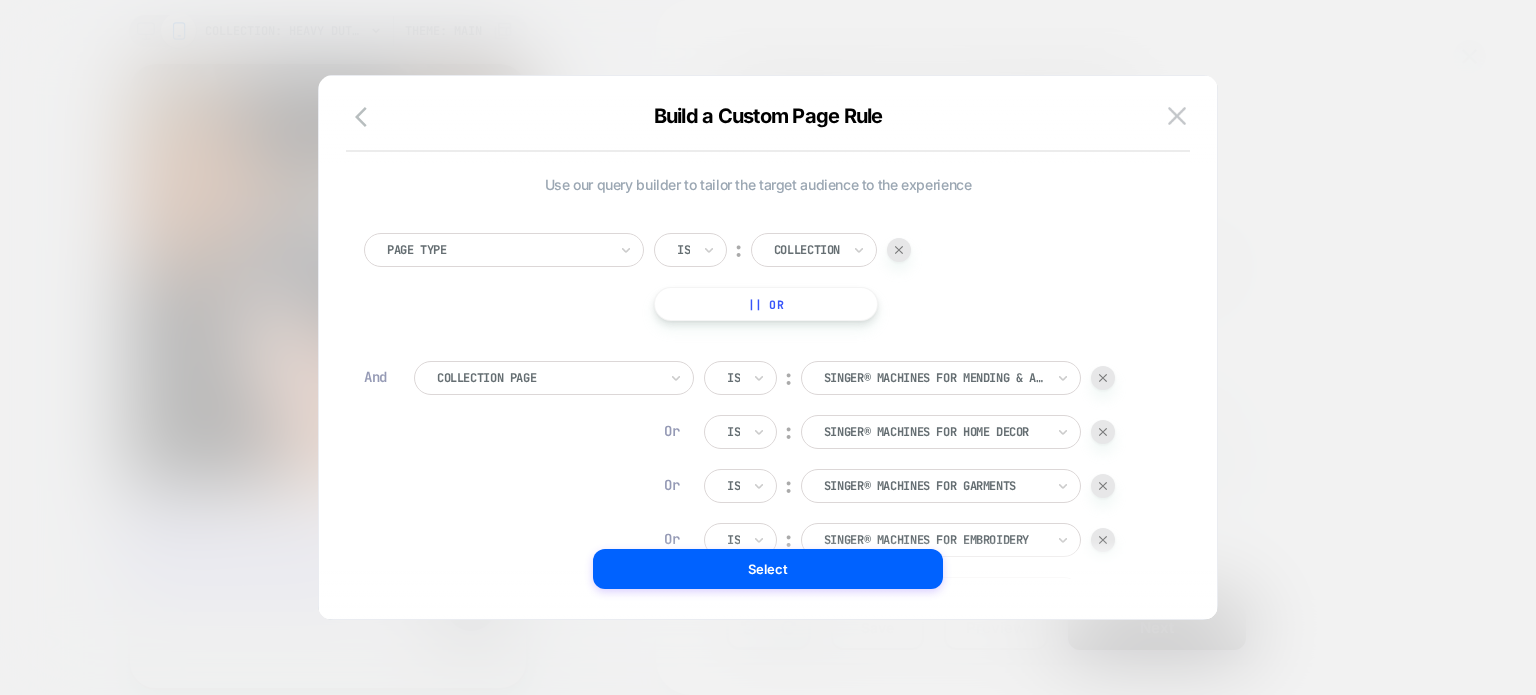 click at bounding box center (1103, 432) 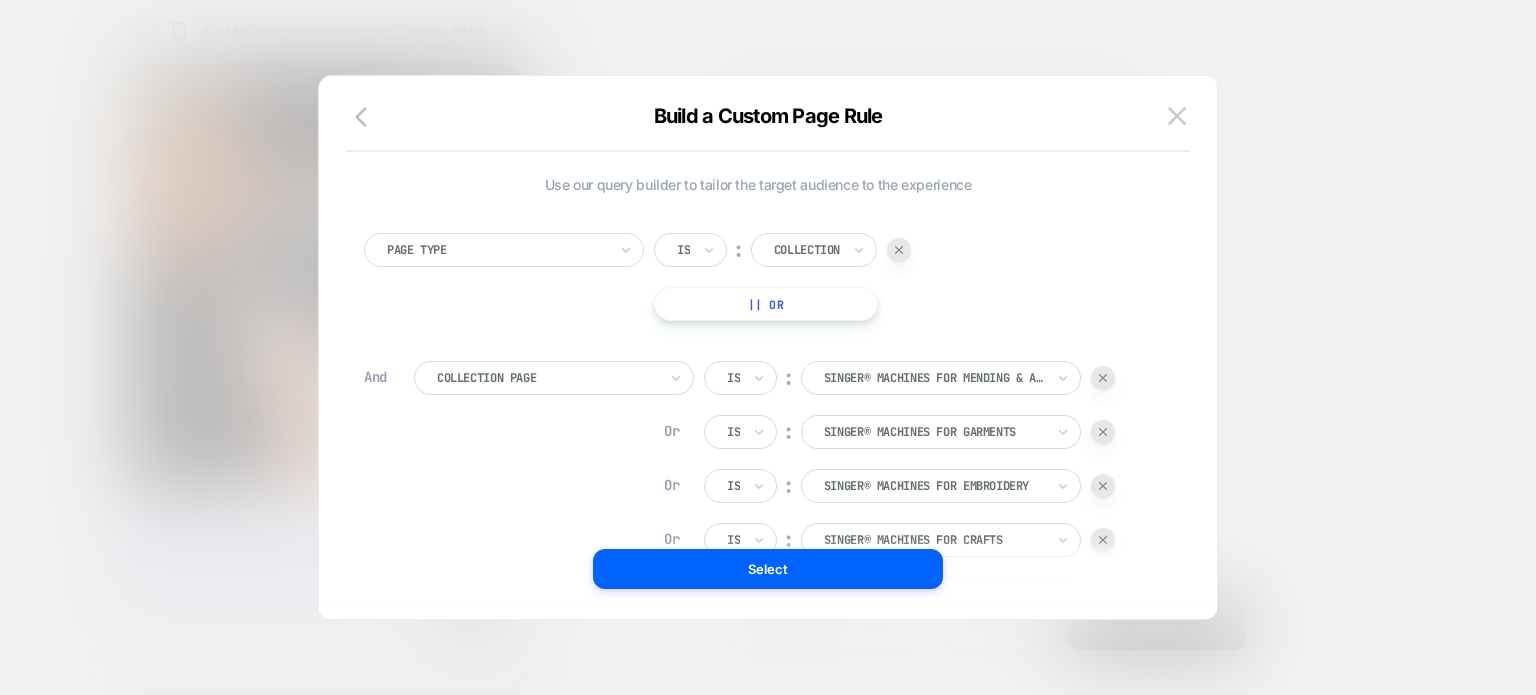 click at bounding box center [1103, 432] 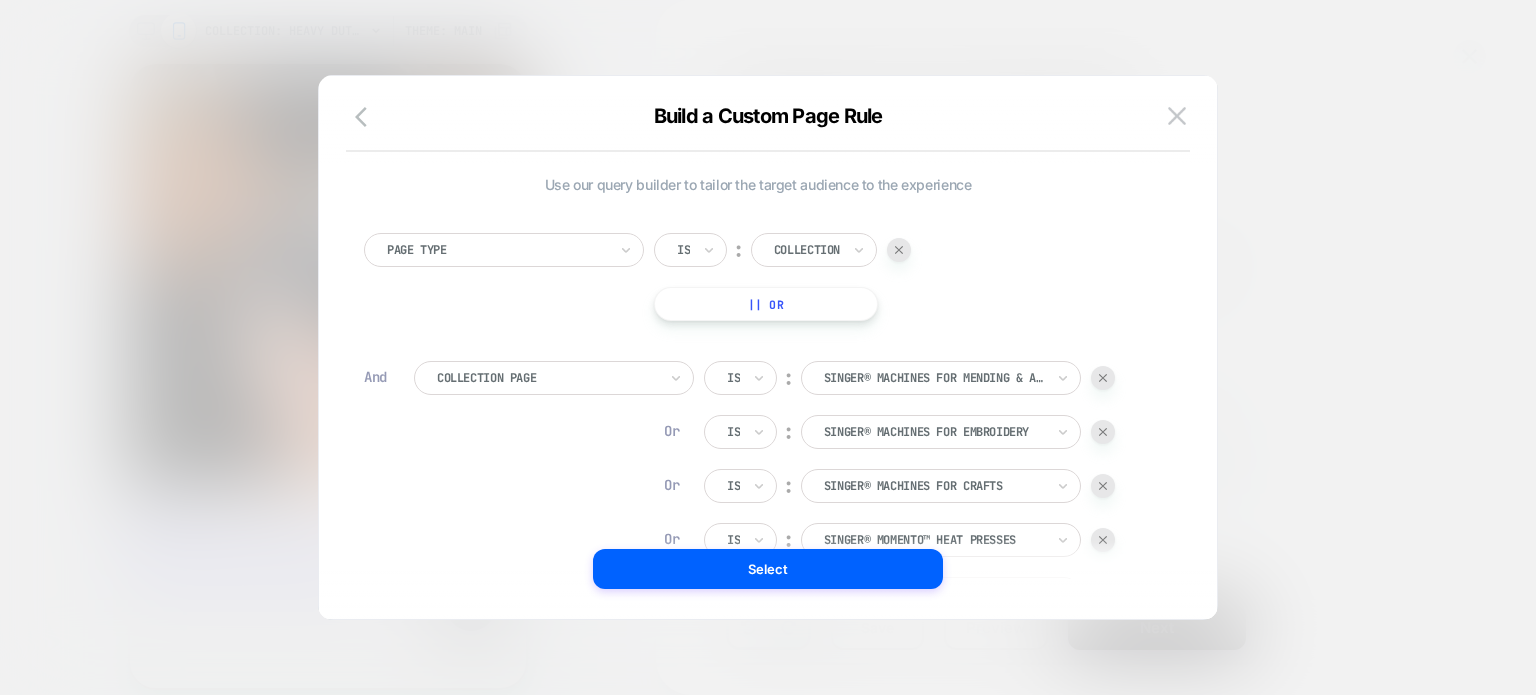 click at bounding box center (1103, 432) 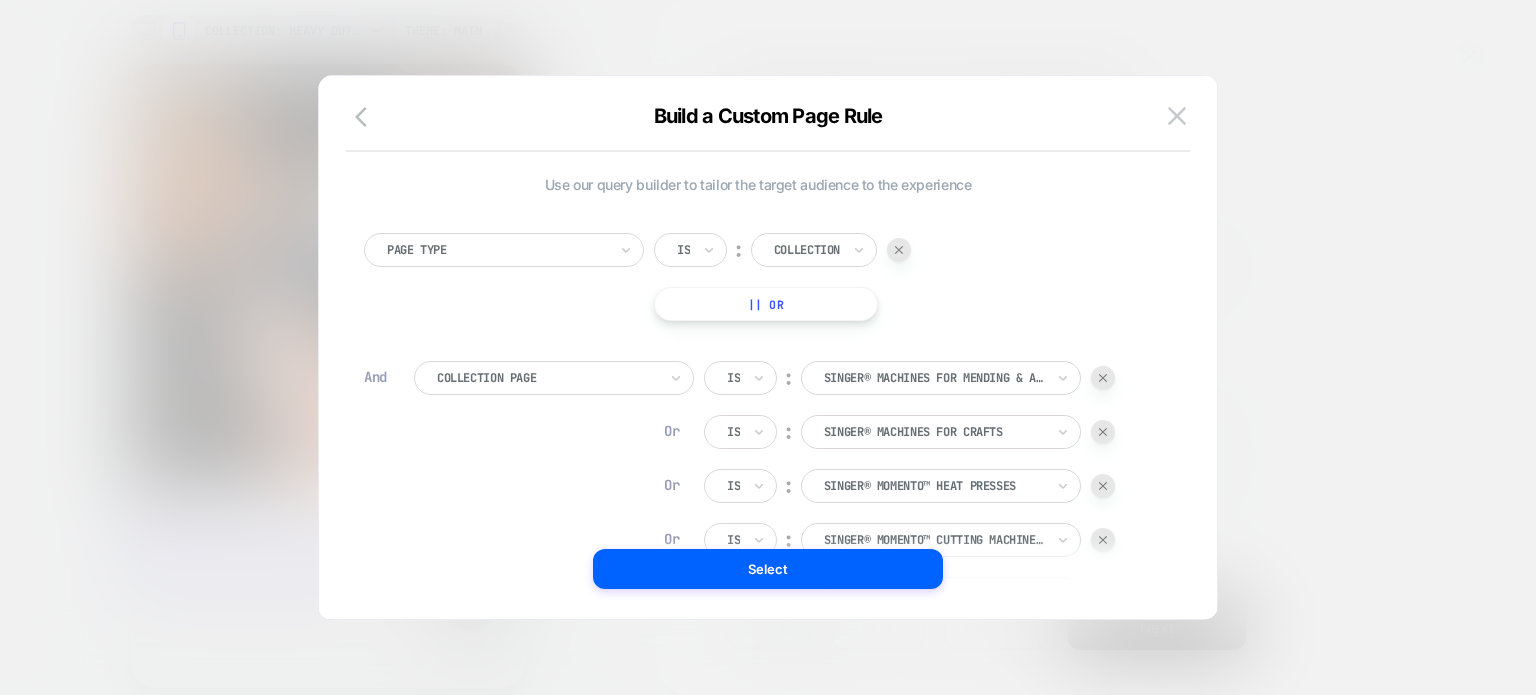 click at bounding box center (1103, 432) 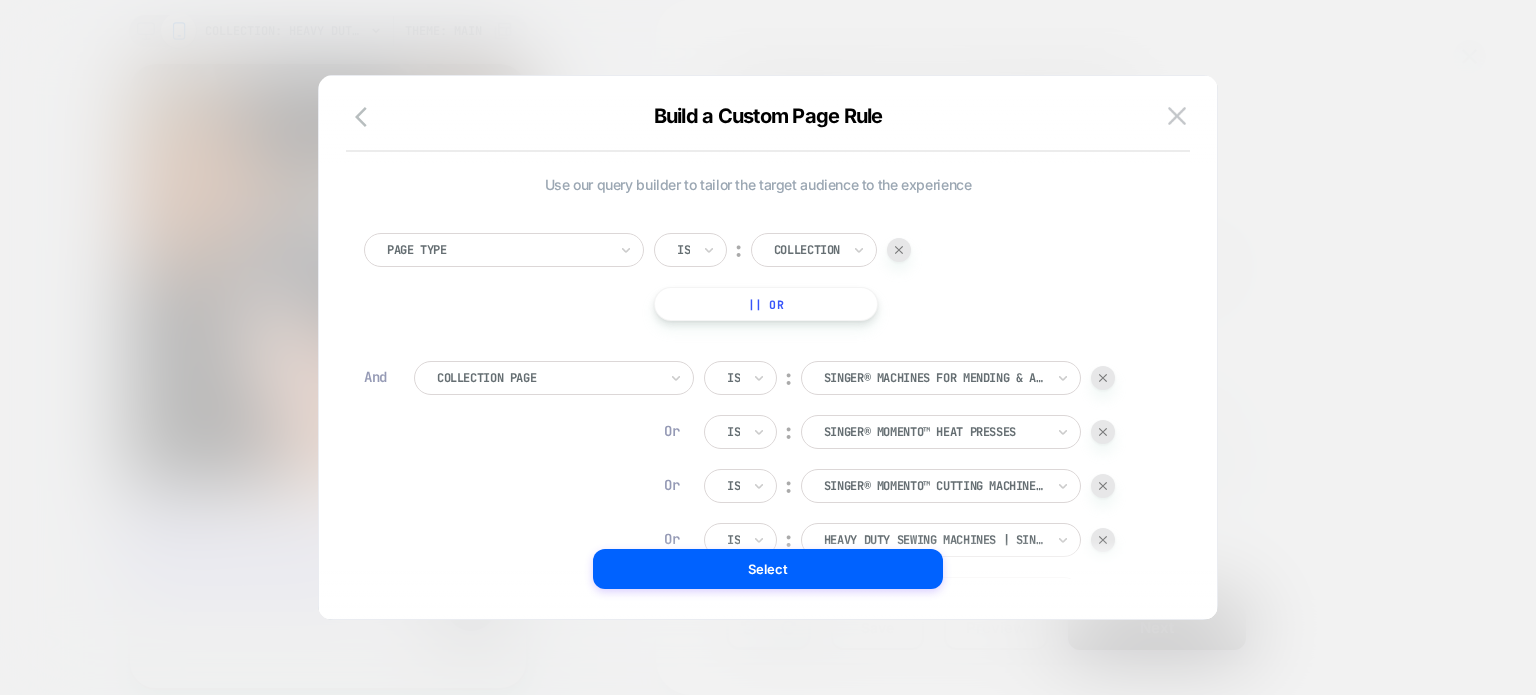 click at bounding box center (1103, 432) 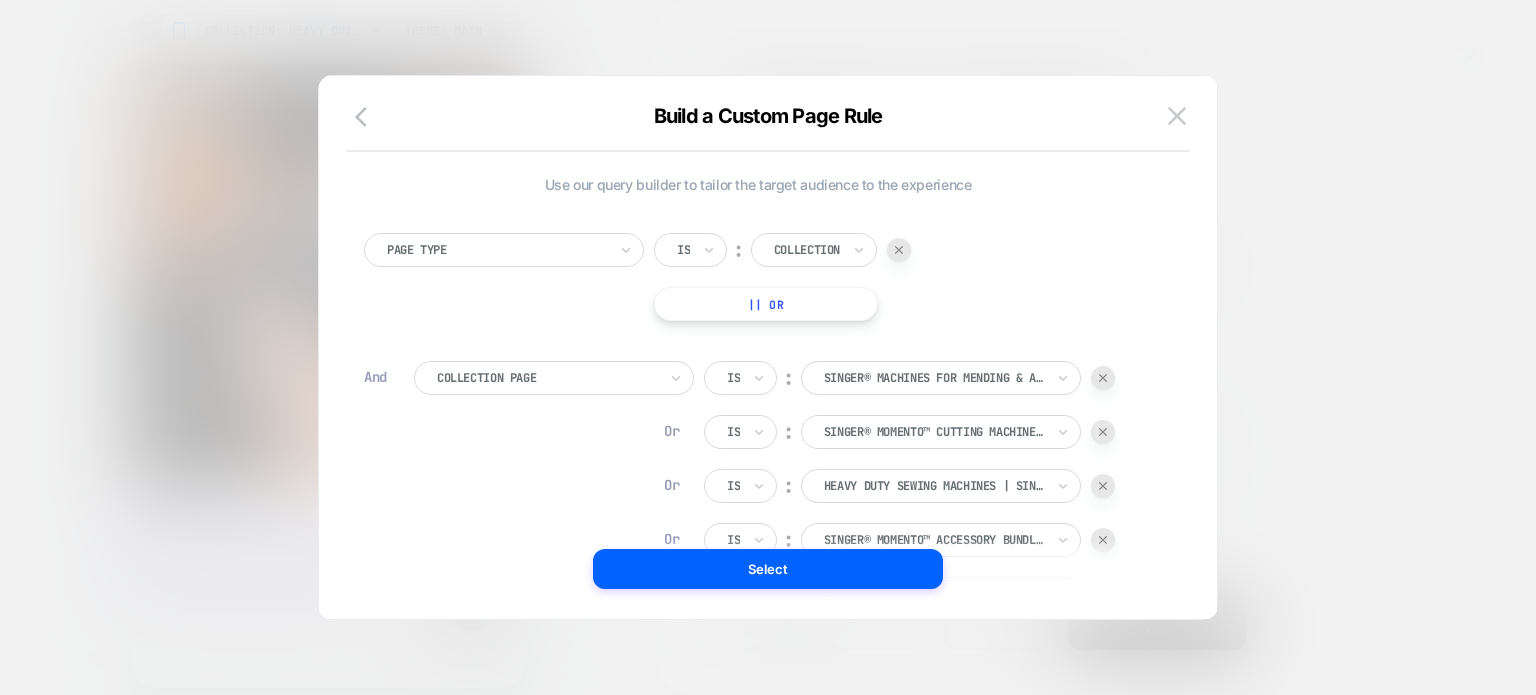 click at bounding box center [1103, 432] 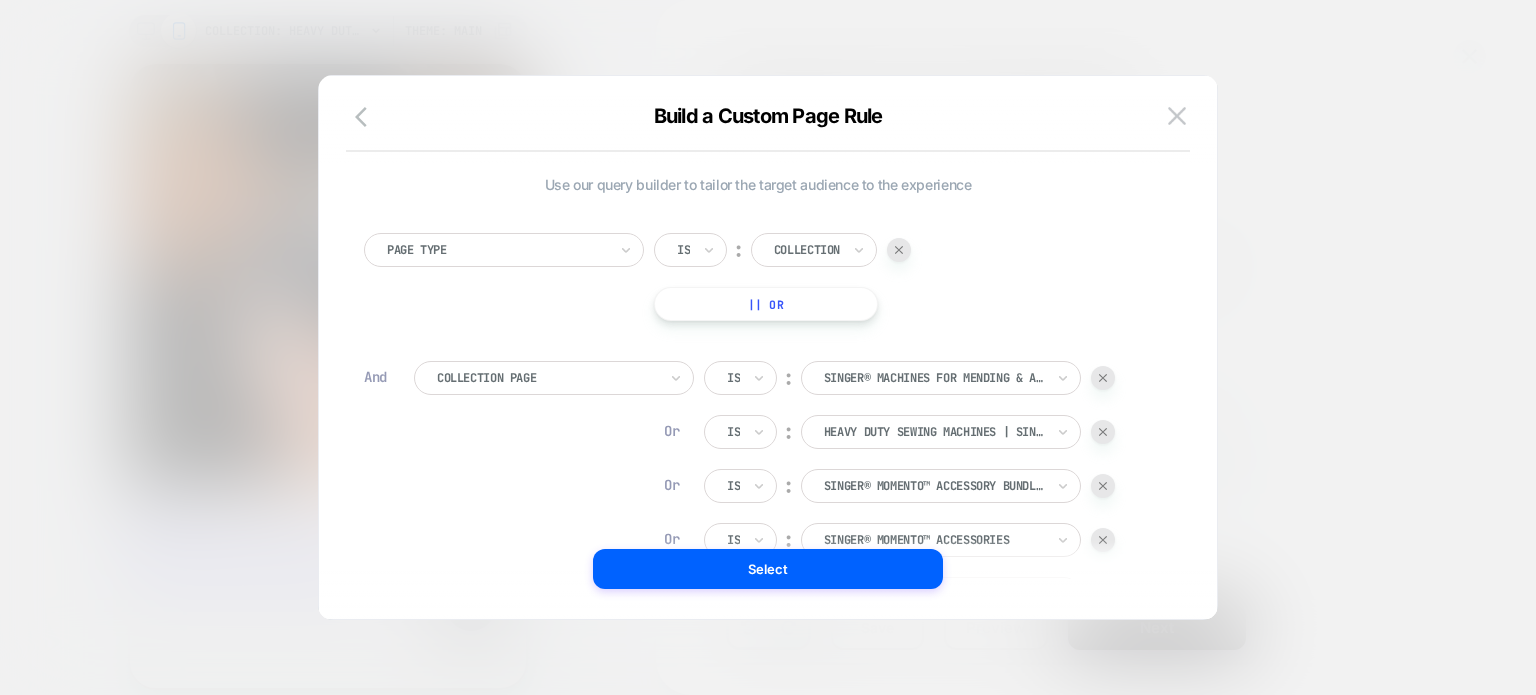 click at bounding box center (1103, 432) 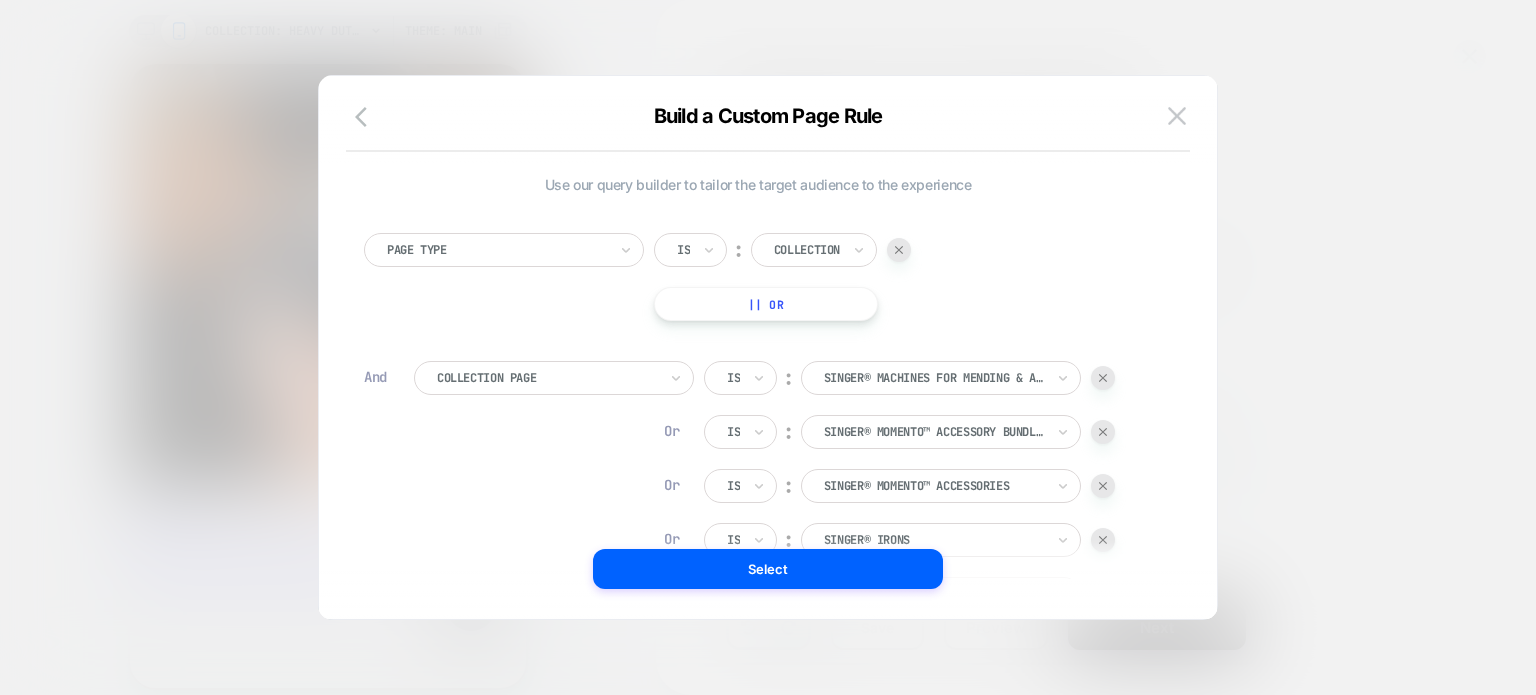 click at bounding box center (1103, 432) 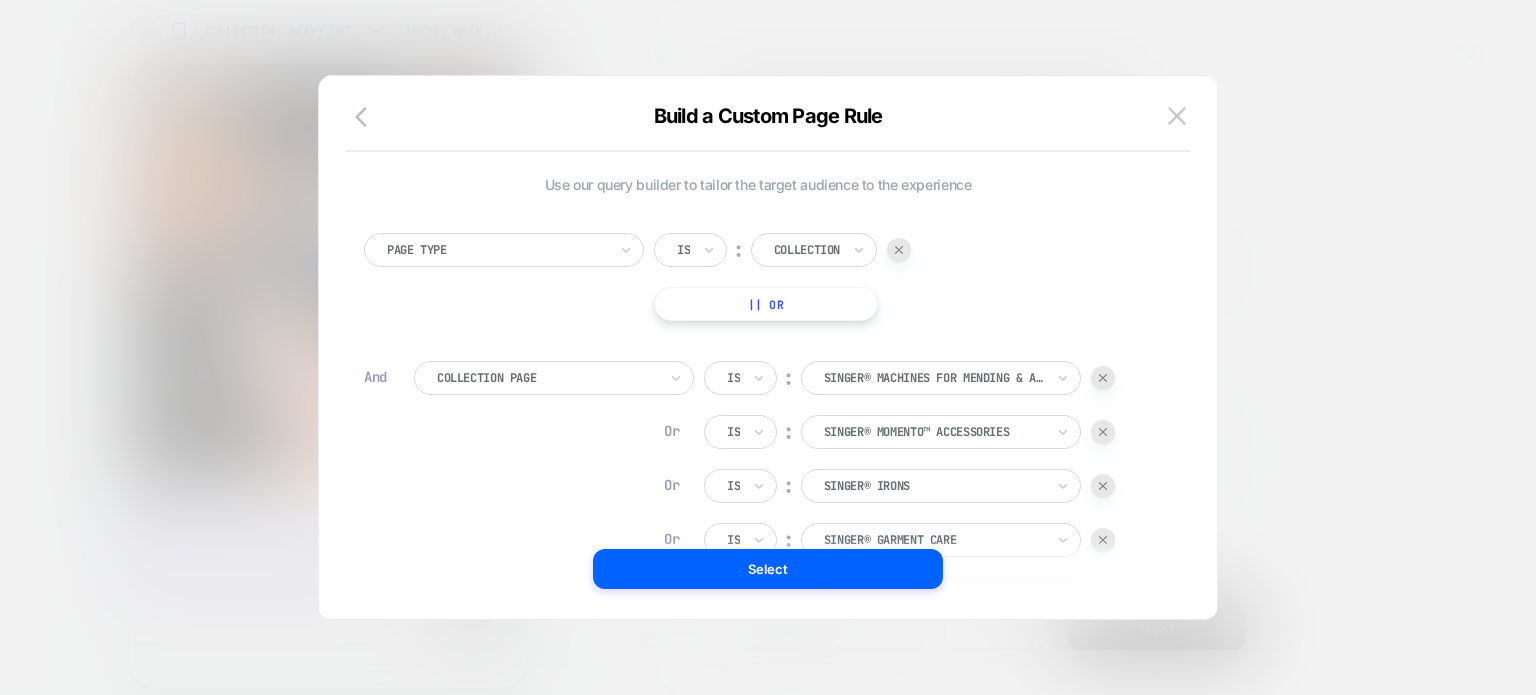 click at bounding box center [1103, 432] 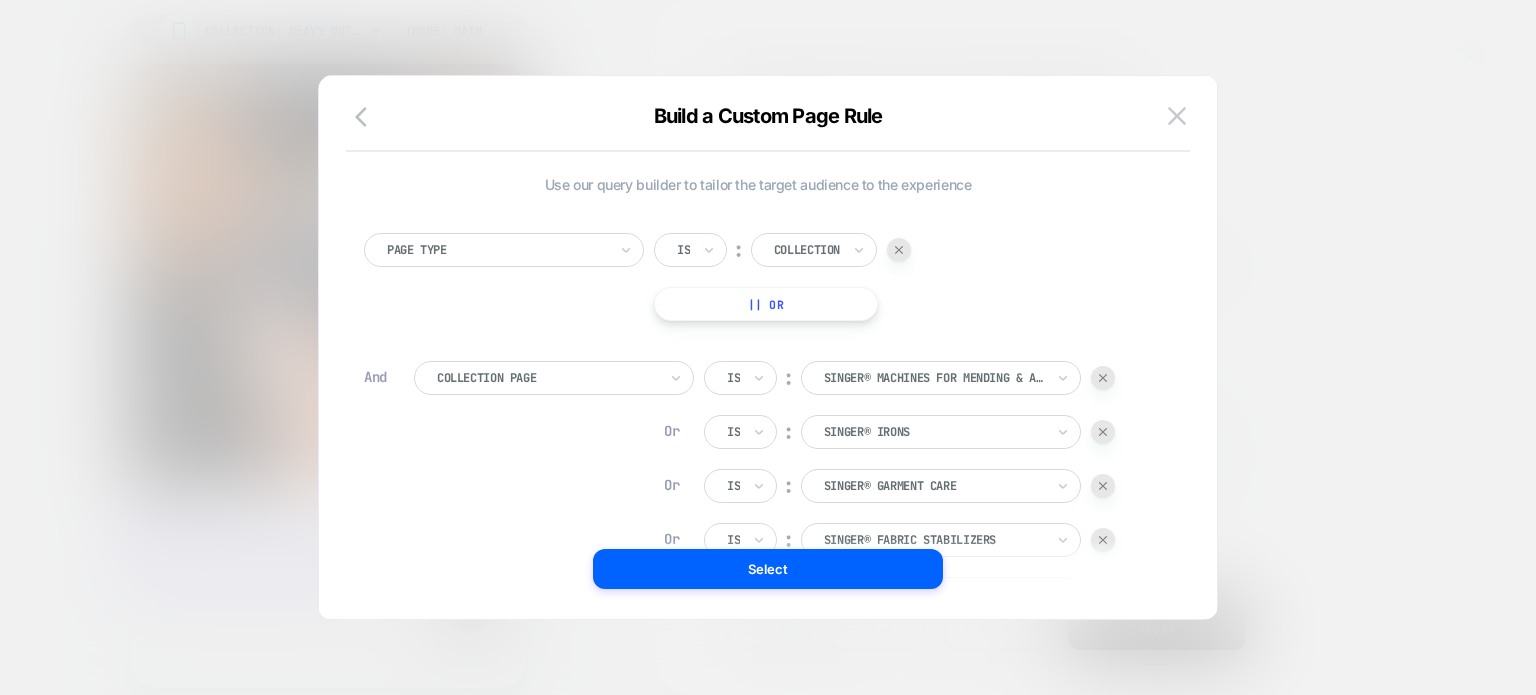 click at bounding box center (1103, 432) 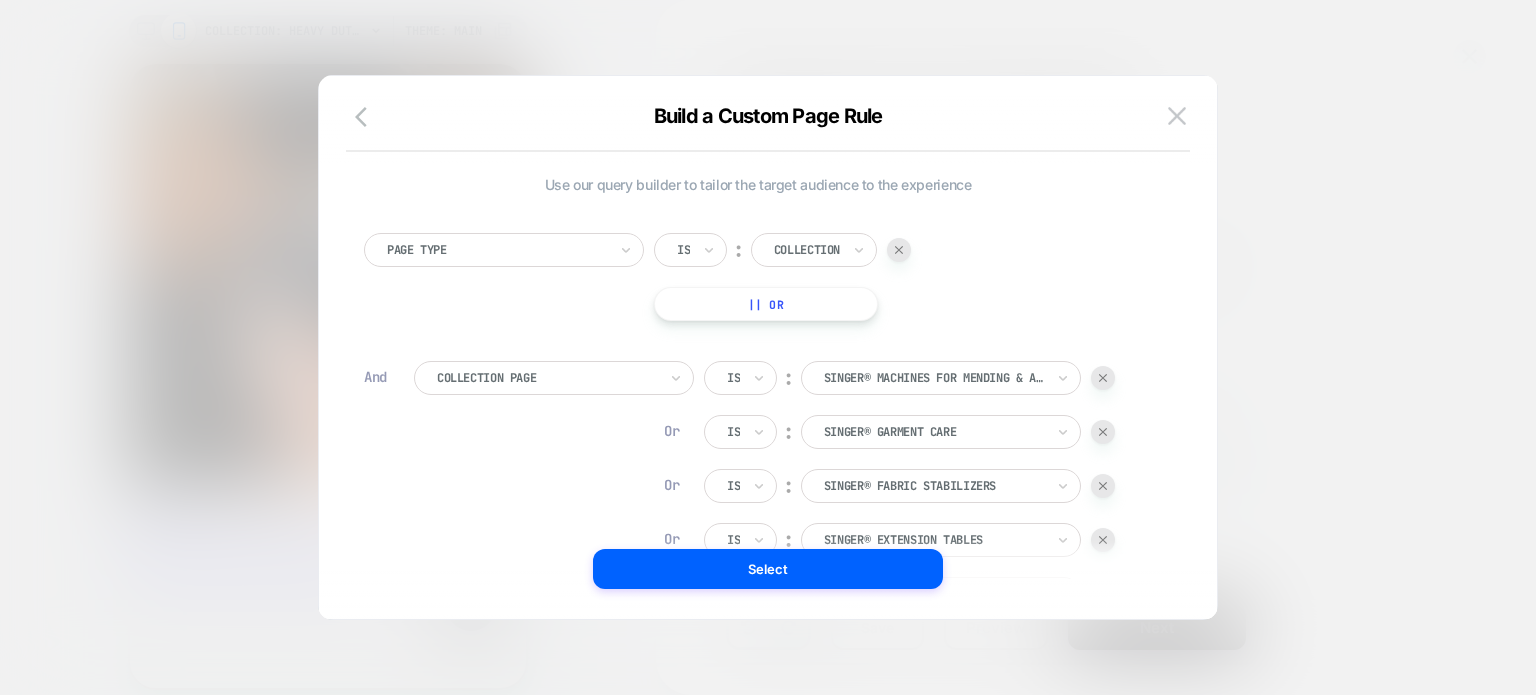 click at bounding box center (1103, 432) 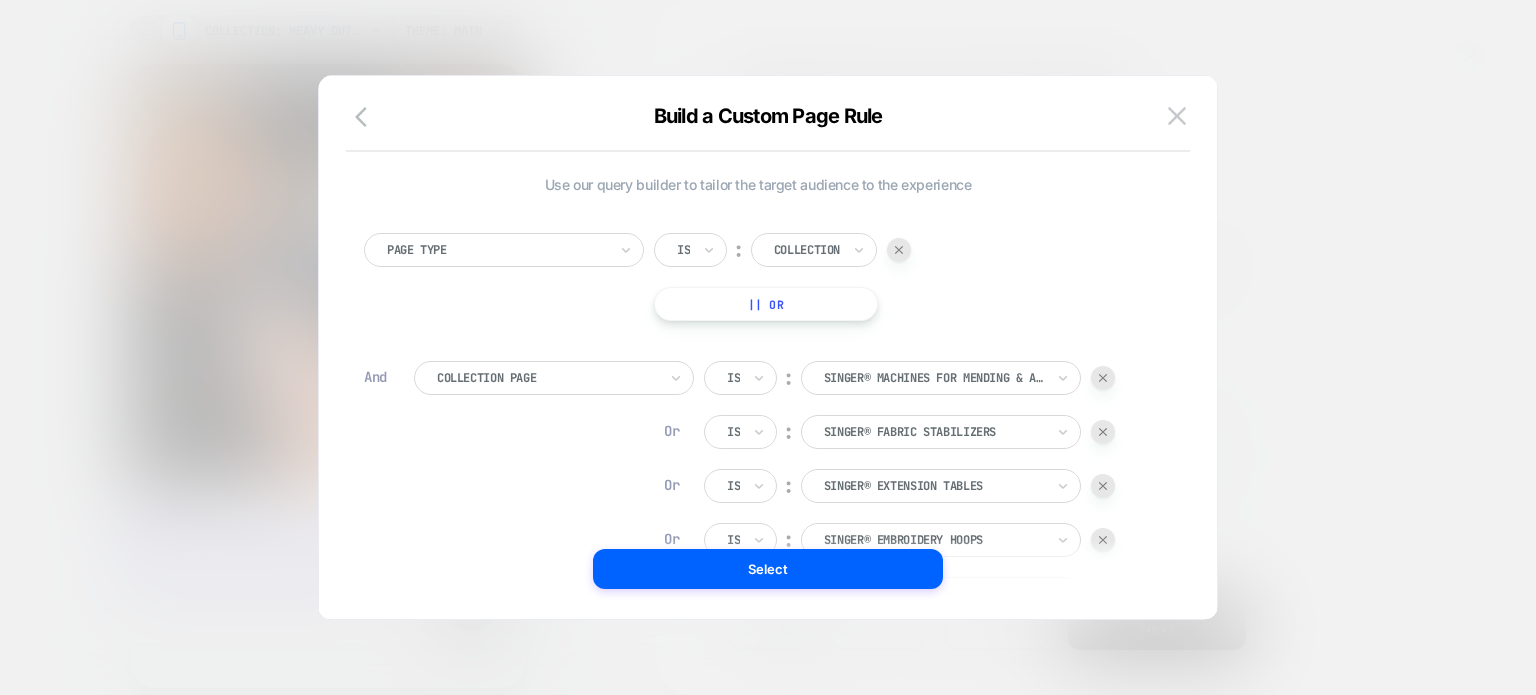 click at bounding box center [1103, 432] 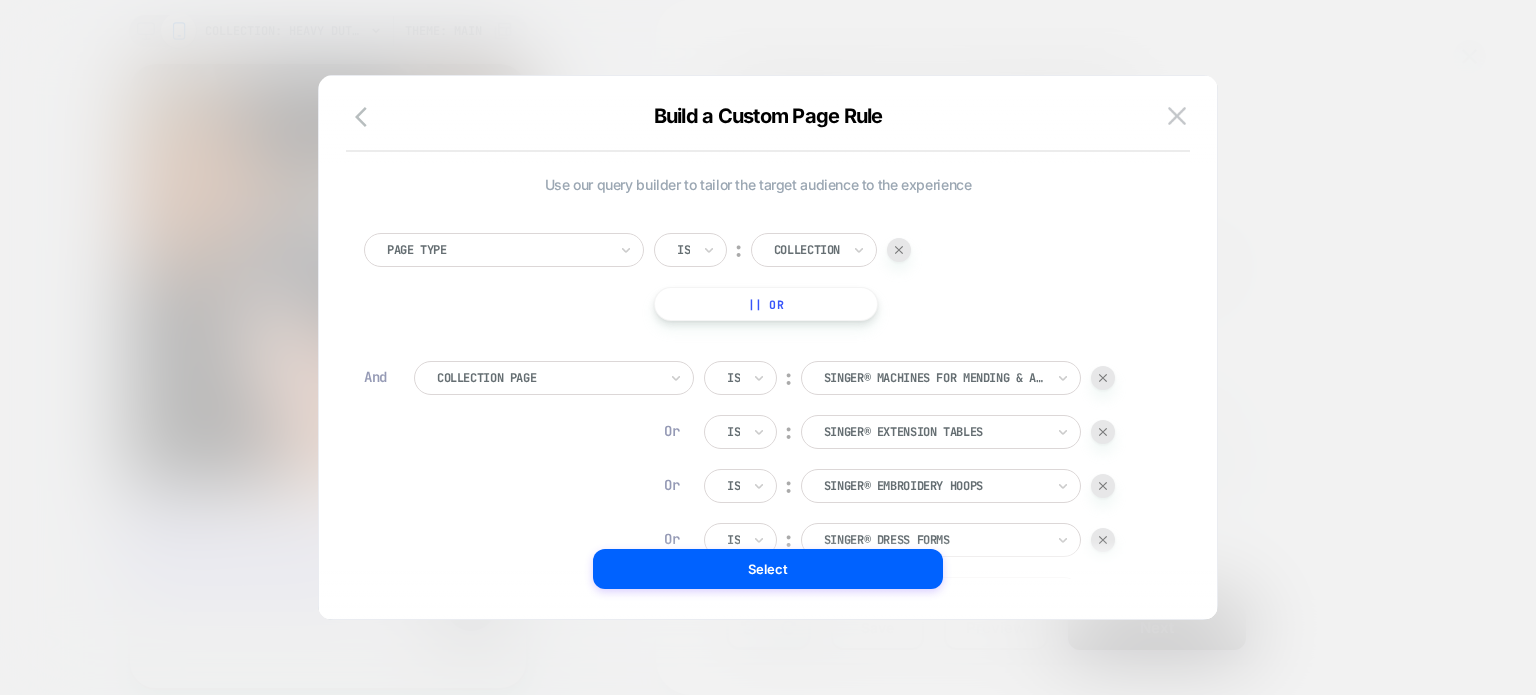click at bounding box center (1103, 432) 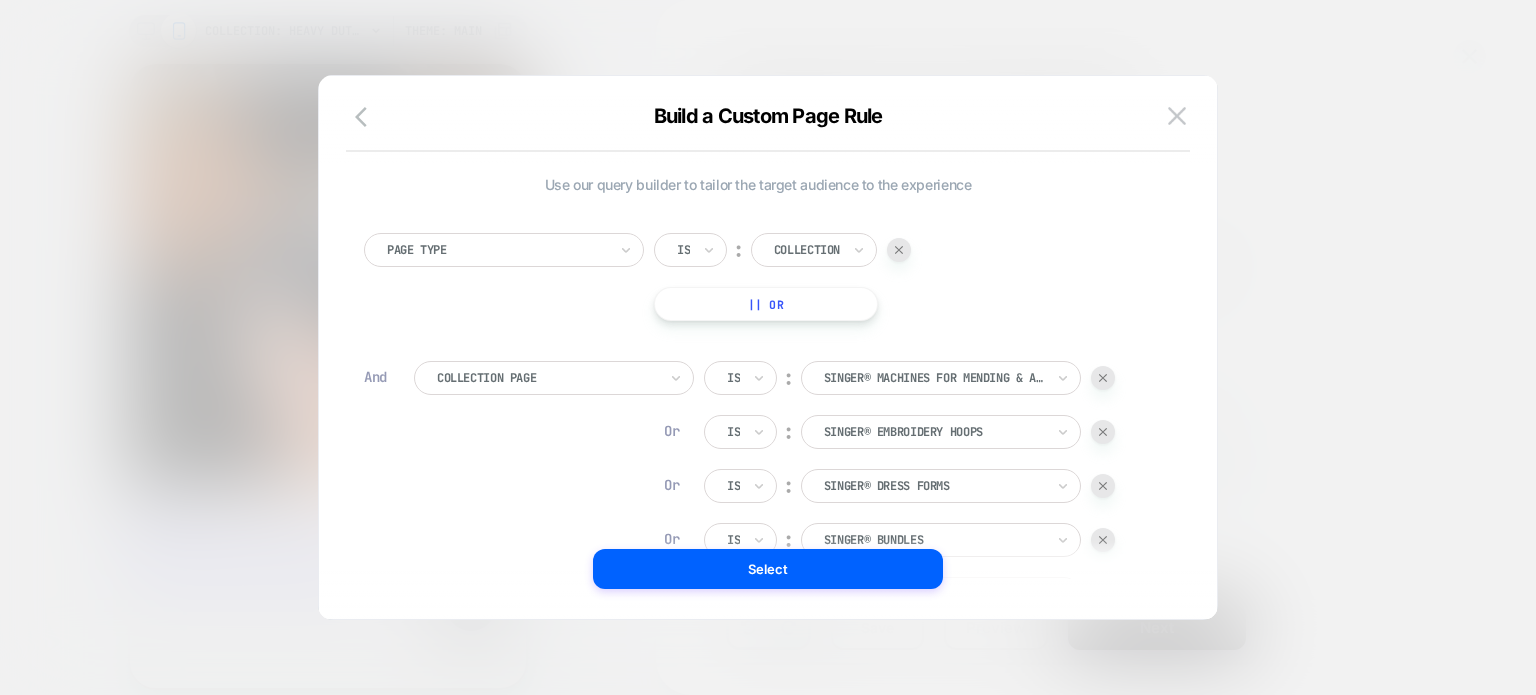 click at bounding box center [1103, 432] 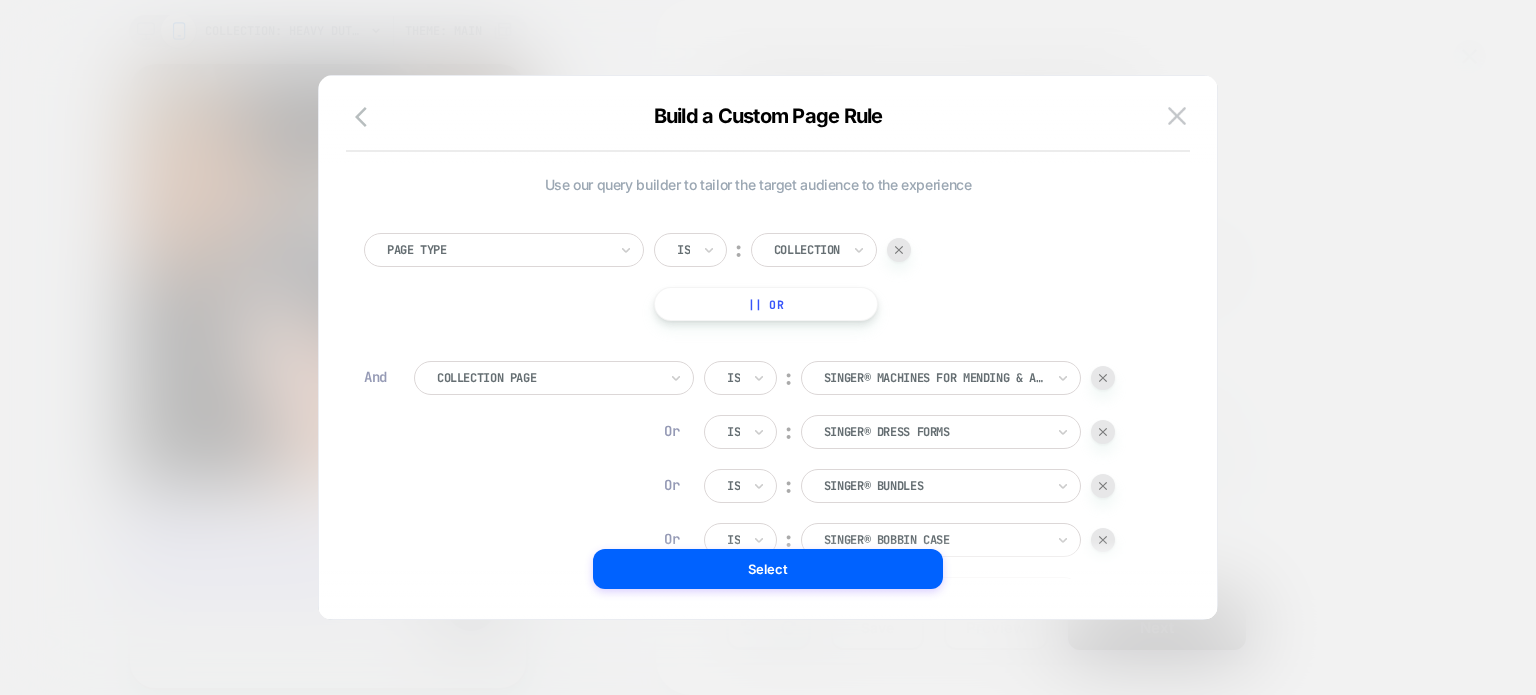 click at bounding box center (1103, 432) 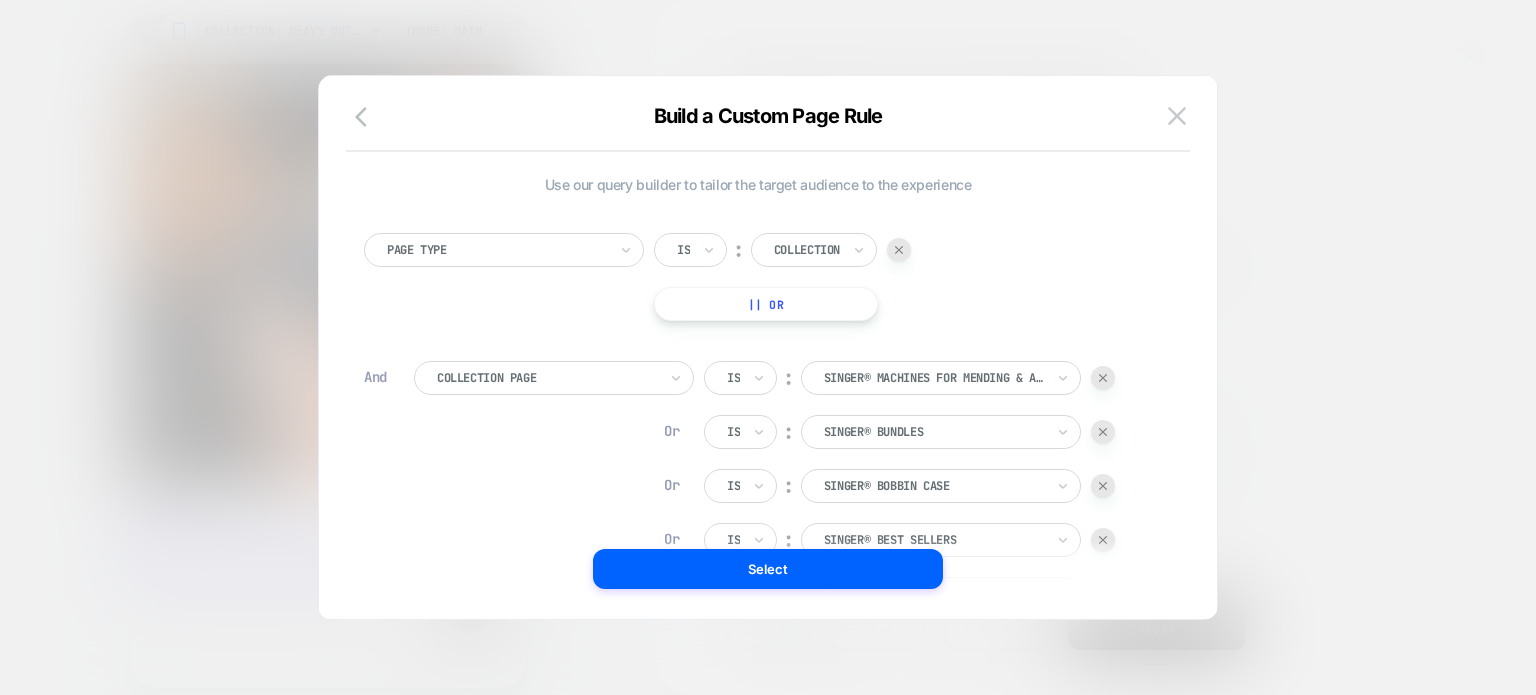 click at bounding box center (1103, 432) 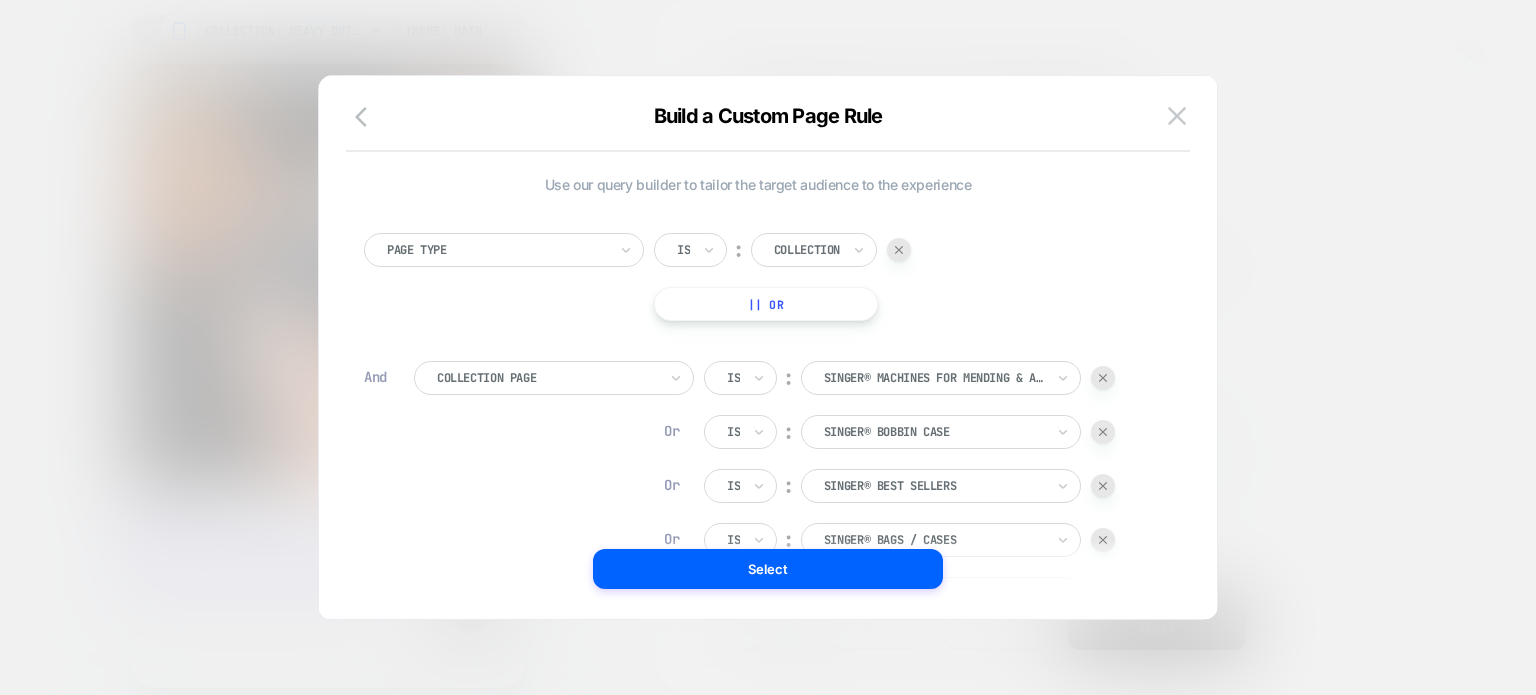 click at bounding box center [1103, 432] 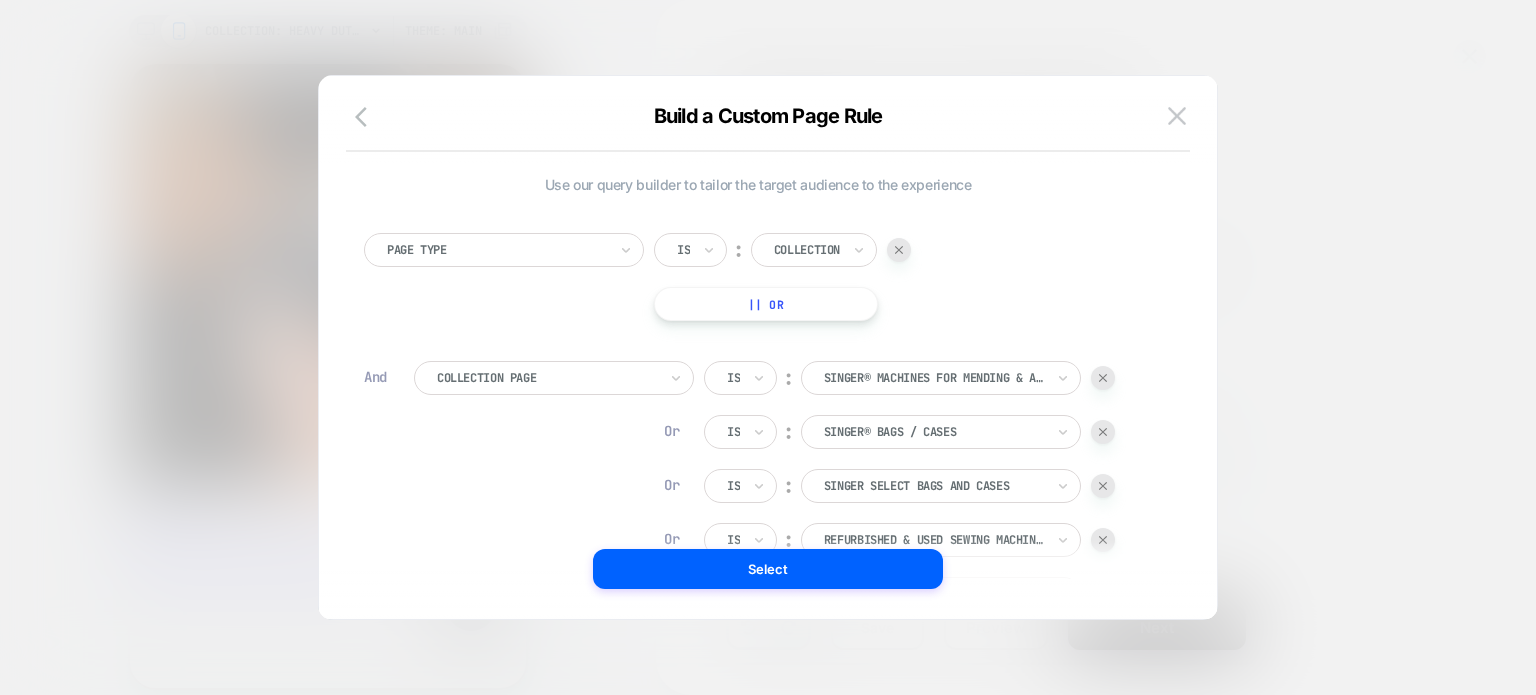 click at bounding box center (1103, 432) 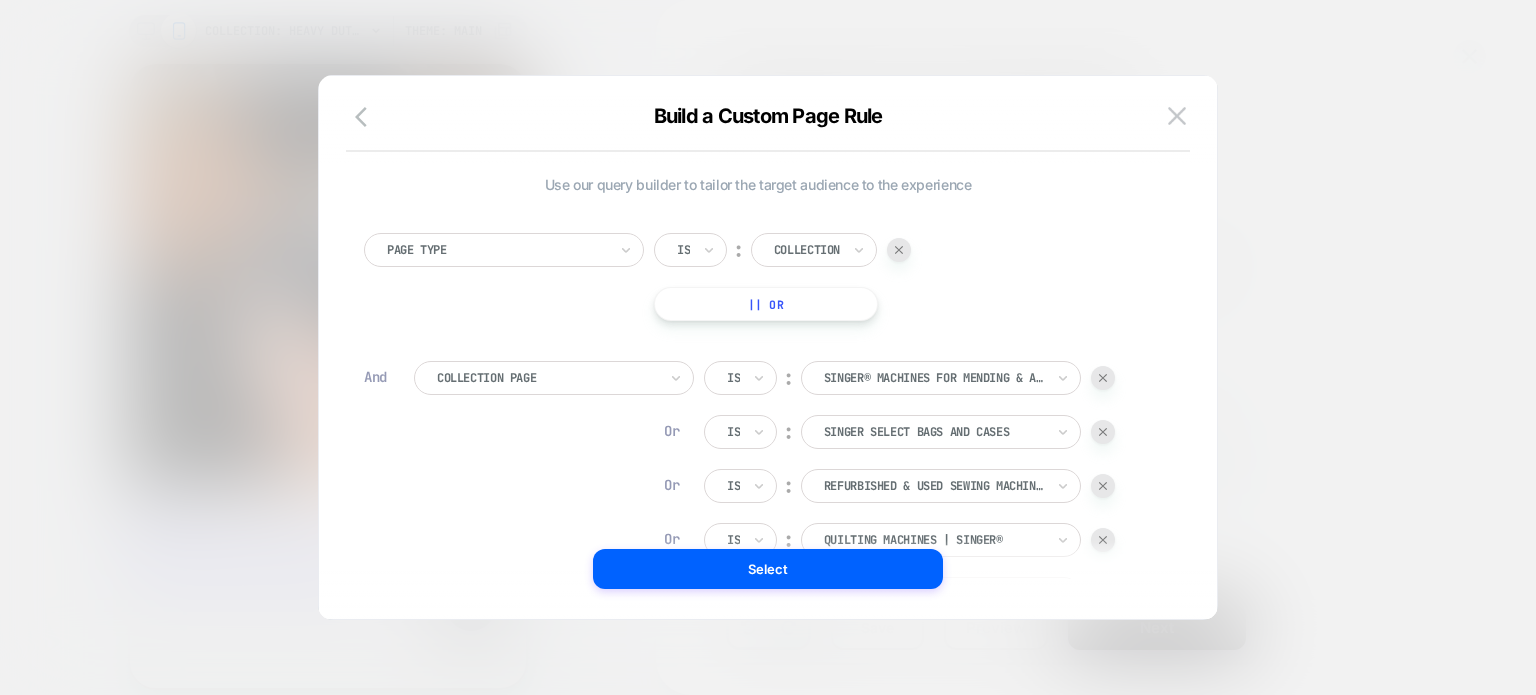 click at bounding box center [1103, 432] 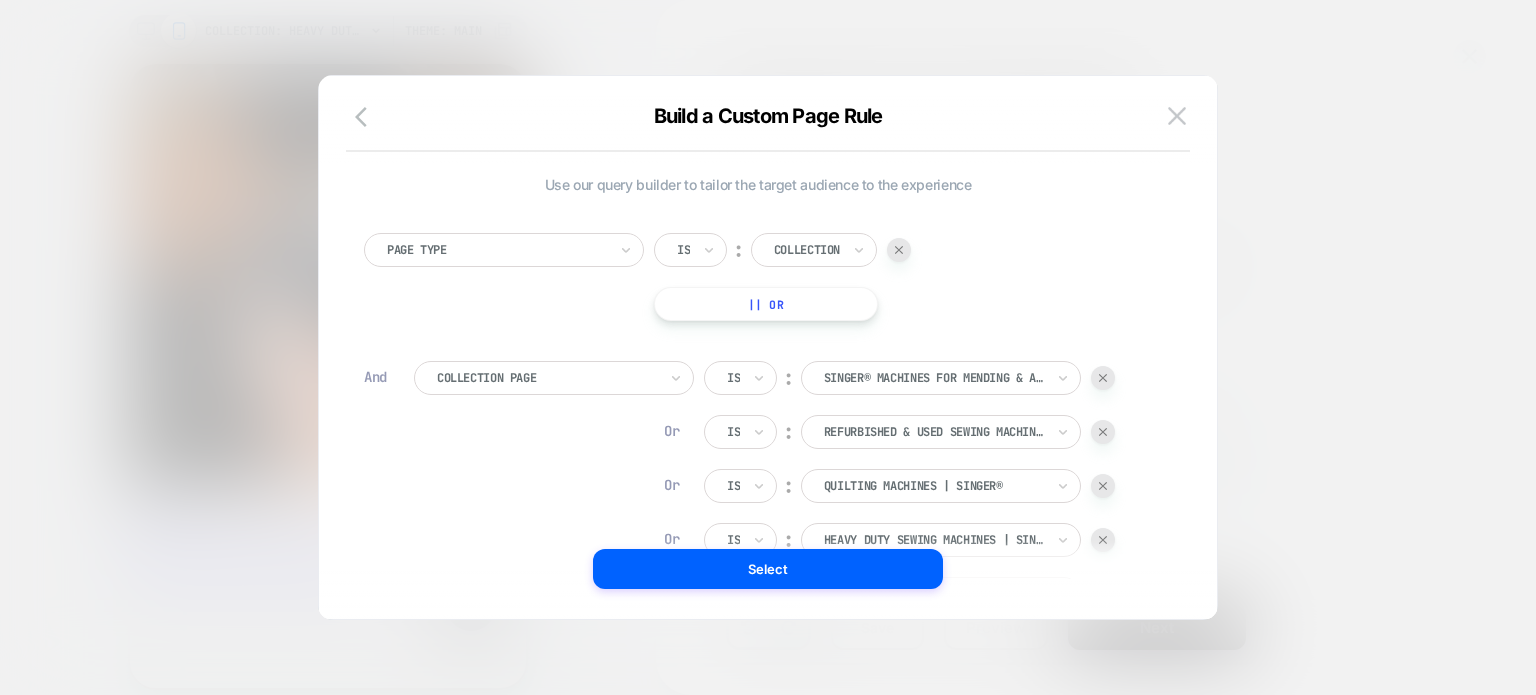 click at bounding box center [1103, 432] 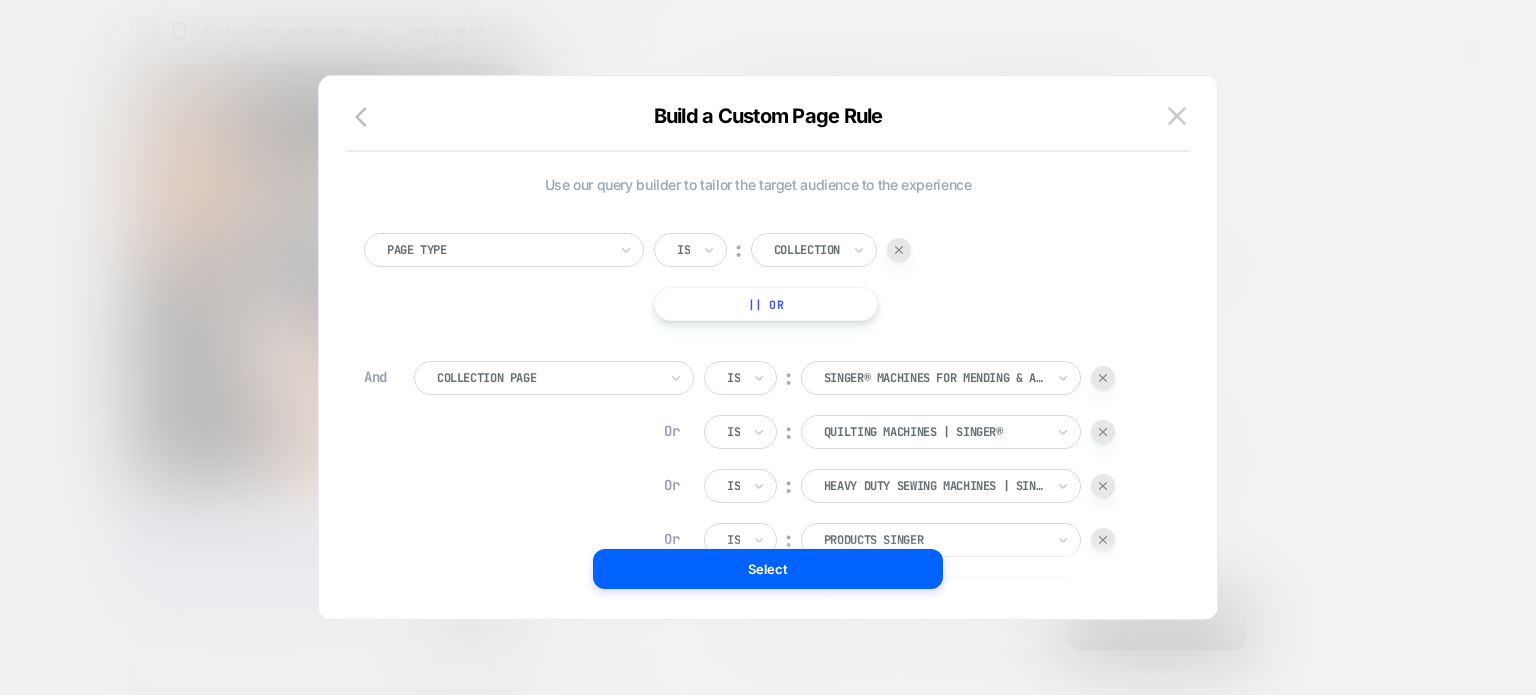 click at bounding box center [1103, 432] 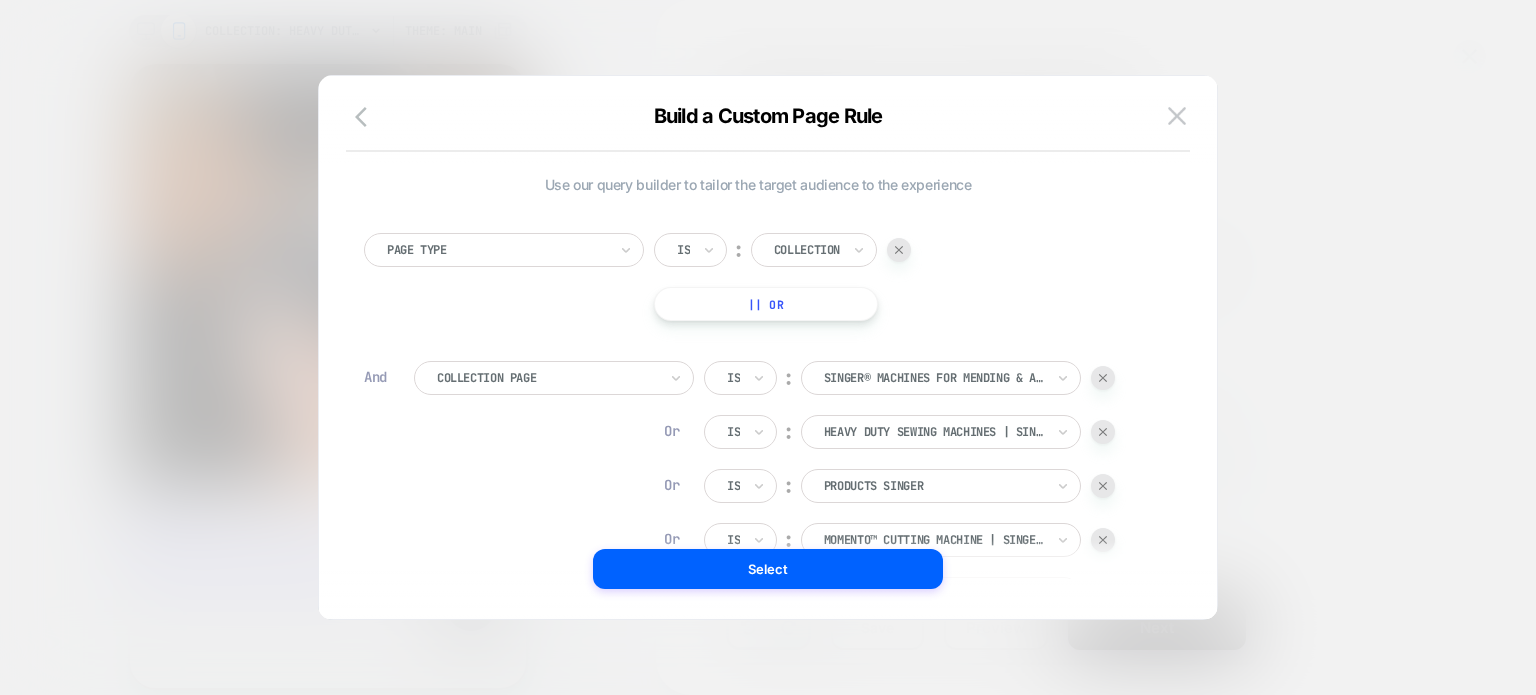 click at bounding box center (1103, 432) 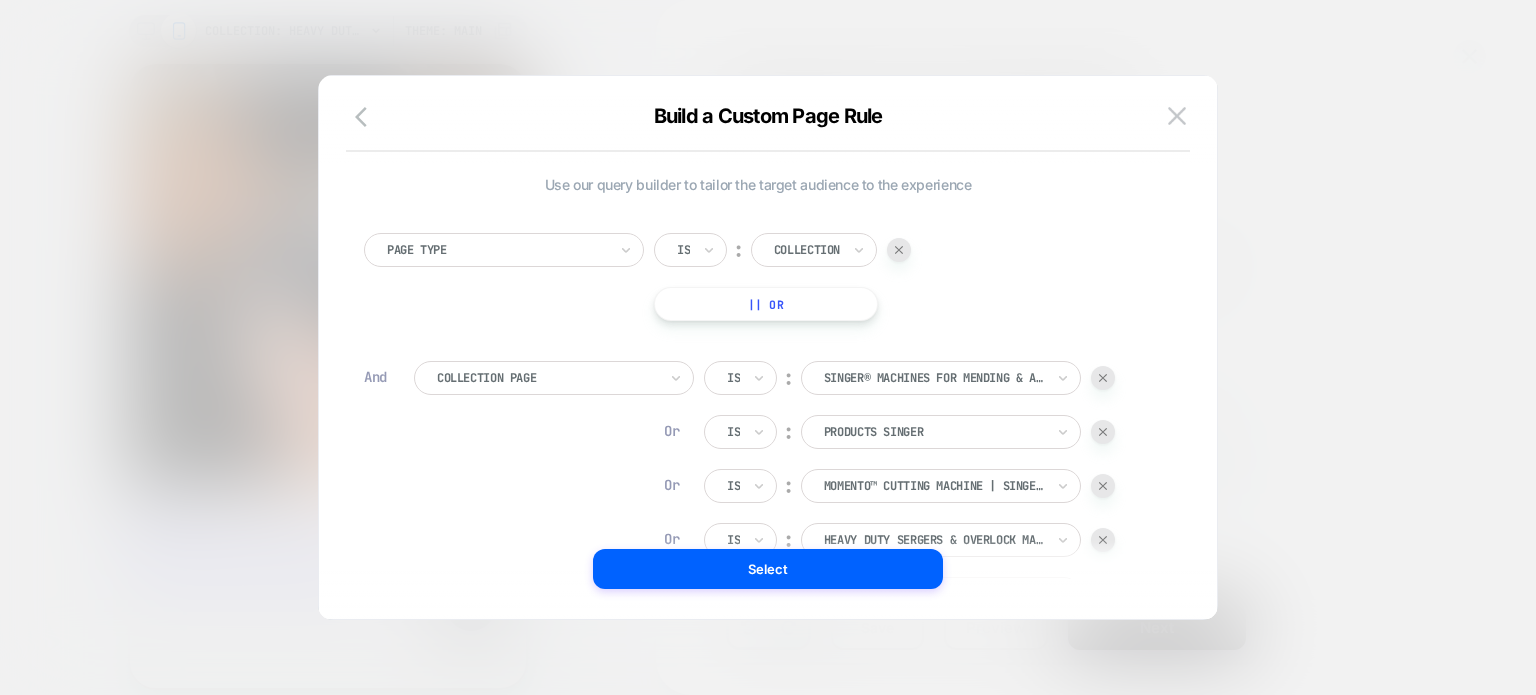 click at bounding box center (1103, 432) 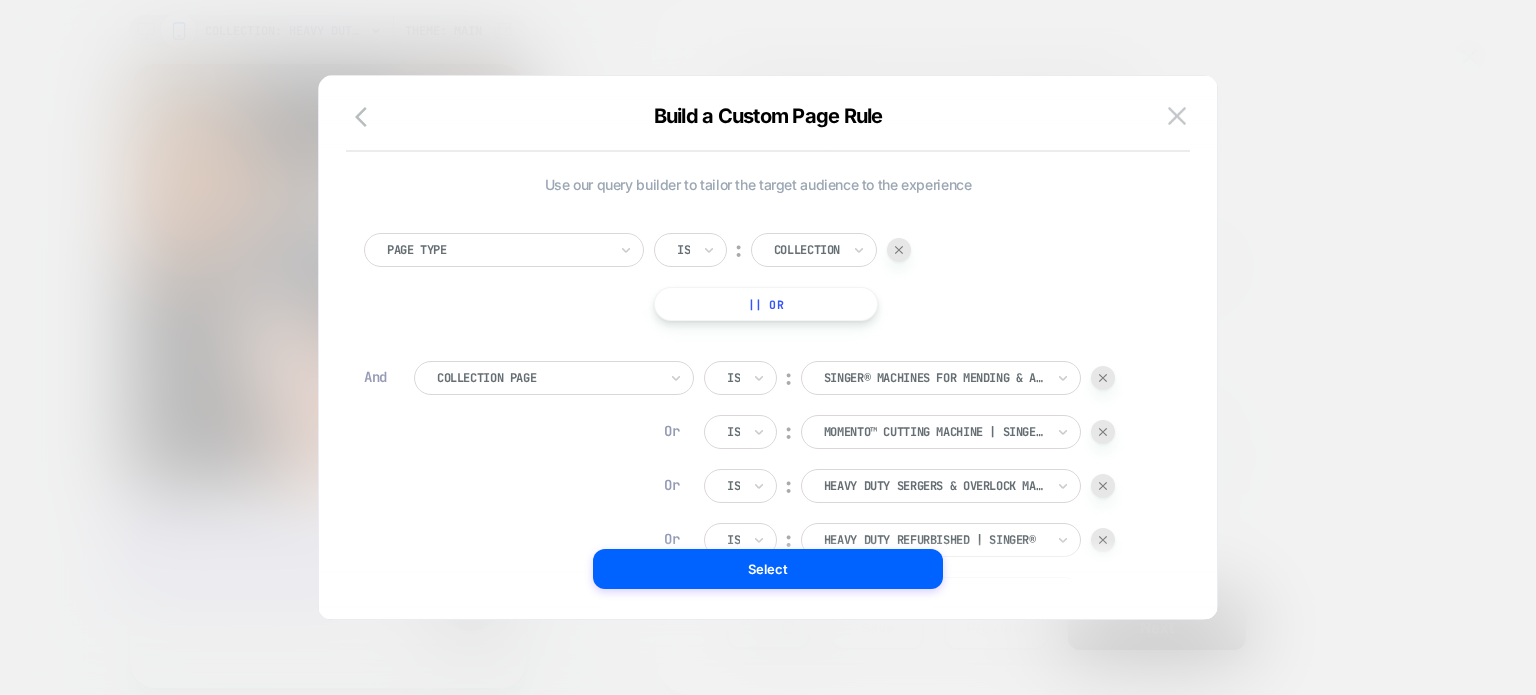 click at bounding box center [1103, 432] 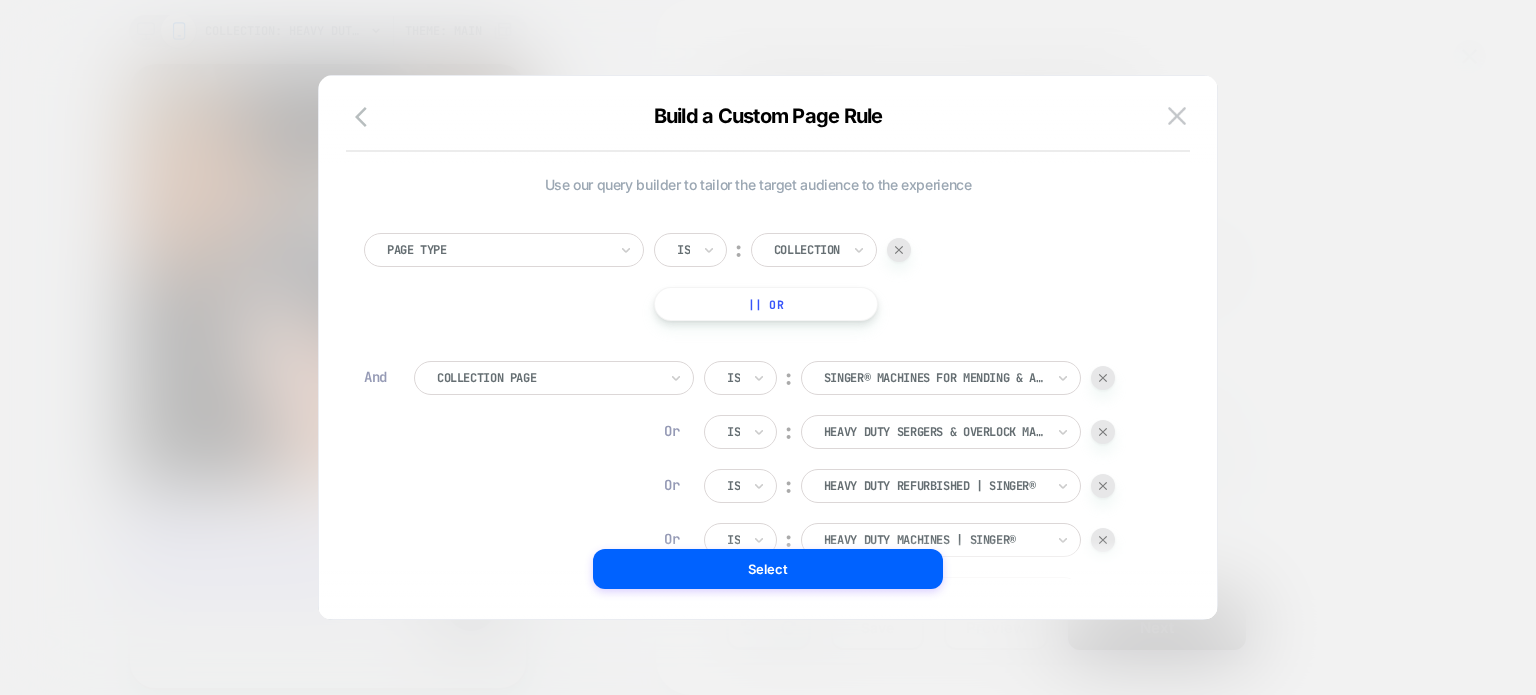 click at bounding box center [1103, 432] 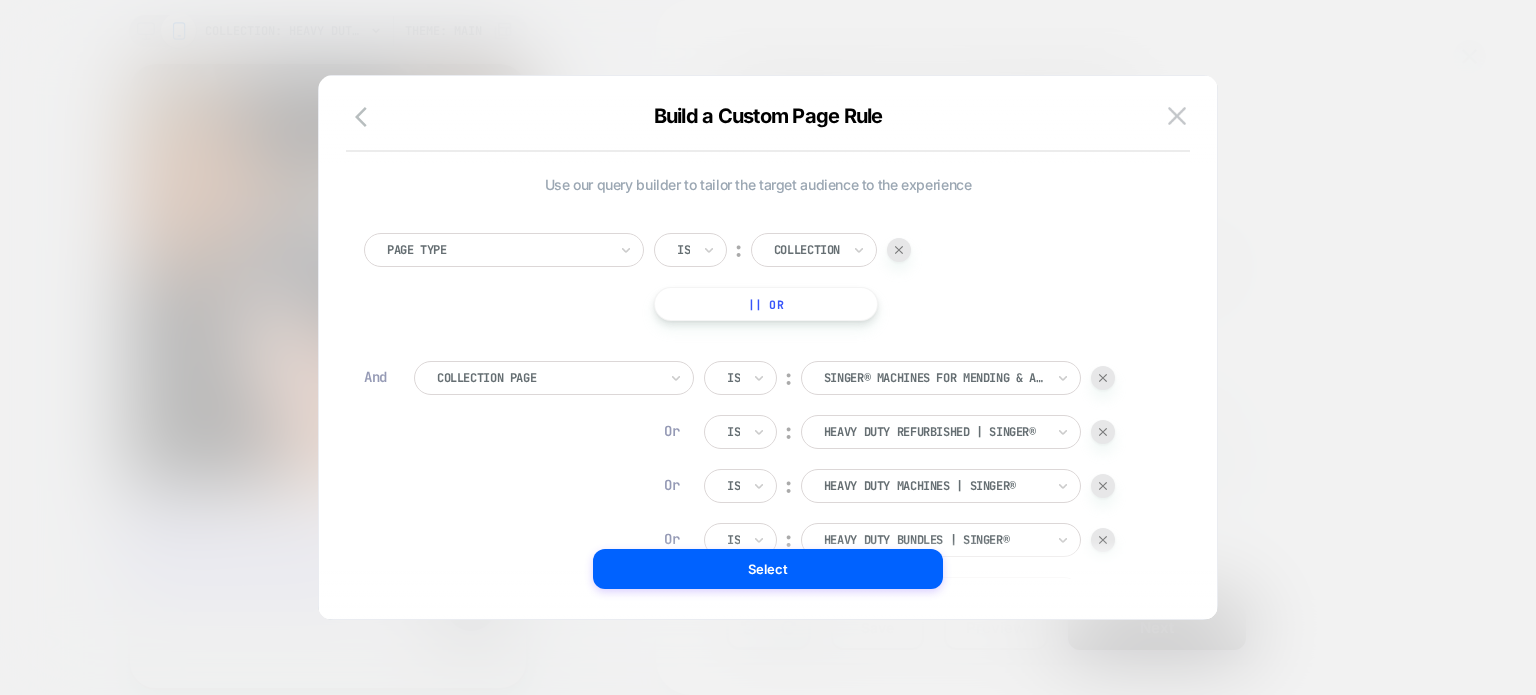 click at bounding box center [1103, 432] 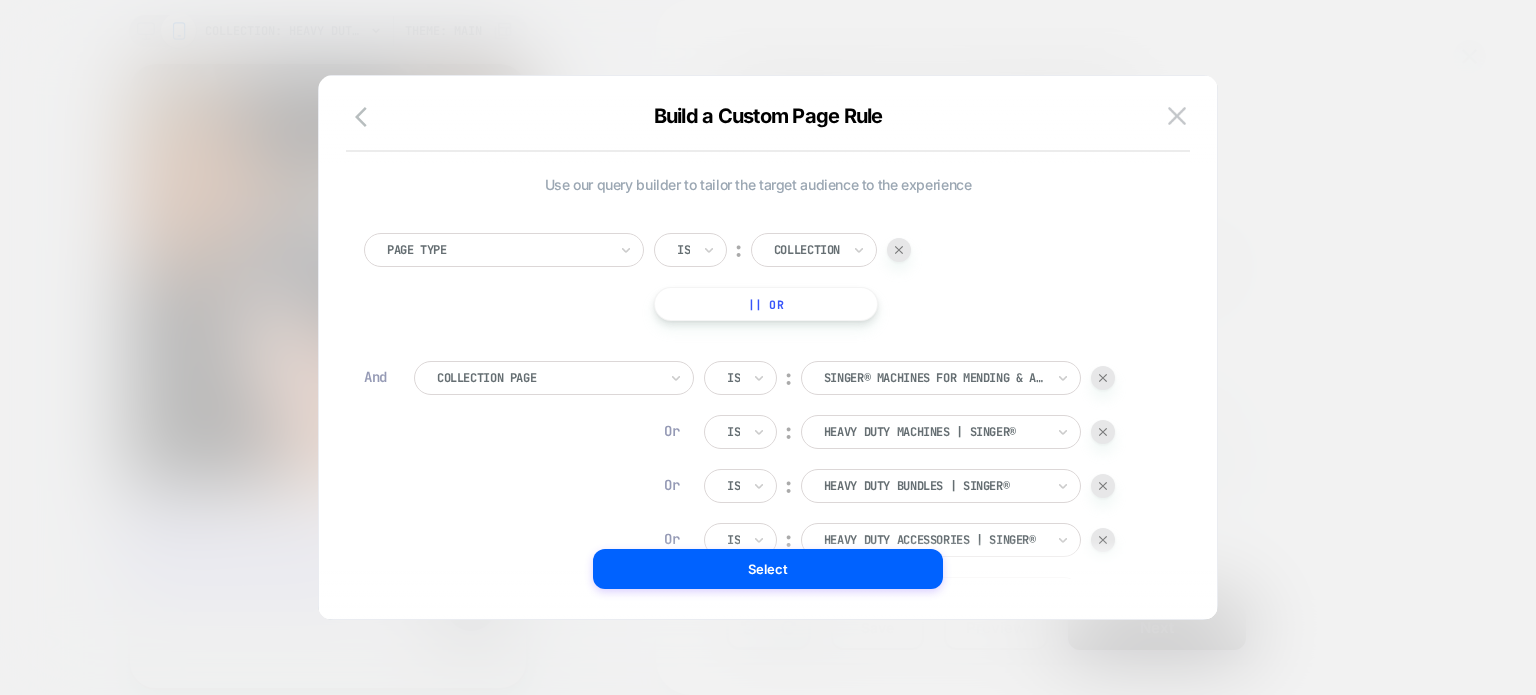click at bounding box center (1103, 432) 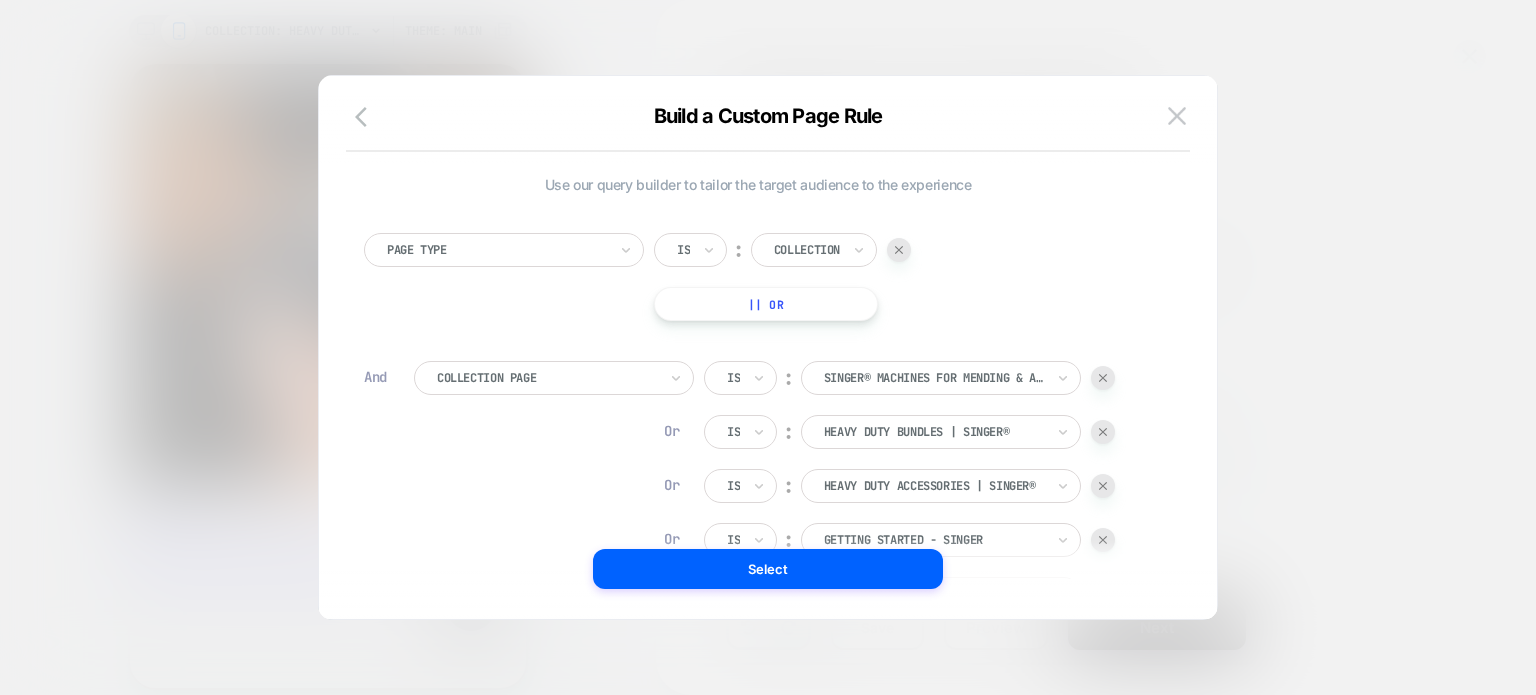 click at bounding box center [1103, 432] 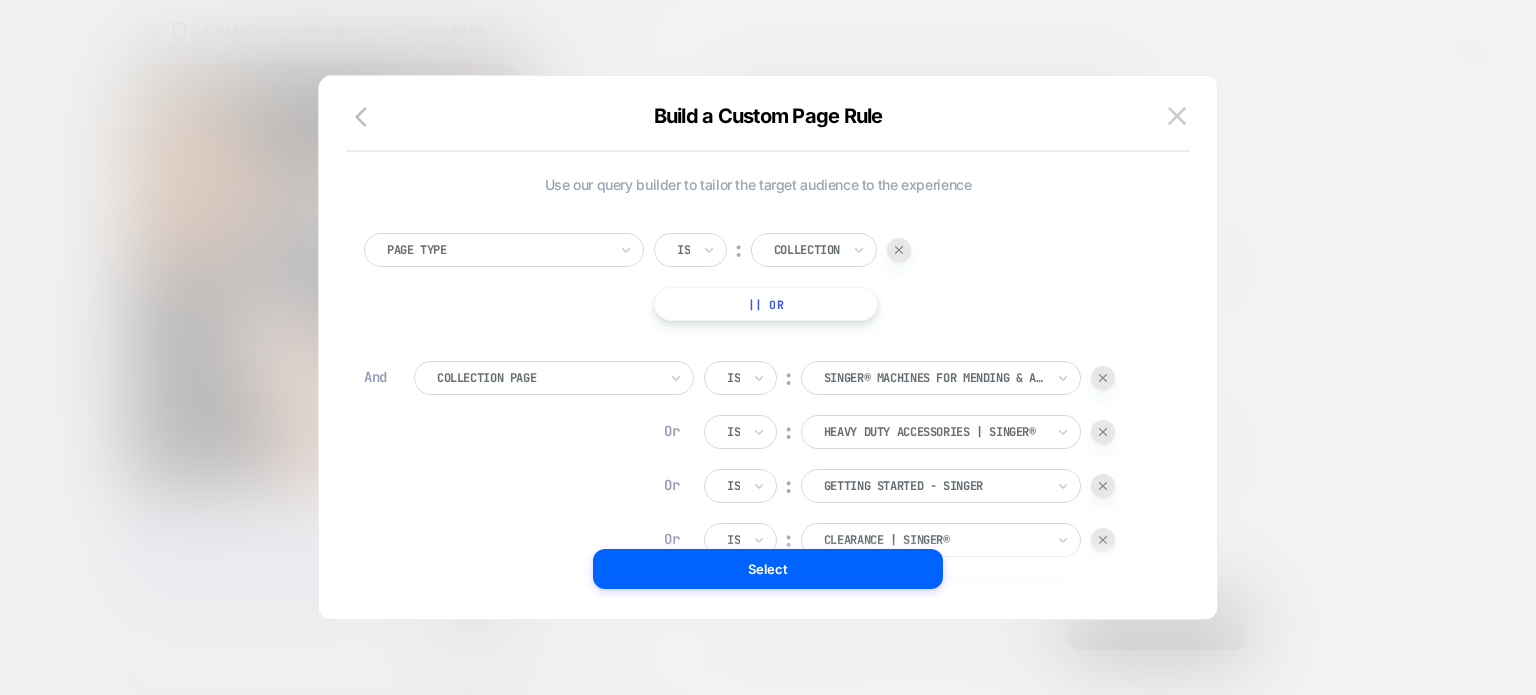 click at bounding box center (1103, 432) 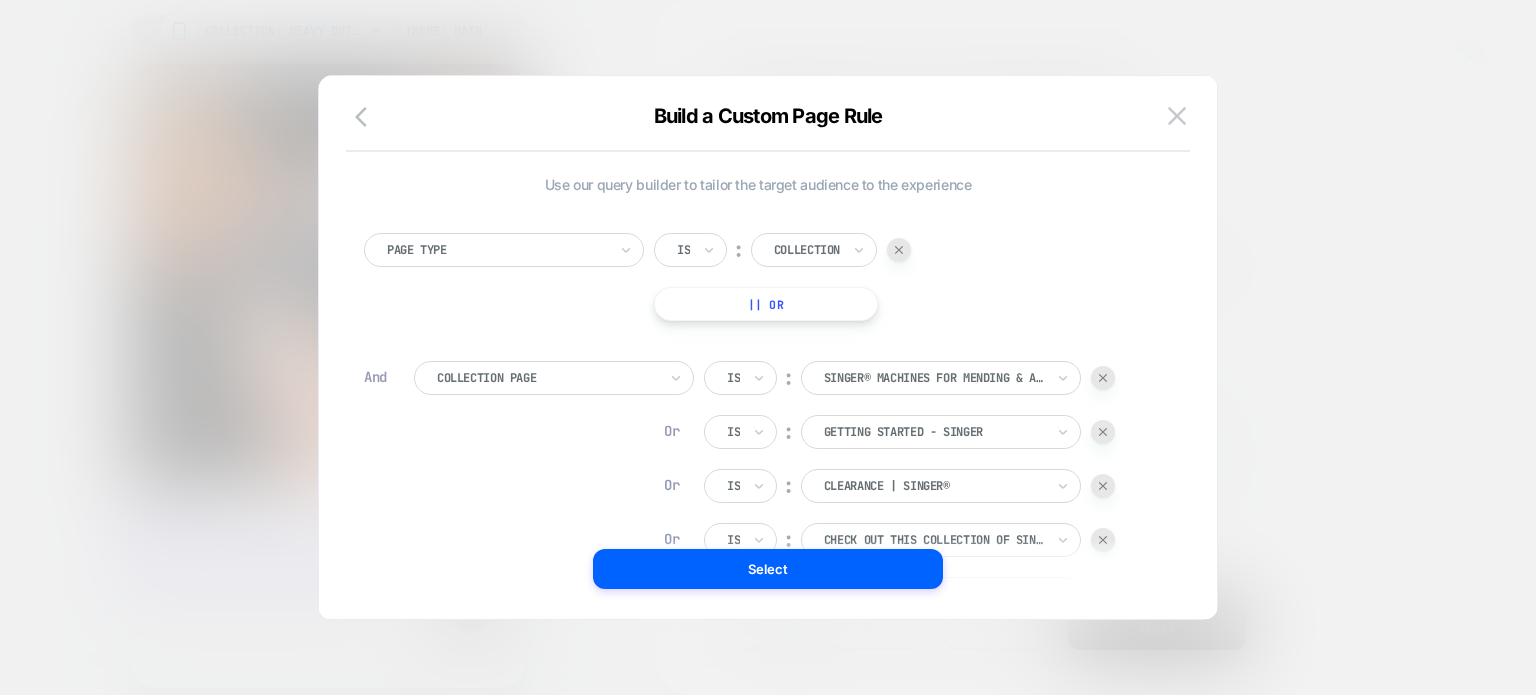 click at bounding box center (1103, 432) 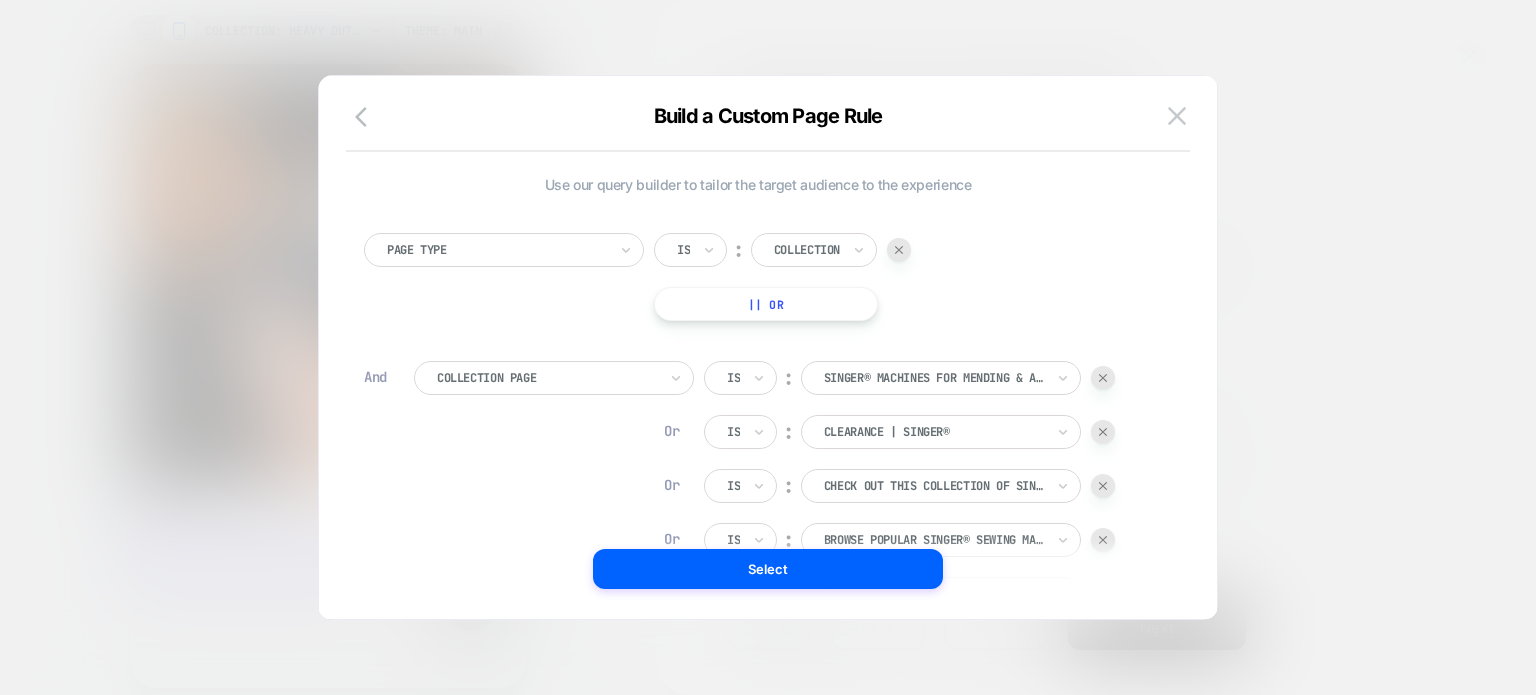 click at bounding box center [1103, 432] 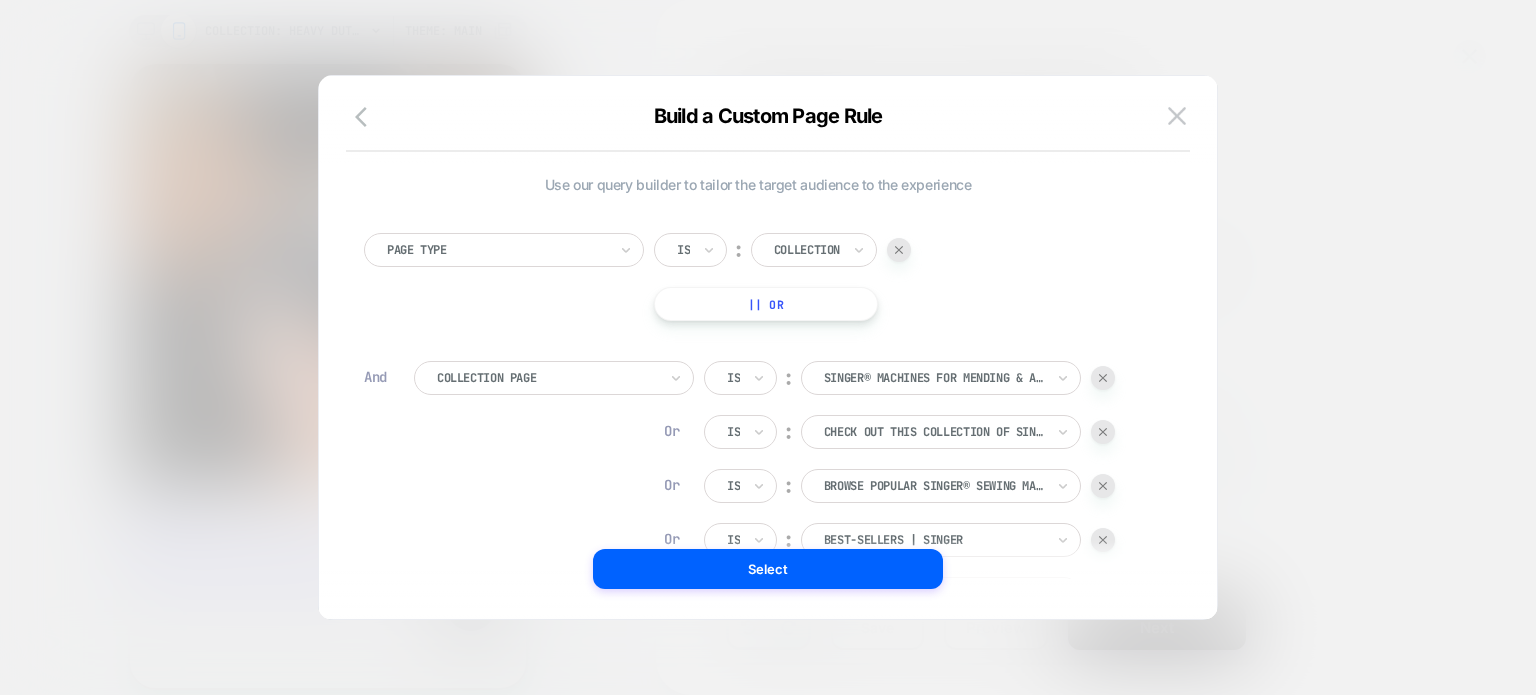 click at bounding box center (1103, 432) 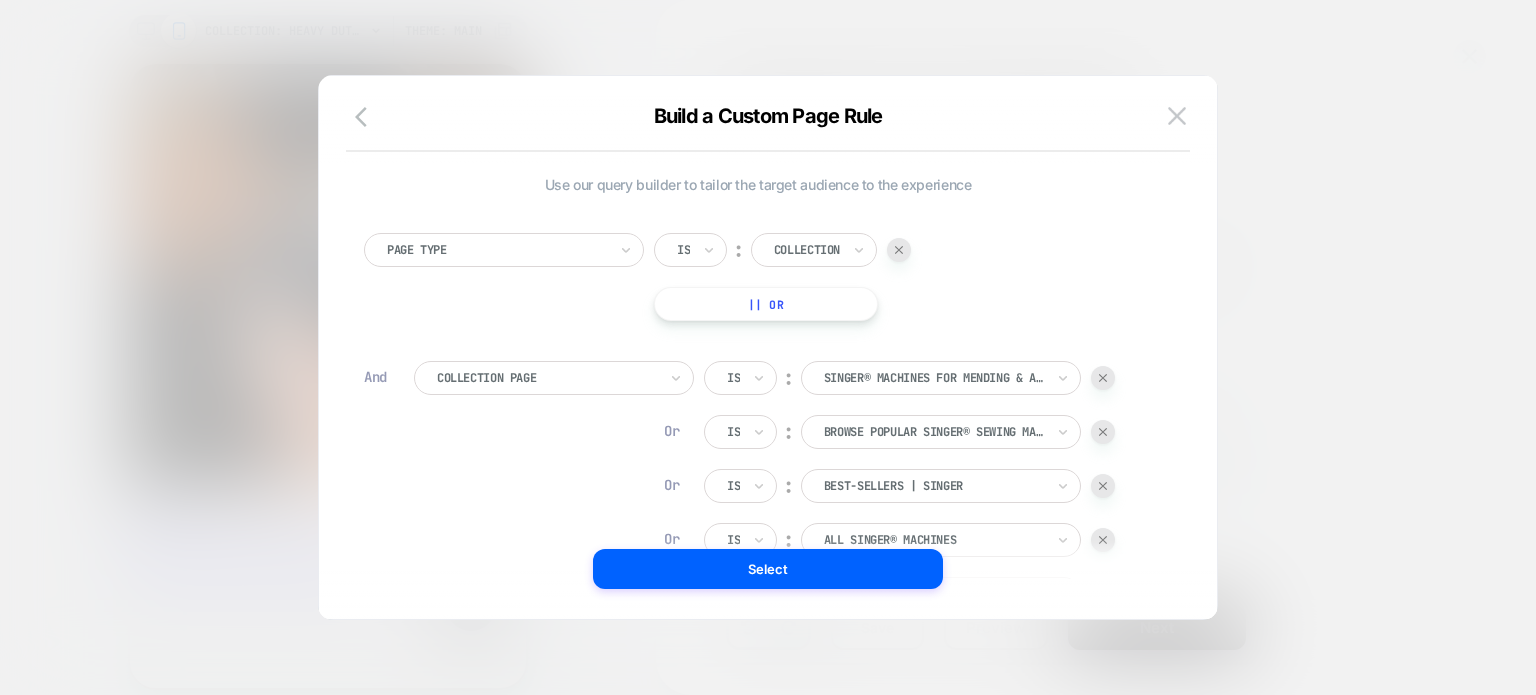 click at bounding box center (1103, 432) 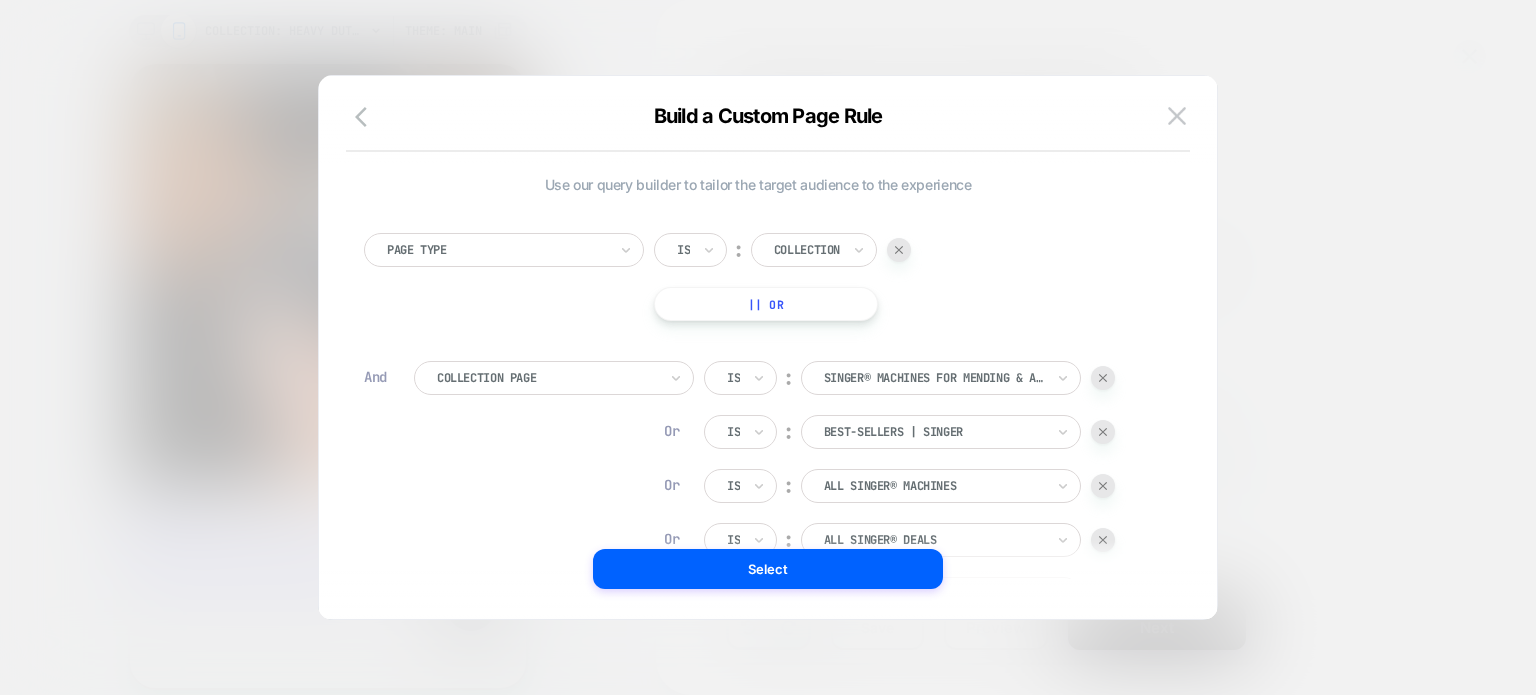 click at bounding box center (1103, 432) 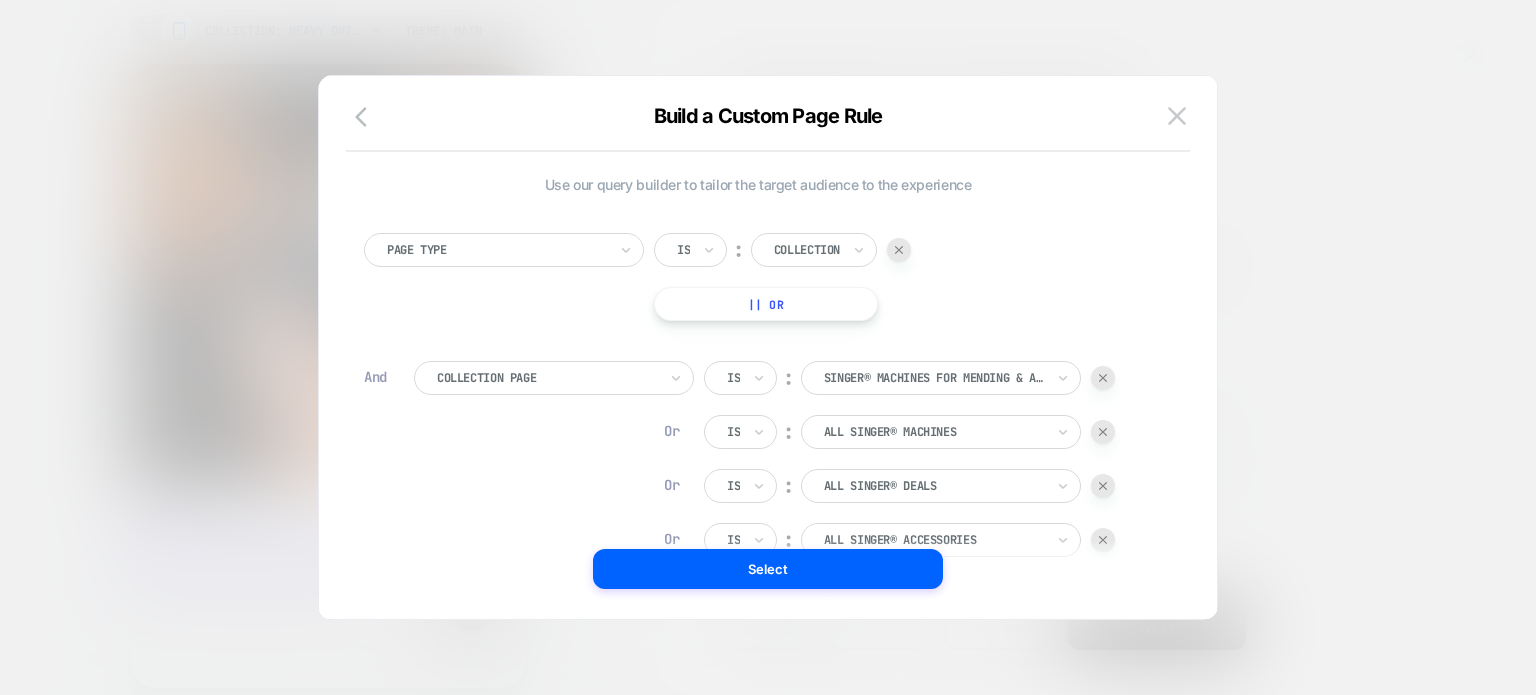 click at bounding box center [1103, 432] 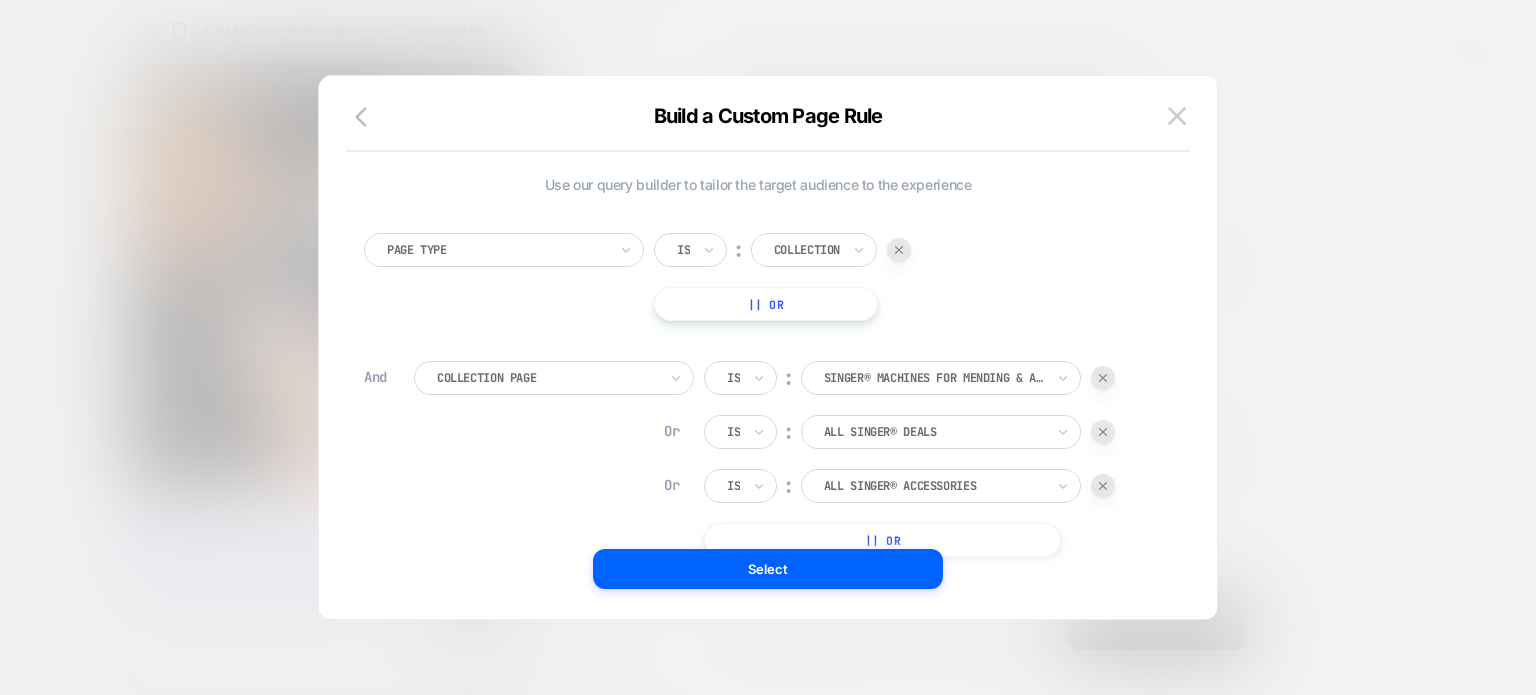 click at bounding box center (1103, 432) 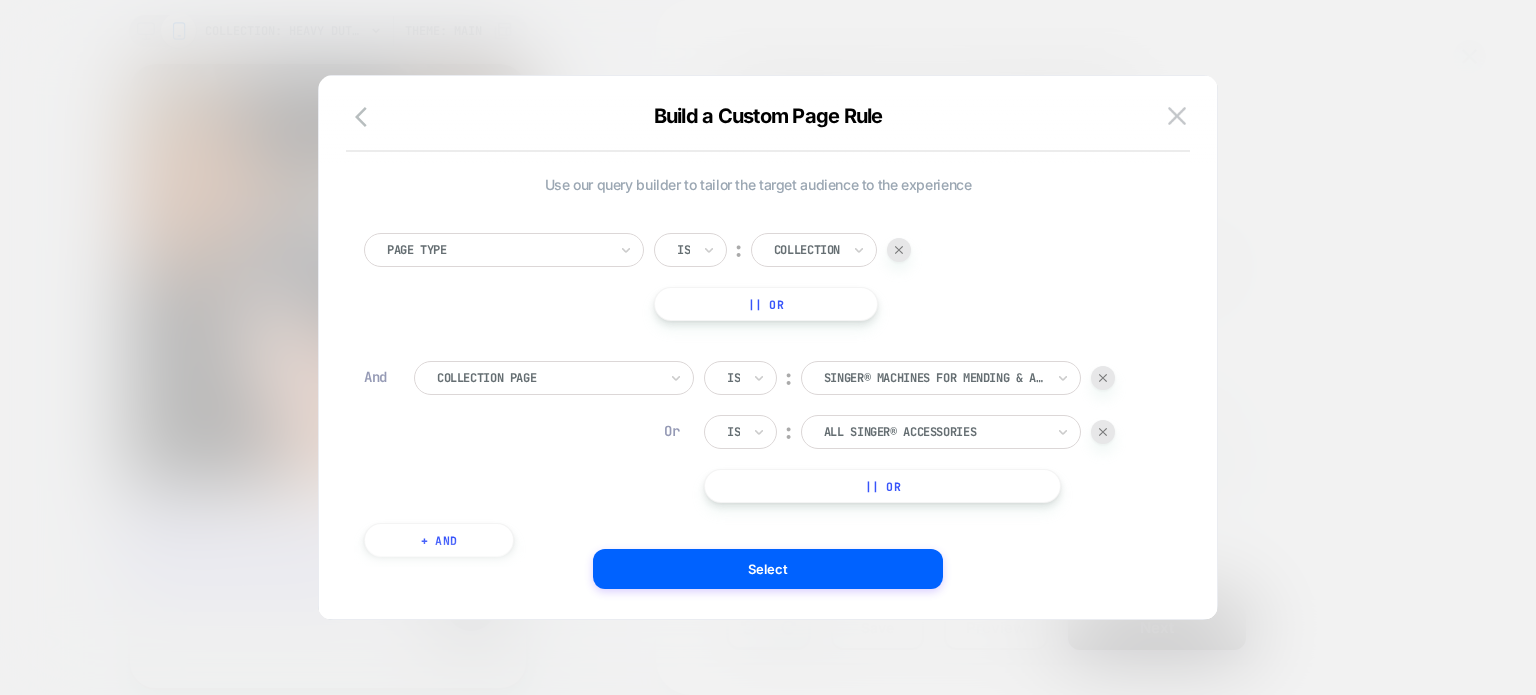 click at bounding box center (1103, 432) 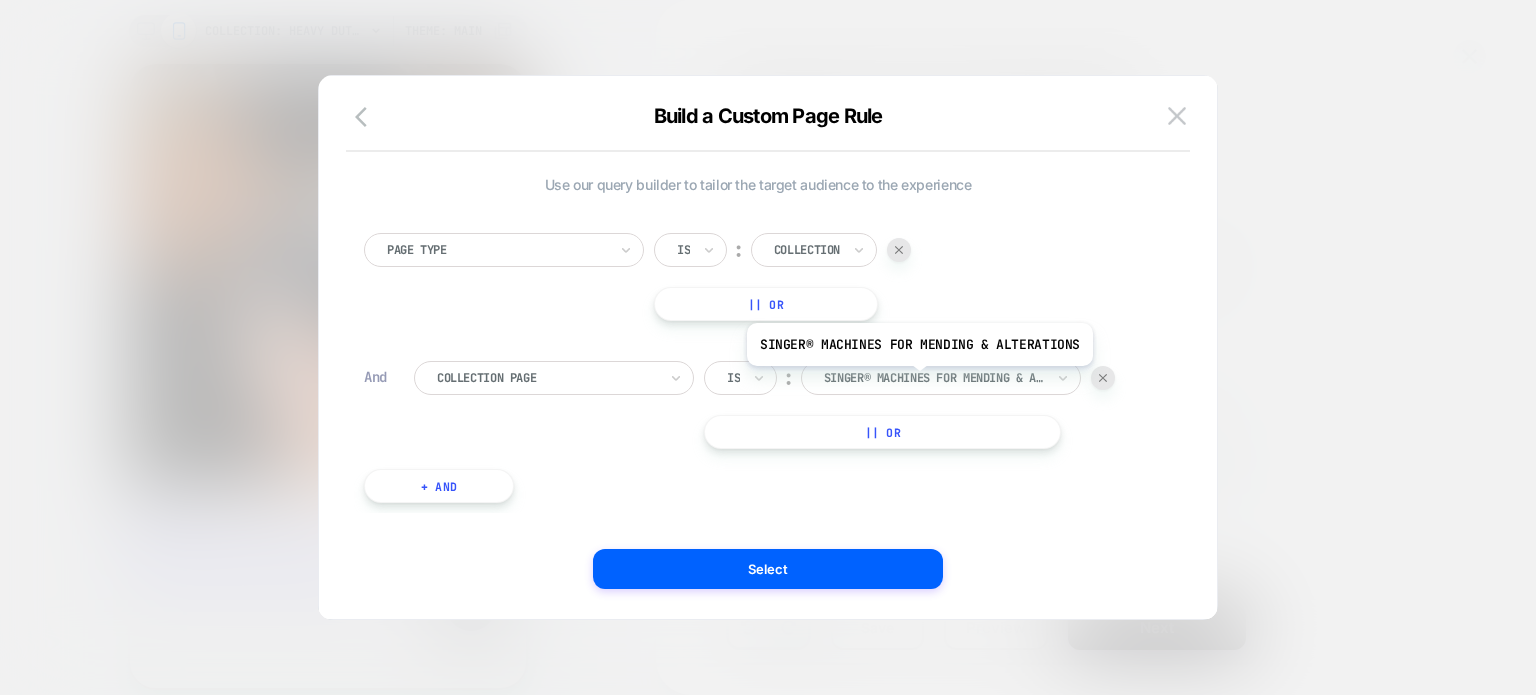 click at bounding box center (934, 378) 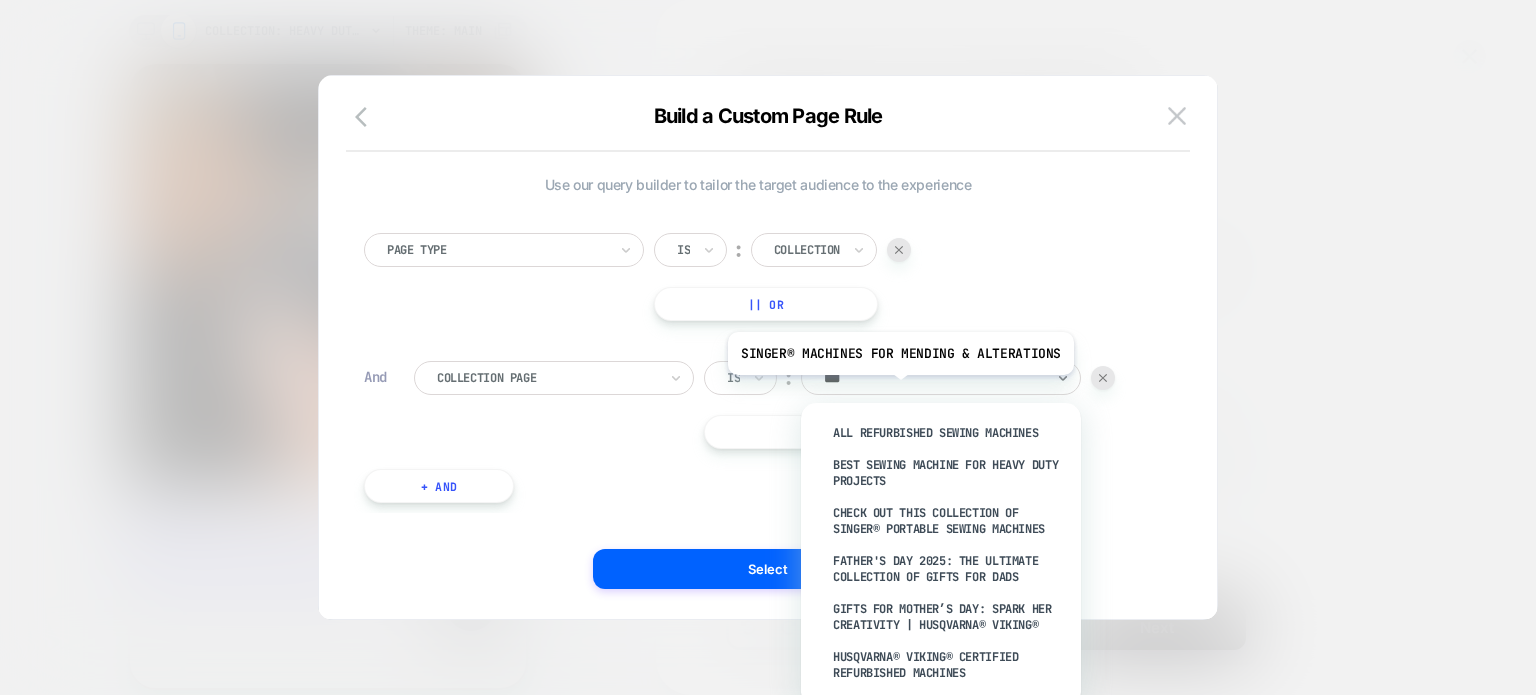 type on "****" 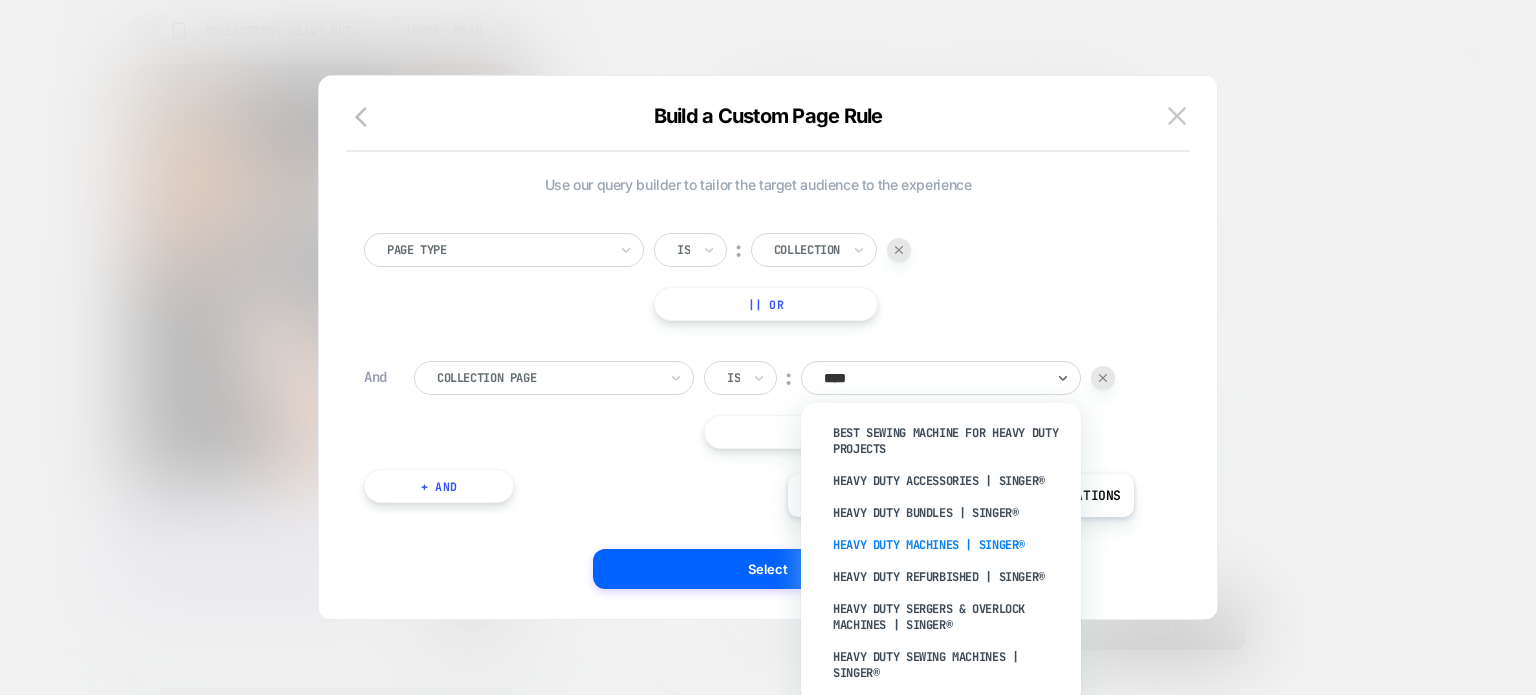click on "Heavy Duty Machines | SINGER®" at bounding box center [951, 545] 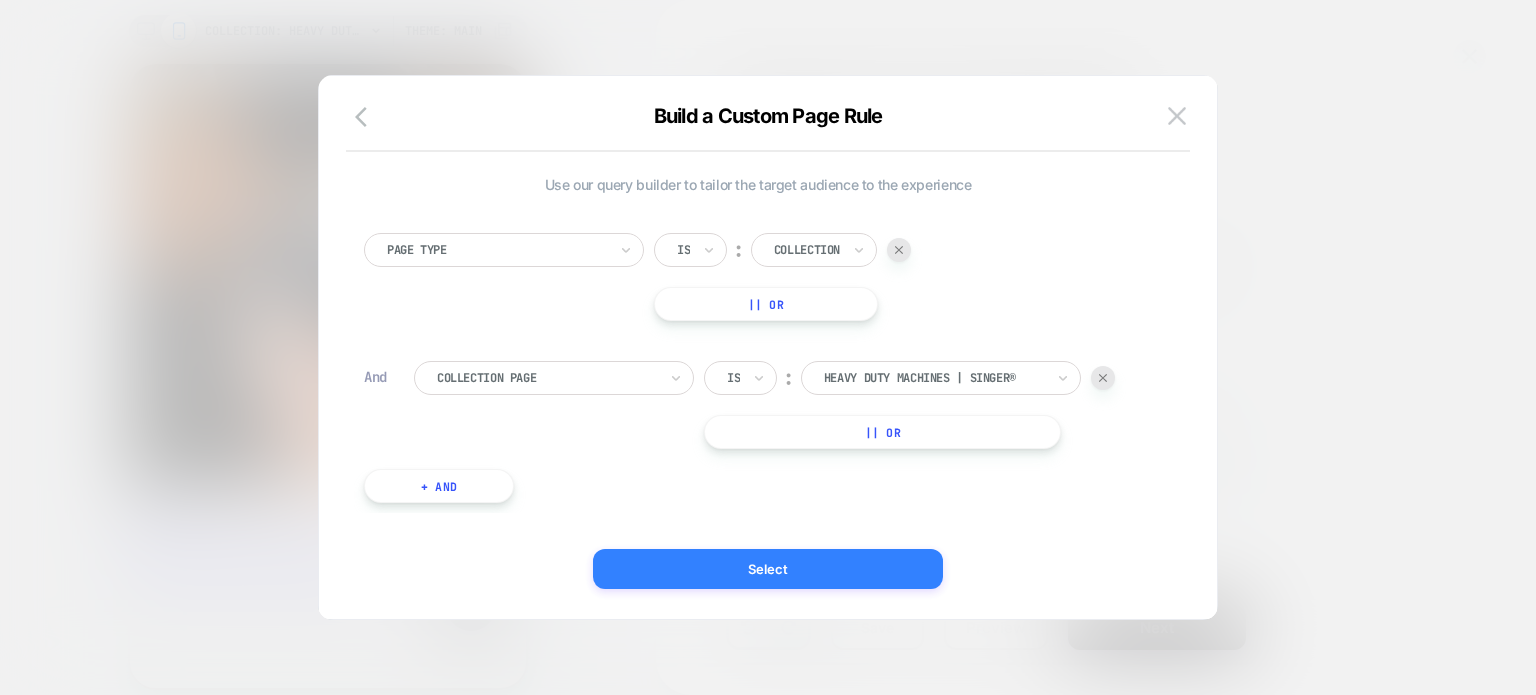 click on "Select" at bounding box center [768, 569] 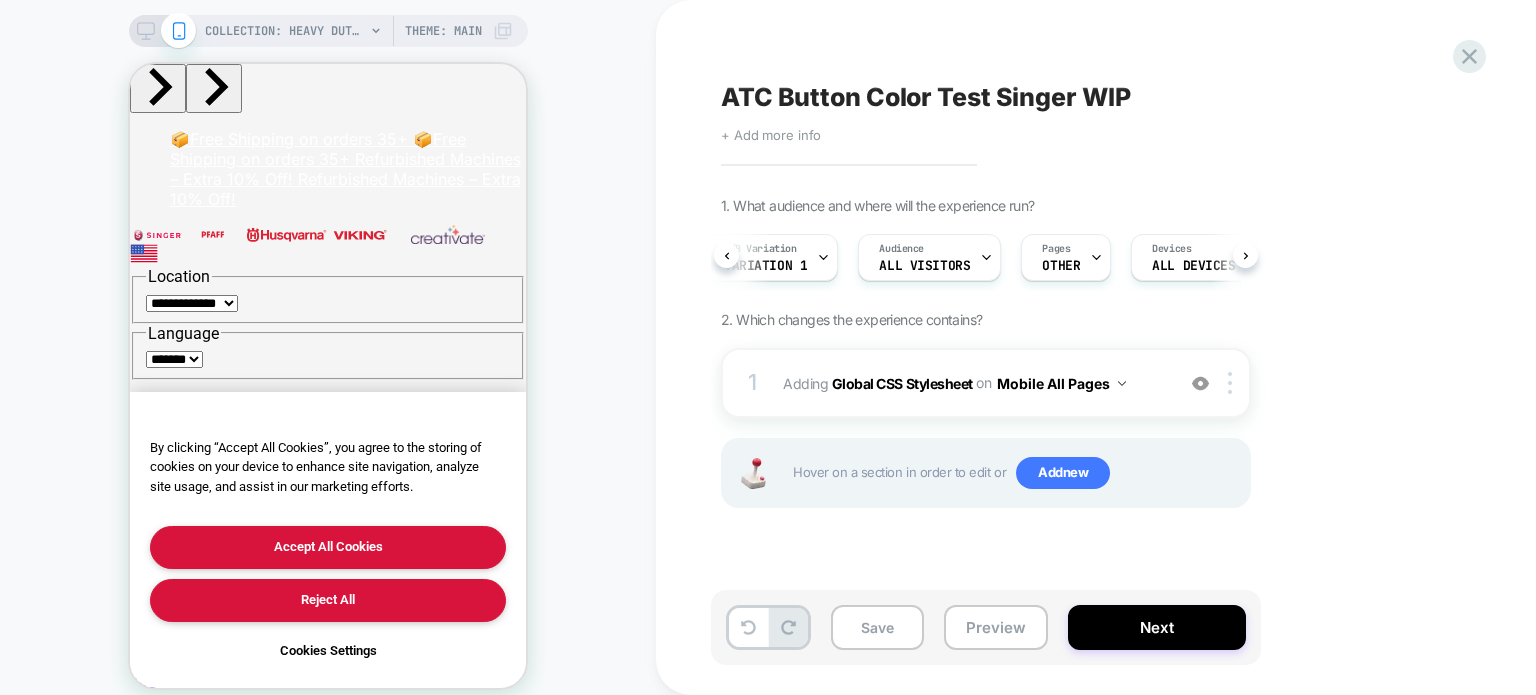 scroll, scrollTop: 0, scrollLeft: 19, axis: horizontal 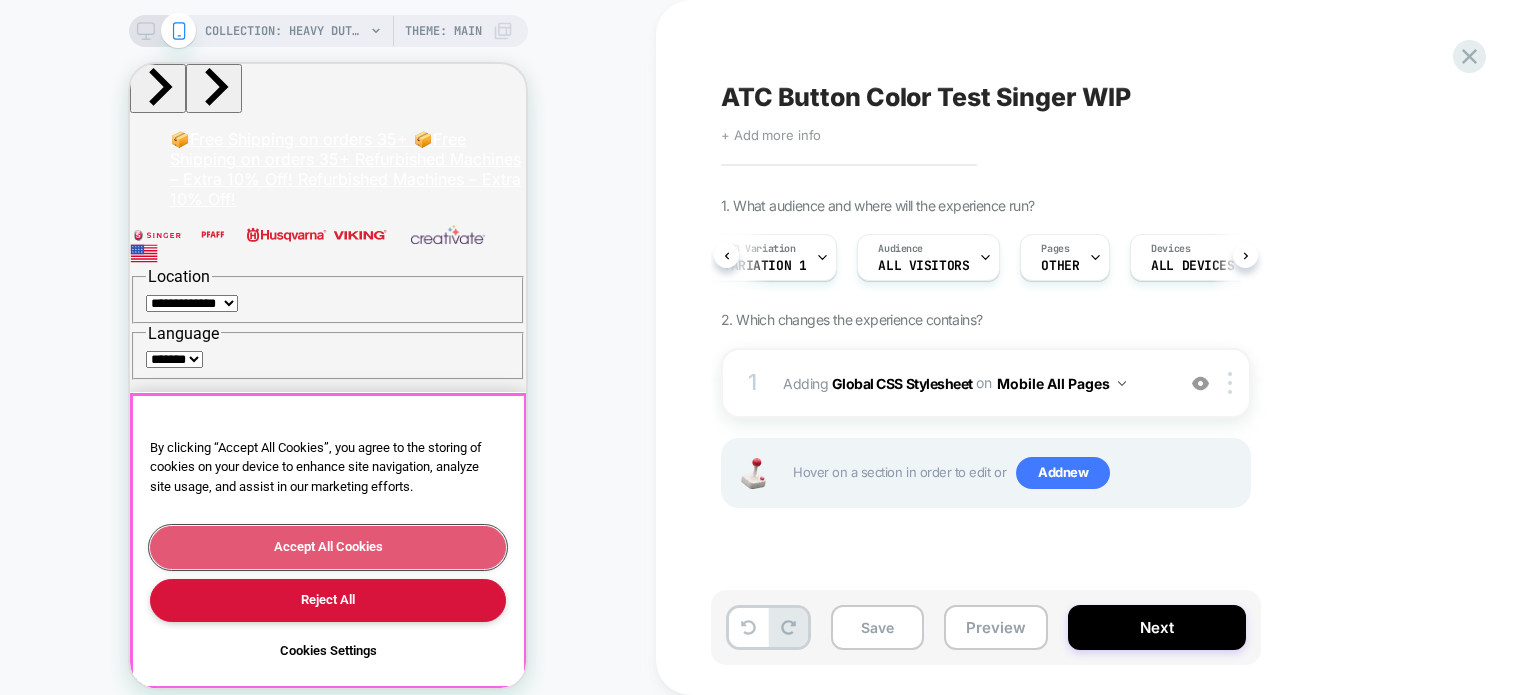 click on "Accept All Cookies" at bounding box center (328, 547) 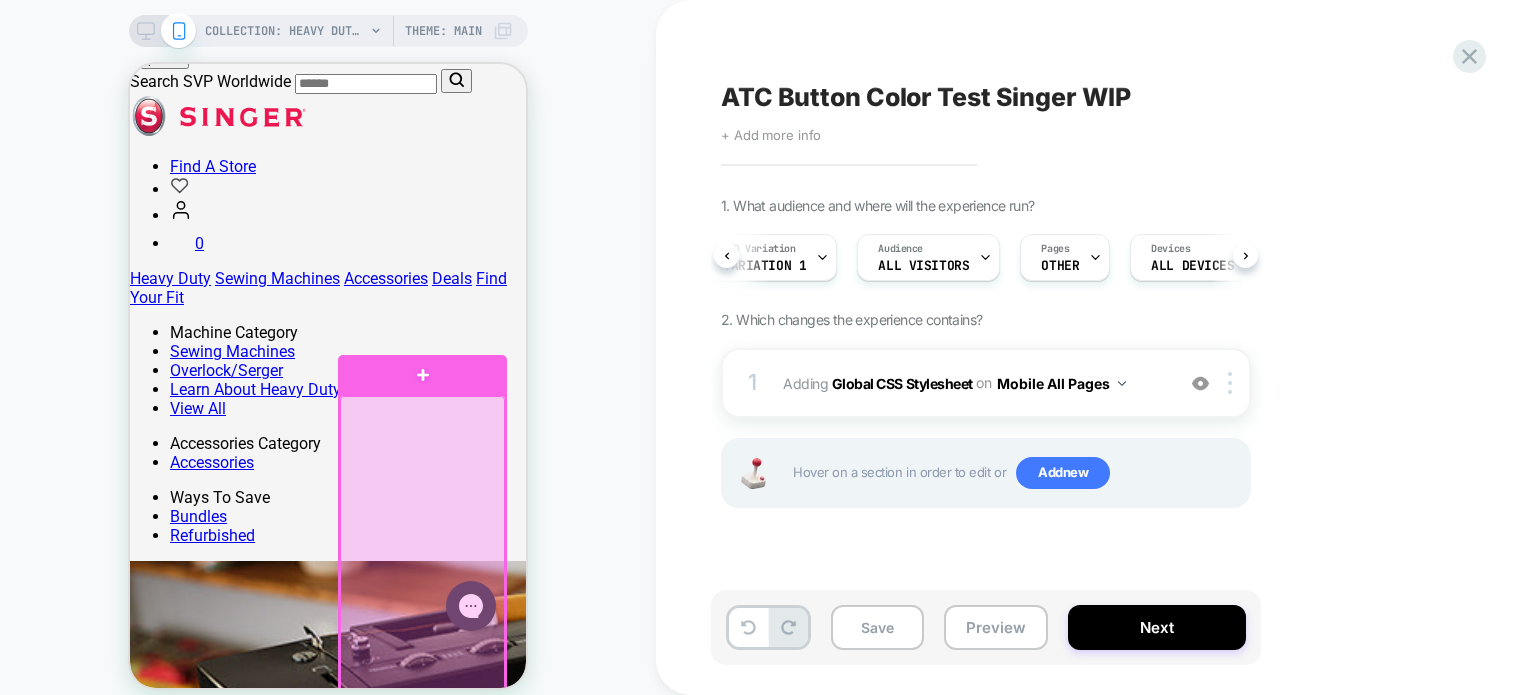 scroll, scrollTop: 384, scrollLeft: 0, axis: vertical 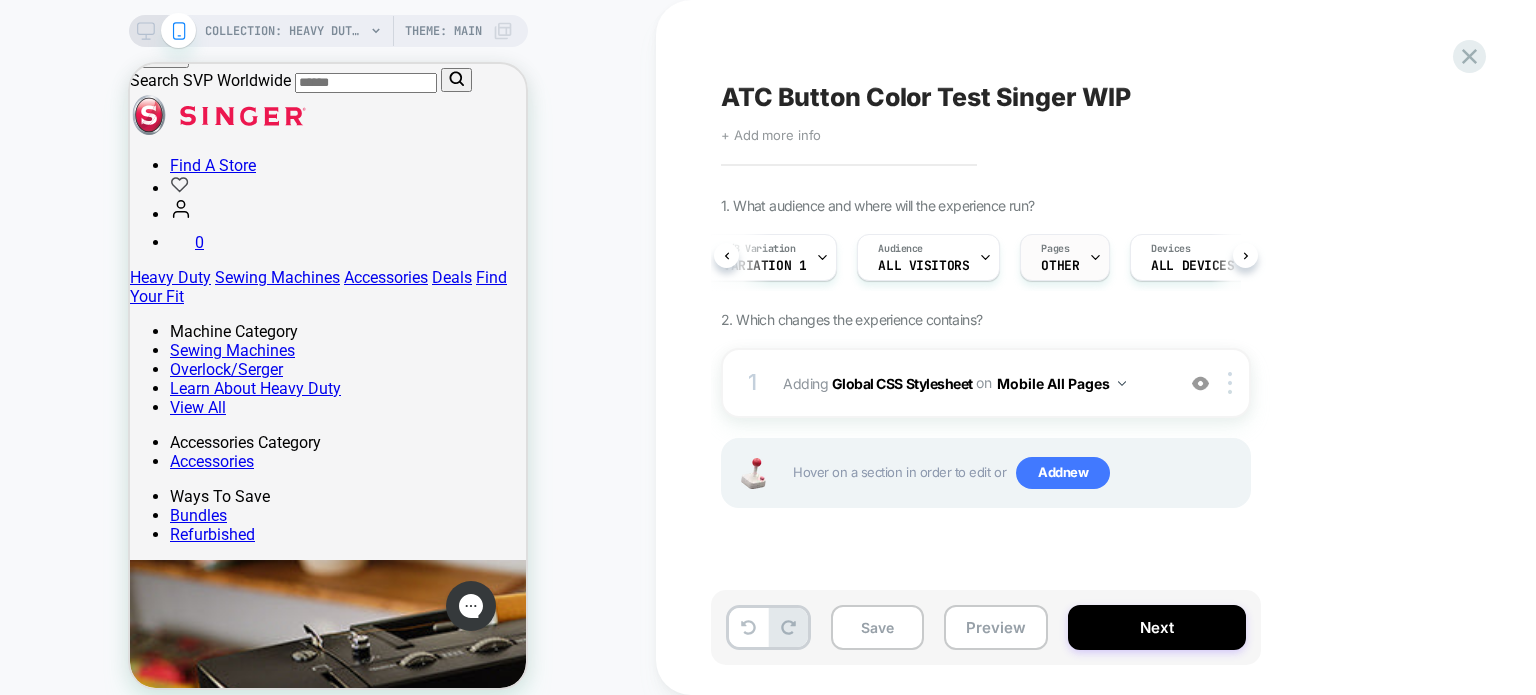 click on "OTHER" at bounding box center [1060, 266] 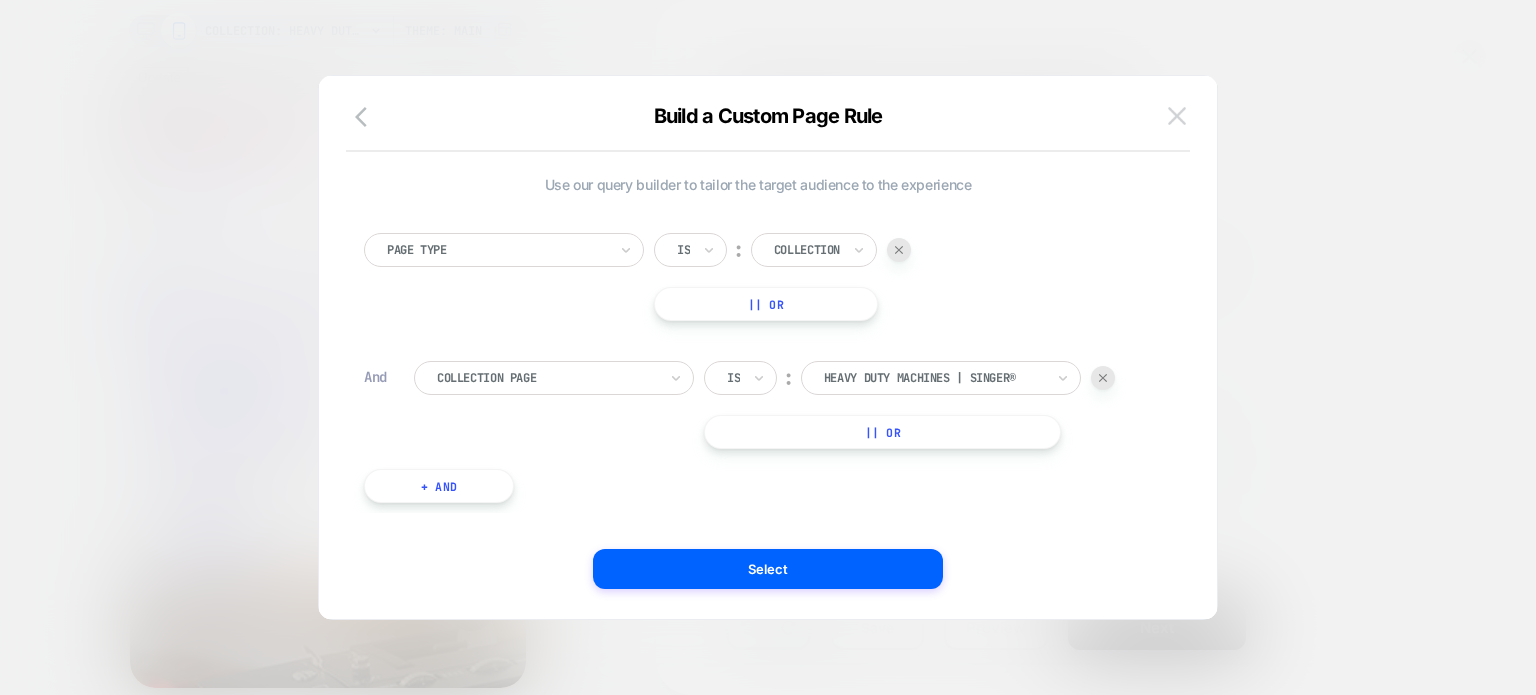 click at bounding box center [1177, 115] 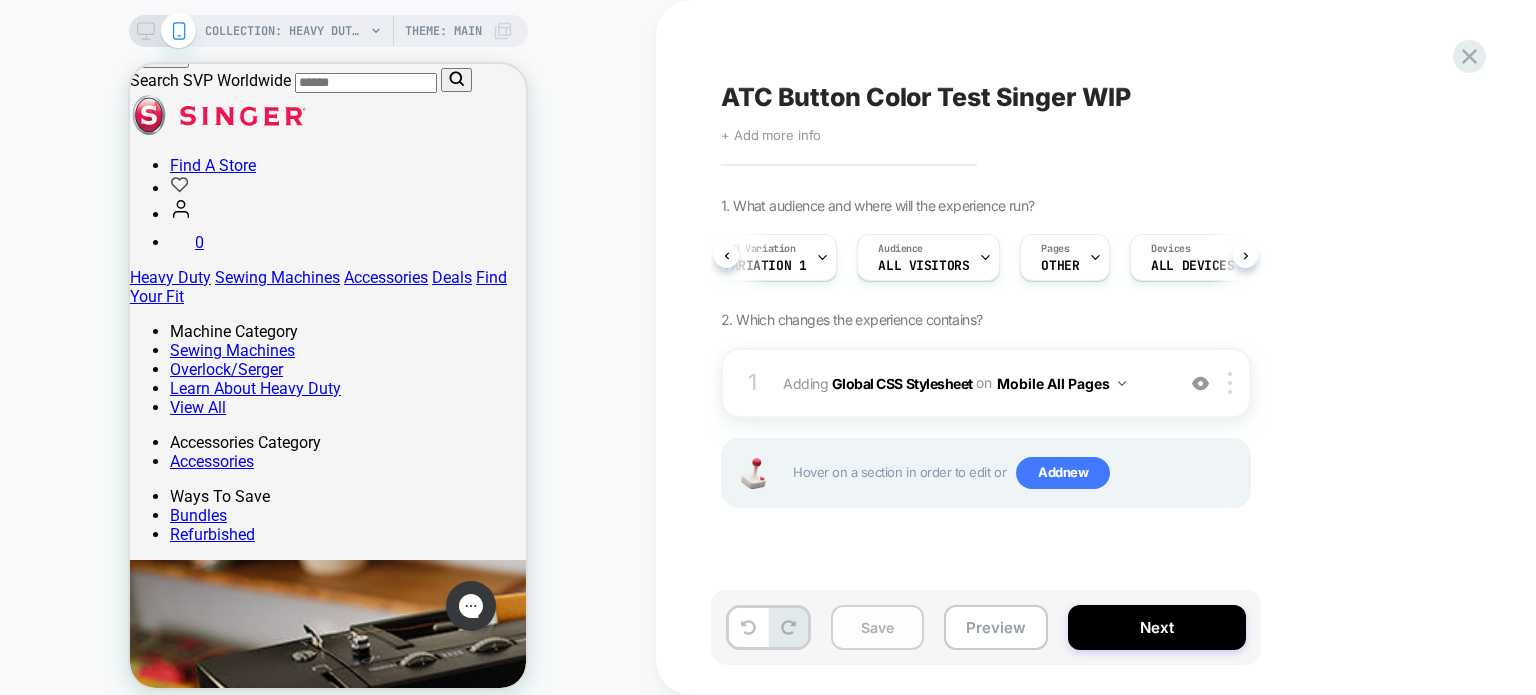 click on "Save" at bounding box center [877, 627] 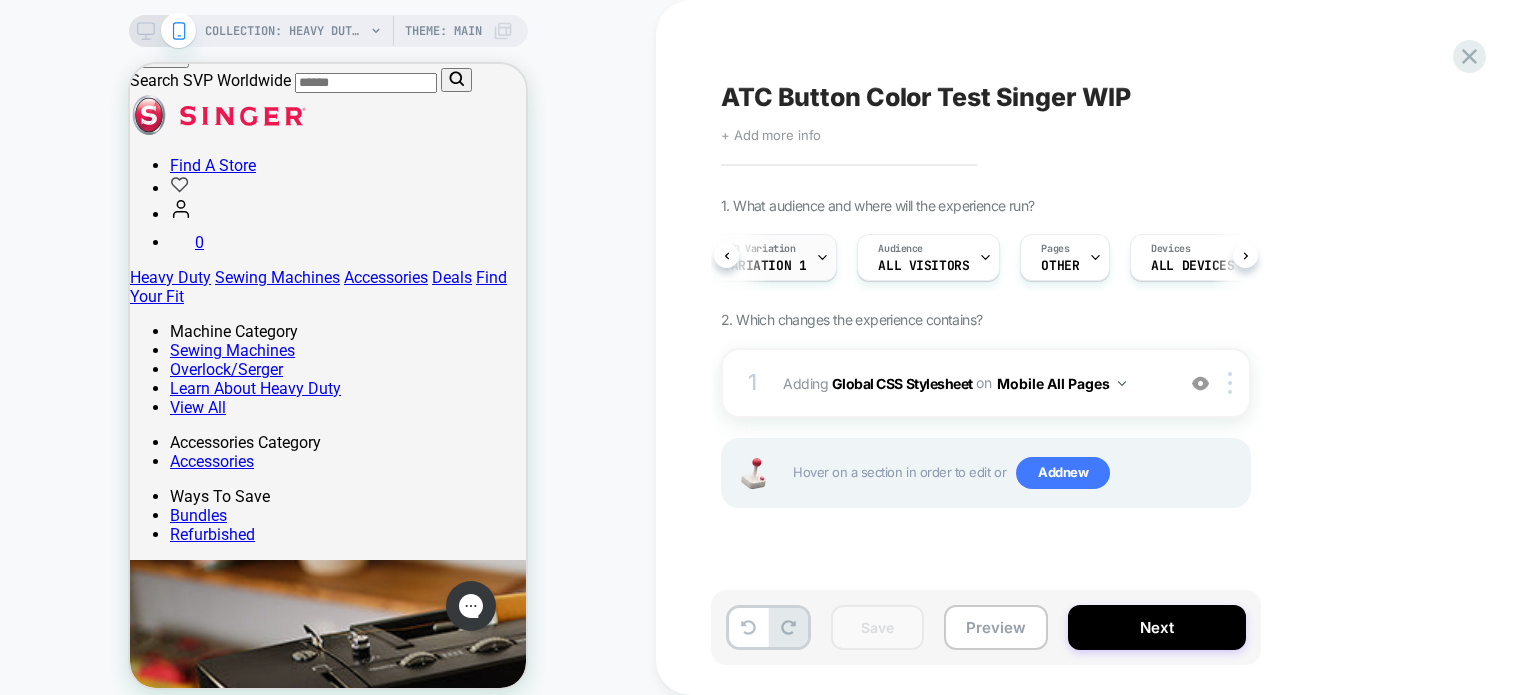 click on "A/B Variation Variation 1" at bounding box center [764, 257] 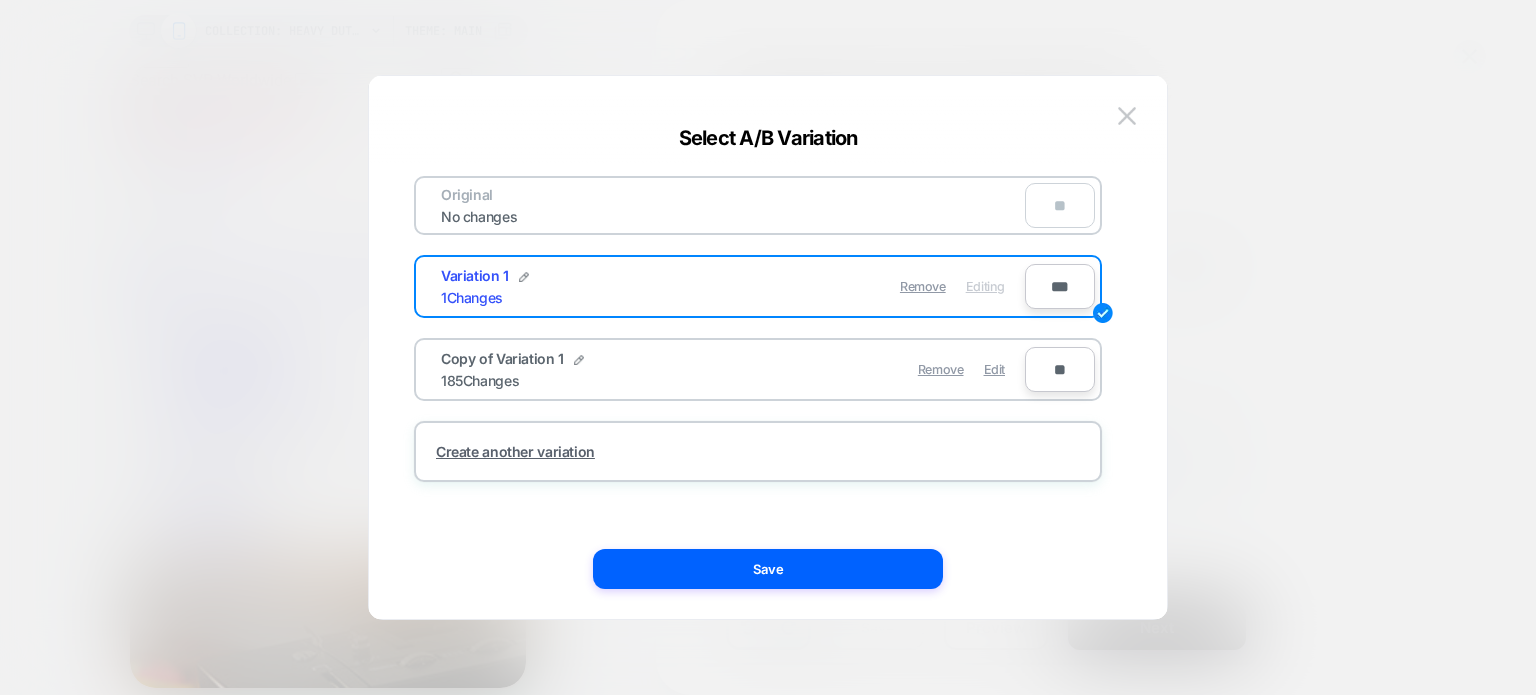 click on "Remove Edit" at bounding box center (874, 369) 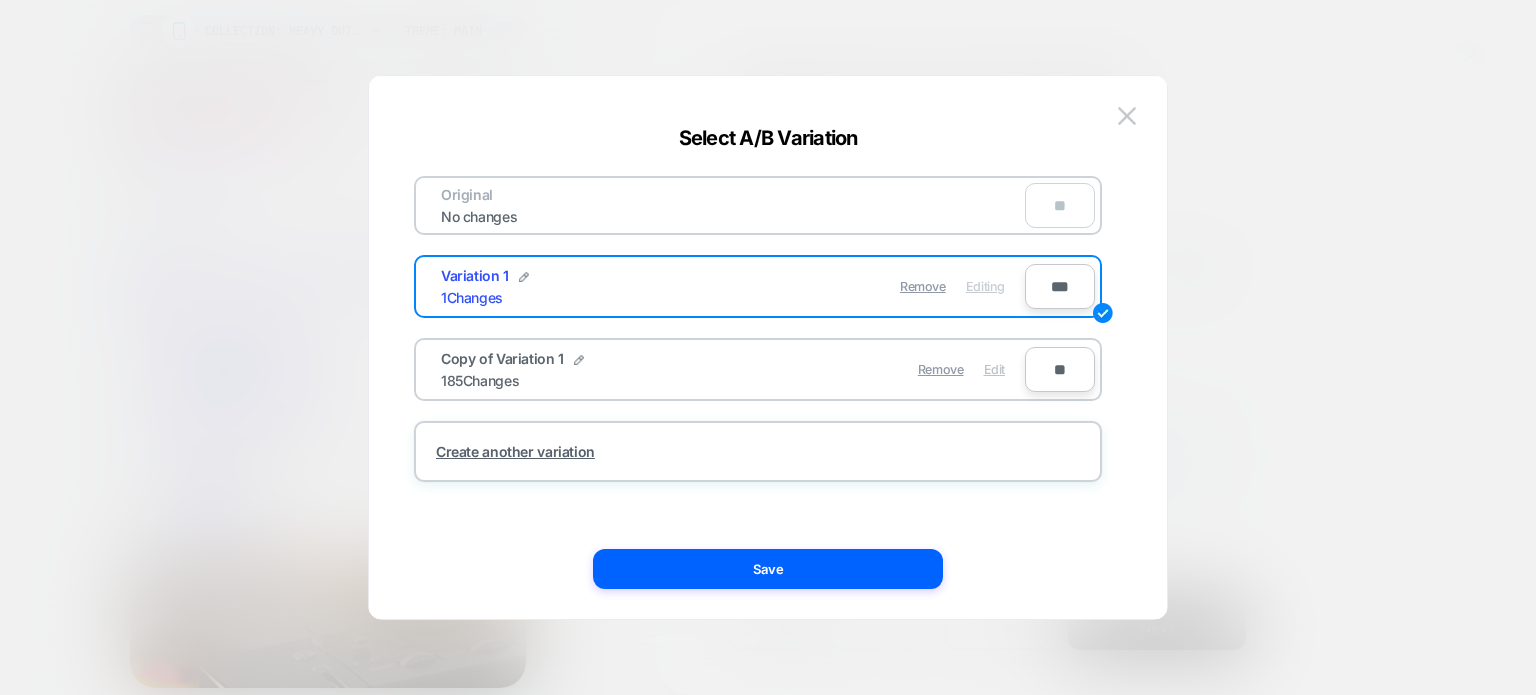 click on "Edit" at bounding box center [994, 369] 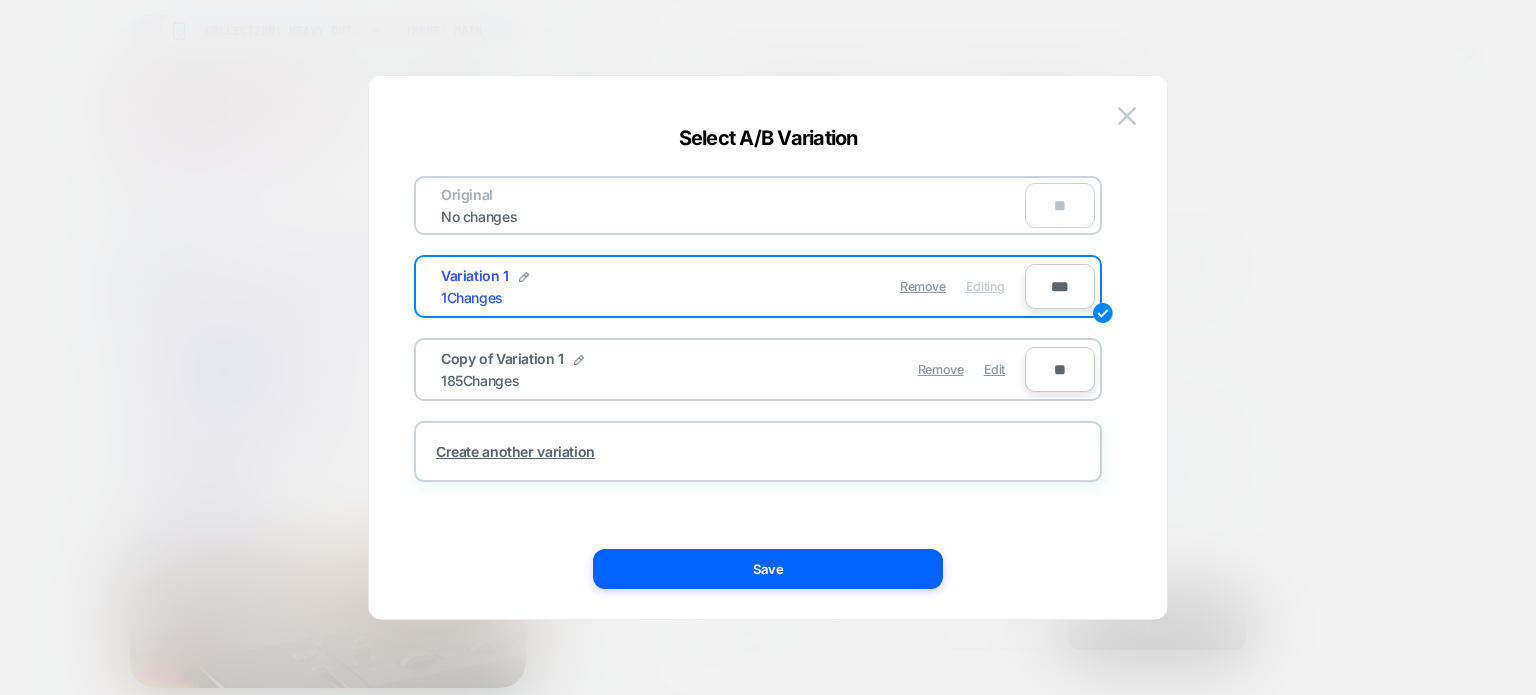 click on "Edit" at bounding box center (994, 369) 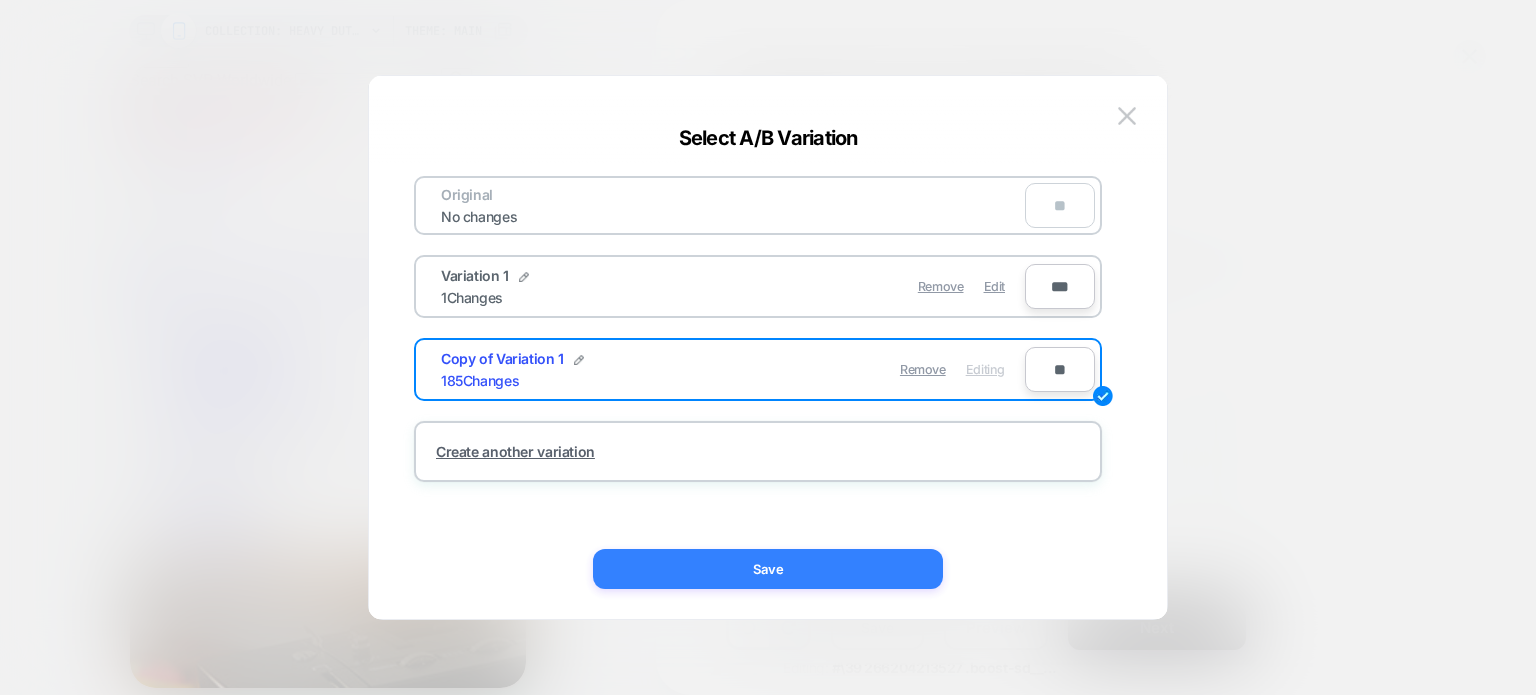 click on "Save" at bounding box center [768, 569] 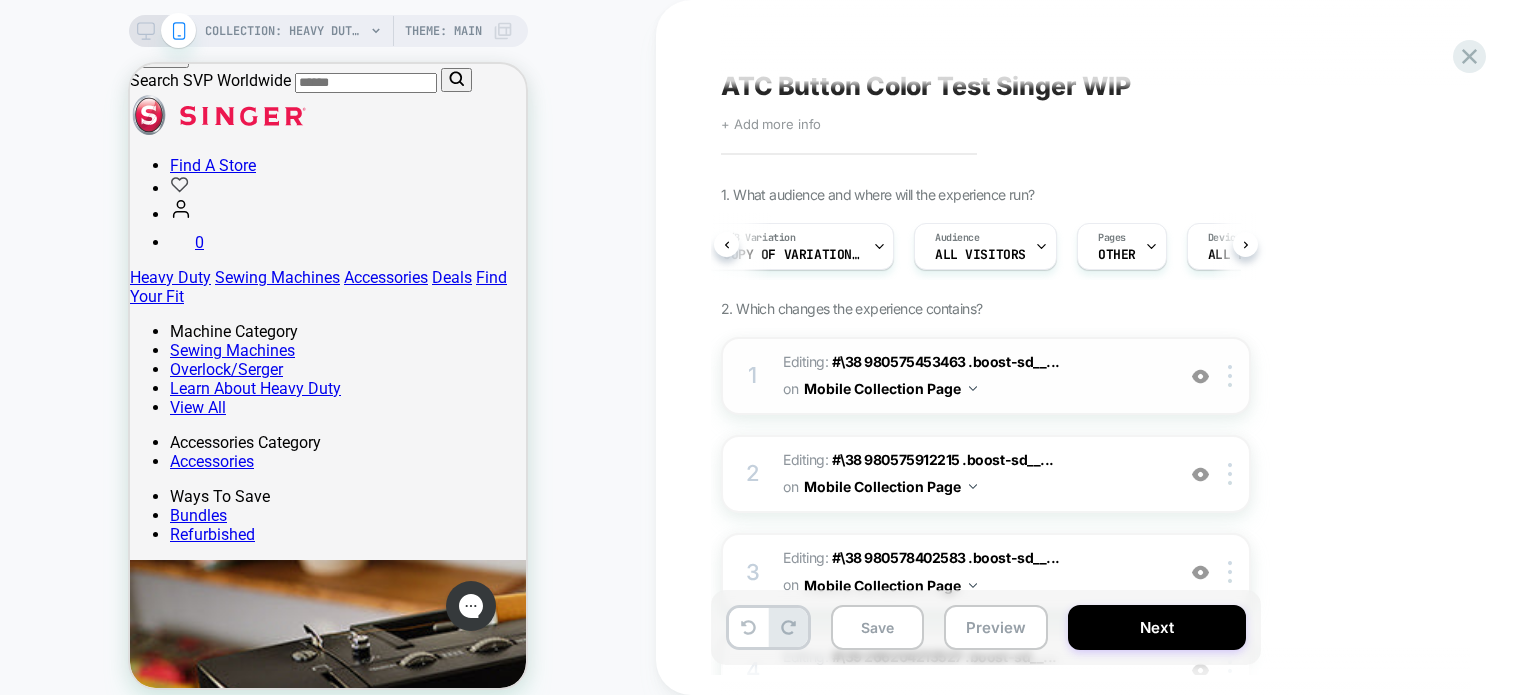 scroll, scrollTop: 20, scrollLeft: 0, axis: vertical 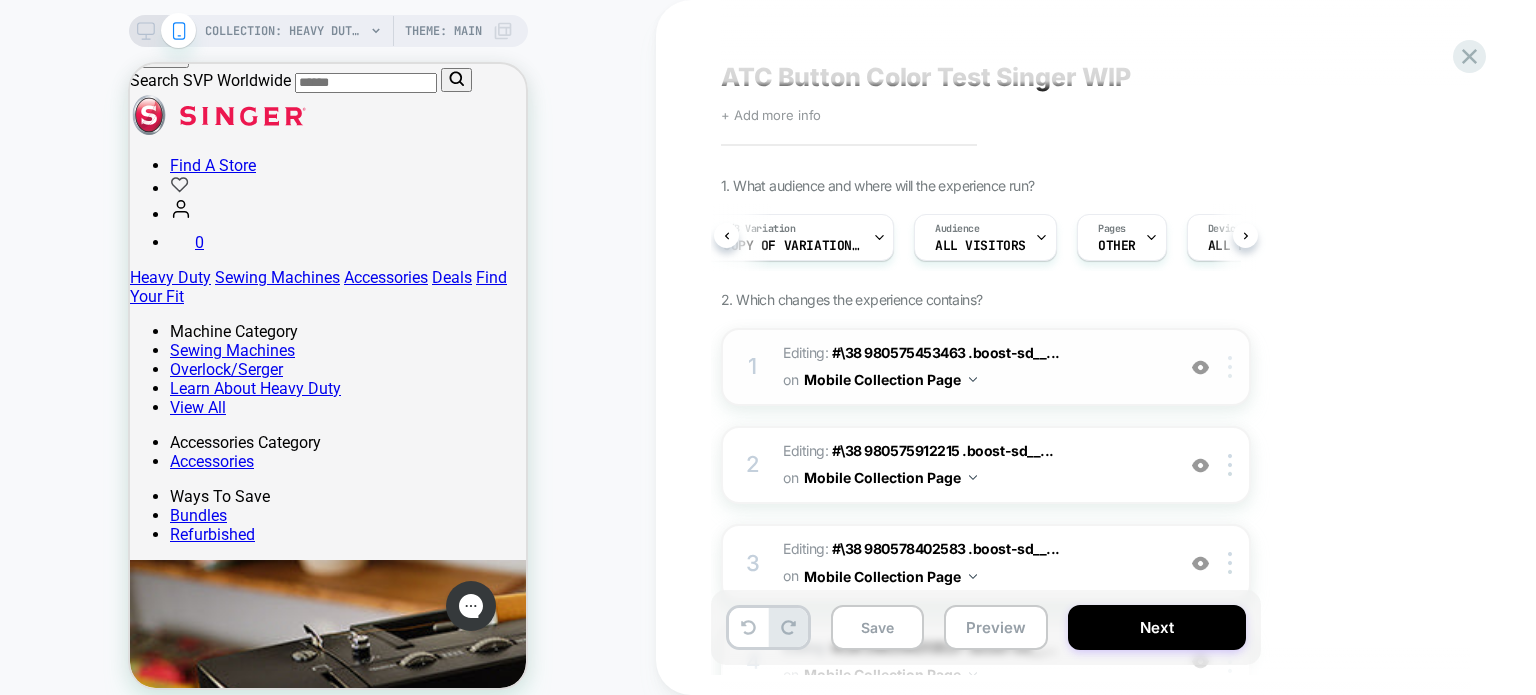 click at bounding box center [1230, 367] 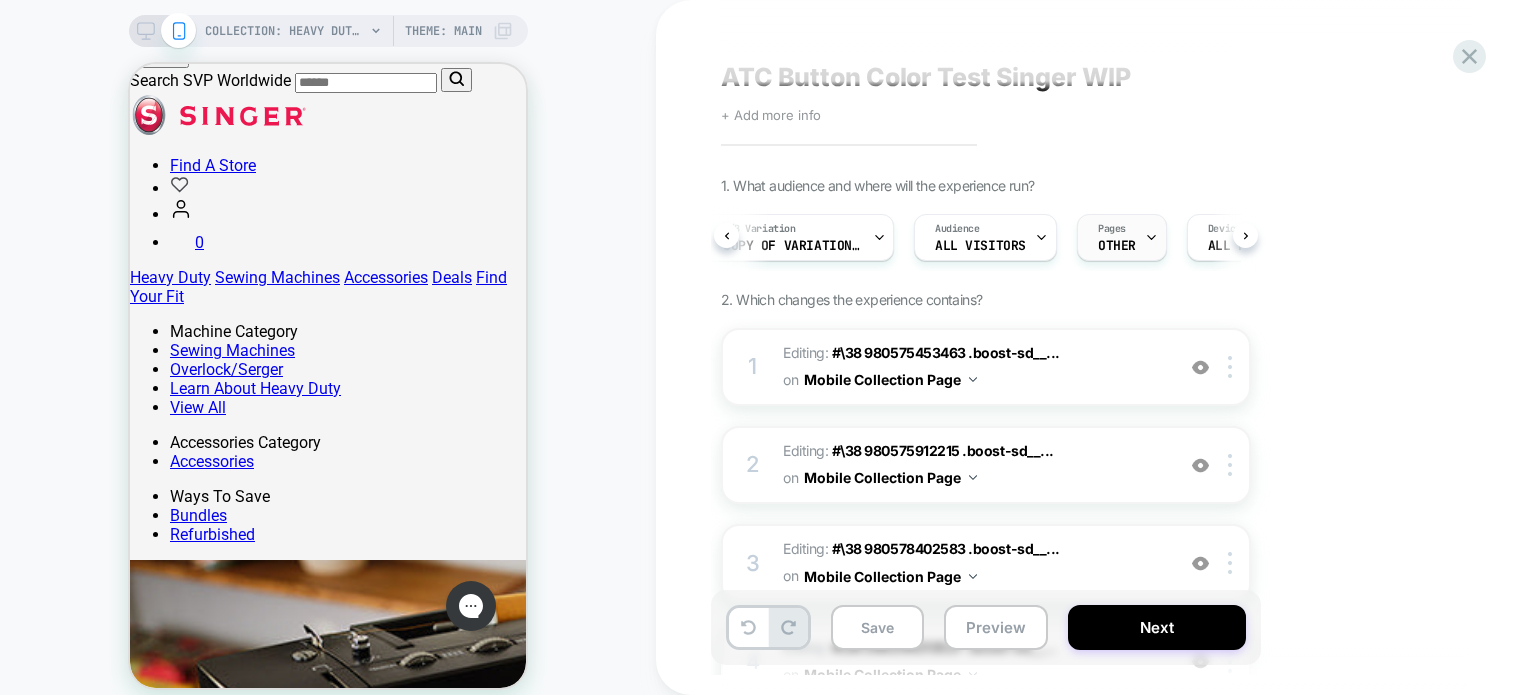 click on "Pages" at bounding box center (1112, 229) 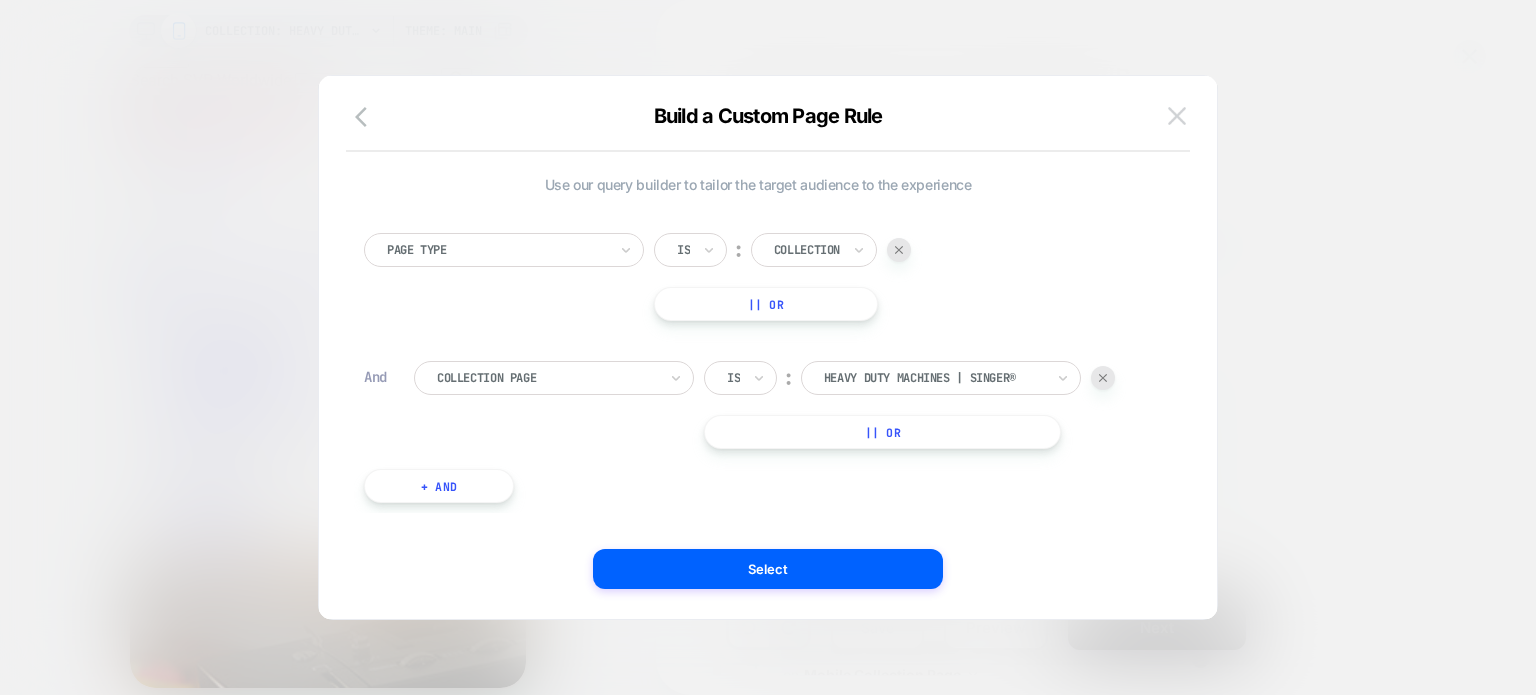 click at bounding box center [1177, 116] 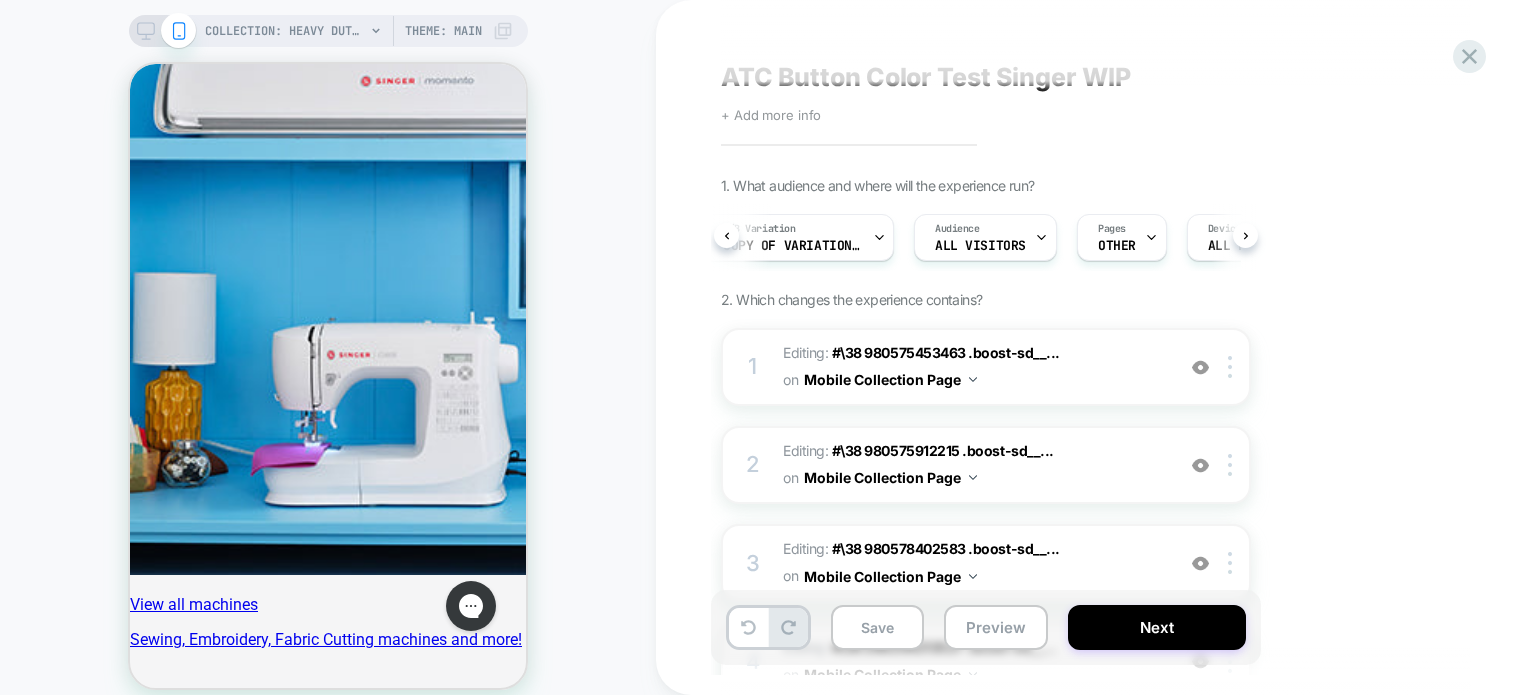 scroll, scrollTop: 2939, scrollLeft: 0, axis: vertical 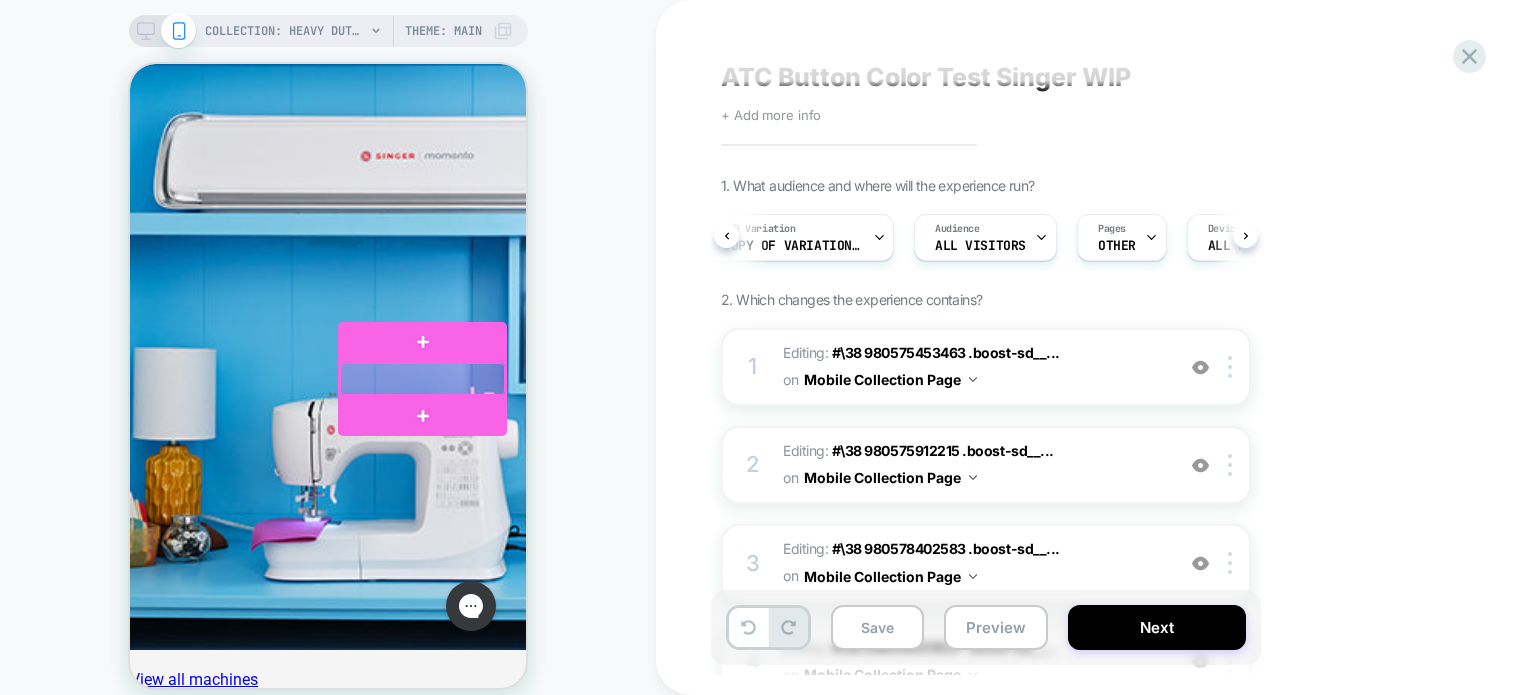 click at bounding box center [422, 379] 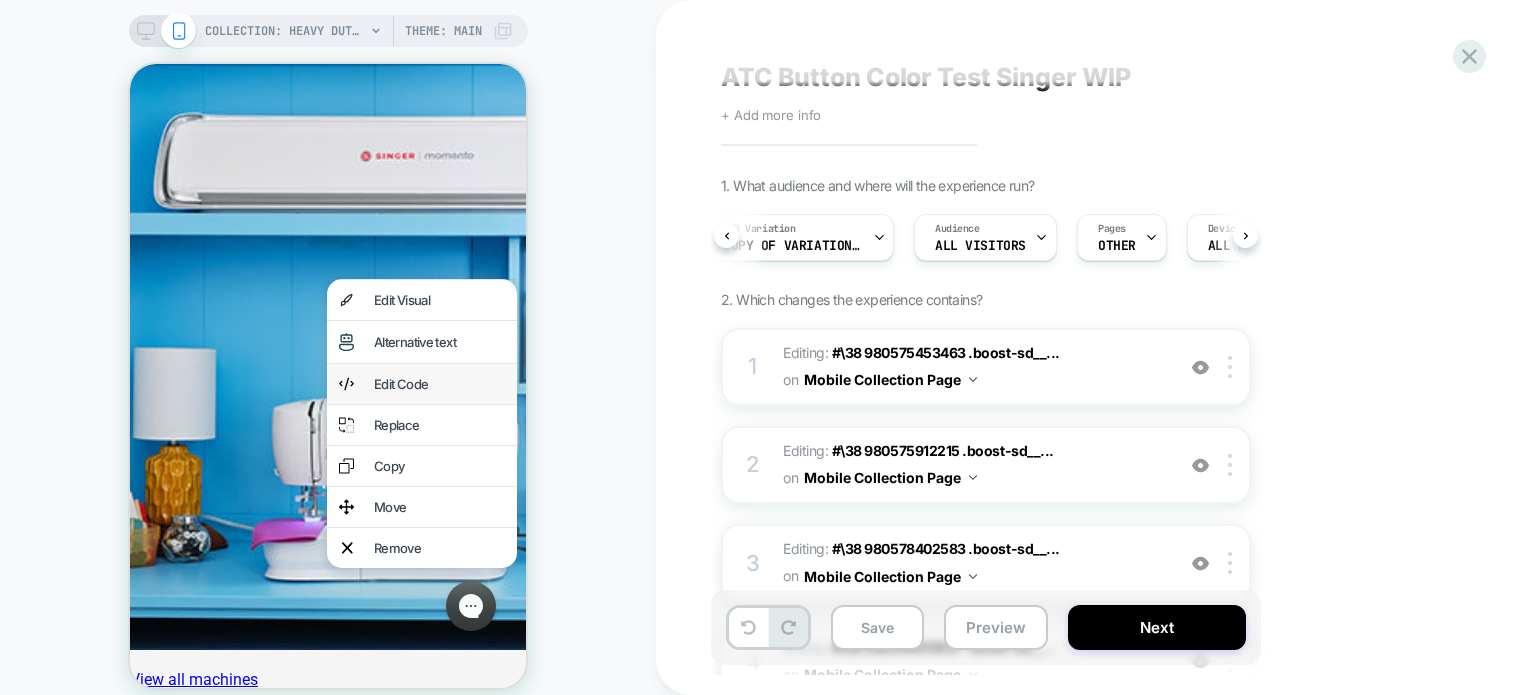 click on "Edit Code" at bounding box center [439, 384] 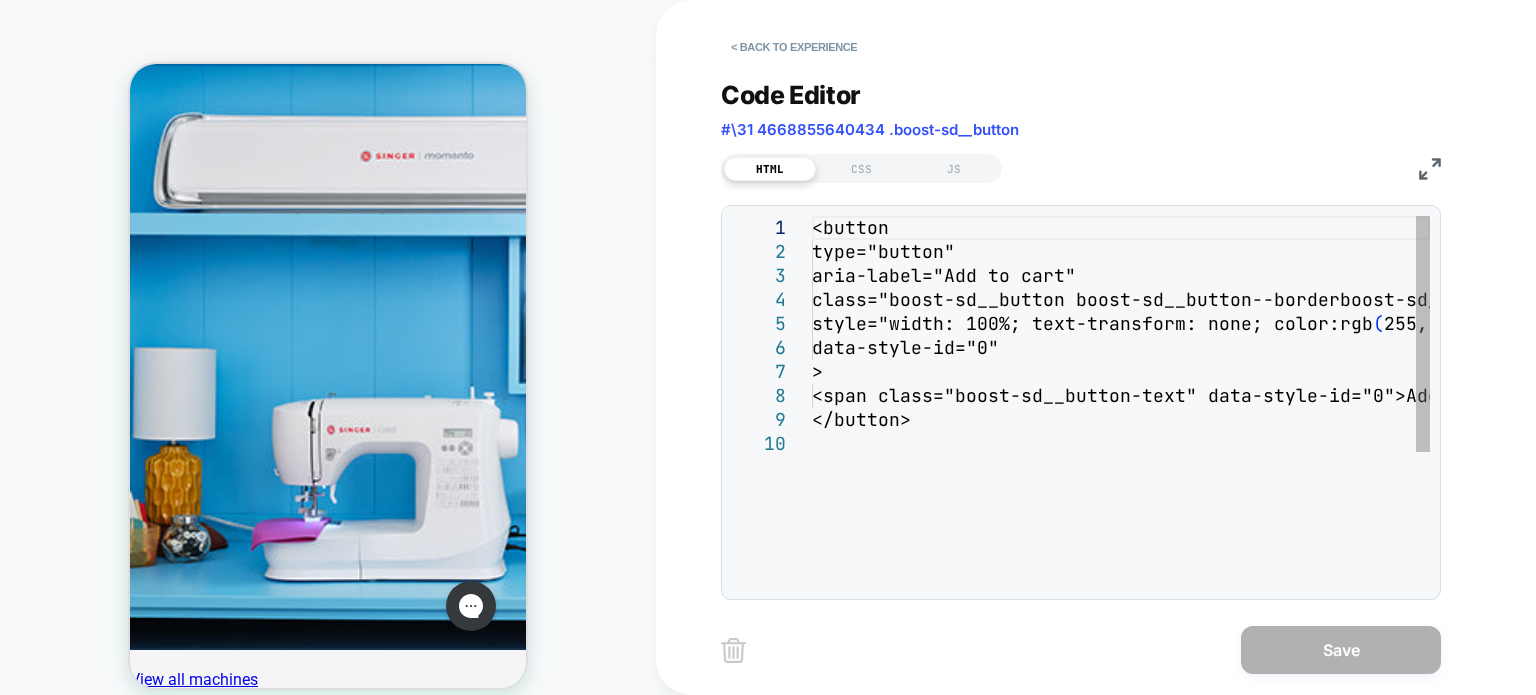 scroll, scrollTop: 24, scrollLeft: 0, axis: vertical 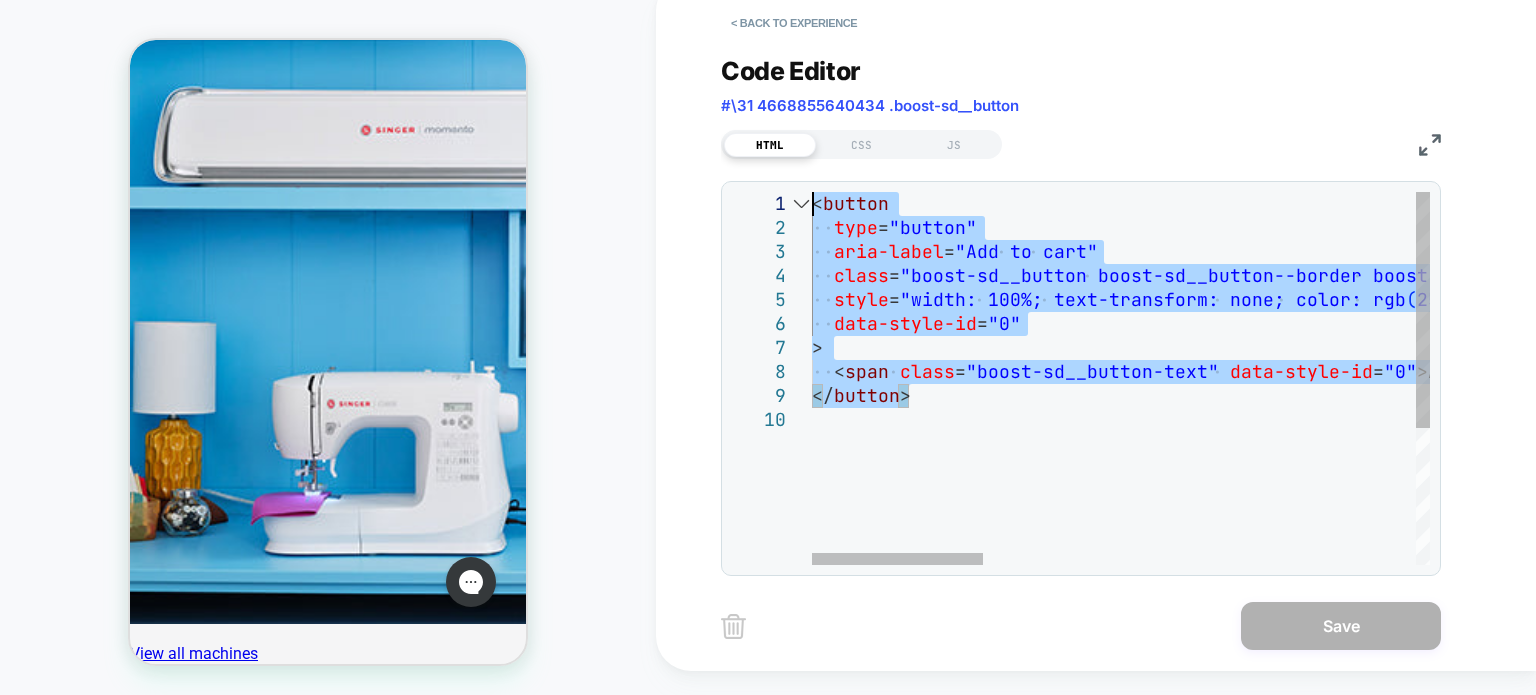drag, startPoint x: 968, startPoint y: 390, endPoint x: 771, endPoint y: 204, distance: 270.93356 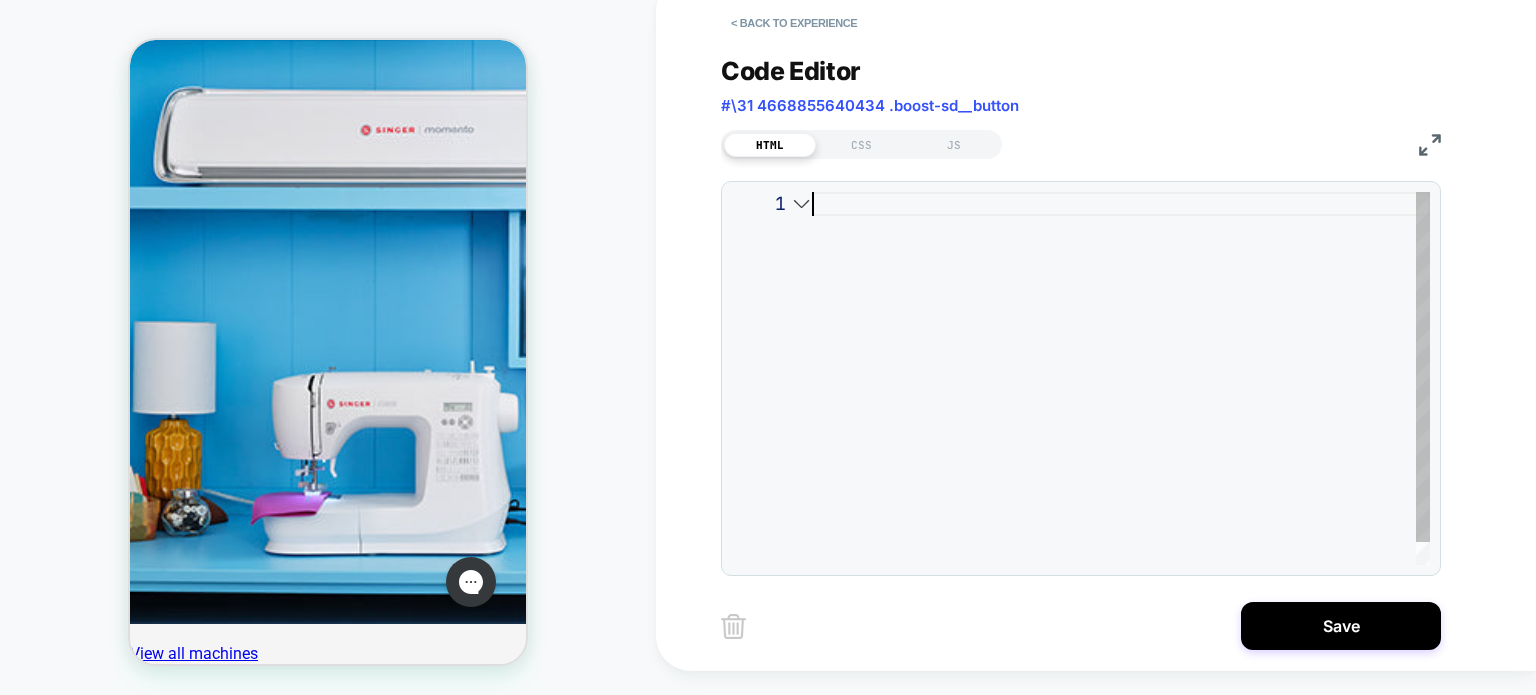 type on "**********" 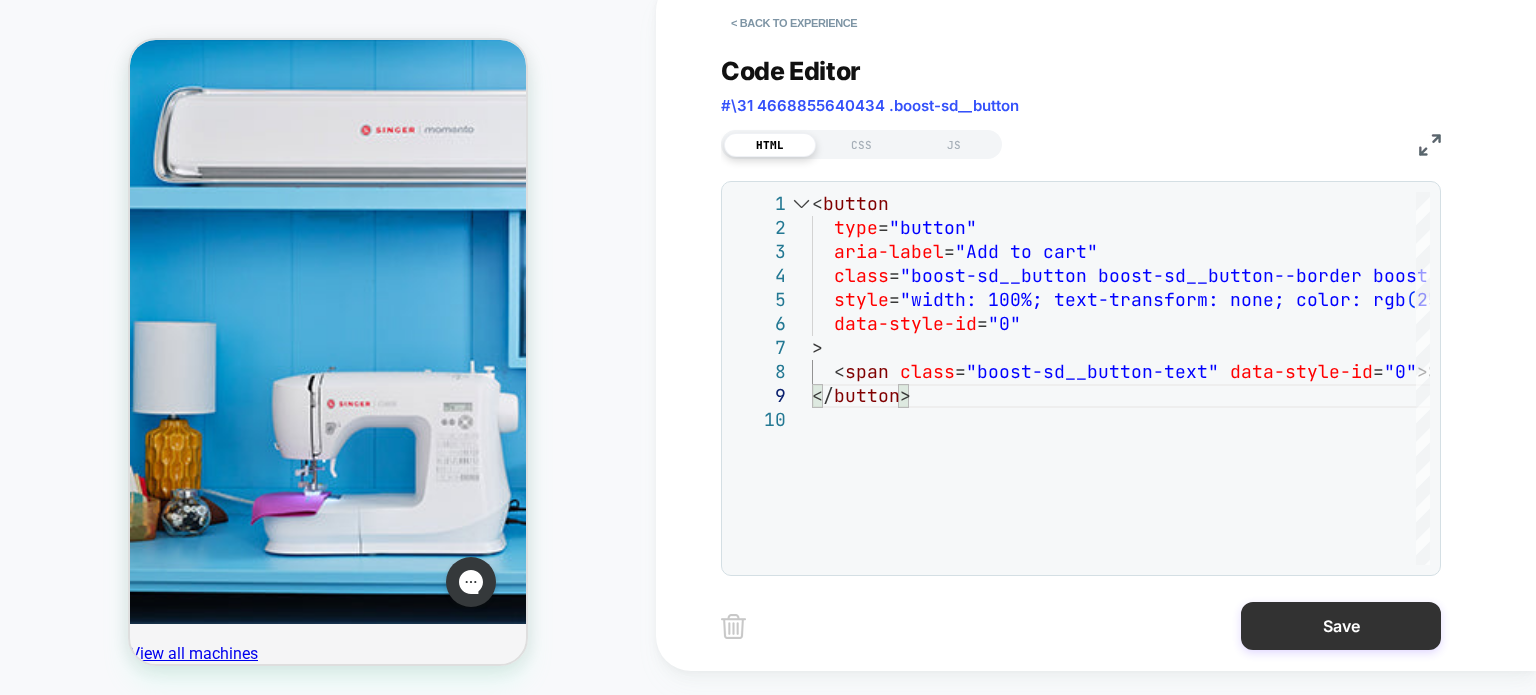 drag, startPoint x: 1372, startPoint y: 633, endPoint x: 68, endPoint y: 345, distance: 1335.425 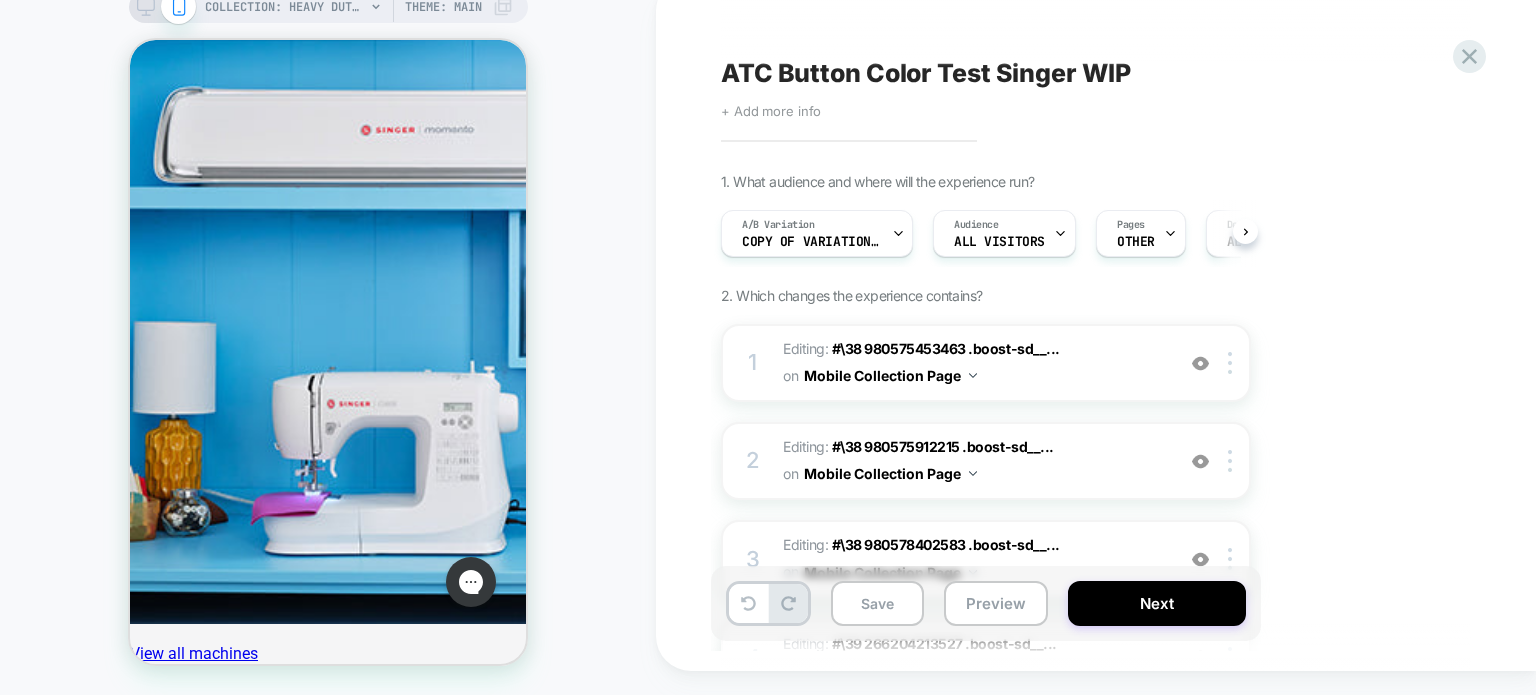 scroll, scrollTop: 0, scrollLeft: 0, axis: both 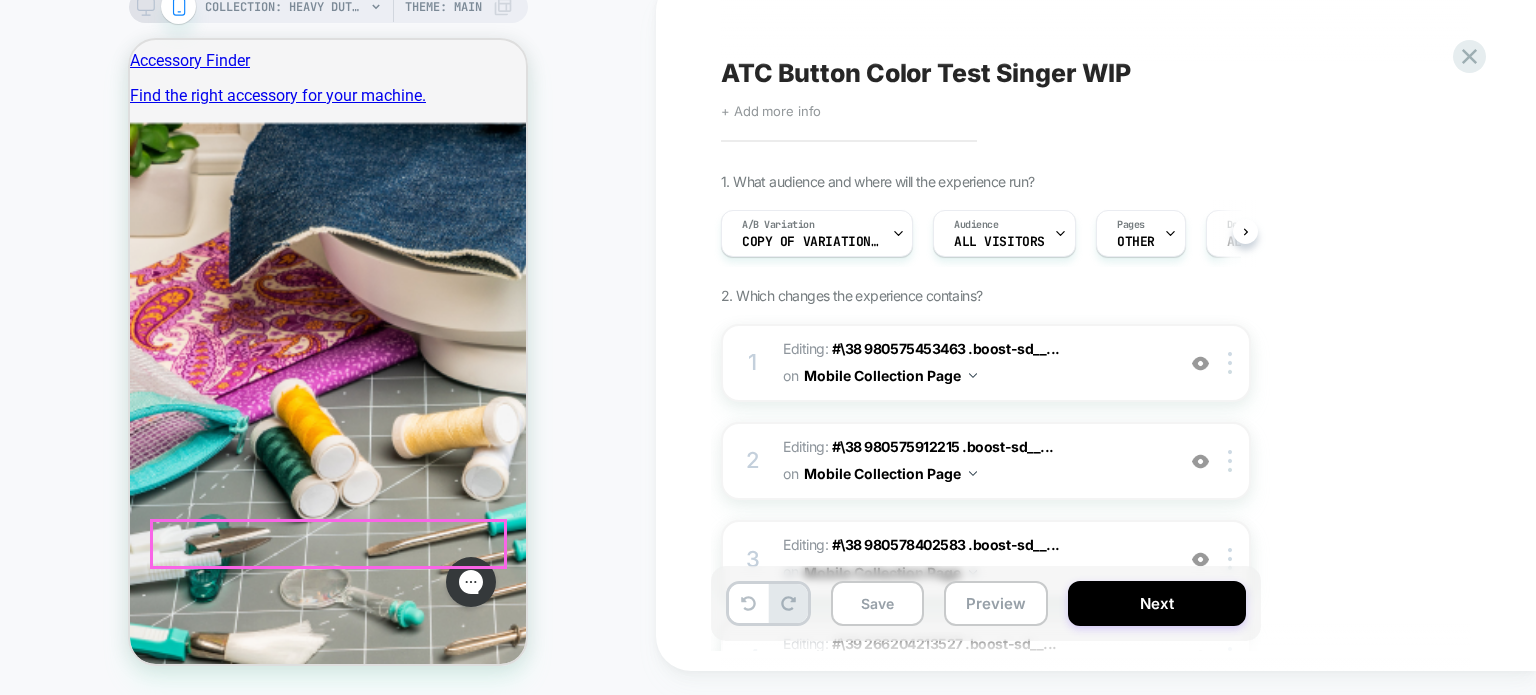 click on "Load More" at bounding box center [339, 16145] 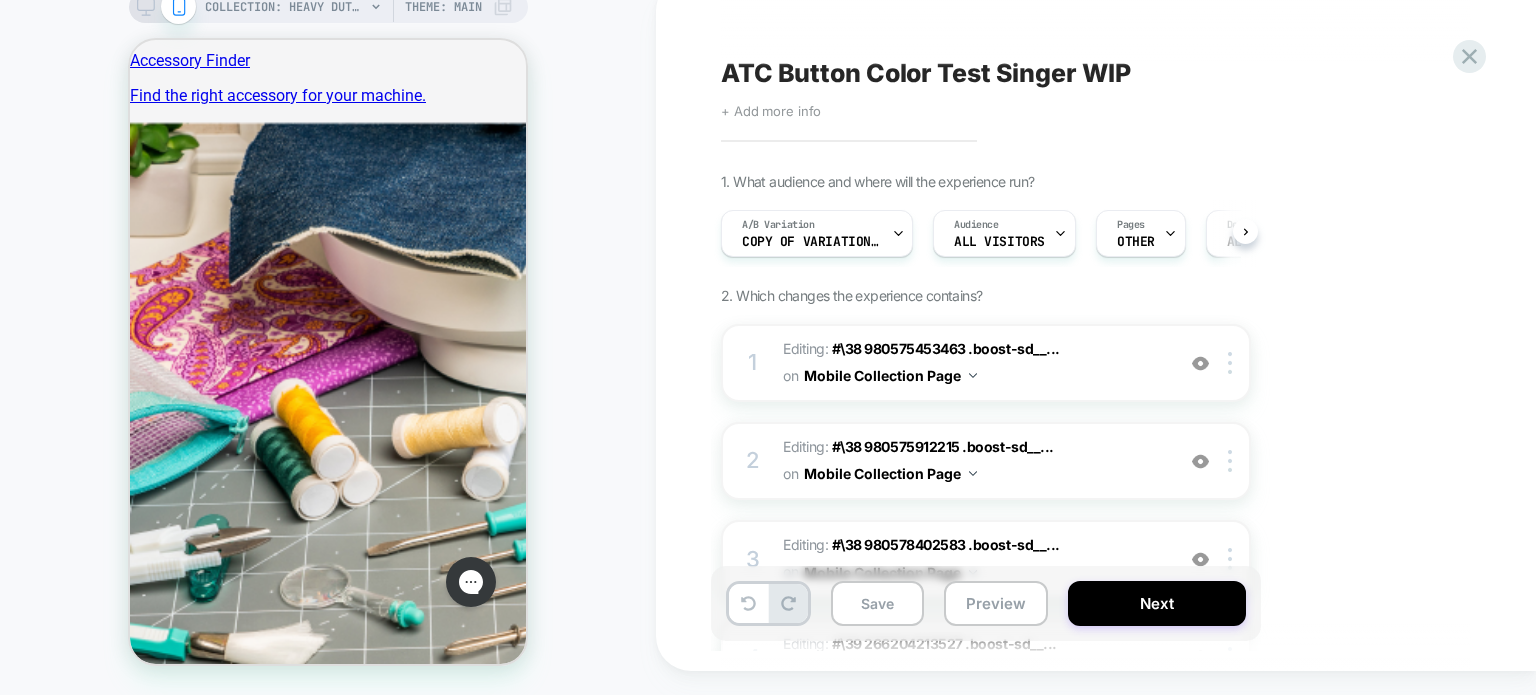 scroll, scrollTop: 5172, scrollLeft: 0, axis: vertical 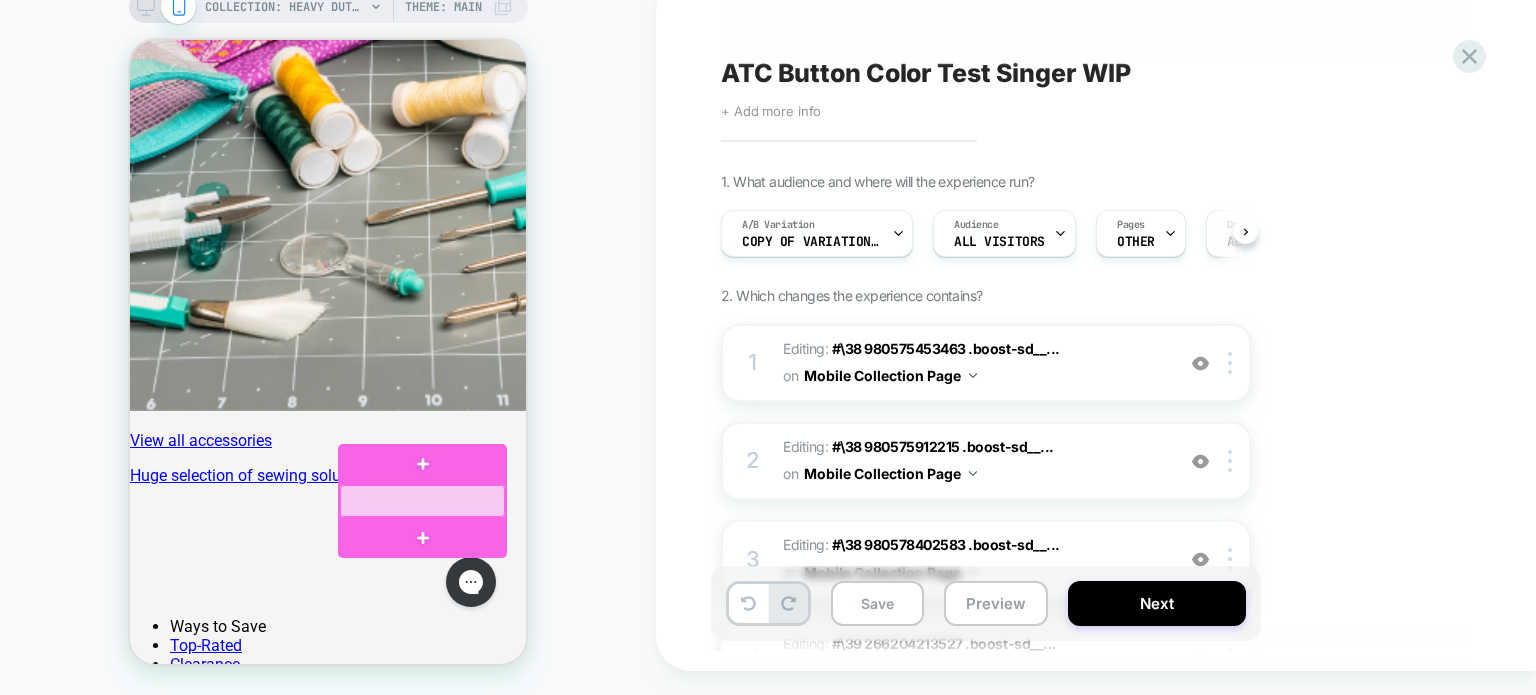 drag, startPoint x: 422, startPoint y: 503, endPoint x: 369, endPoint y: 505, distance: 53.037724 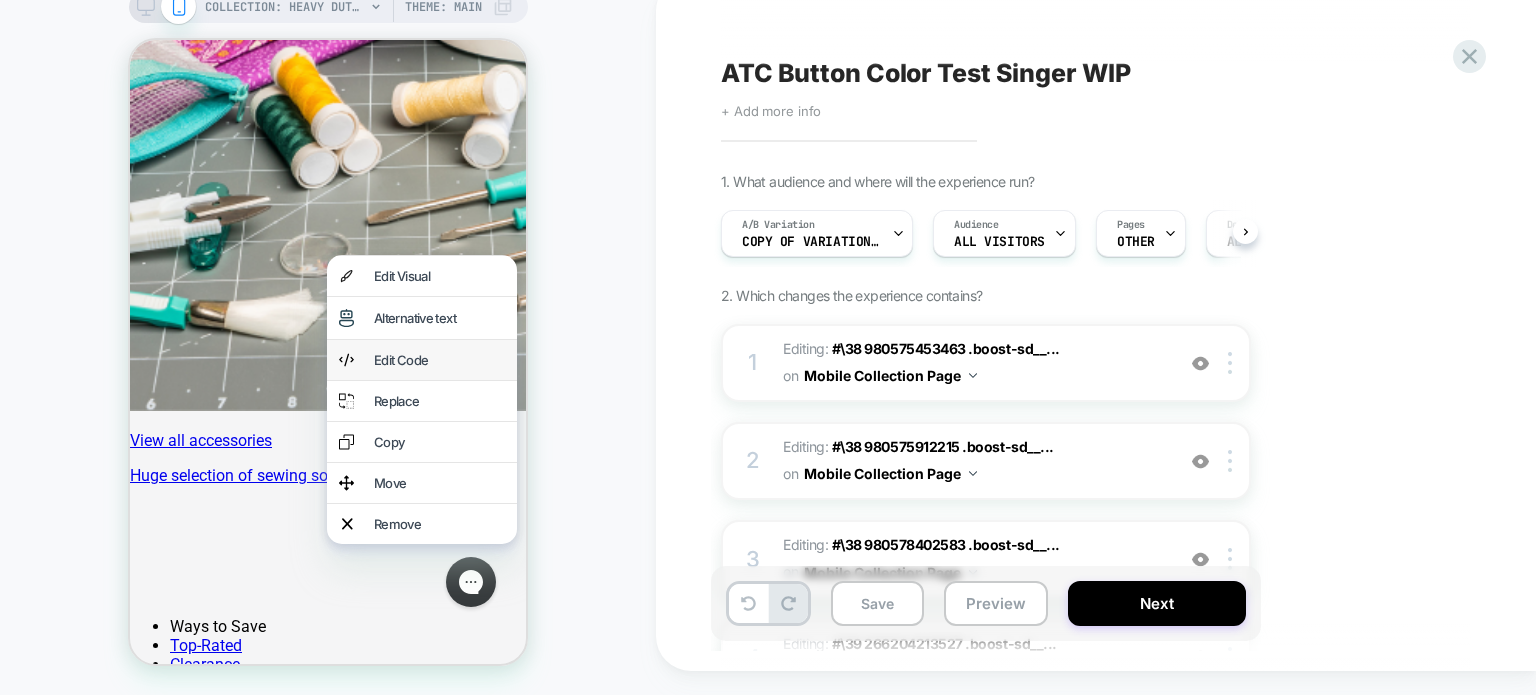 click on "Edit Code" at bounding box center [439, 360] 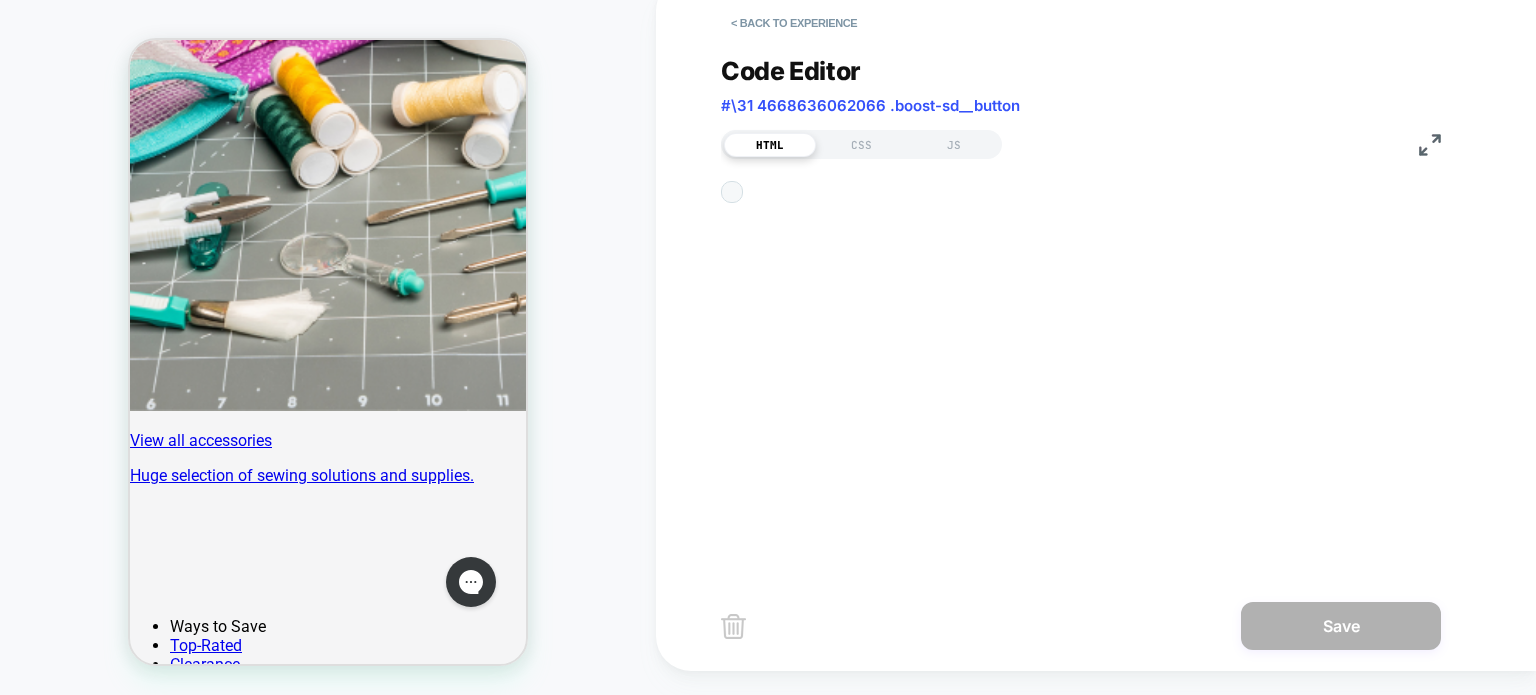 scroll, scrollTop: 5320, scrollLeft: 0, axis: vertical 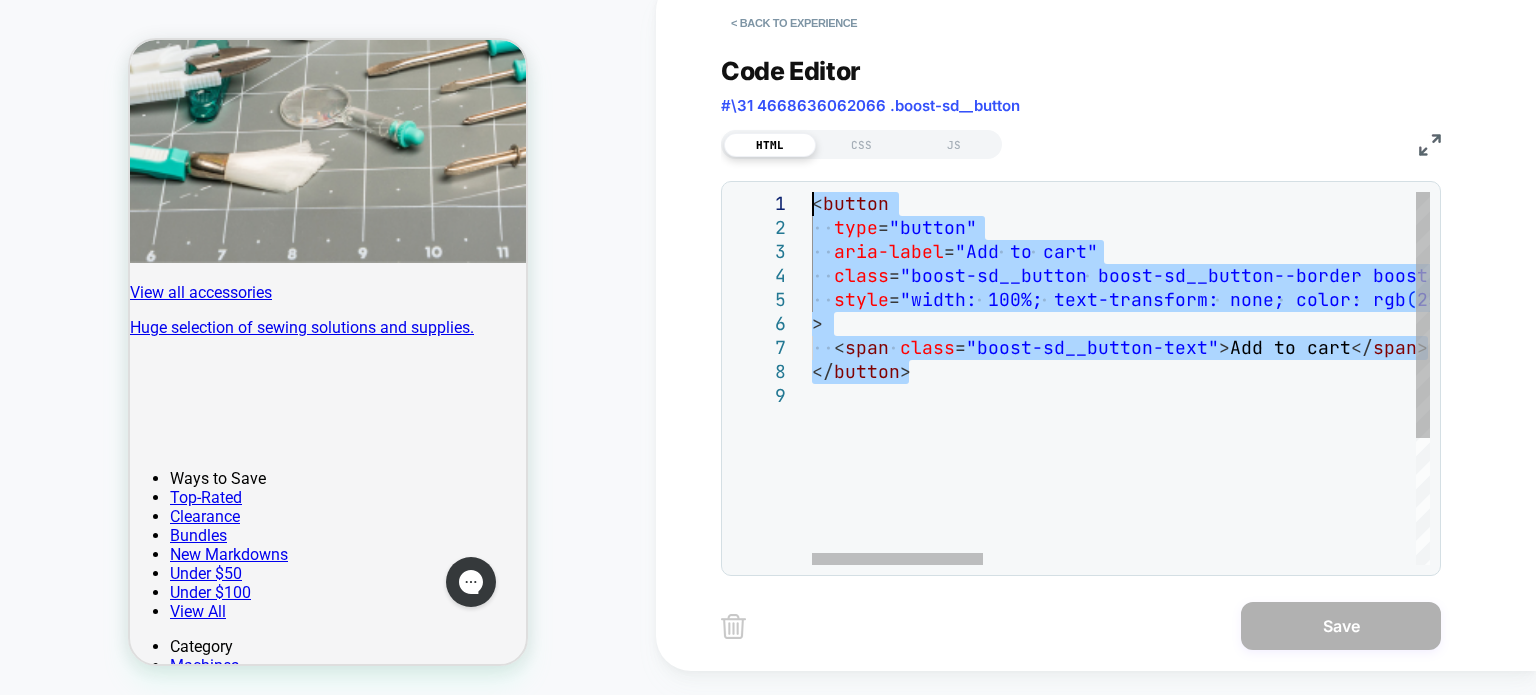 drag, startPoint x: 943, startPoint y: 367, endPoint x: 746, endPoint y: 193, distance: 262.84024 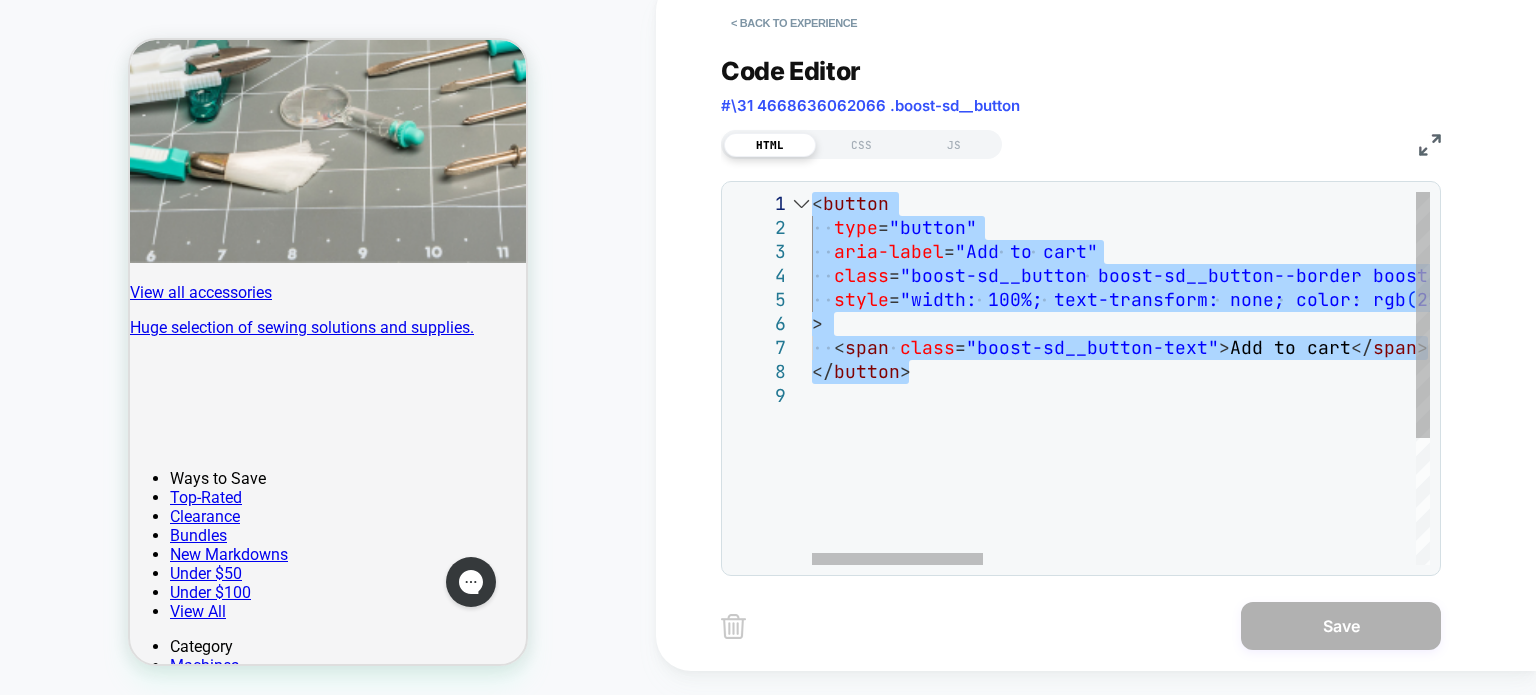 type on "**********" 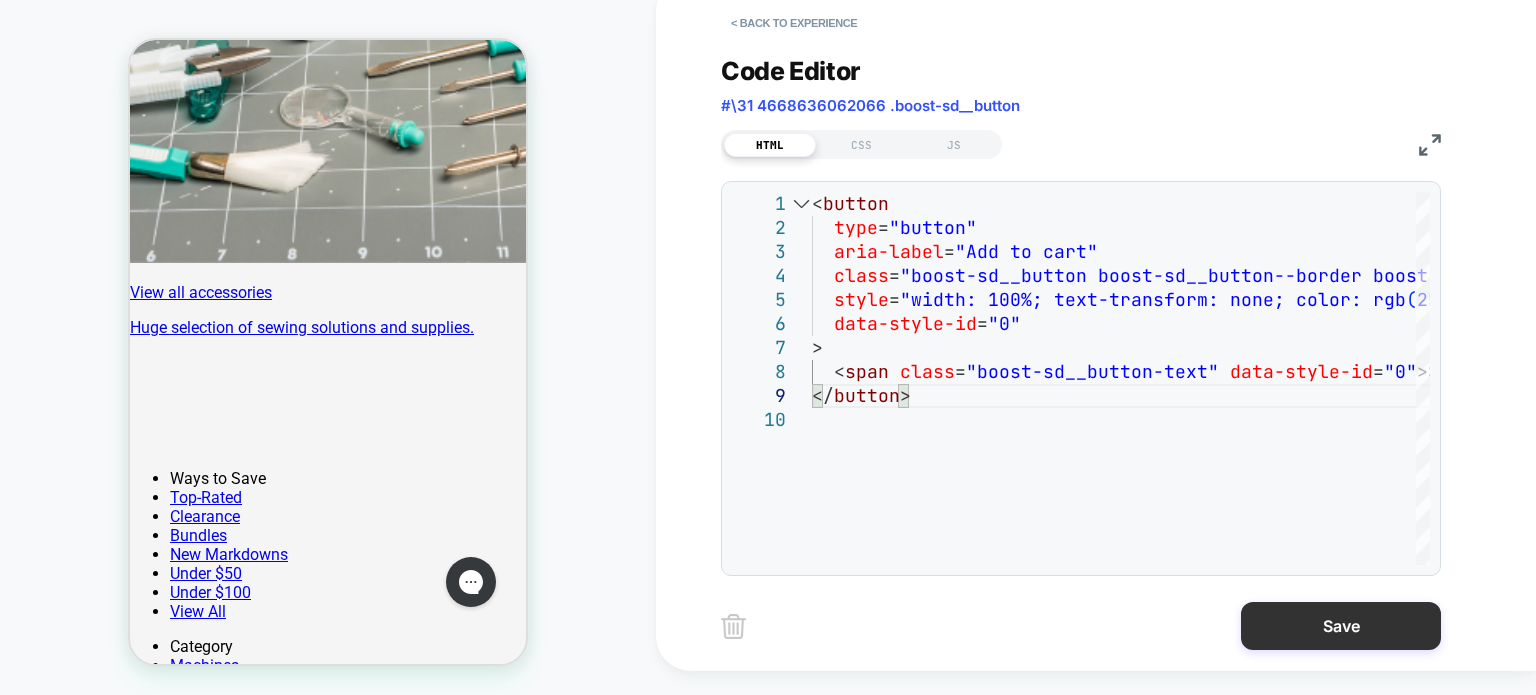 click on "Save" at bounding box center (1341, 626) 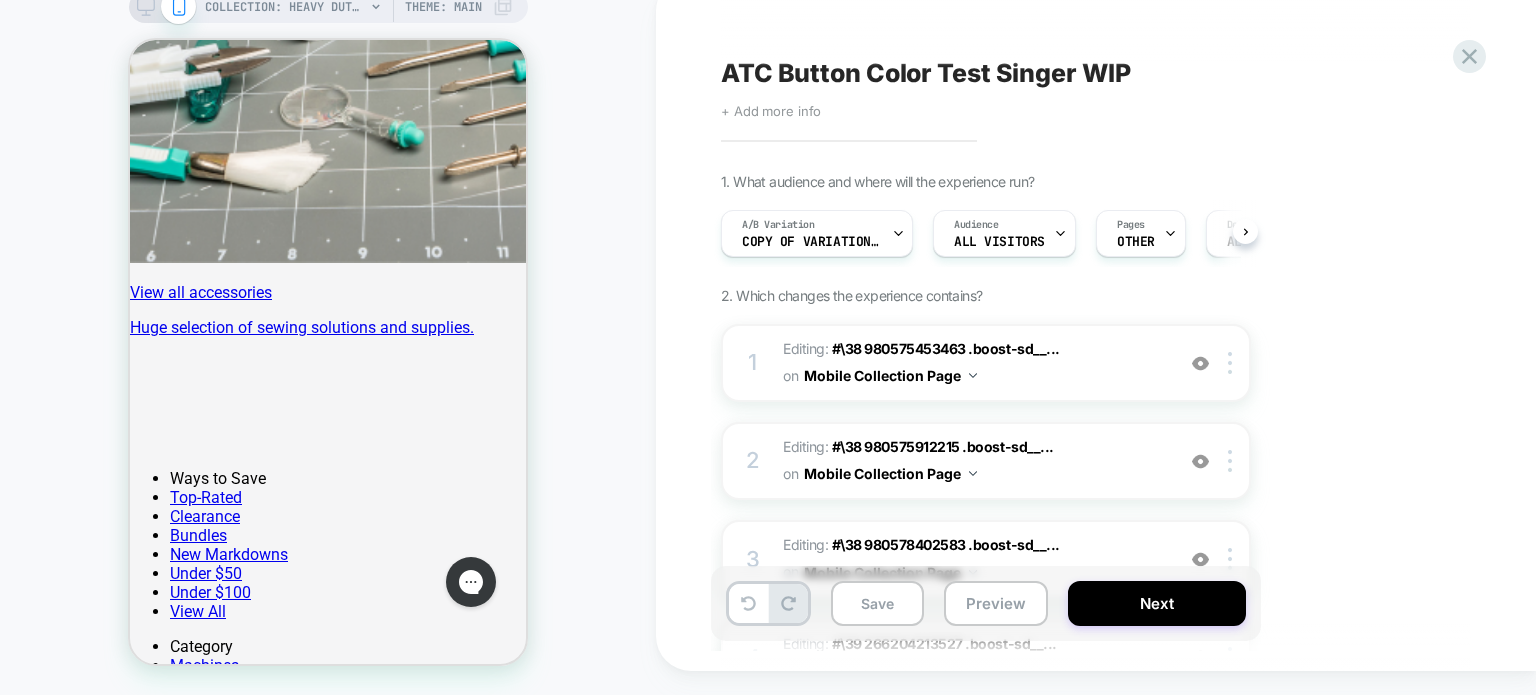 scroll, scrollTop: 5681, scrollLeft: 0, axis: vertical 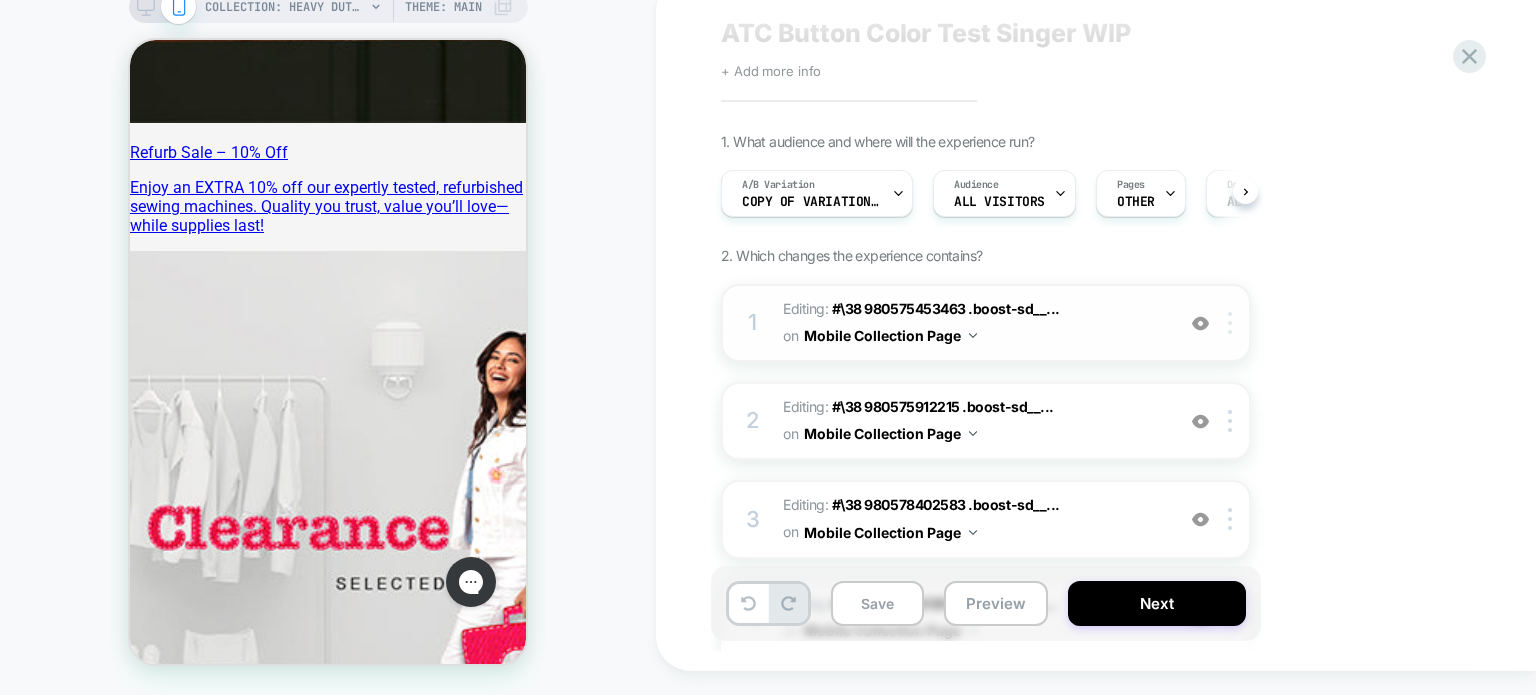 click at bounding box center (1233, 323) 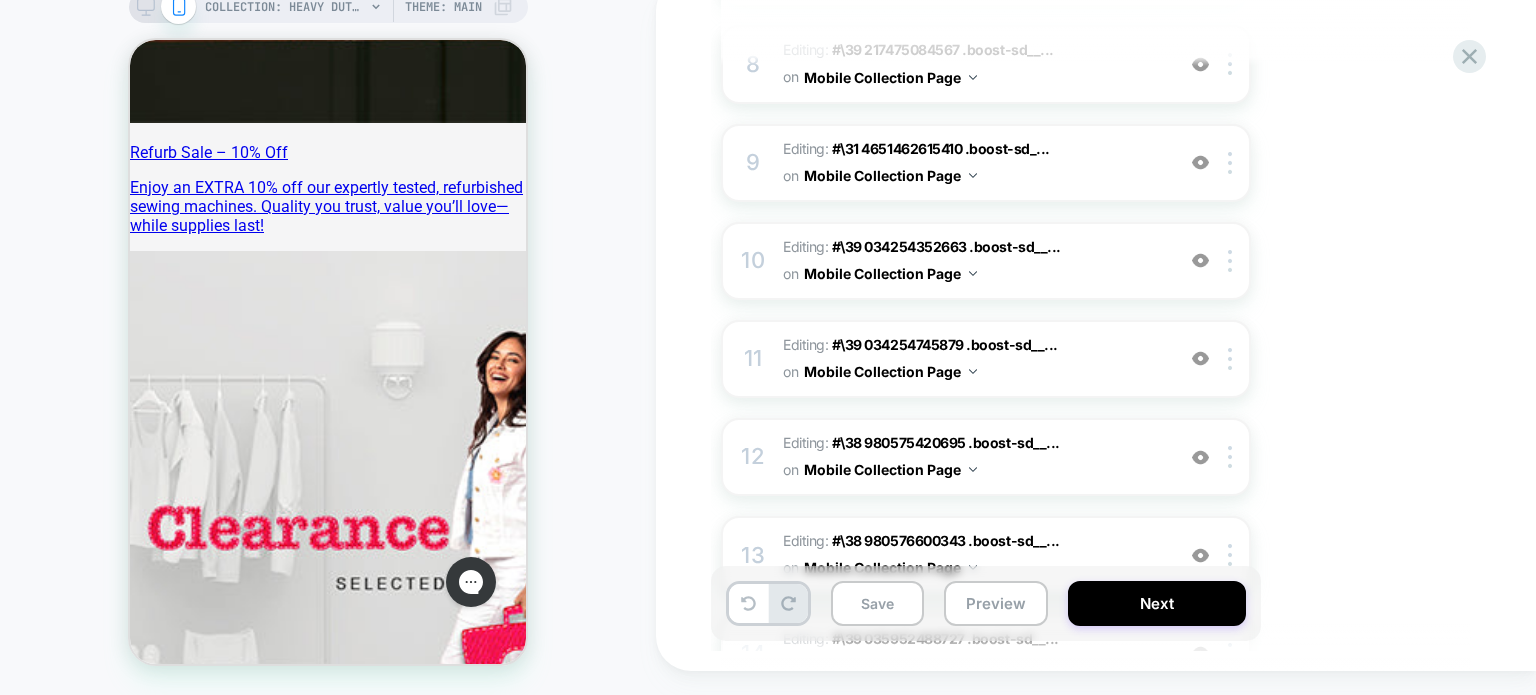 scroll, scrollTop: 0, scrollLeft: 0, axis: both 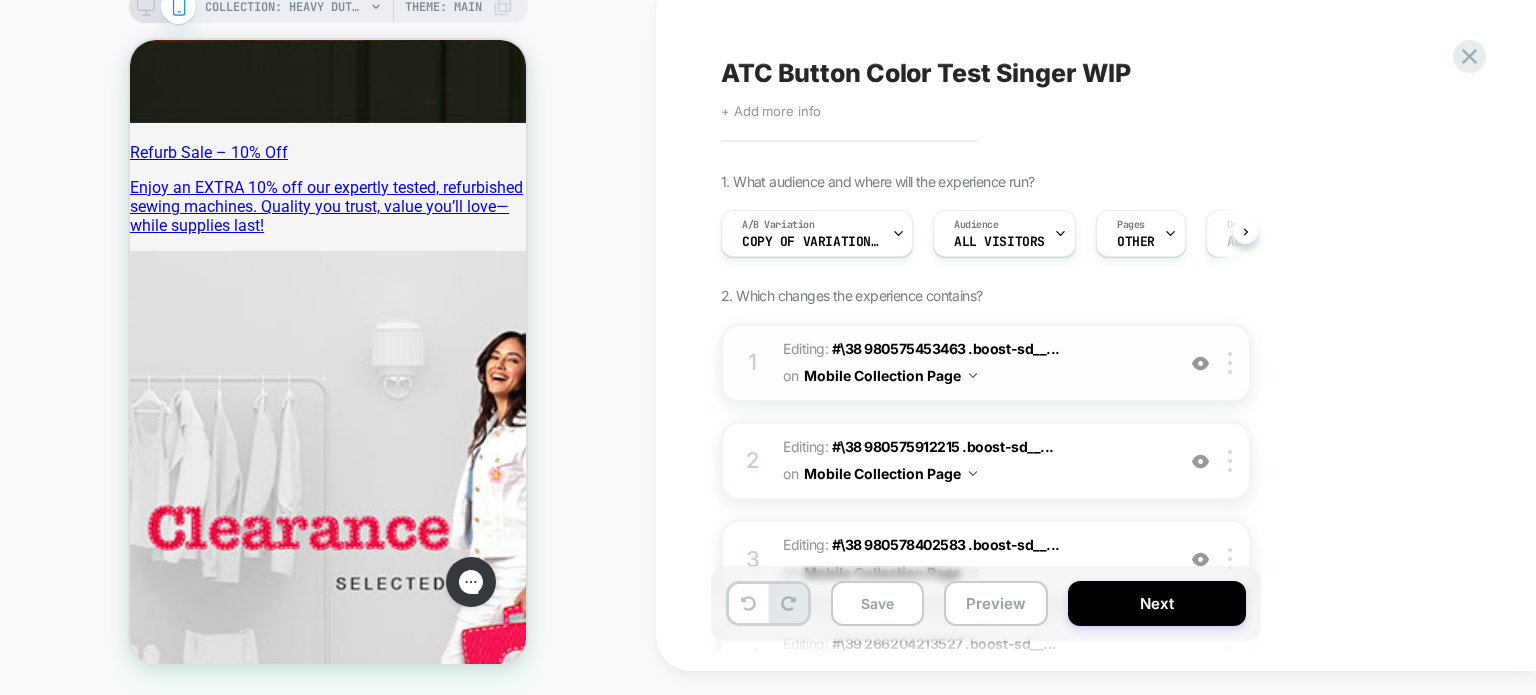 click on "1 Editing :   #\38 980575453463 .boost-sd__... #\38 980575453463 .boost-sd__button   on Mobile Collection Page Add Before Add After Copy CSS Selector Rename Delete" at bounding box center (986, 363) 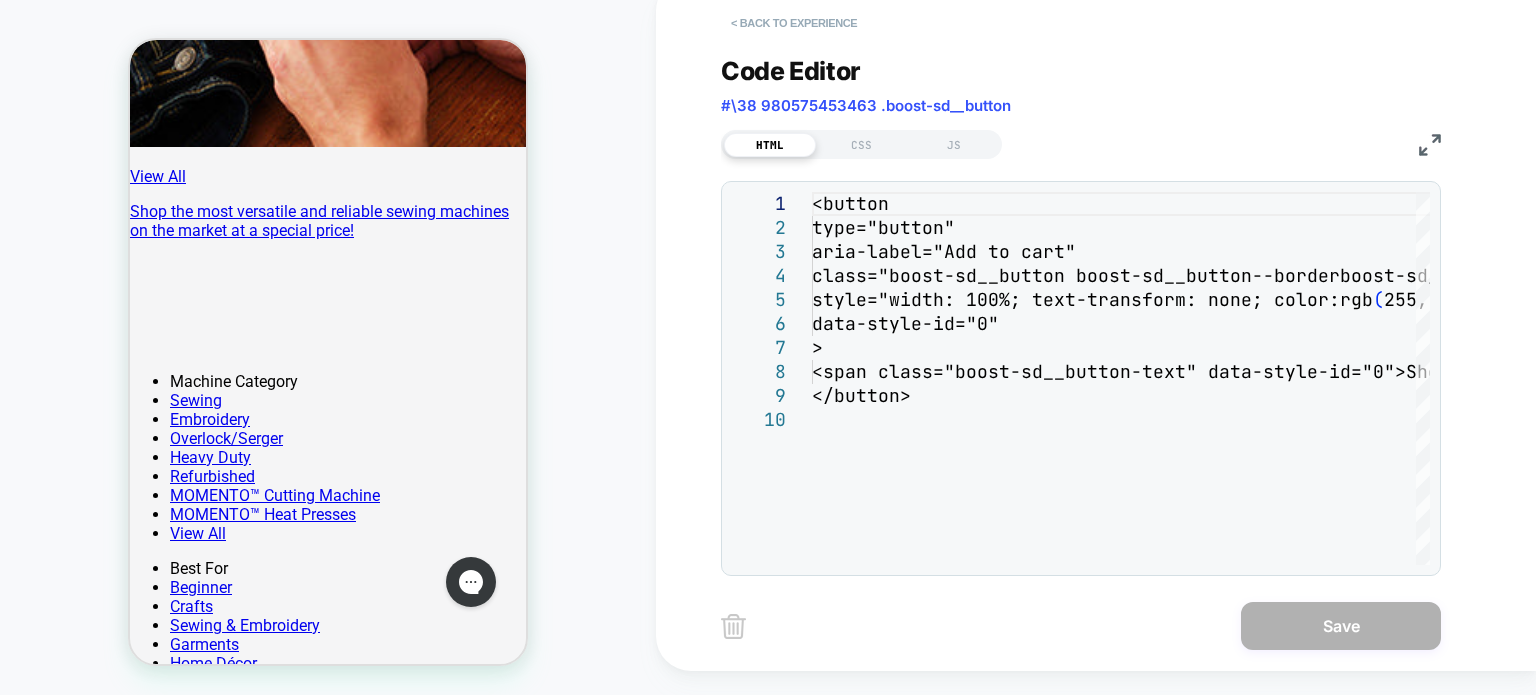 scroll, scrollTop: 1036, scrollLeft: 0, axis: vertical 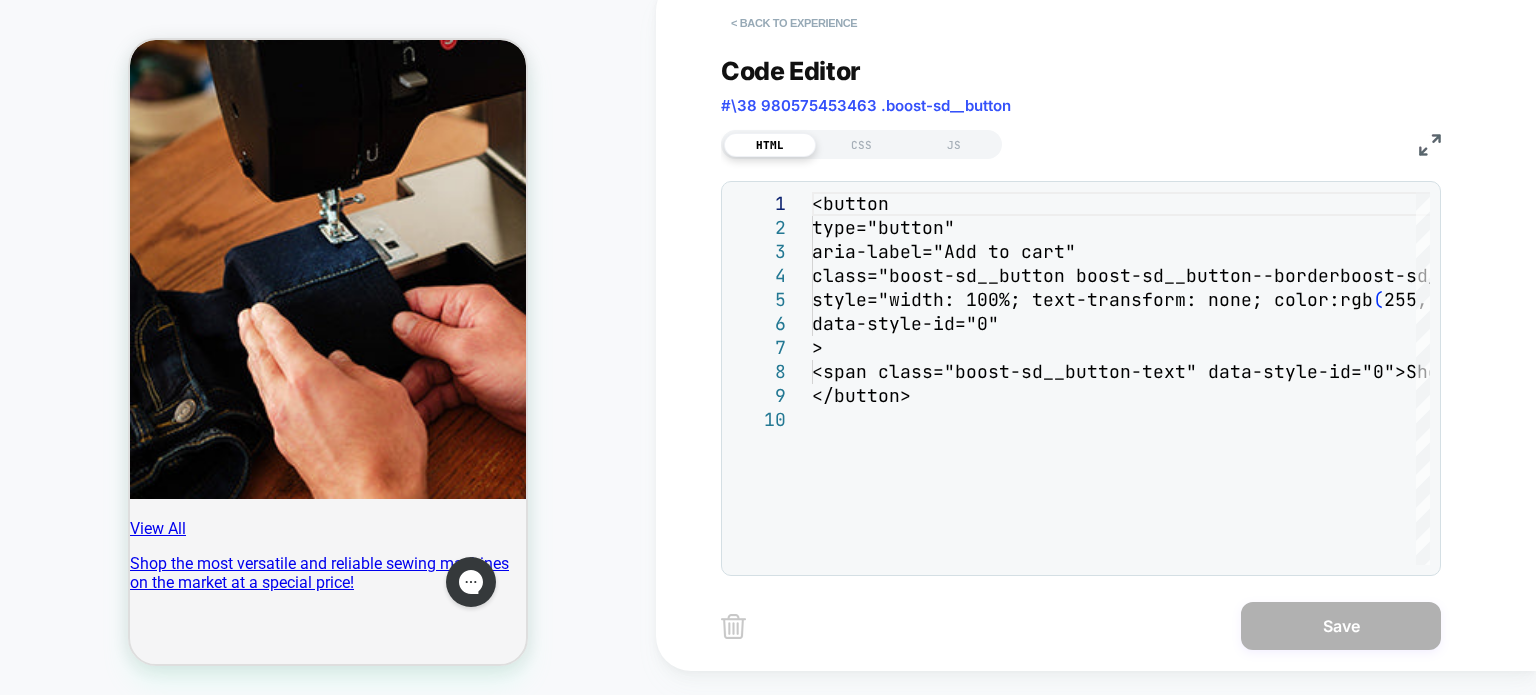 click on "< Back to experience" at bounding box center [794, 23] 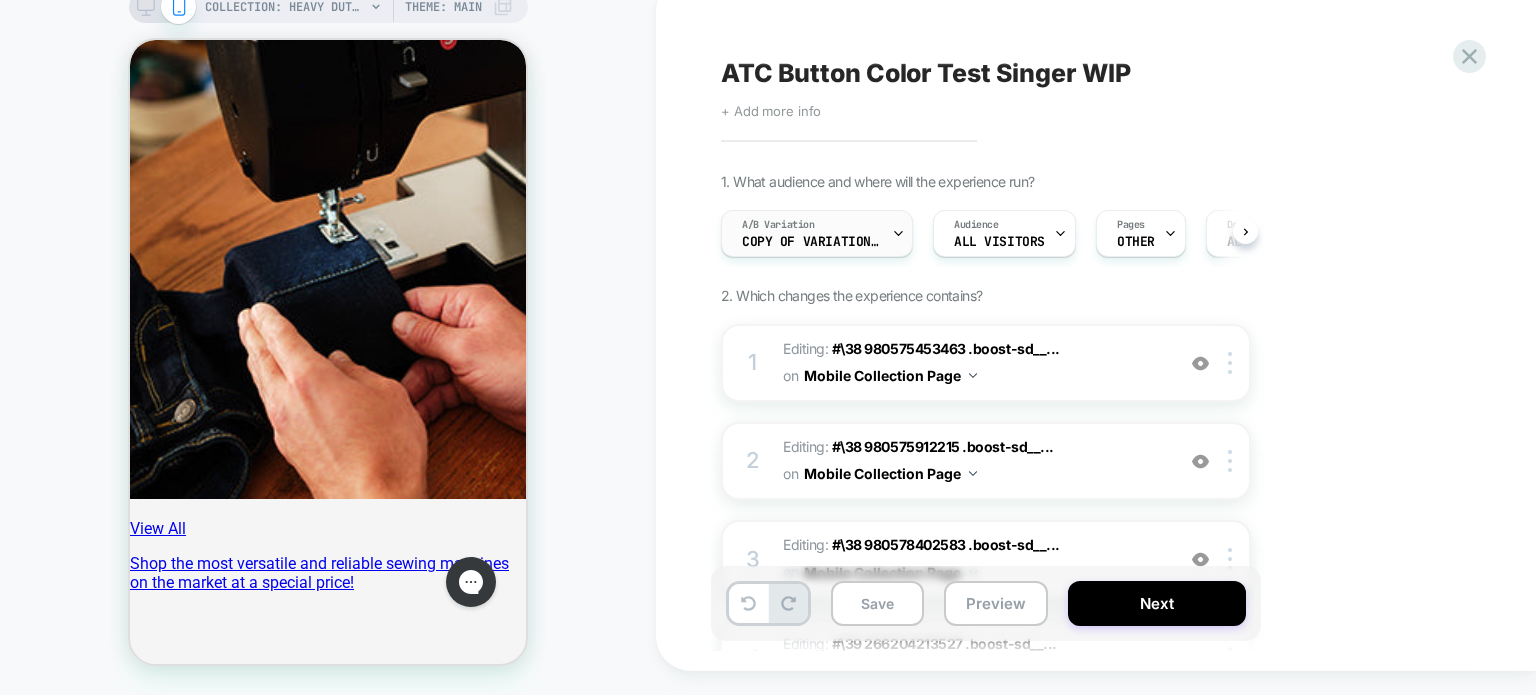 scroll, scrollTop: 0, scrollLeft: 0, axis: both 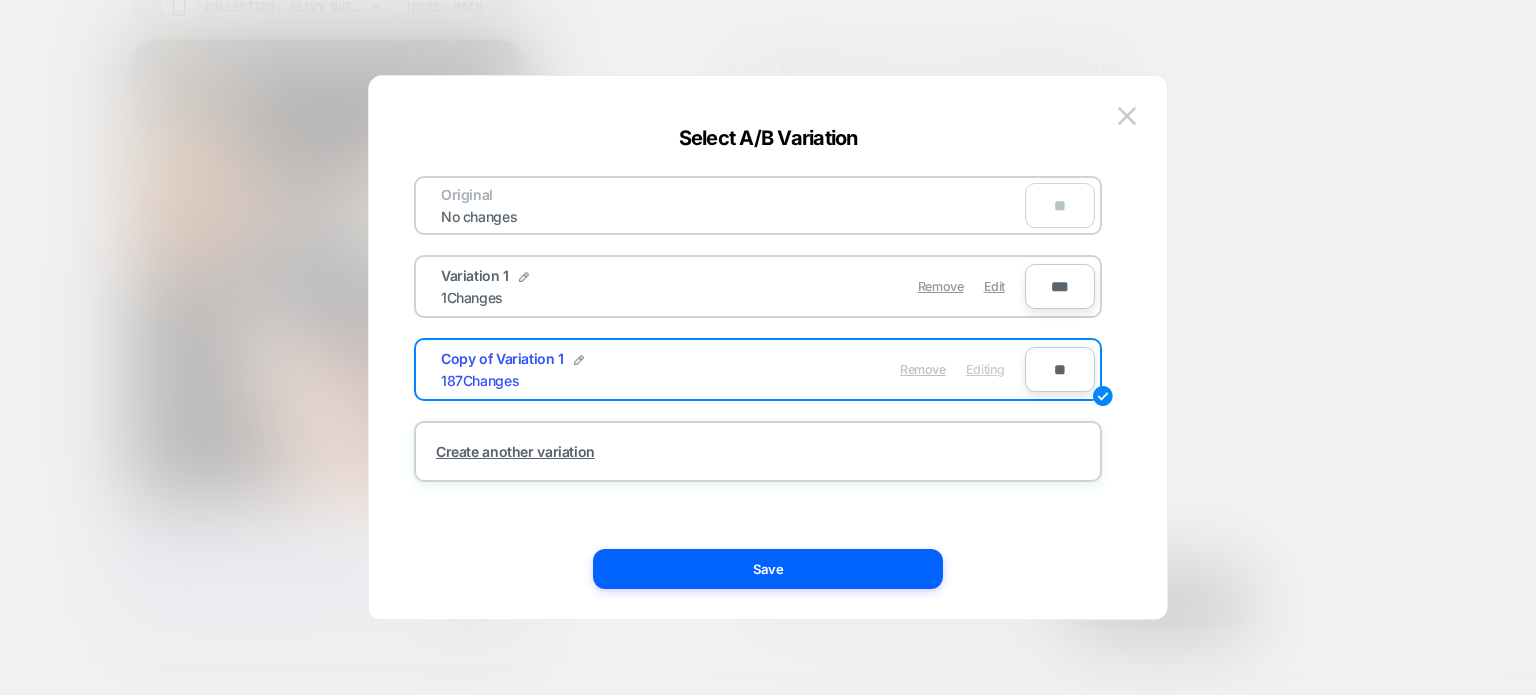 click on "Remove" at bounding box center (923, 369) 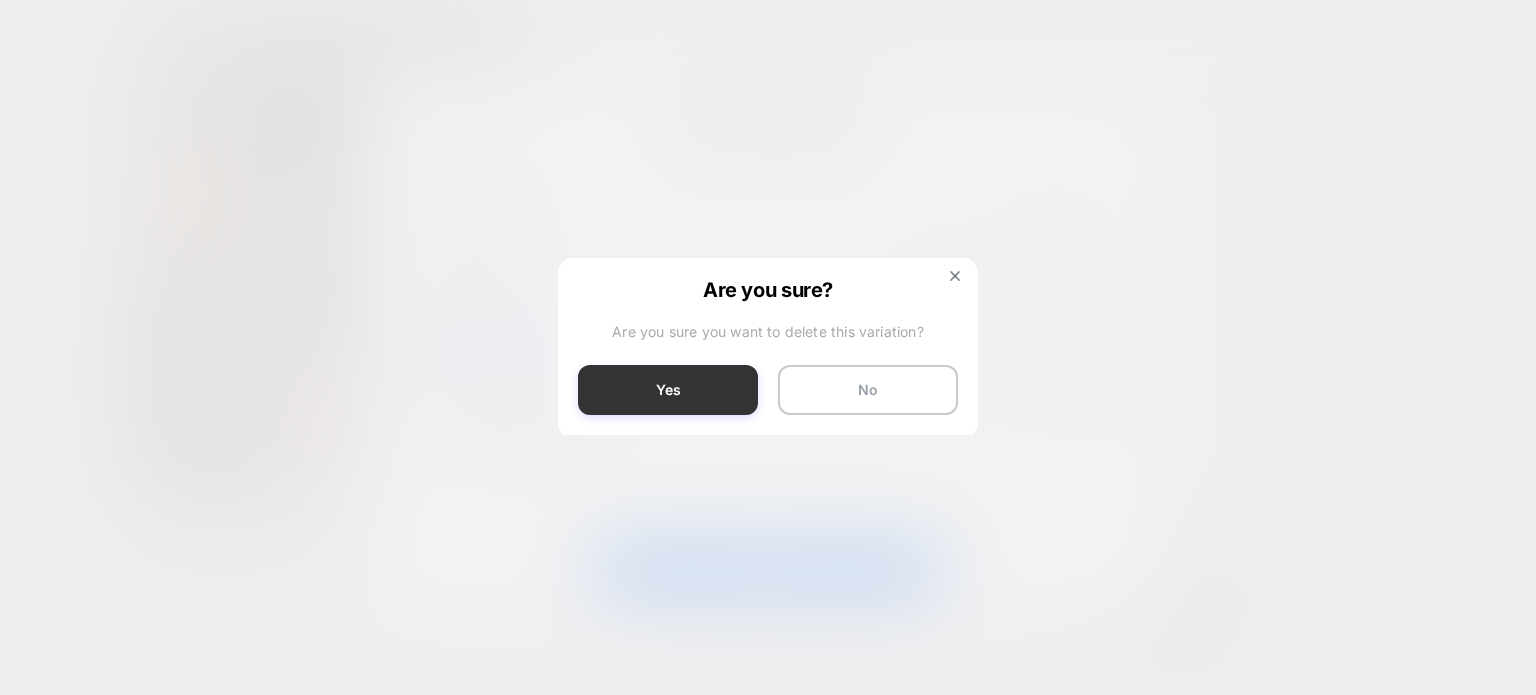 click on "Yes" at bounding box center [668, 390] 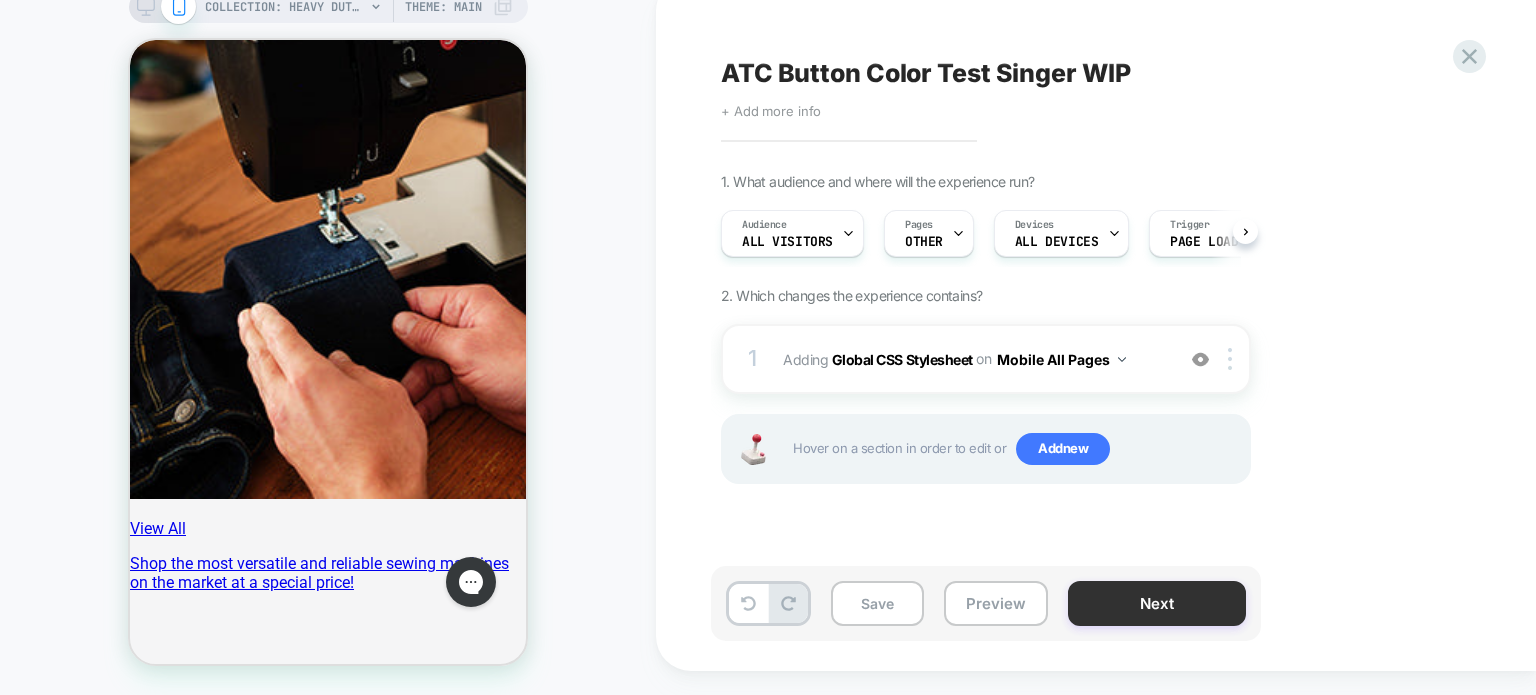 click on "Next" at bounding box center (1157, 603) 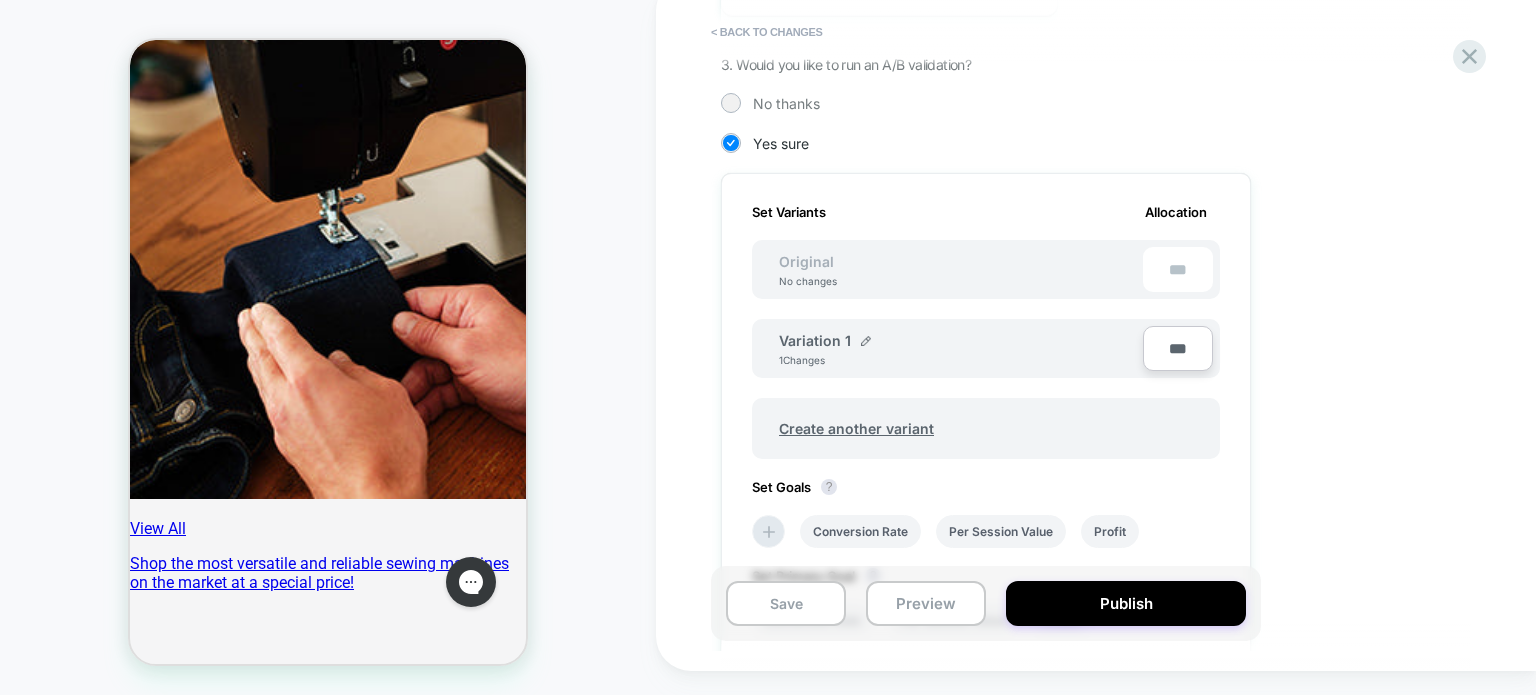 scroll, scrollTop: 380, scrollLeft: 0, axis: vertical 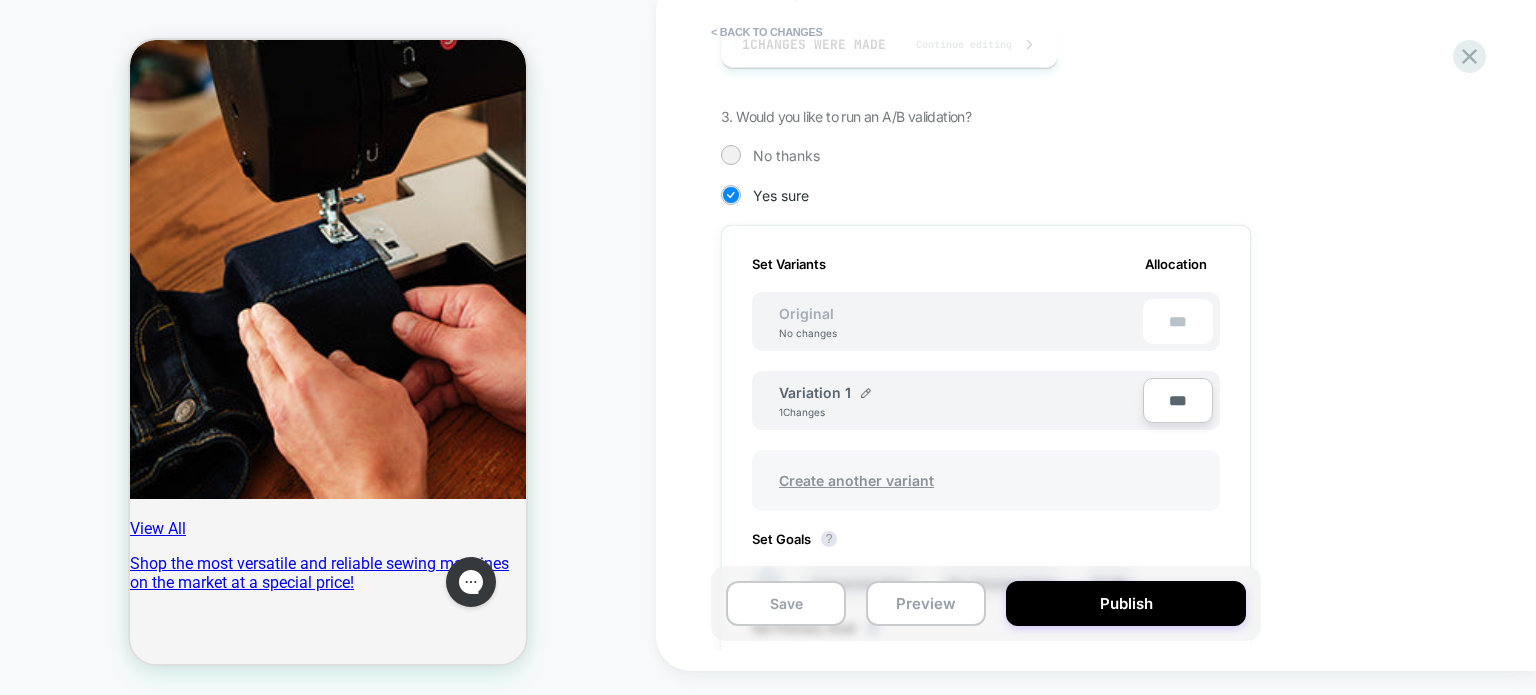 click on "Create another variant" at bounding box center (856, 480) 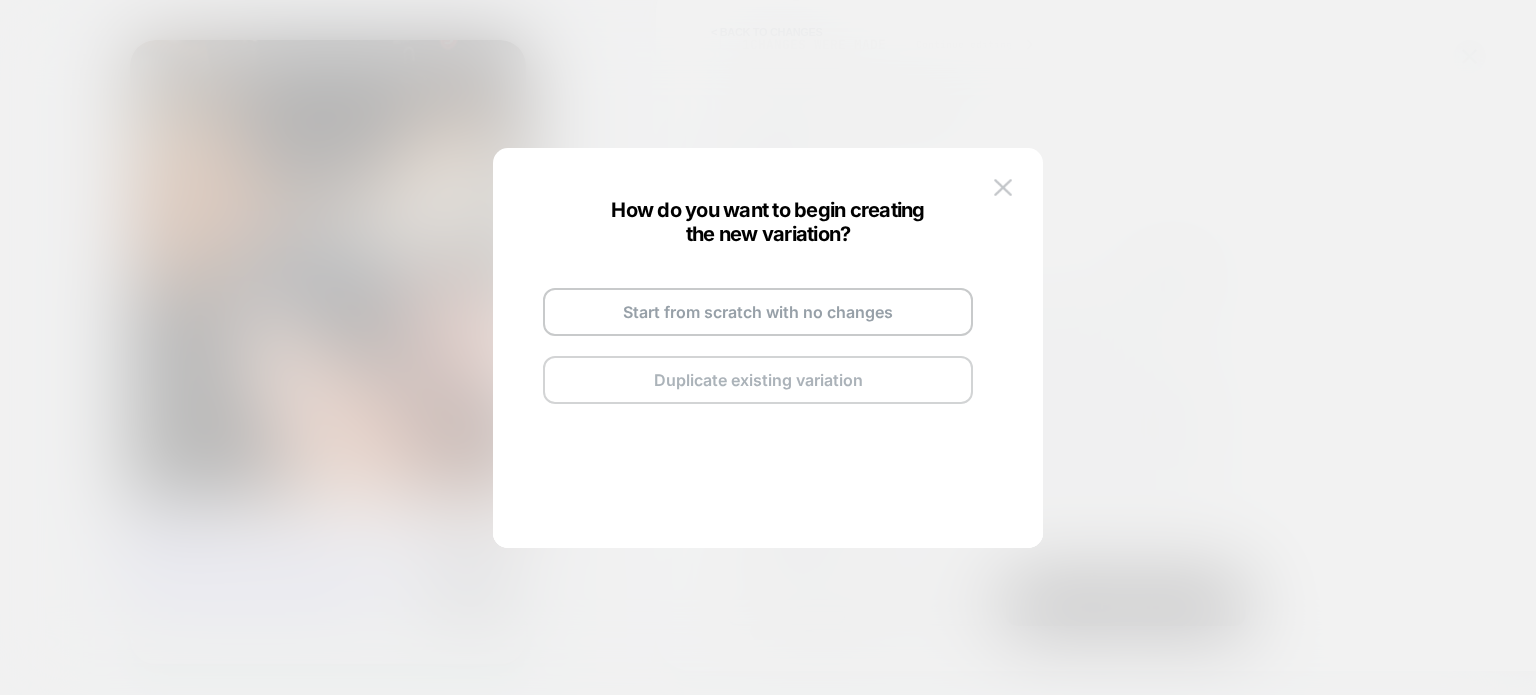 click on "Duplicate existing variation" at bounding box center [758, 380] 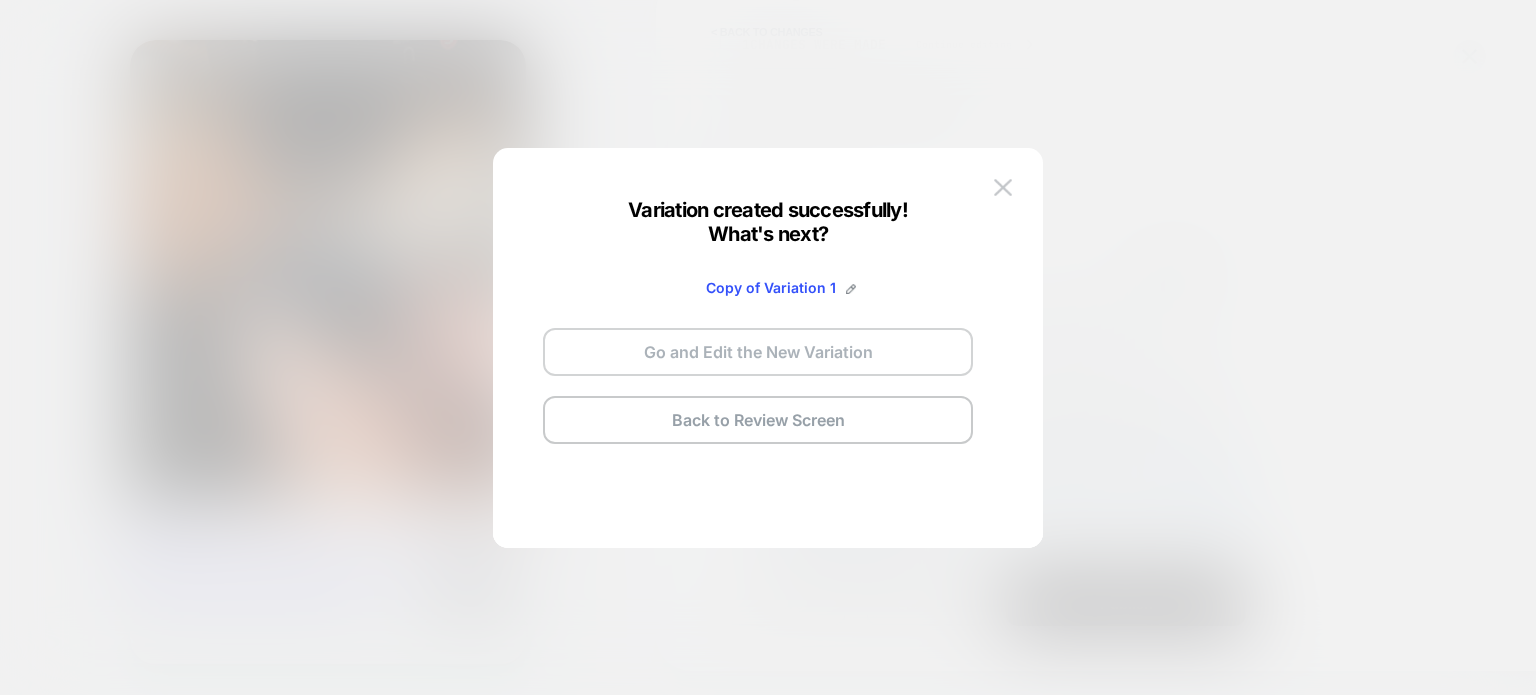 click on "Go and Edit the New Variation" at bounding box center (758, 352) 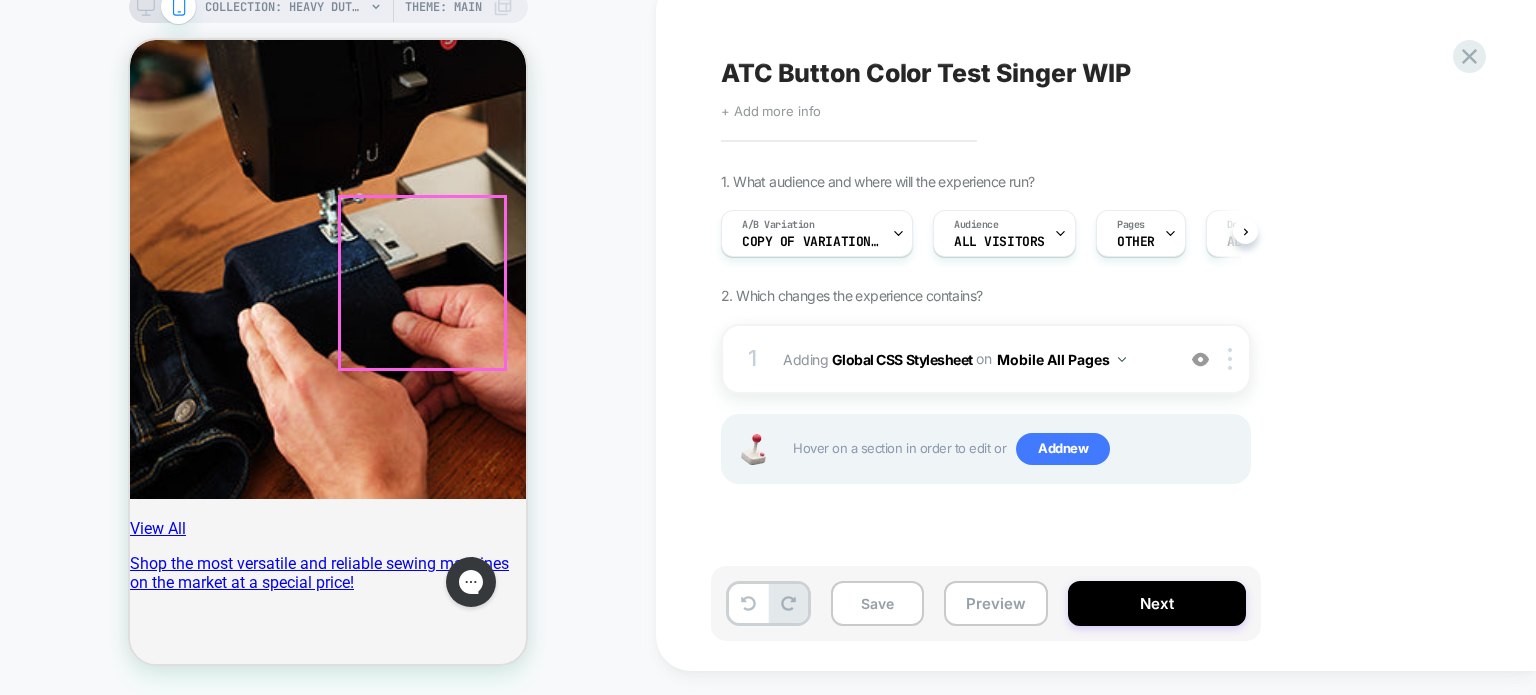 scroll, scrollTop: 0, scrollLeft: 0, axis: both 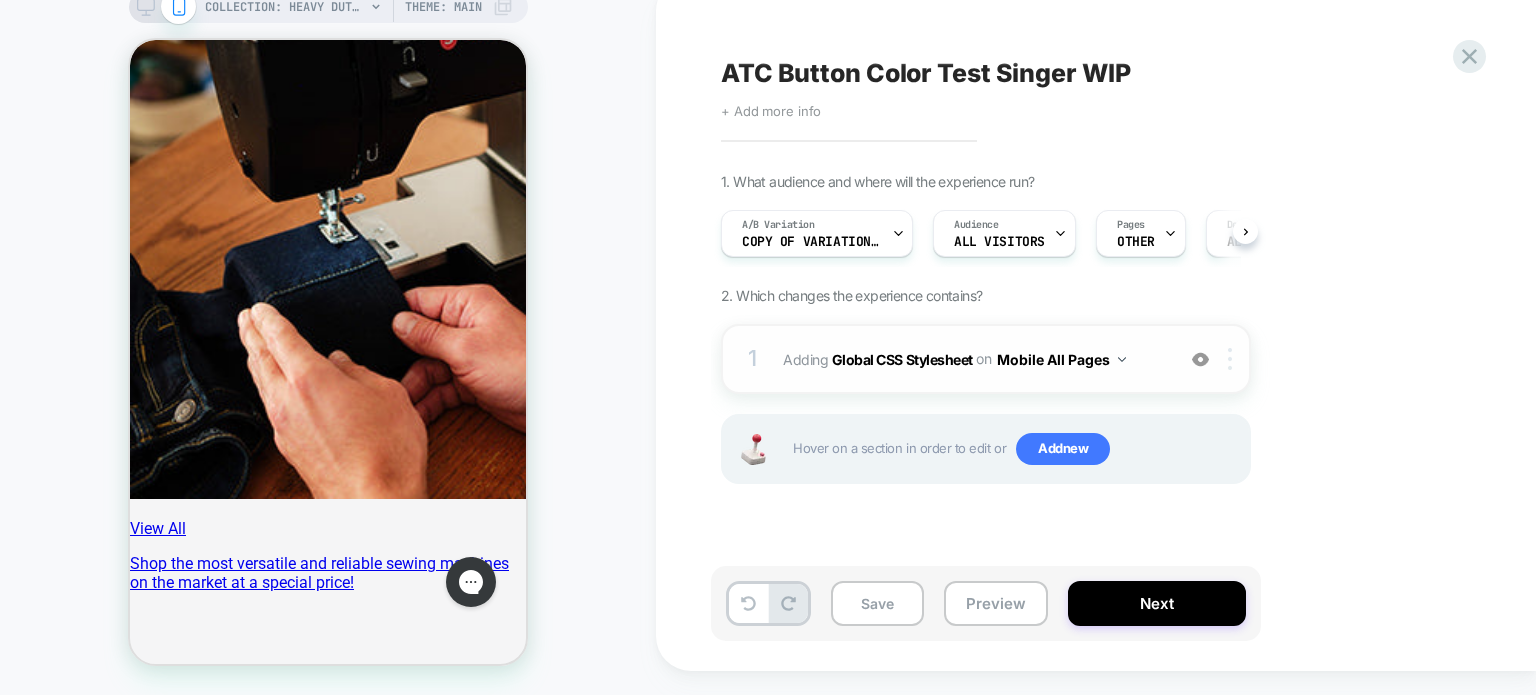 click at bounding box center (1233, 359) 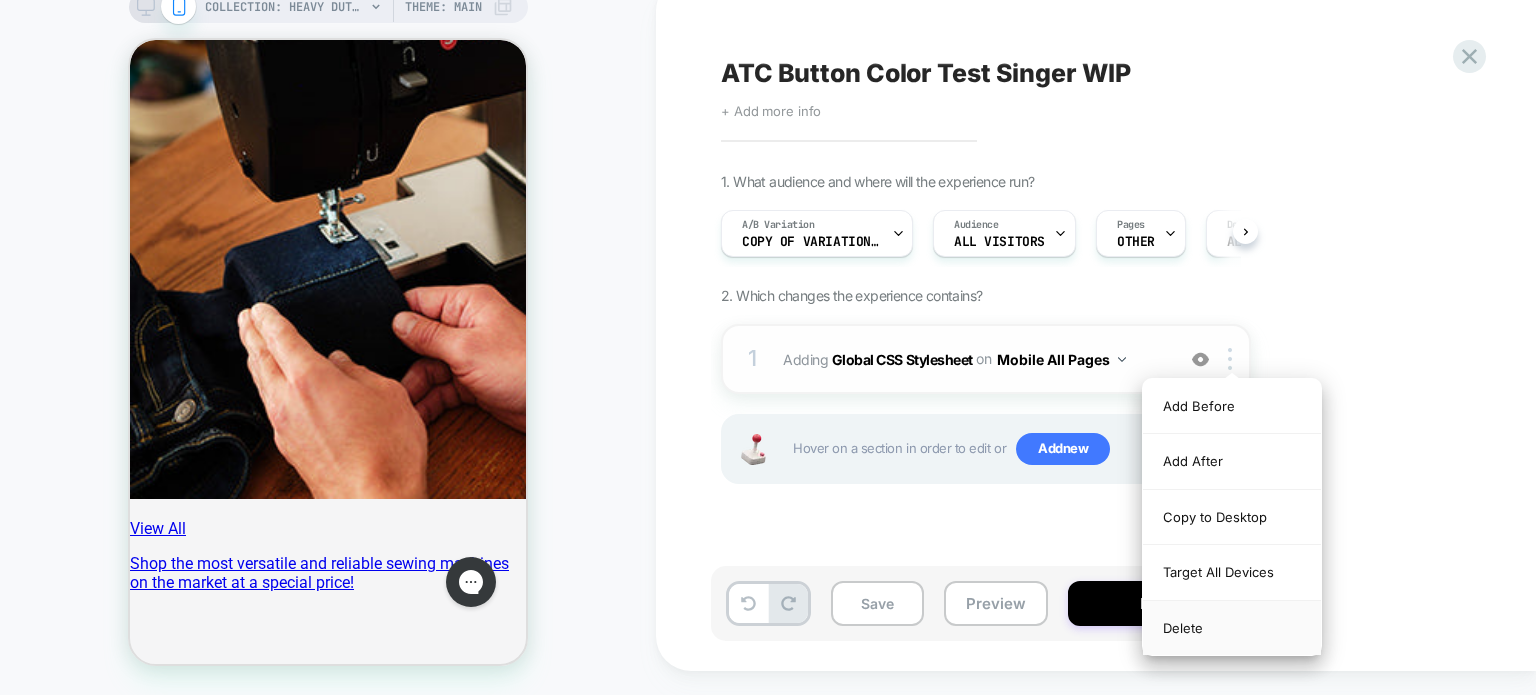 click on "Delete" at bounding box center [1232, 628] 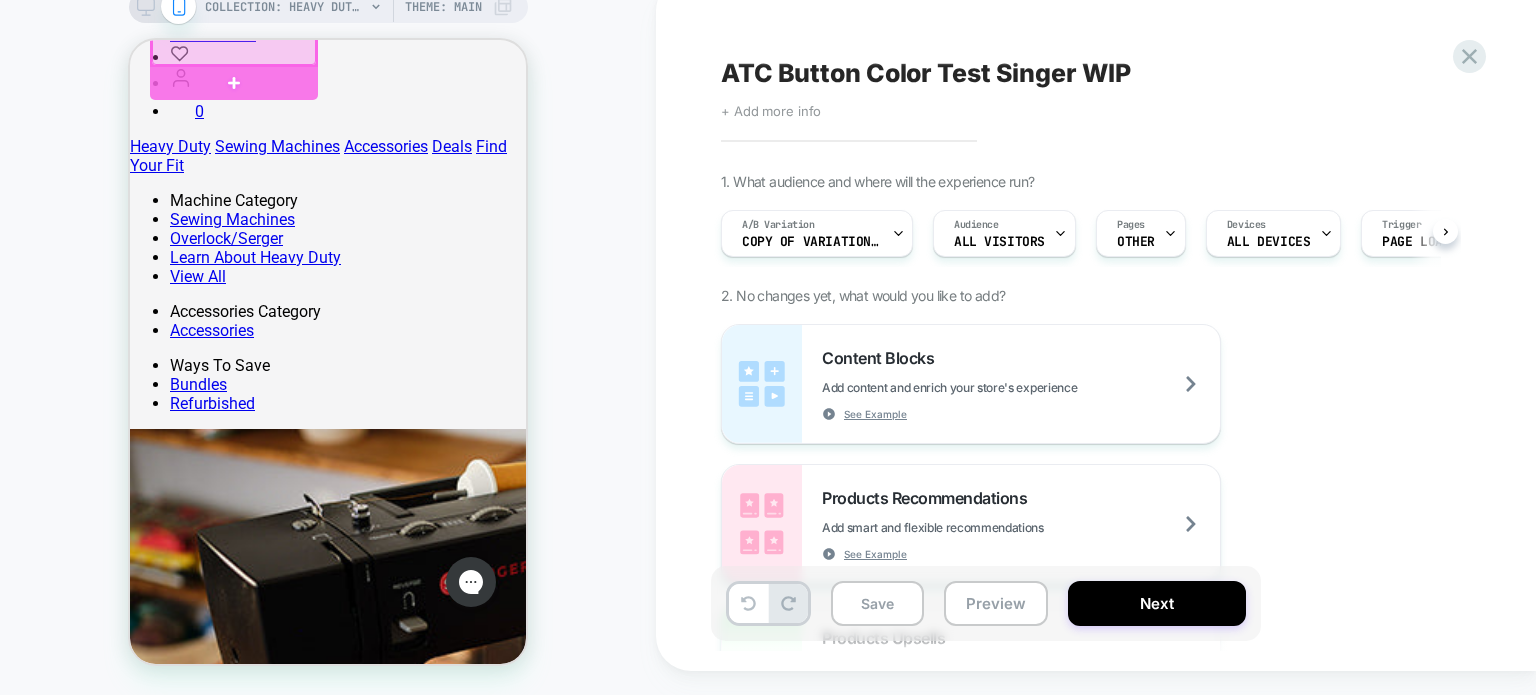 scroll, scrollTop: 496, scrollLeft: 0, axis: vertical 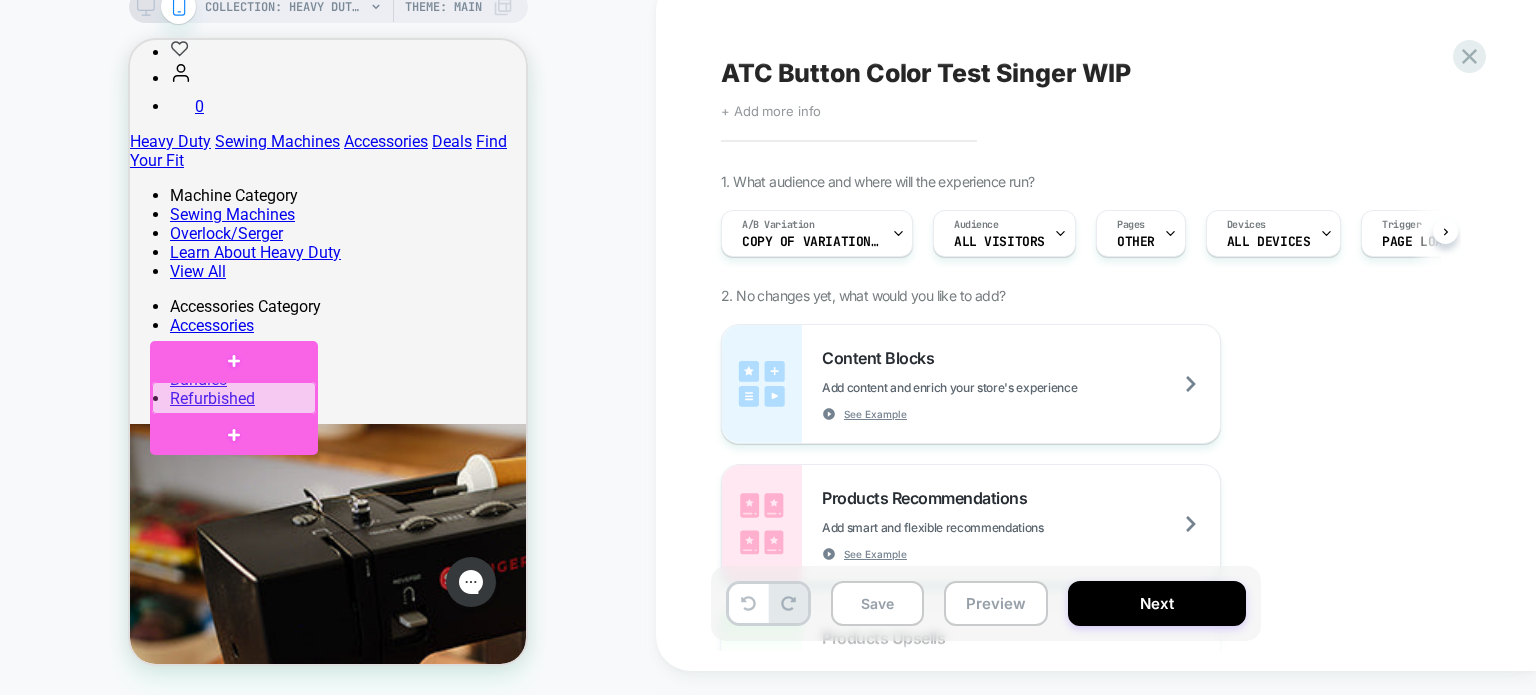 drag, startPoint x: 272, startPoint y: 394, endPoint x: 228, endPoint y: 397, distance: 44.102154 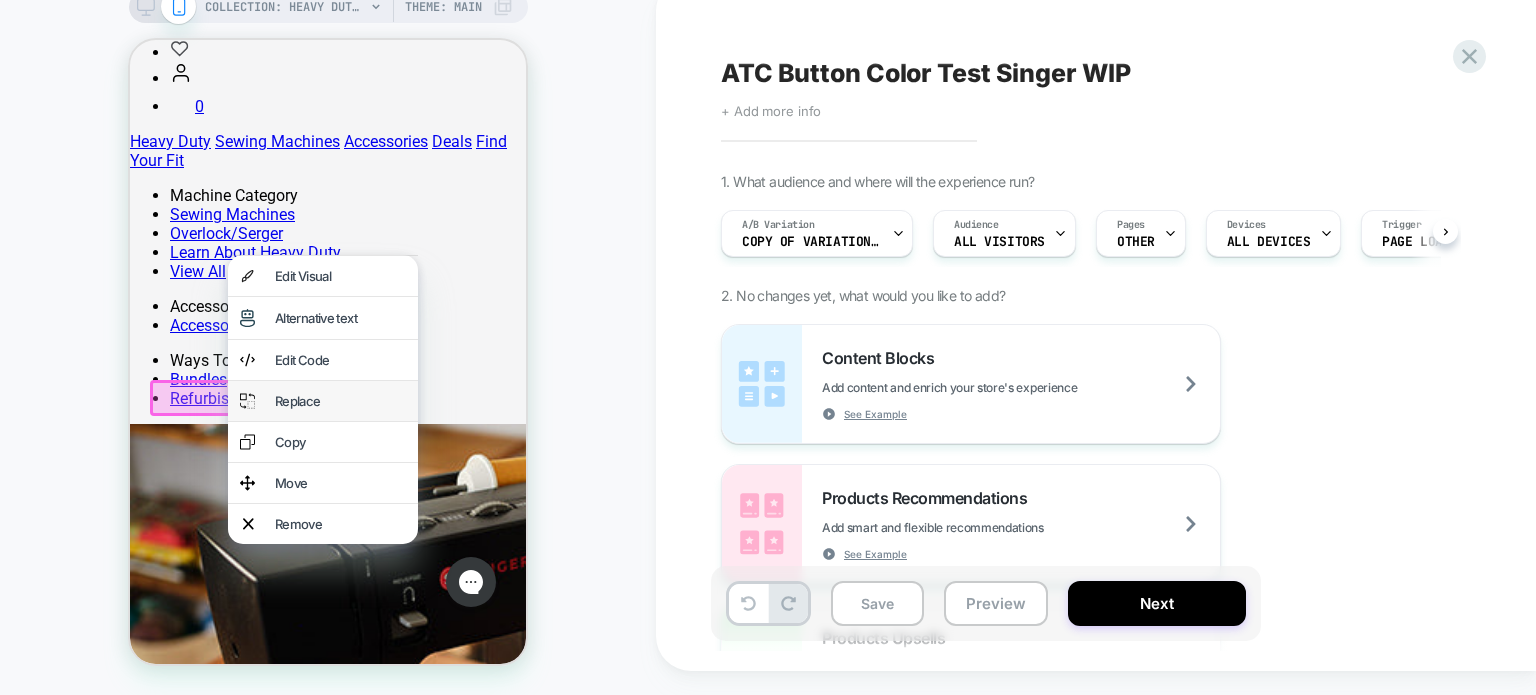 click on "Replace" at bounding box center (340, 401) 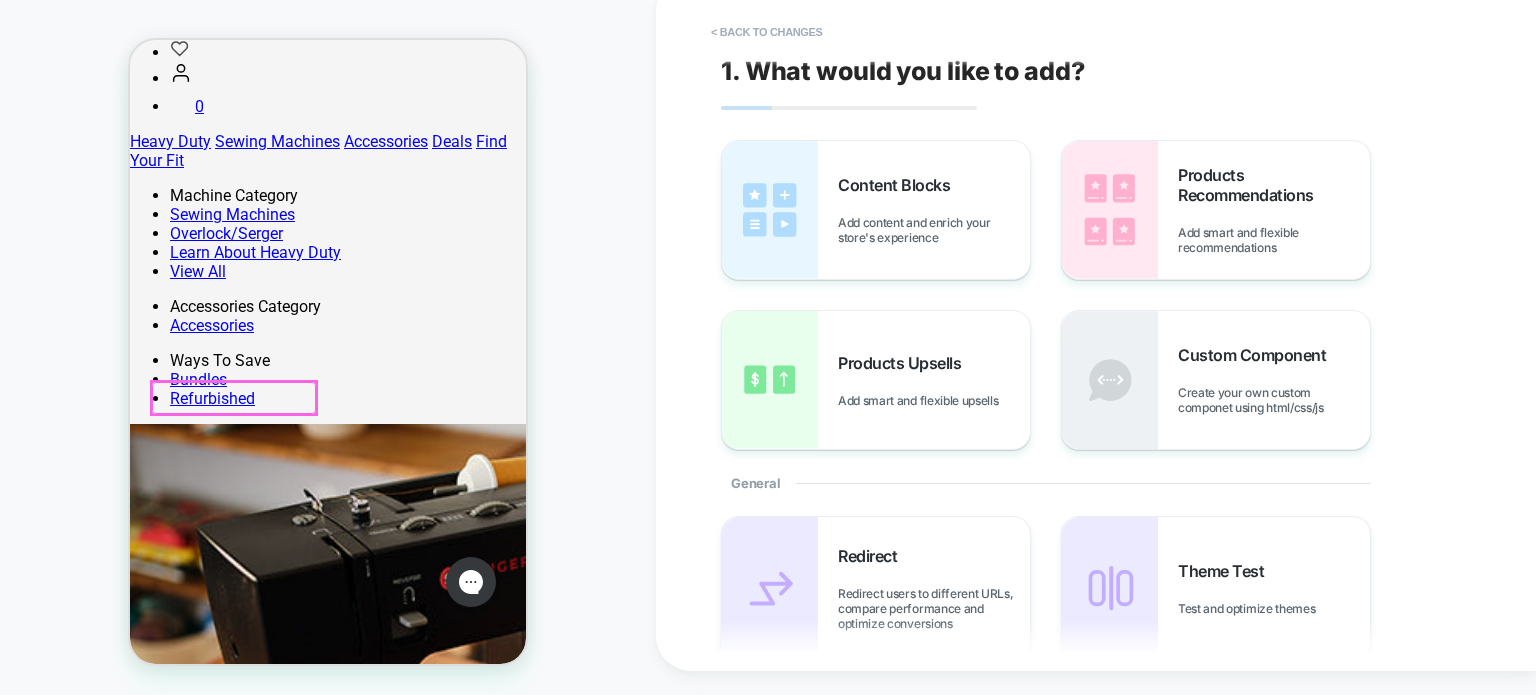scroll, scrollTop: 549, scrollLeft: 0, axis: vertical 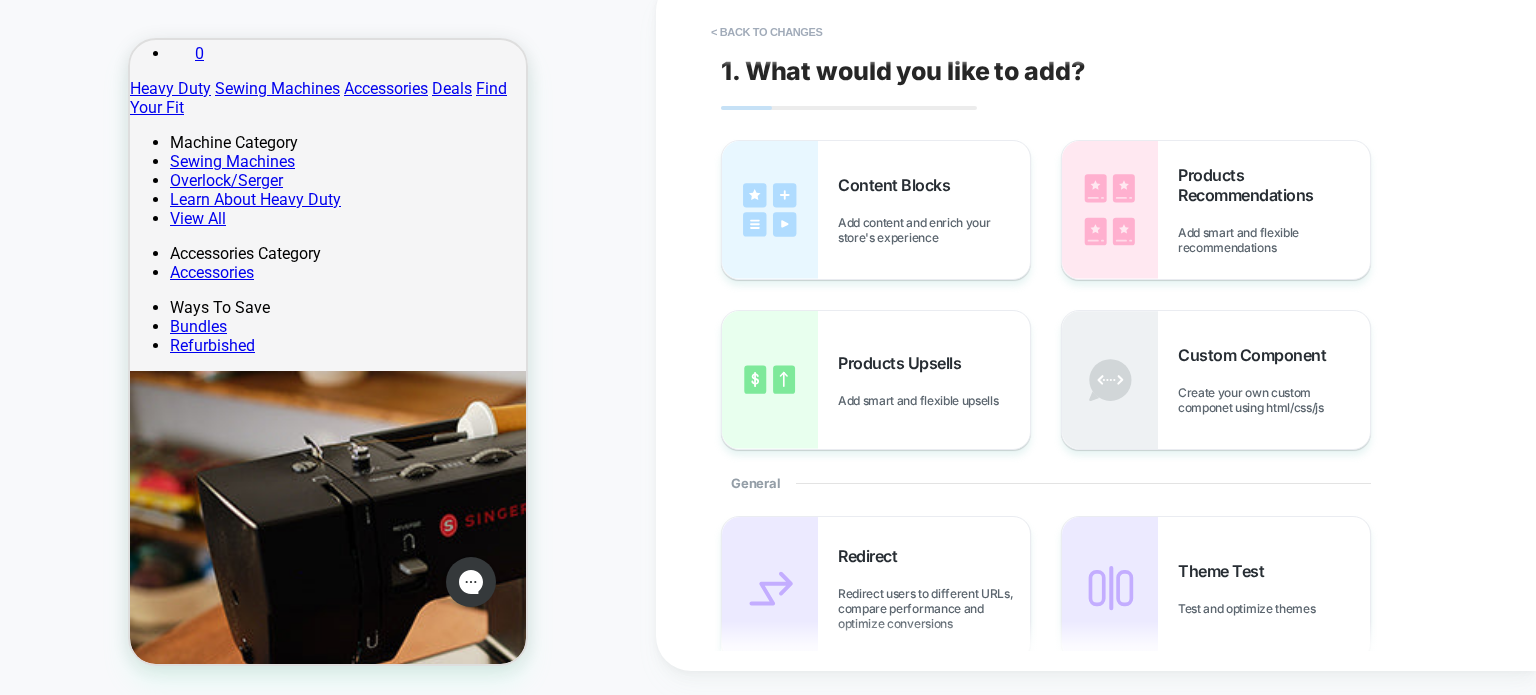 click on "< Back to changes" at bounding box center [767, 32] 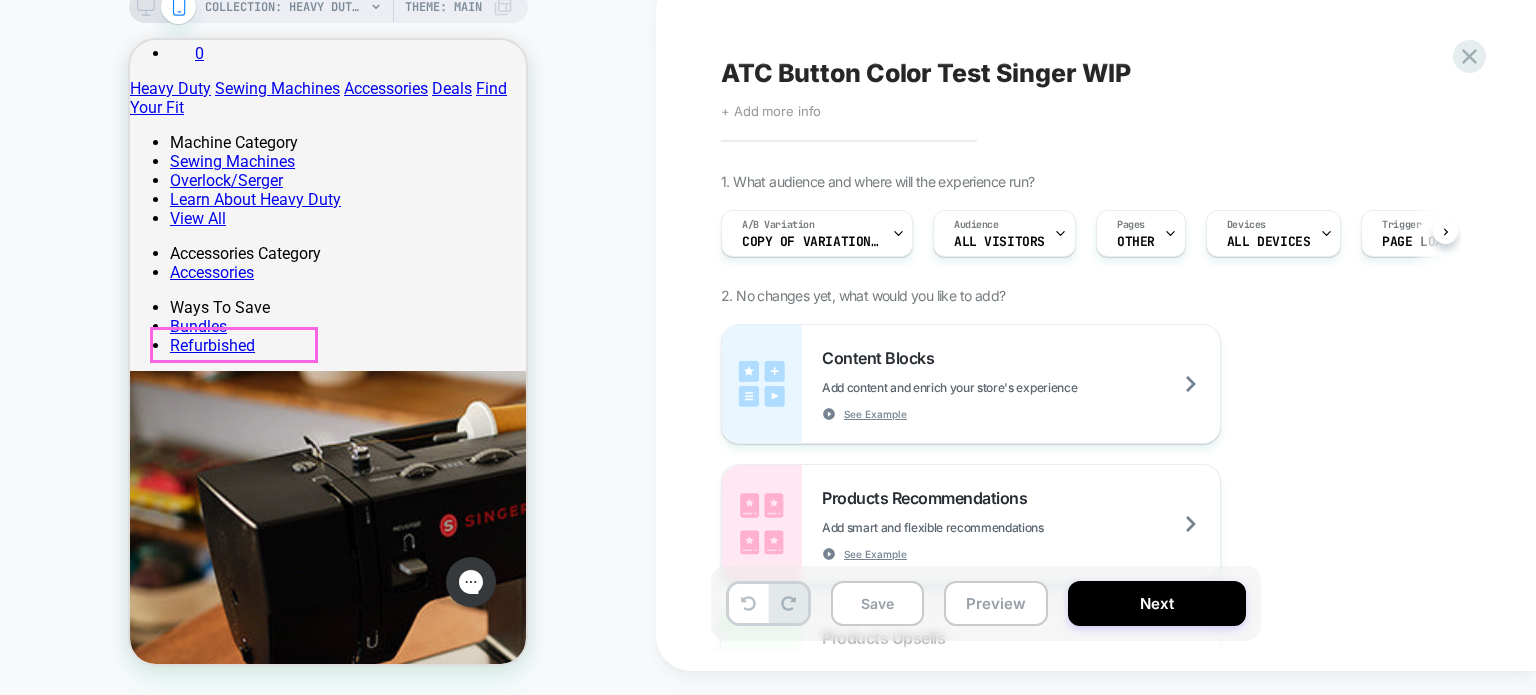 scroll, scrollTop: 0, scrollLeft: 0, axis: both 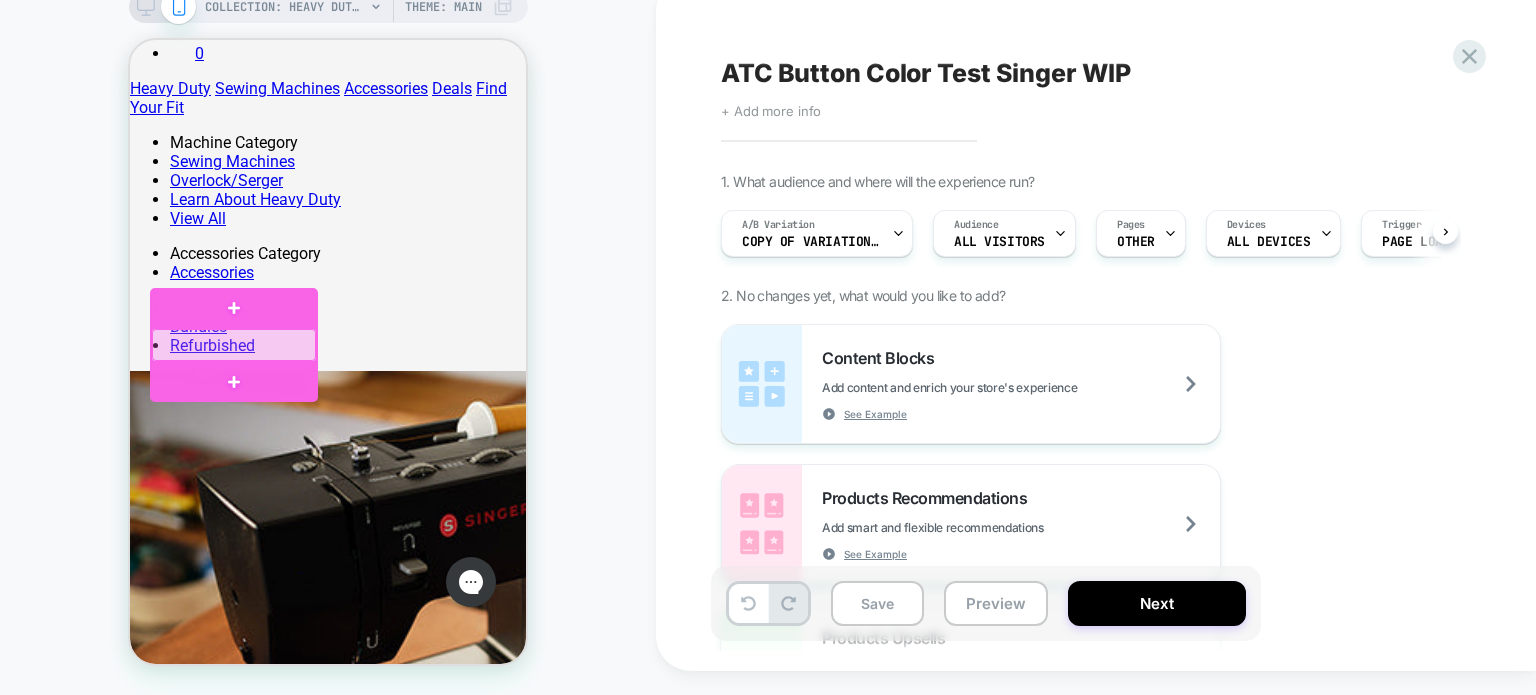 click at bounding box center [234, 345] 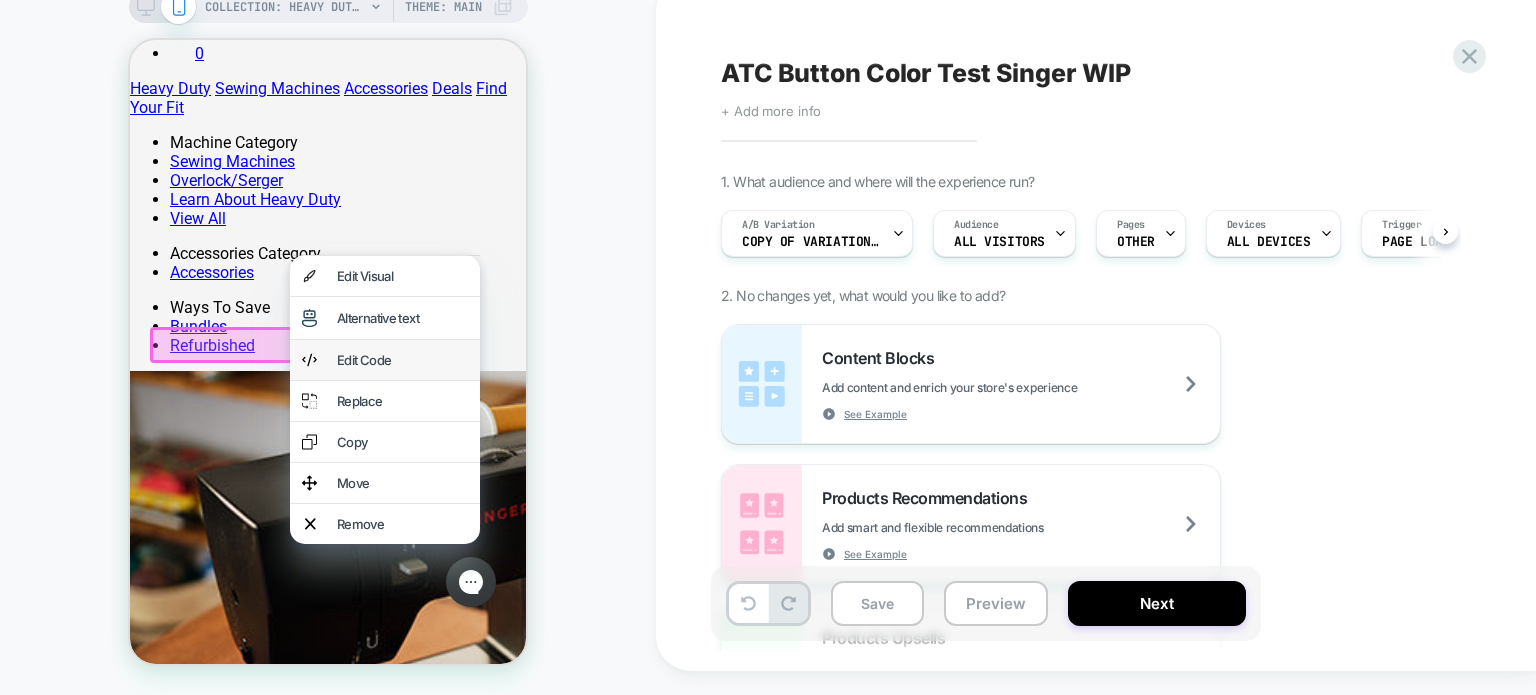 click on "Edit Code" at bounding box center (402, 360) 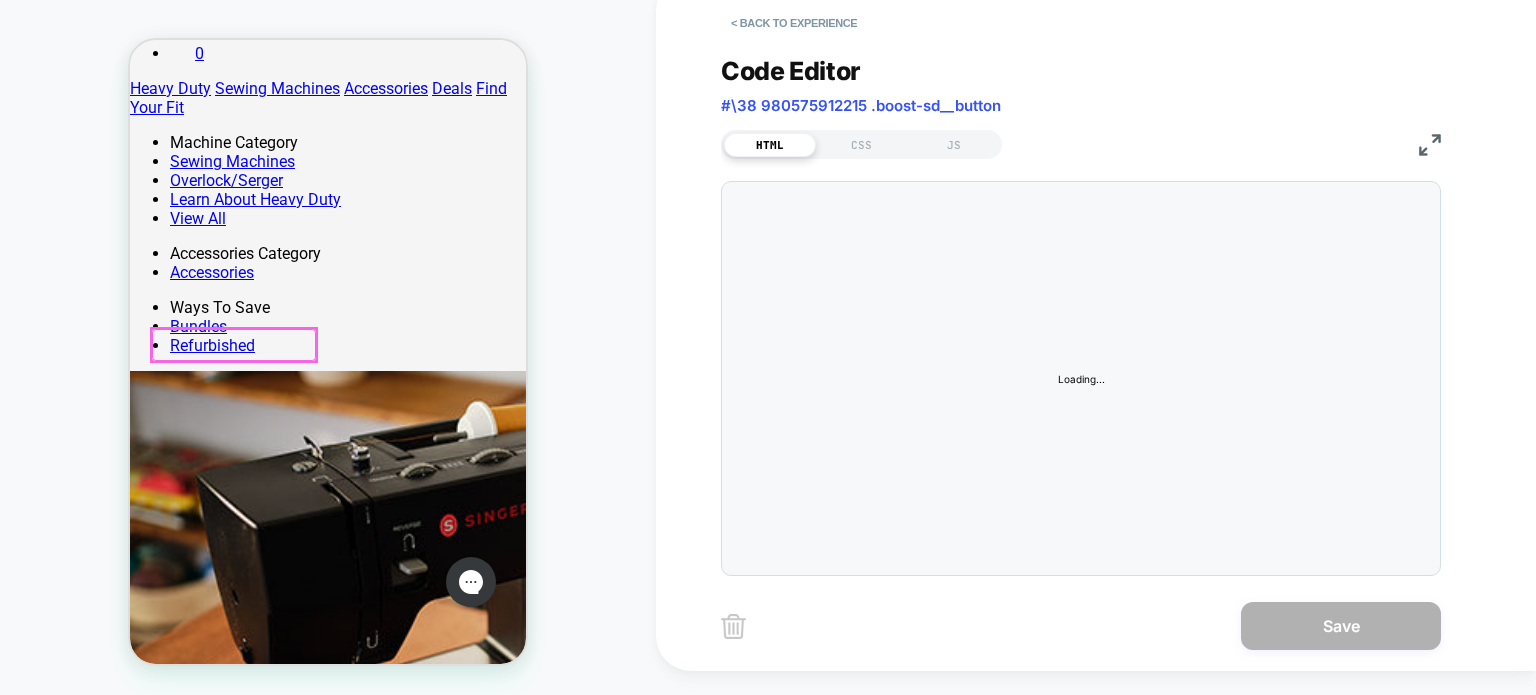scroll, scrollTop: 541, scrollLeft: 0, axis: vertical 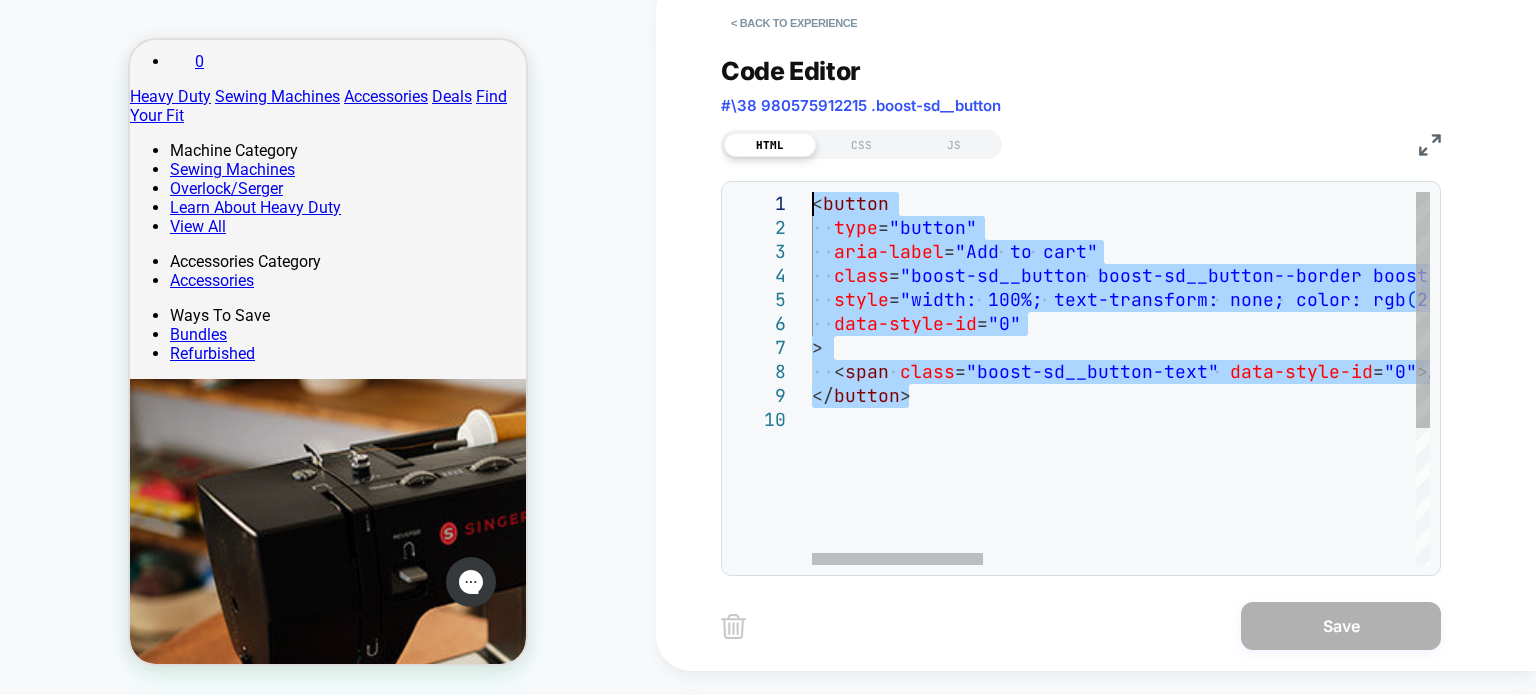 drag, startPoint x: 968, startPoint y: 398, endPoint x: 689, endPoint y: 147, distance: 375.2892 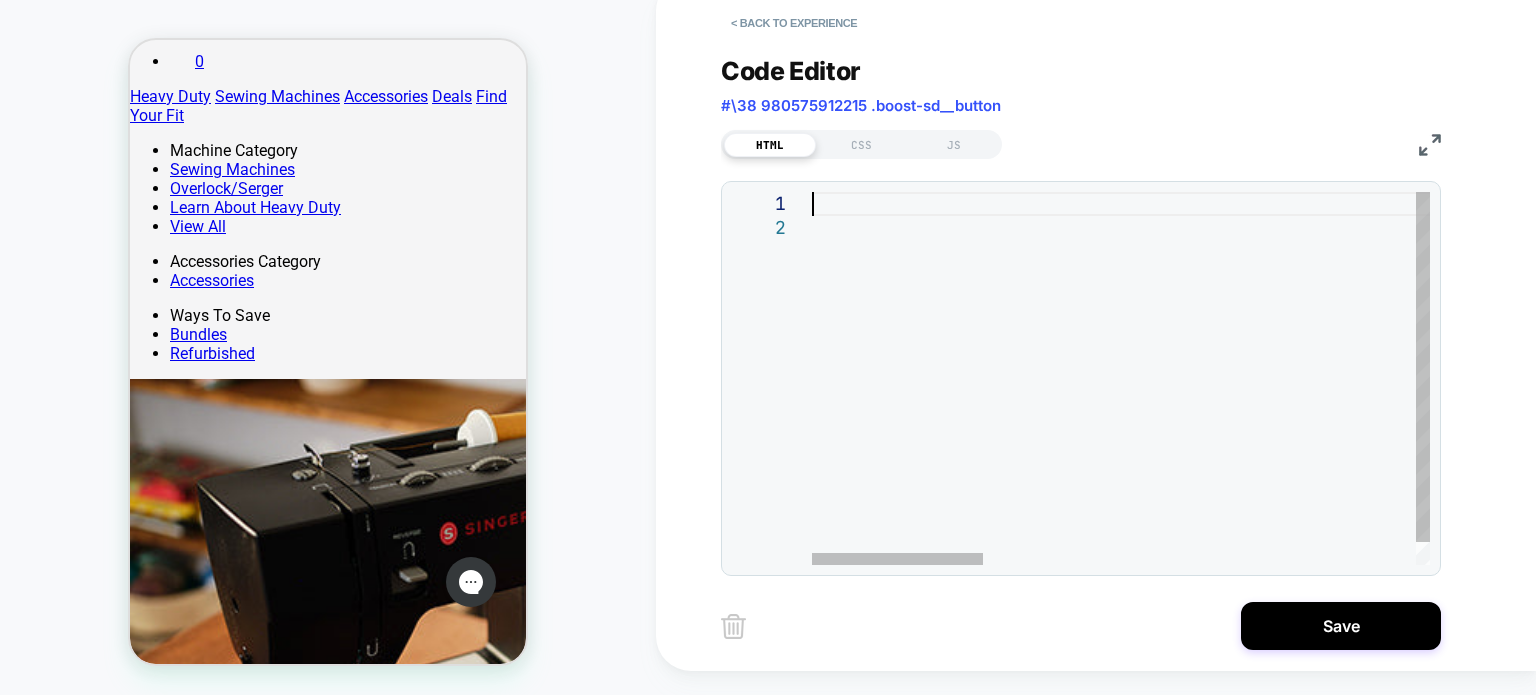 type on "**********" 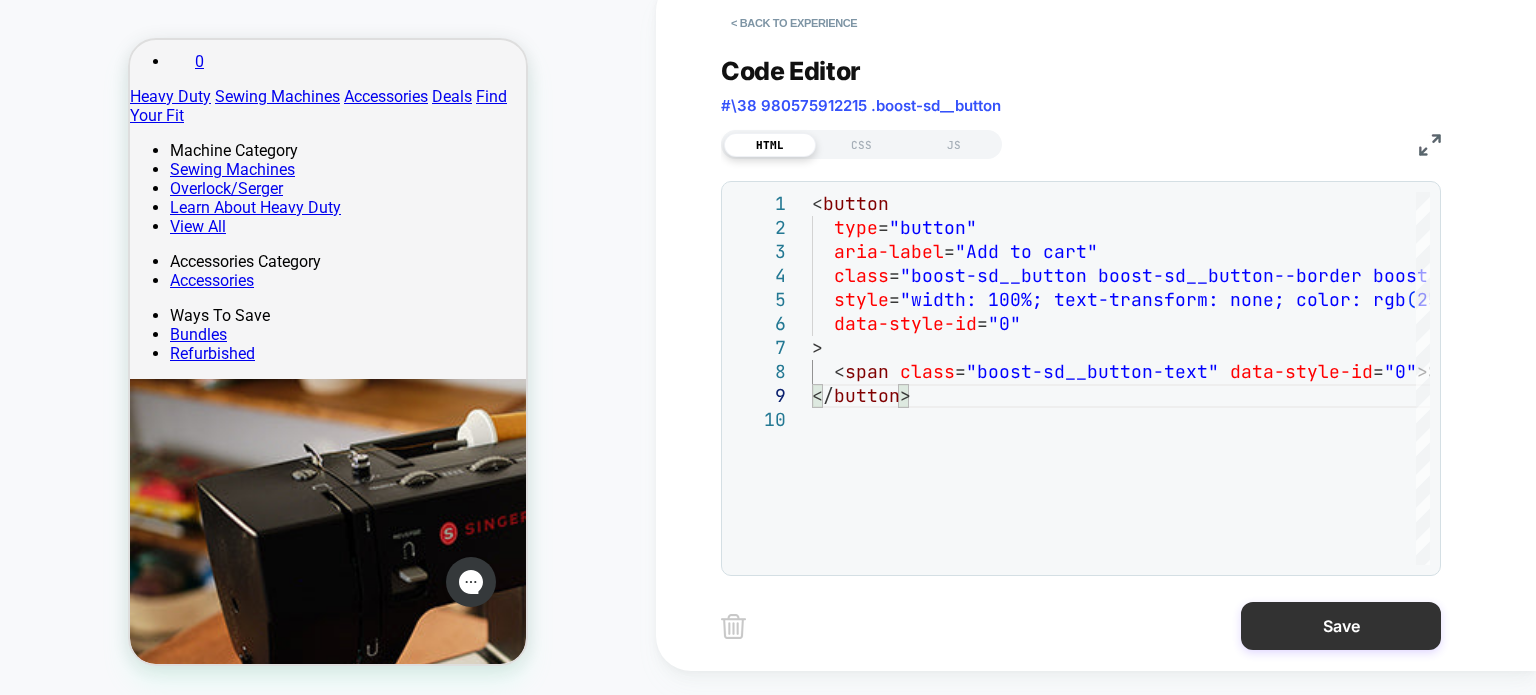 click on "Save" at bounding box center [1341, 626] 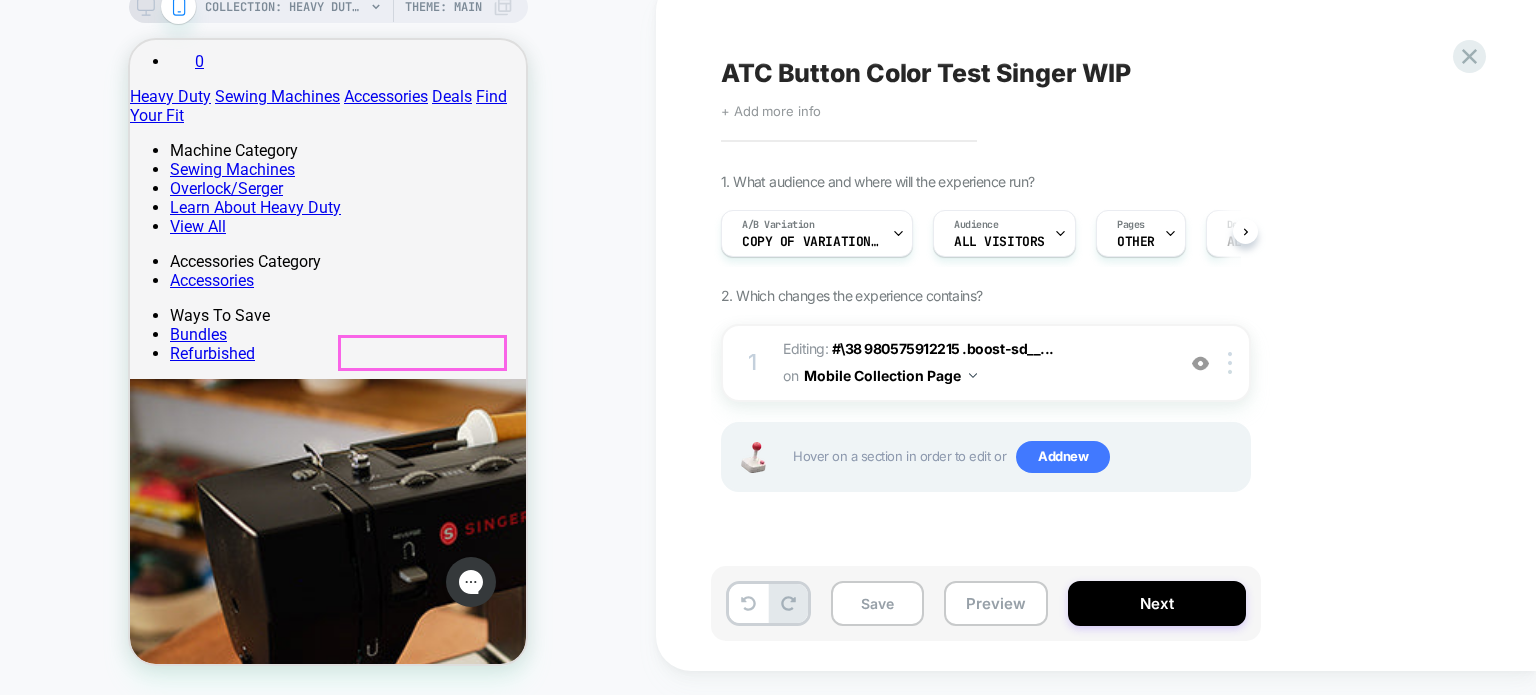 scroll, scrollTop: 0, scrollLeft: 0, axis: both 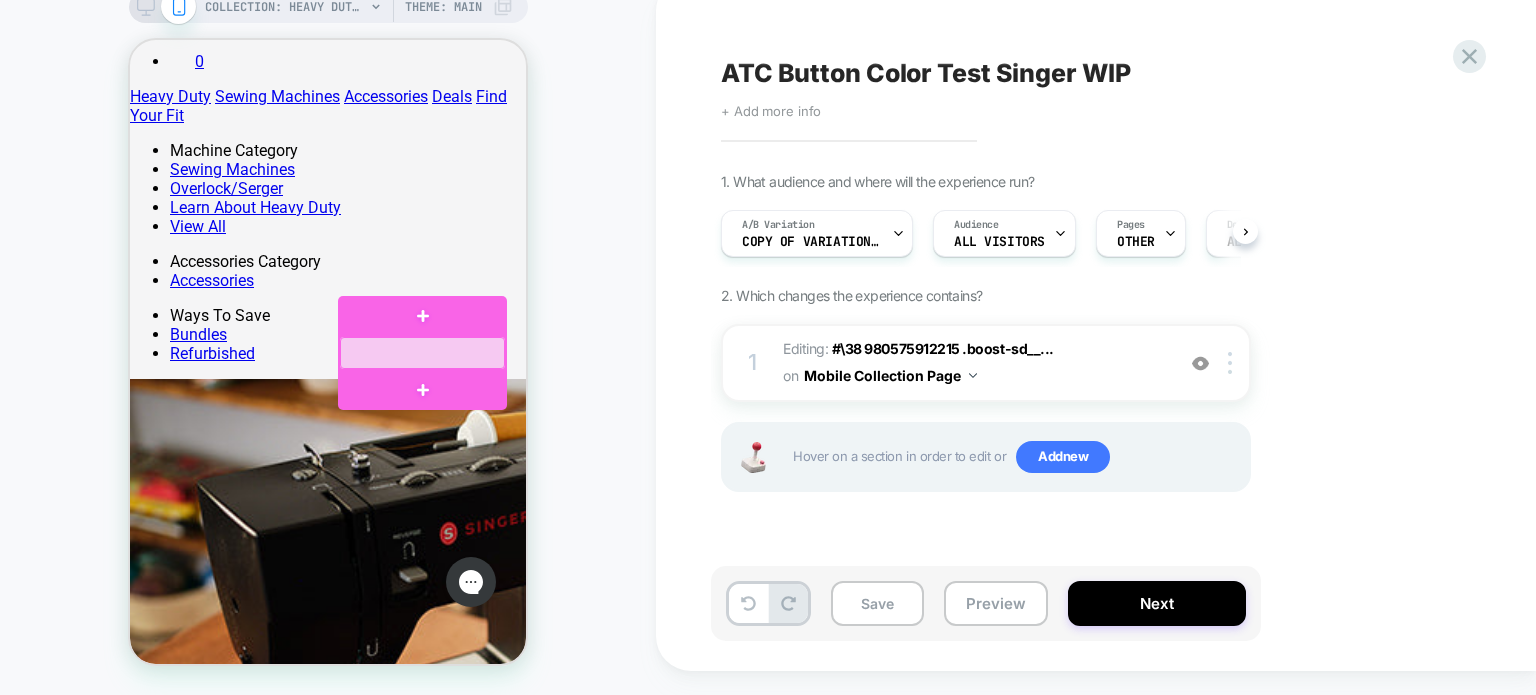drag, startPoint x: 458, startPoint y: 341, endPoint x: 426, endPoint y: 354, distance: 34.539833 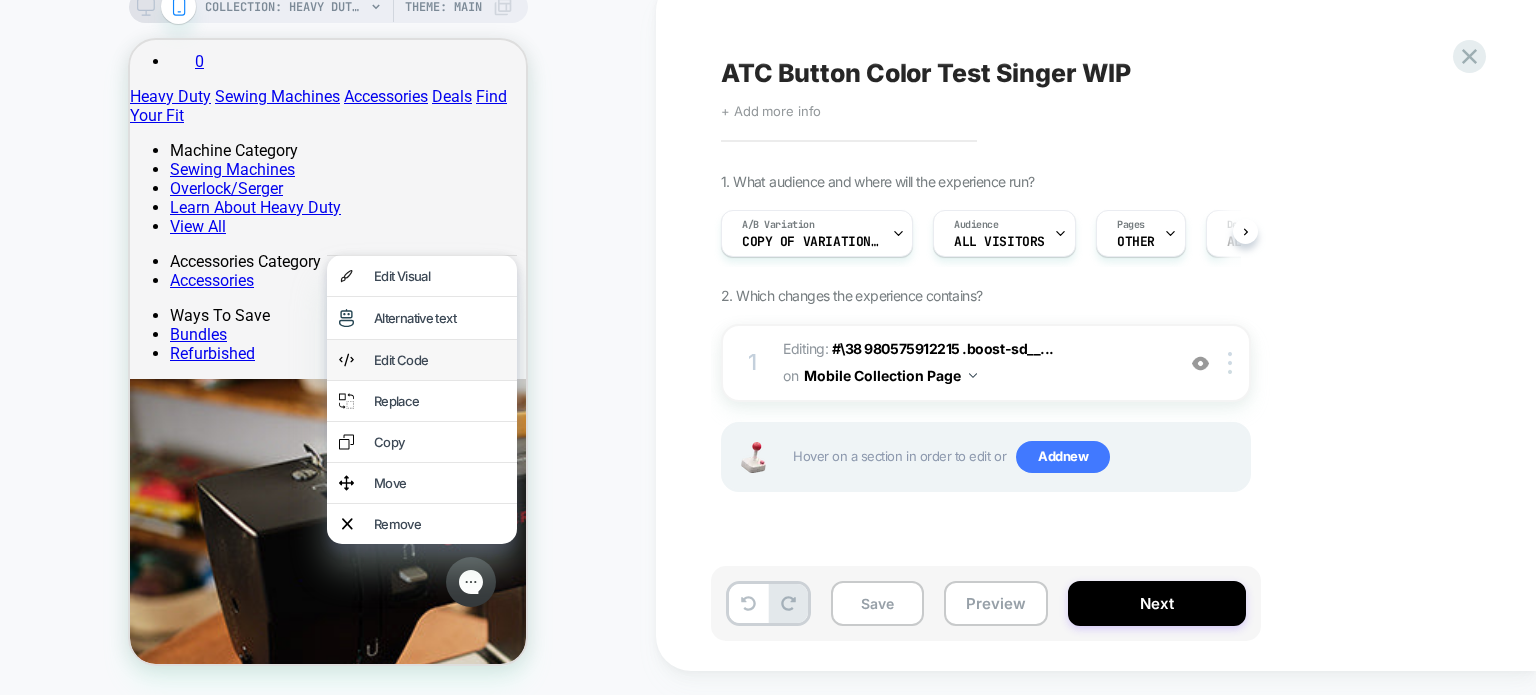 click on "Edit Code" at bounding box center [439, 360] 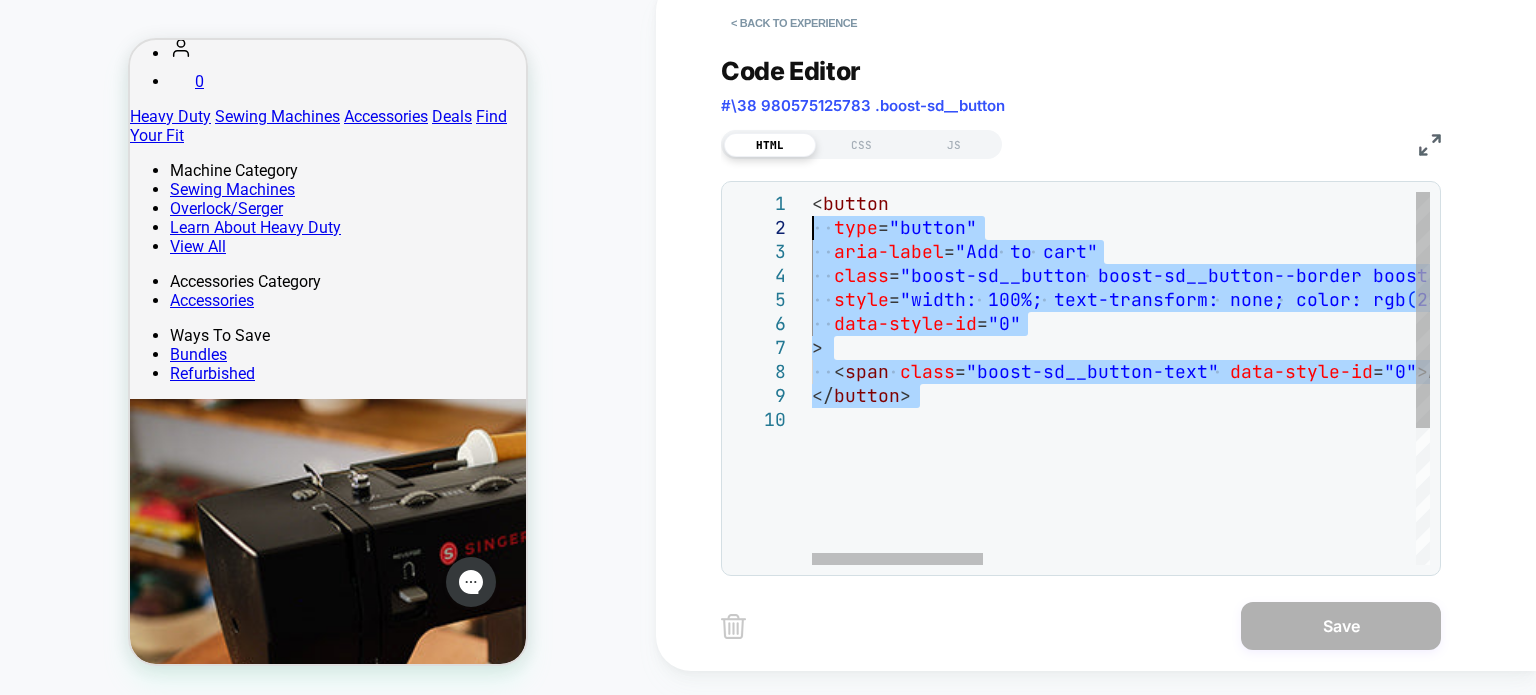 scroll, scrollTop: 0, scrollLeft: 0, axis: both 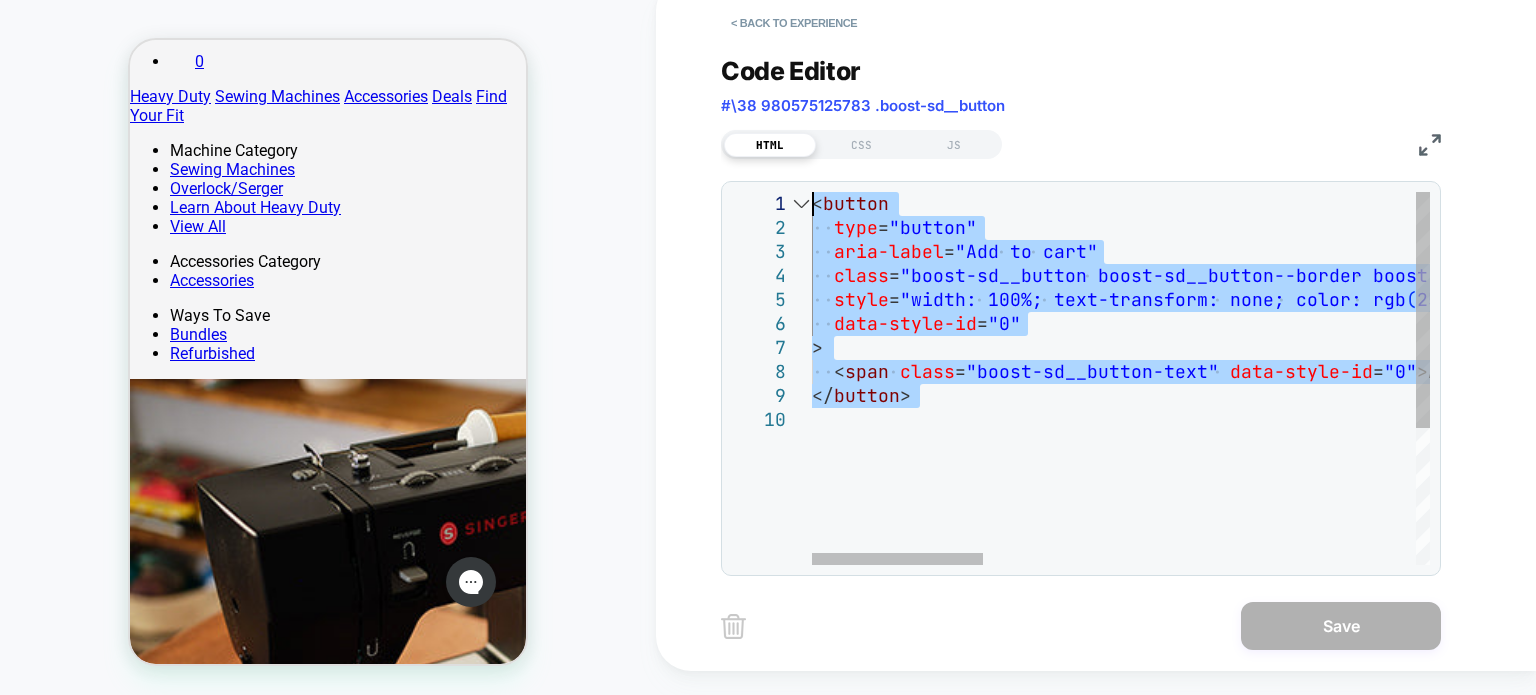 drag, startPoint x: 766, startPoint y: 239, endPoint x: 763, endPoint y: 191, distance: 48.09366 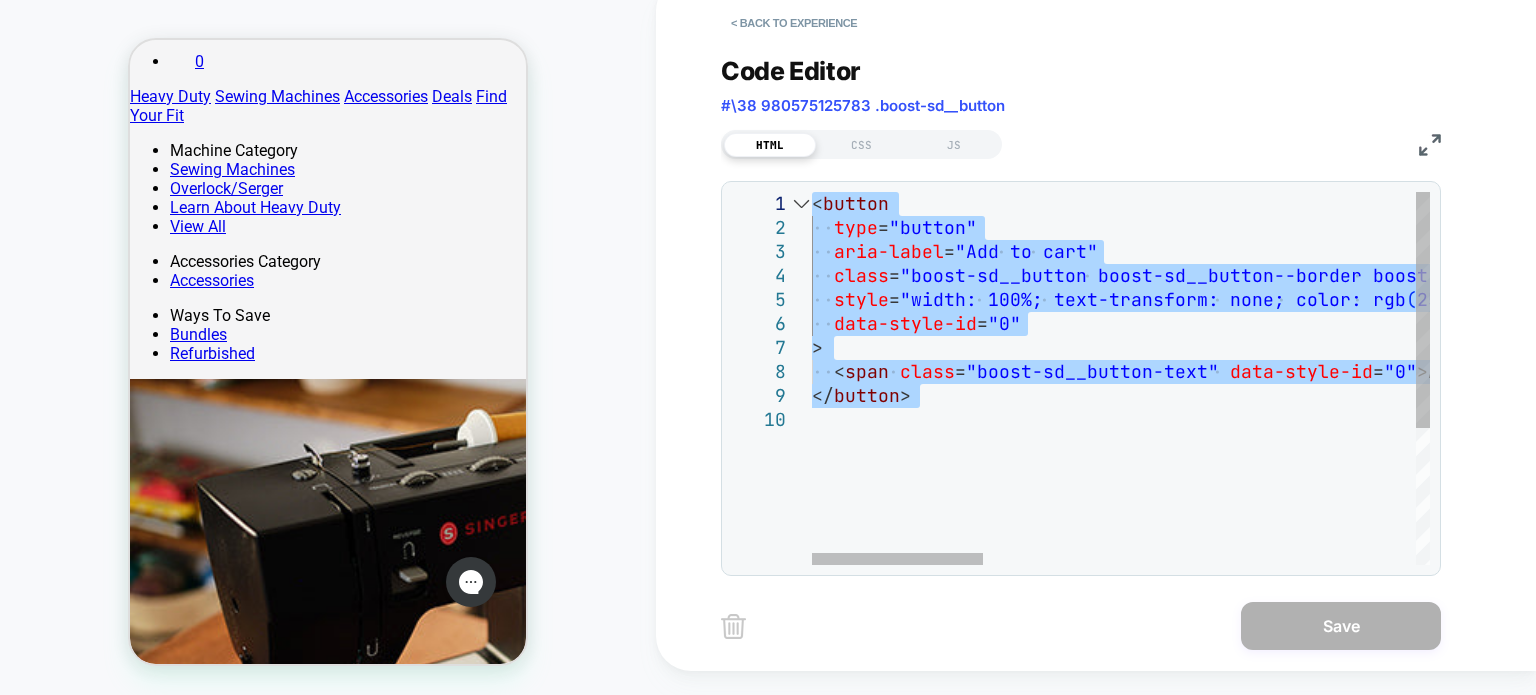 type on "**********" 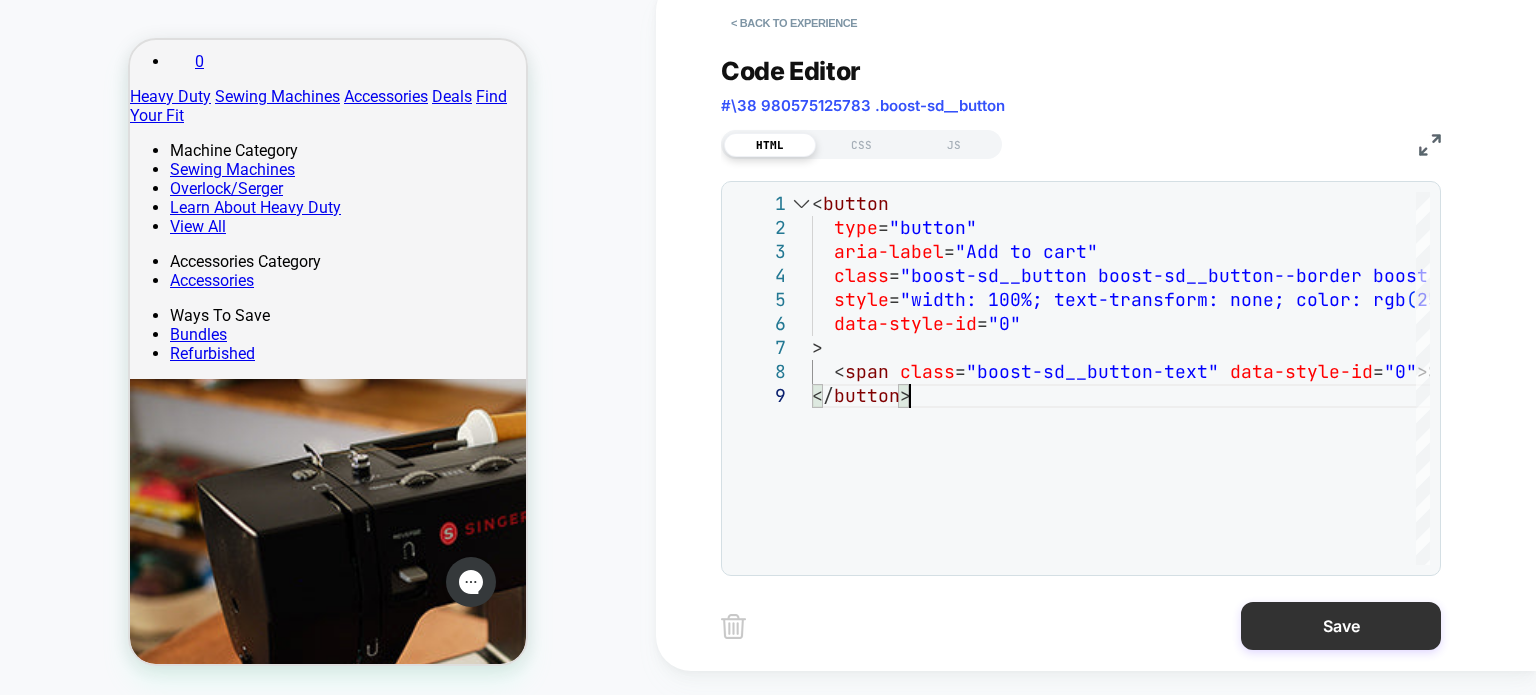 click on "Save" at bounding box center (1341, 626) 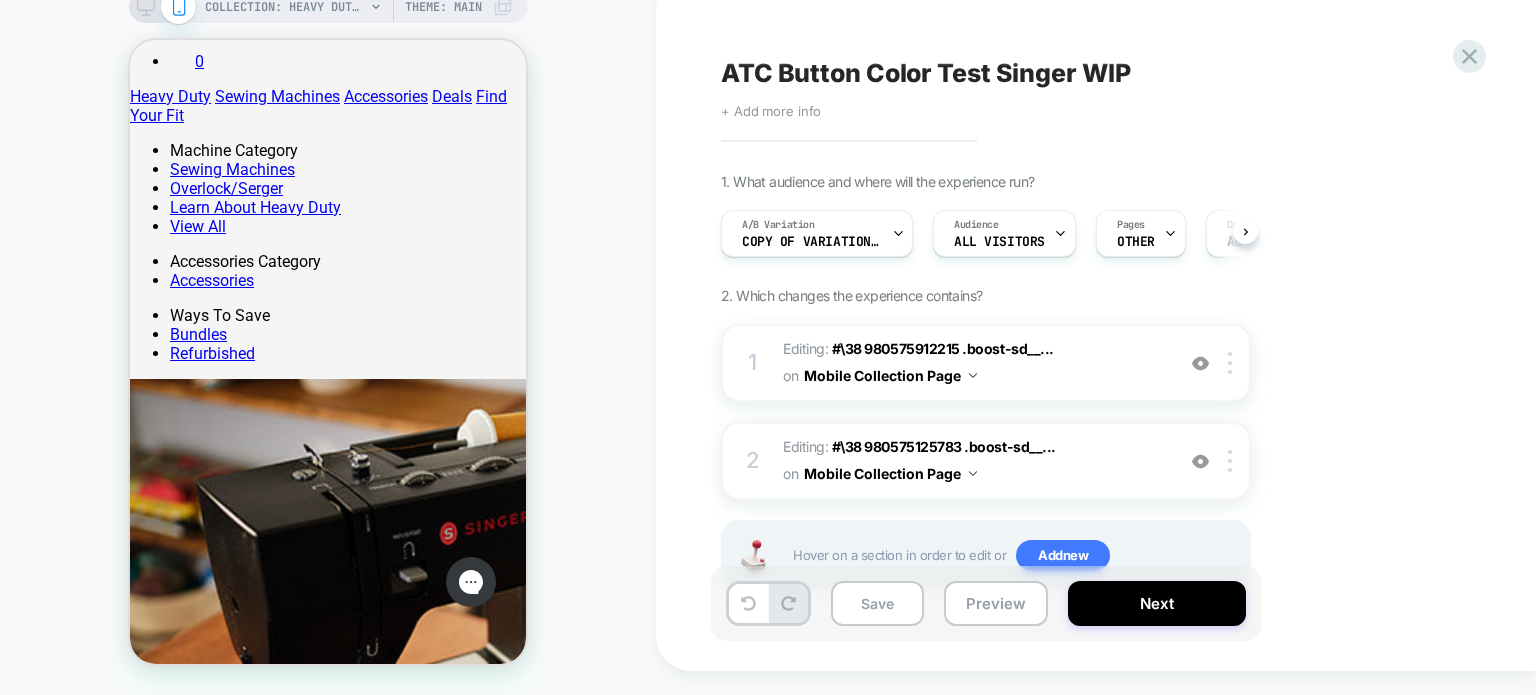 scroll, scrollTop: 0, scrollLeft: 0, axis: both 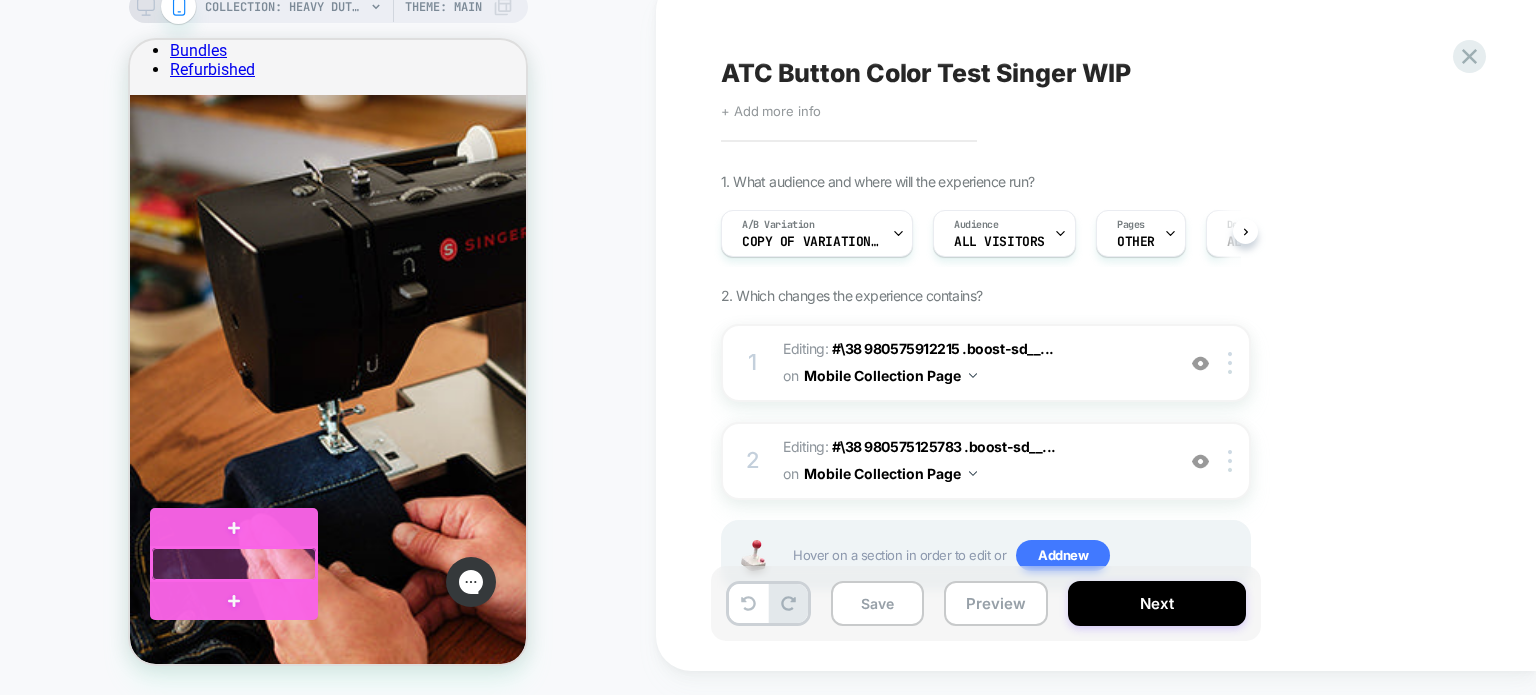 click at bounding box center [234, 564] 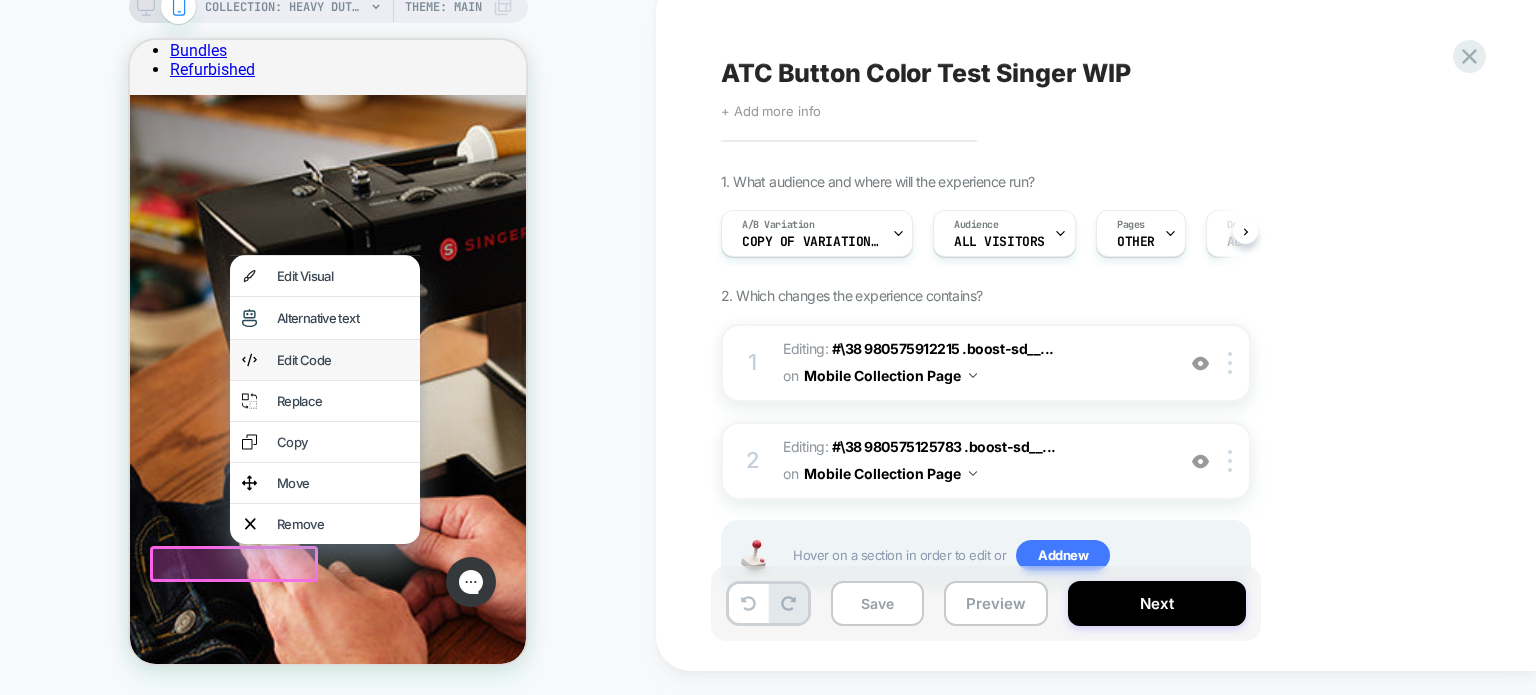 click on "Edit Code" at bounding box center (342, 360) 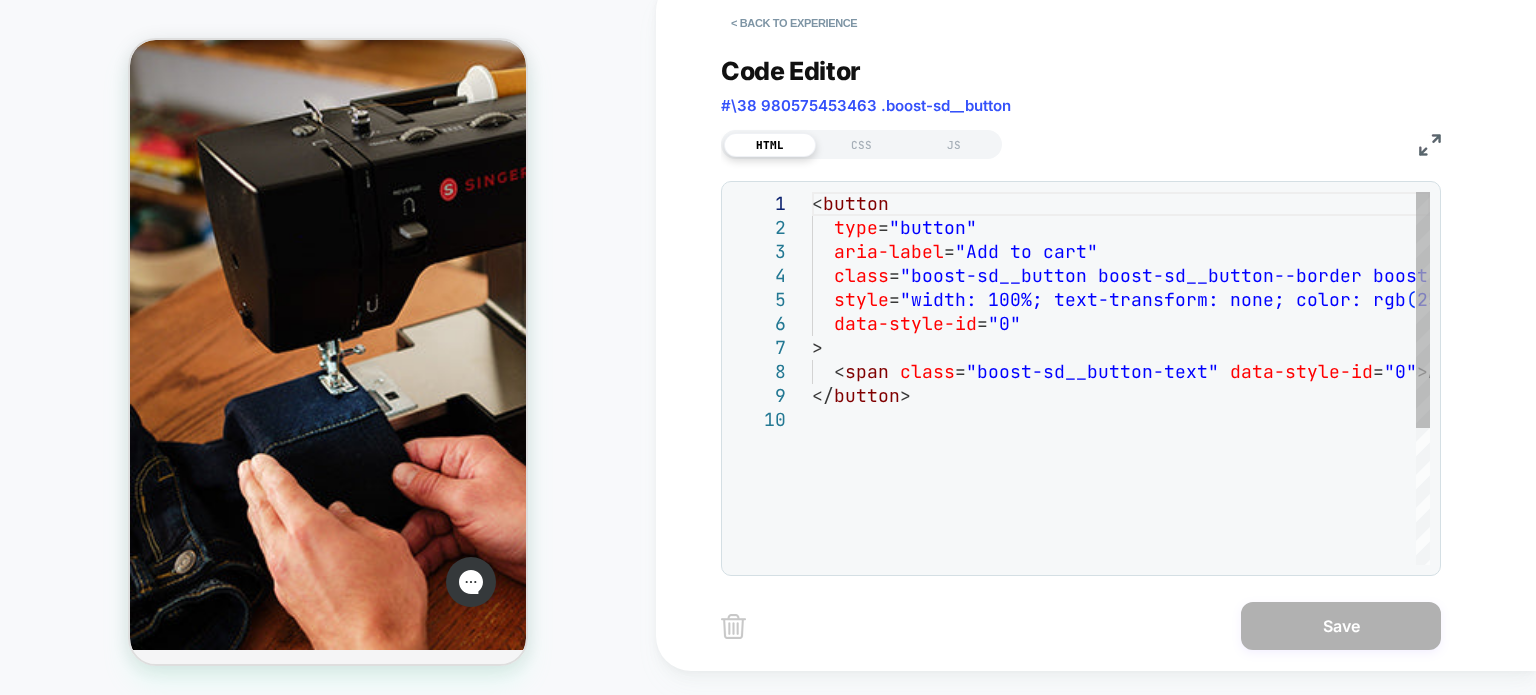 scroll, scrollTop: 1036, scrollLeft: 0, axis: vertical 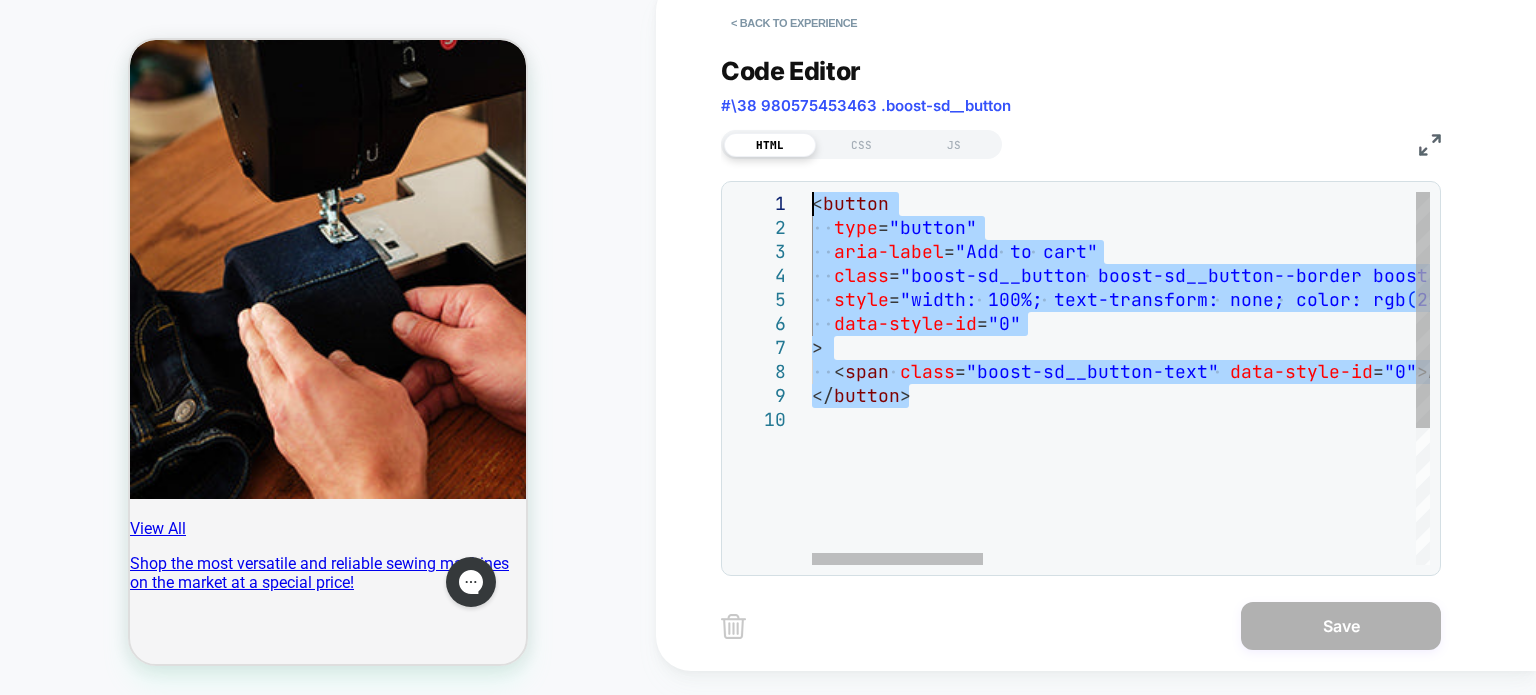 drag, startPoint x: 939, startPoint y: 396, endPoint x: 733, endPoint y: 181, distance: 297.75998 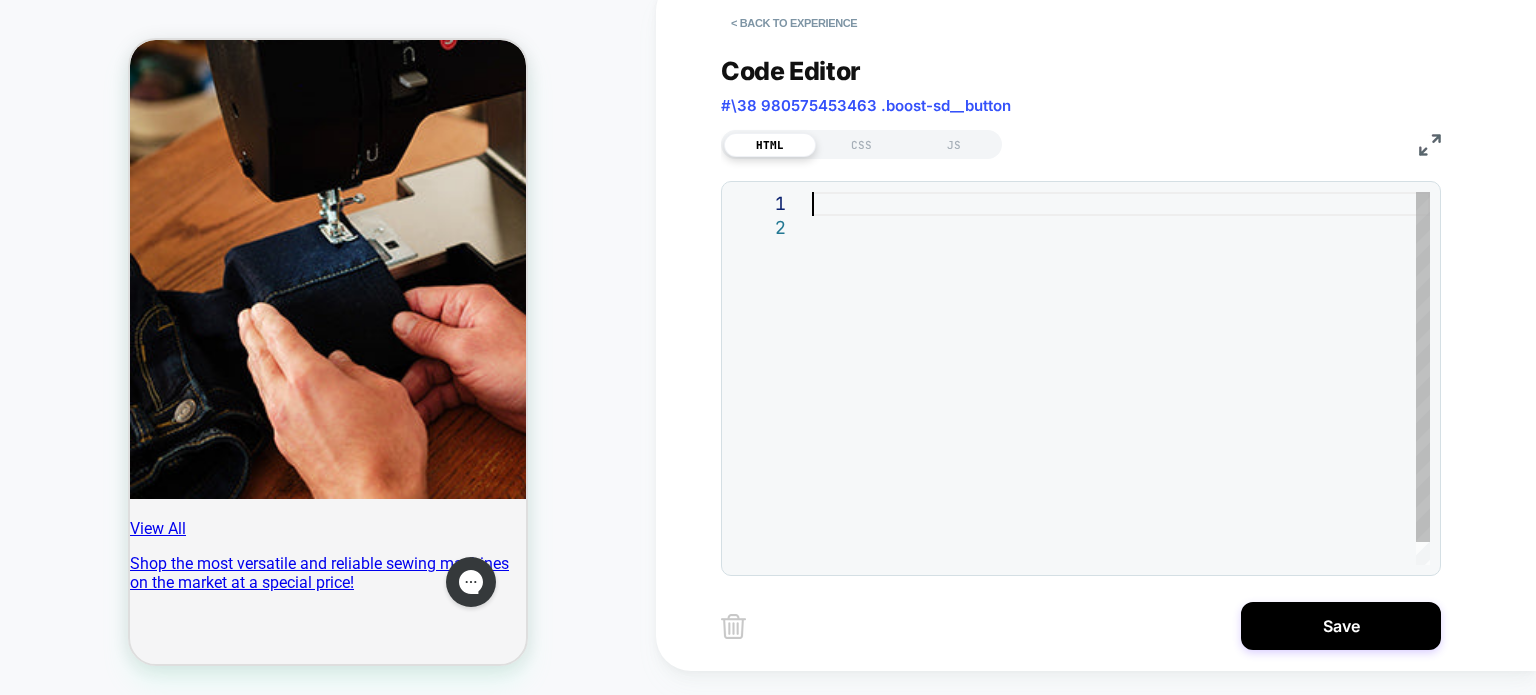 type on "**********" 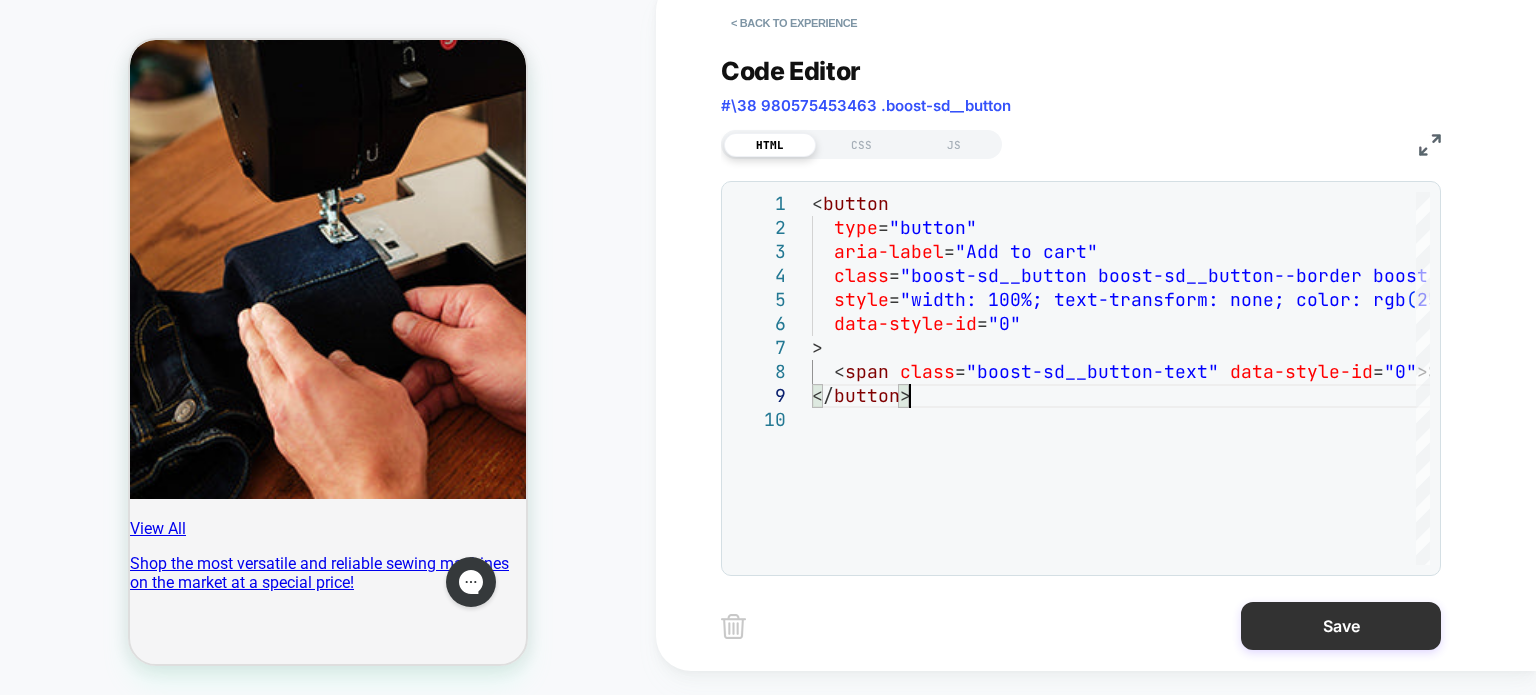 click on "Save" at bounding box center (1341, 626) 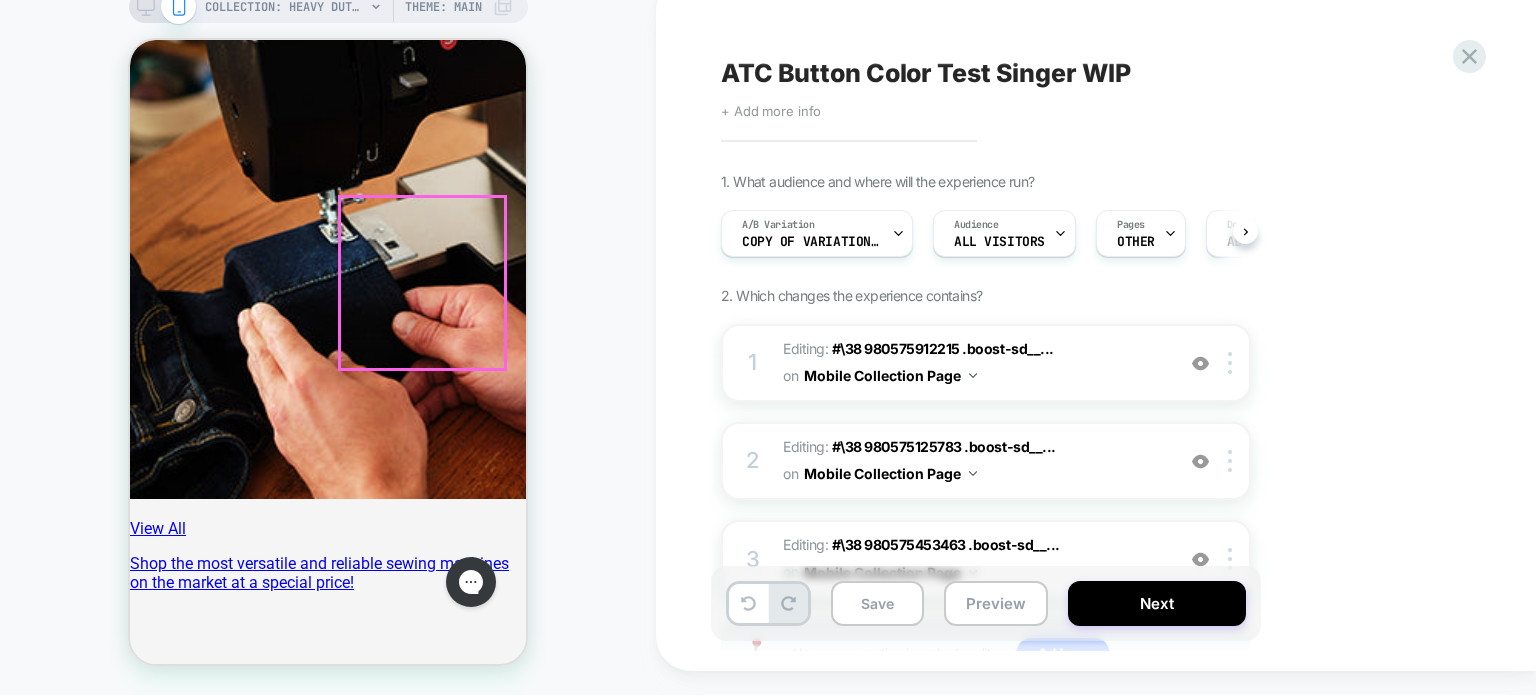 scroll, scrollTop: 0, scrollLeft: 0, axis: both 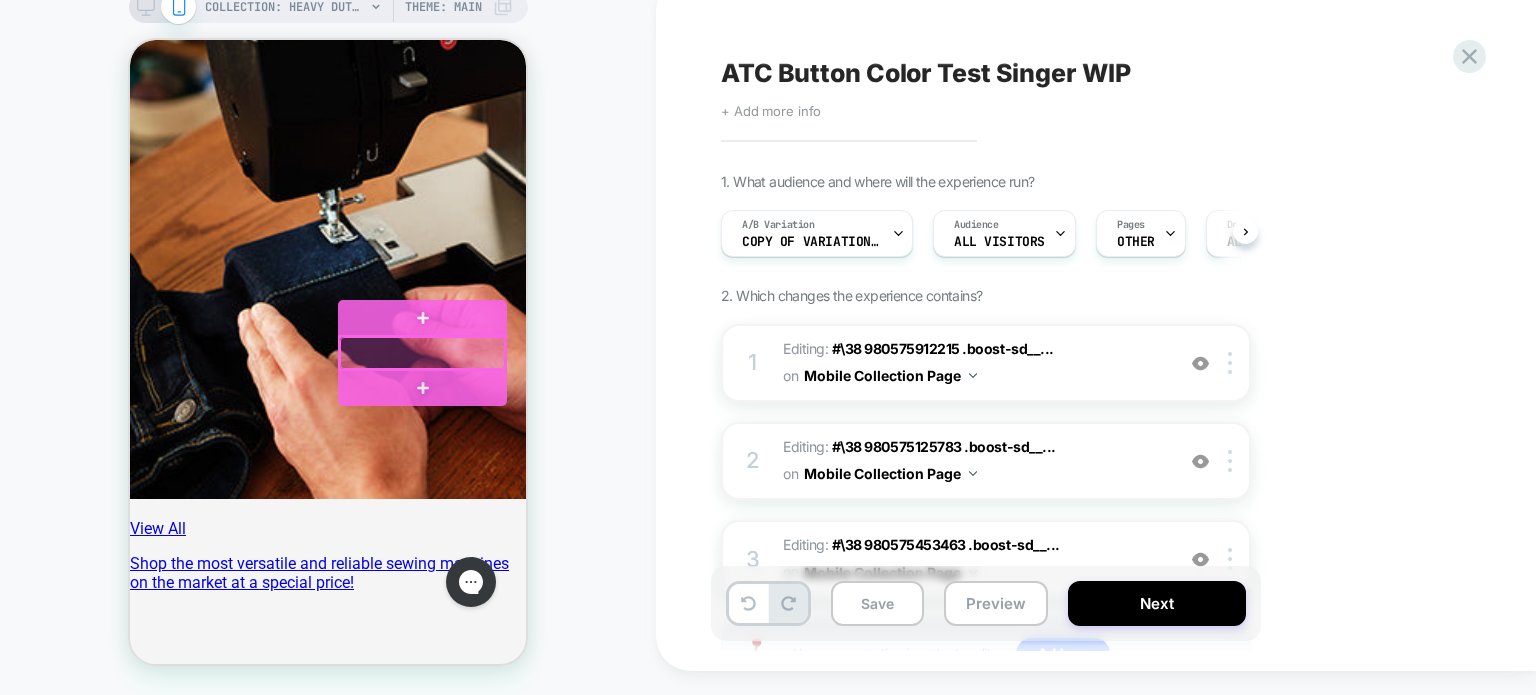 click at bounding box center (422, 353) 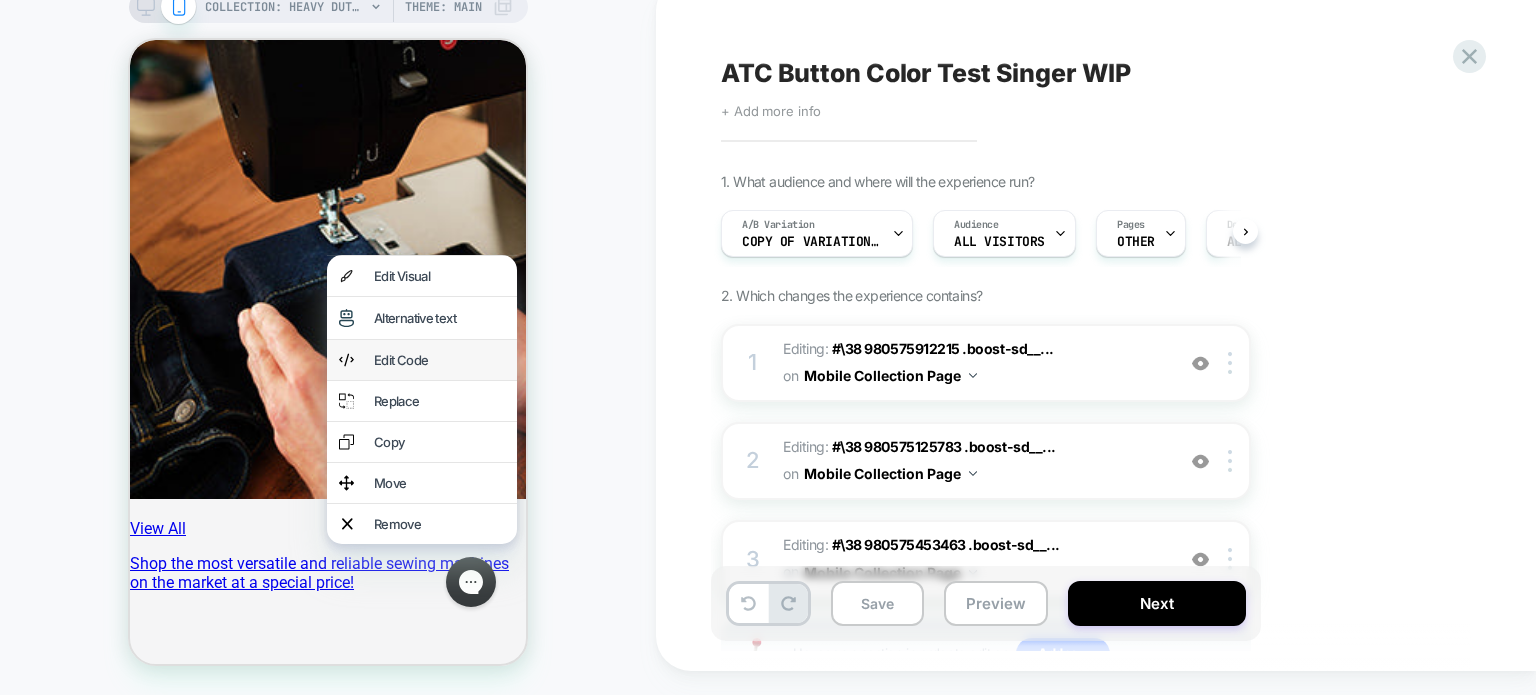click on "Edit Code" at bounding box center [439, 360] 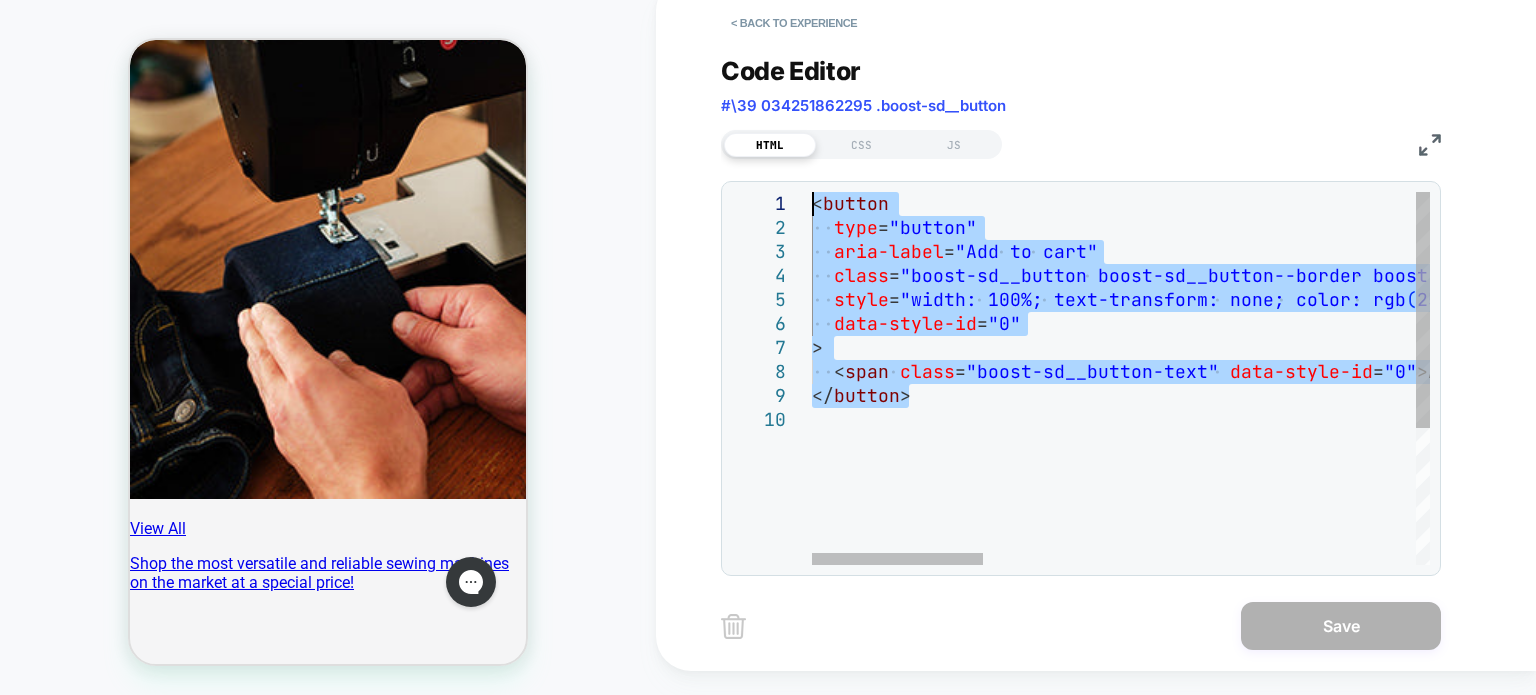 scroll, scrollTop: 0, scrollLeft: 0, axis: both 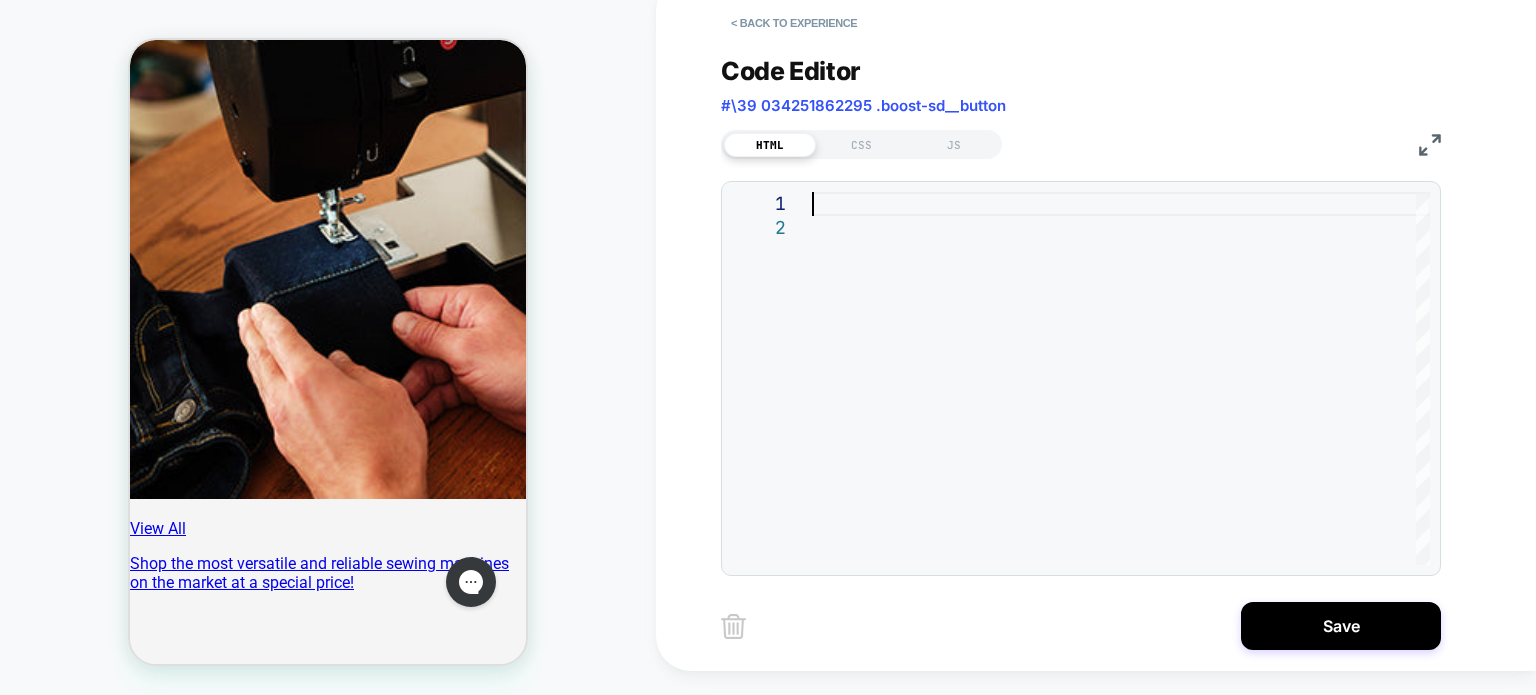 type on "**********" 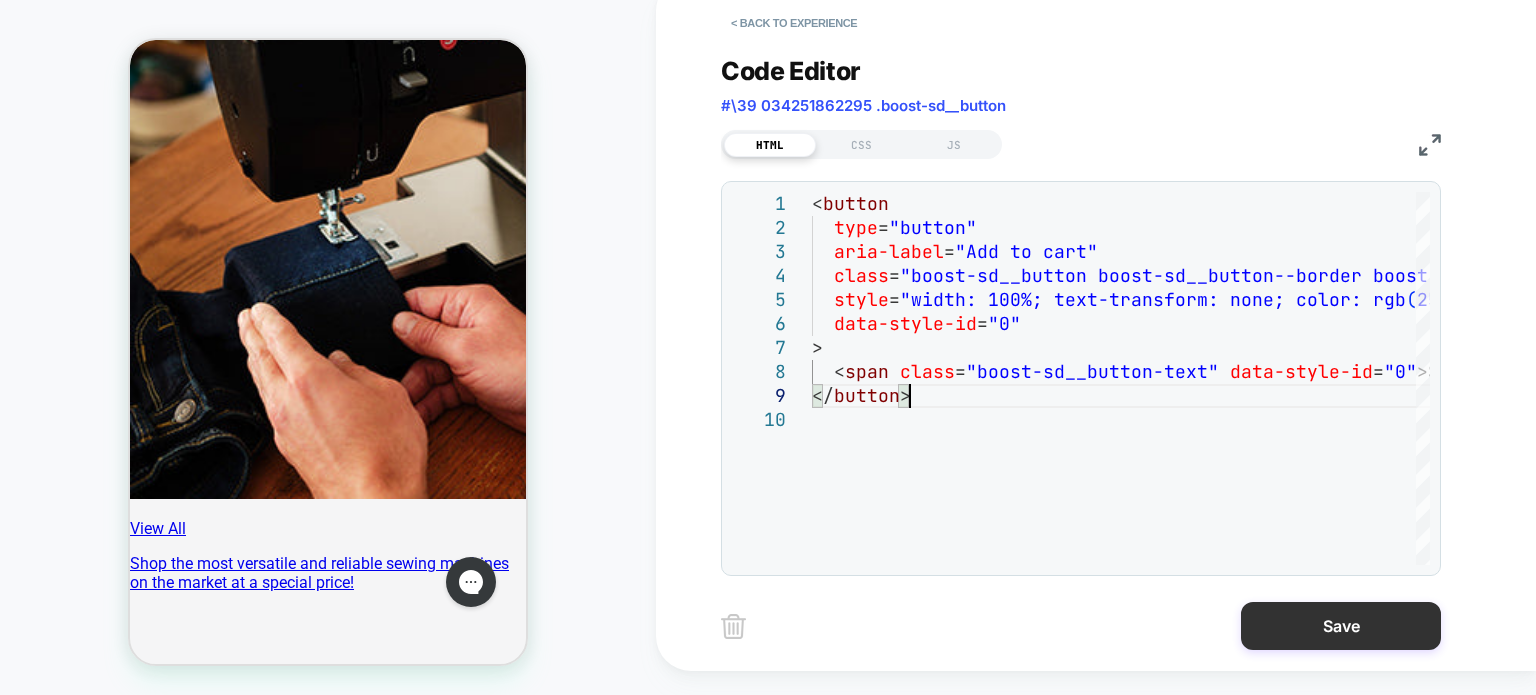 click on "Save" at bounding box center [1341, 626] 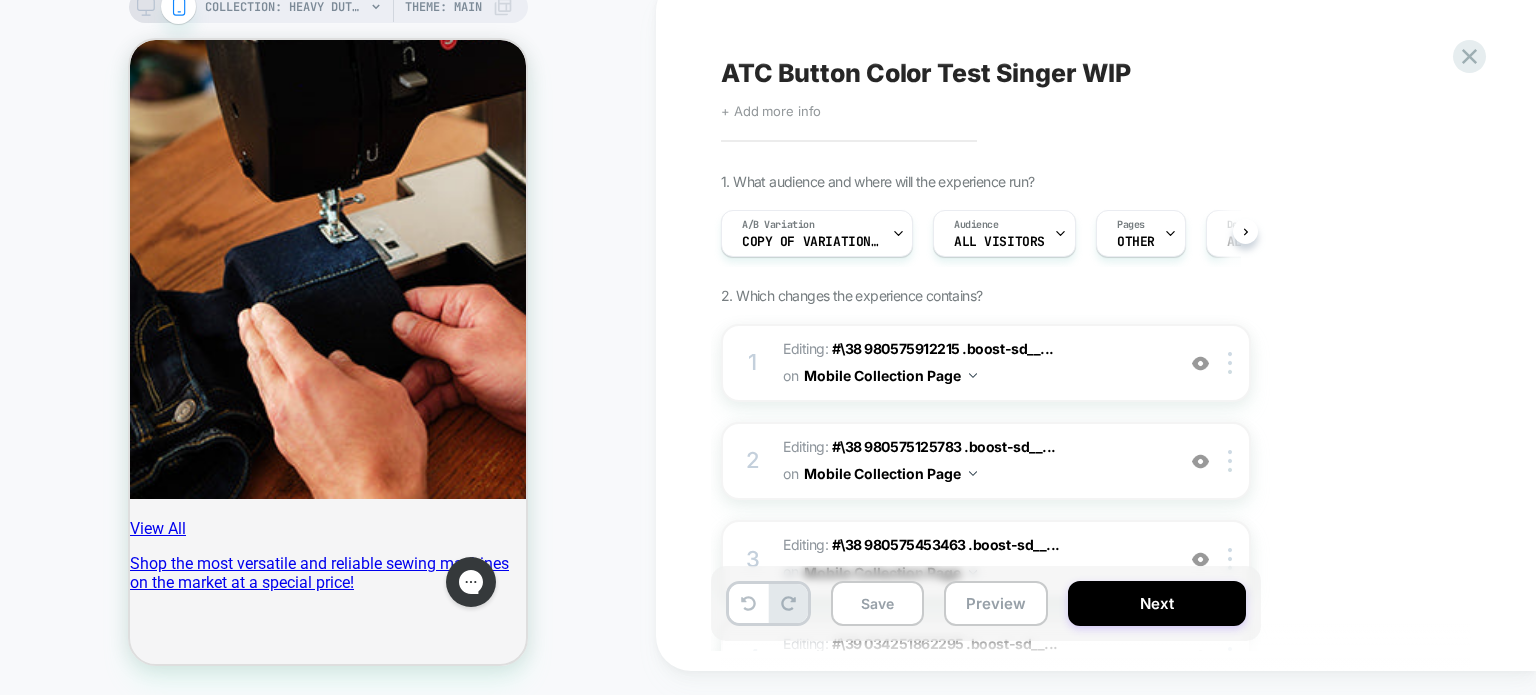 scroll, scrollTop: 0, scrollLeft: 0, axis: both 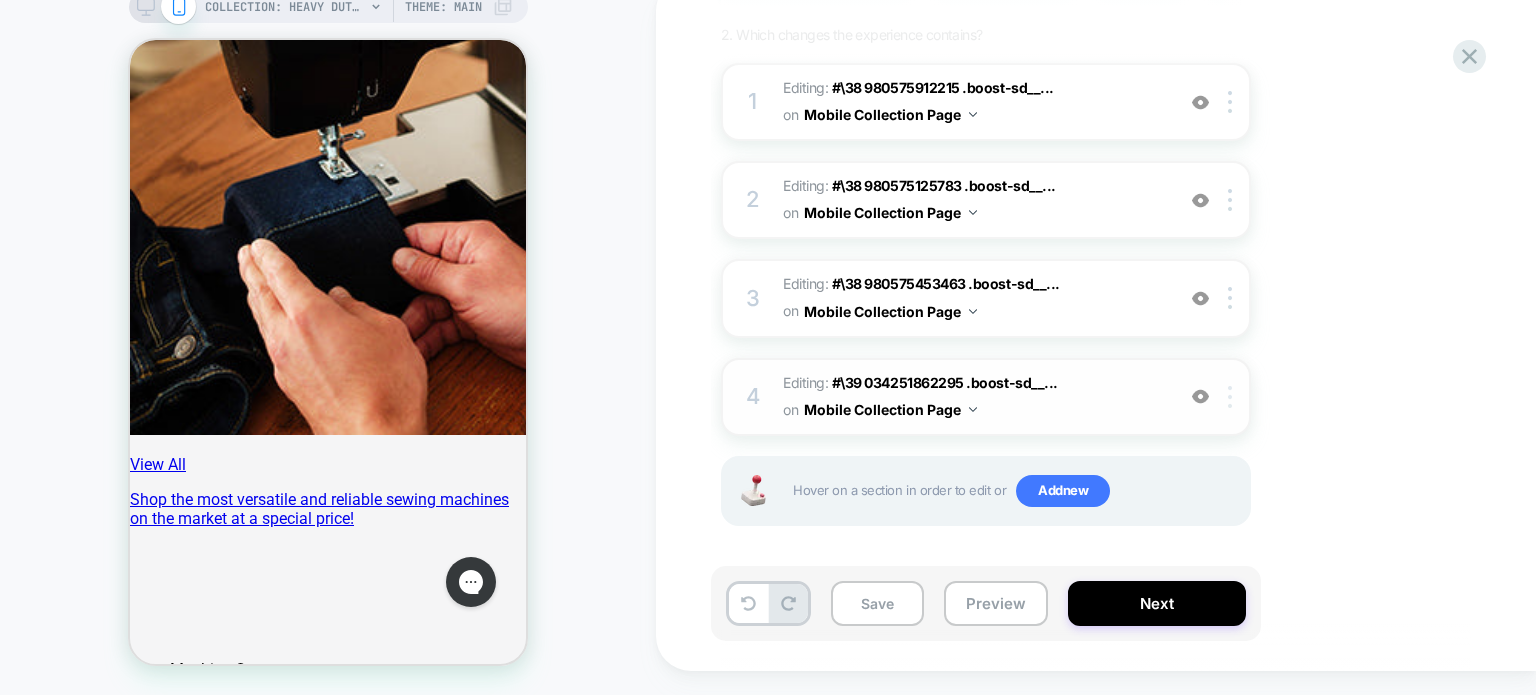 click at bounding box center (1230, 397) 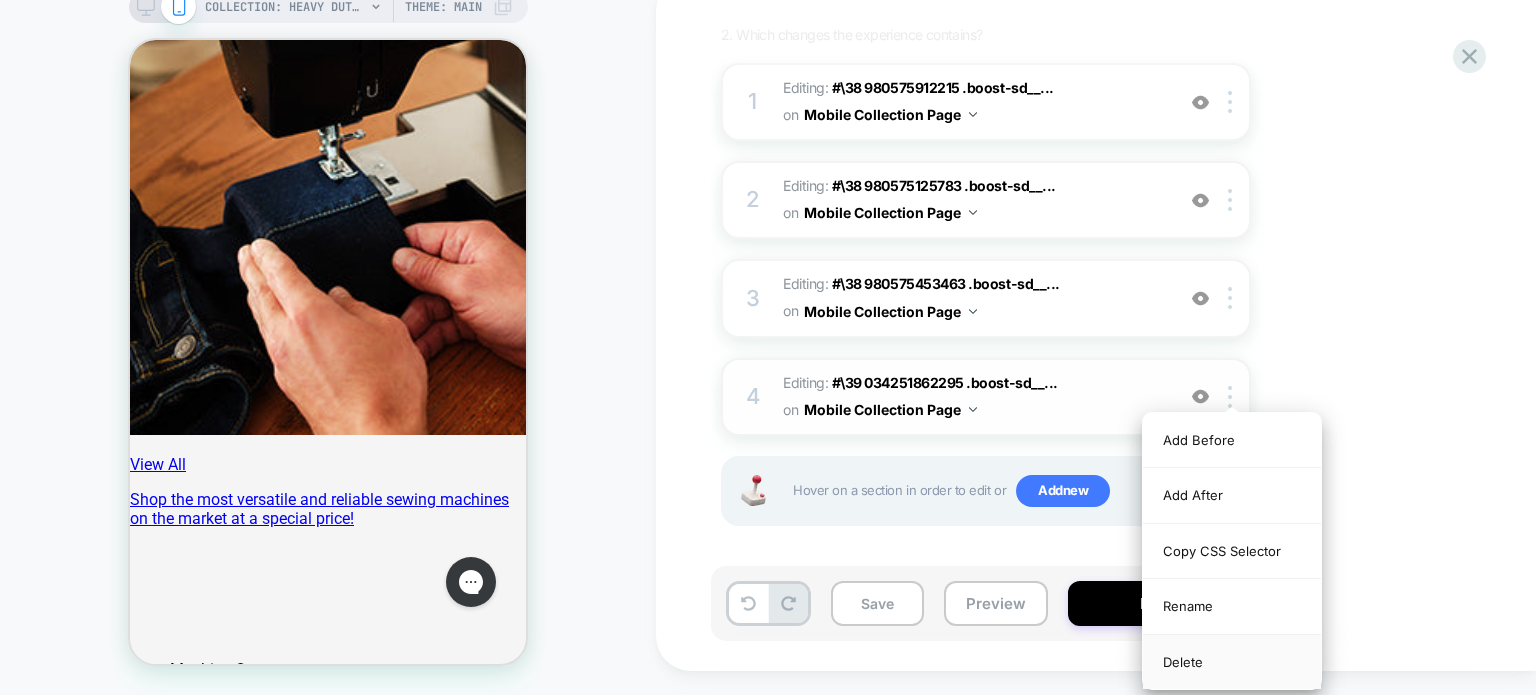 click on "Delete" at bounding box center [1232, 662] 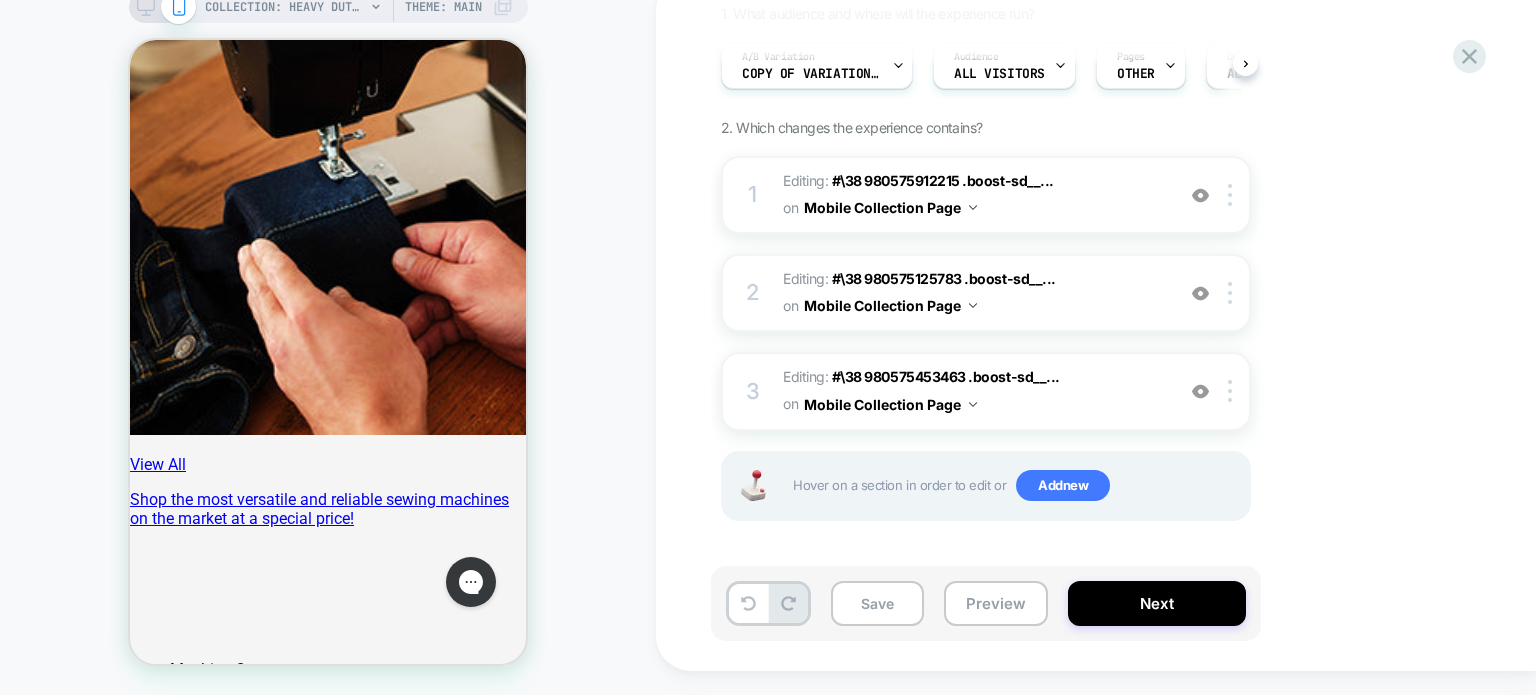scroll, scrollTop: 164, scrollLeft: 0, axis: vertical 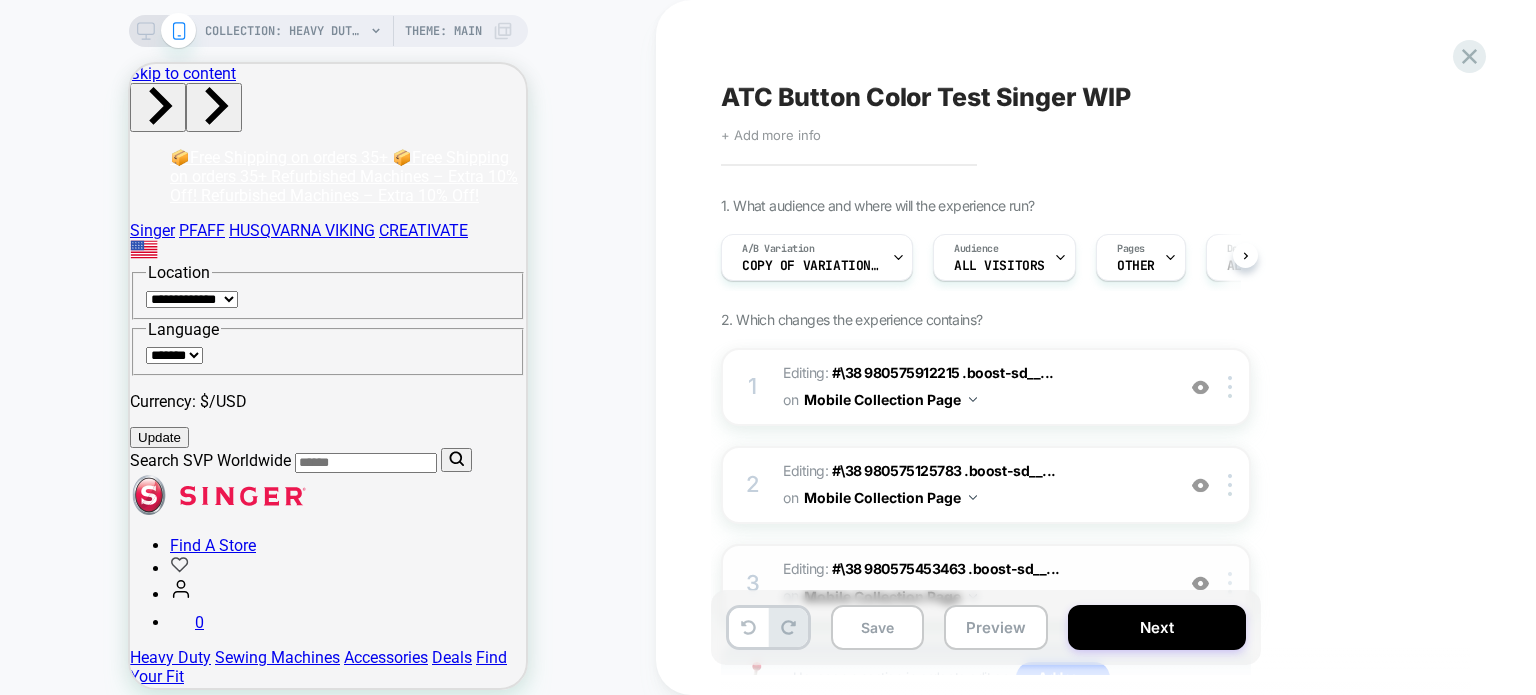 click at bounding box center (1230, 583) 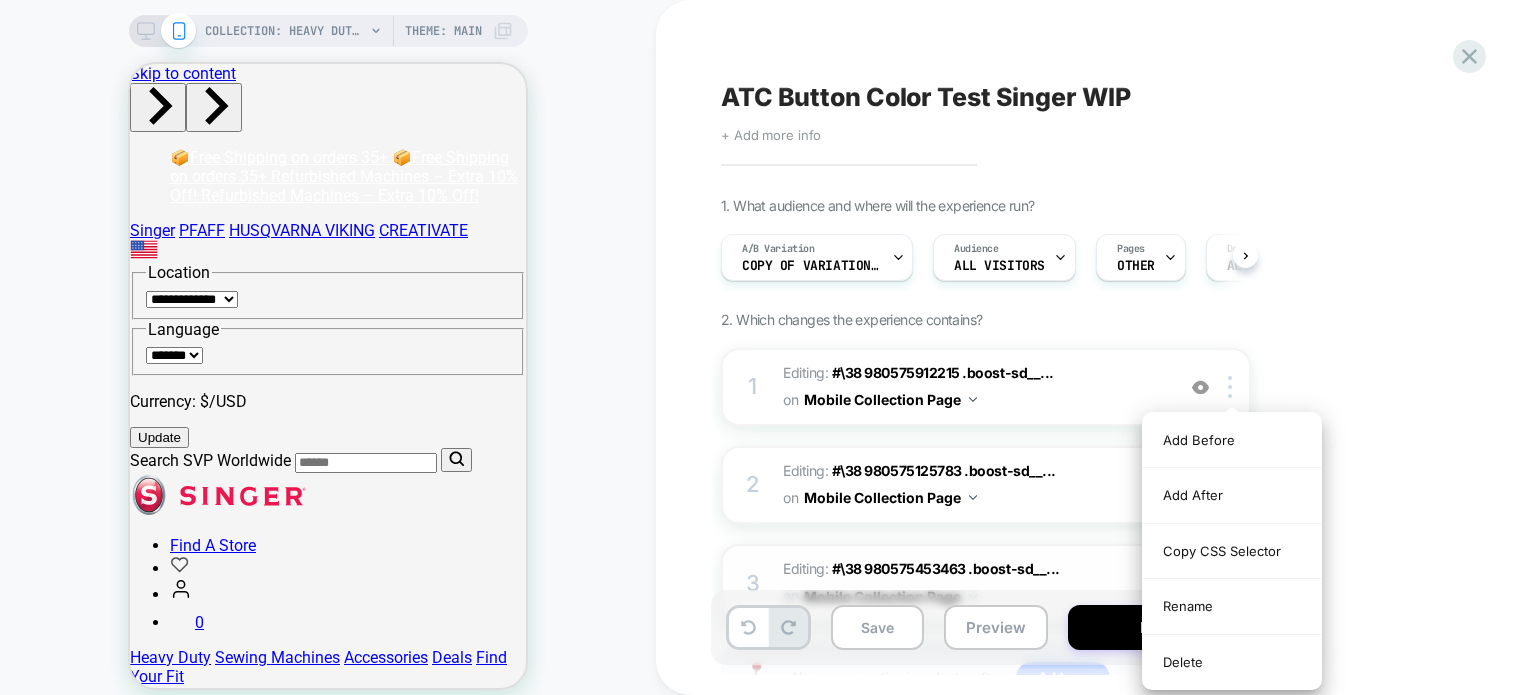 scroll, scrollTop: 24, scrollLeft: 0, axis: vertical 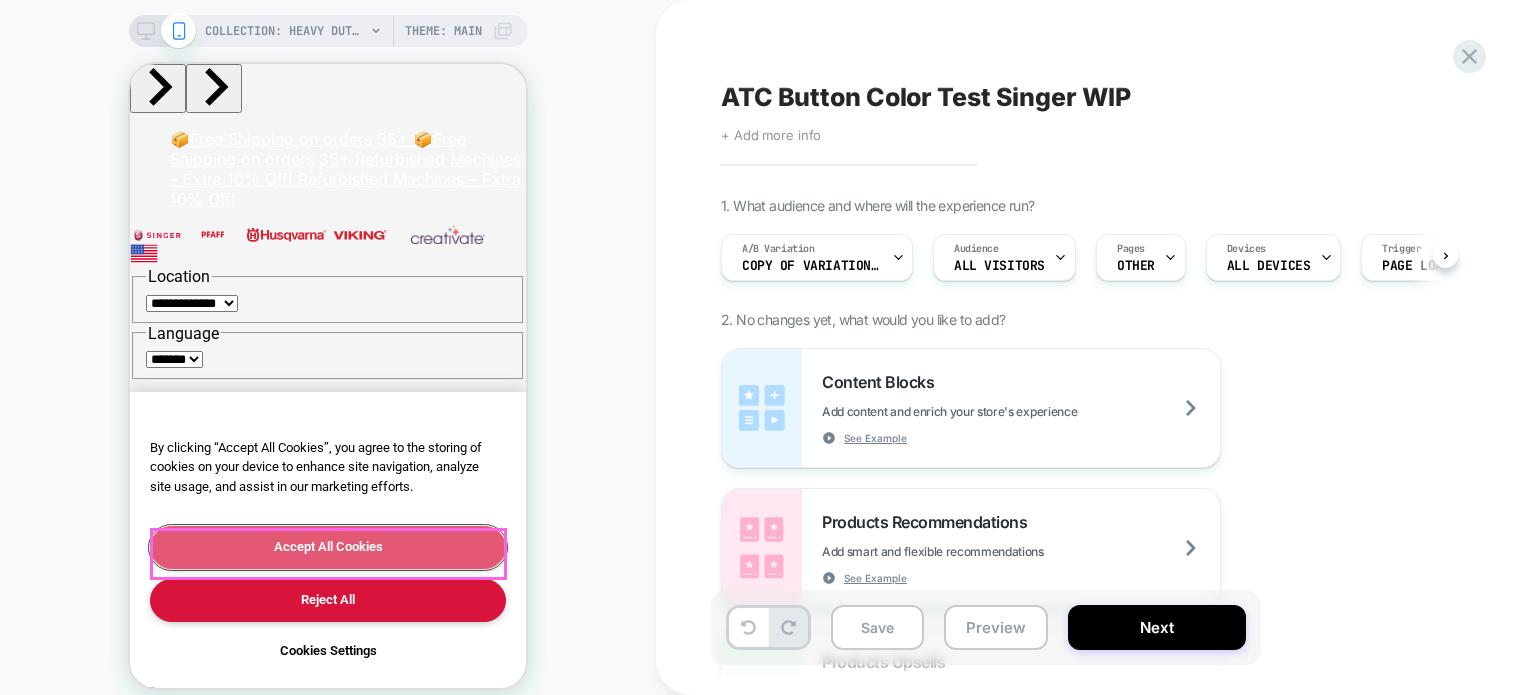 click on "Accept All Cookies" at bounding box center (328, 547) 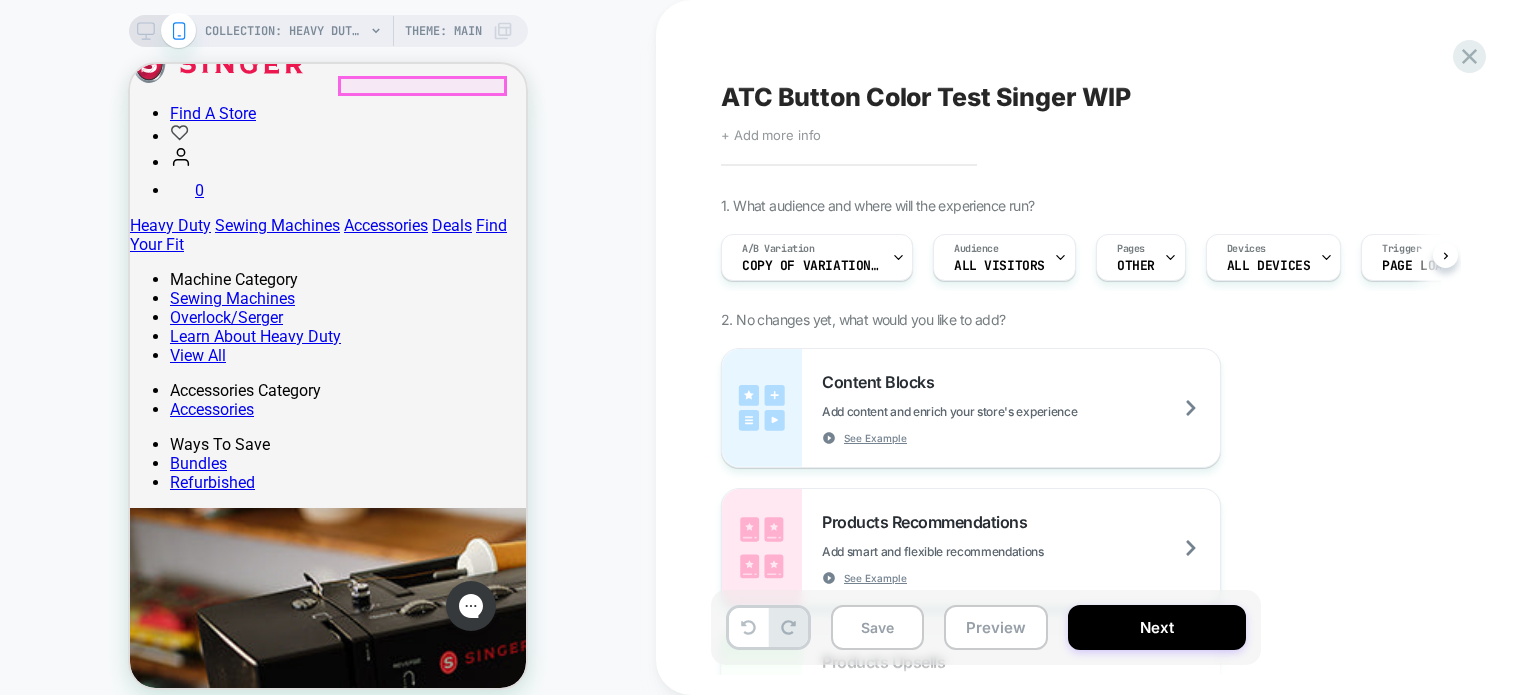 scroll, scrollTop: 451, scrollLeft: 0, axis: vertical 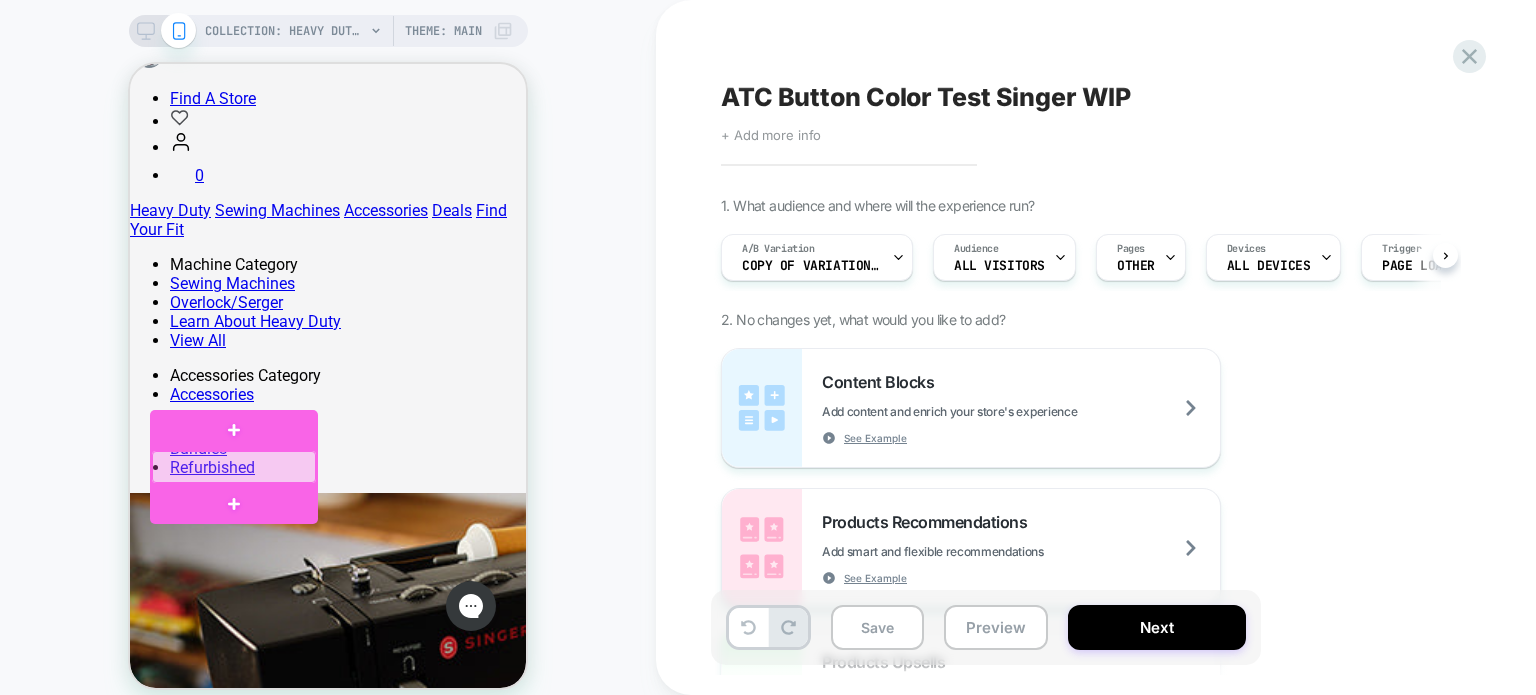 drag, startPoint x: 251, startPoint y: 473, endPoint x: 211, endPoint y: 457, distance: 43.081318 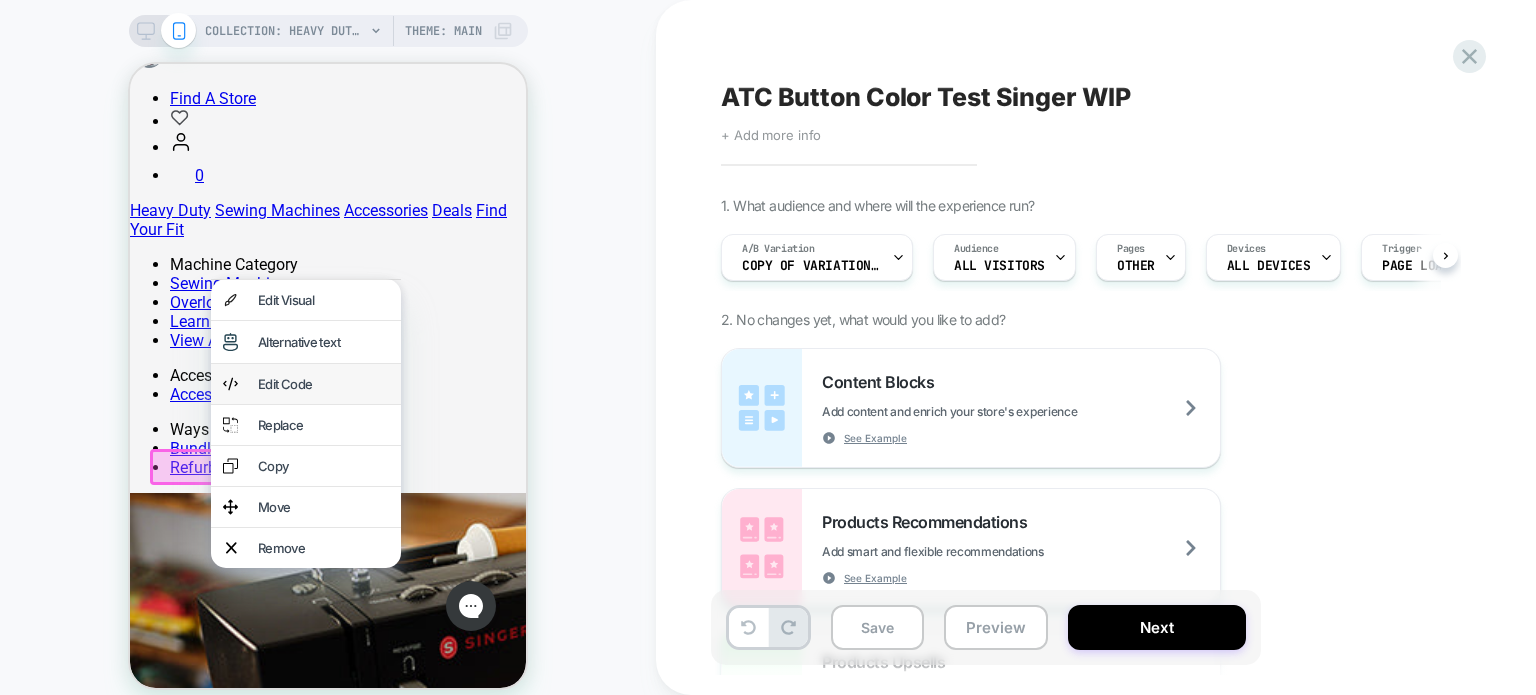 click on "Edit Code" at bounding box center (323, 384) 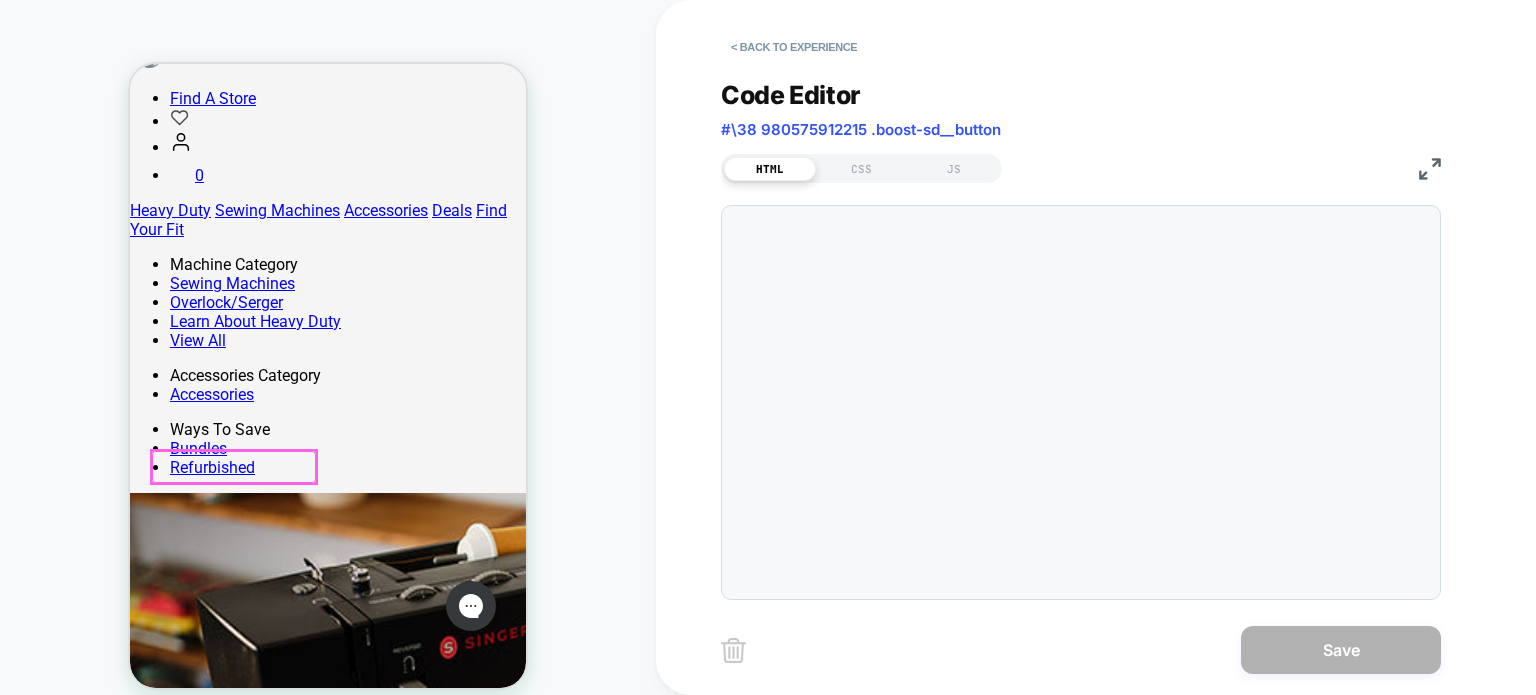 scroll, scrollTop: 24, scrollLeft: 0, axis: vertical 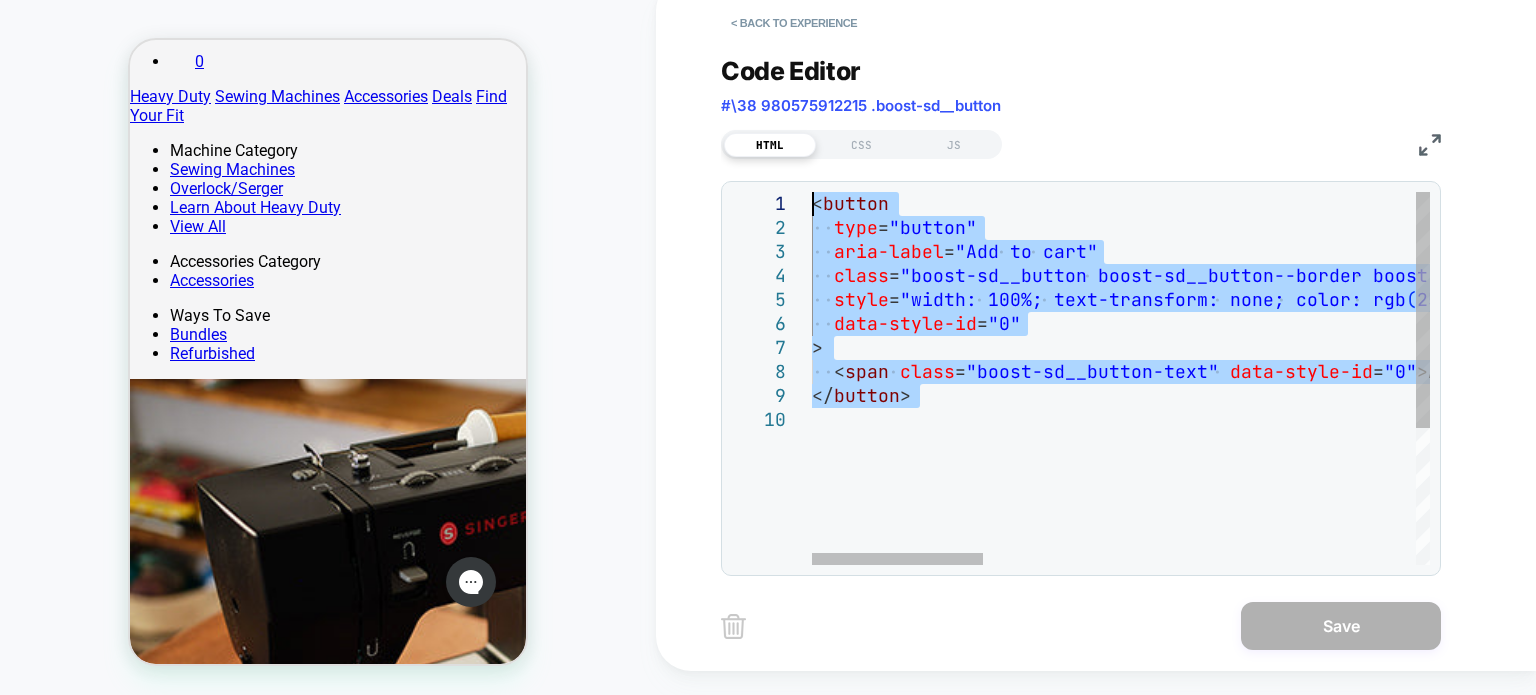drag, startPoint x: 951, startPoint y: 407, endPoint x: 751, endPoint y: 162, distance: 316.2673 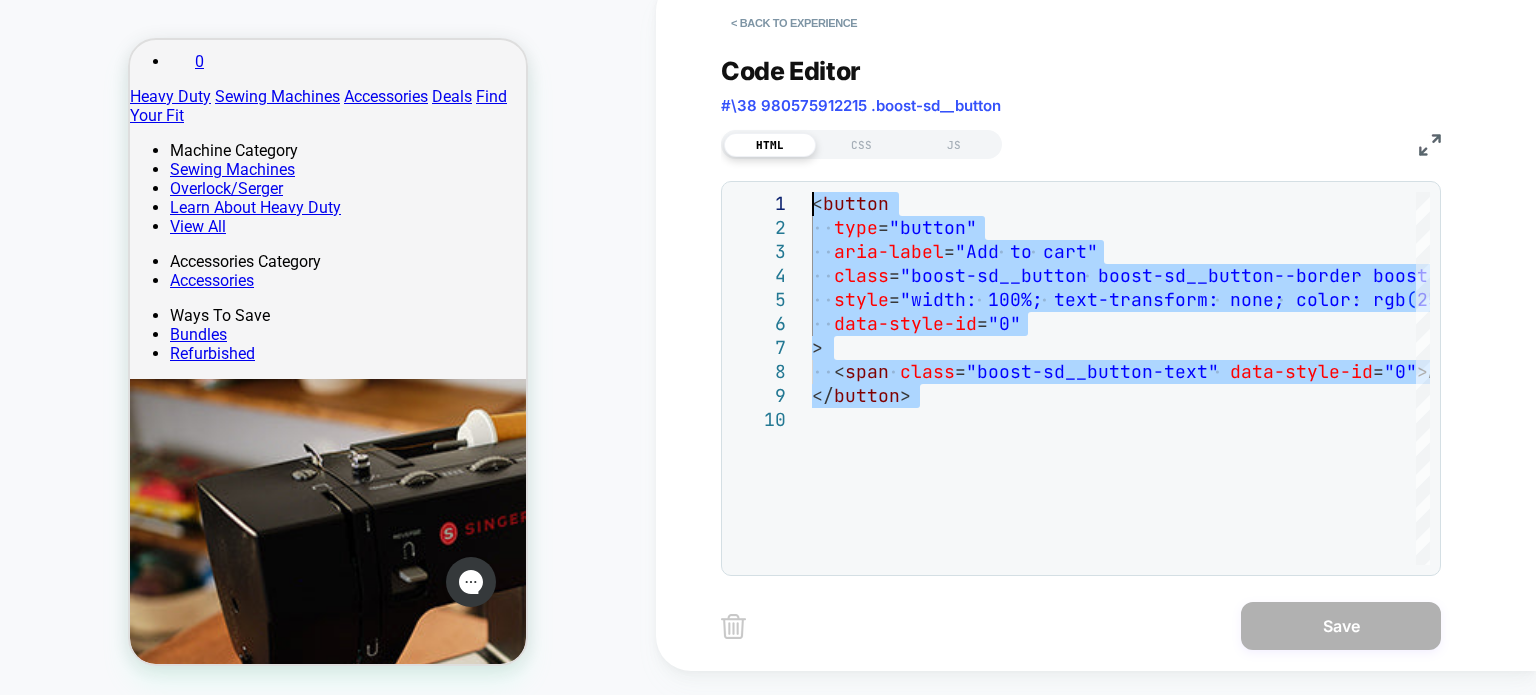 type on "**********" 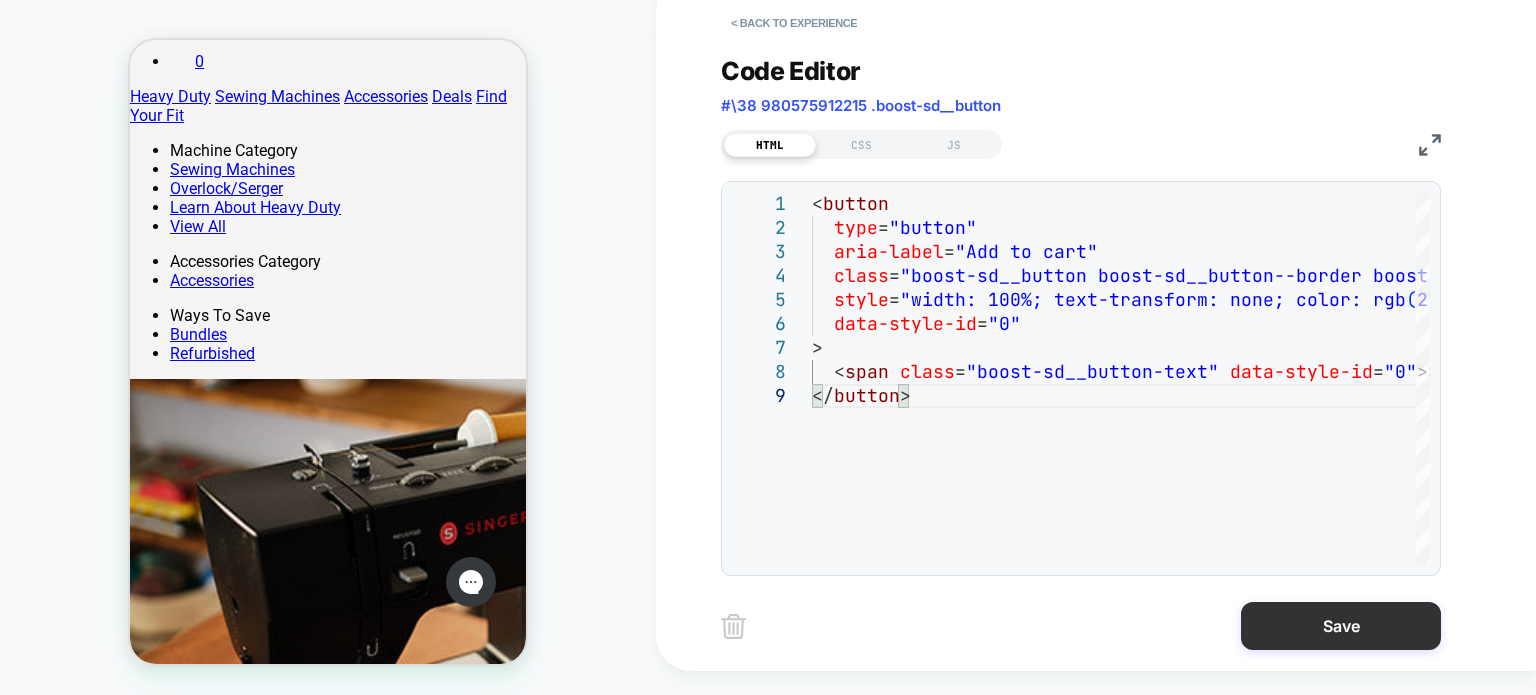 click on "Save" at bounding box center [1341, 626] 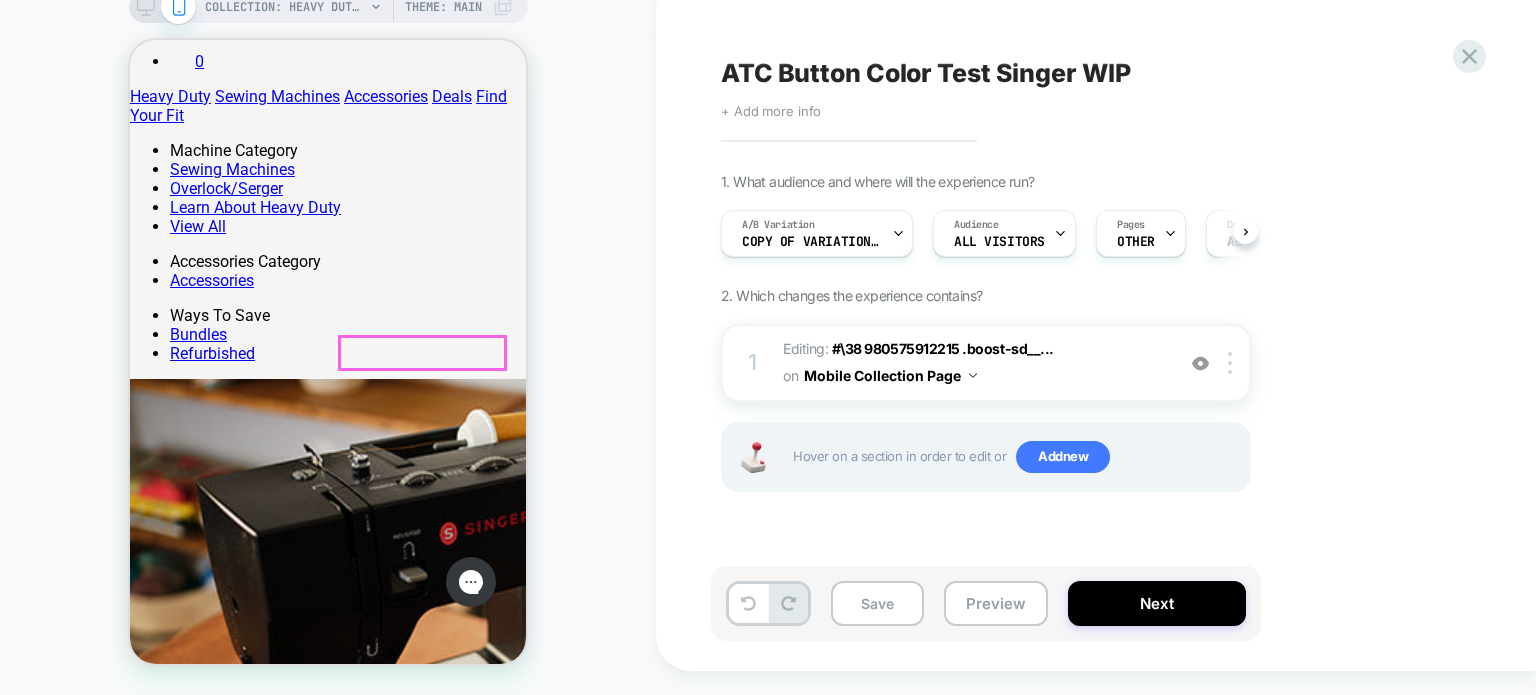 scroll, scrollTop: 0, scrollLeft: 0, axis: both 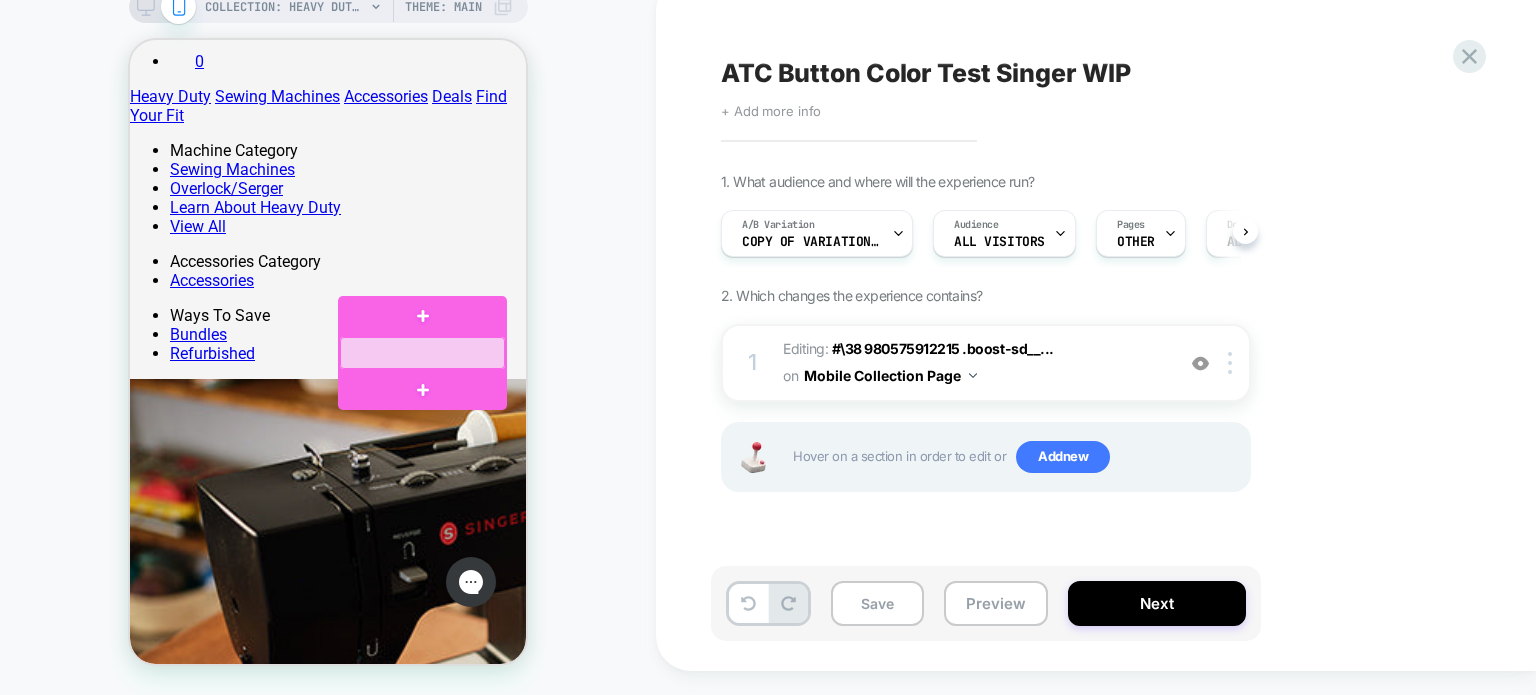 drag, startPoint x: 456, startPoint y: 352, endPoint x: 408, endPoint y: 353, distance: 48.010414 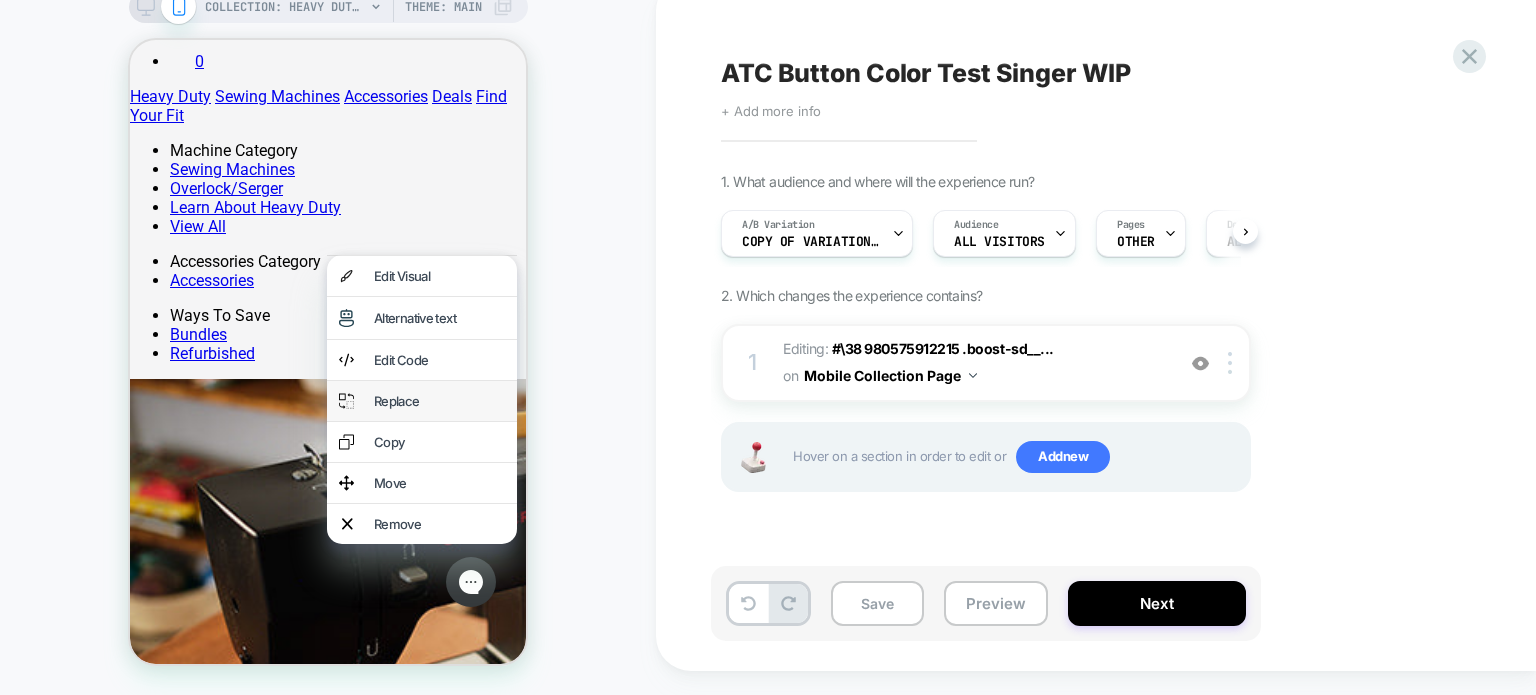 click on "Replace" at bounding box center (439, 401) 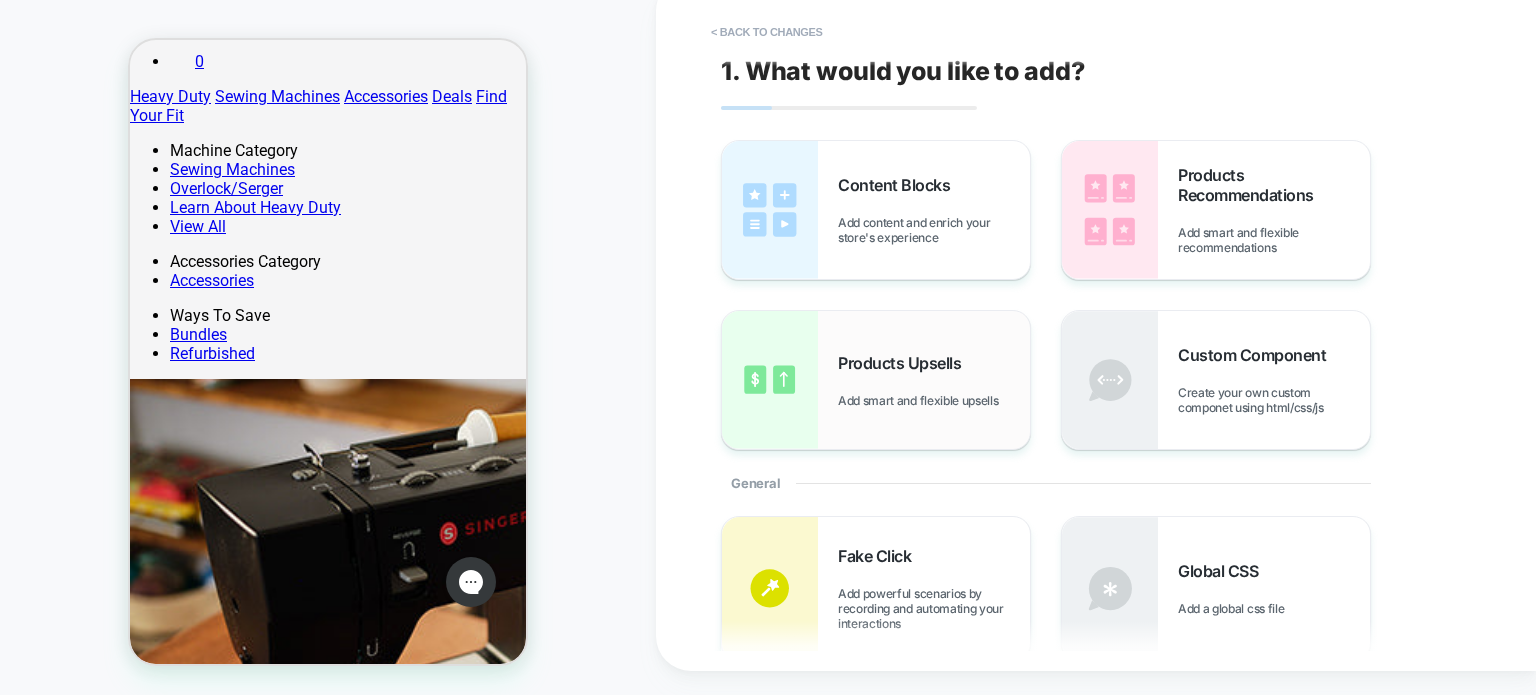 scroll, scrollTop: 568, scrollLeft: 0, axis: vertical 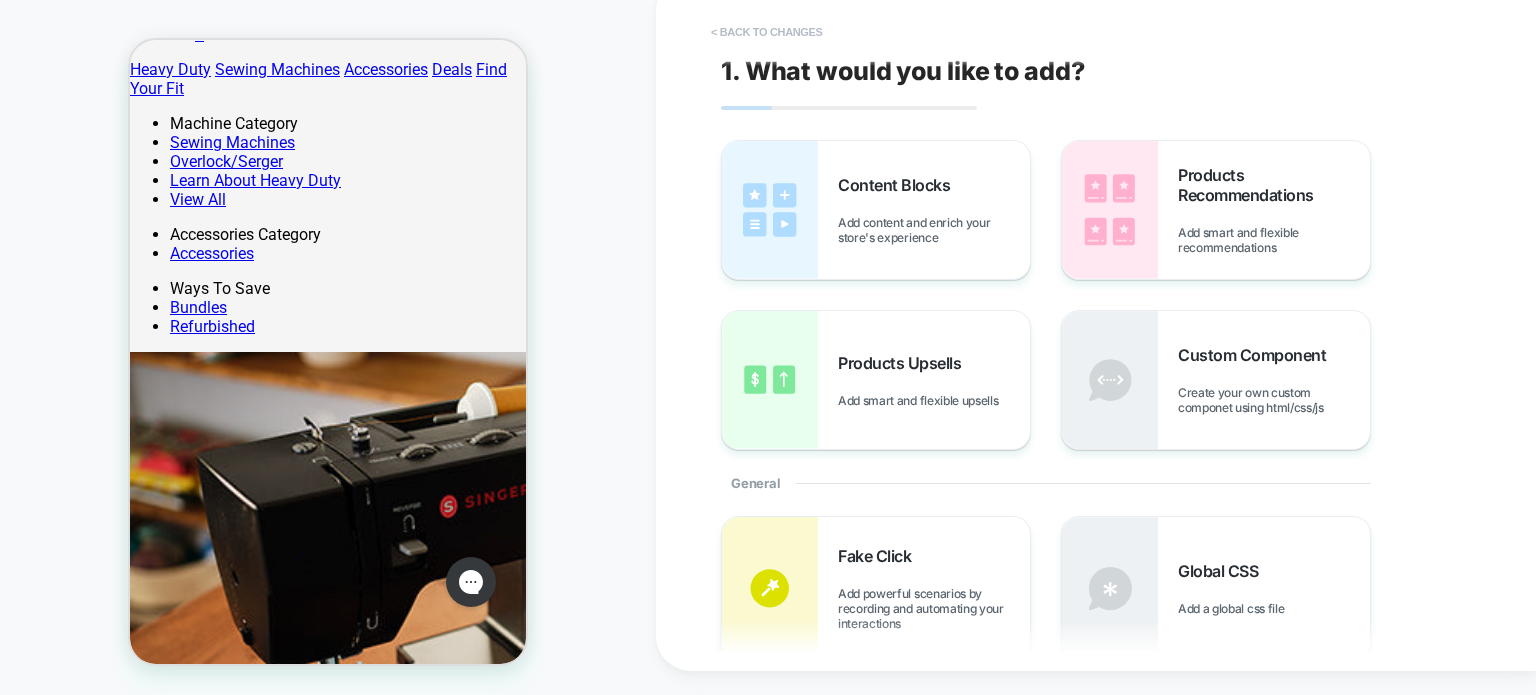 click on "< Back to changes" at bounding box center [767, 32] 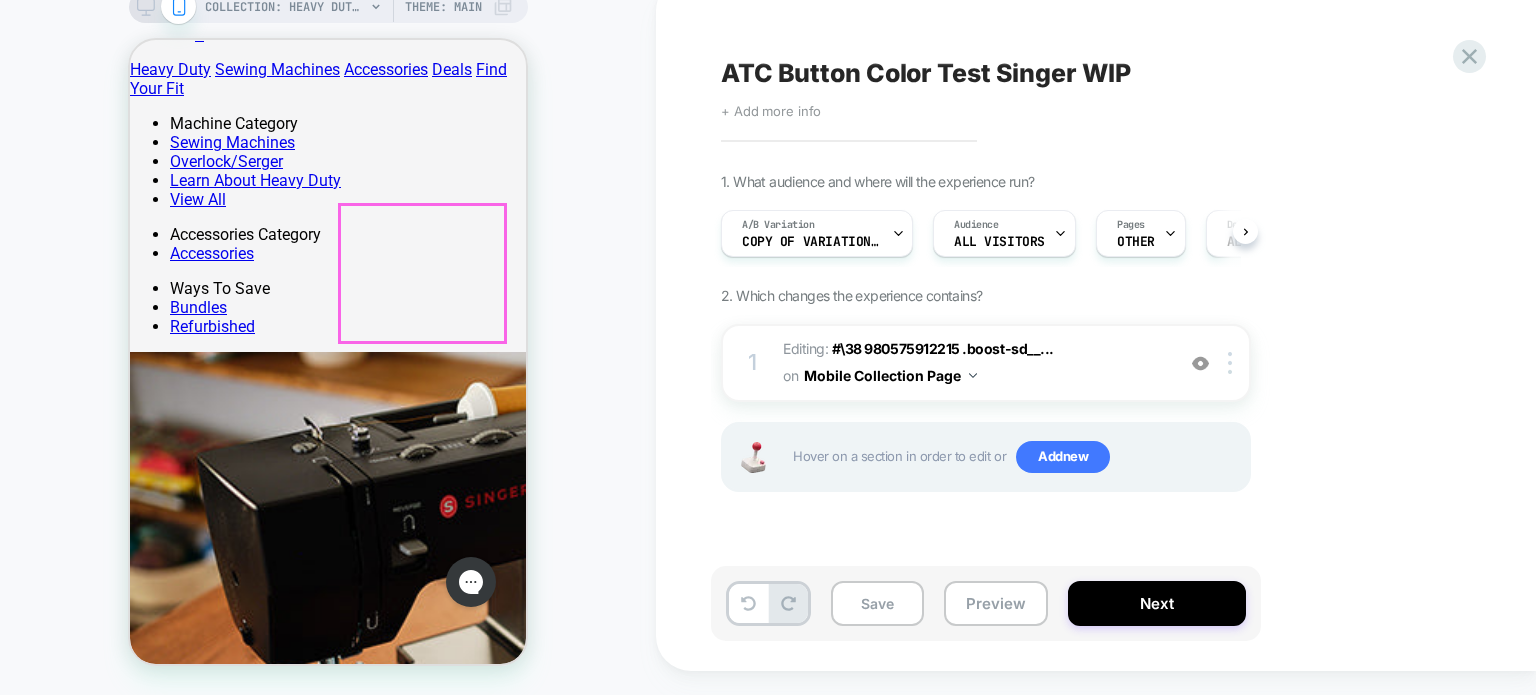 scroll, scrollTop: 0, scrollLeft: 0, axis: both 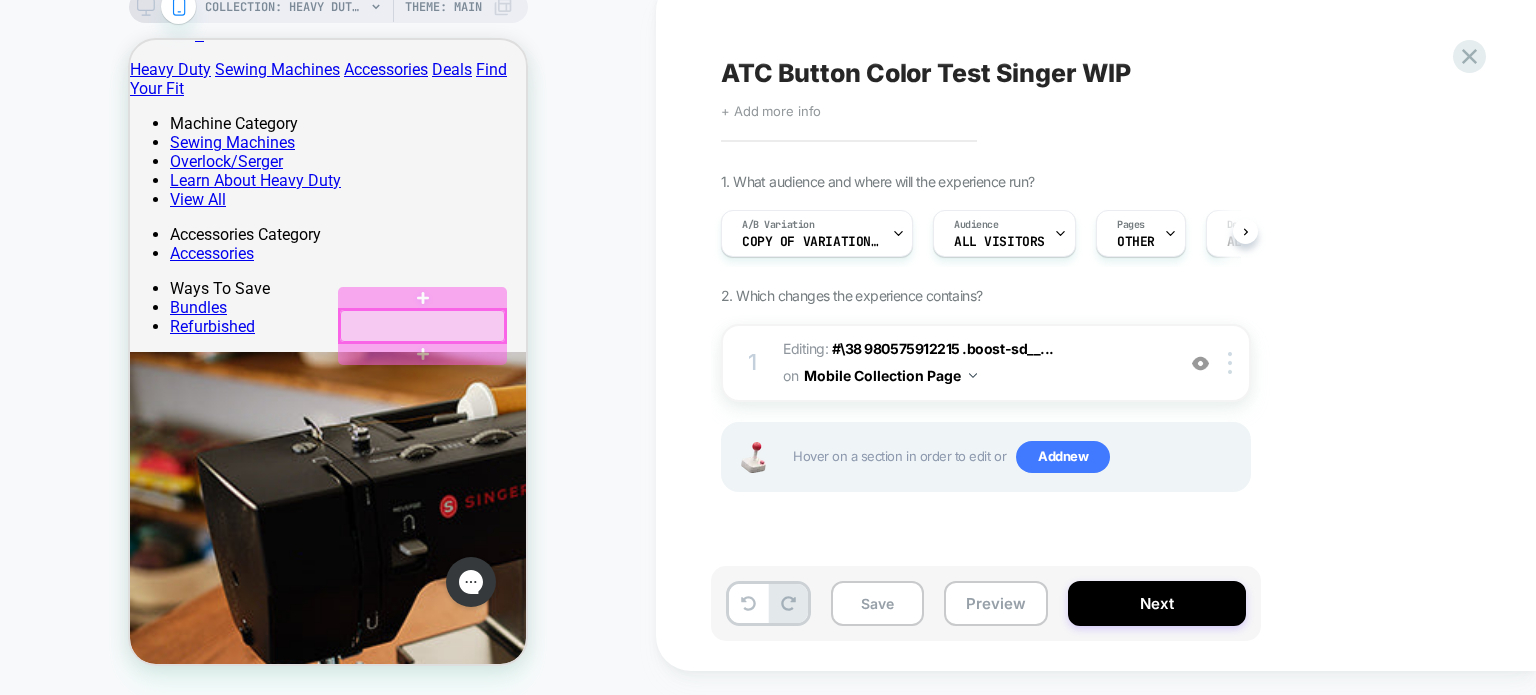 click at bounding box center (422, 326) 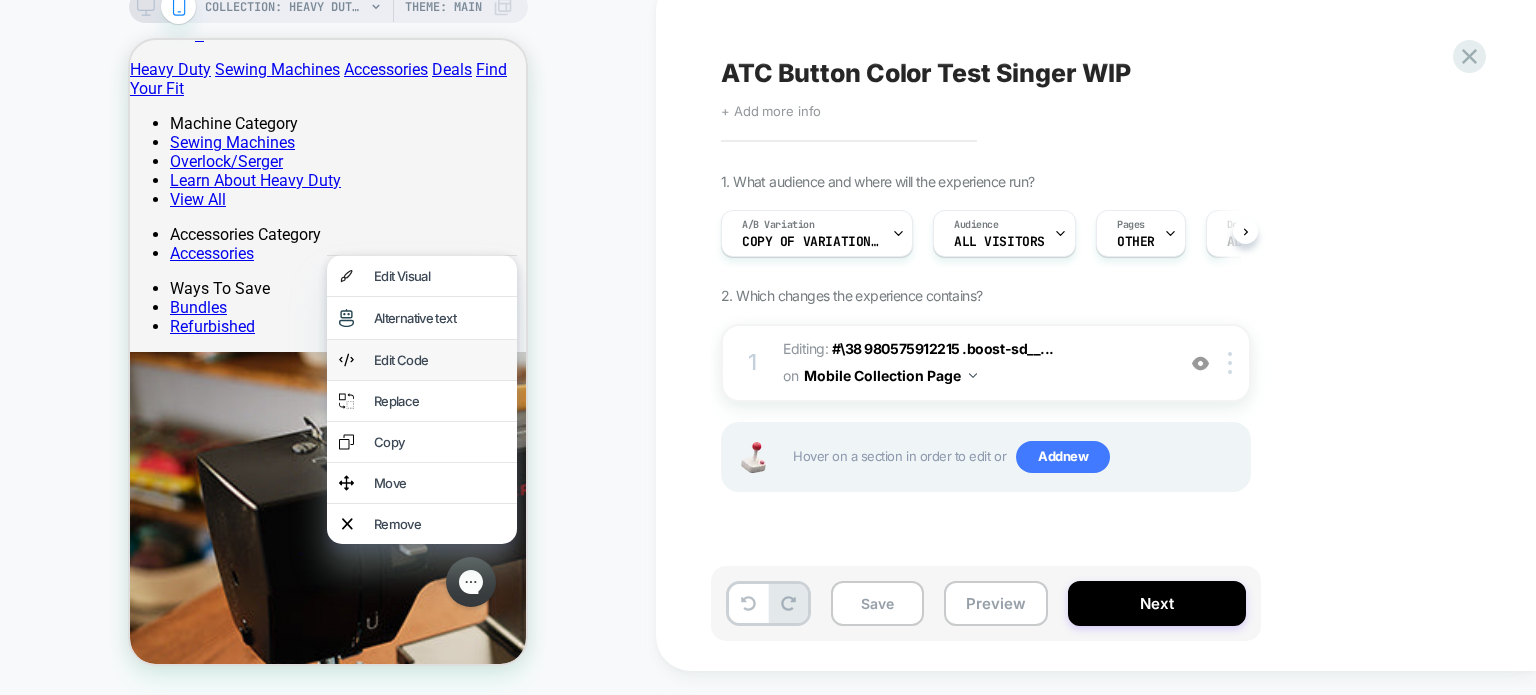 click on "Edit Code" at bounding box center (439, 360) 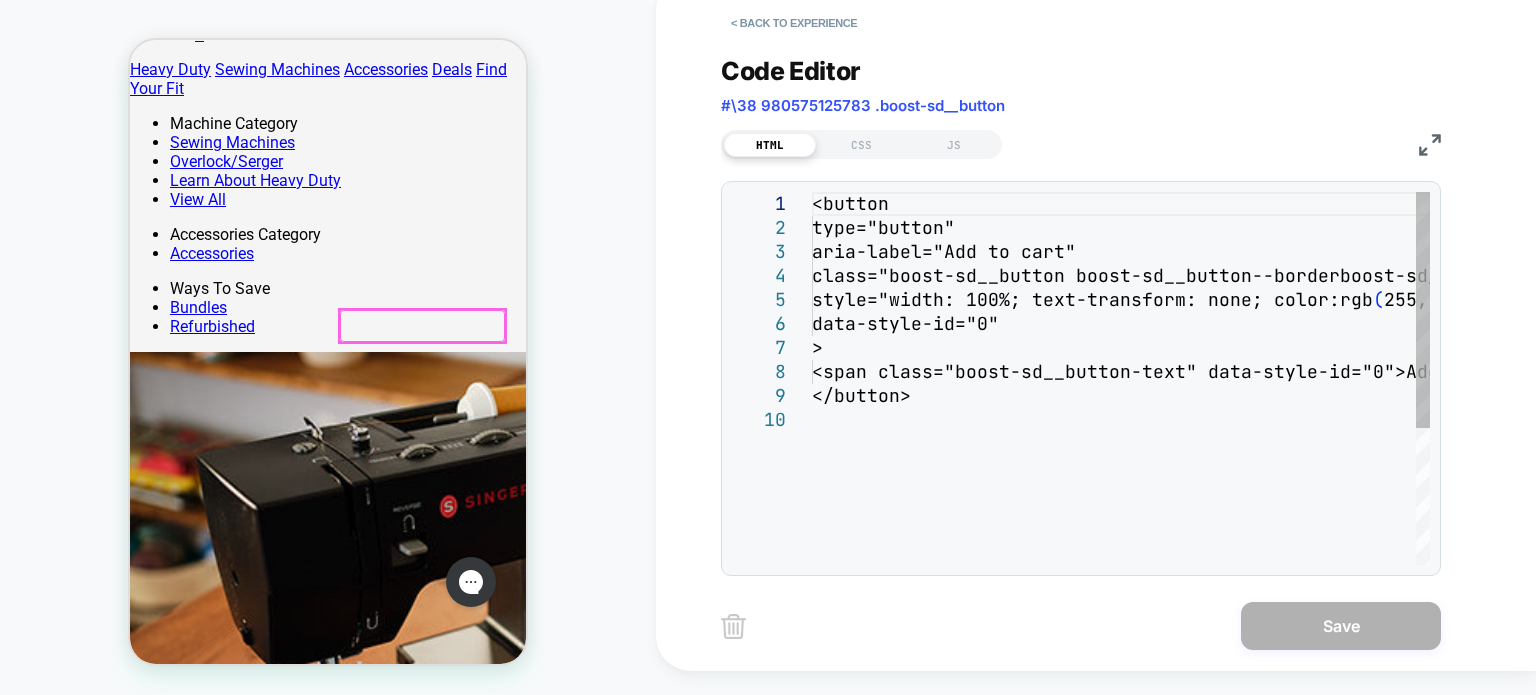scroll, scrollTop: 541, scrollLeft: 0, axis: vertical 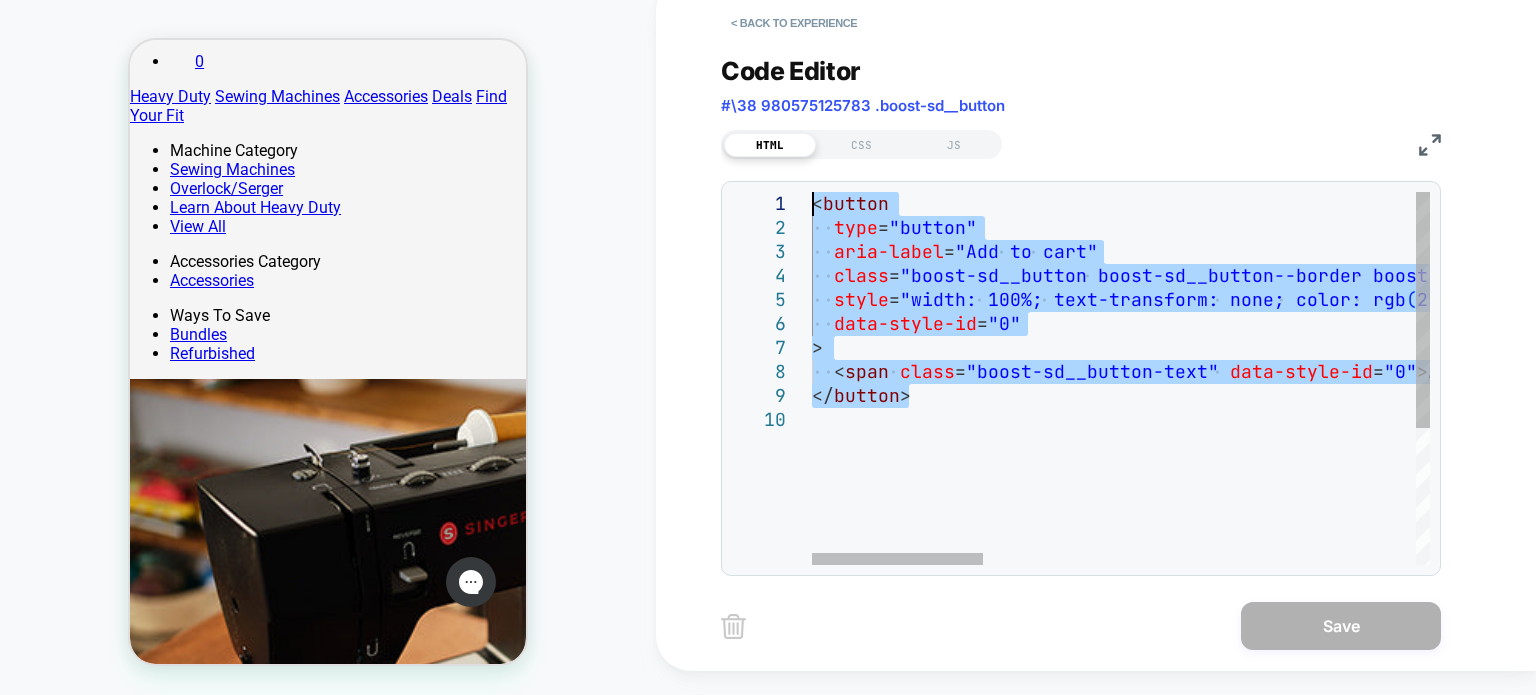 drag, startPoint x: 938, startPoint y: 399, endPoint x: 770, endPoint y: 197, distance: 262.7318 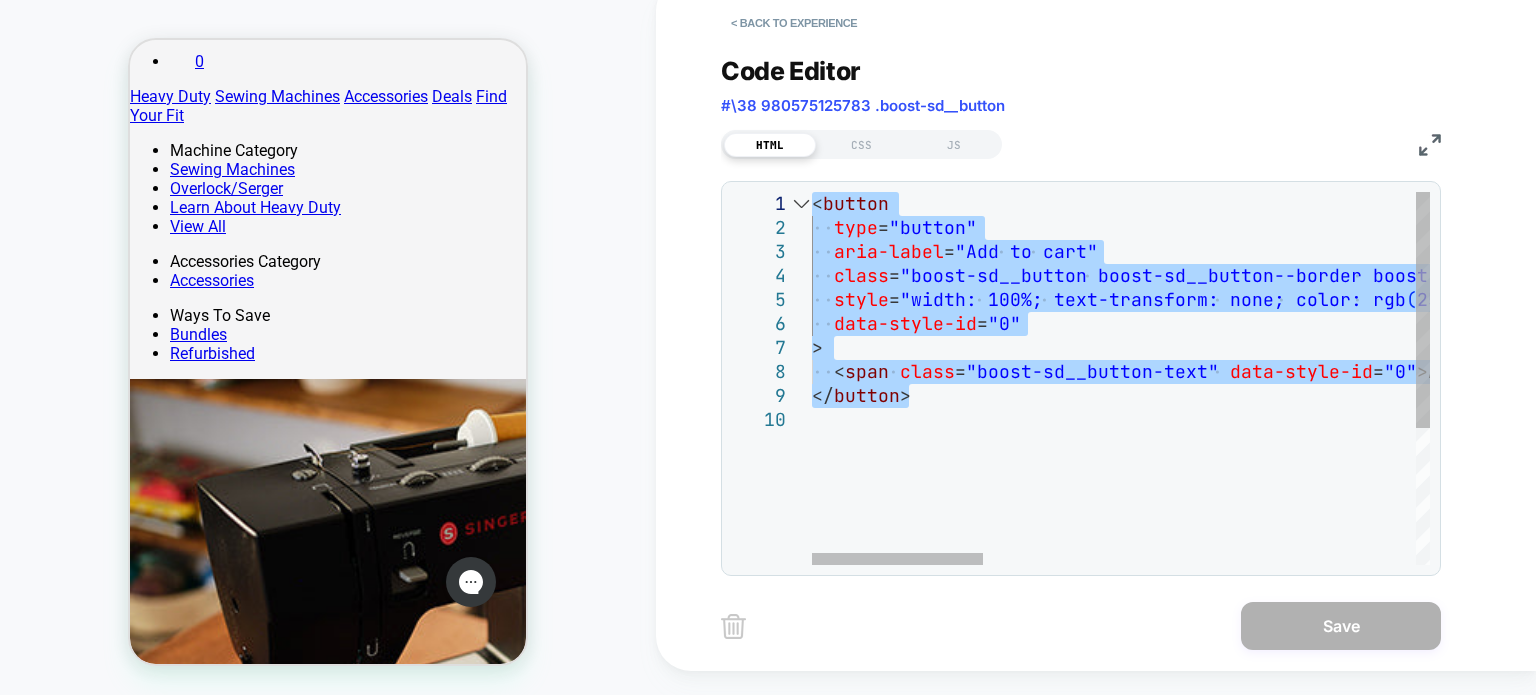 type on "**********" 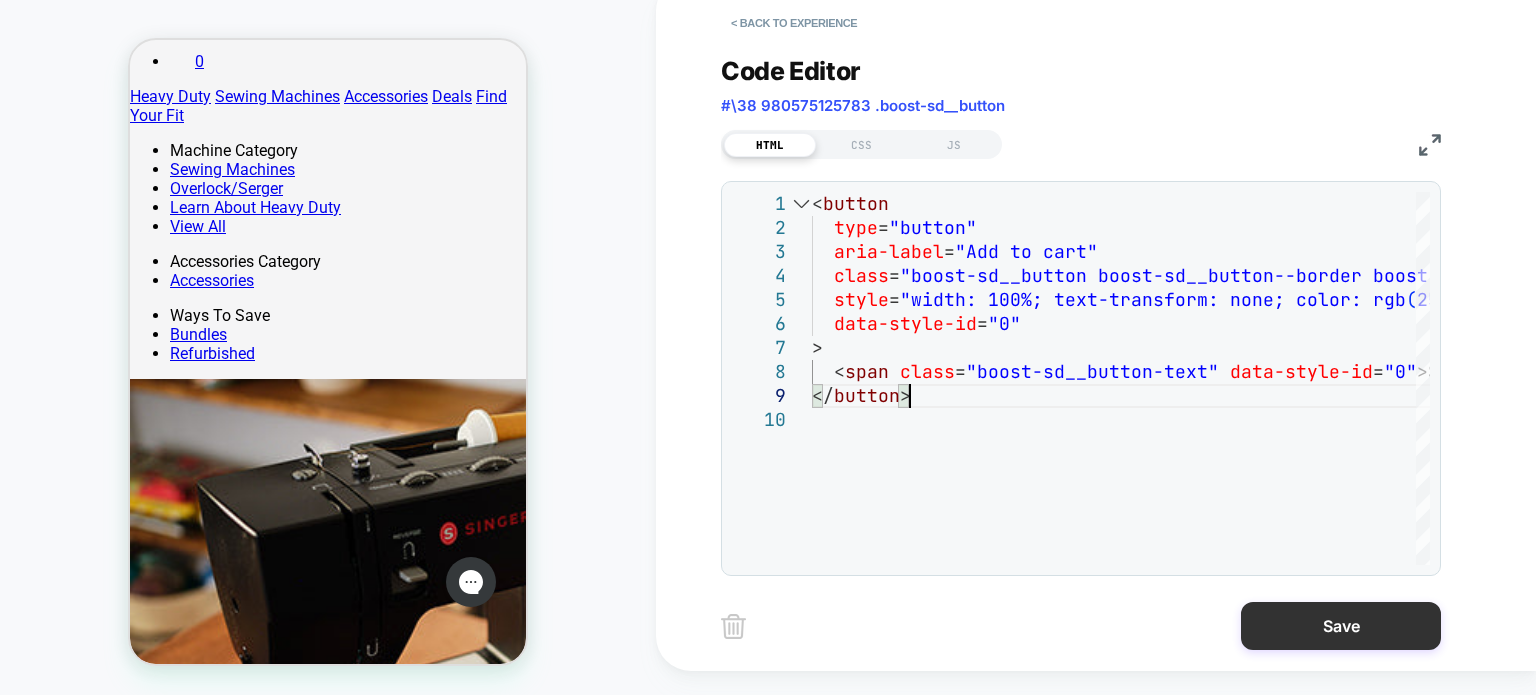click on "Save" at bounding box center (1341, 626) 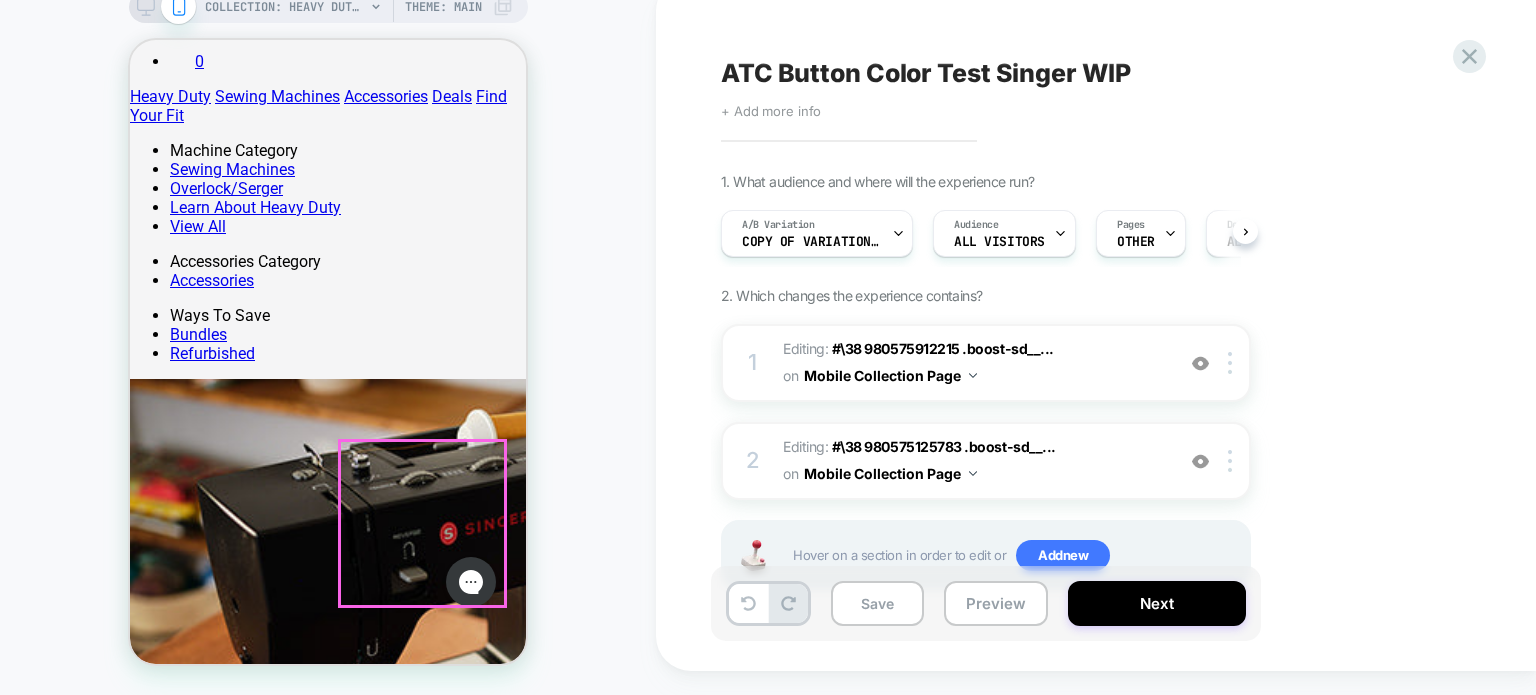 scroll, scrollTop: 0, scrollLeft: 0, axis: both 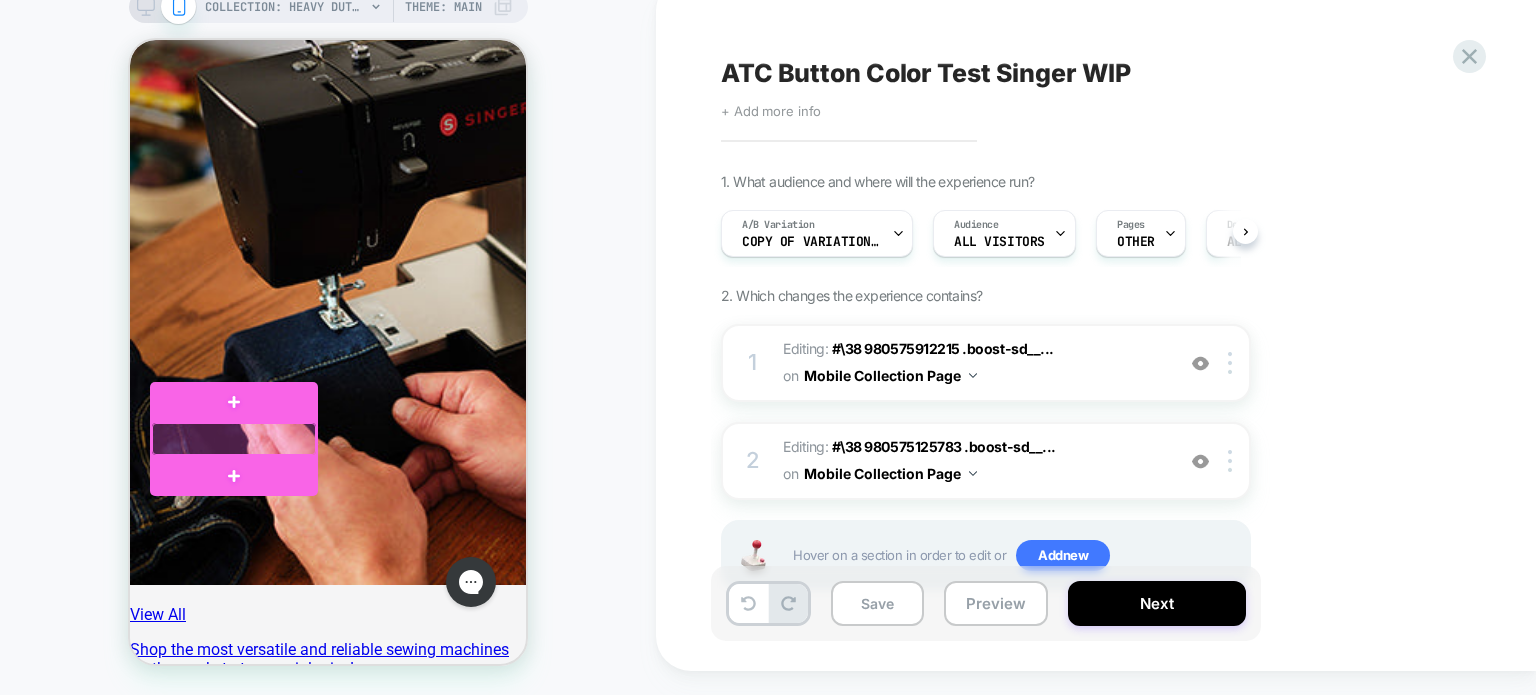 click at bounding box center [234, 439] 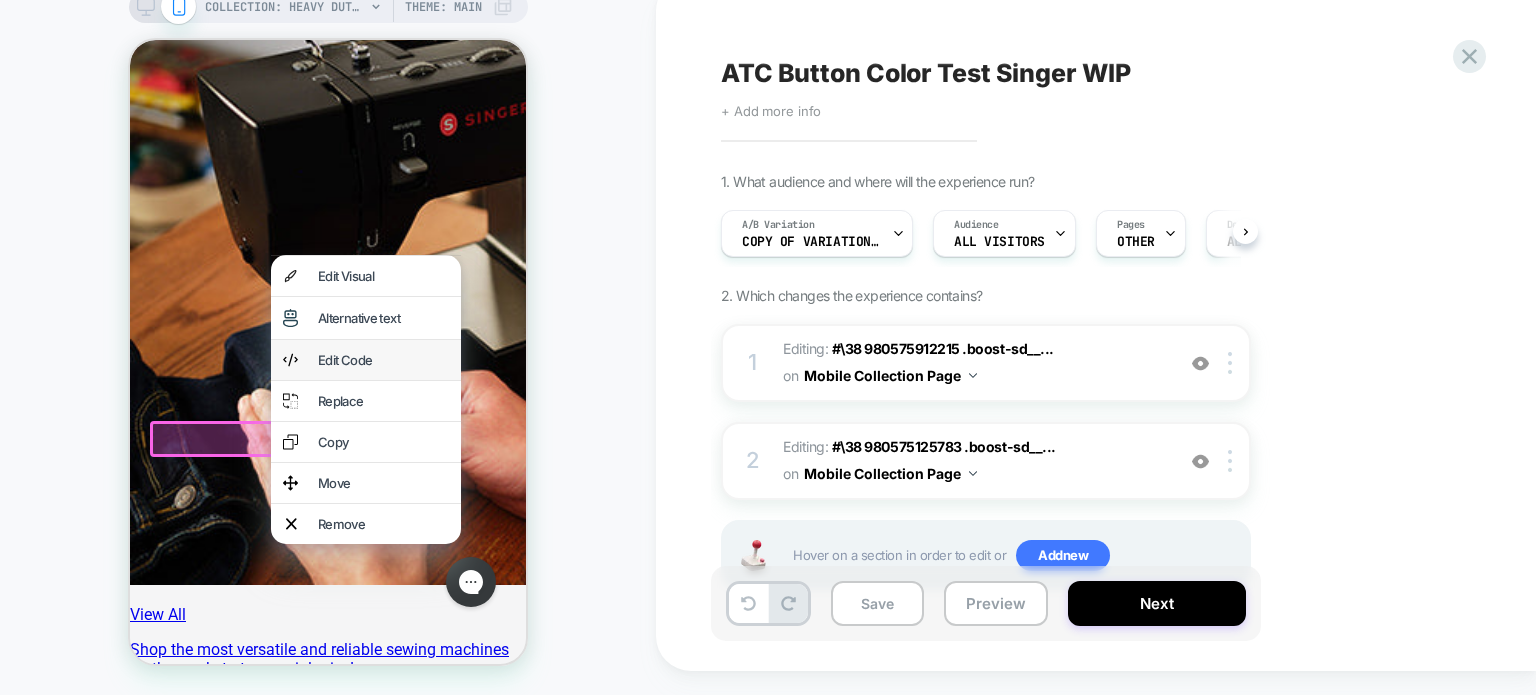 click on "Edit Code" at bounding box center [383, 360] 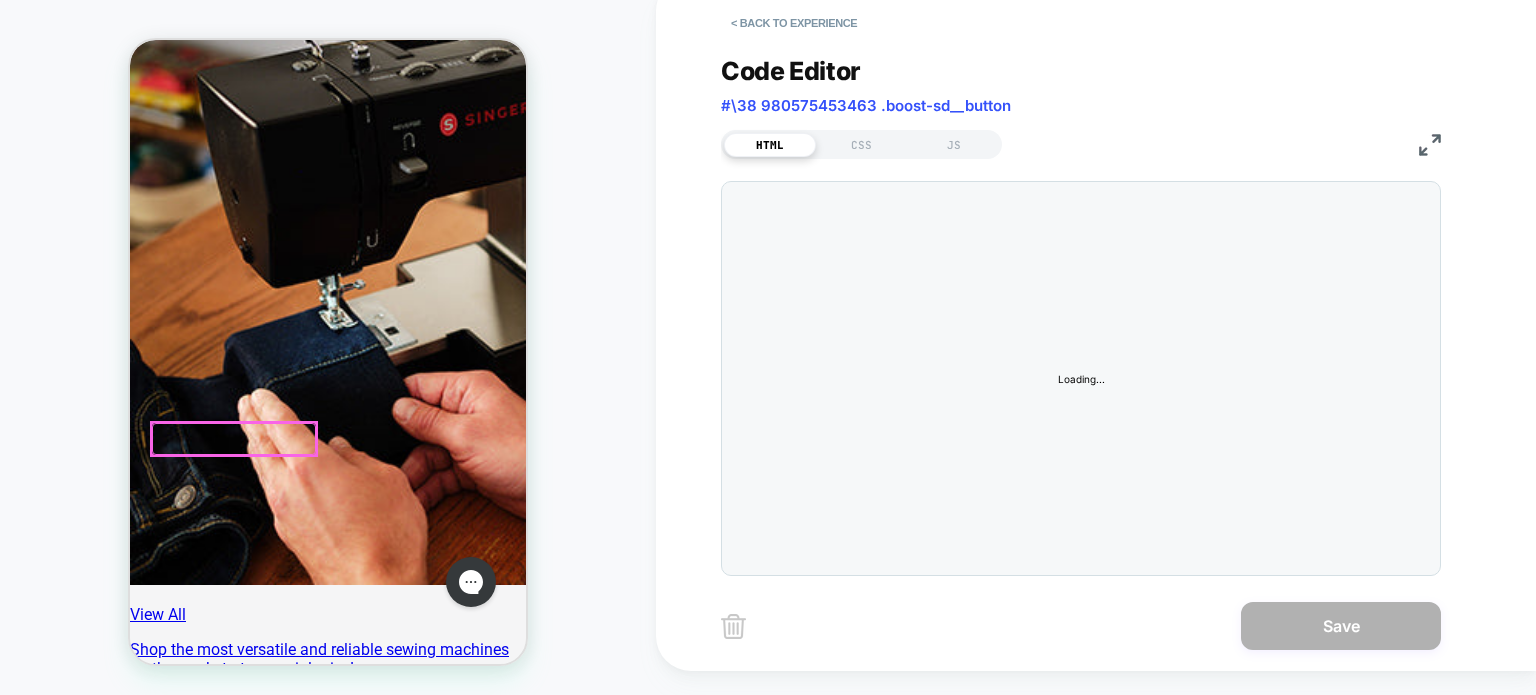 scroll, scrollTop: 1036, scrollLeft: 0, axis: vertical 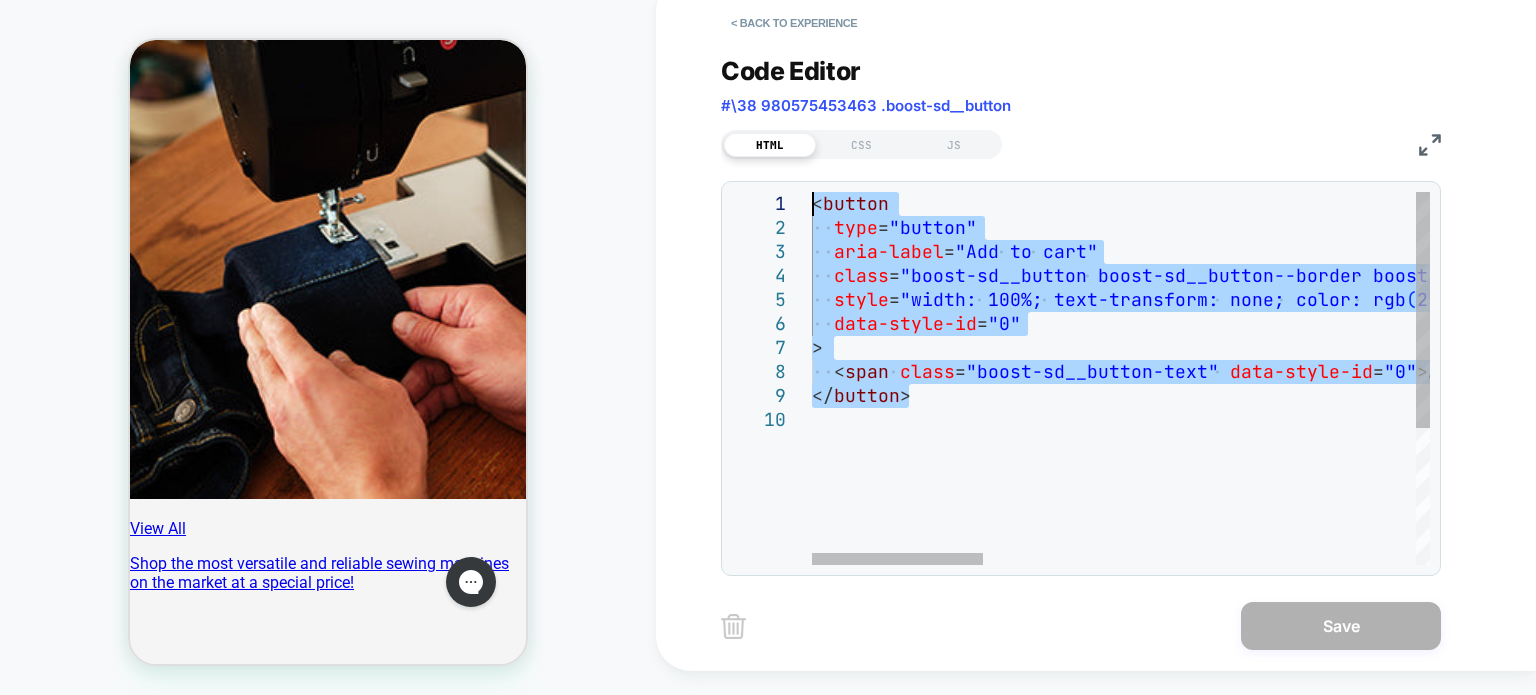 drag, startPoint x: 936, startPoint y: 391, endPoint x: 700, endPoint y: 207, distance: 299.2524 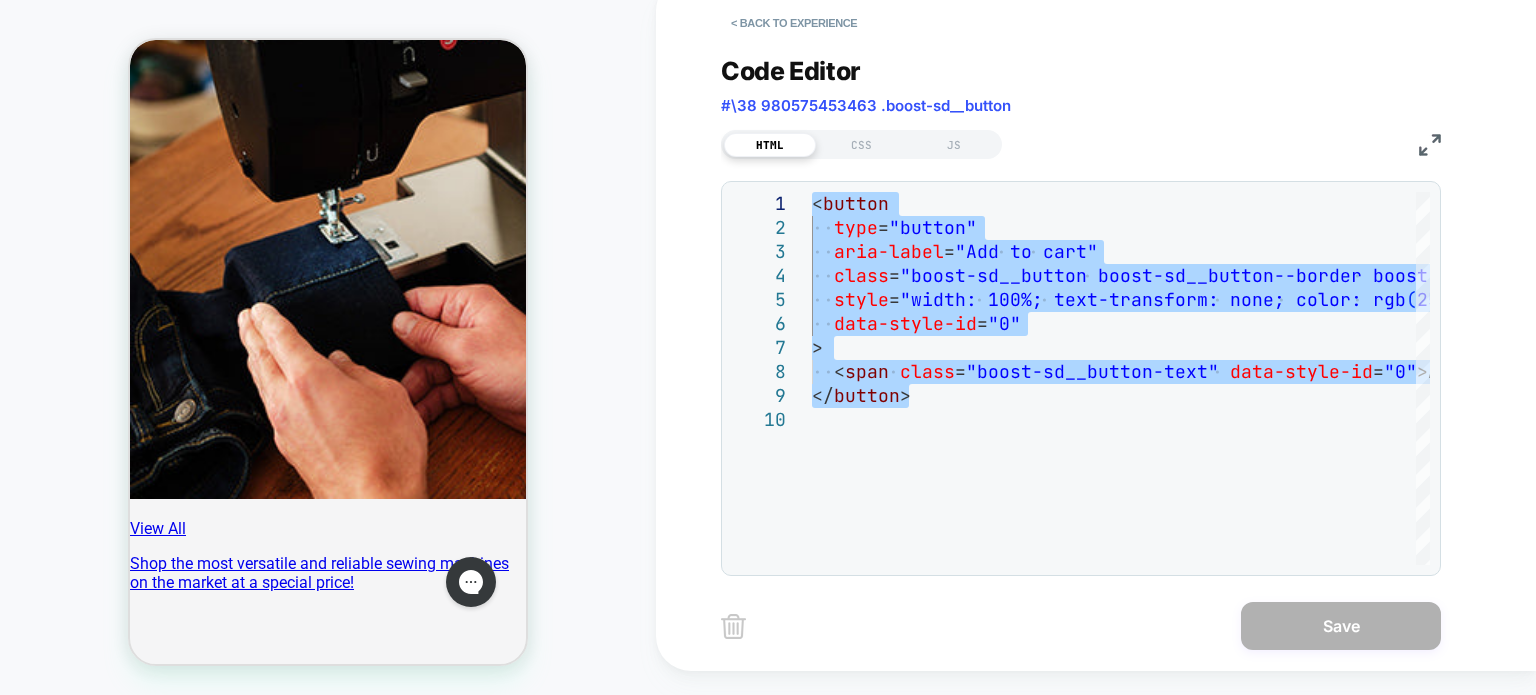 type on "**********" 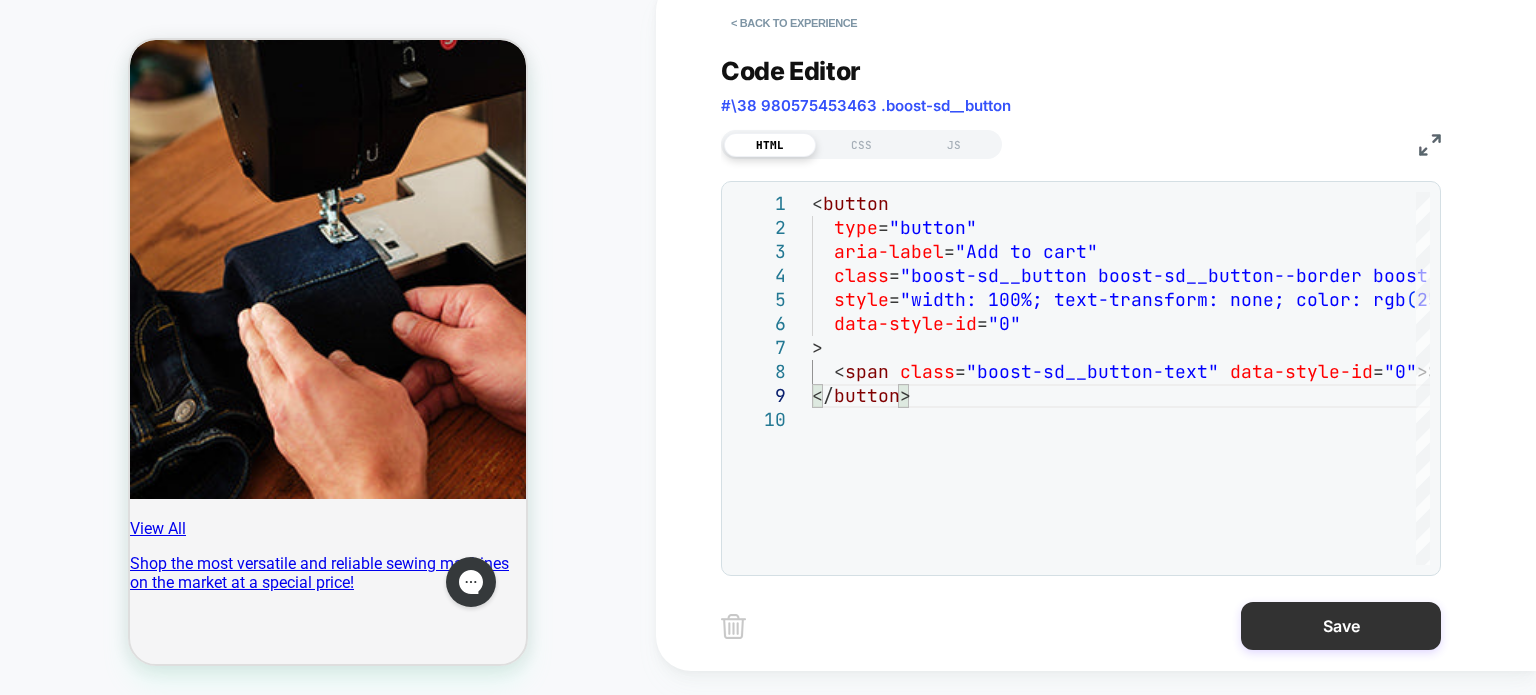 click on "Save" at bounding box center [1341, 626] 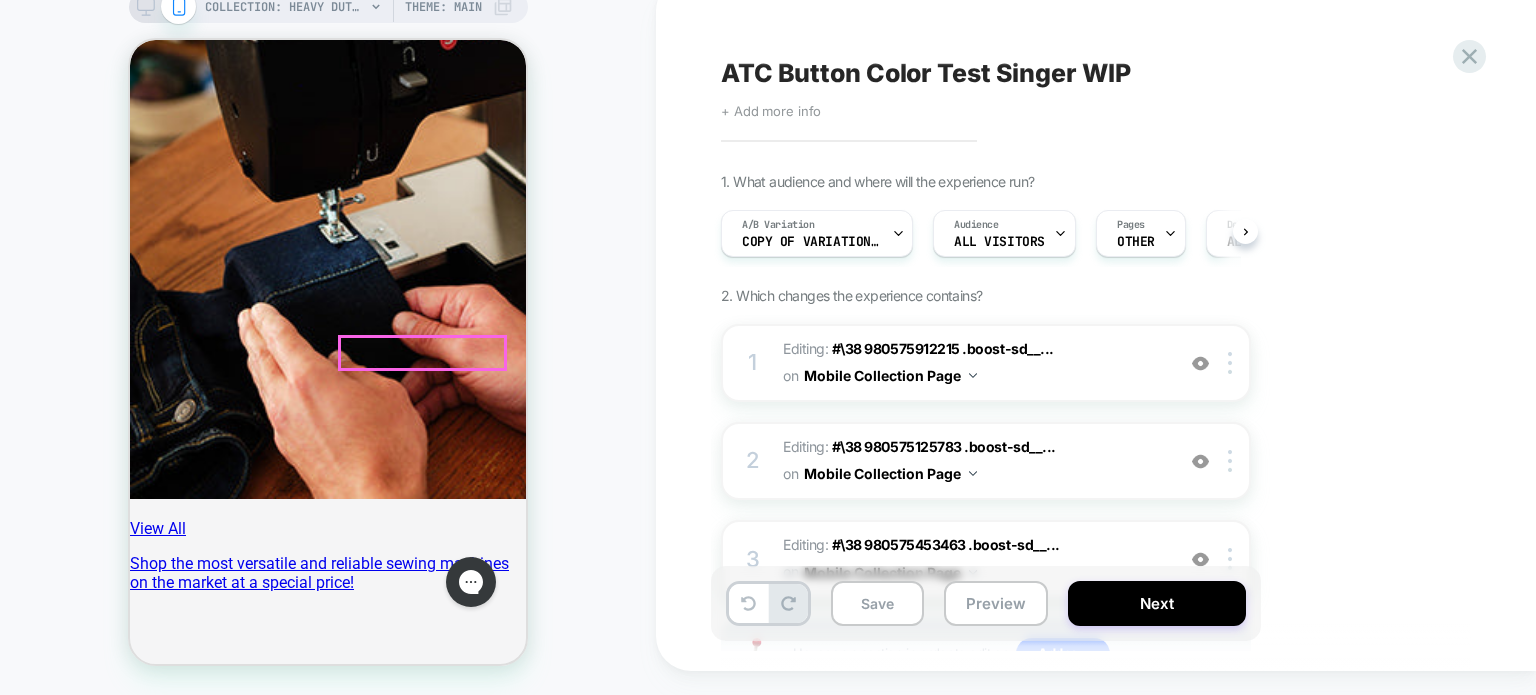 scroll, scrollTop: 0, scrollLeft: 0, axis: both 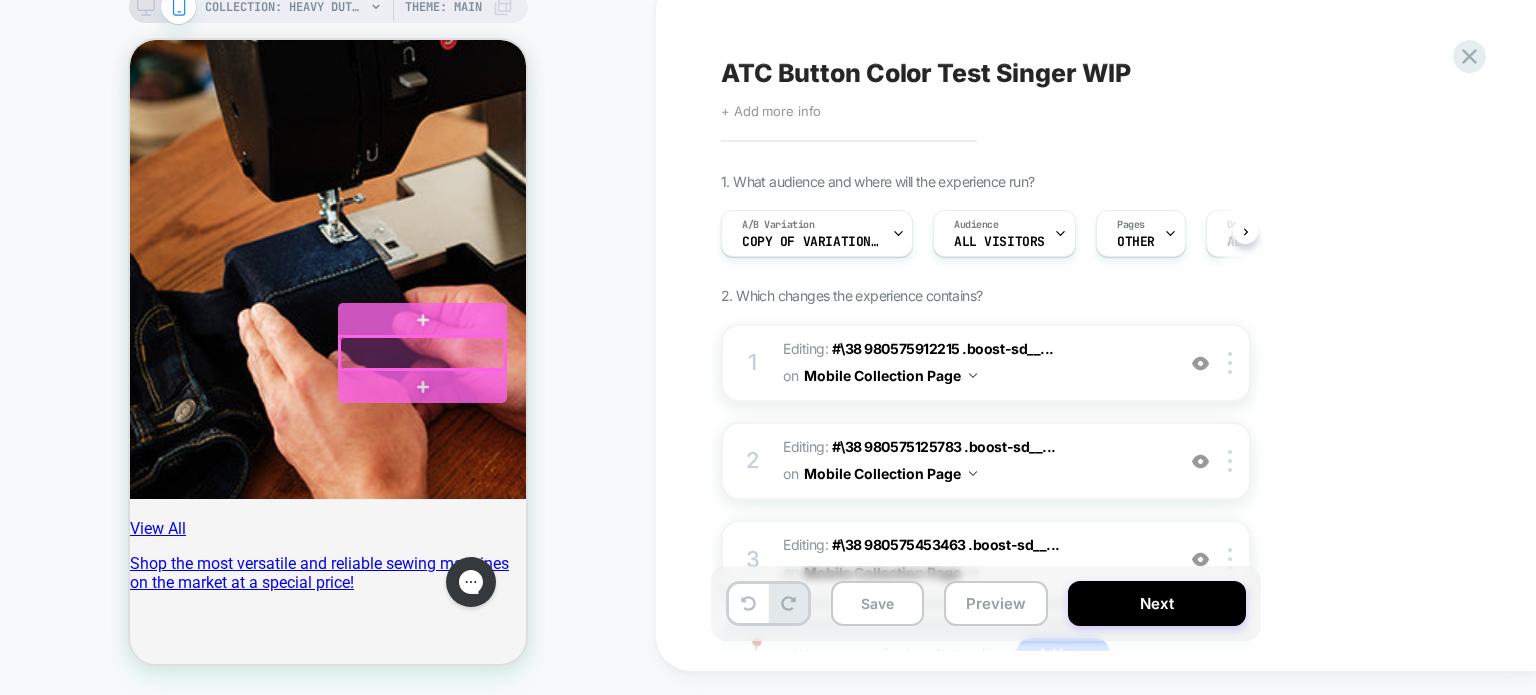 click at bounding box center [422, 353] 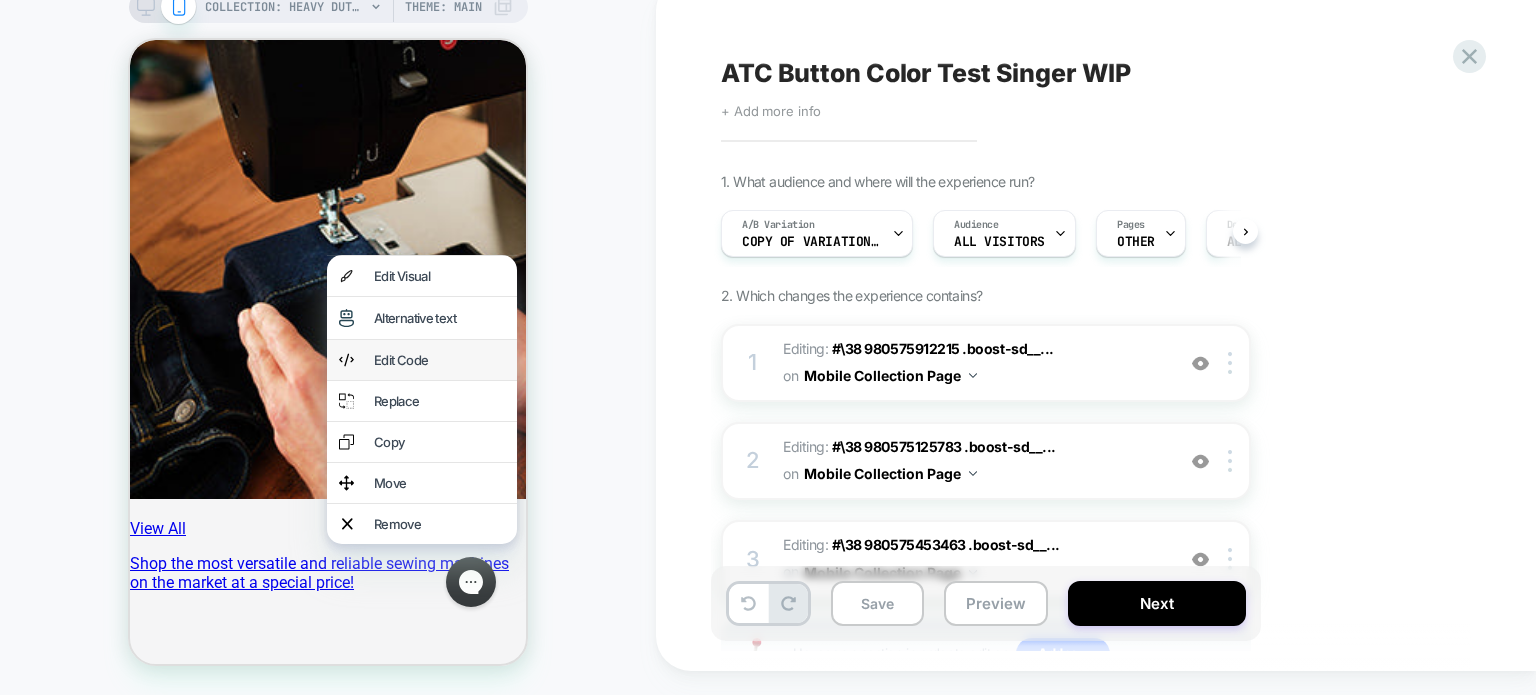 click on "Edit Code" at bounding box center (439, 360) 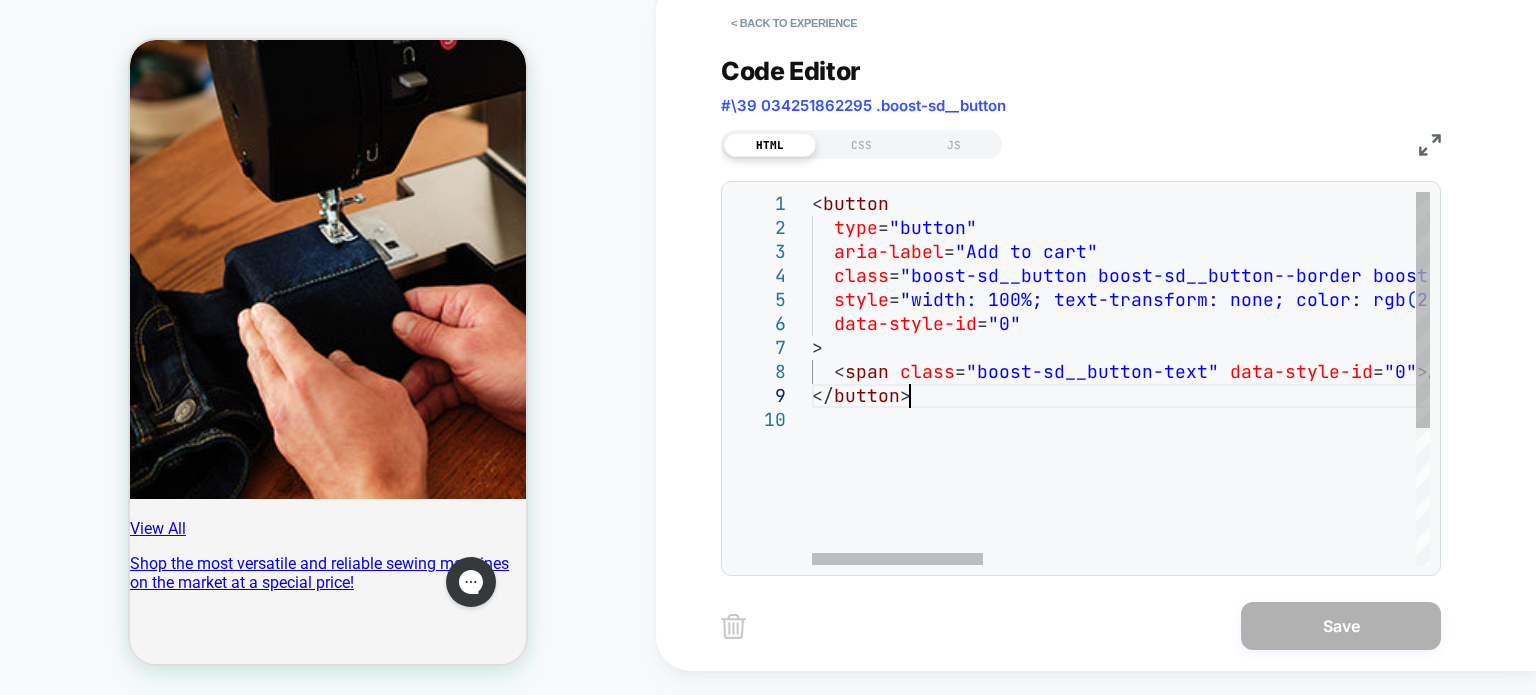 scroll, scrollTop: 0, scrollLeft: 0, axis: both 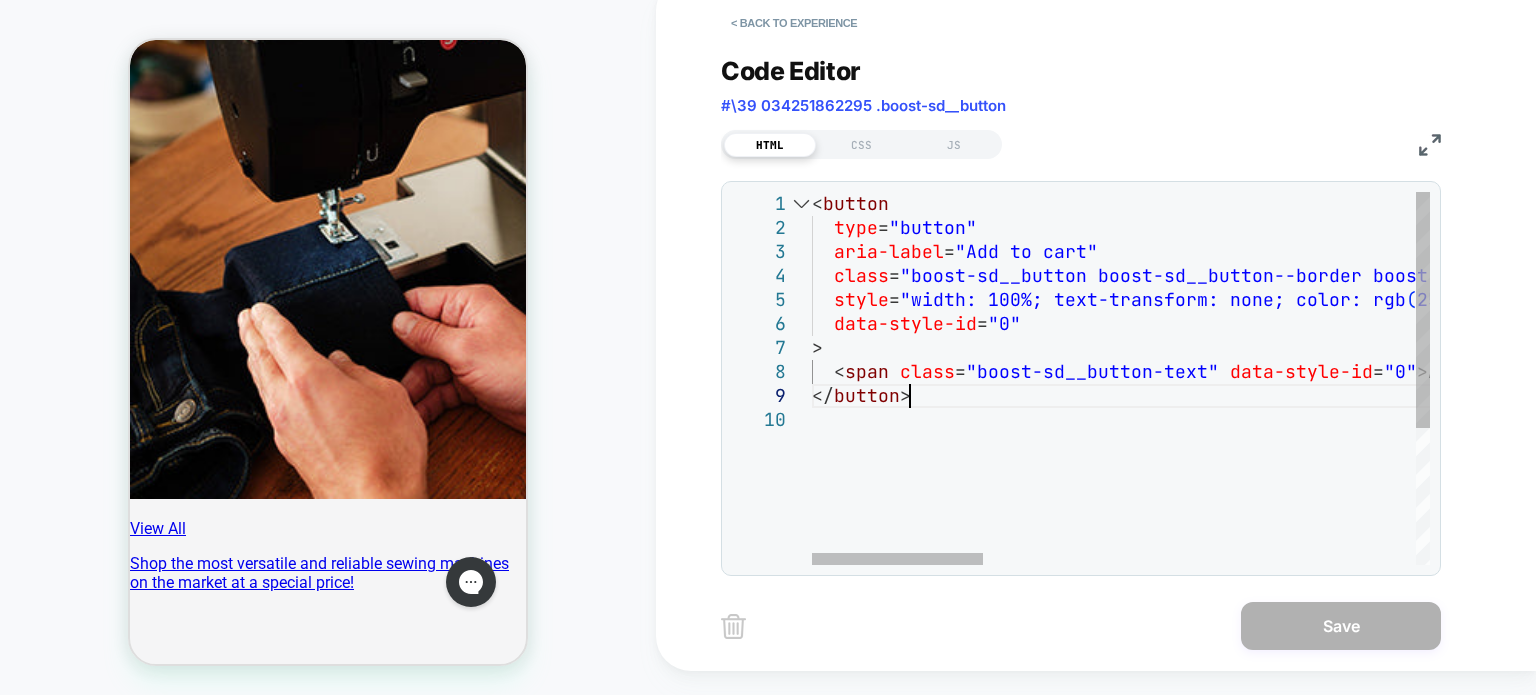 drag, startPoint x: 939, startPoint y: 394, endPoint x: 770, endPoint y: 212, distance: 248.36465 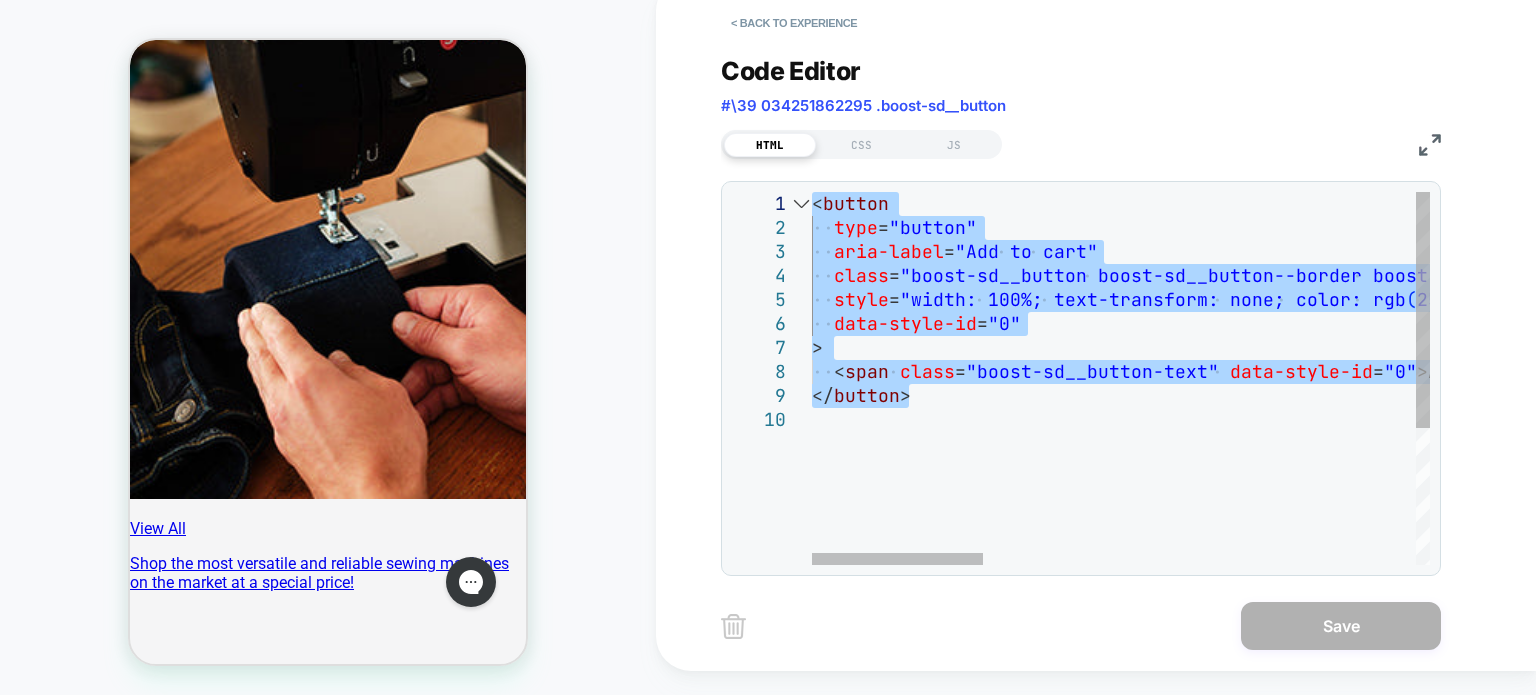 type on "**********" 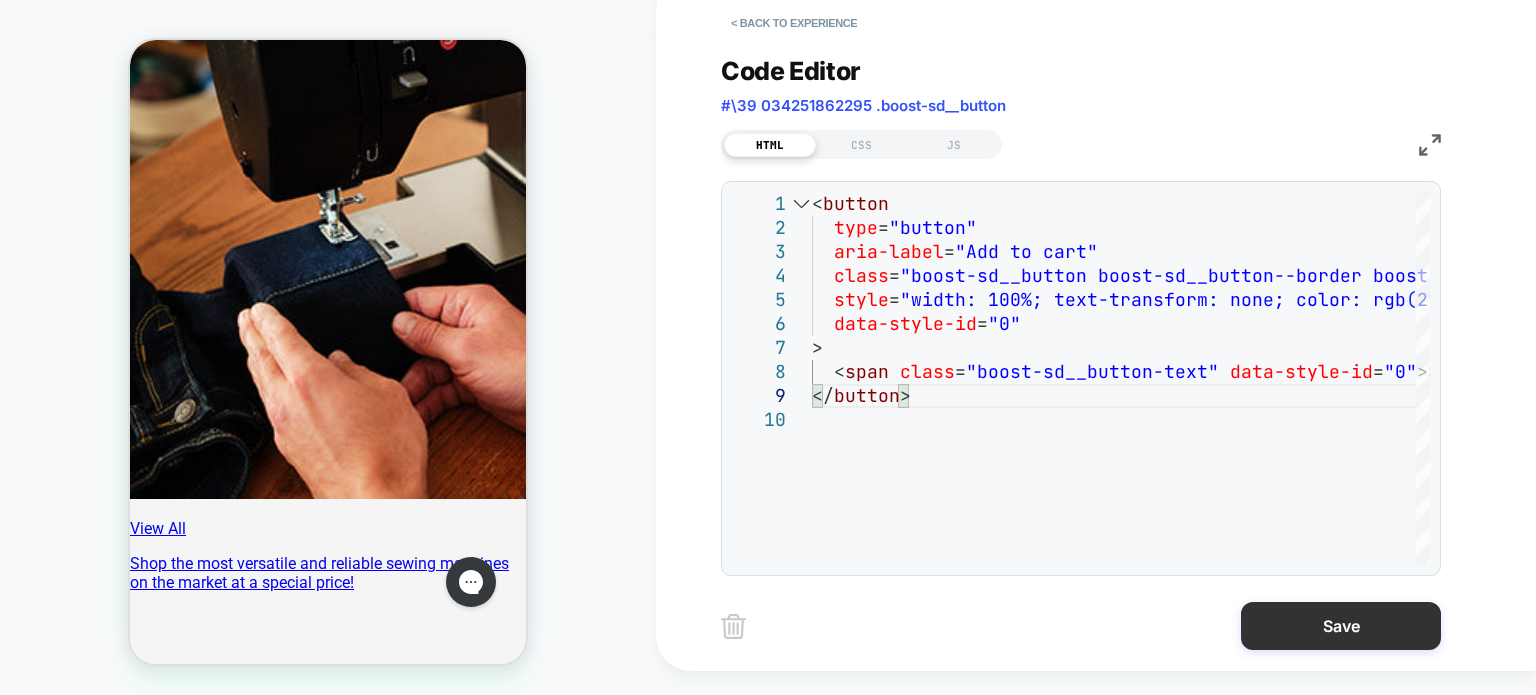 click on "Save" at bounding box center [1341, 626] 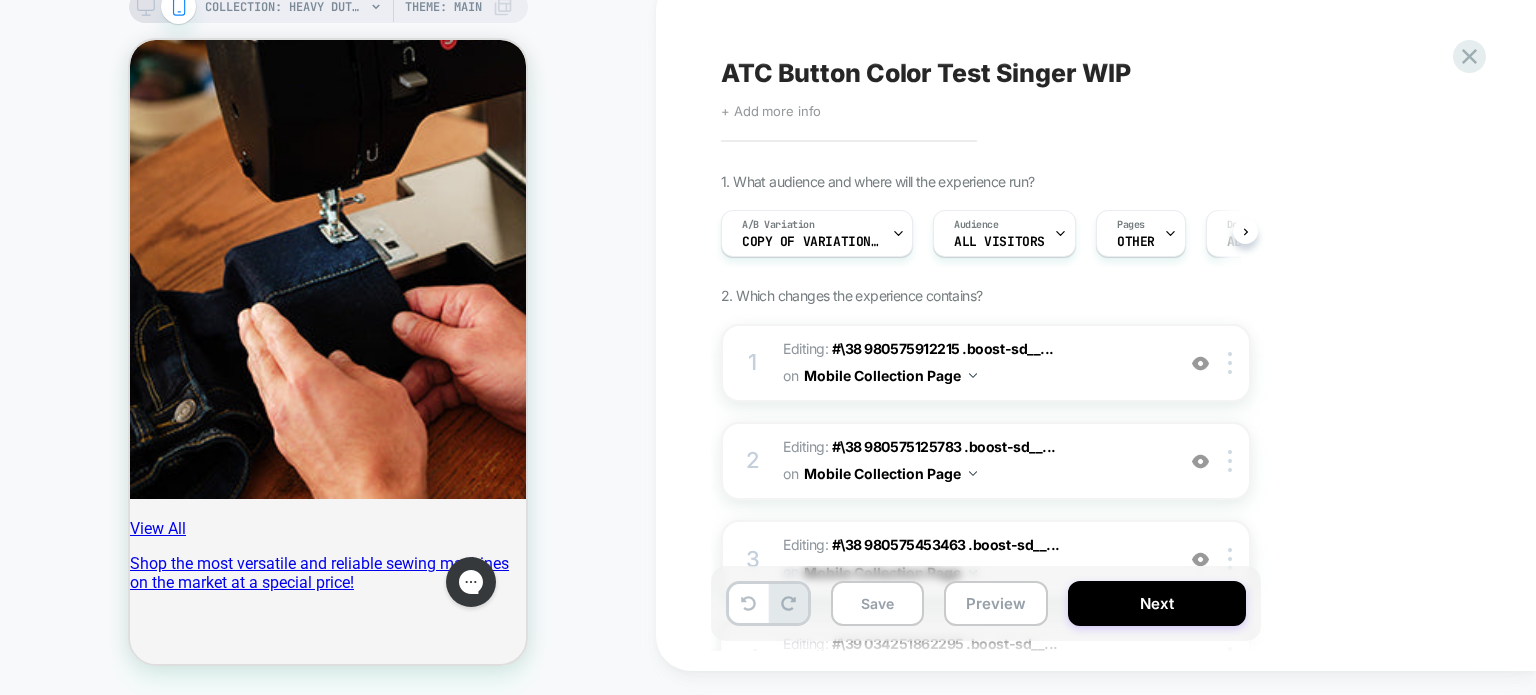 scroll, scrollTop: 0, scrollLeft: 0, axis: both 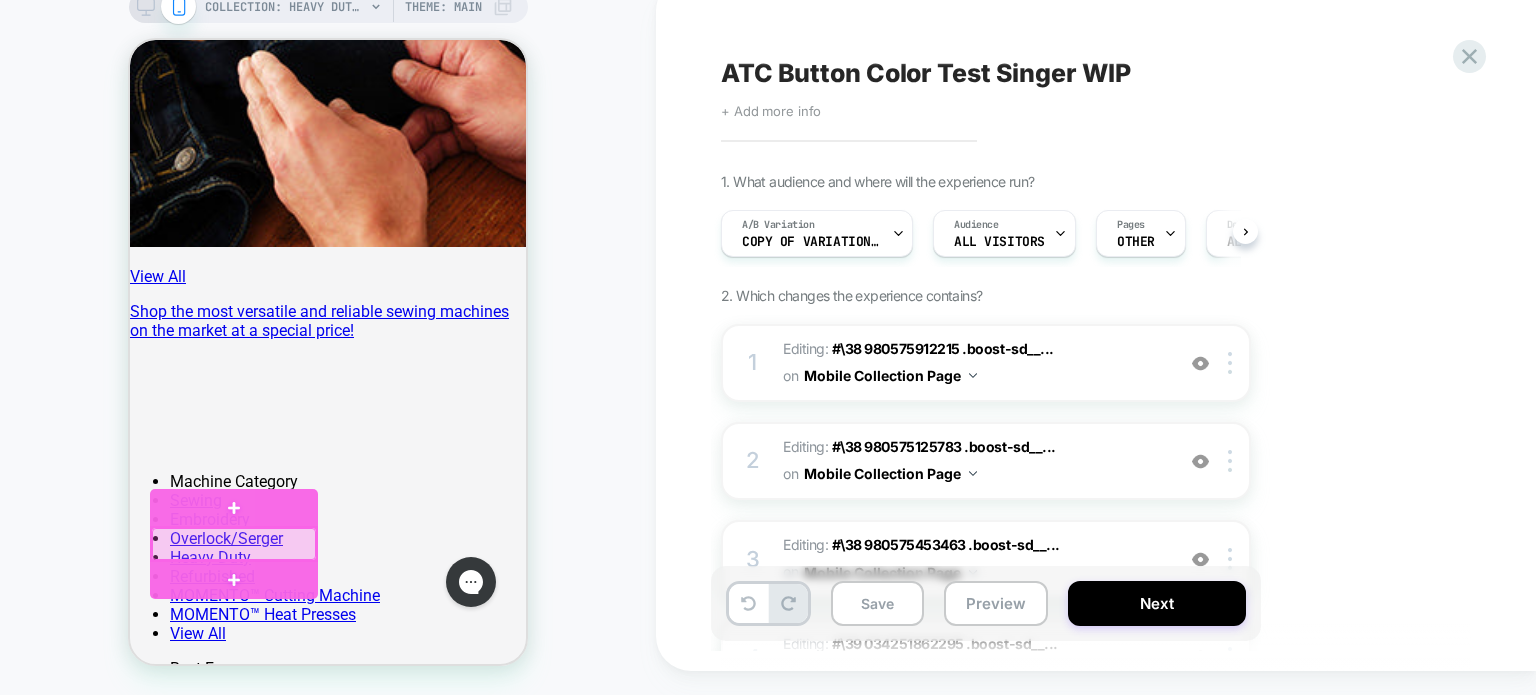 click at bounding box center (234, 544) 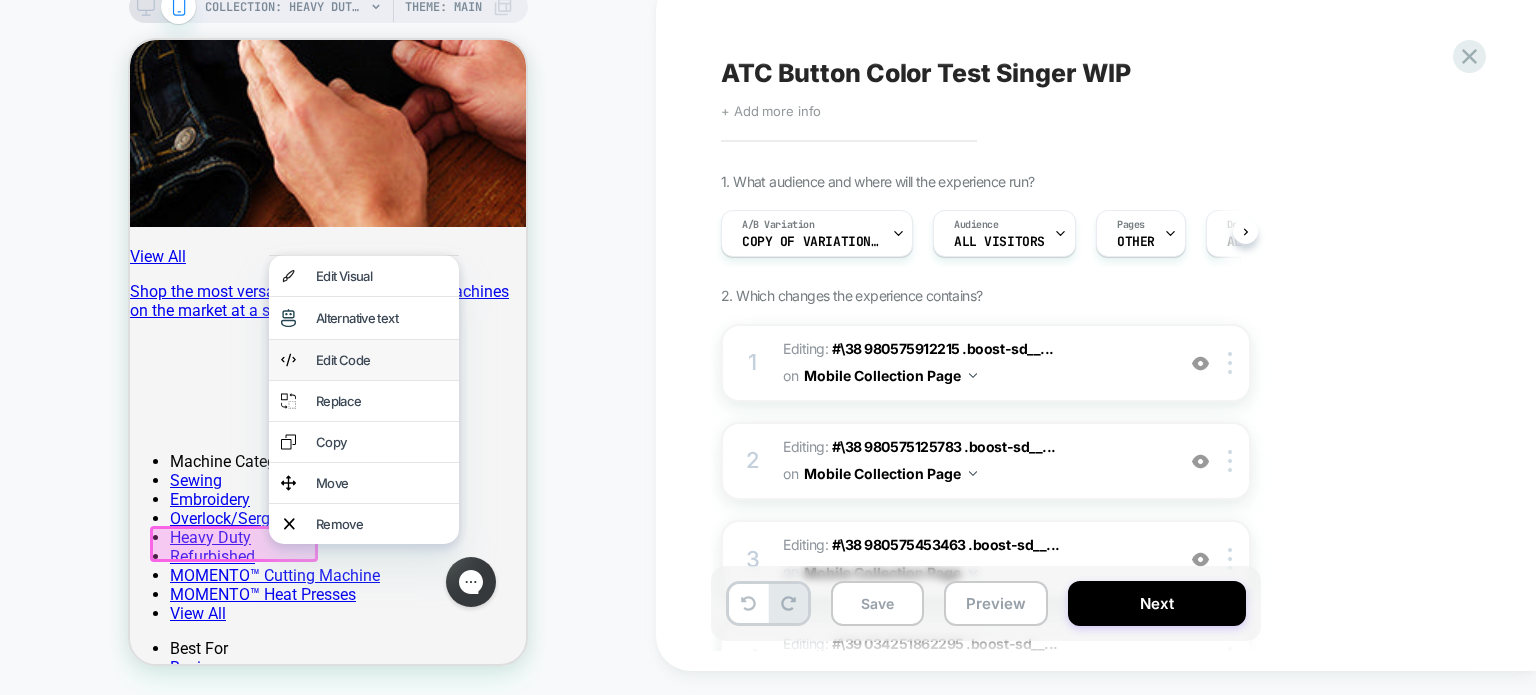 click on "Edit Code" at bounding box center [381, 360] 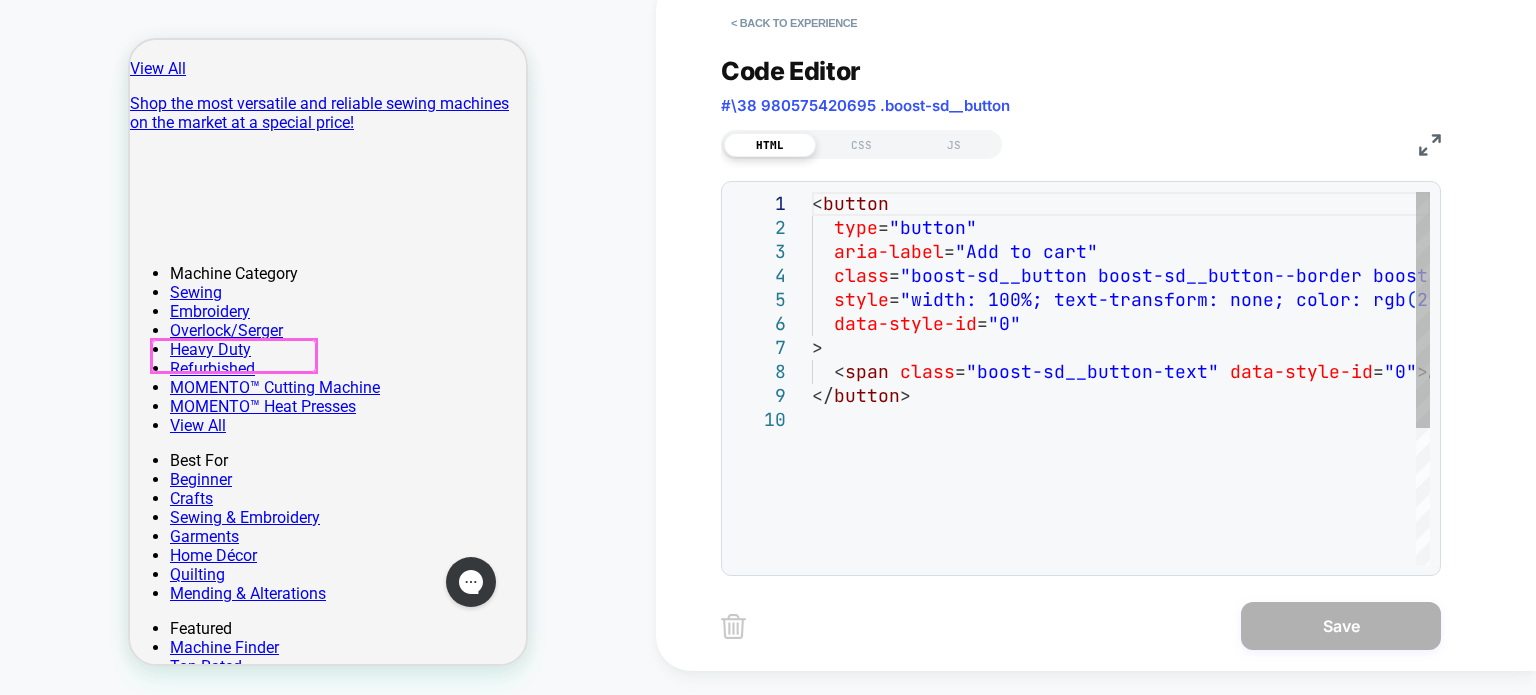 scroll, scrollTop: 1500, scrollLeft: 0, axis: vertical 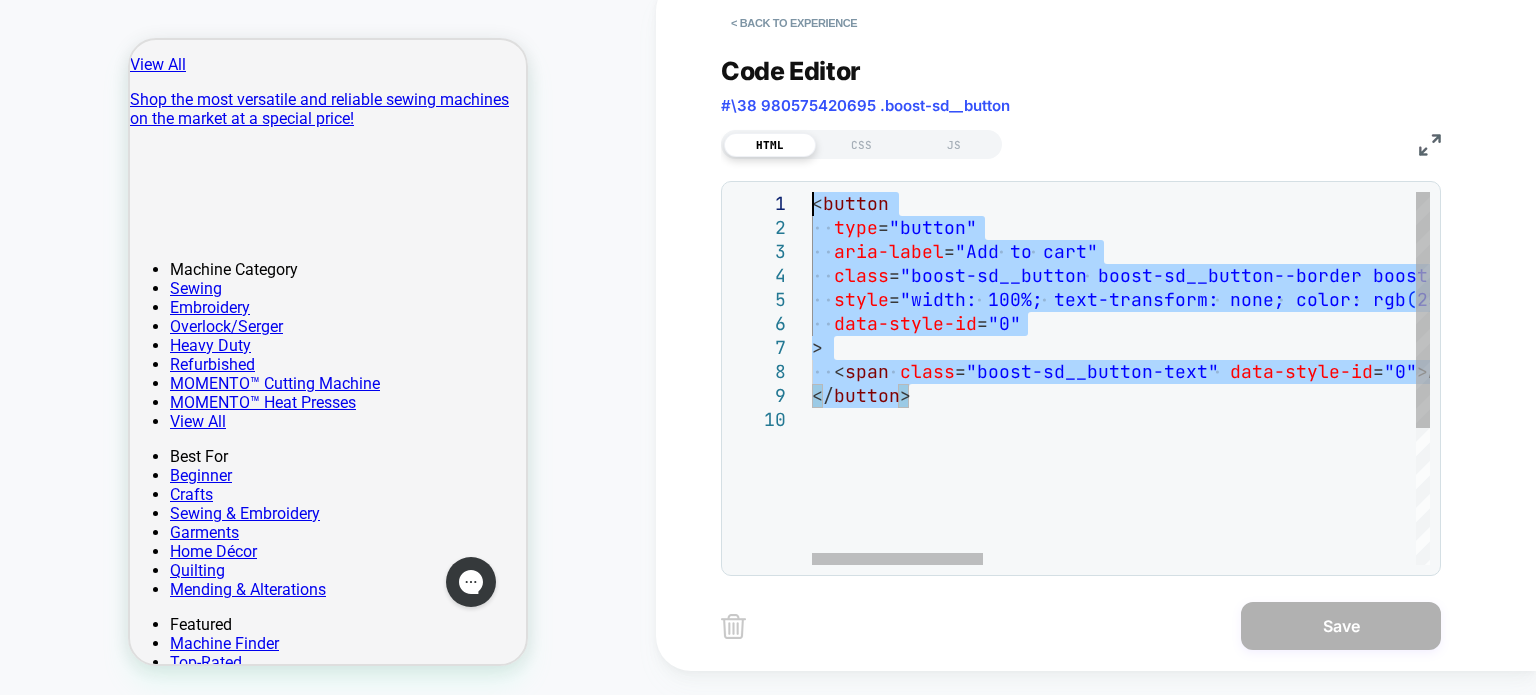 drag, startPoint x: 921, startPoint y: 399, endPoint x: 758, endPoint y: 186, distance: 268.21262 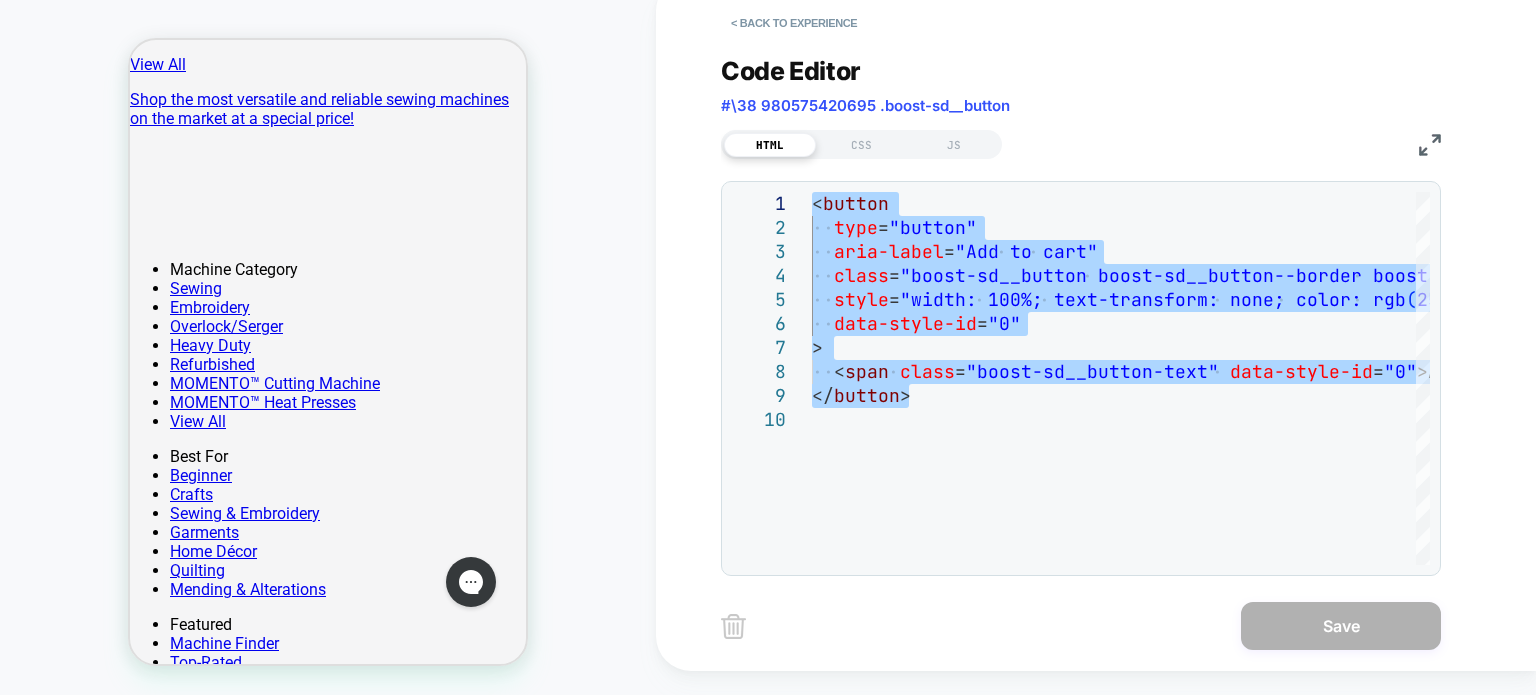 type on "**********" 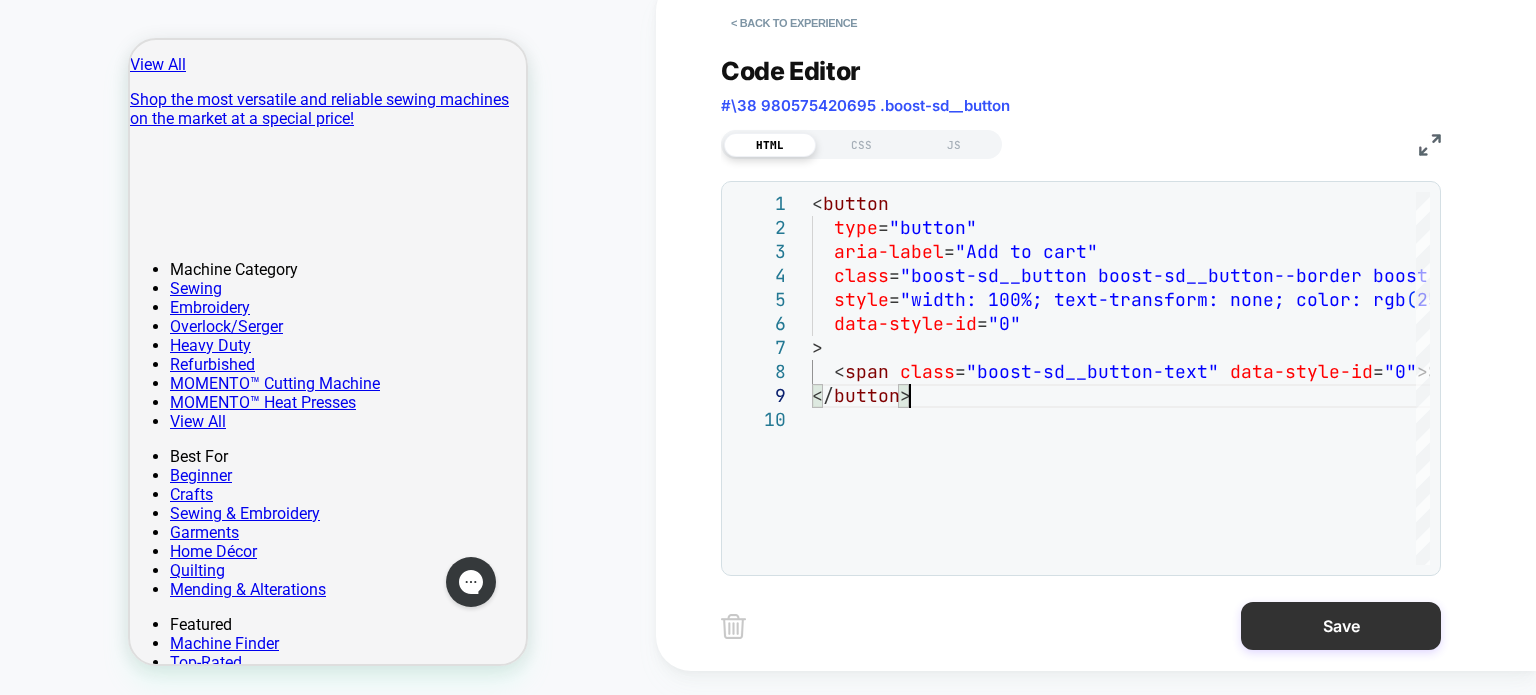 click on "Save" at bounding box center [1341, 626] 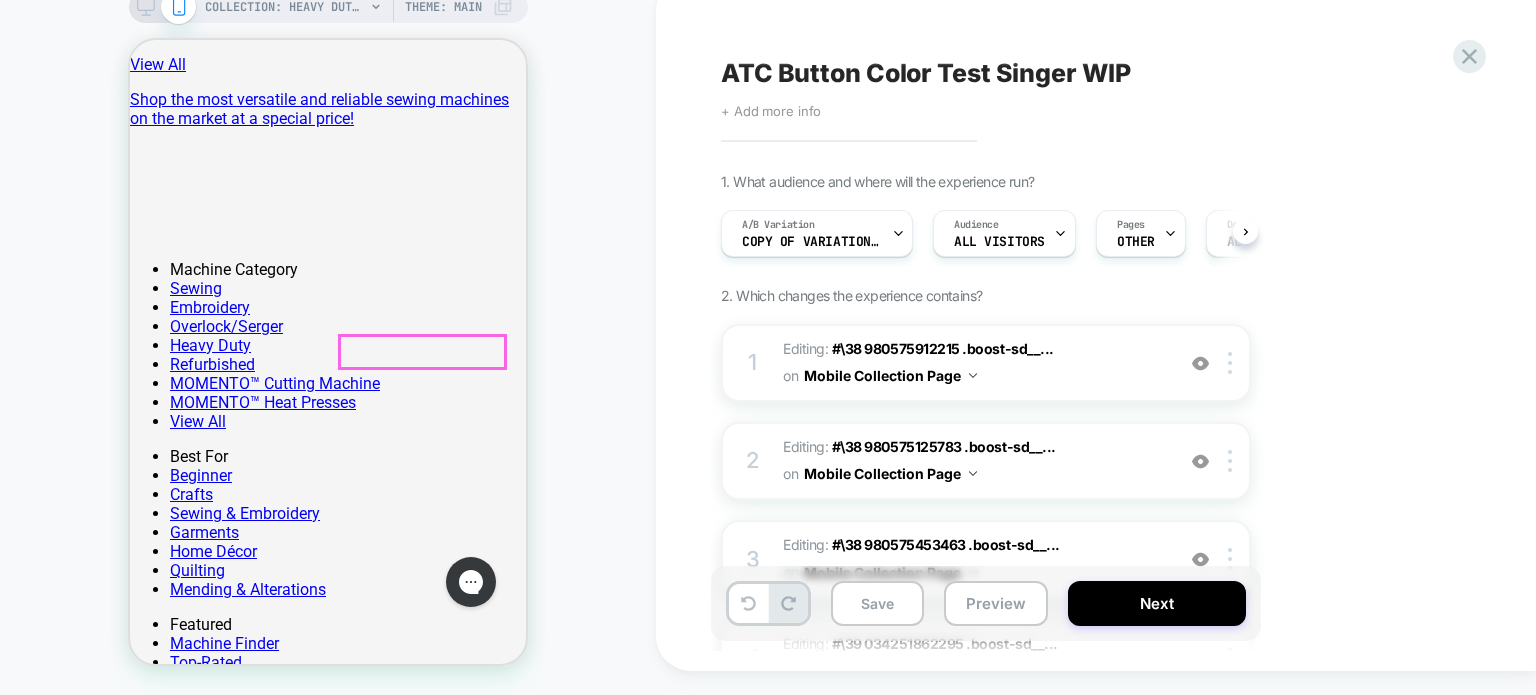 scroll, scrollTop: 0, scrollLeft: 0, axis: both 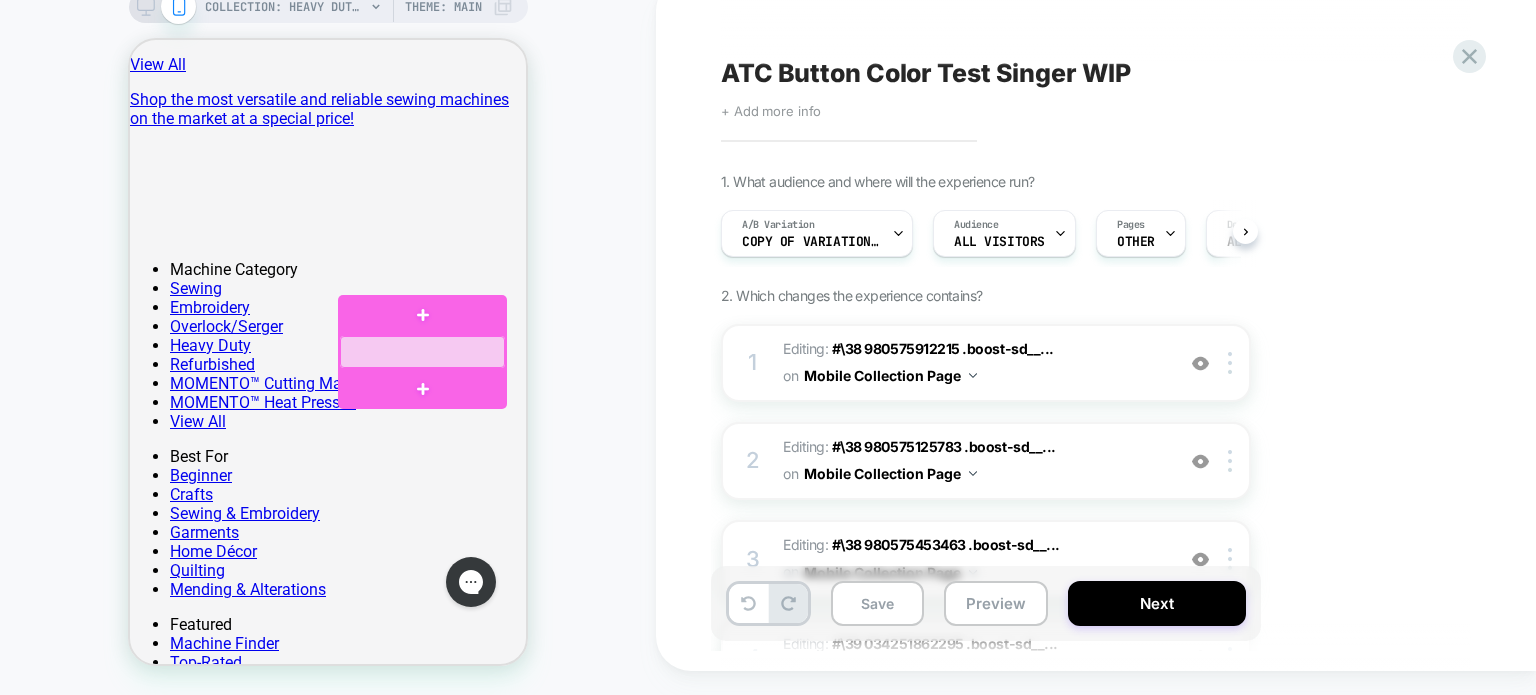 click at bounding box center [422, 352] 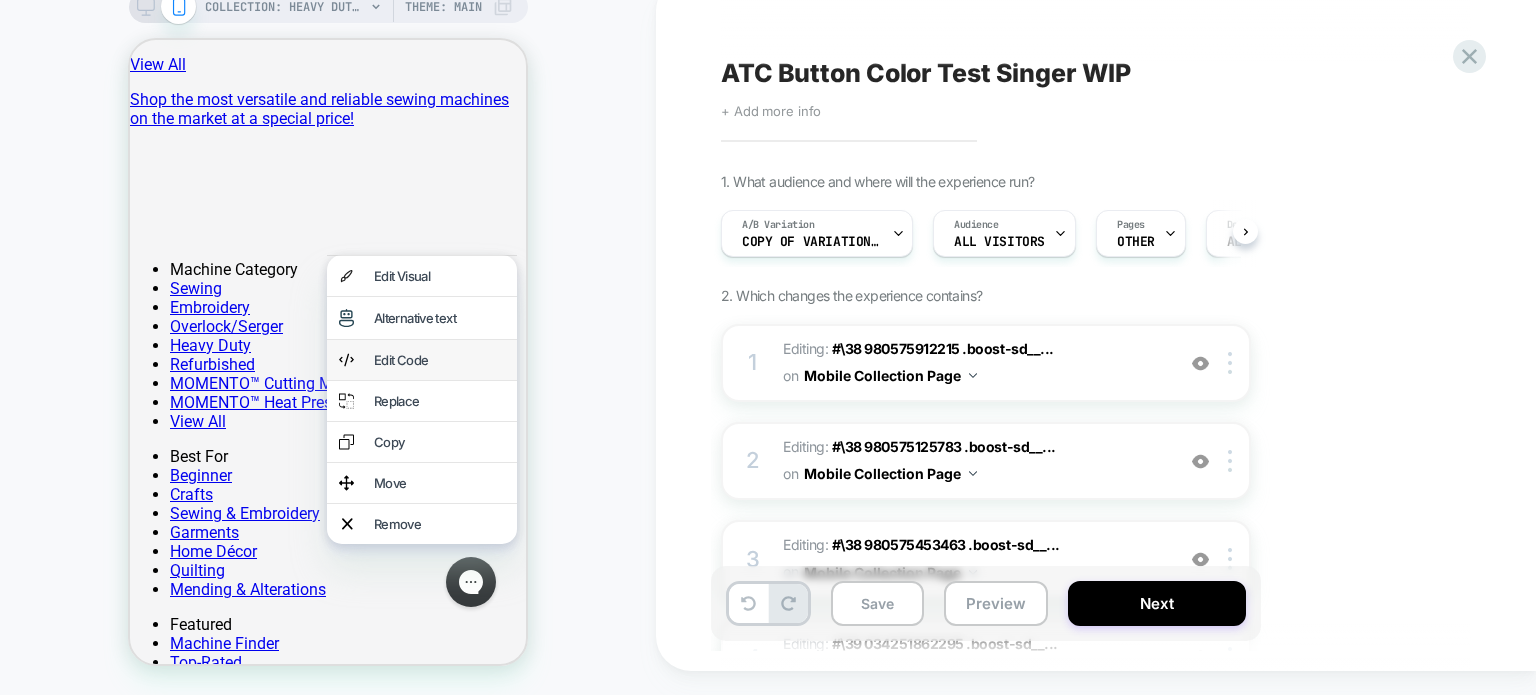 click on "Edit Code" at bounding box center [439, 360] 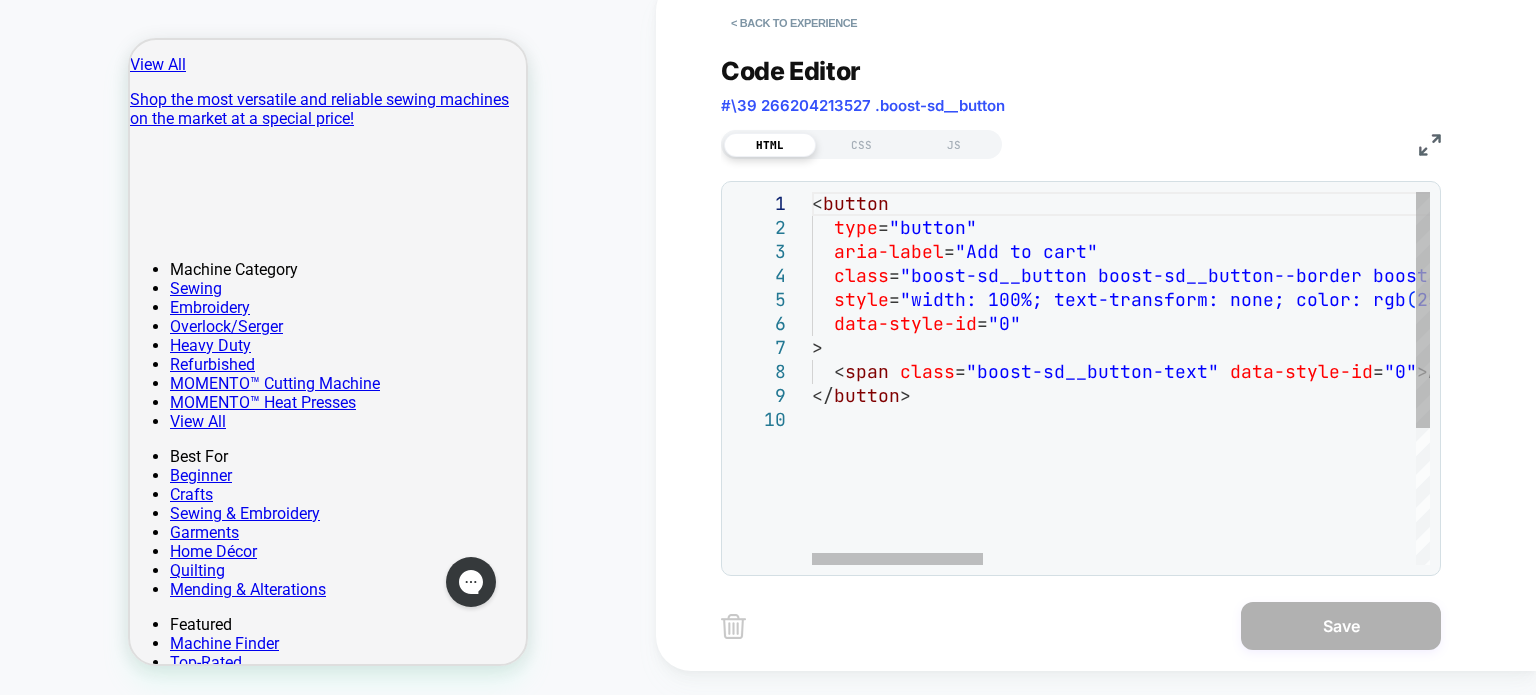 scroll, scrollTop: 0, scrollLeft: 0, axis: both 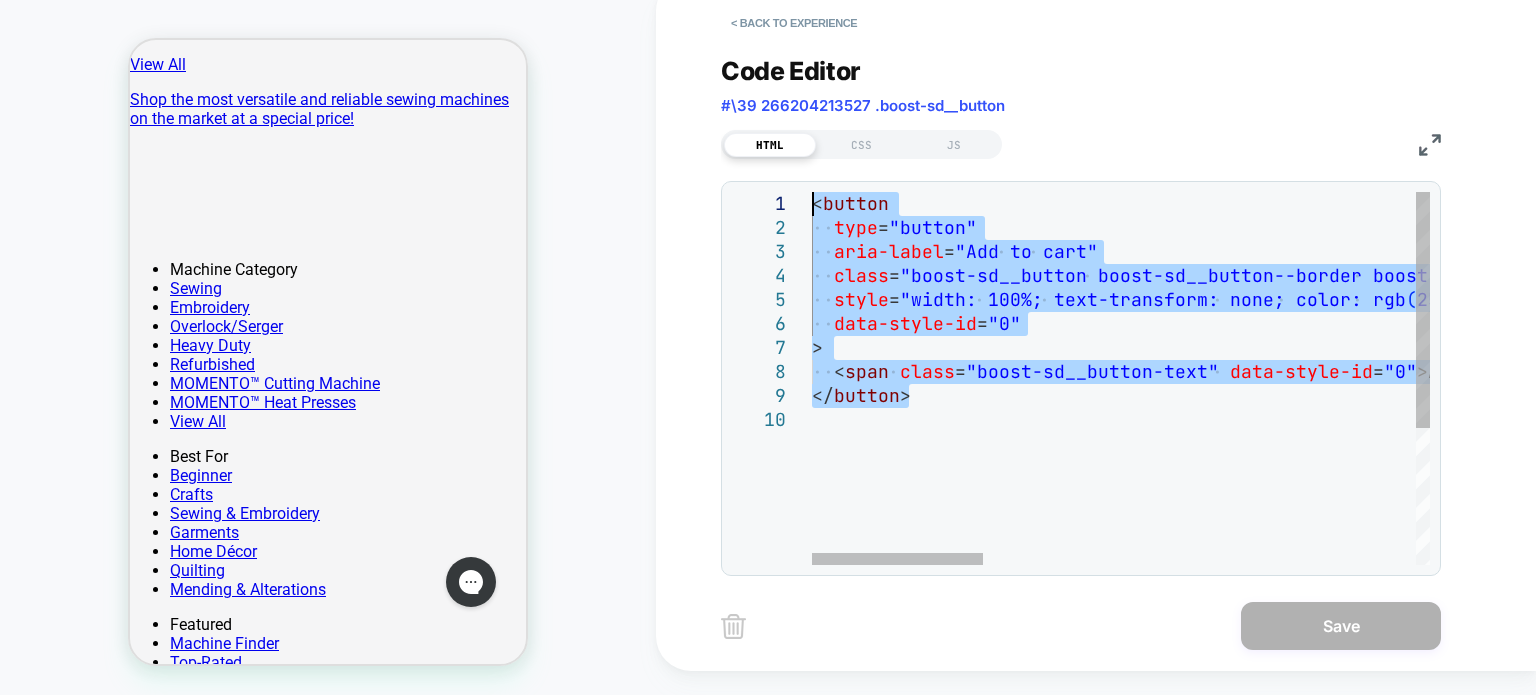 drag, startPoint x: 944, startPoint y: 385, endPoint x: 736, endPoint y: 171, distance: 298.42923 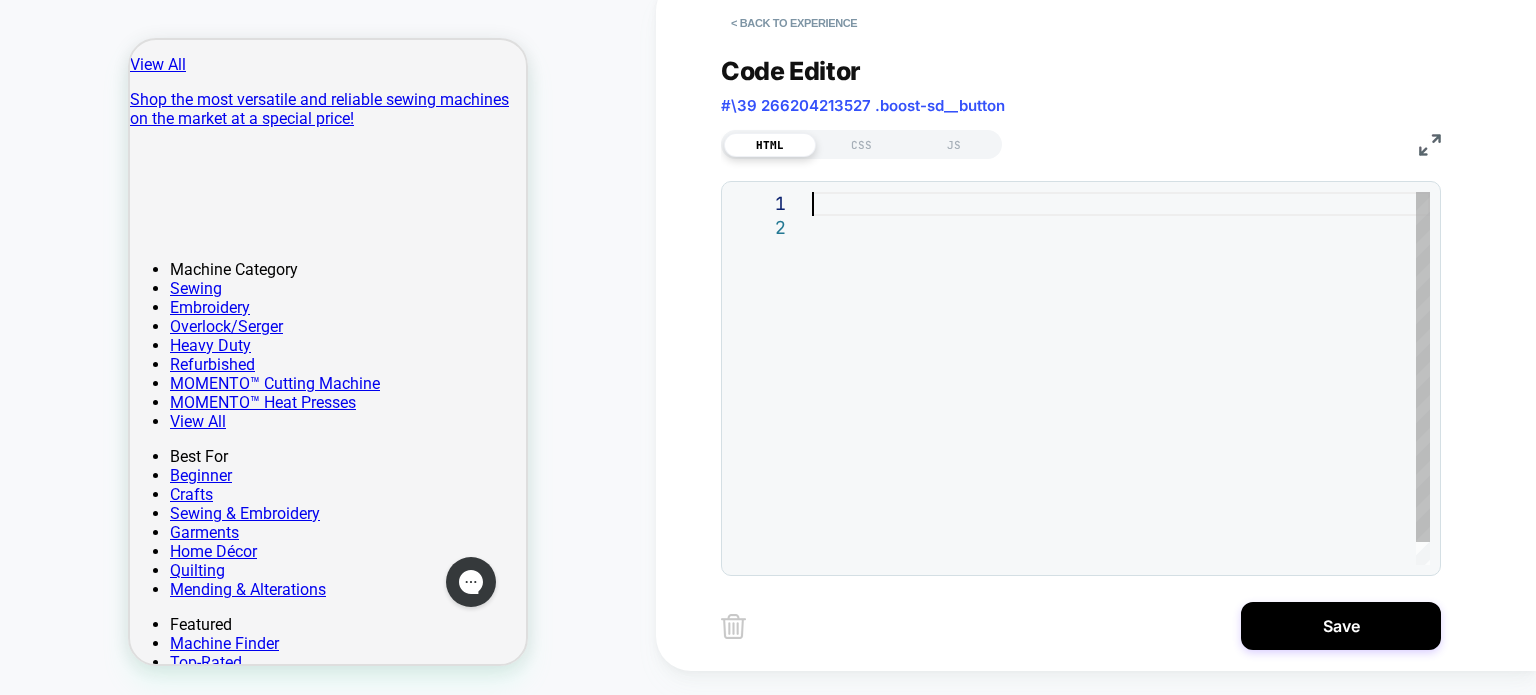 type on "**********" 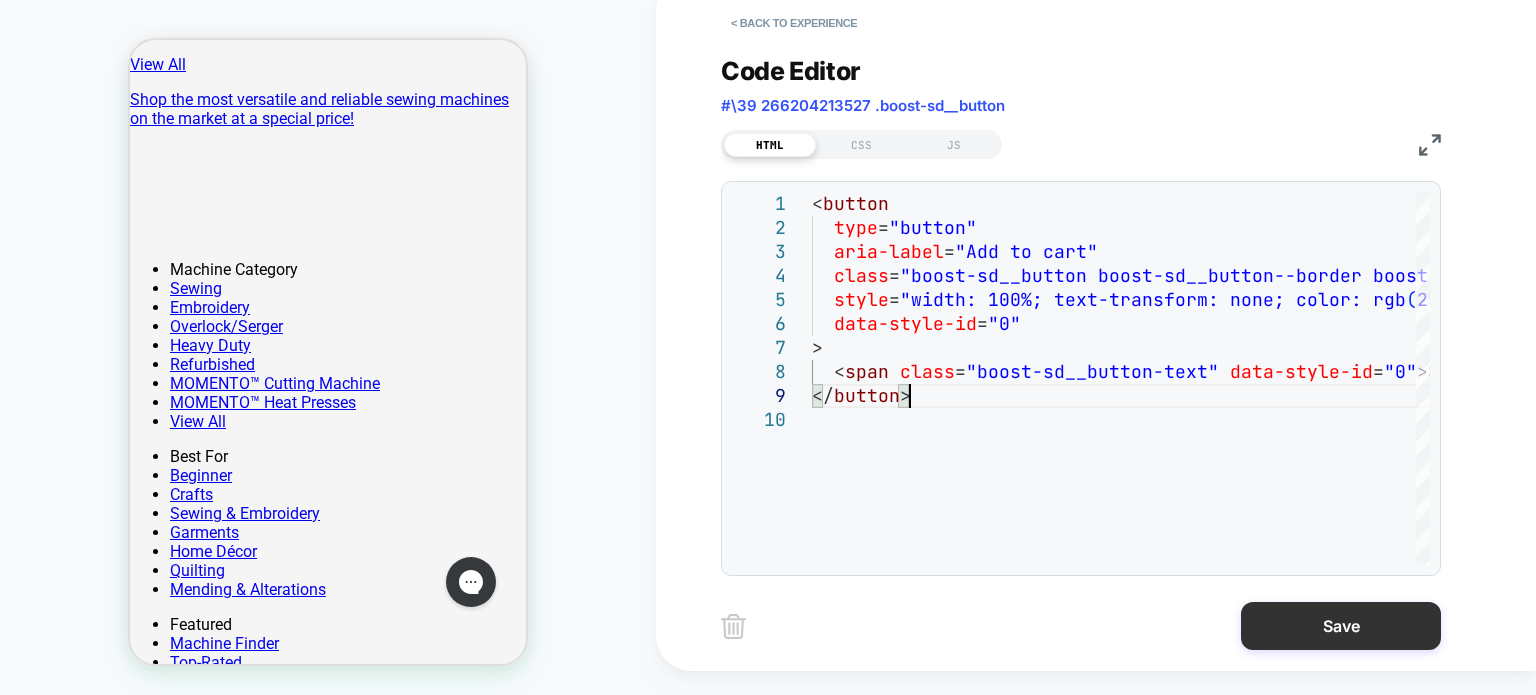 click on "Save" at bounding box center [1341, 626] 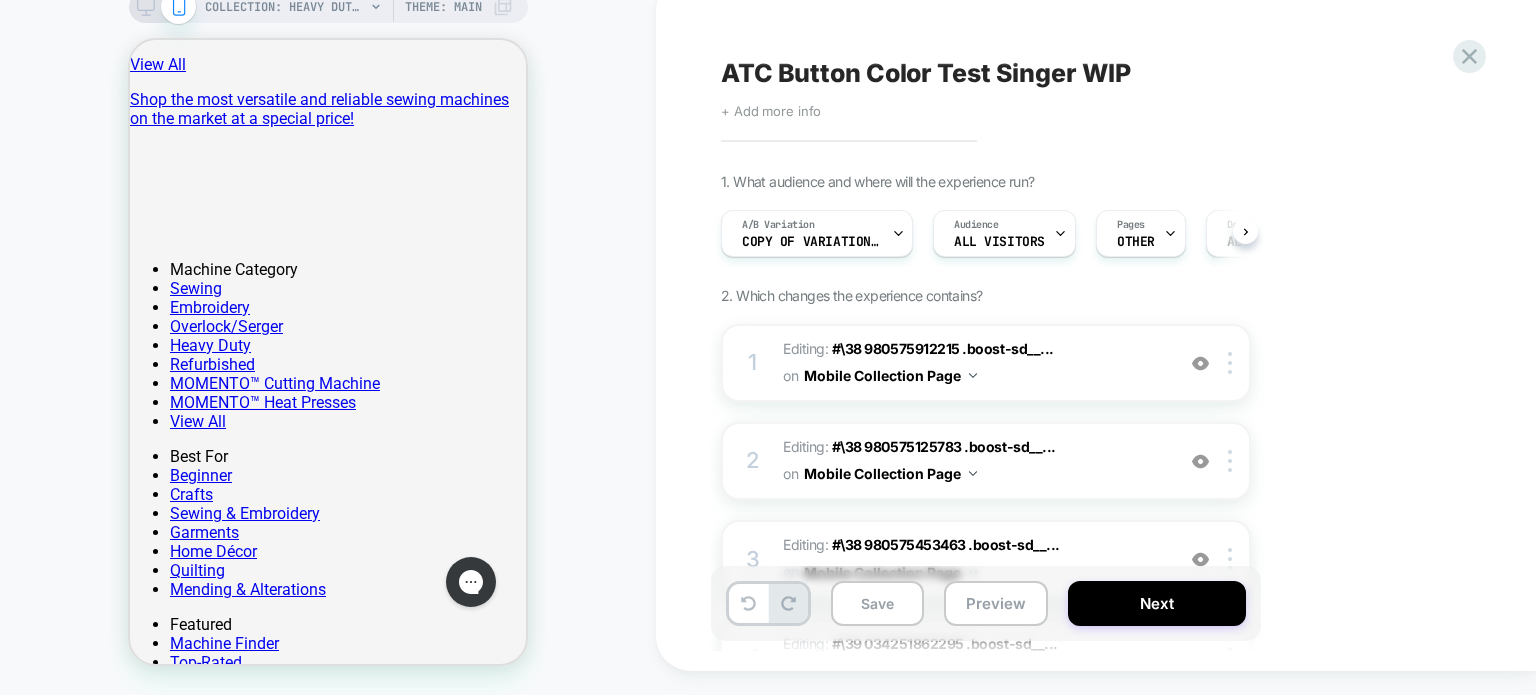 scroll, scrollTop: 0, scrollLeft: 0, axis: both 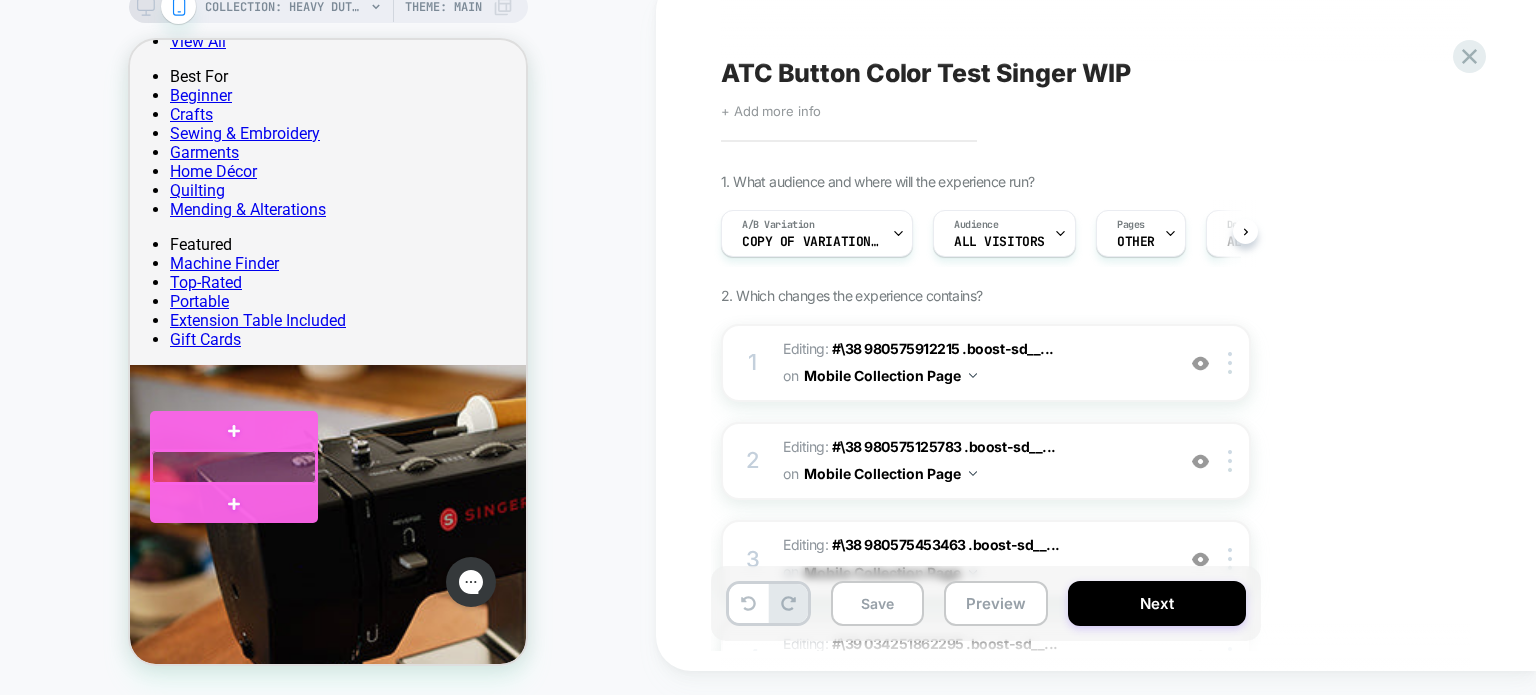 click at bounding box center [234, 467] 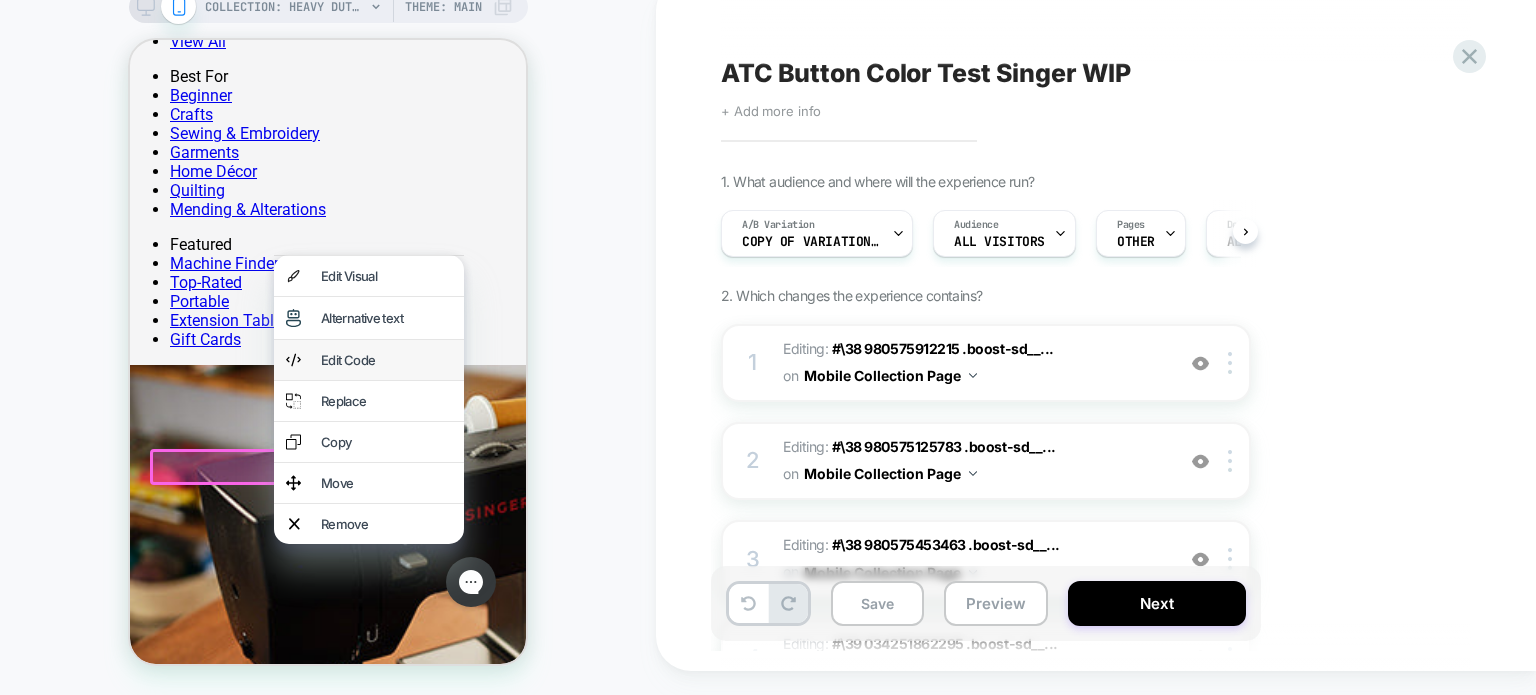 click on "Edit Code" at bounding box center [386, 360] 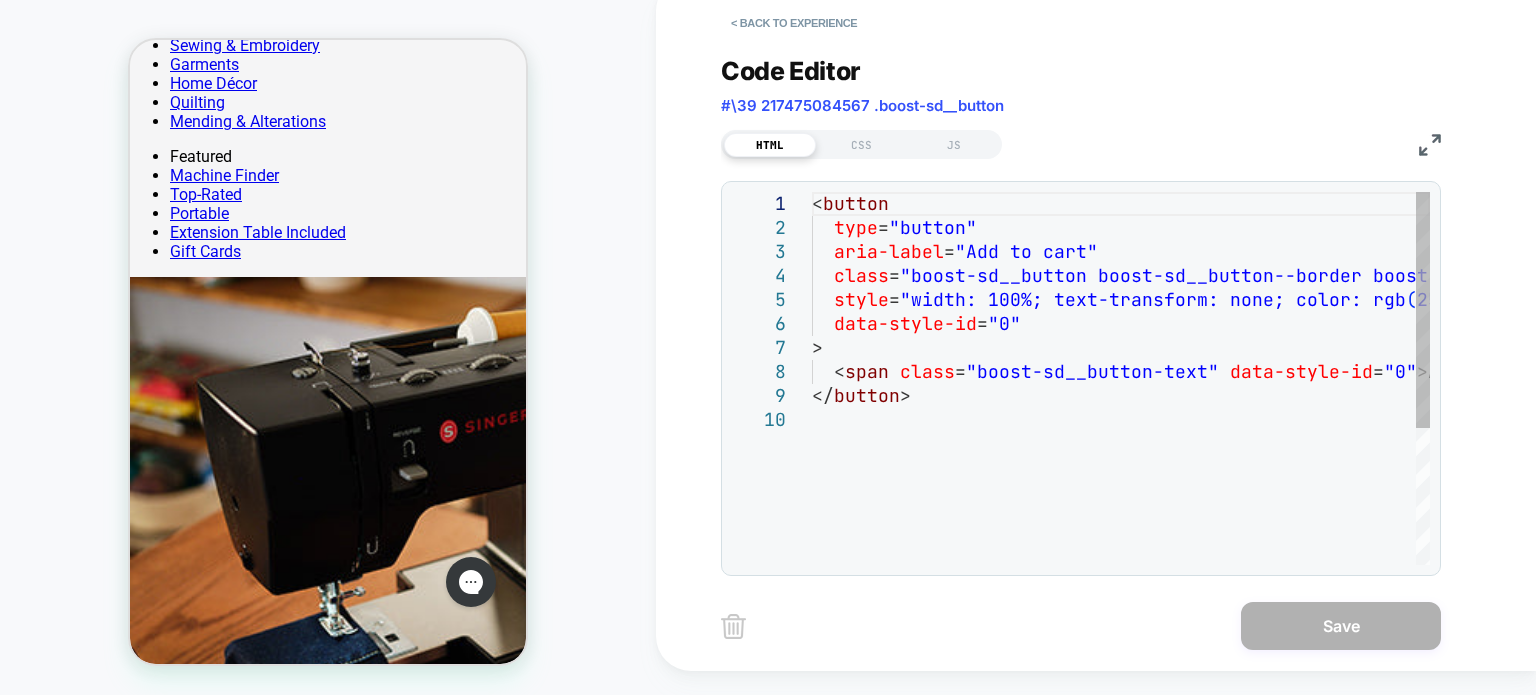 scroll, scrollTop: 1995, scrollLeft: 0, axis: vertical 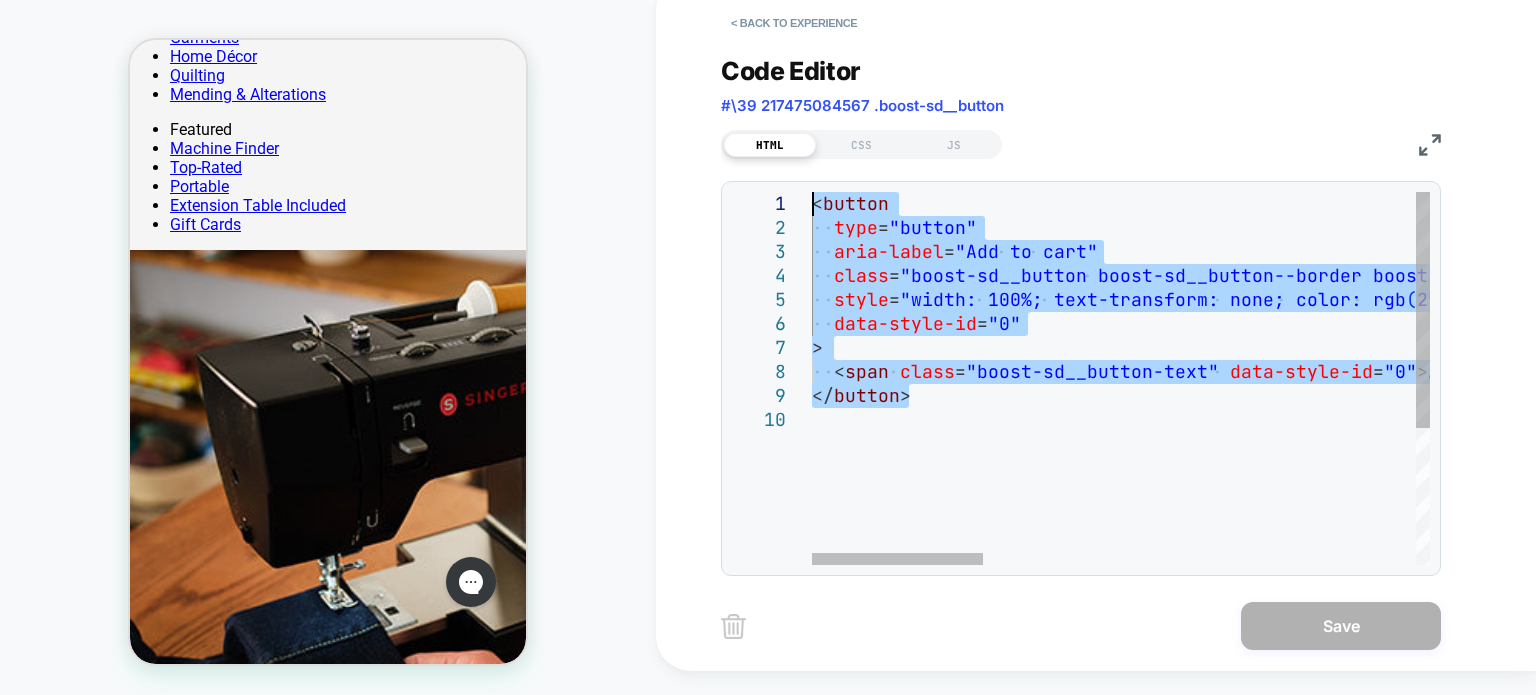 drag, startPoint x: 936, startPoint y: 399, endPoint x: 800, endPoint y: 179, distance: 258.6426 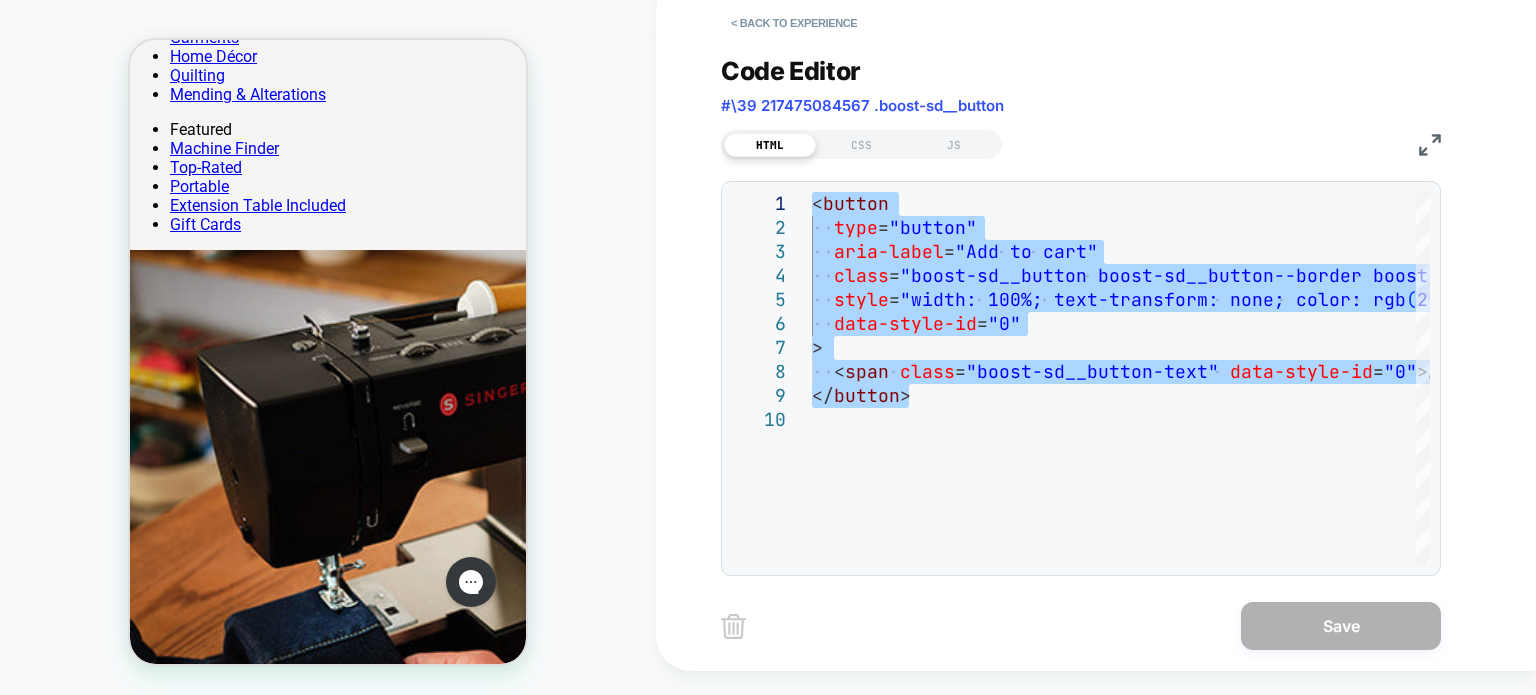type on "**********" 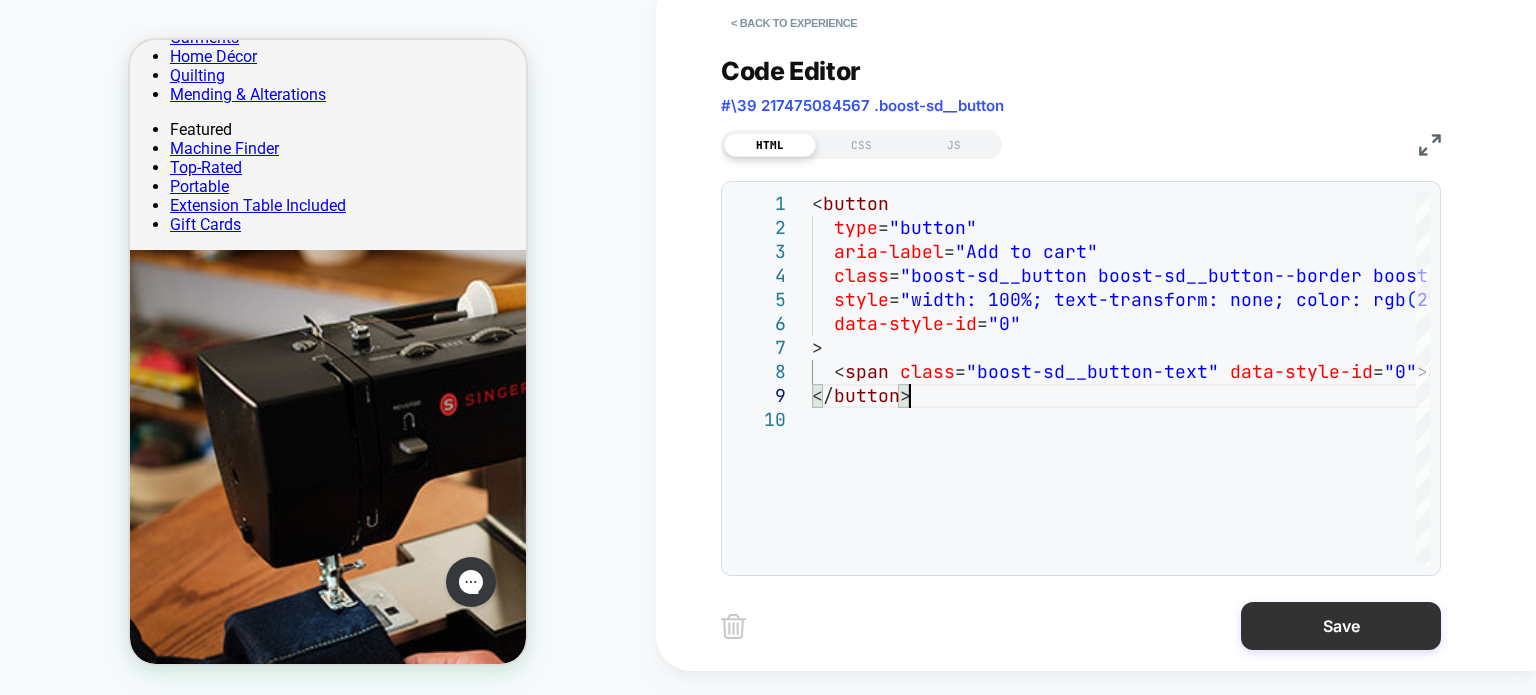 click on "Save" at bounding box center (1341, 626) 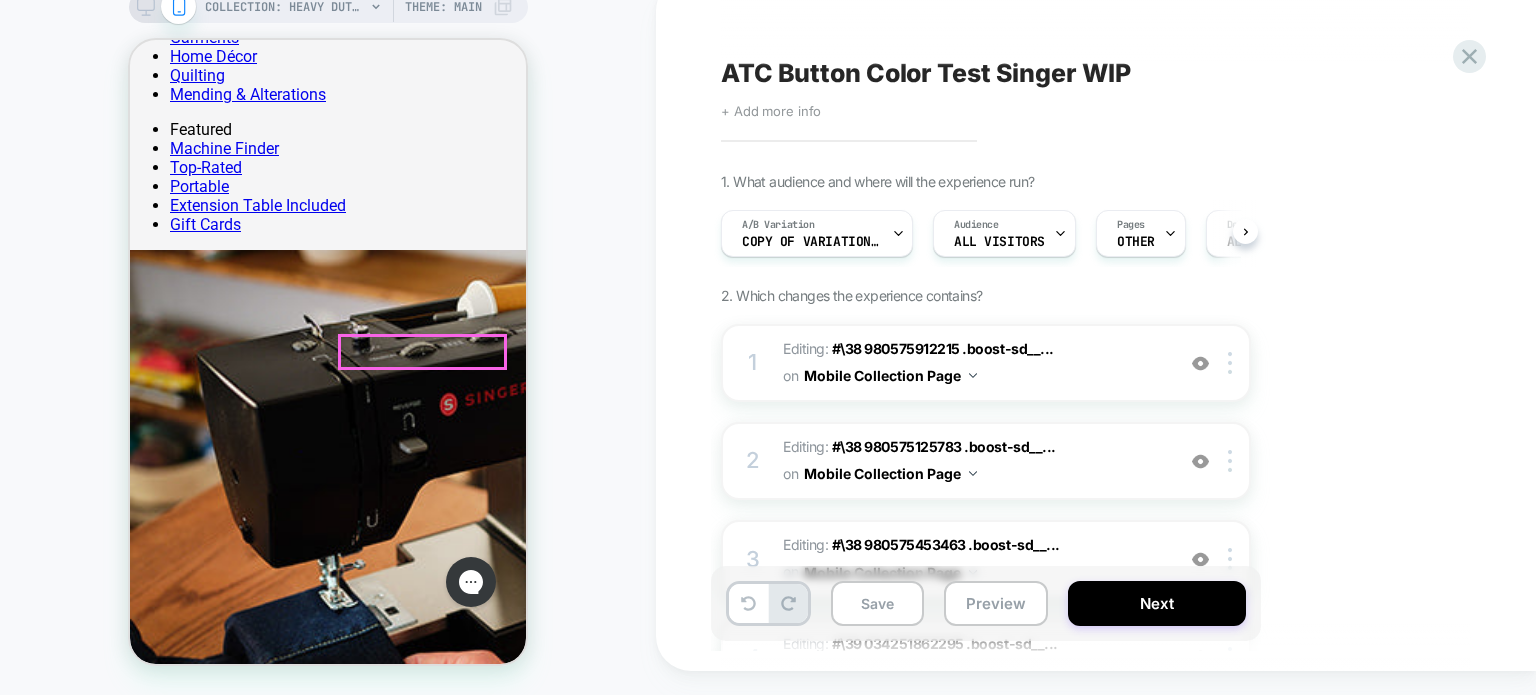 scroll, scrollTop: 0, scrollLeft: 0, axis: both 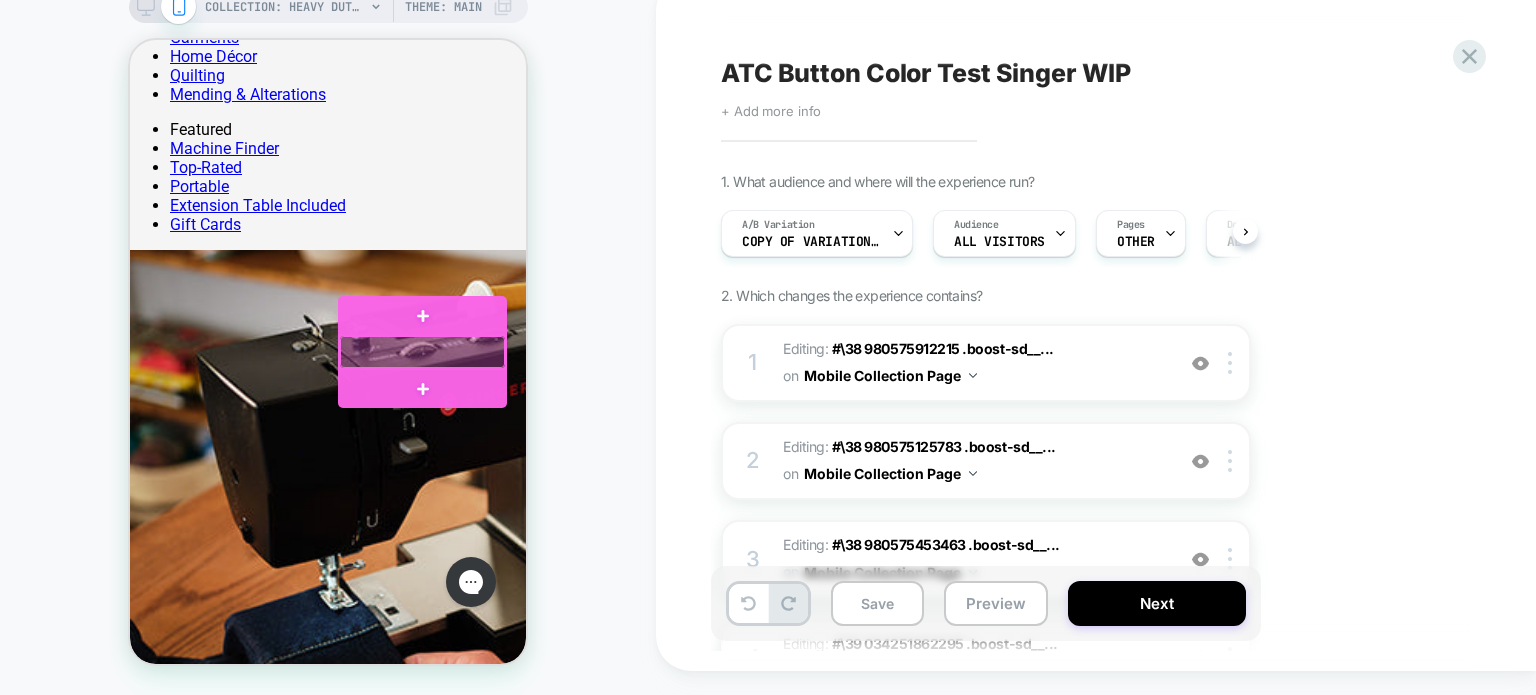 click at bounding box center (422, 352) 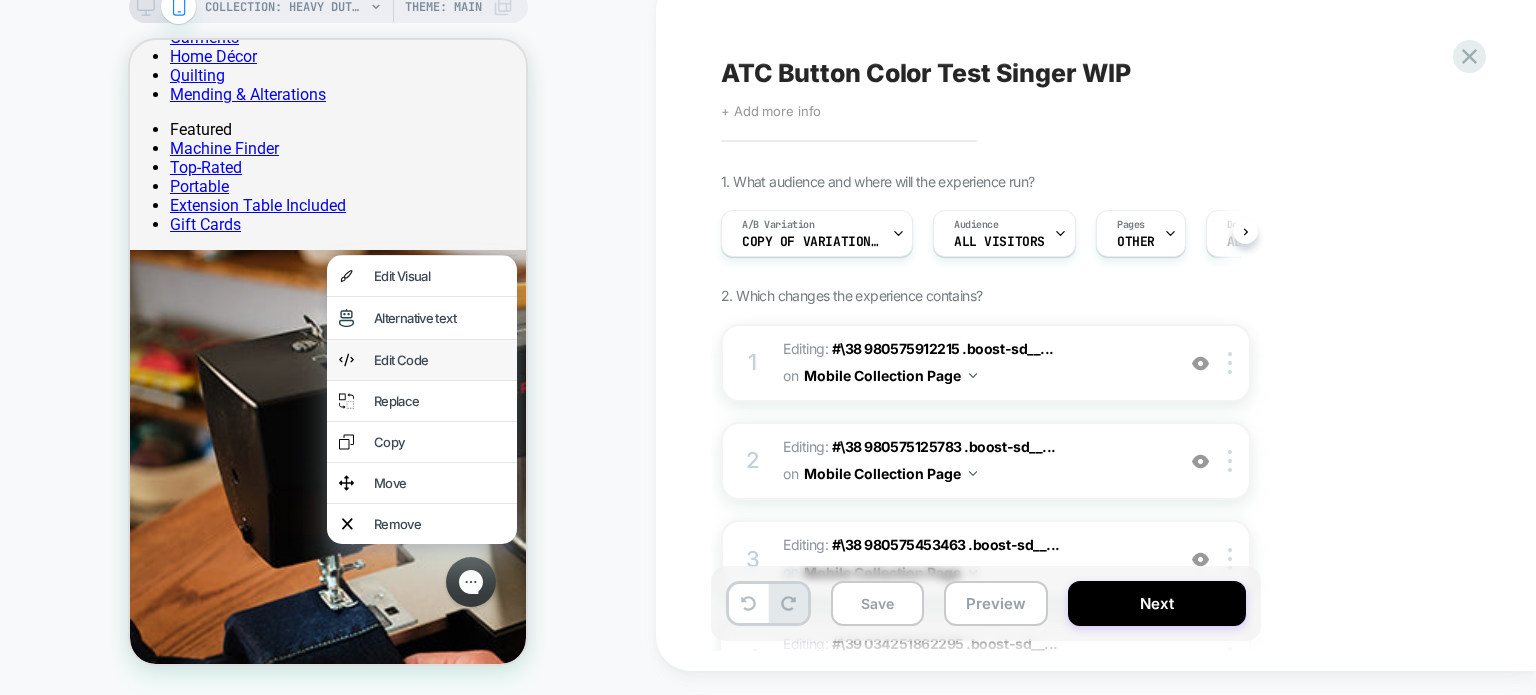 click on "Edit Code" at bounding box center [439, 360] 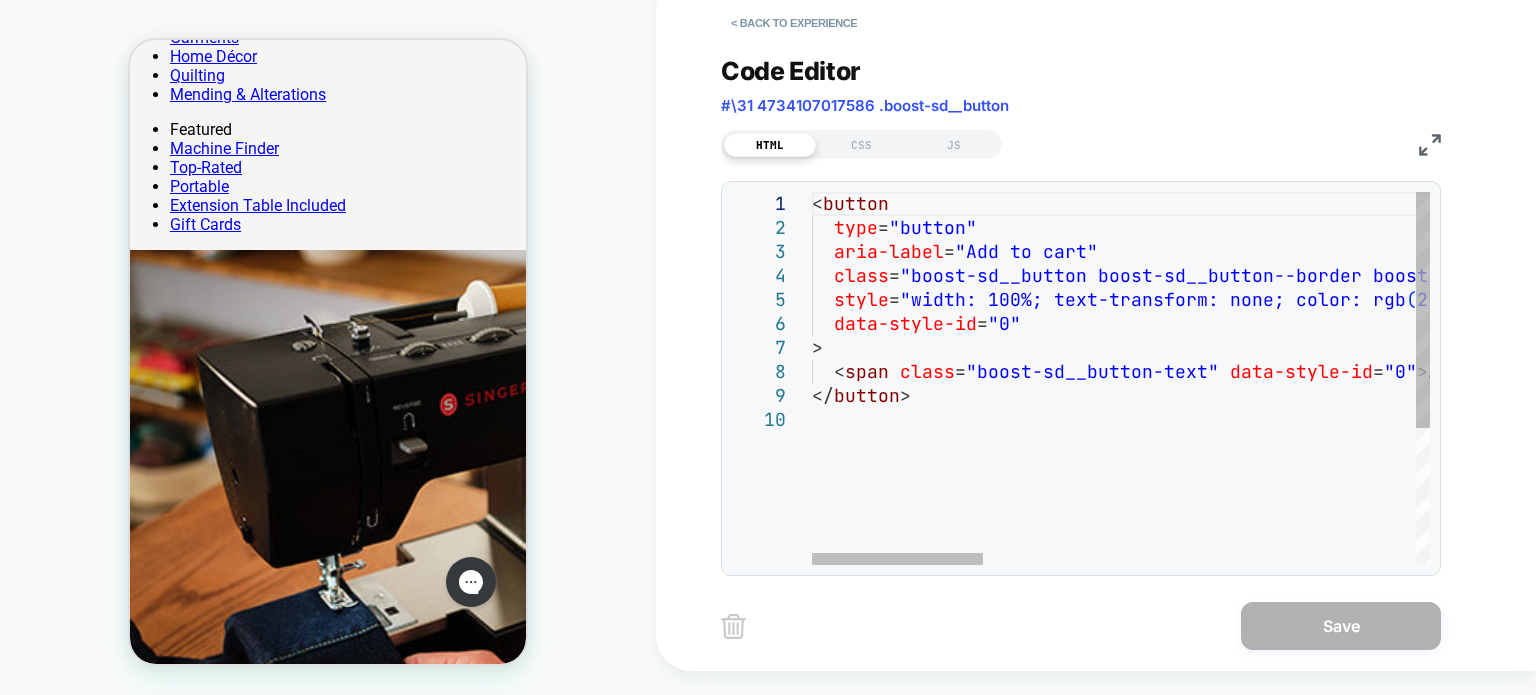 scroll, scrollTop: 0, scrollLeft: 0, axis: both 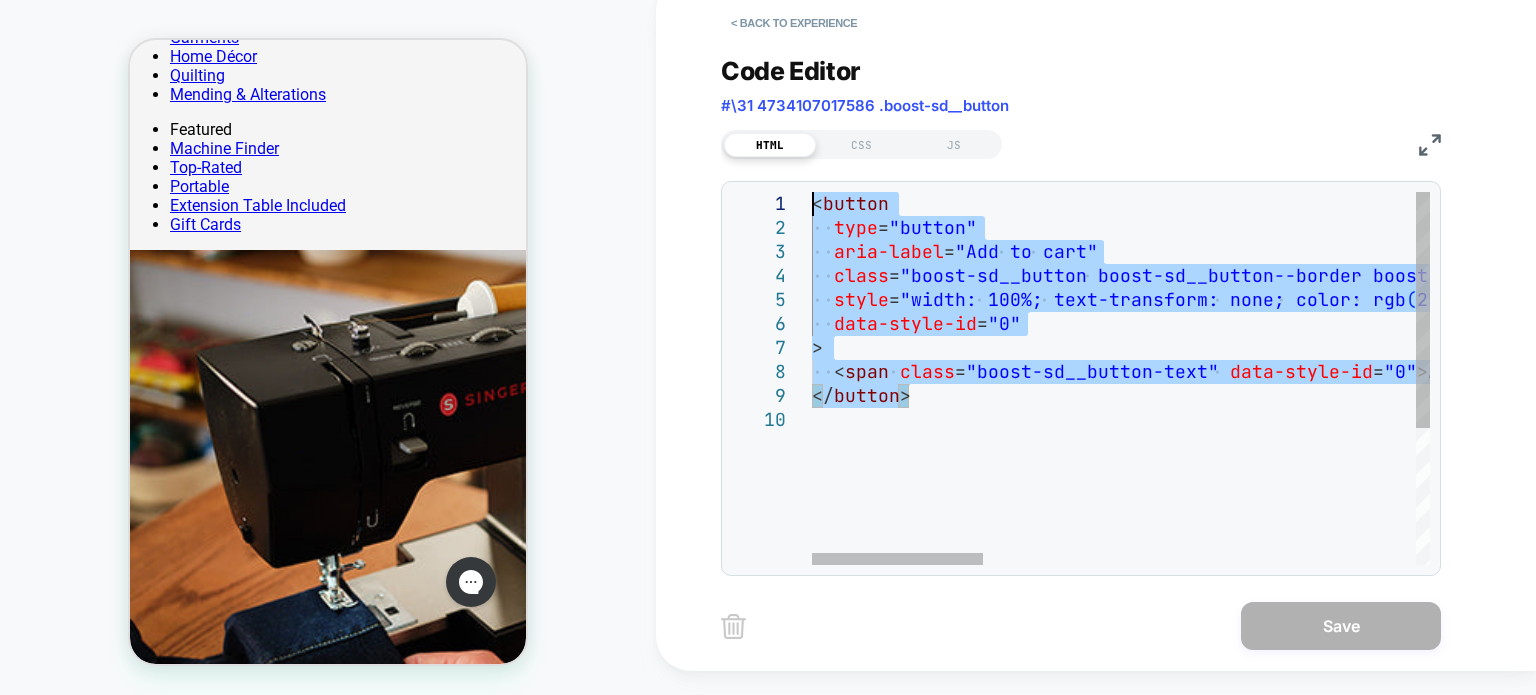 drag, startPoint x: 983, startPoint y: 403, endPoint x: 751, endPoint y: 171, distance: 328.09753 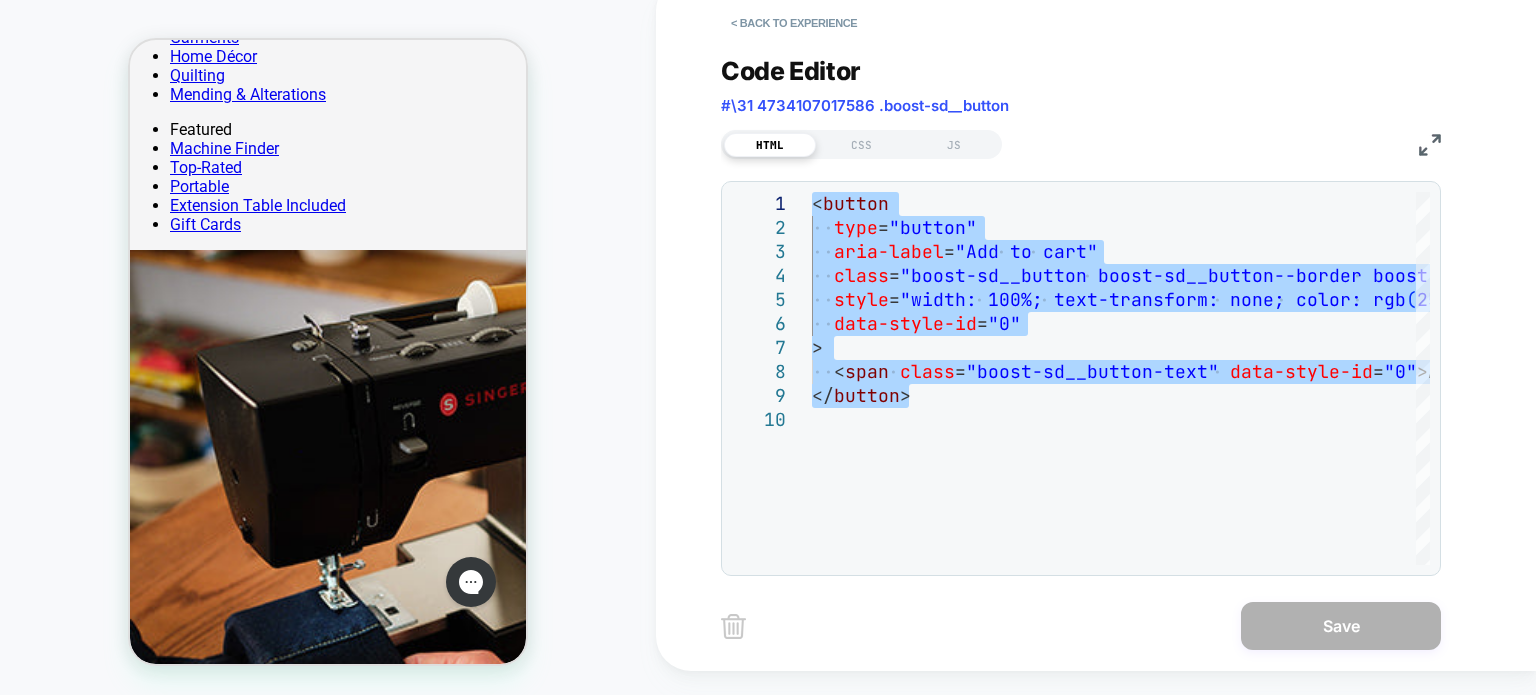 type on "**********" 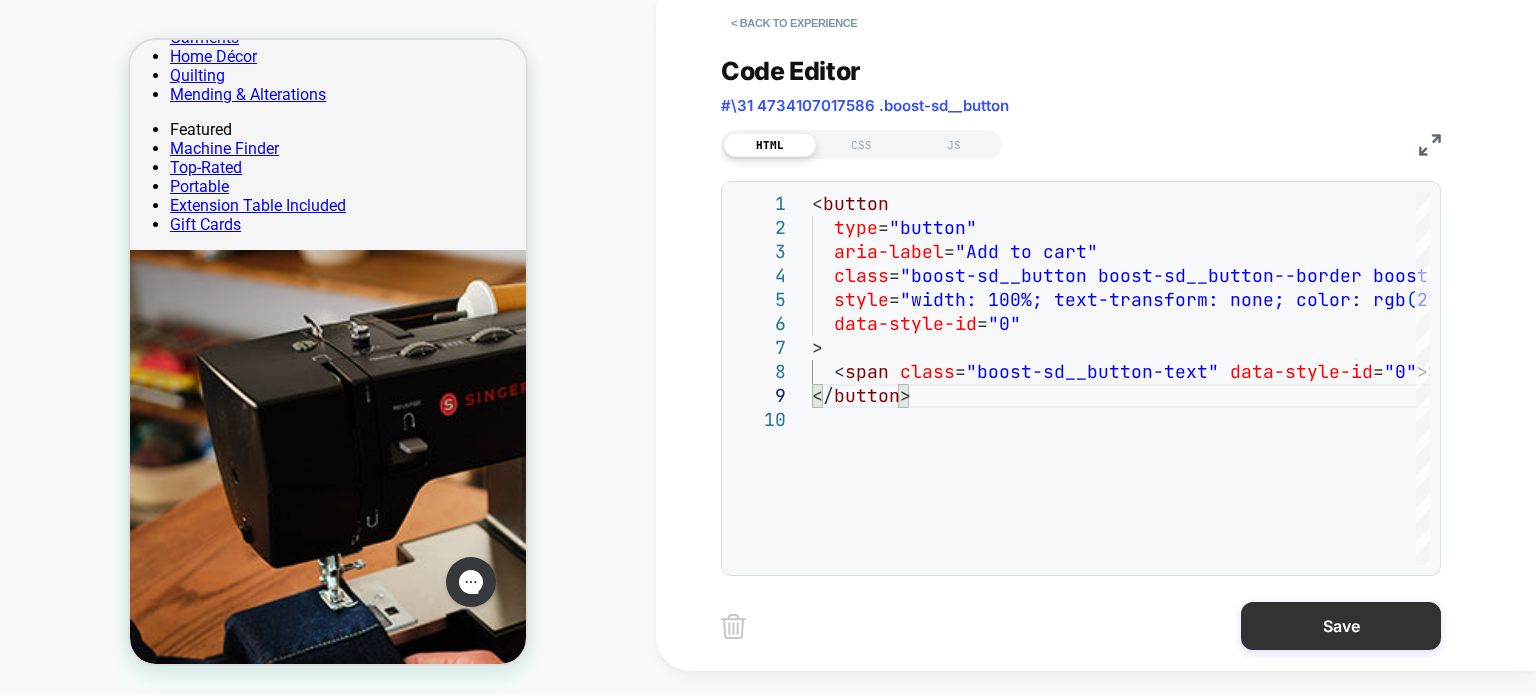 click on "Save" at bounding box center (1341, 626) 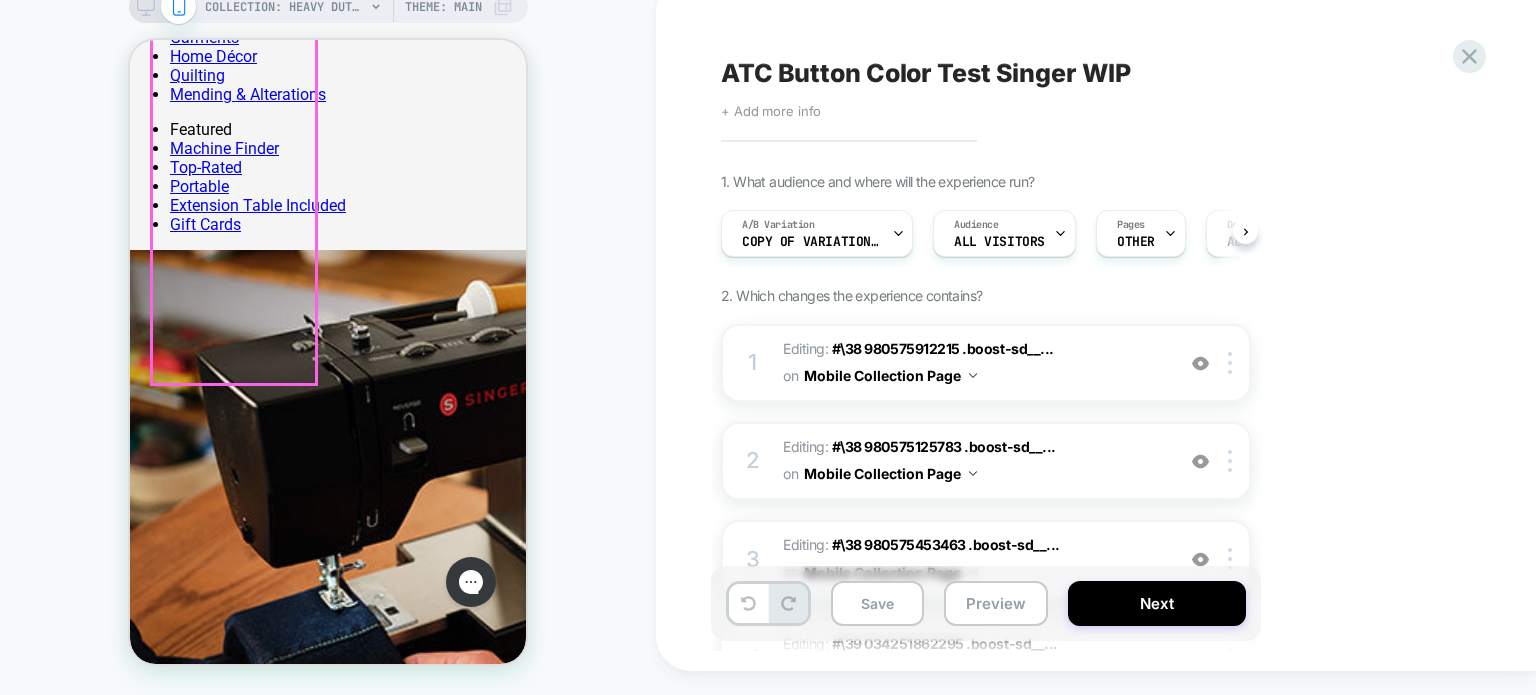 scroll, scrollTop: 0, scrollLeft: 0, axis: both 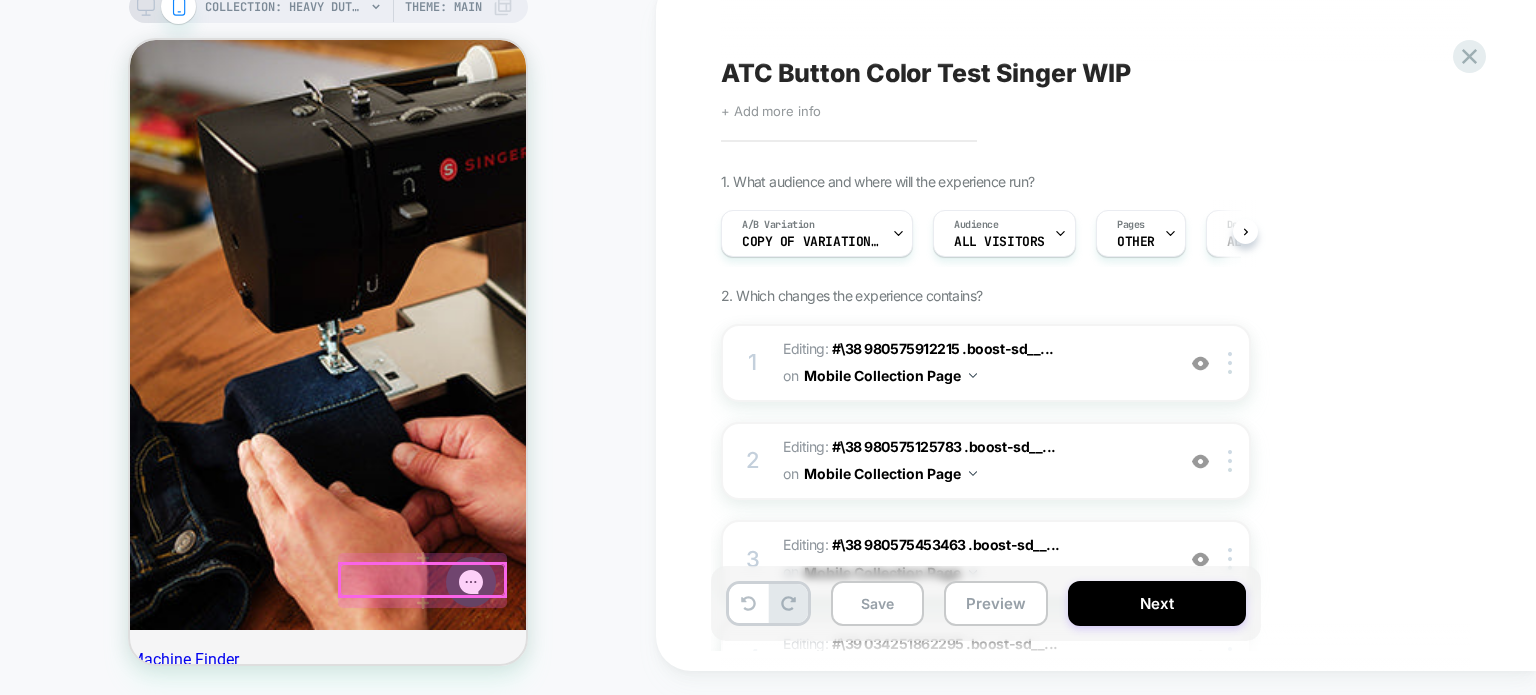 click at bounding box center [422, 580] 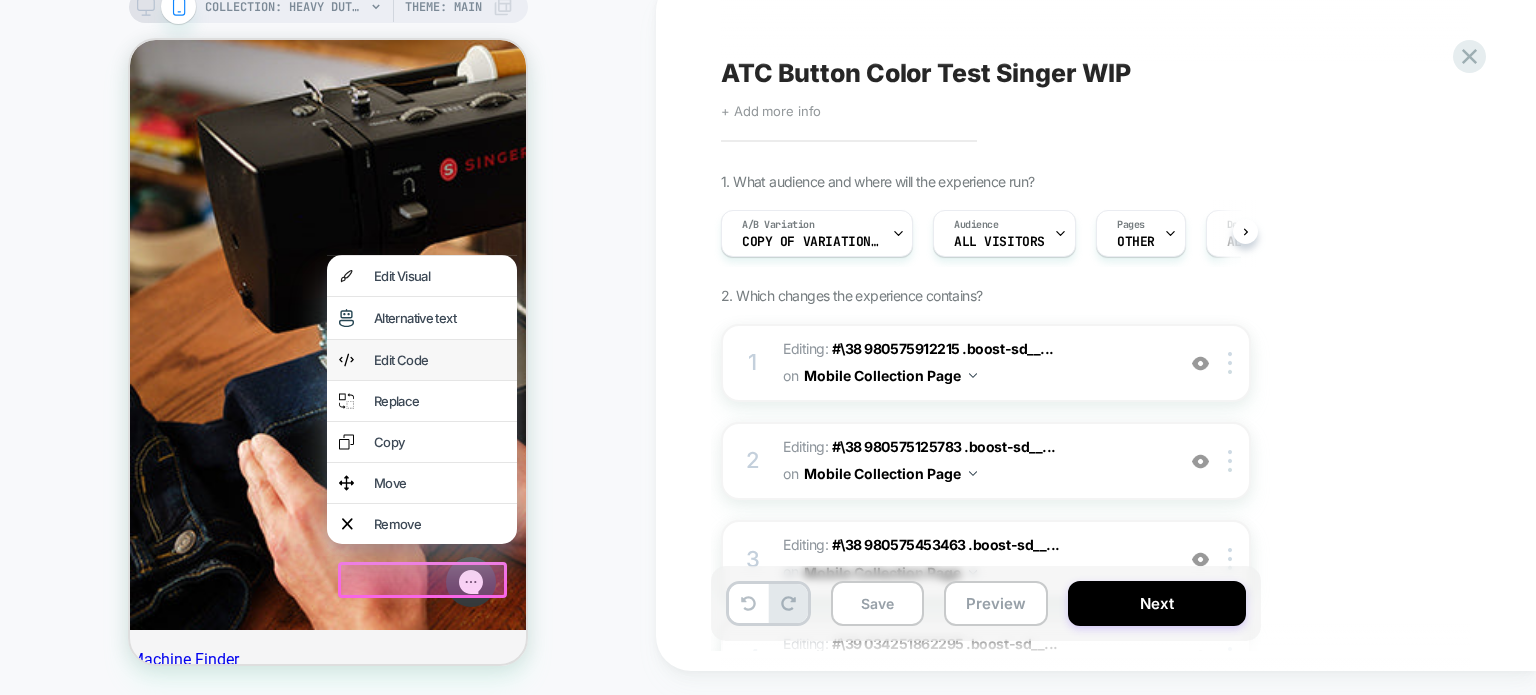 click on "Edit Code" at bounding box center (439, 360) 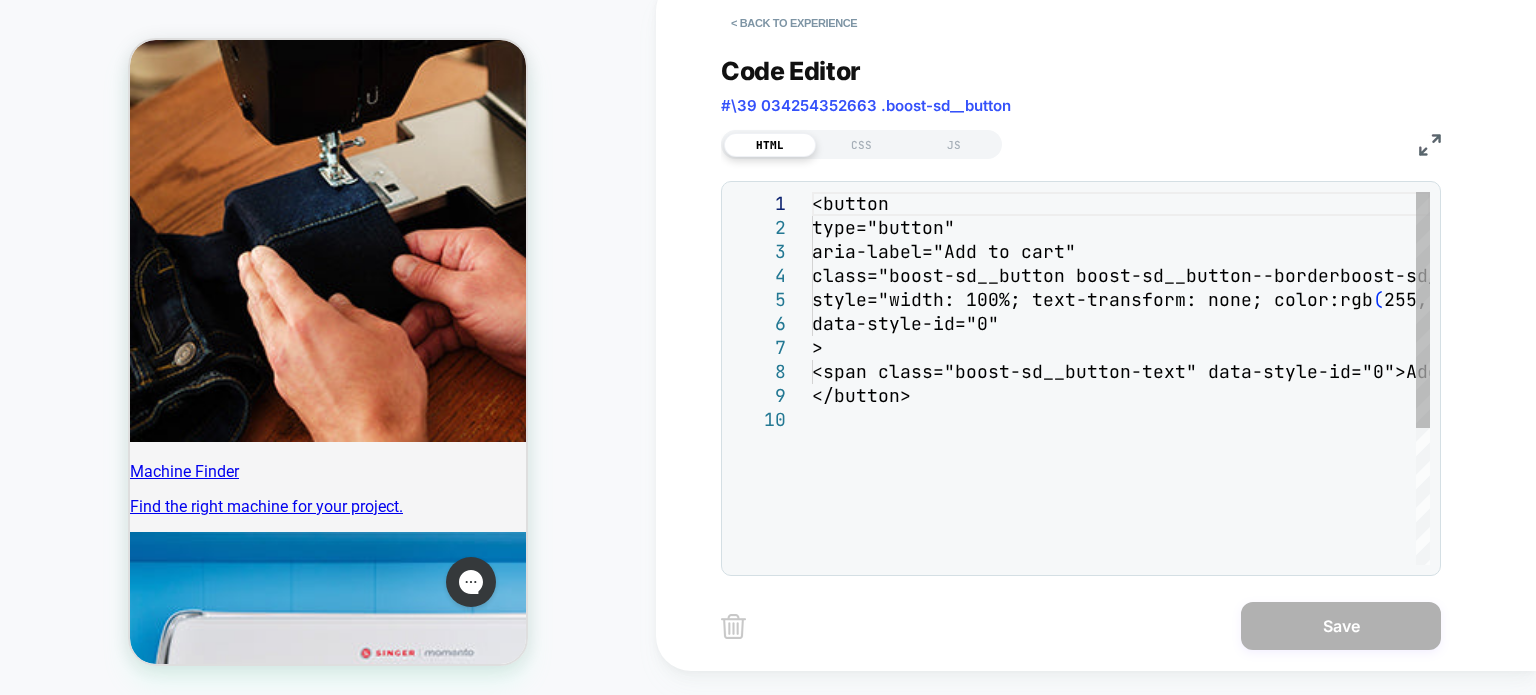 scroll, scrollTop: 2457, scrollLeft: 0, axis: vertical 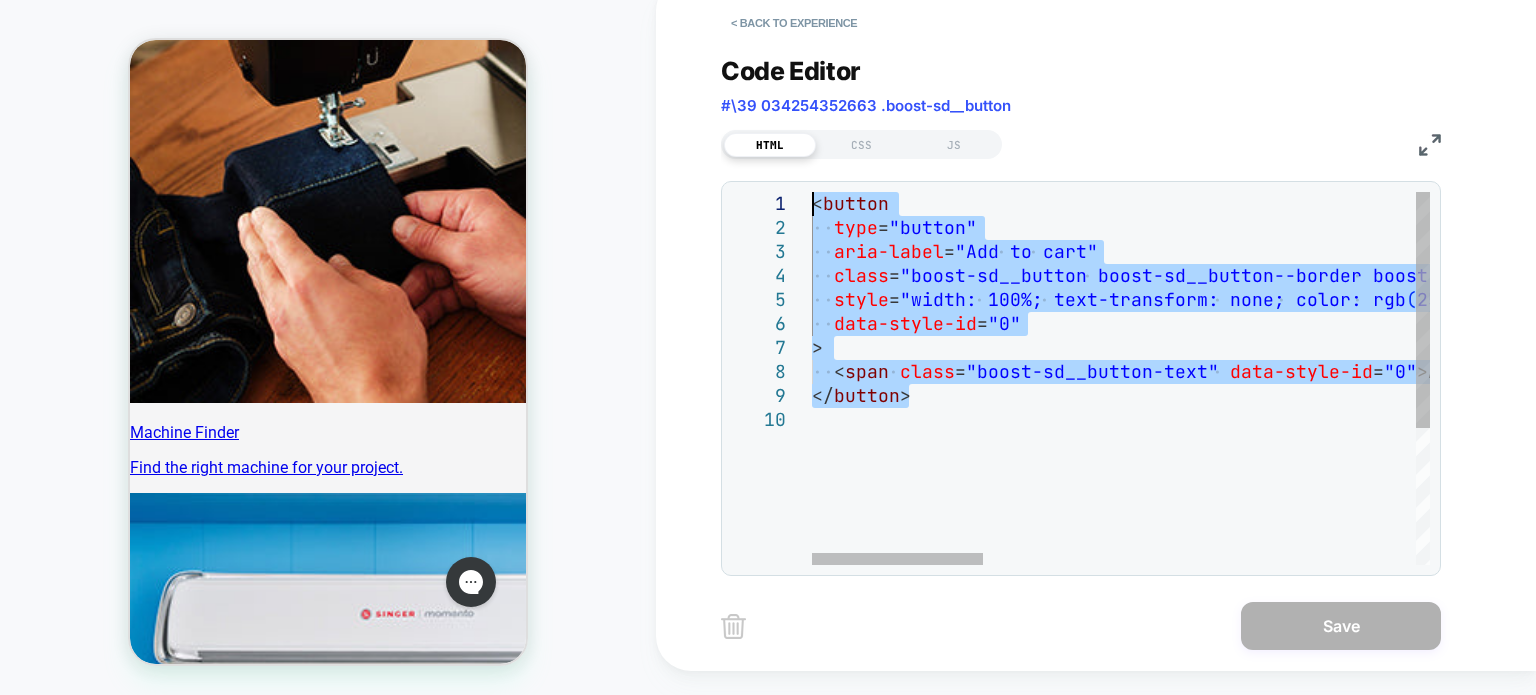 drag, startPoint x: 926, startPoint y: 400, endPoint x: 777, endPoint y: 185, distance: 261.58365 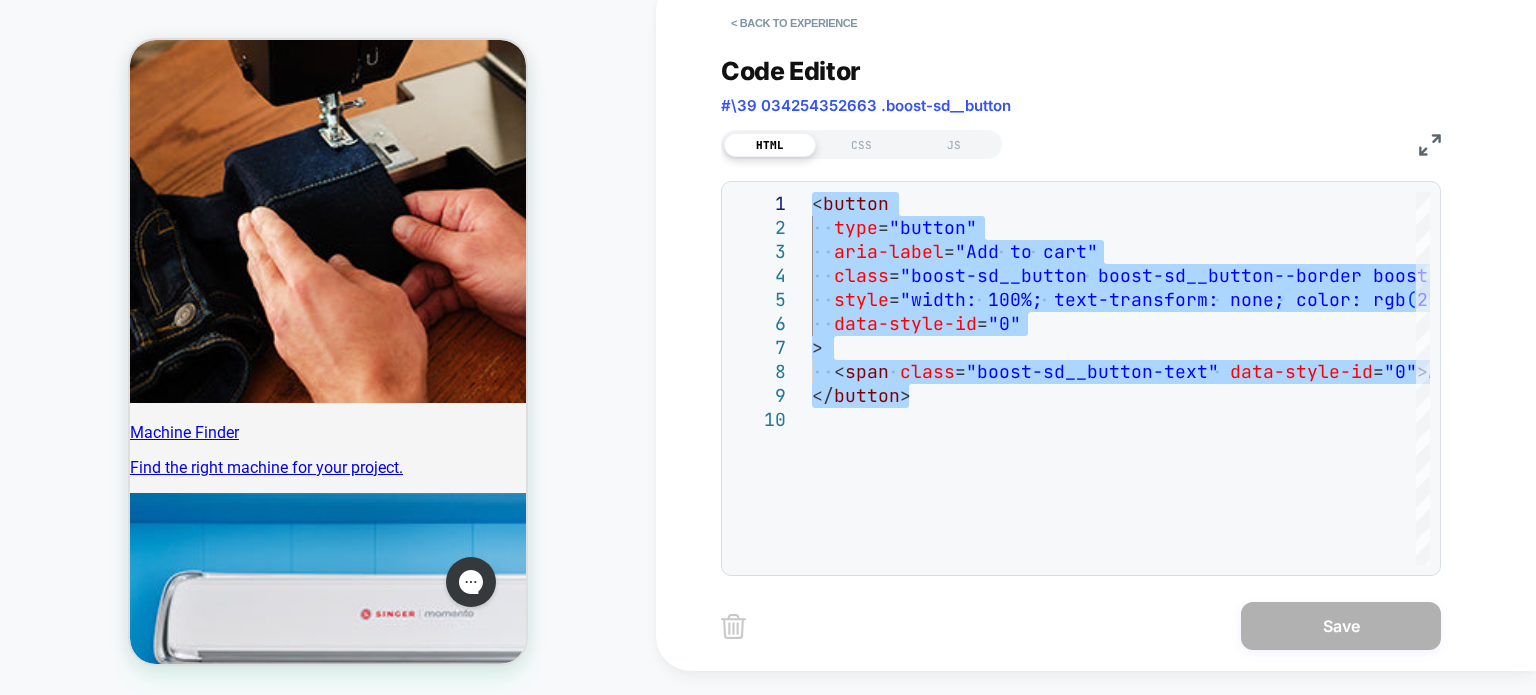 type on "**********" 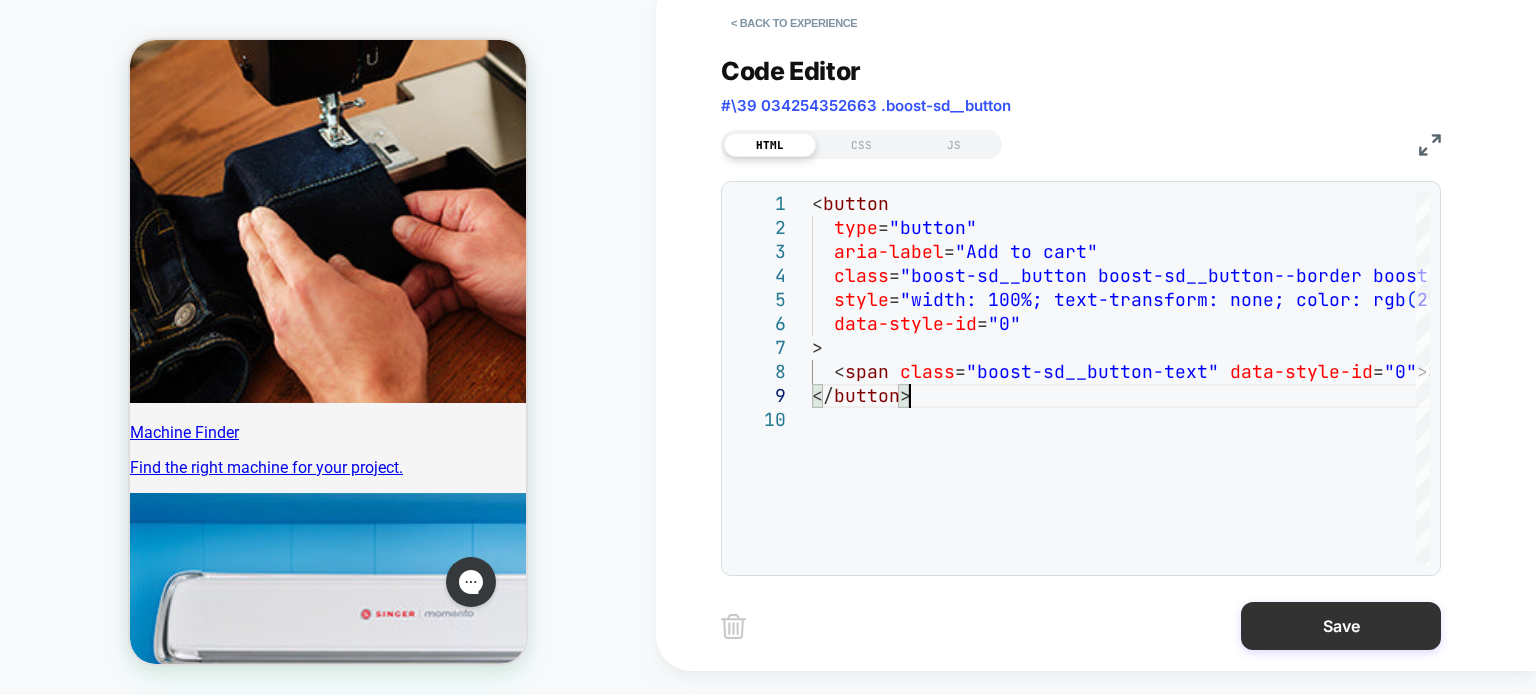 click on "Save" at bounding box center [1341, 626] 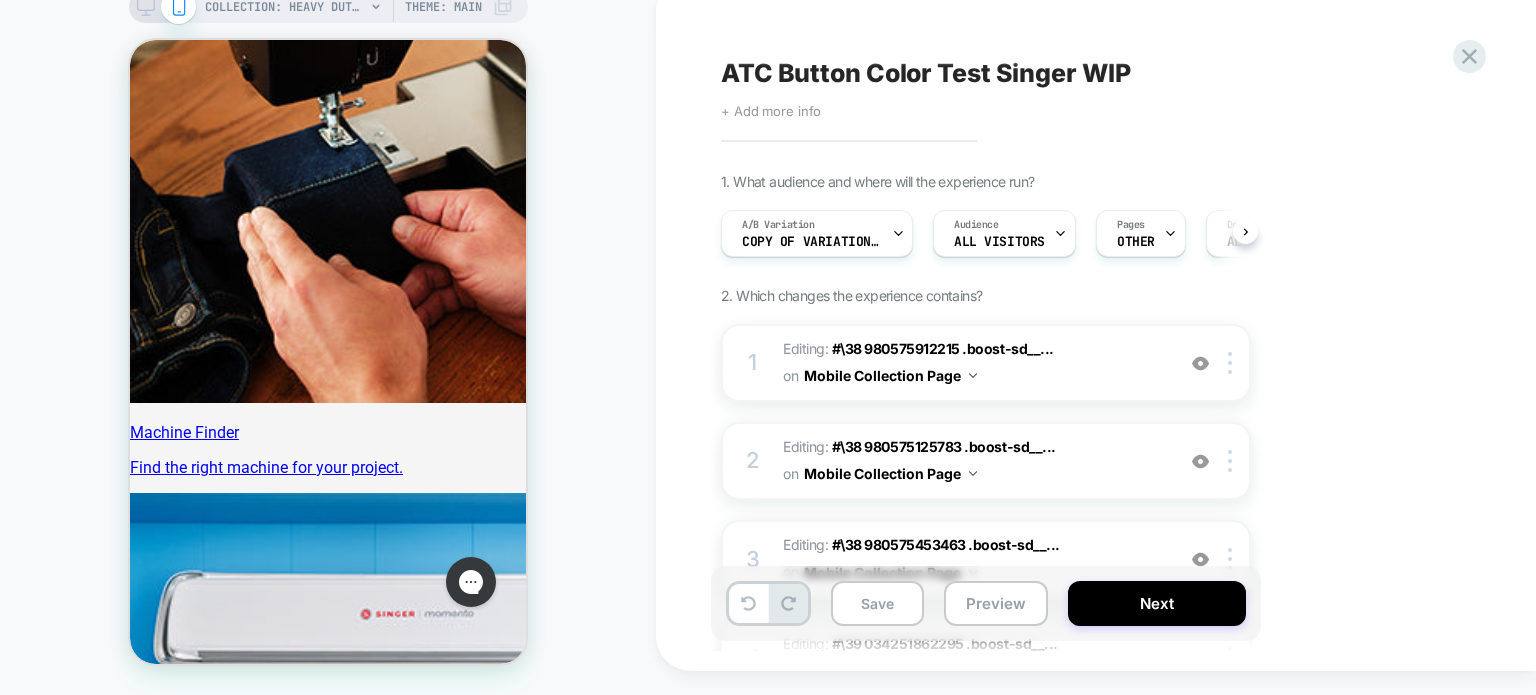 scroll, scrollTop: 0, scrollLeft: 0, axis: both 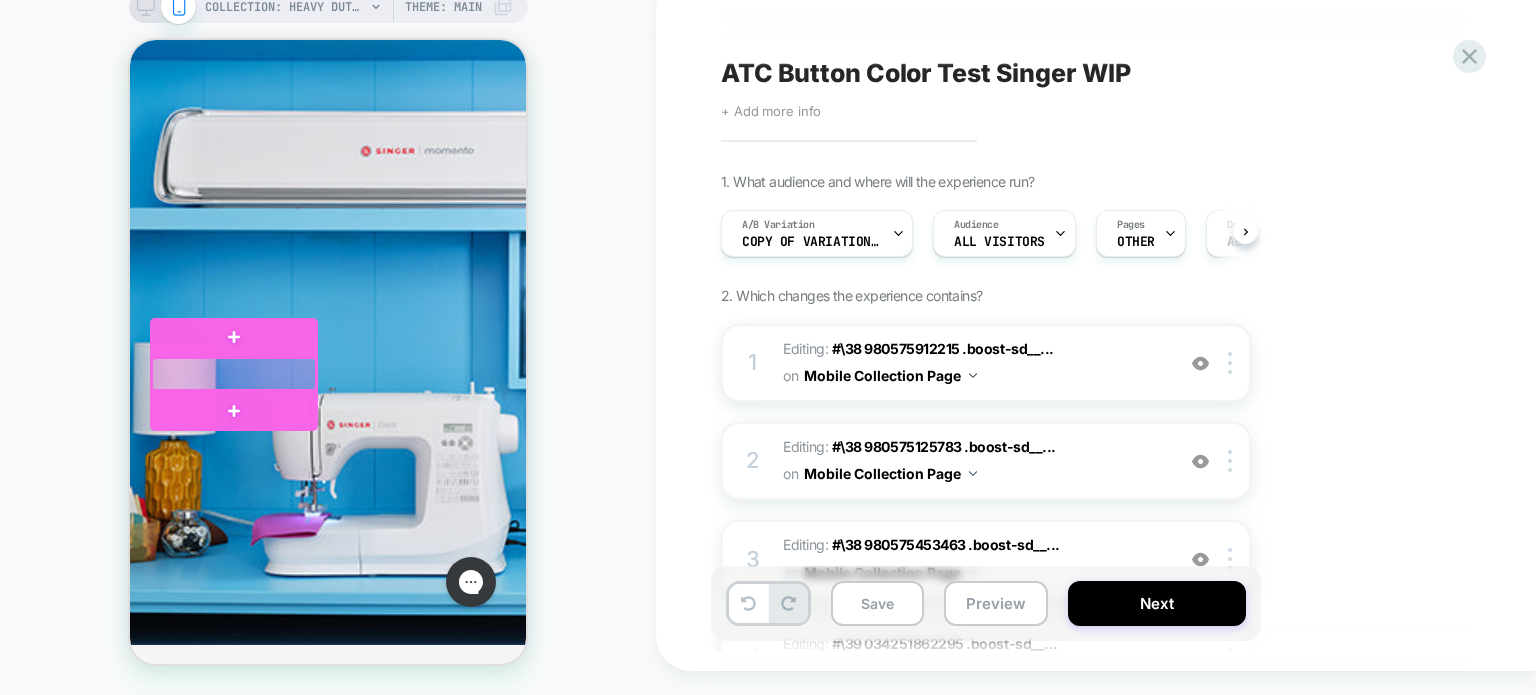 click at bounding box center (234, 374) 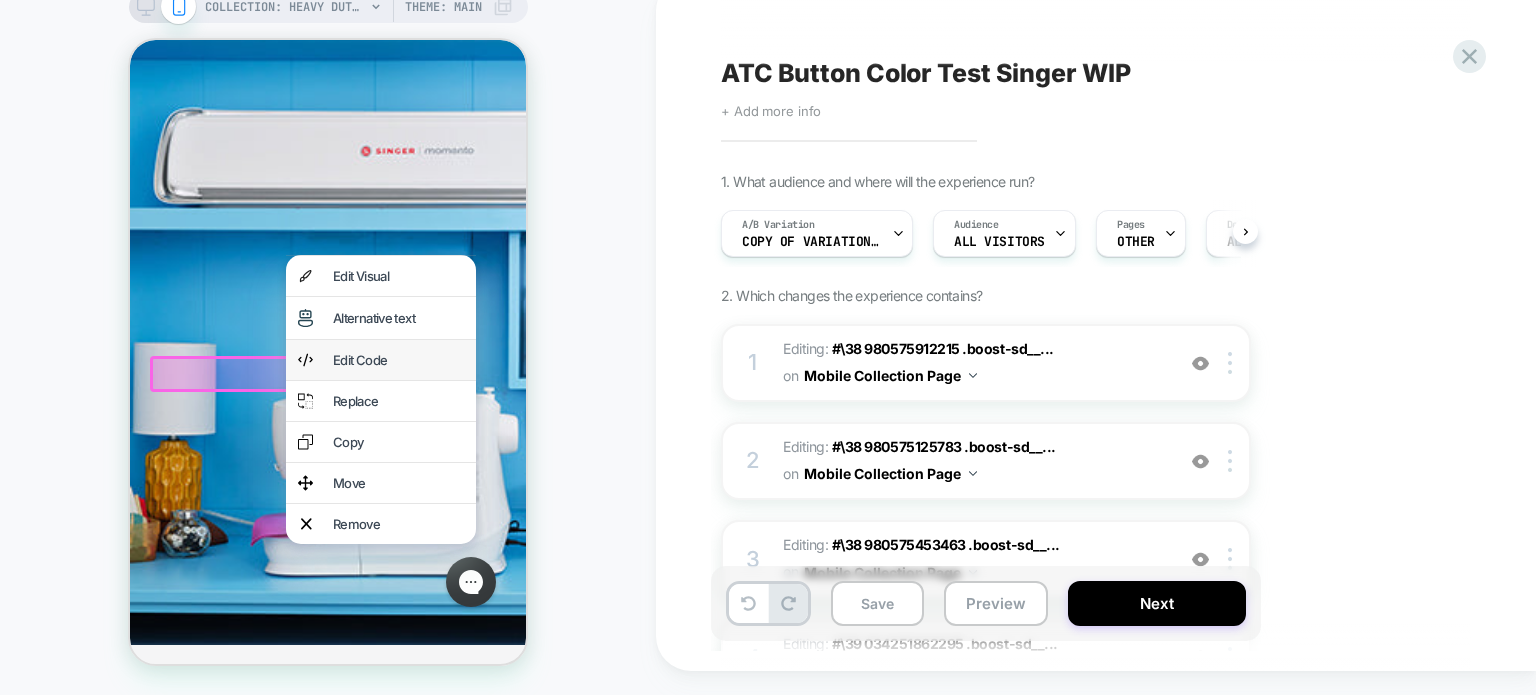 click on "Edit Code" at bounding box center [398, 360] 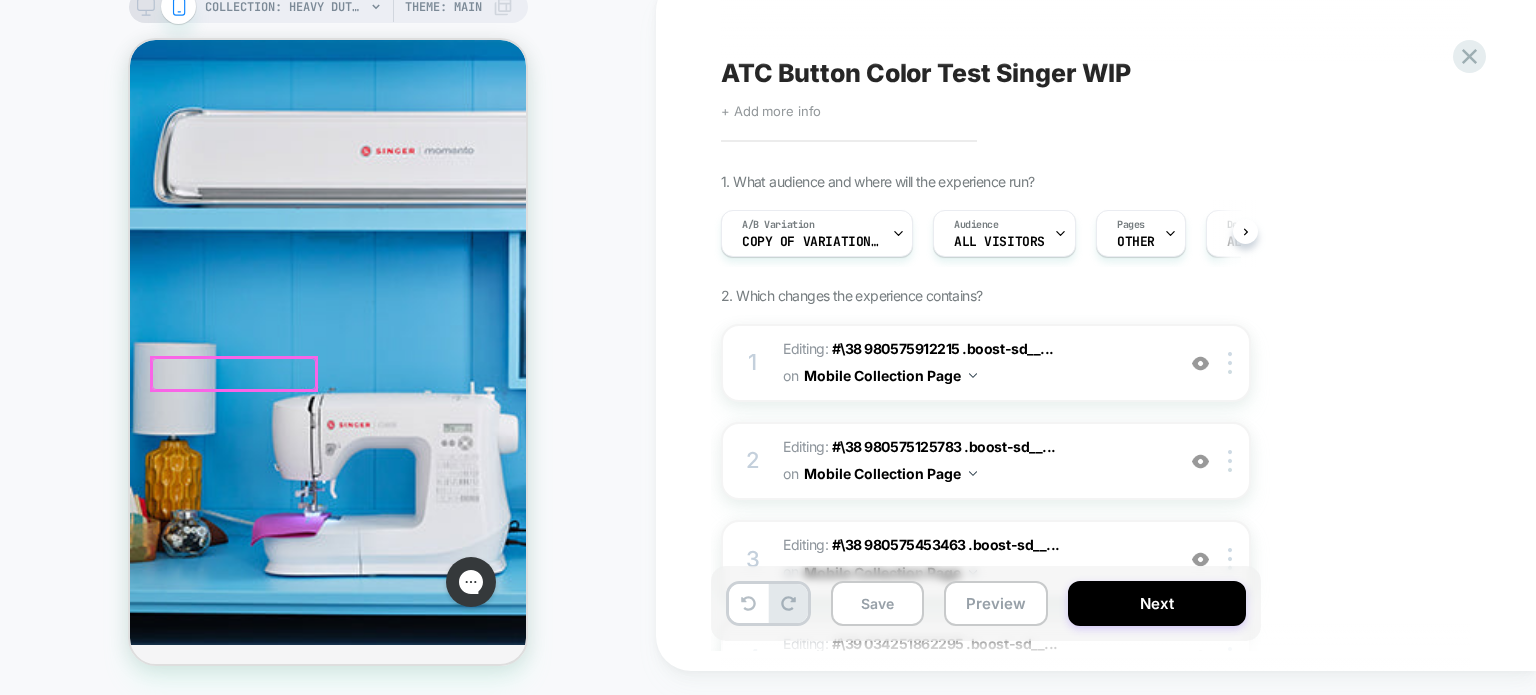 scroll, scrollTop: 2941, scrollLeft: 0, axis: vertical 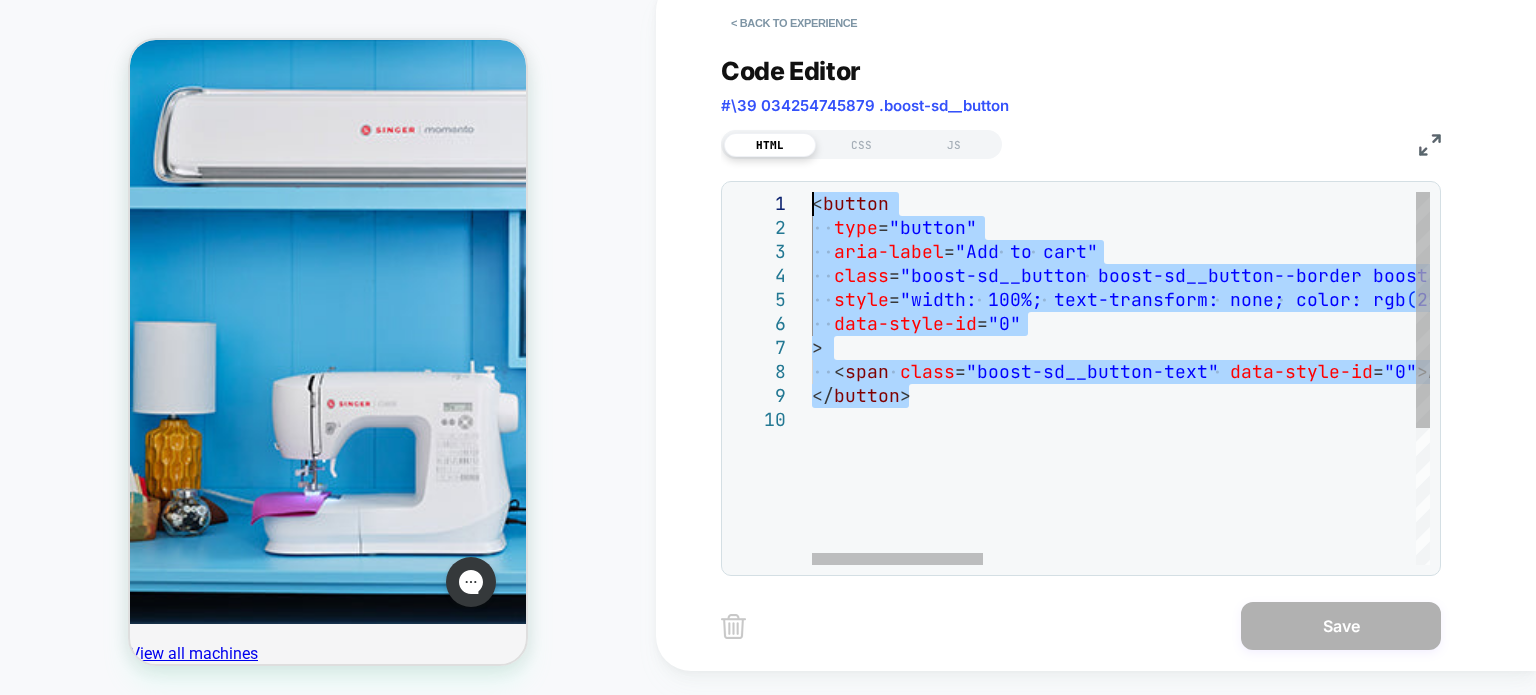 drag, startPoint x: 936, startPoint y: 400, endPoint x: 784, endPoint y: 168, distance: 277.35898 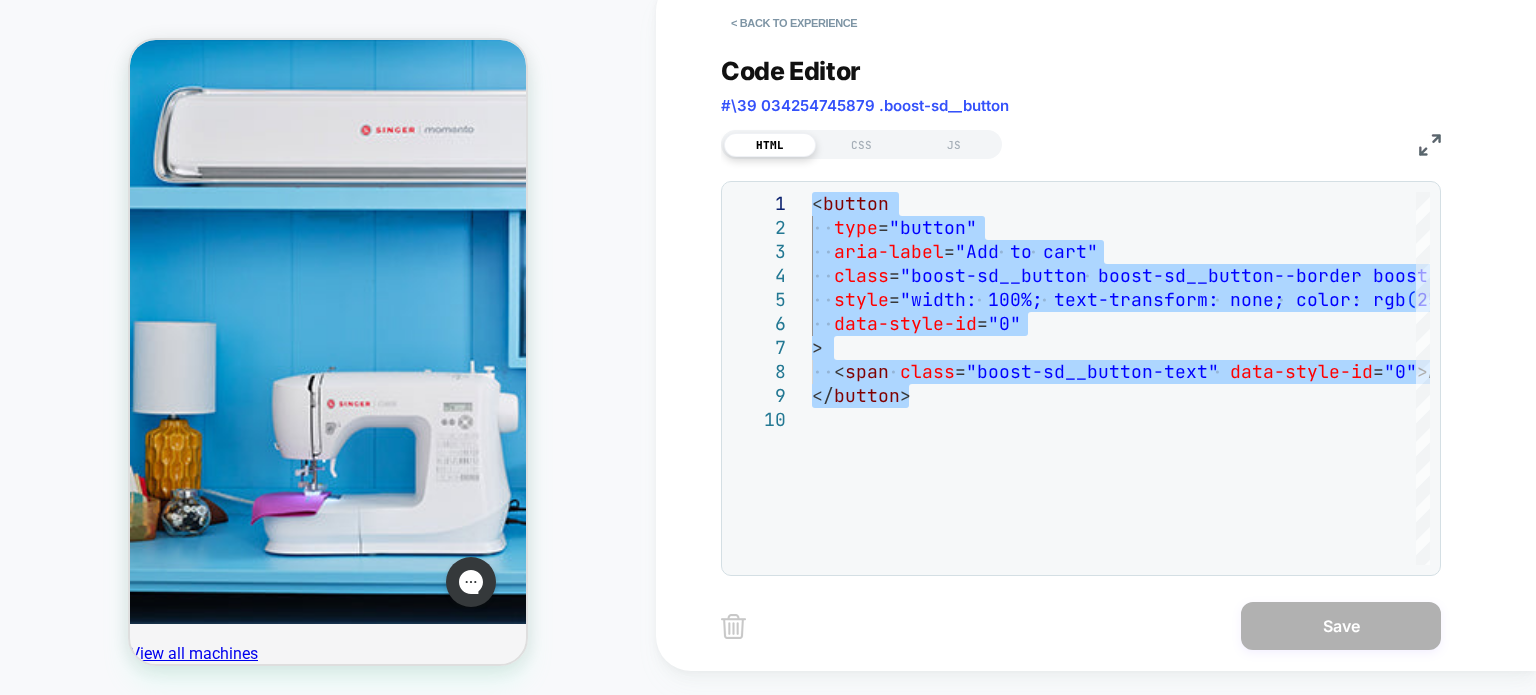 type on "**********" 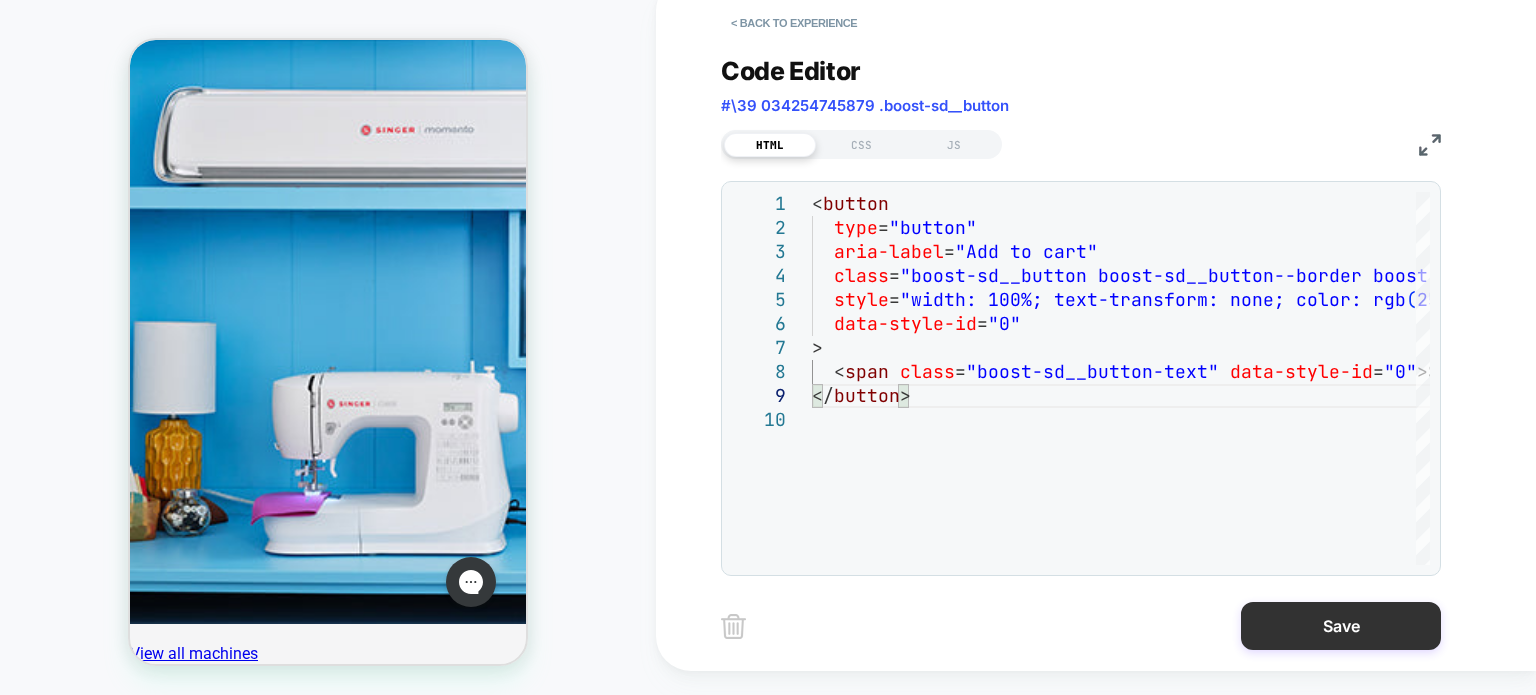click on "Save" at bounding box center [1341, 626] 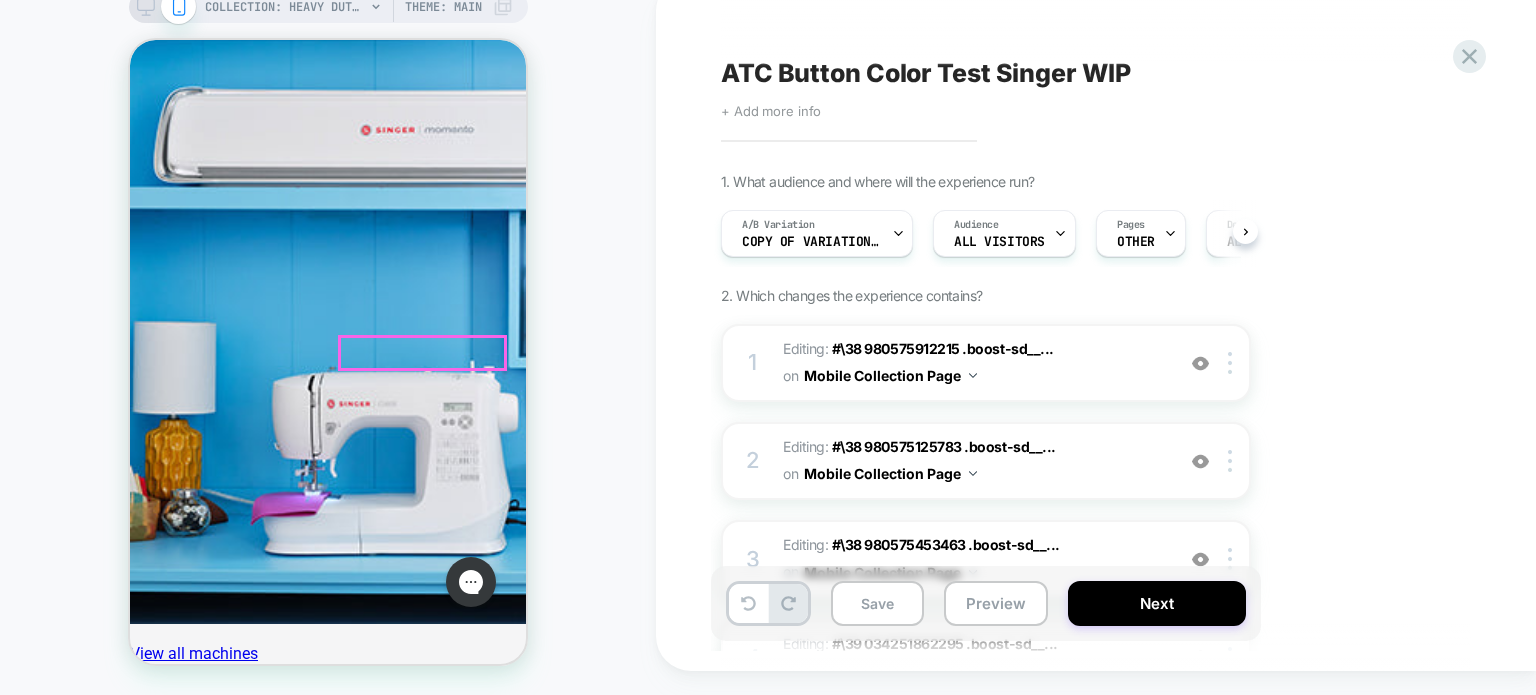 scroll, scrollTop: 0, scrollLeft: 0, axis: both 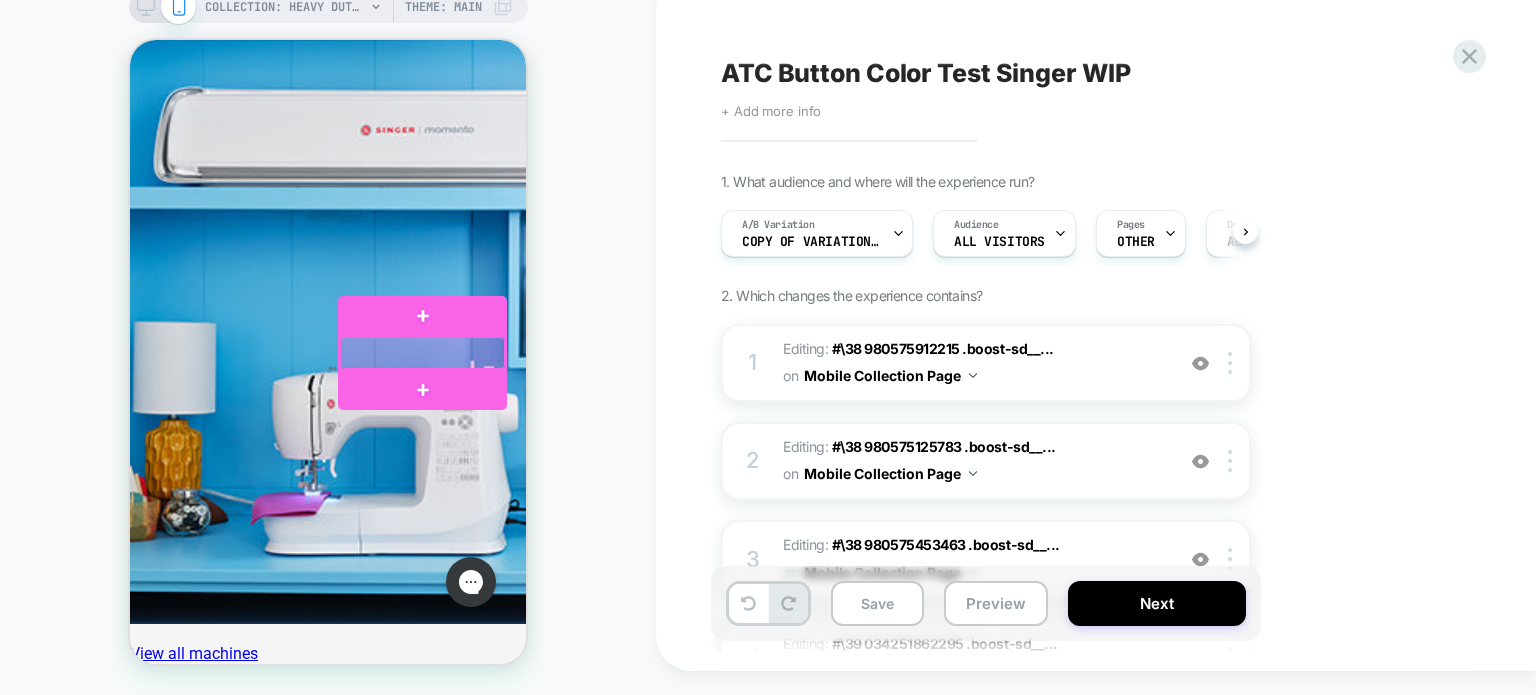 click at bounding box center [422, 353] 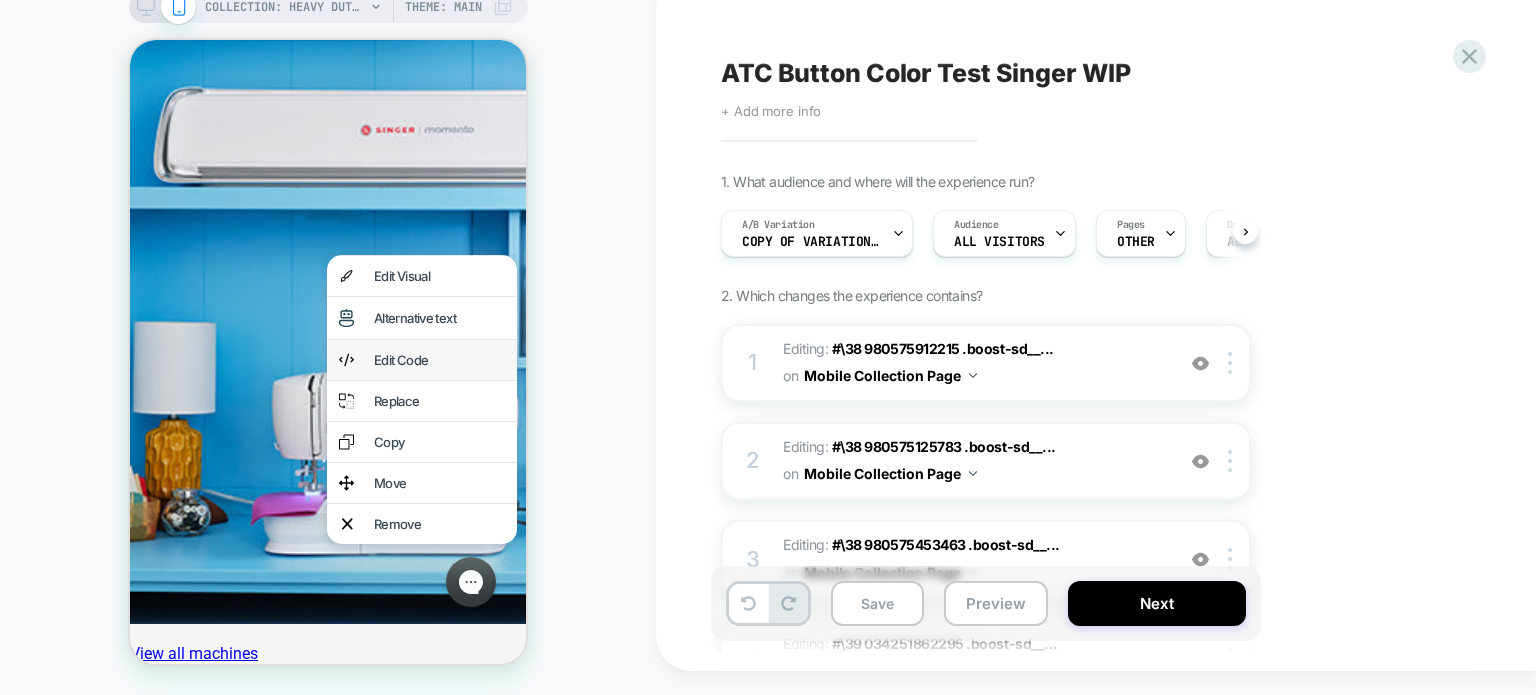 click on "Edit Code" at bounding box center [439, 360] 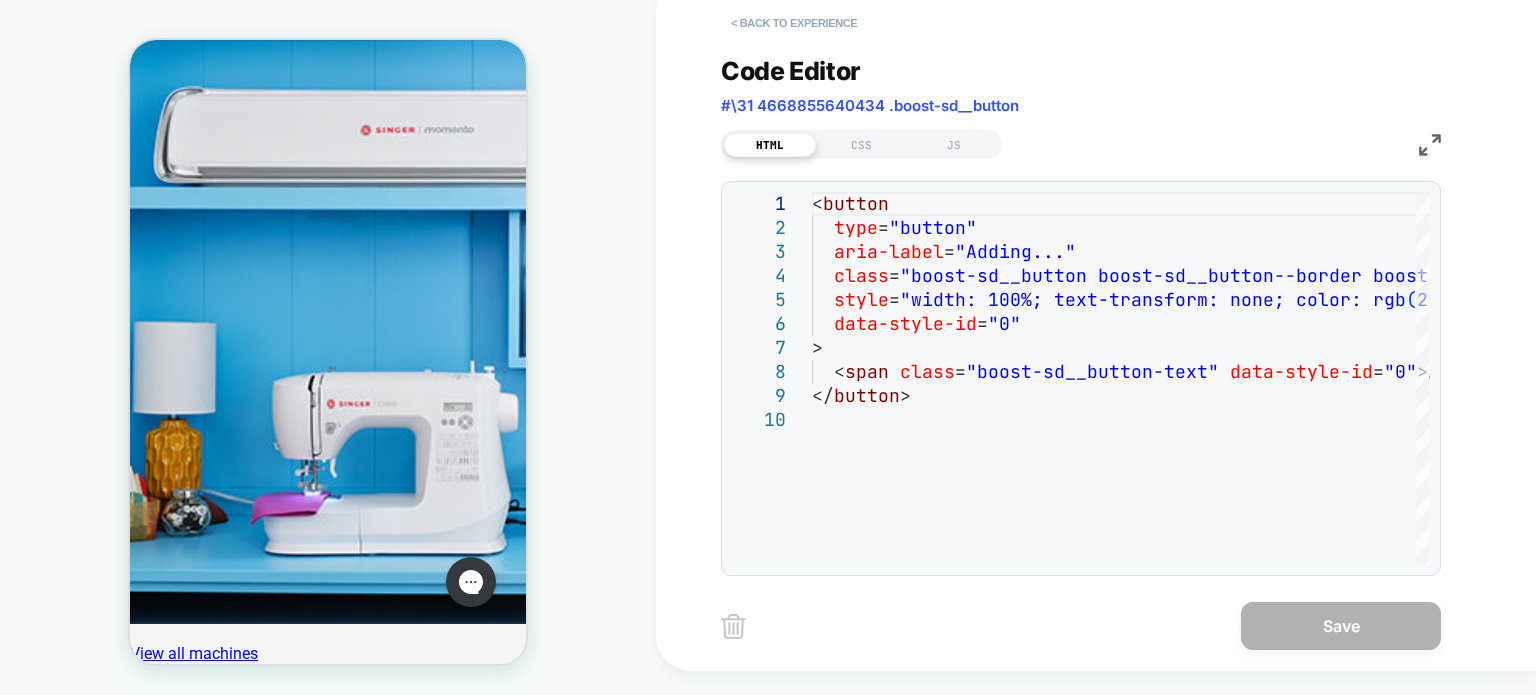 click on "< Back to experience" at bounding box center [794, 23] 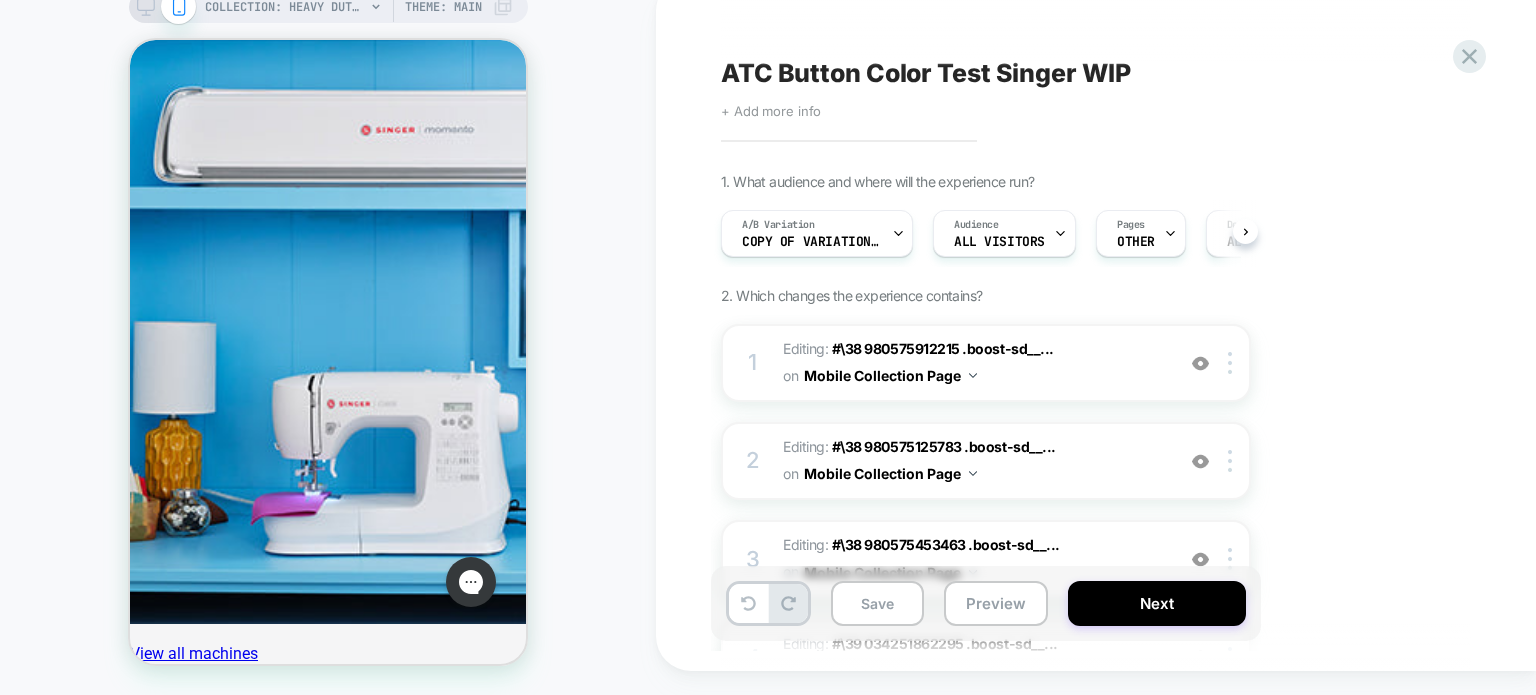 scroll, scrollTop: 0, scrollLeft: 0, axis: both 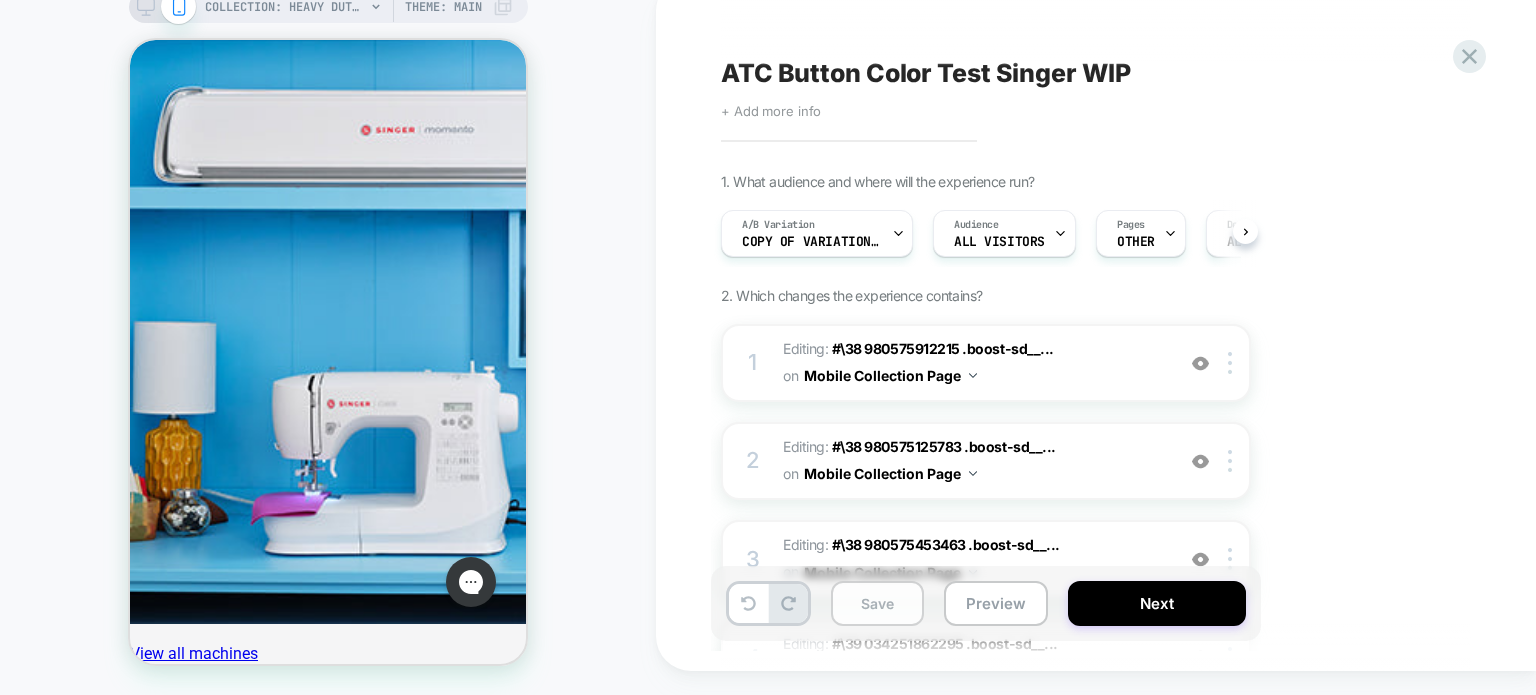 click on "Save" at bounding box center (877, 603) 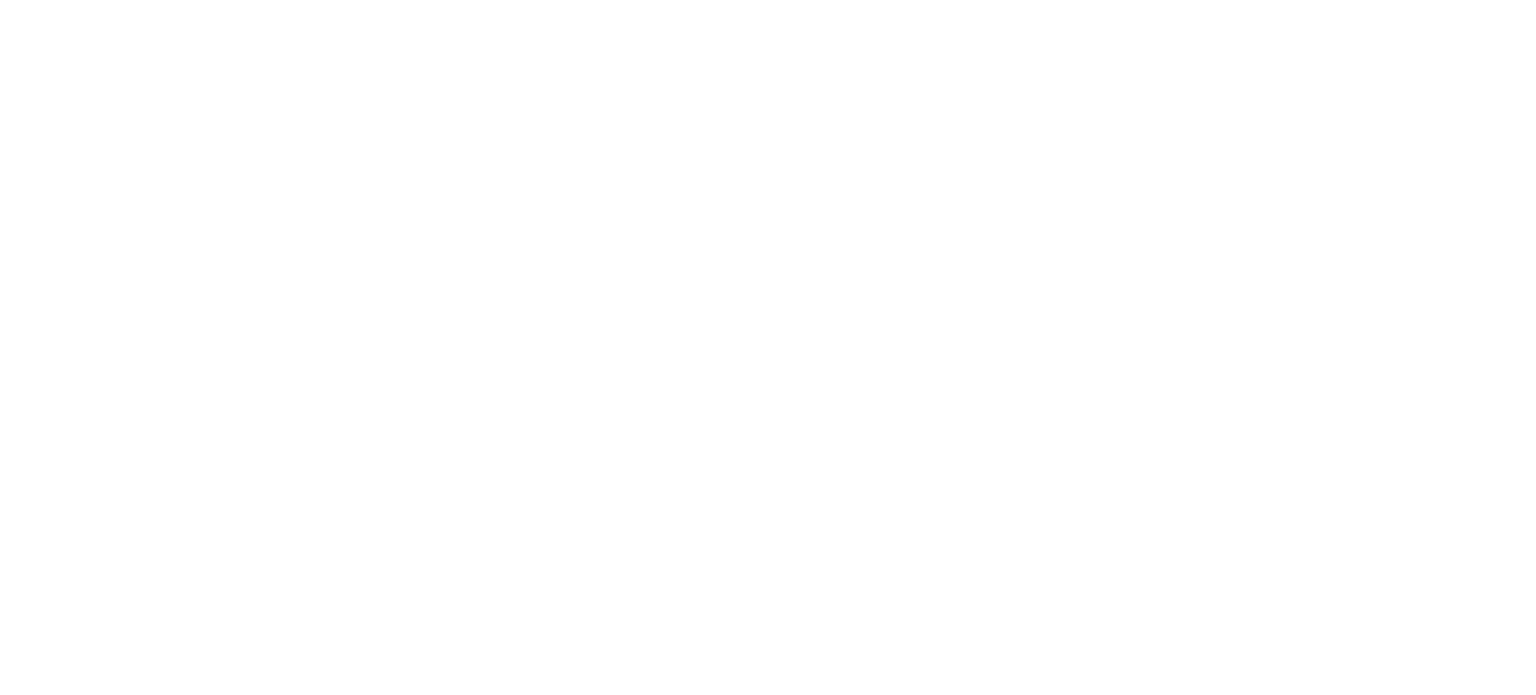 scroll, scrollTop: 0, scrollLeft: 0, axis: both 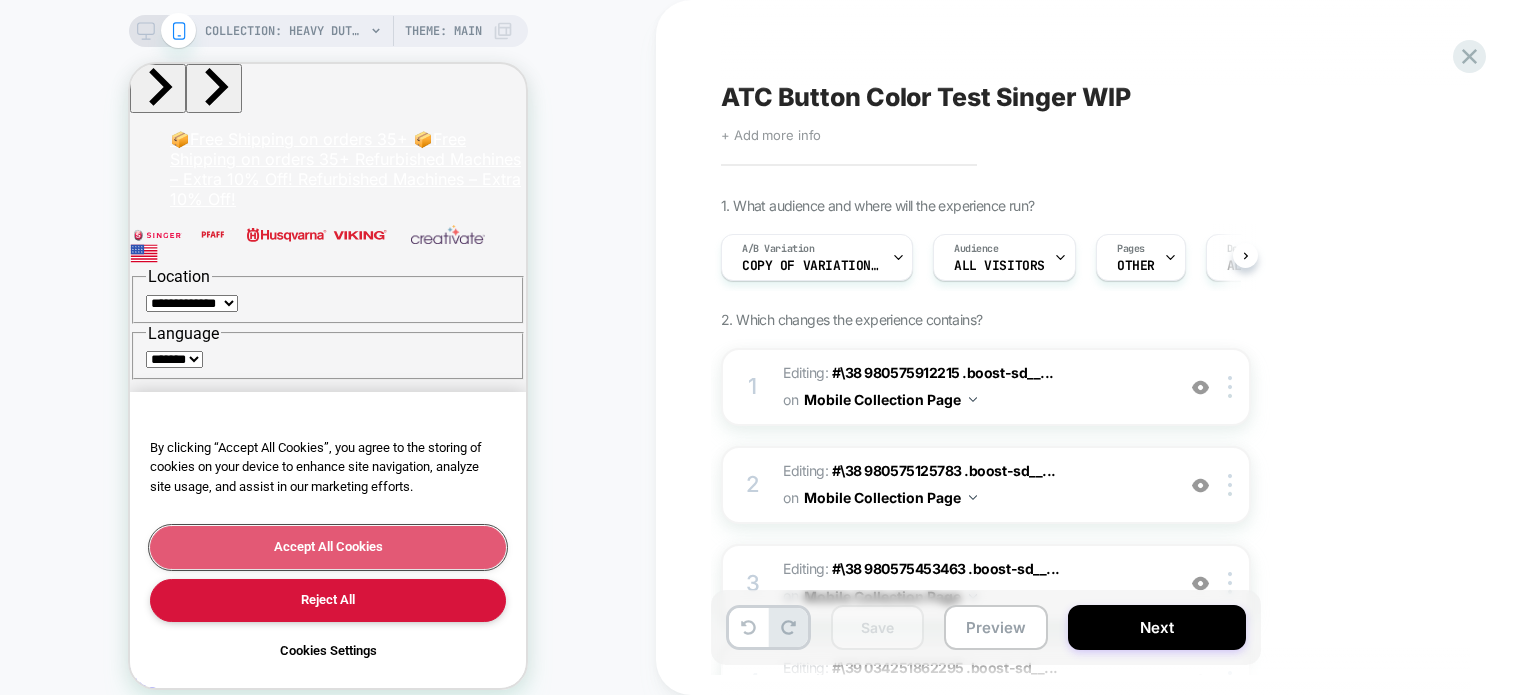 click on "Accept All Cookies" at bounding box center [328, 547] 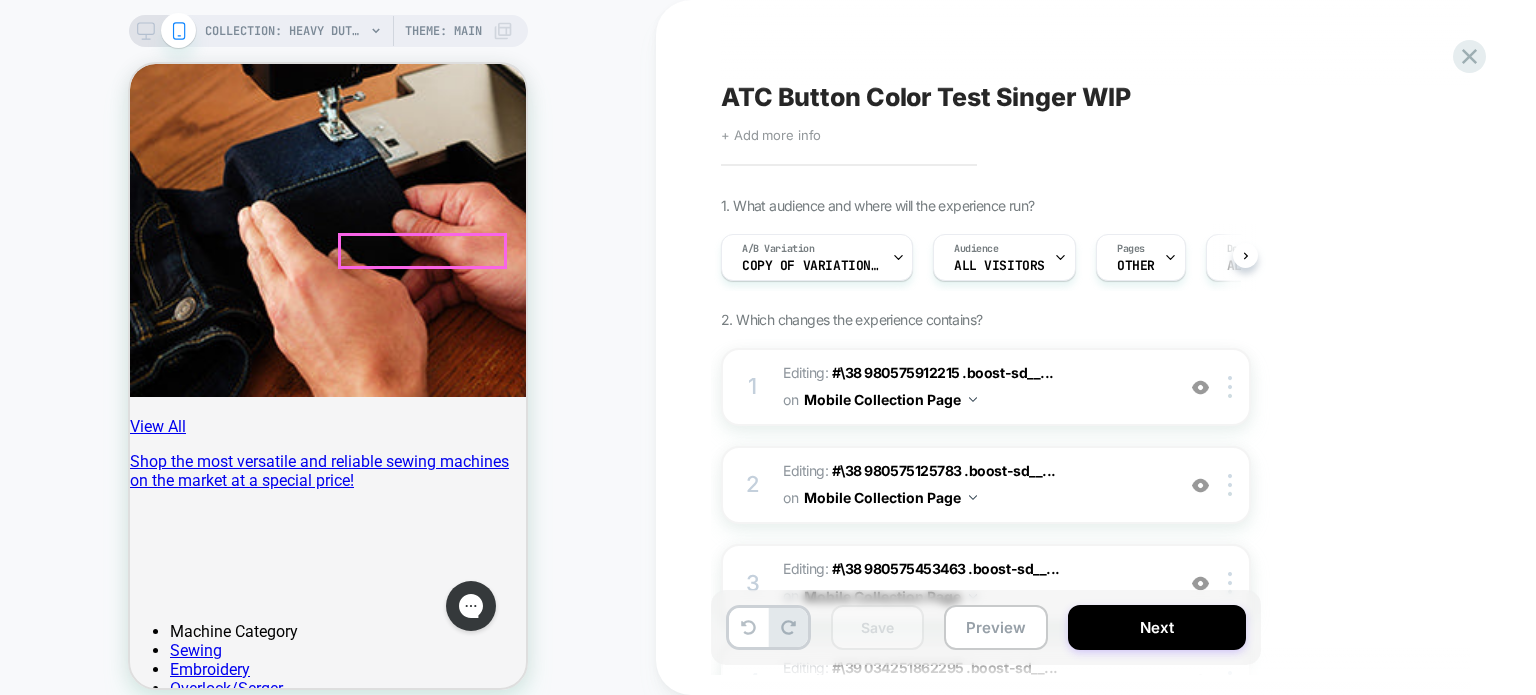 scroll, scrollTop: 1171, scrollLeft: 0, axis: vertical 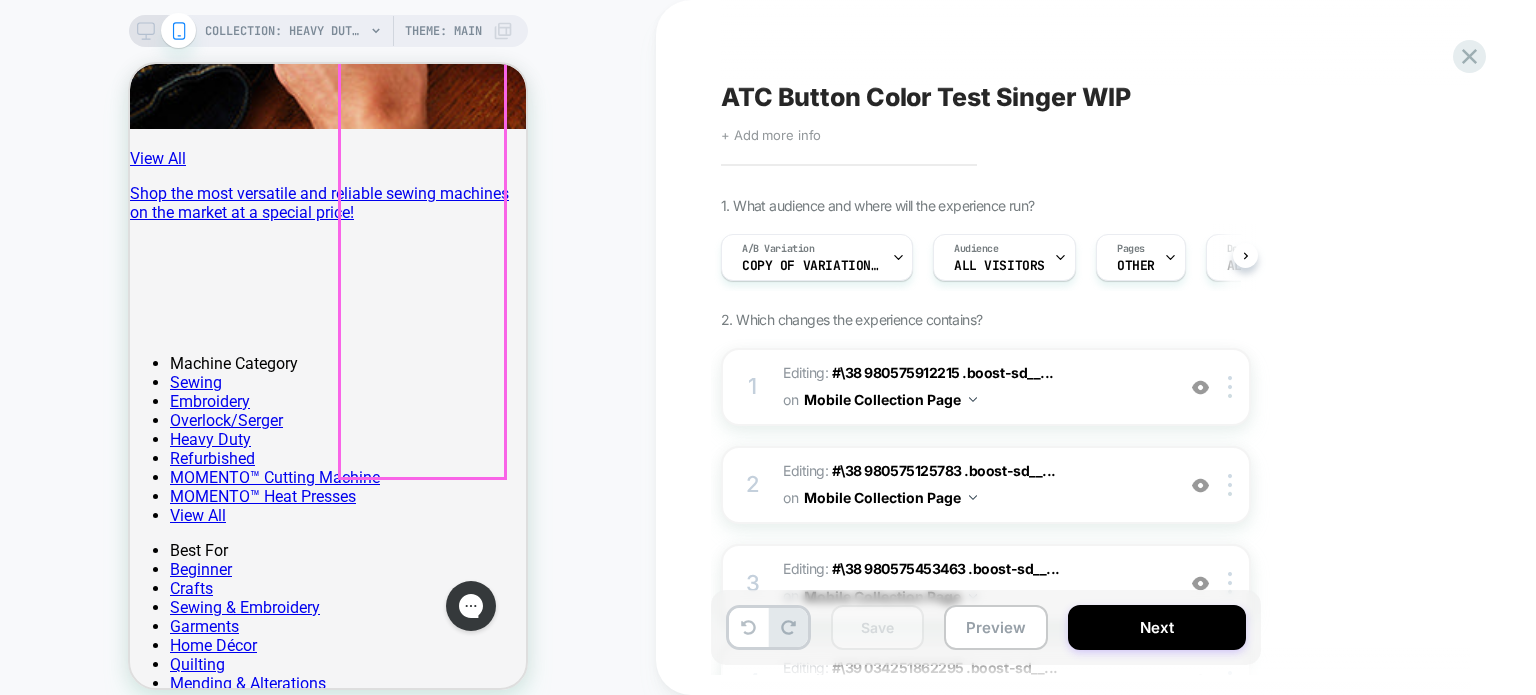 click on "Compare SINGER® Heavy Duty 4452 & Extension Table Bundle $302.98 $392.98
Shop Now" at bounding box center (423, 14606) 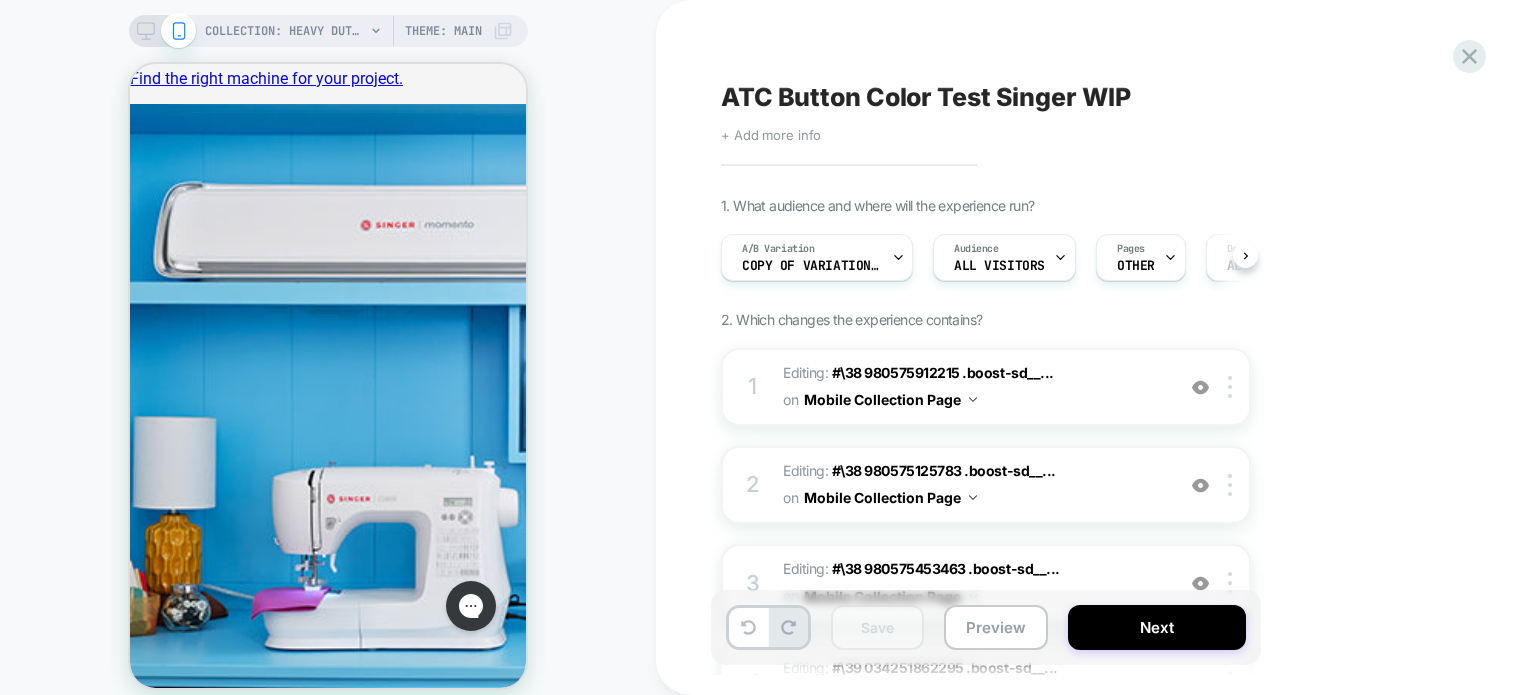 scroll, scrollTop: 2875, scrollLeft: 0, axis: vertical 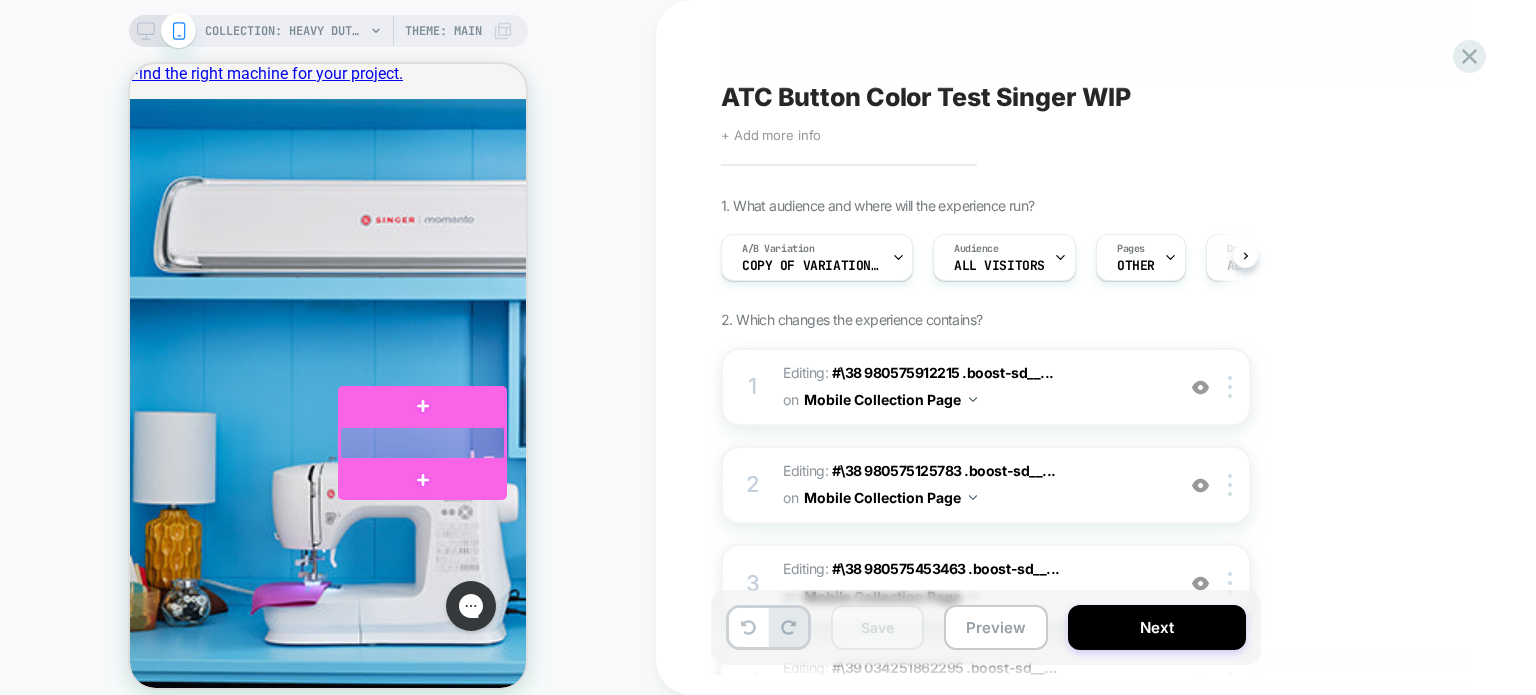 click at bounding box center [422, 443] 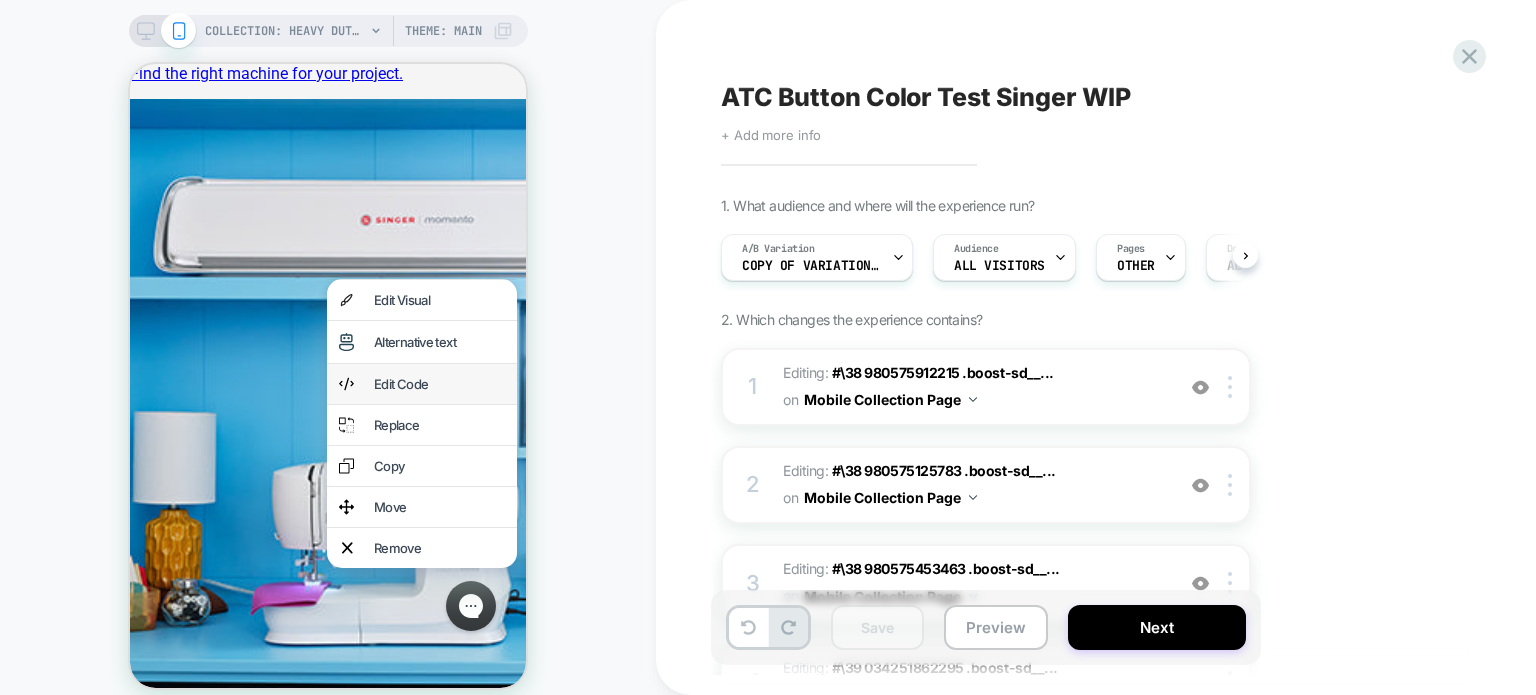 click on "Edit Code" at bounding box center [439, 384] 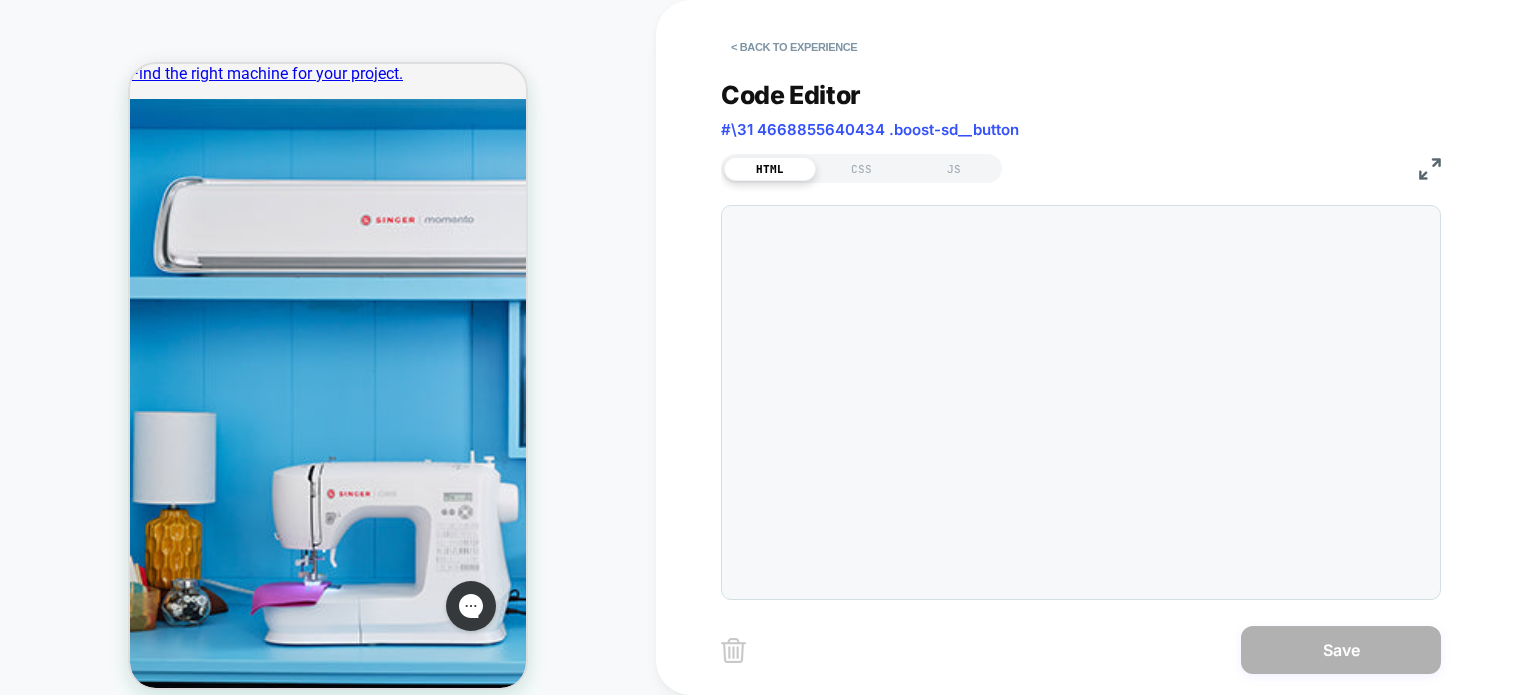 scroll, scrollTop: 24, scrollLeft: 0, axis: vertical 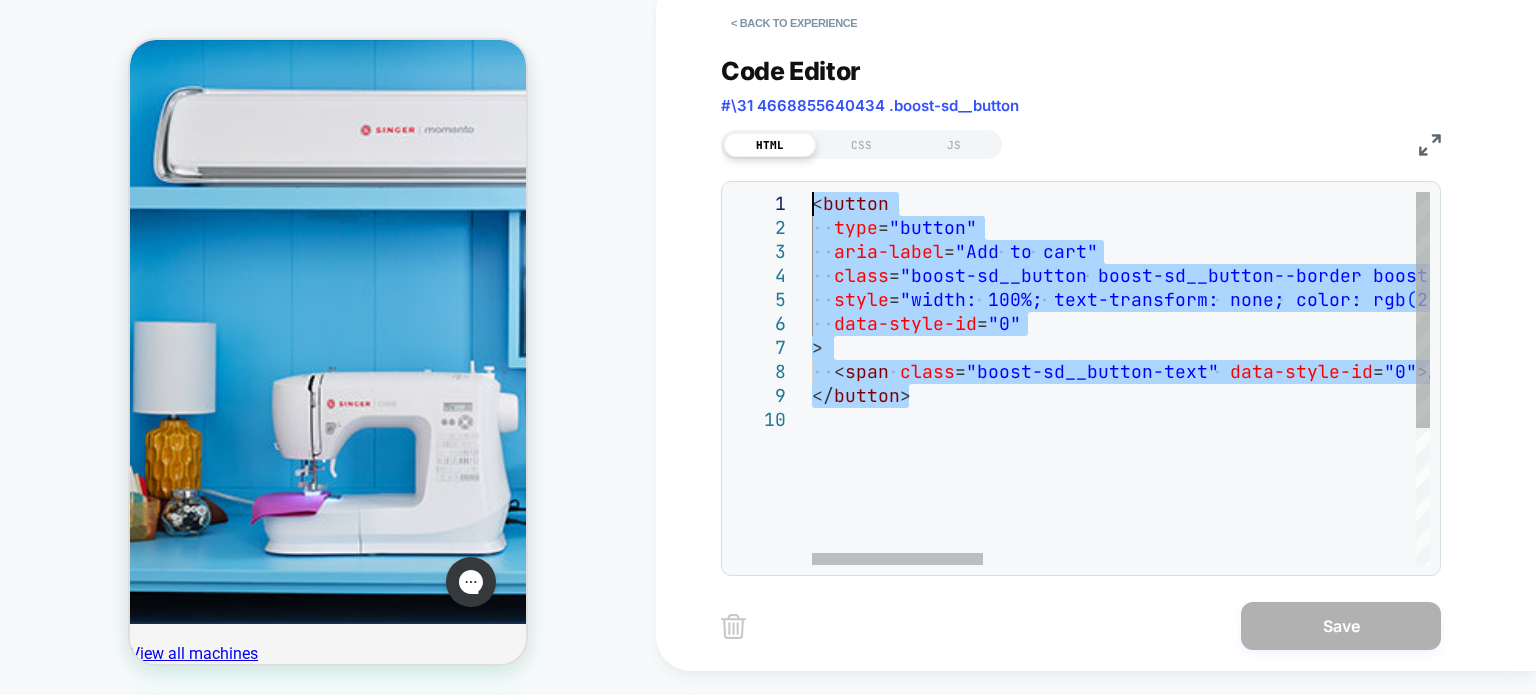 drag, startPoint x: 934, startPoint y: 401, endPoint x: 733, endPoint y: 159, distance: 314.58704 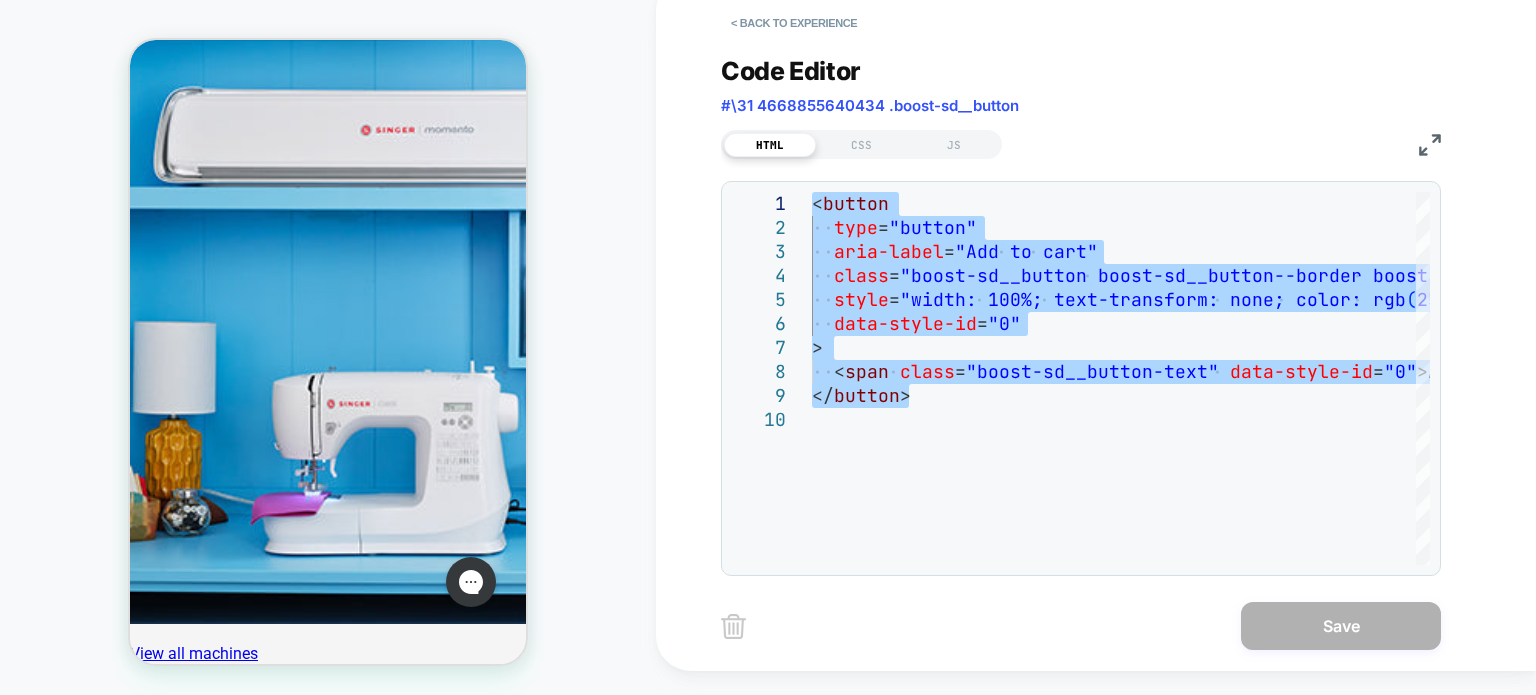 type on "**********" 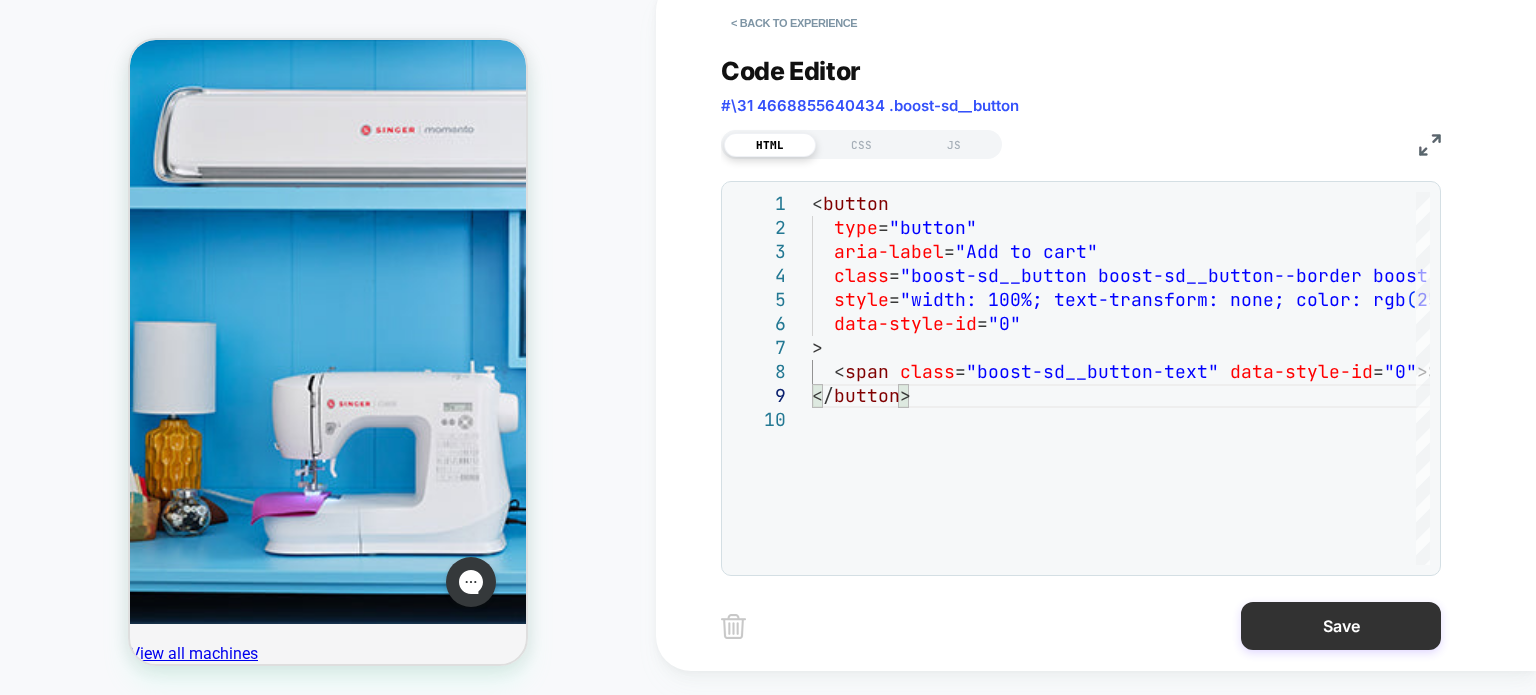 click on "Save" at bounding box center (1341, 626) 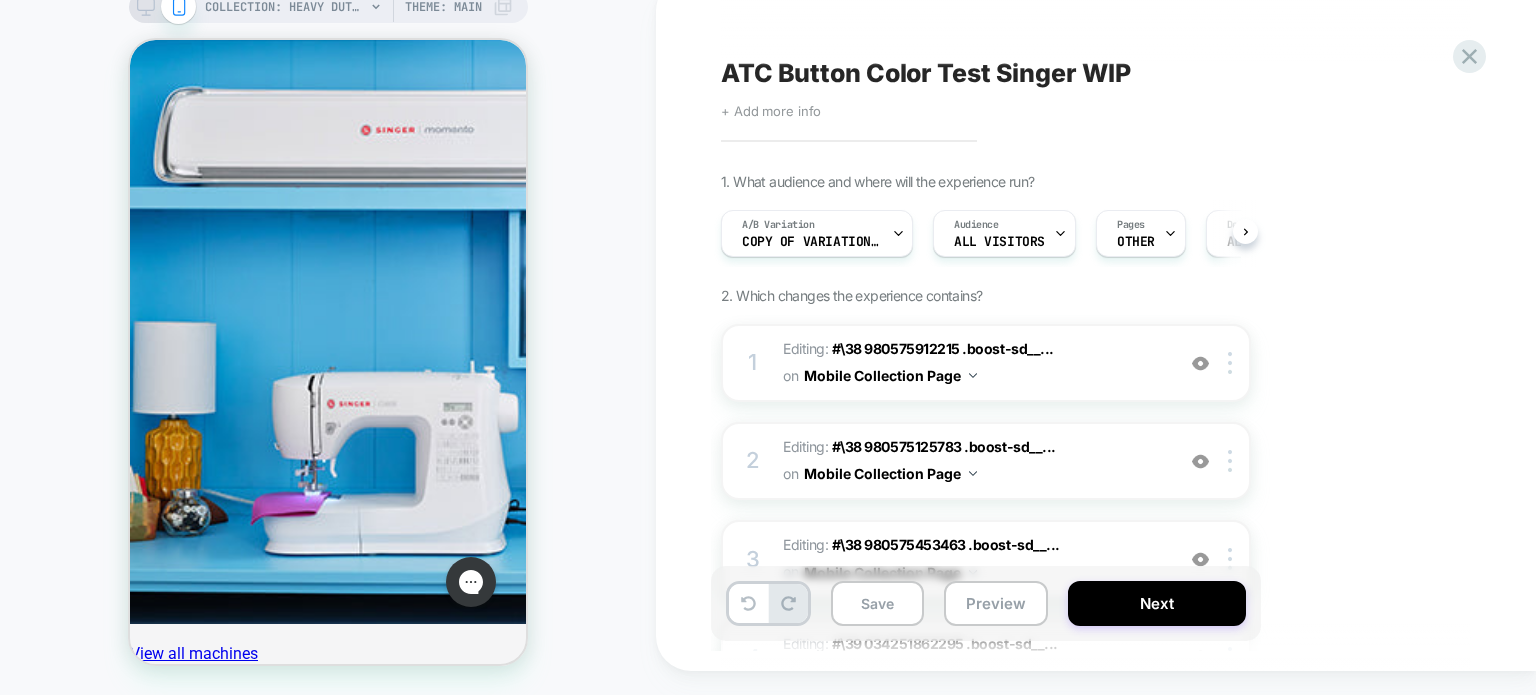 scroll, scrollTop: 0, scrollLeft: 0, axis: both 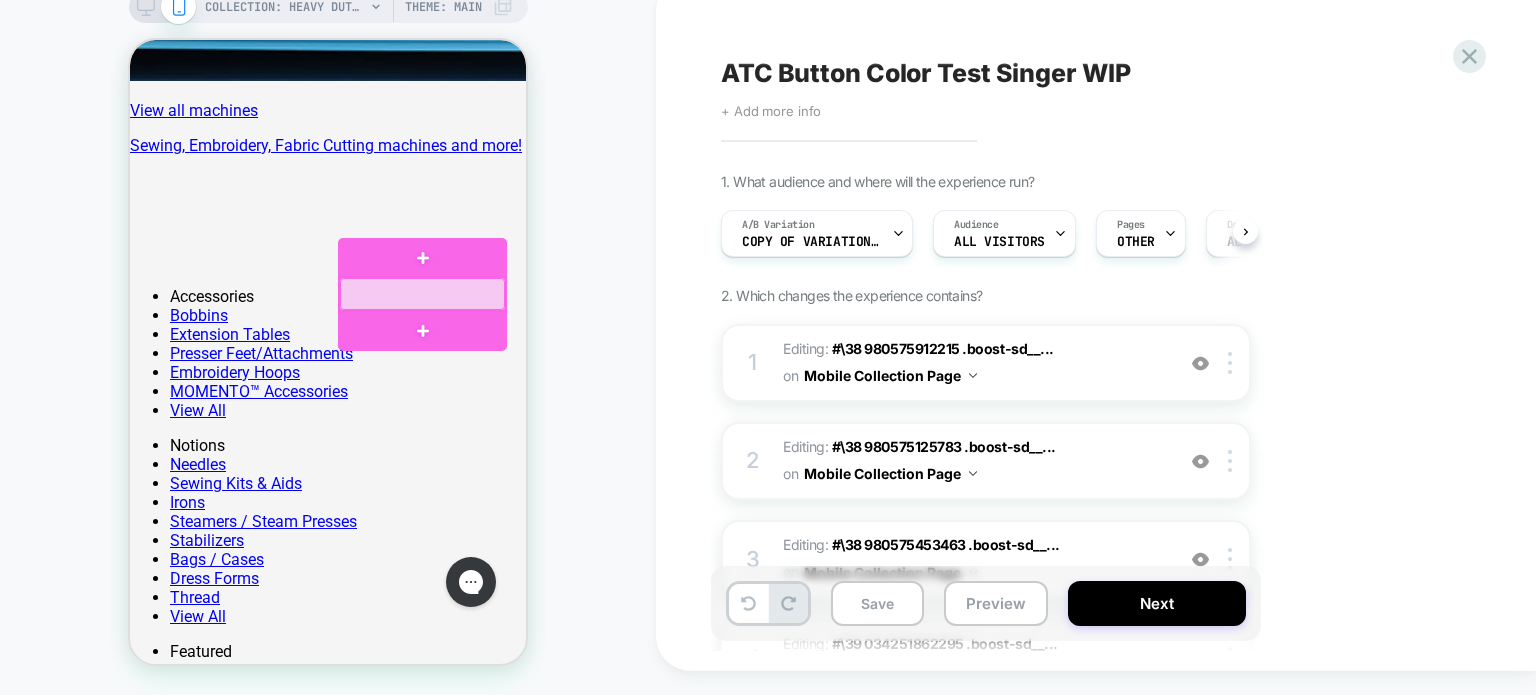 click at bounding box center [422, 294] 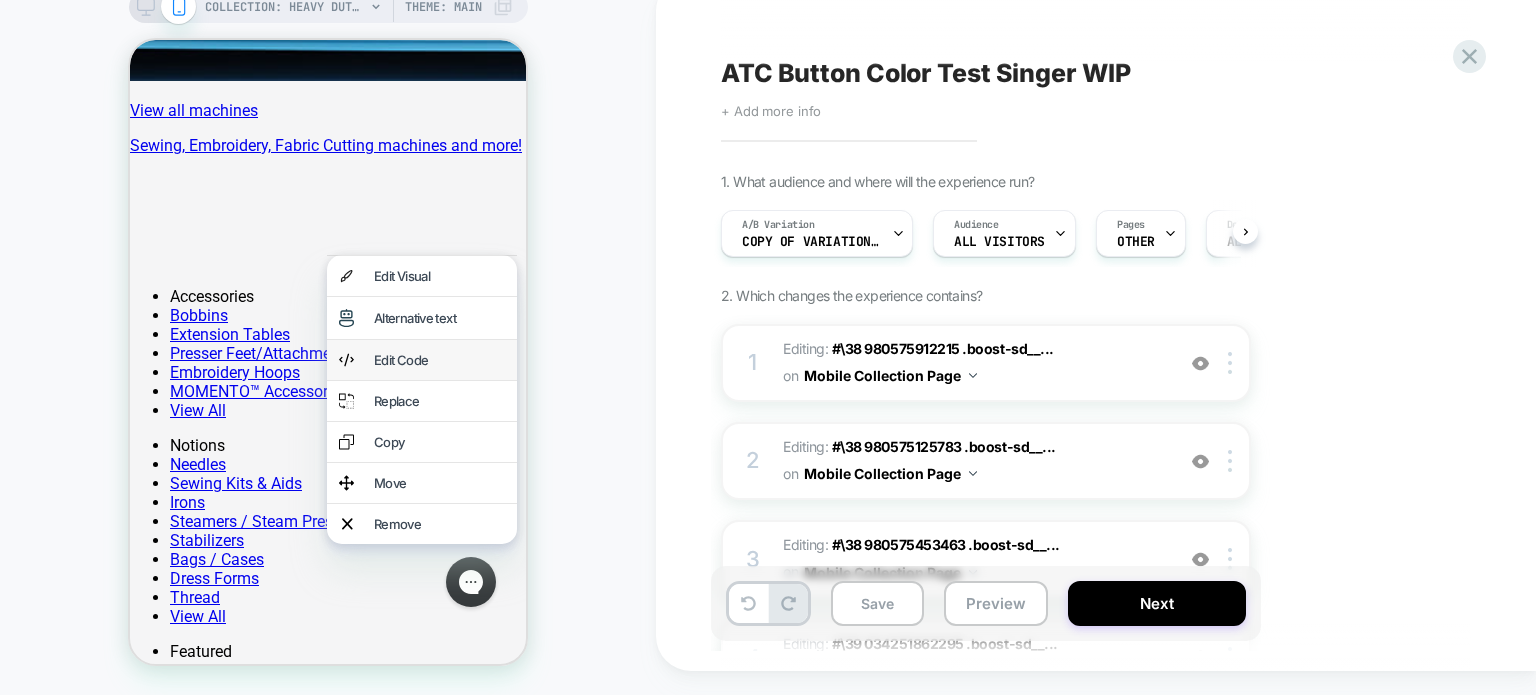 click on "Edit Code" at bounding box center [439, 360] 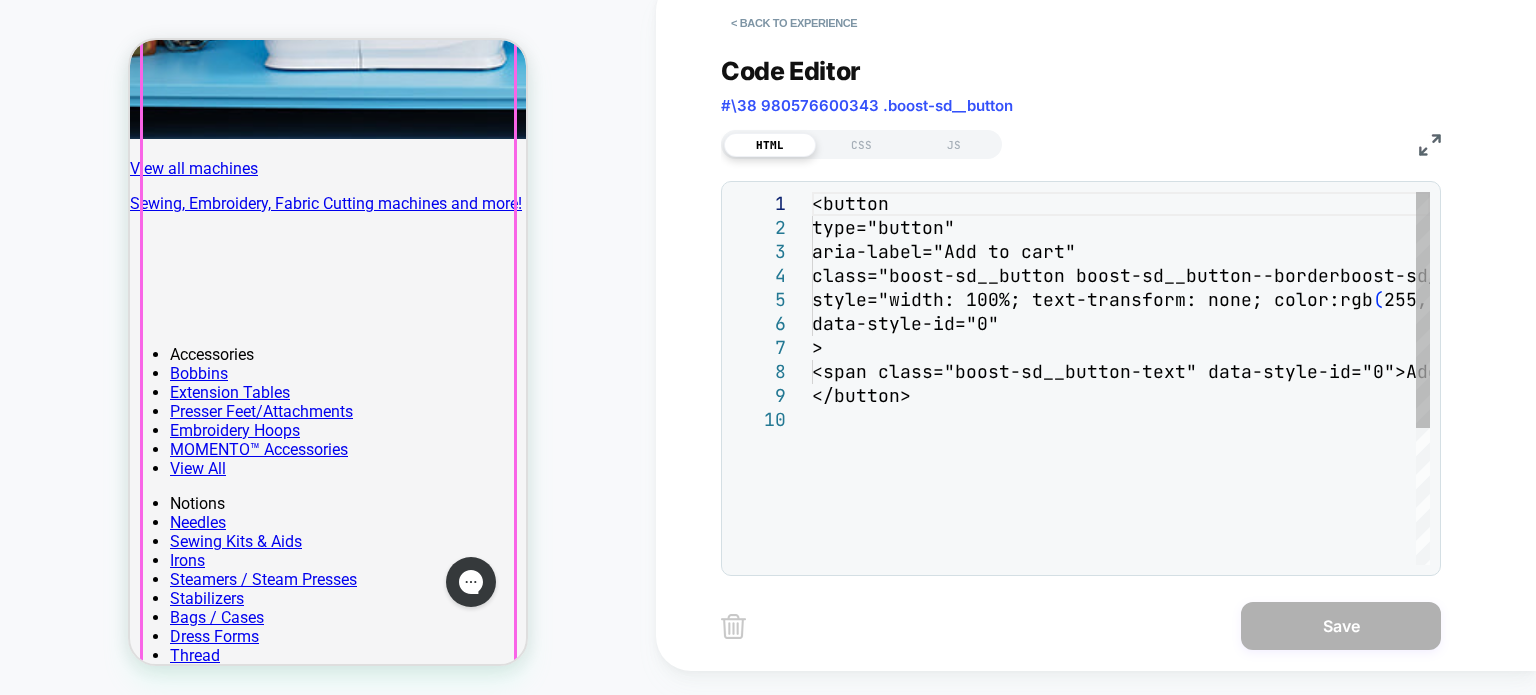 scroll, scrollTop: 3425, scrollLeft: 0, axis: vertical 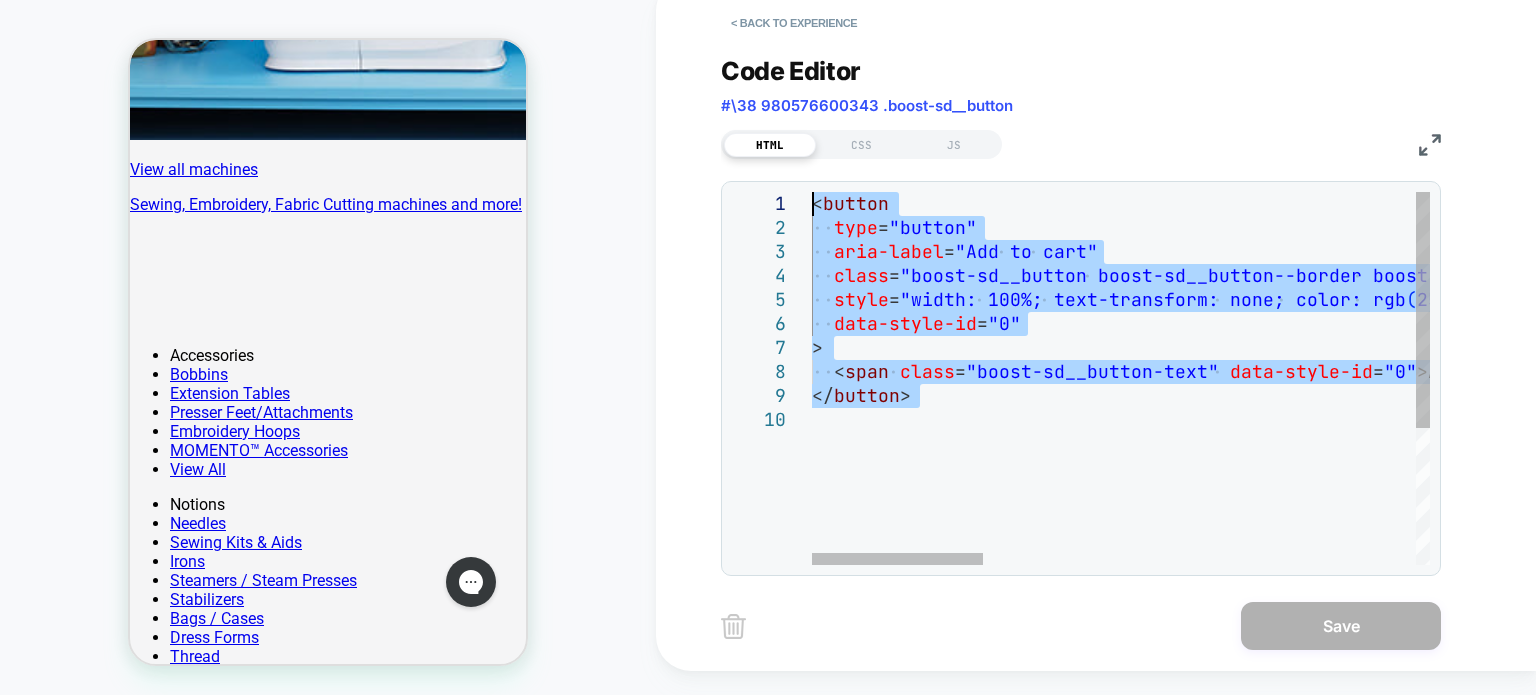 drag, startPoint x: 972, startPoint y: 407, endPoint x: 728, endPoint y: 169, distance: 340.85187 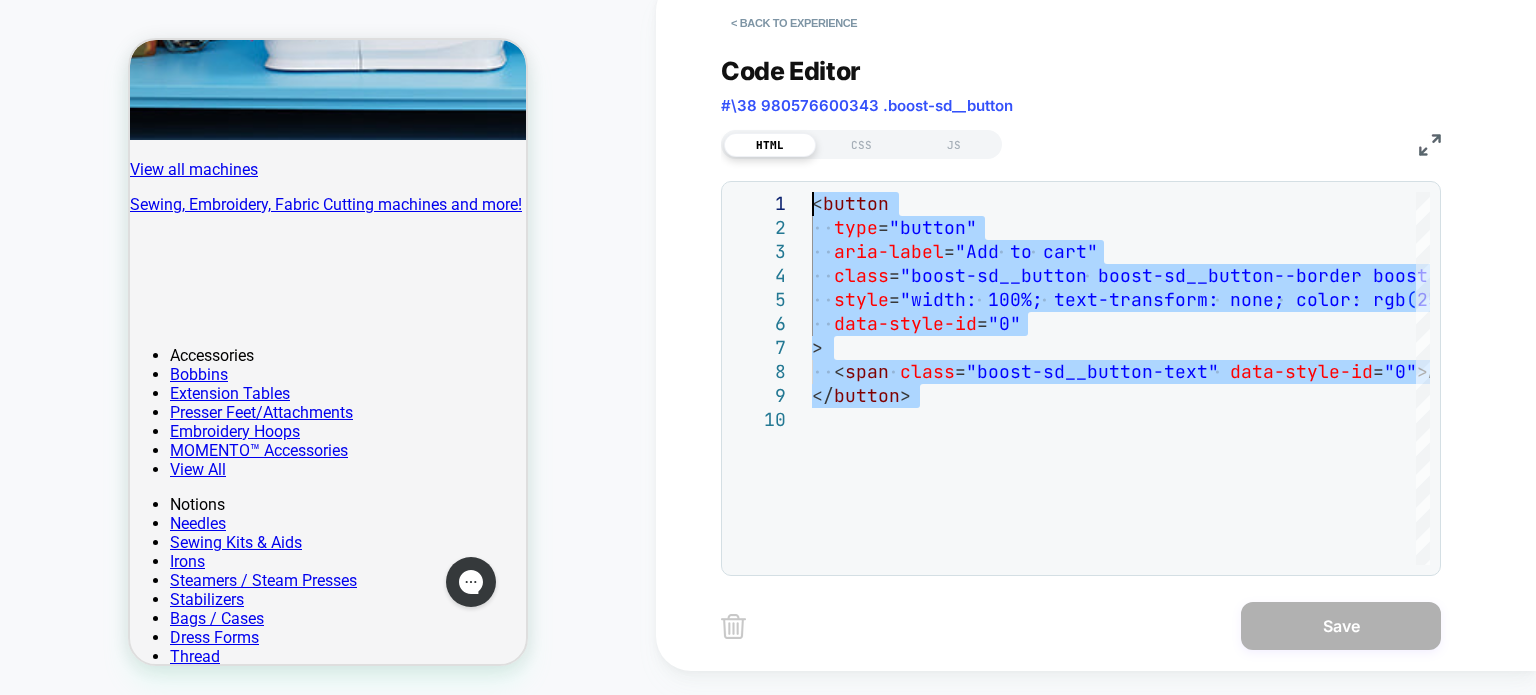 type on "**********" 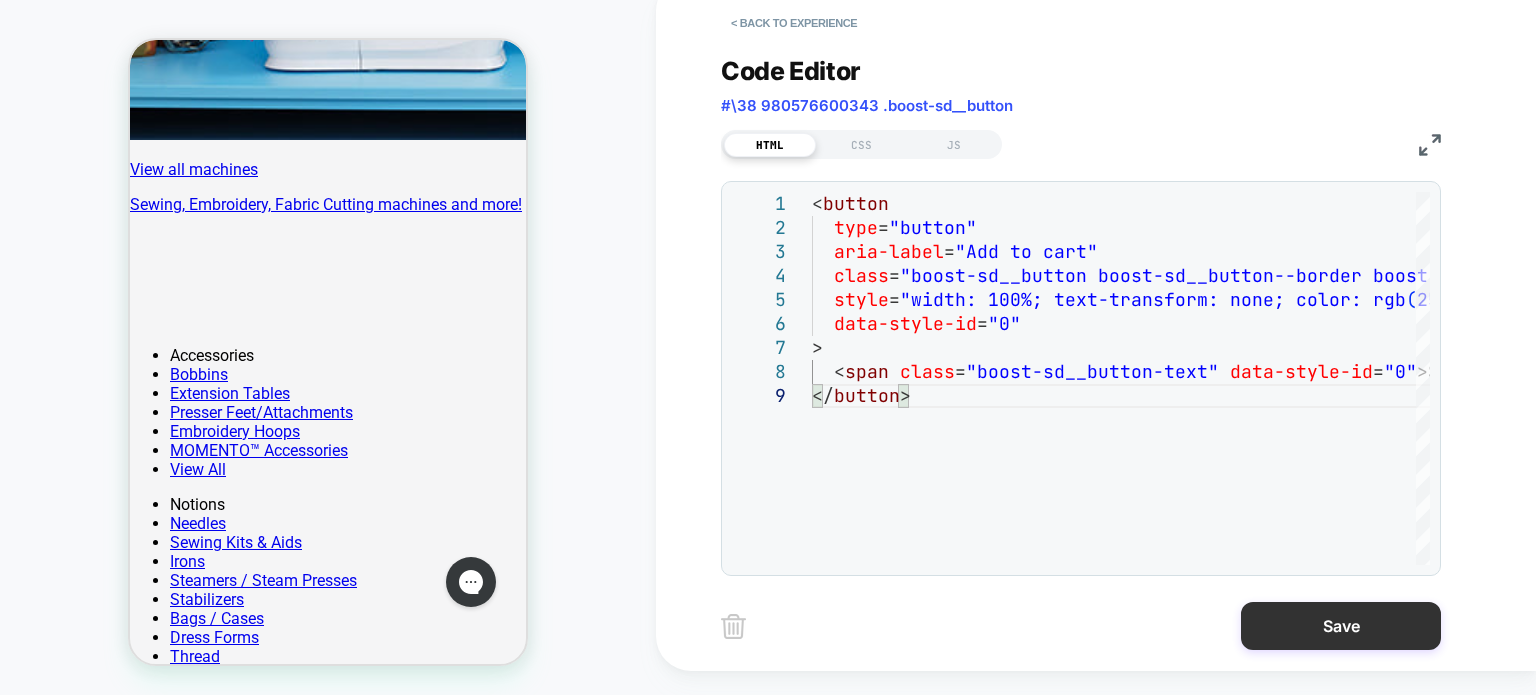 click on "Save" at bounding box center [1341, 626] 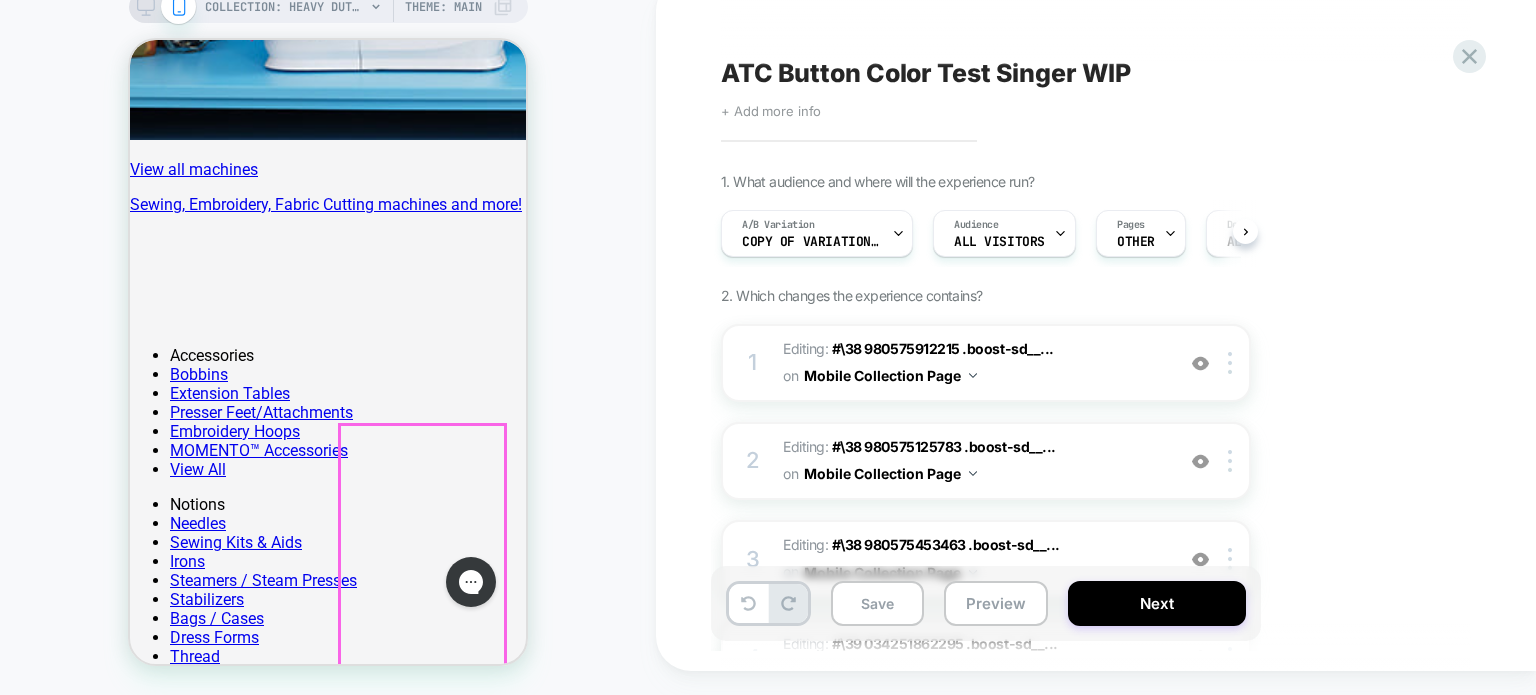 scroll, scrollTop: 0, scrollLeft: 0, axis: both 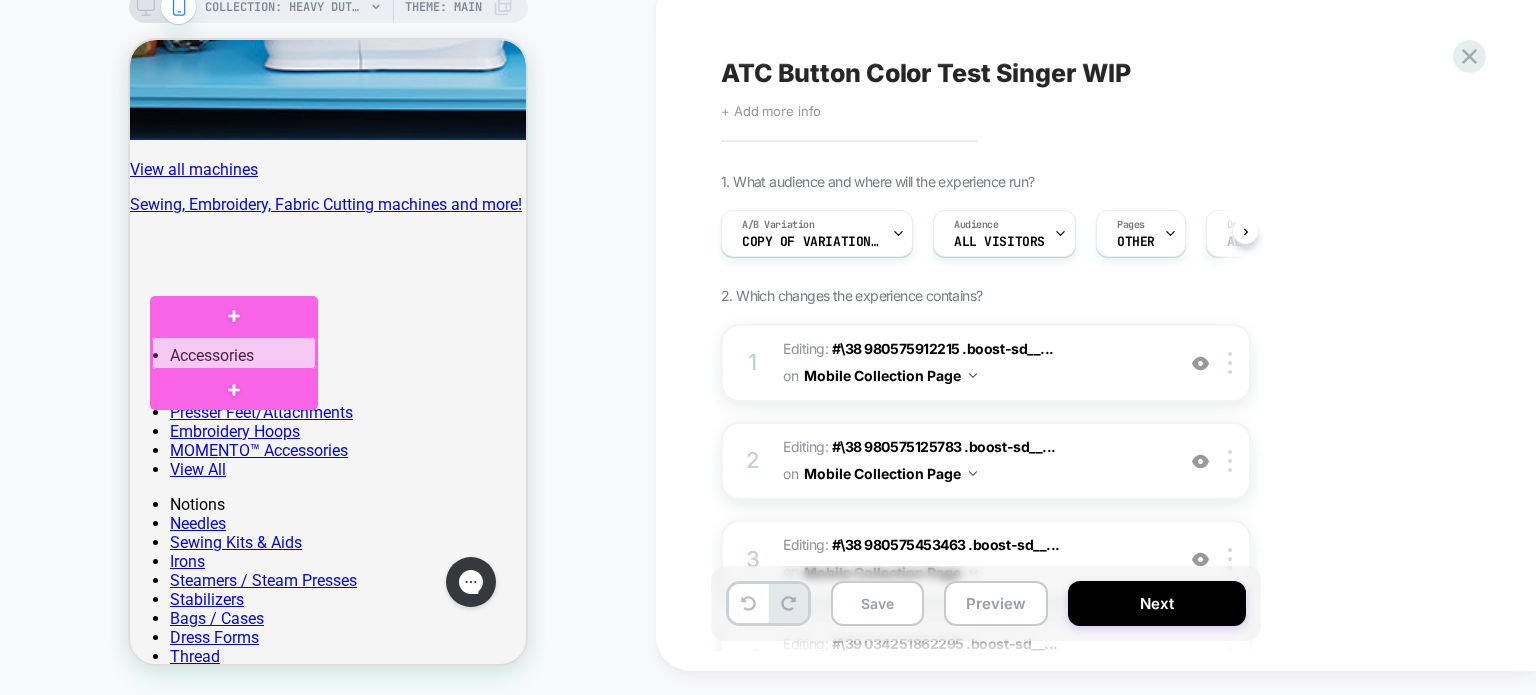 click at bounding box center (234, 353) 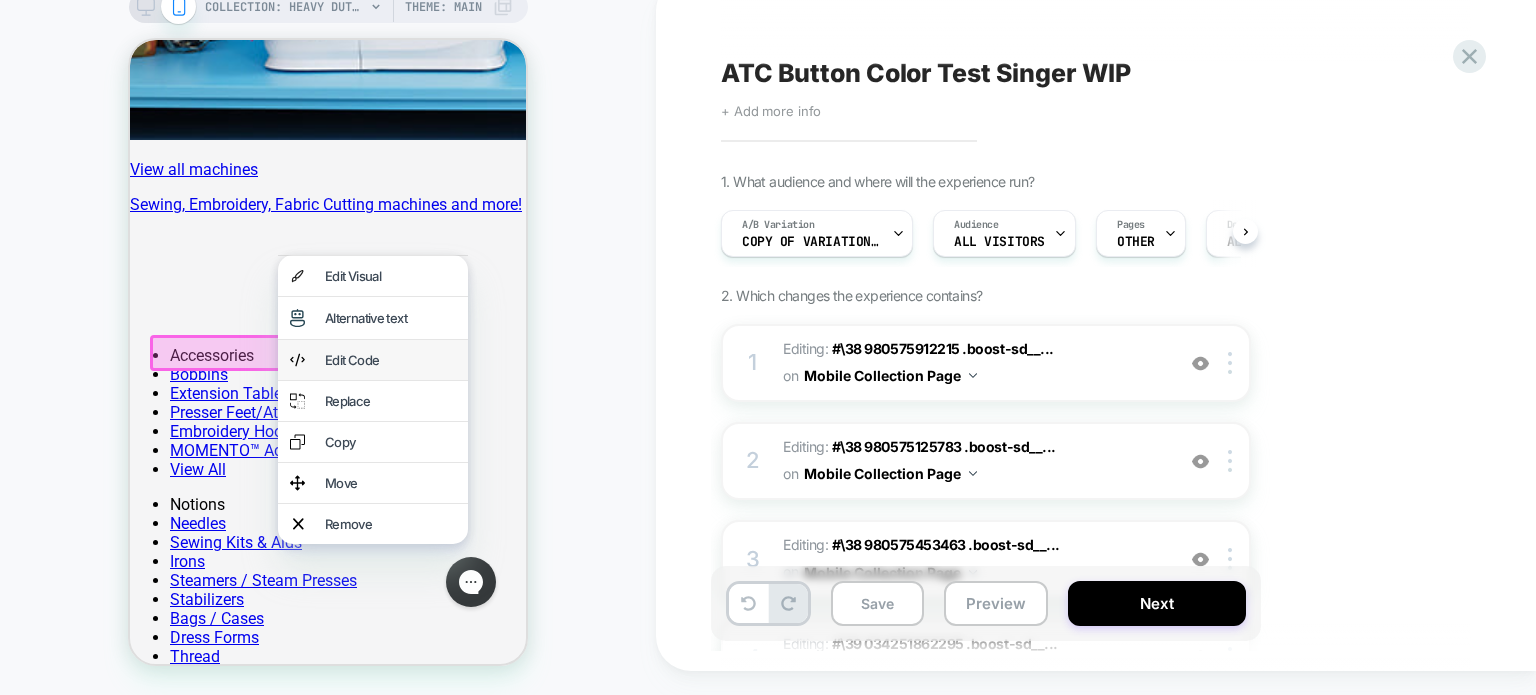 click on "Edit Code" at bounding box center [390, 360] 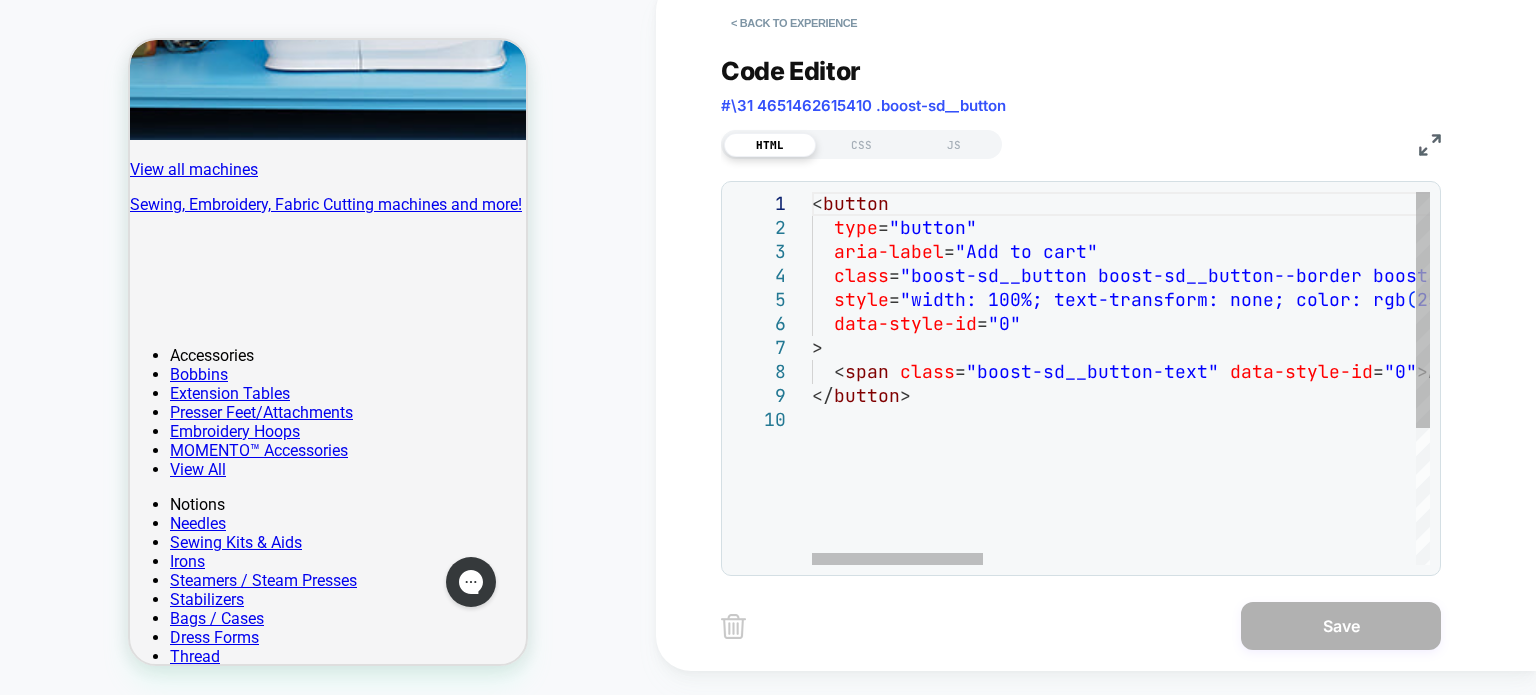 scroll, scrollTop: 0, scrollLeft: 0, axis: both 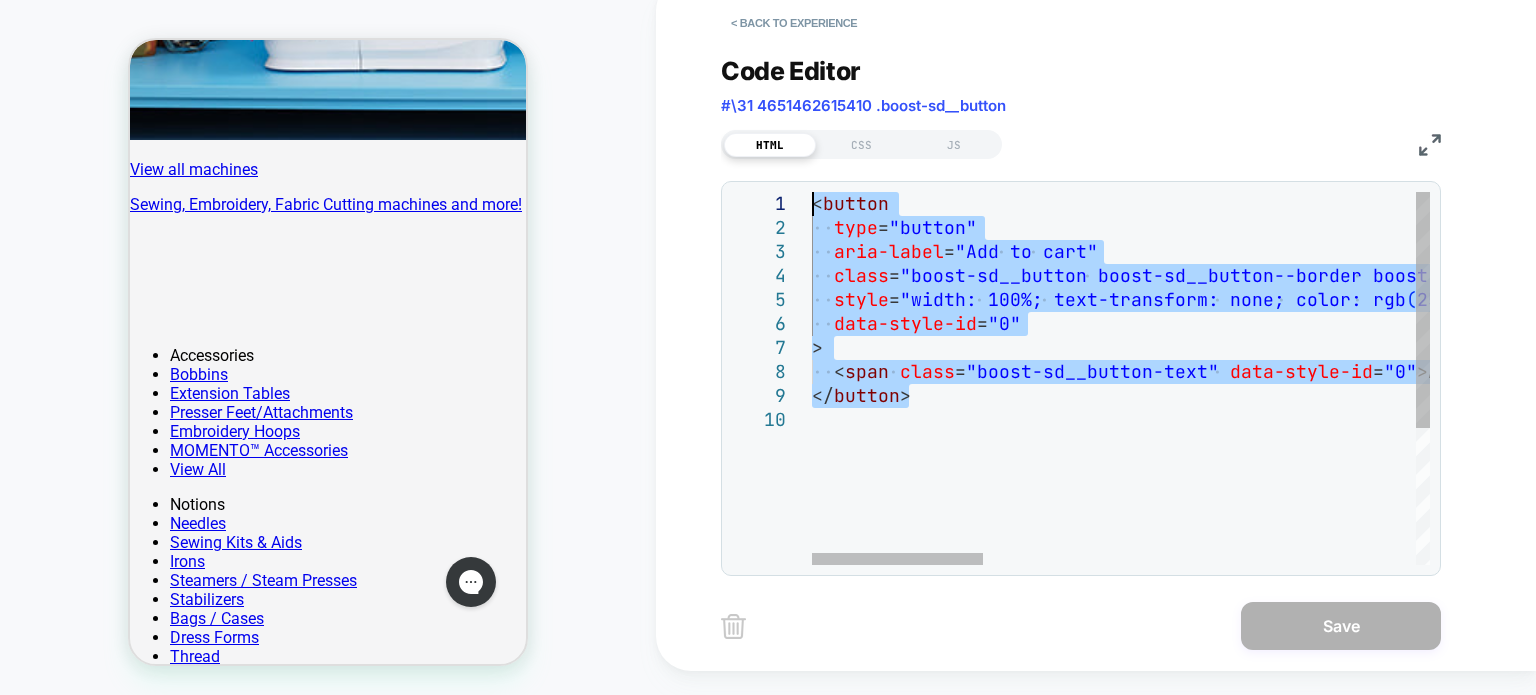 drag, startPoint x: 933, startPoint y: 394, endPoint x: 788, endPoint y: 142, distance: 290.7387 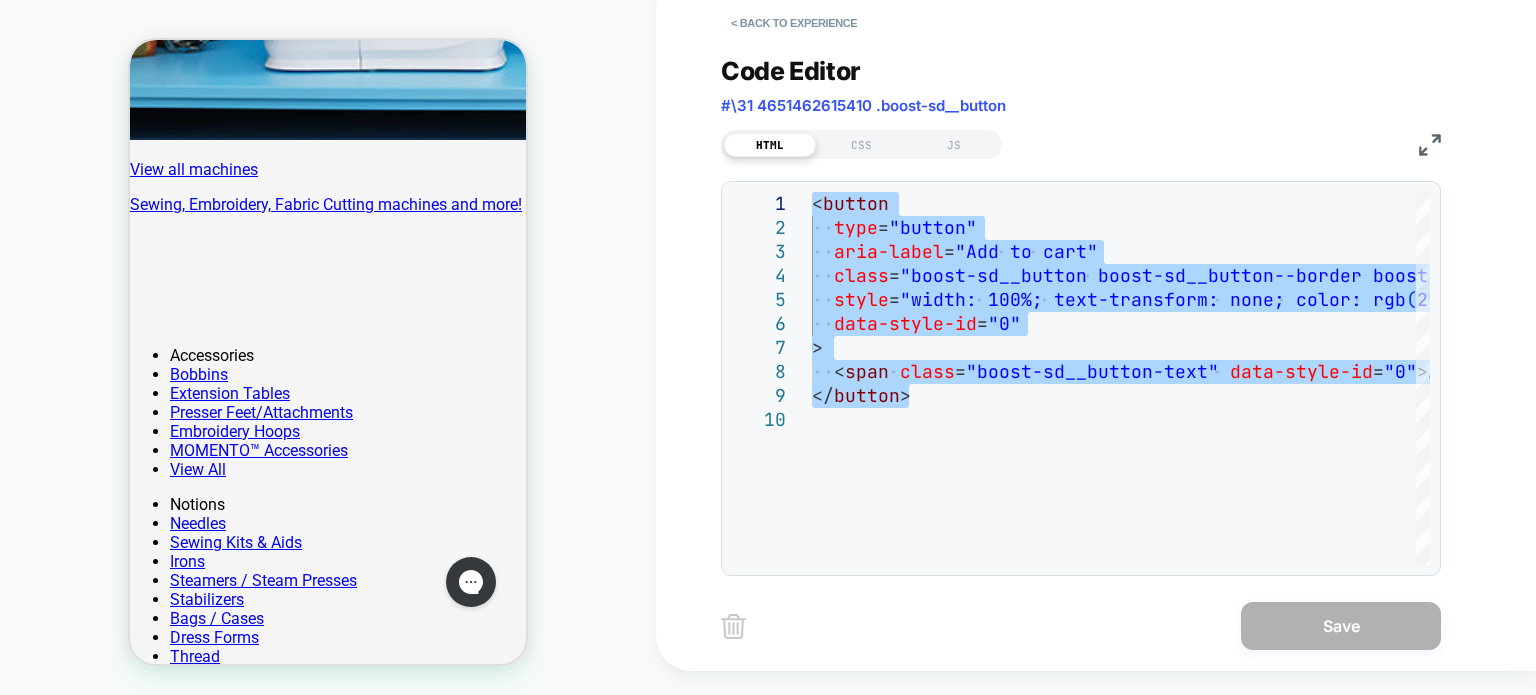 type on "**********" 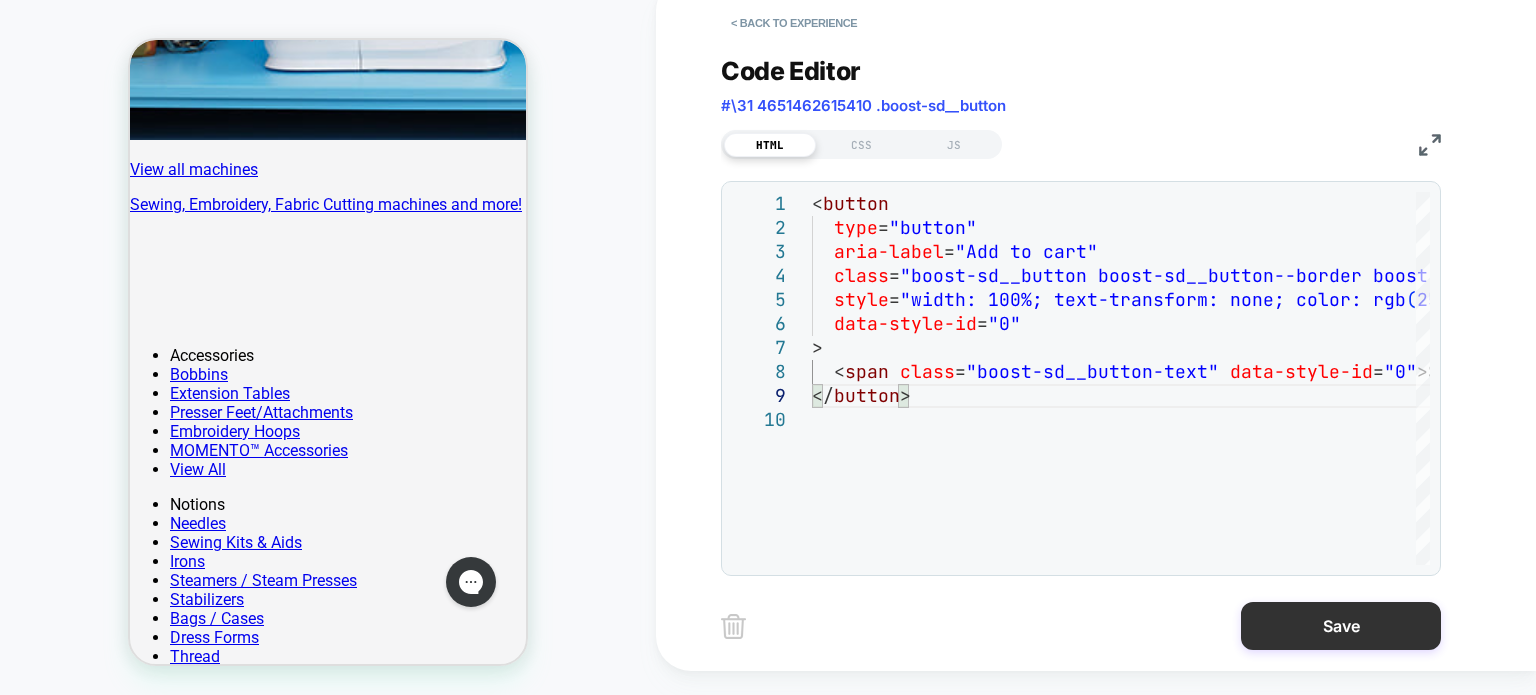 click on "Save" at bounding box center [1341, 626] 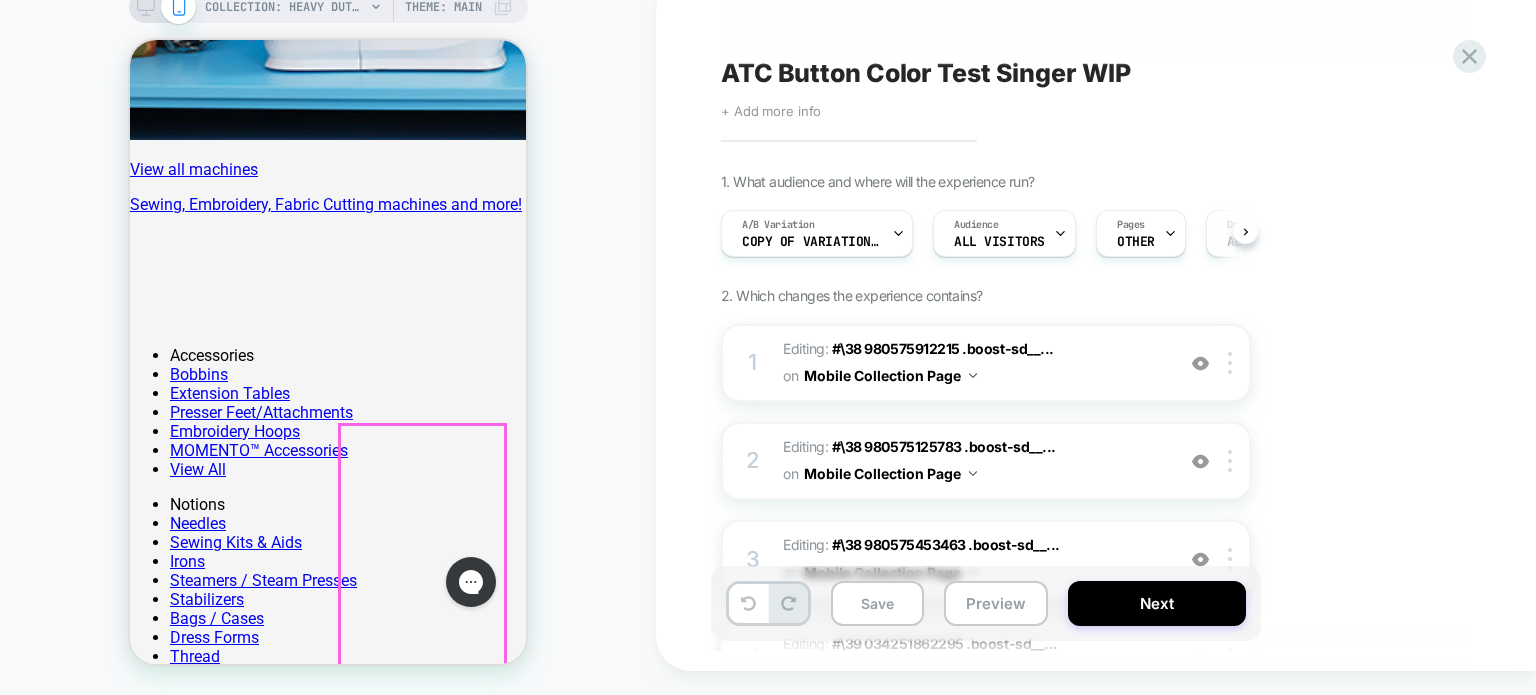 scroll, scrollTop: 0, scrollLeft: 0, axis: both 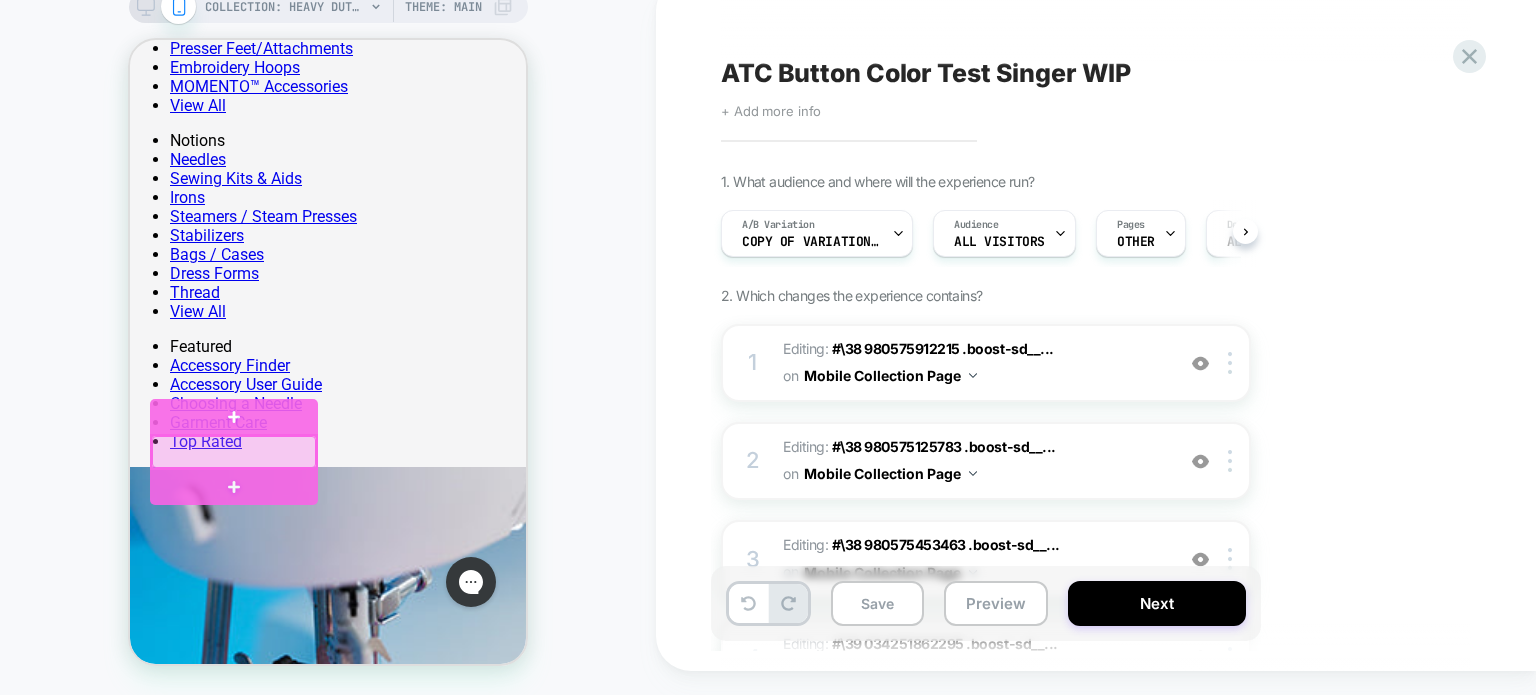 click at bounding box center (234, 452) 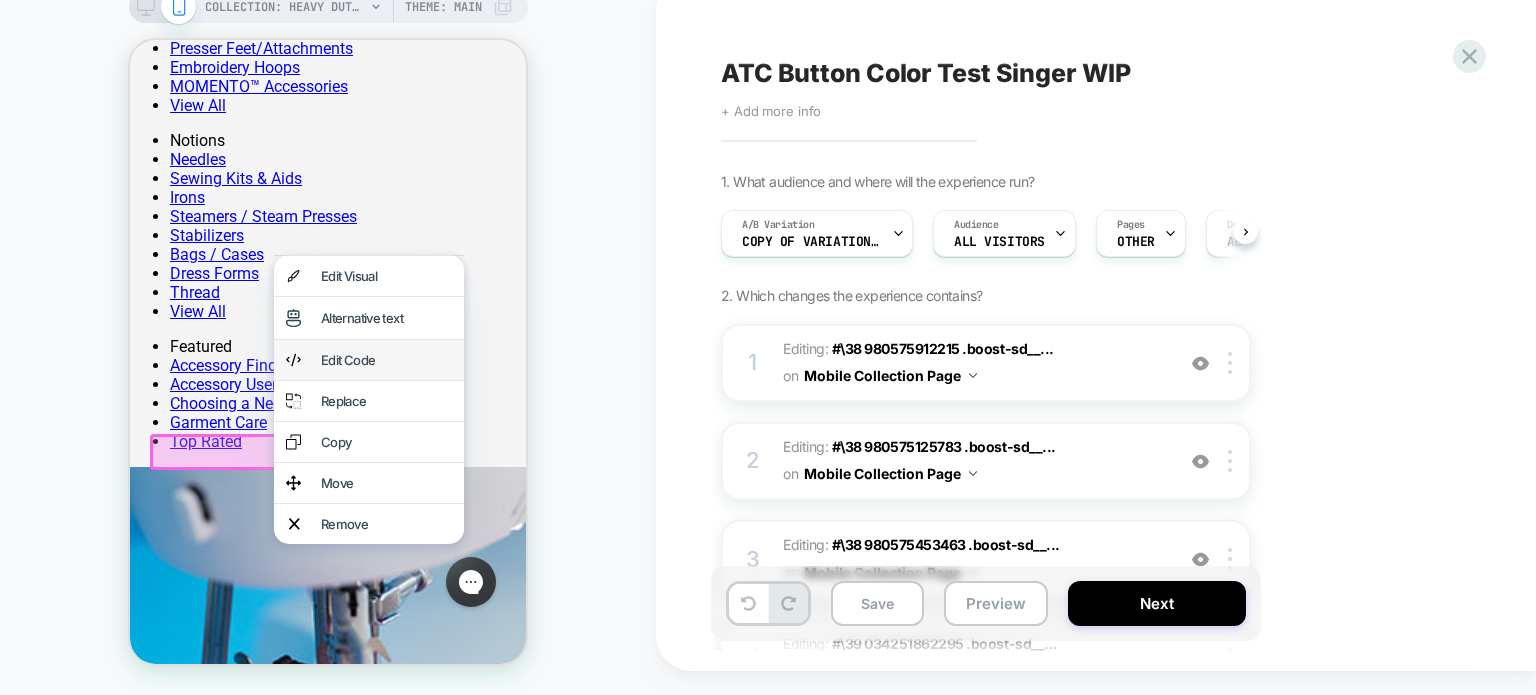 click on "Edit Code" at bounding box center (386, 360) 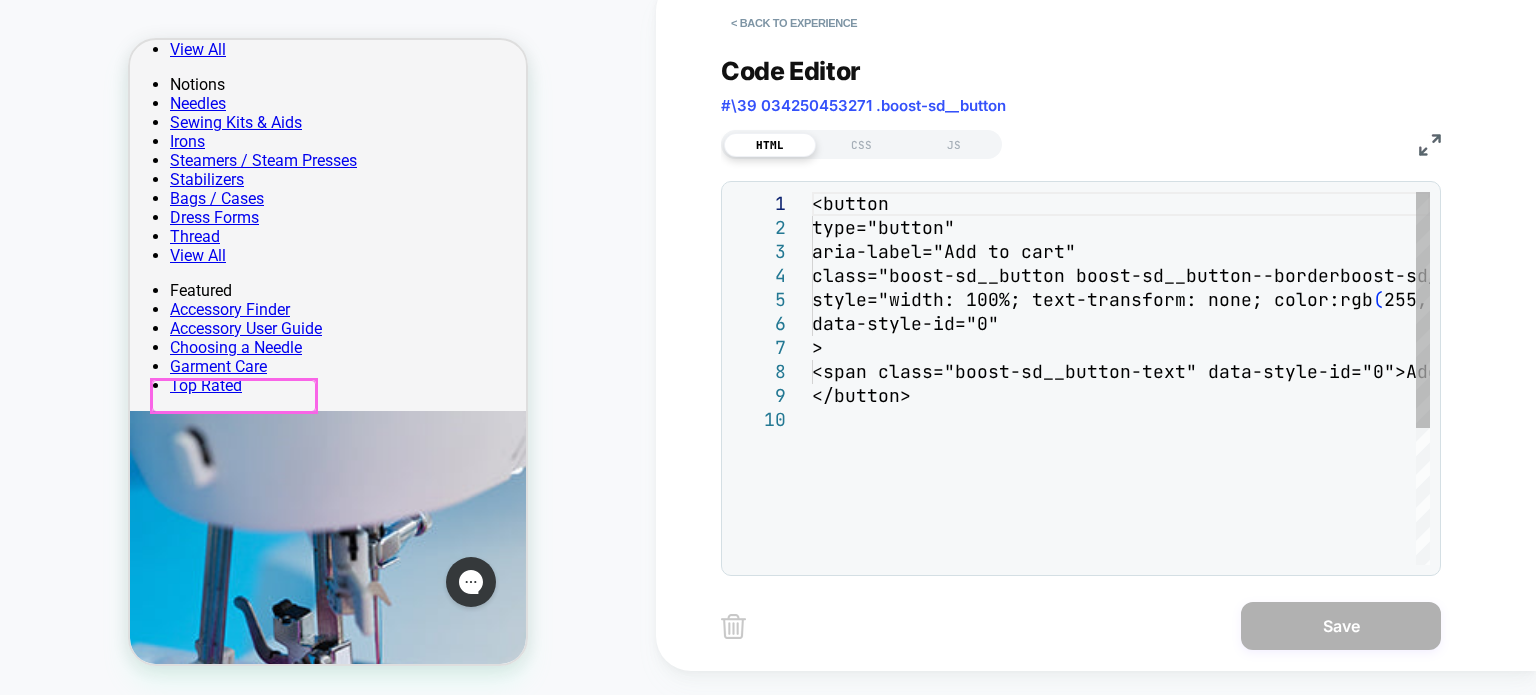 scroll, scrollTop: 3888, scrollLeft: 0, axis: vertical 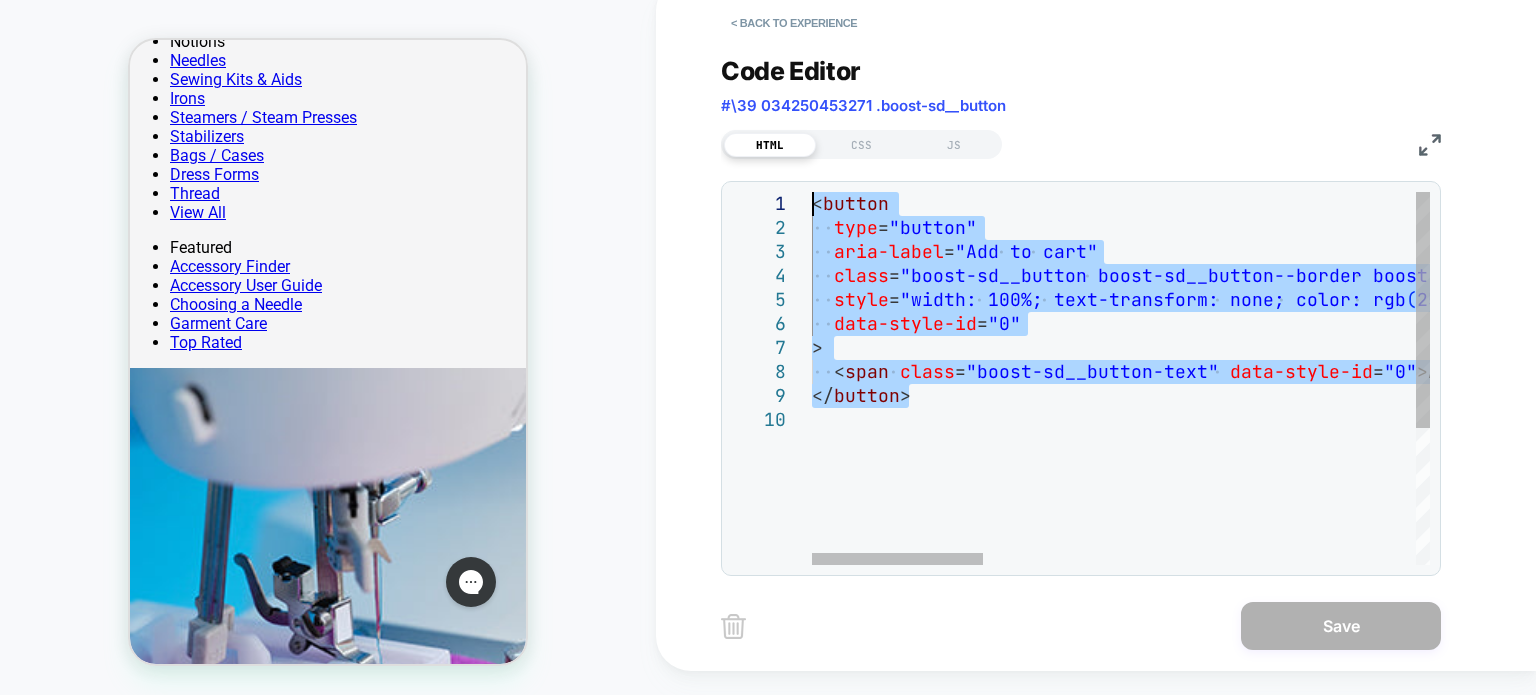 drag, startPoint x: 932, startPoint y: 397, endPoint x: 748, endPoint y: 147, distance: 310.41263 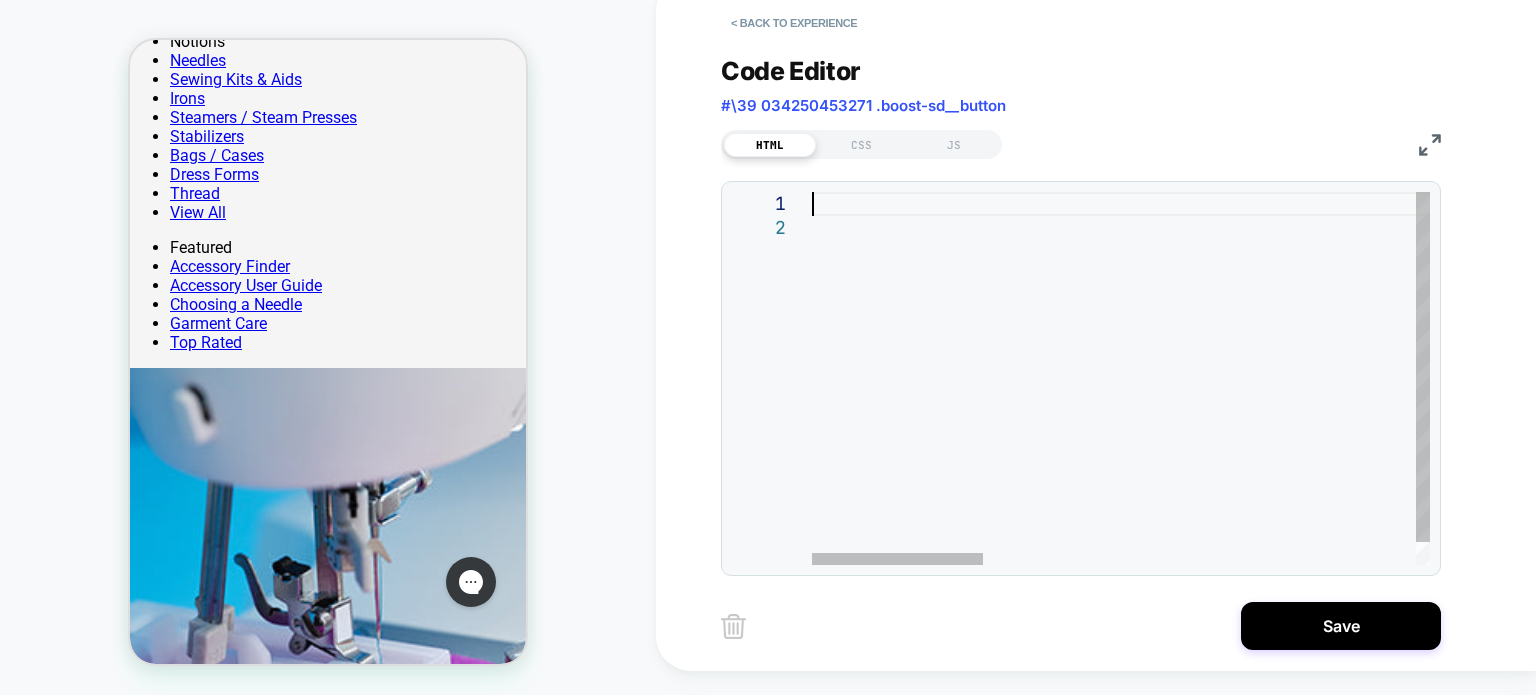 type on "**********" 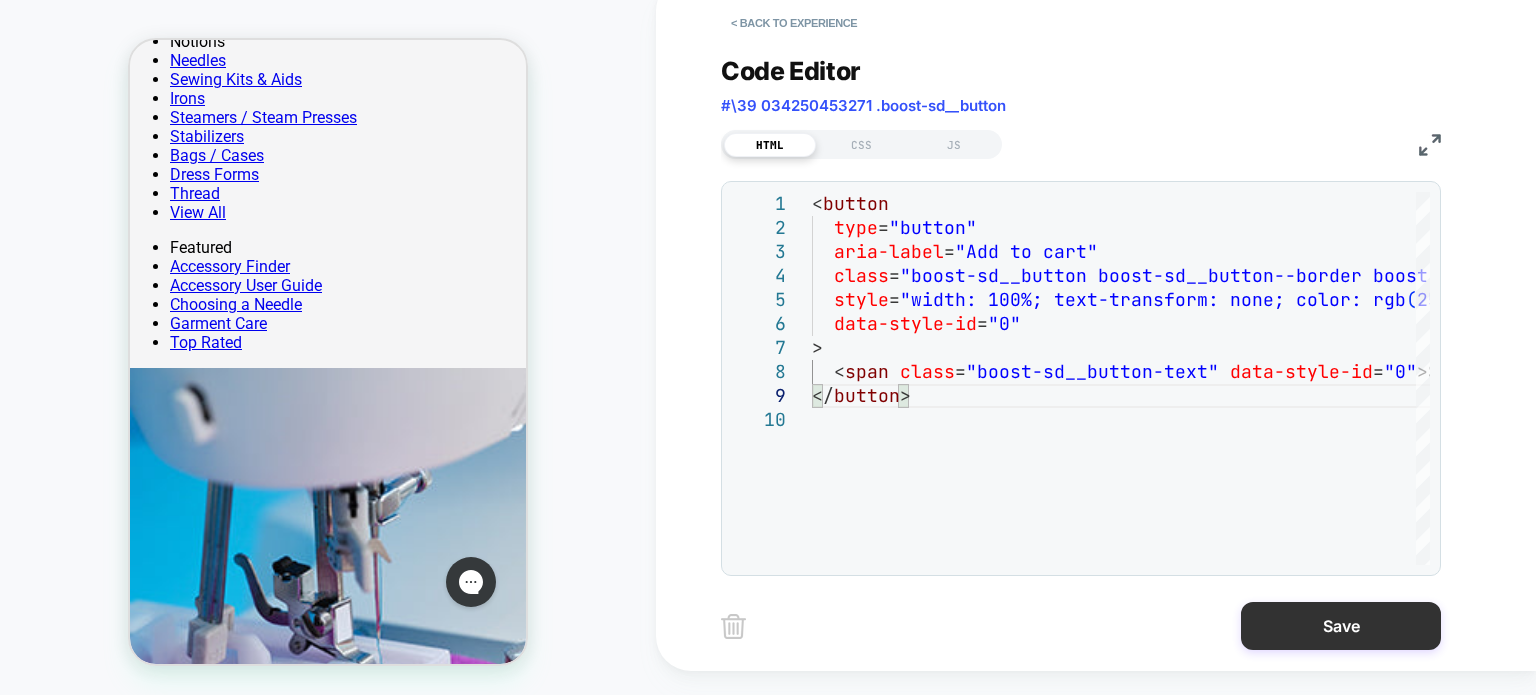 click on "Save" at bounding box center [1341, 626] 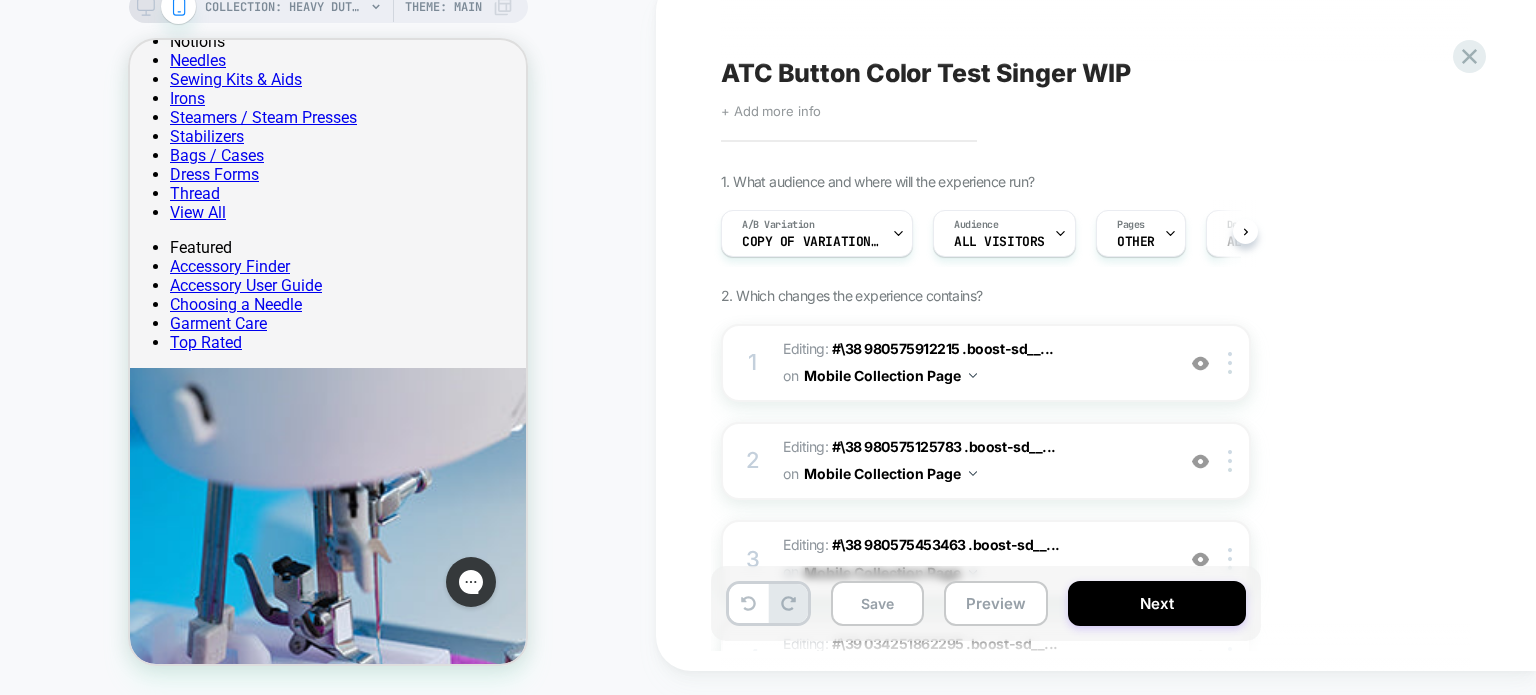 scroll, scrollTop: 0, scrollLeft: 0, axis: both 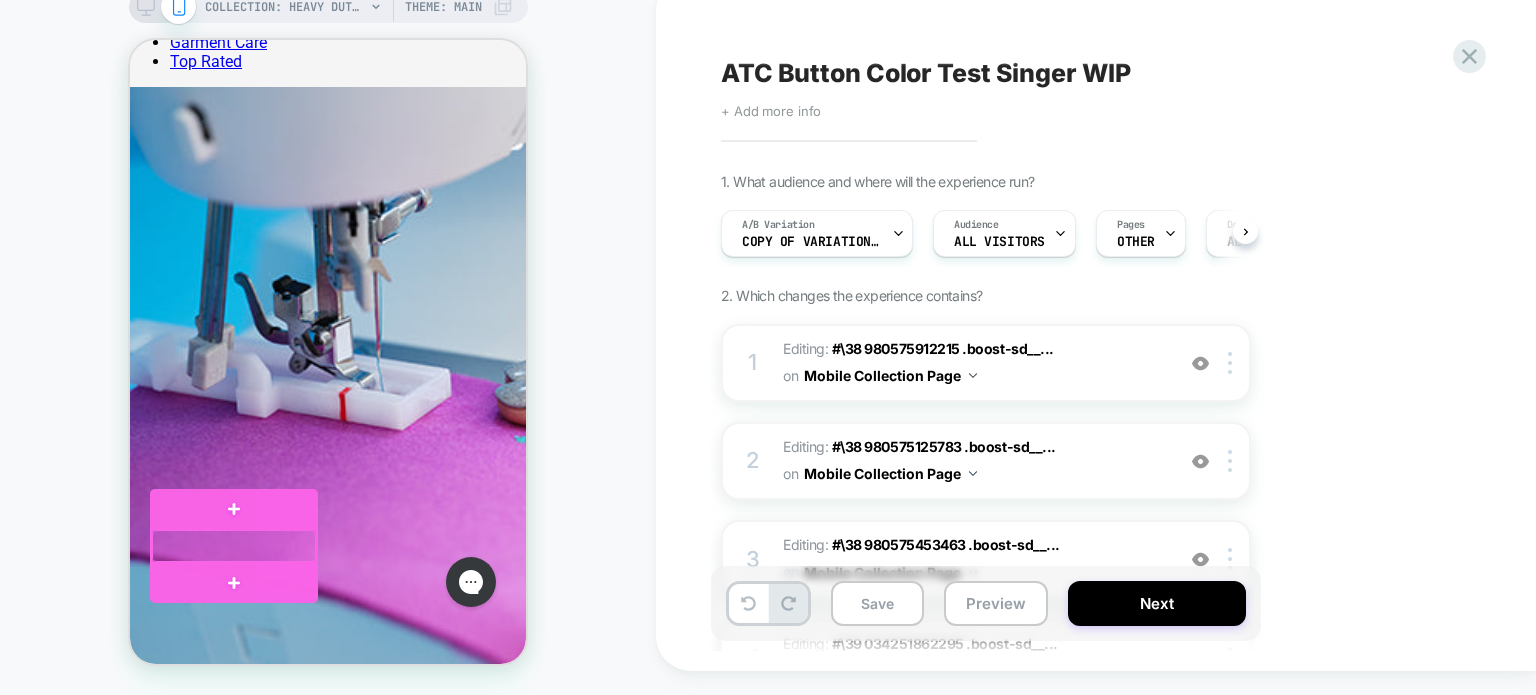 click at bounding box center [234, 546] 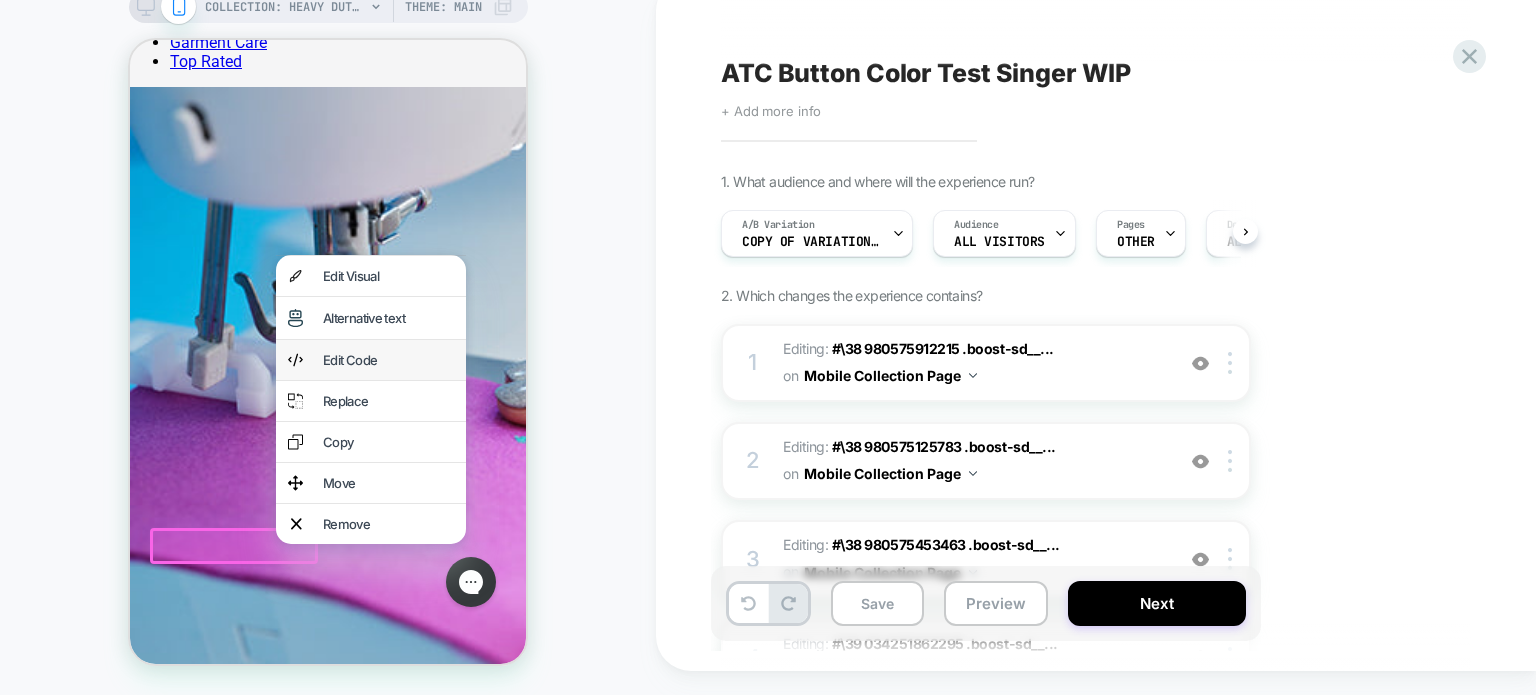 click on "Edit Code" at bounding box center (388, 360) 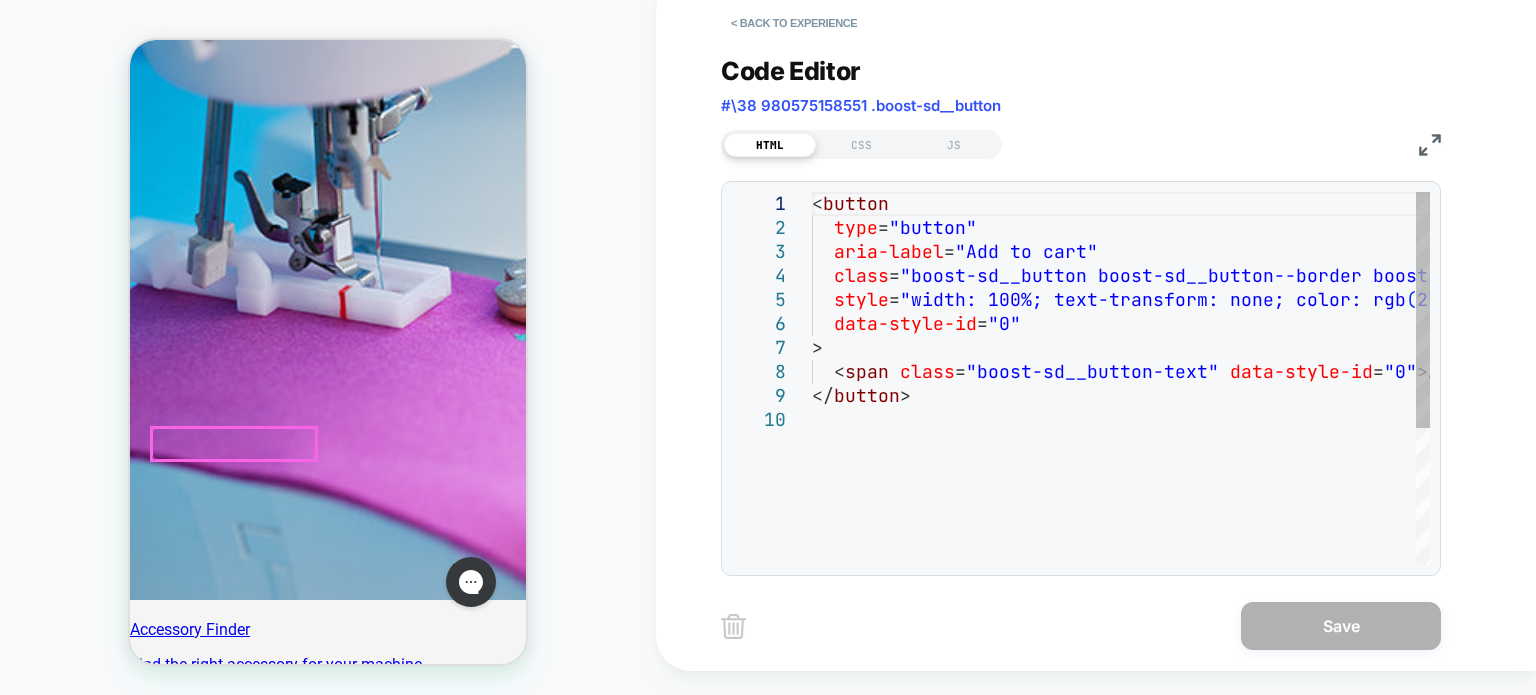 scroll, scrollTop: 4363, scrollLeft: 0, axis: vertical 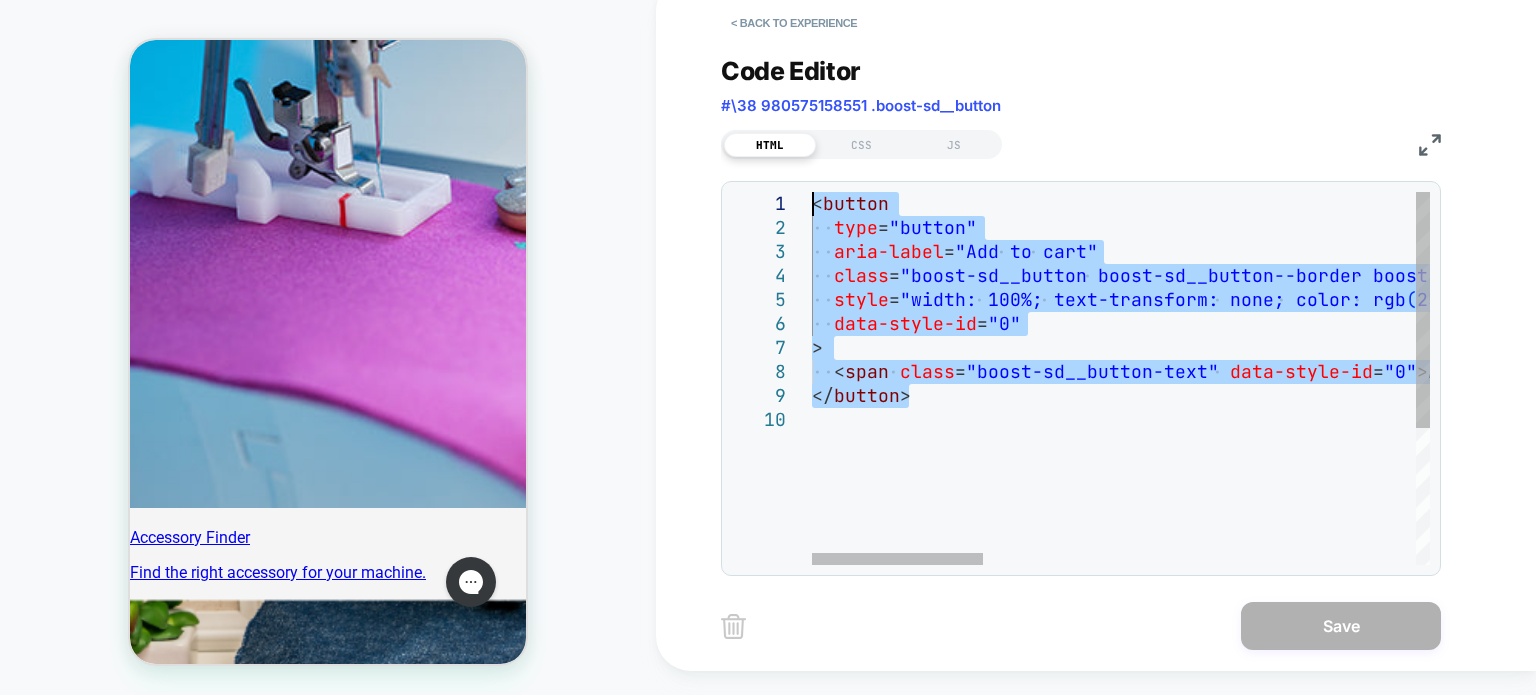 drag, startPoint x: 936, startPoint y: 399, endPoint x: 782, endPoint y: 123, distance: 316.05695 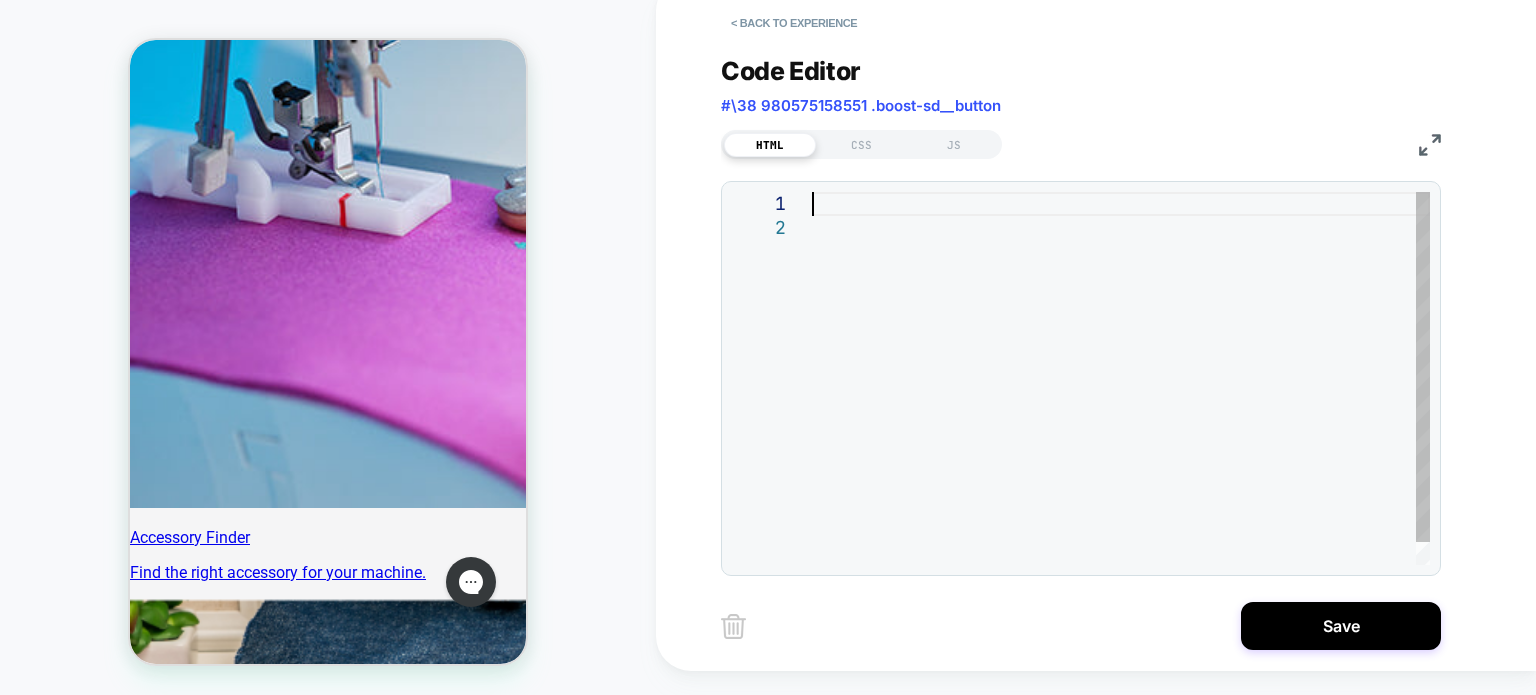 type on "**********" 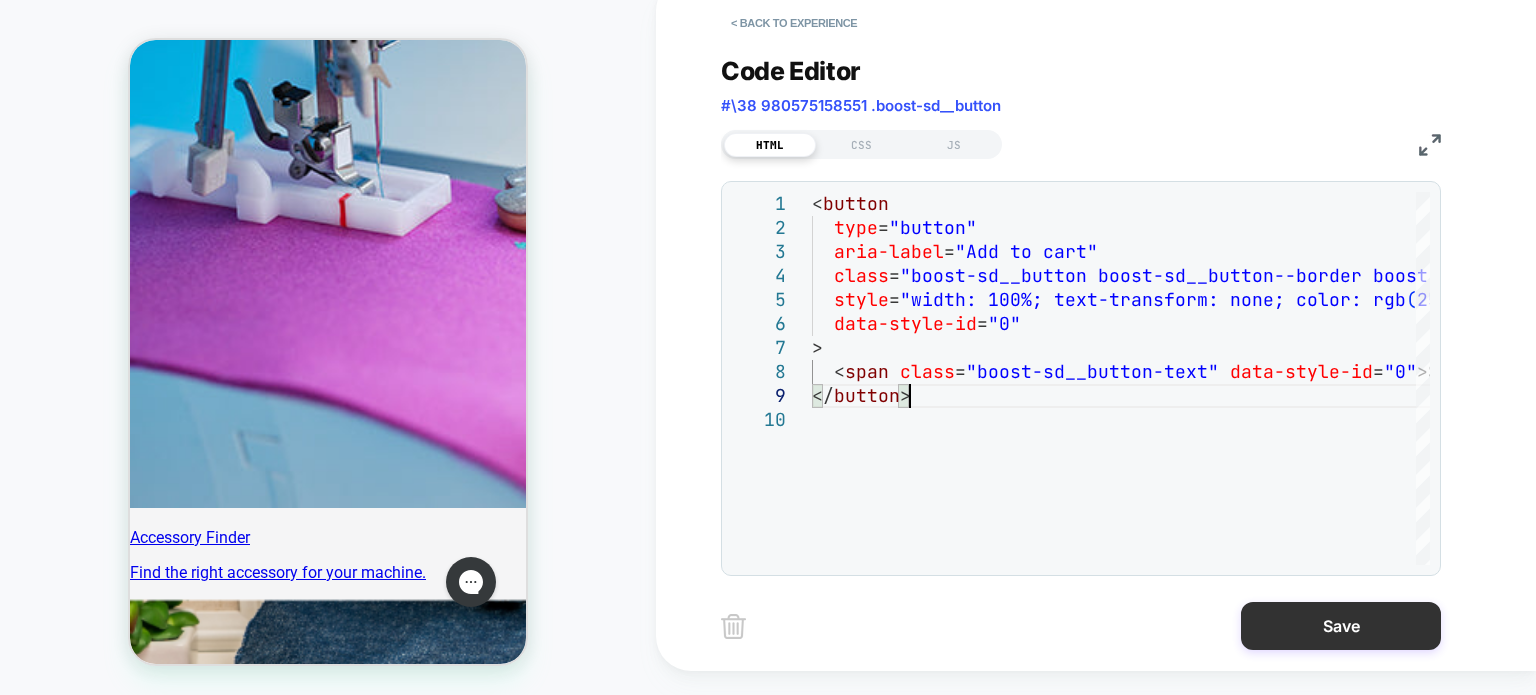 click on "Save" at bounding box center [1341, 626] 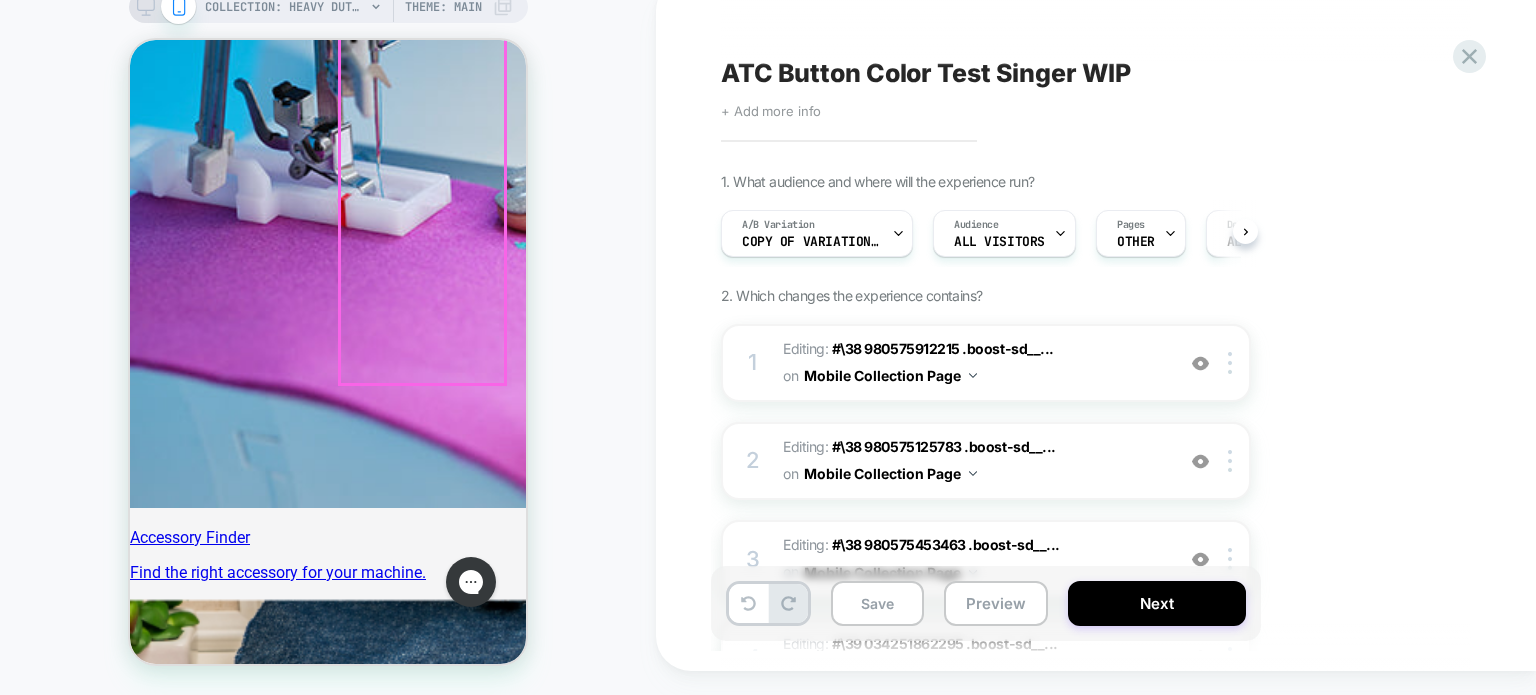 scroll, scrollTop: 0, scrollLeft: 0, axis: both 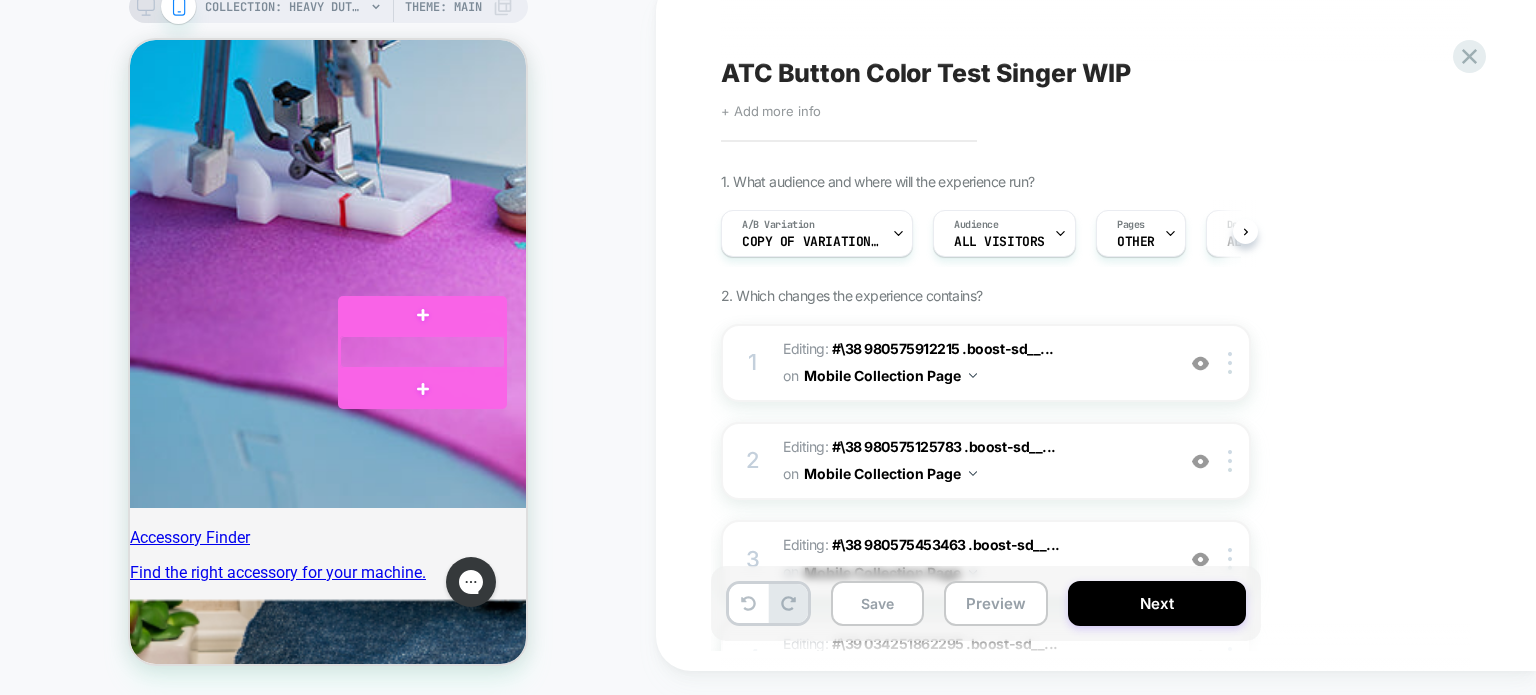 click at bounding box center [422, 352] 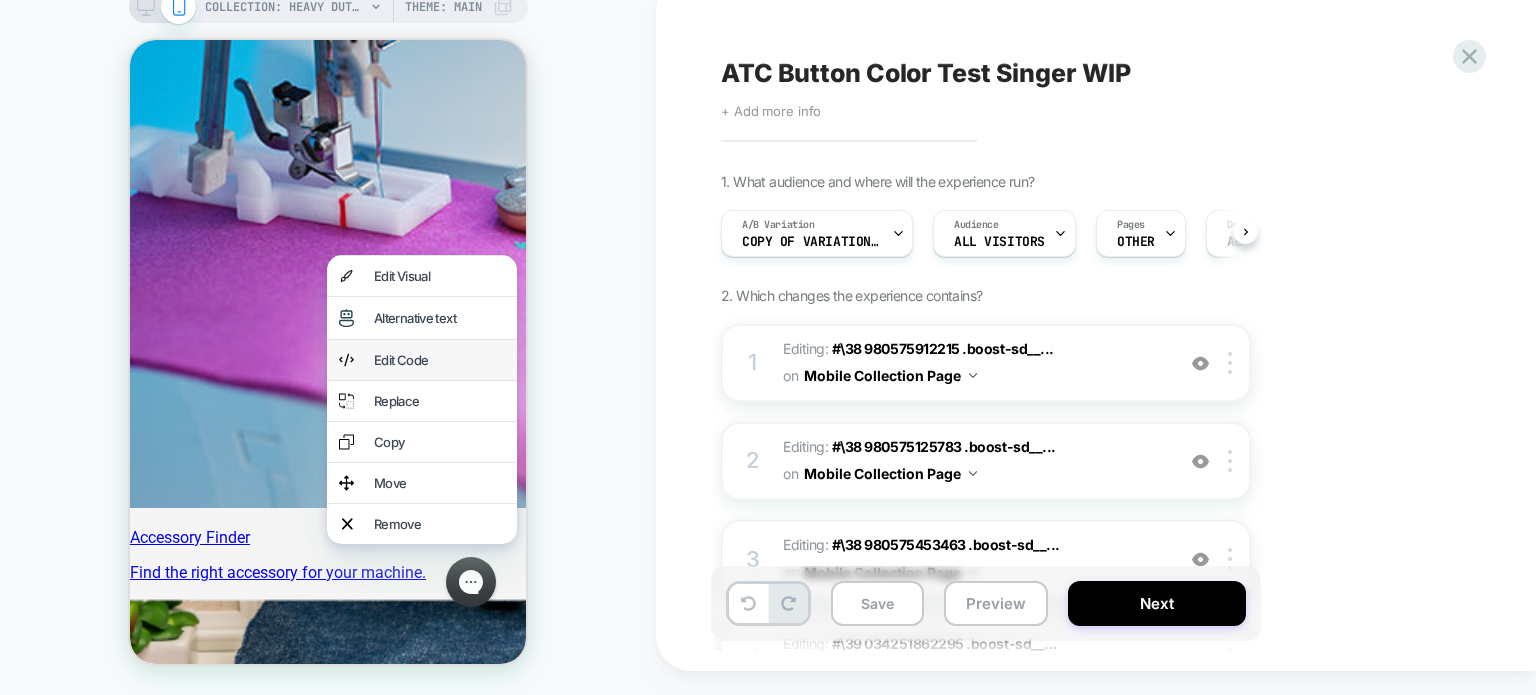 click on "Edit Code" at bounding box center (439, 360) 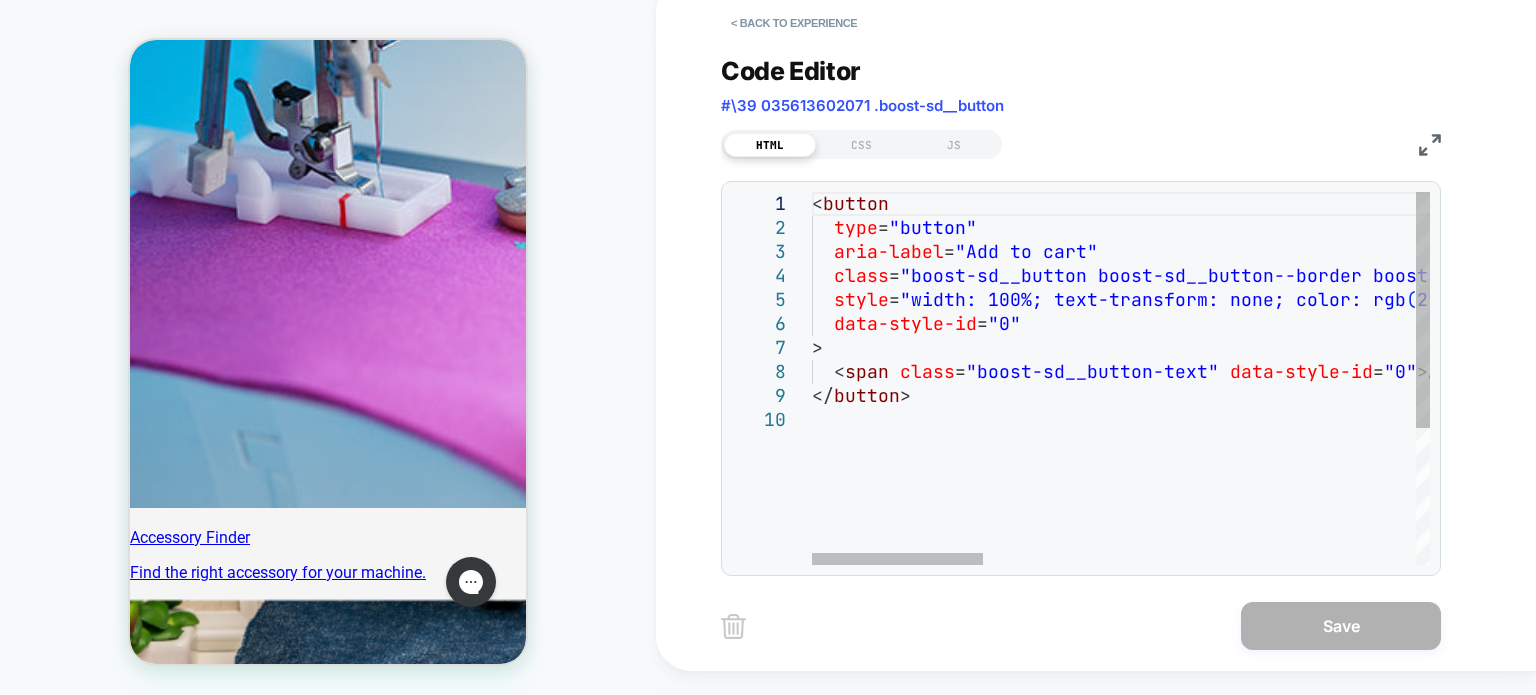 scroll, scrollTop: 0, scrollLeft: 0, axis: both 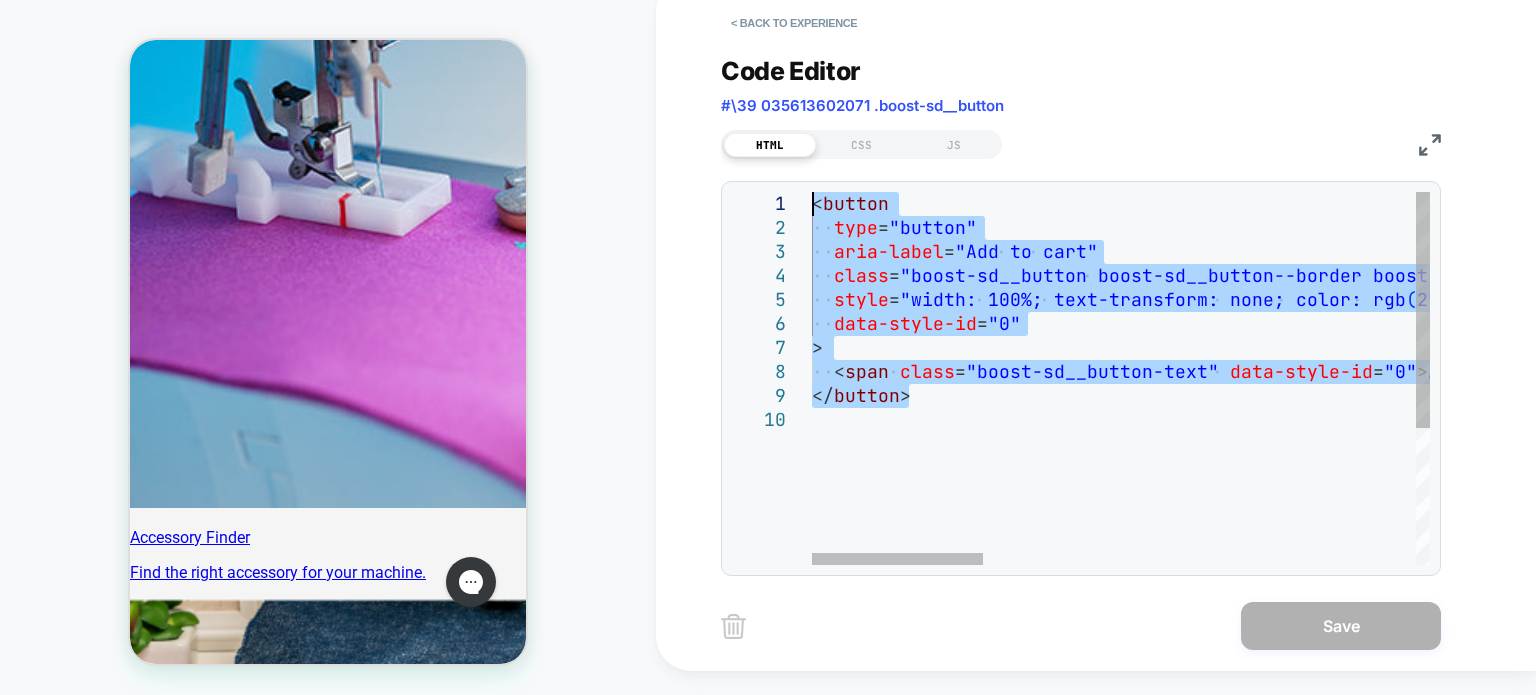 drag, startPoint x: 943, startPoint y: 403, endPoint x: 742, endPoint y: 165, distance: 311.52048 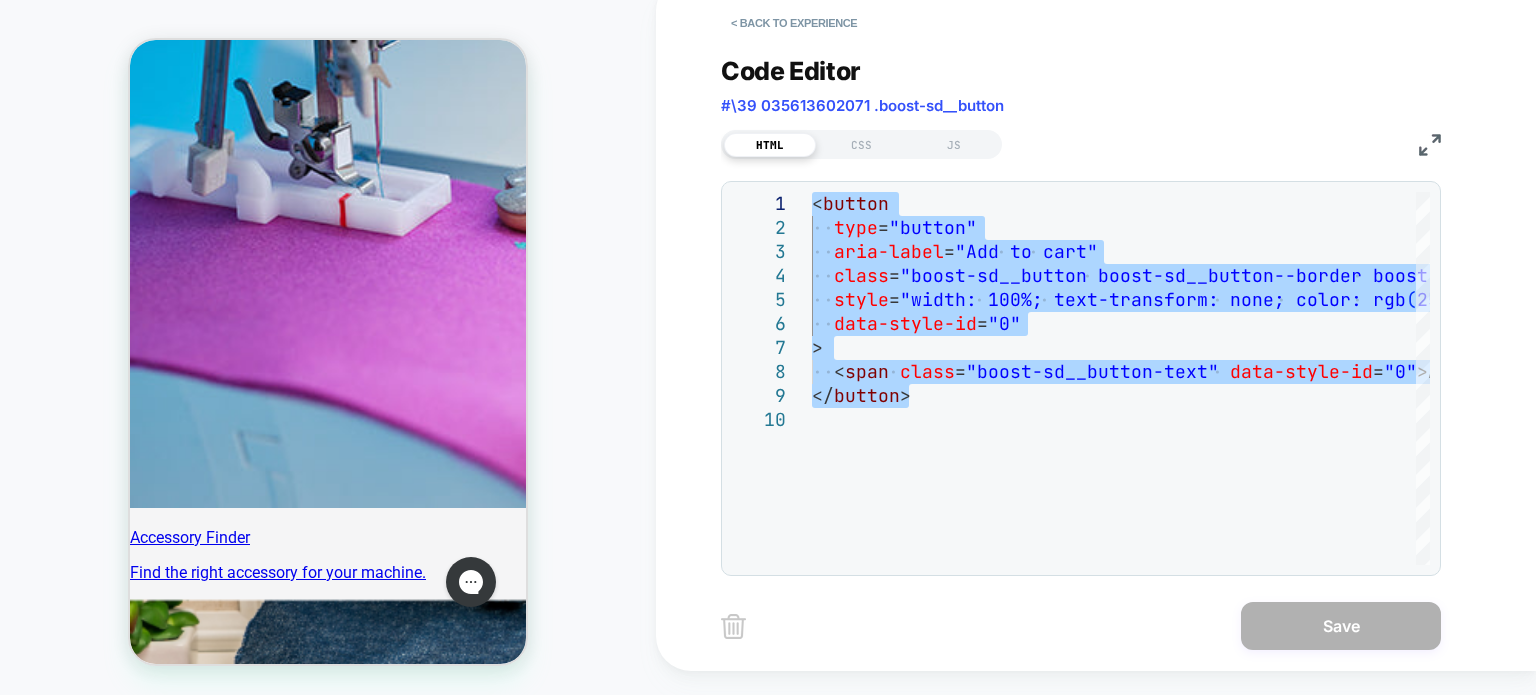 type on "**********" 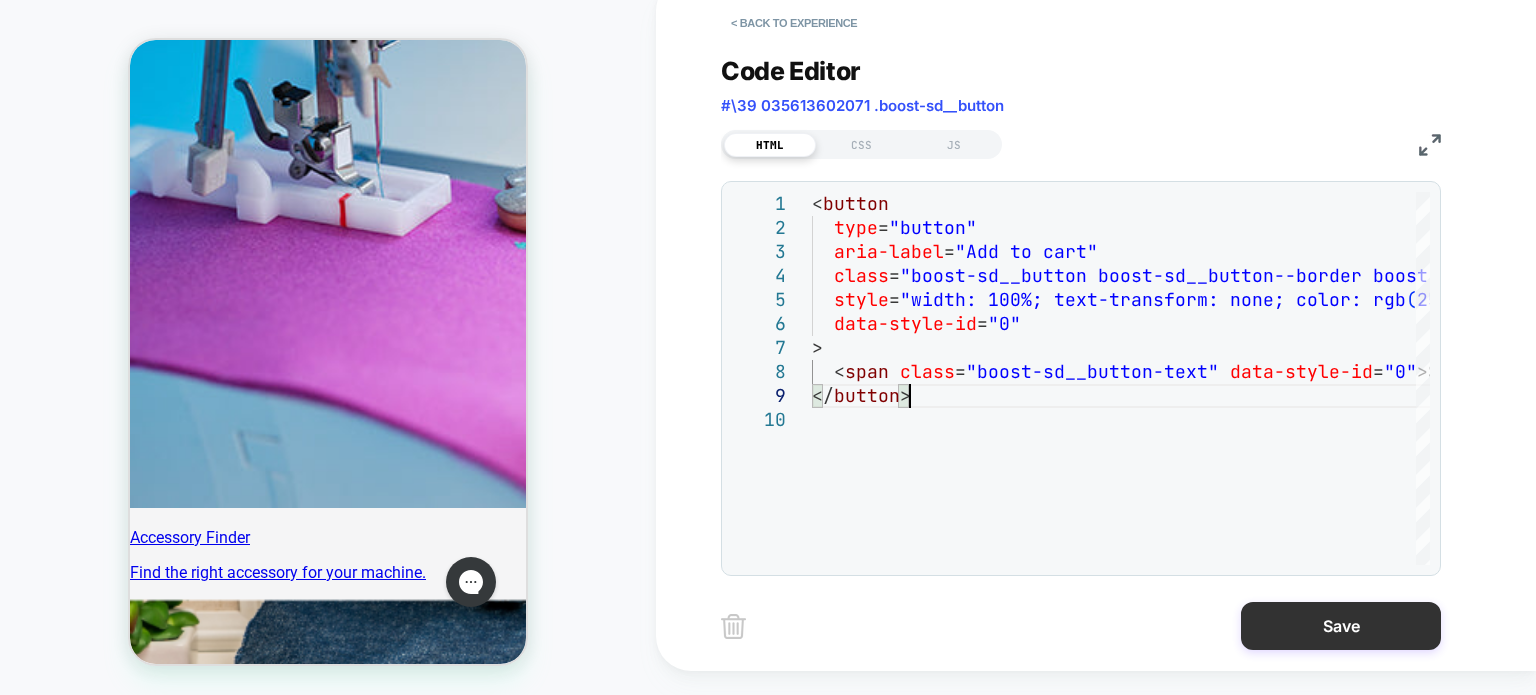 click on "Save" at bounding box center [1341, 626] 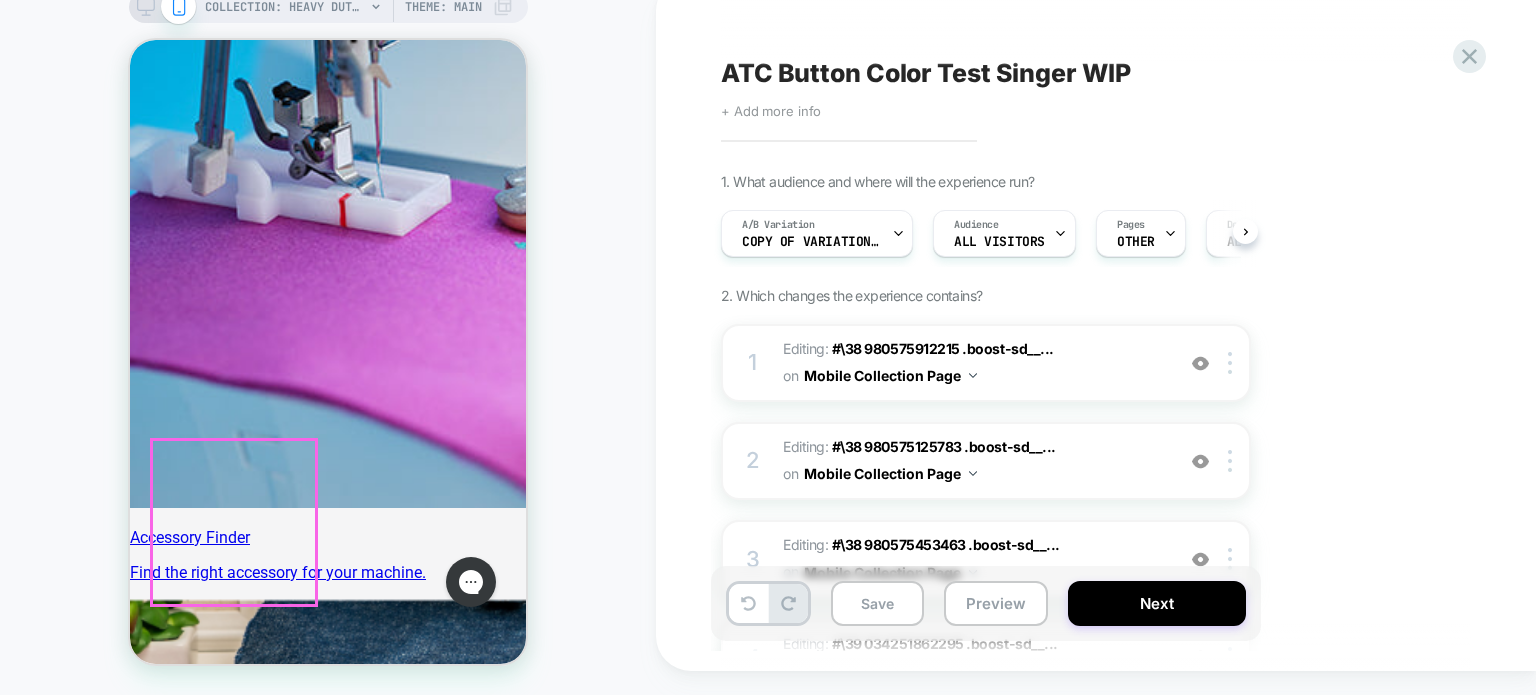 scroll, scrollTop: 0, scrollLeft: 0, axis: both 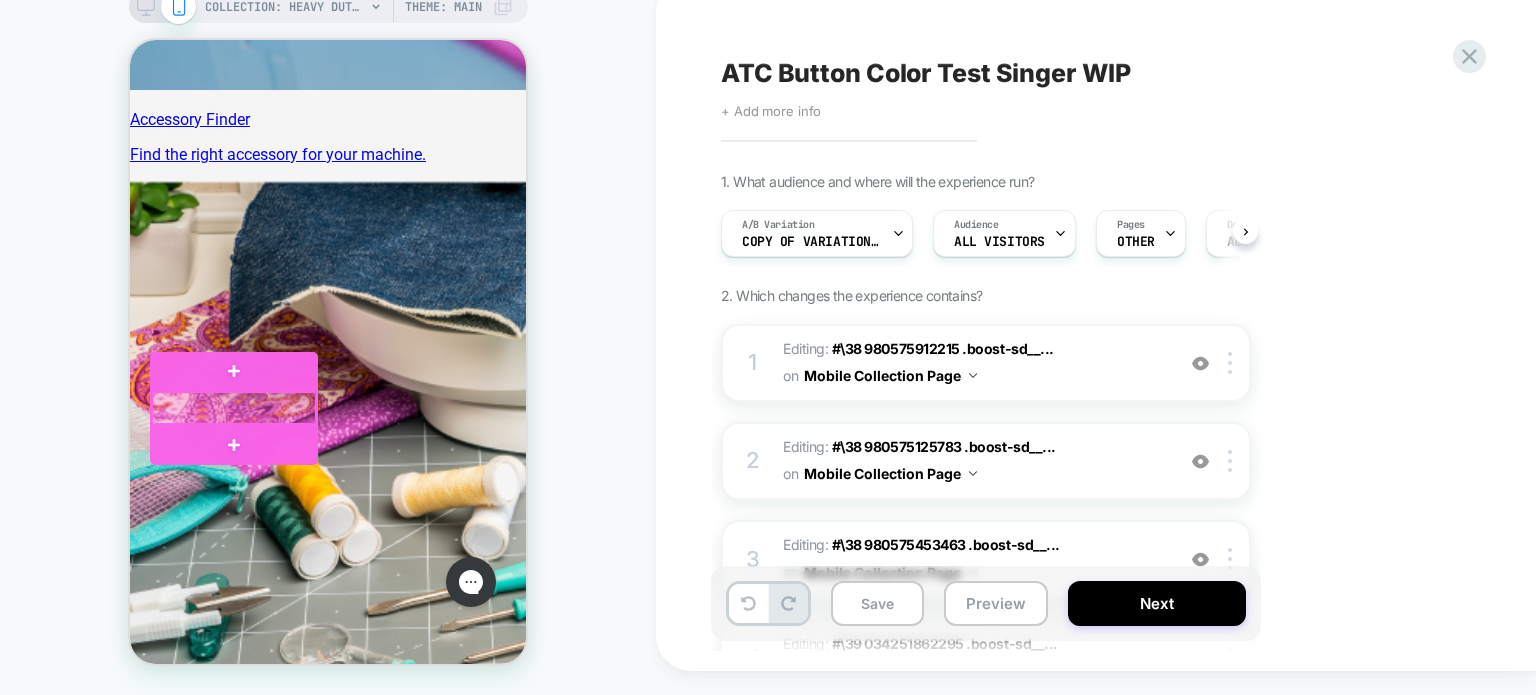 click at bounding box center [234, 408] 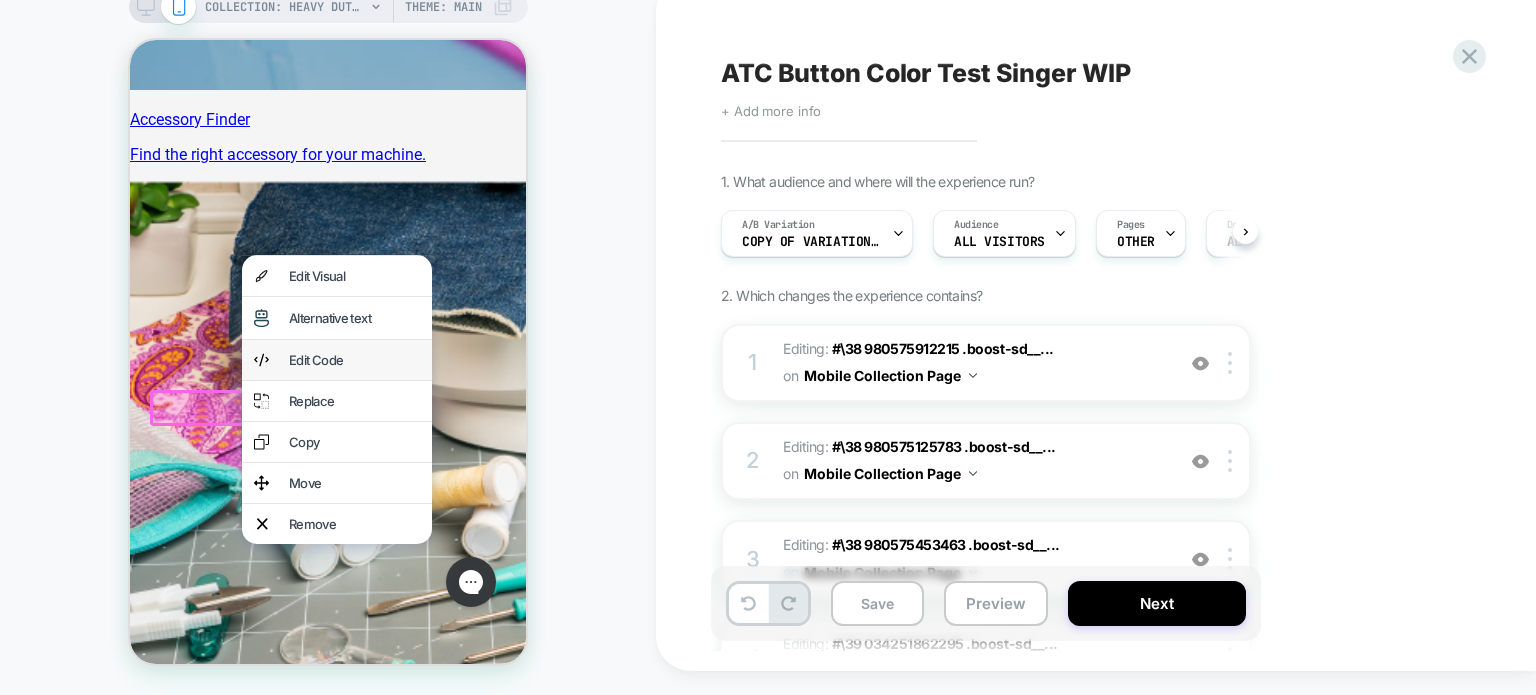 click on "Edit Code" at bounding box center (354, 360) 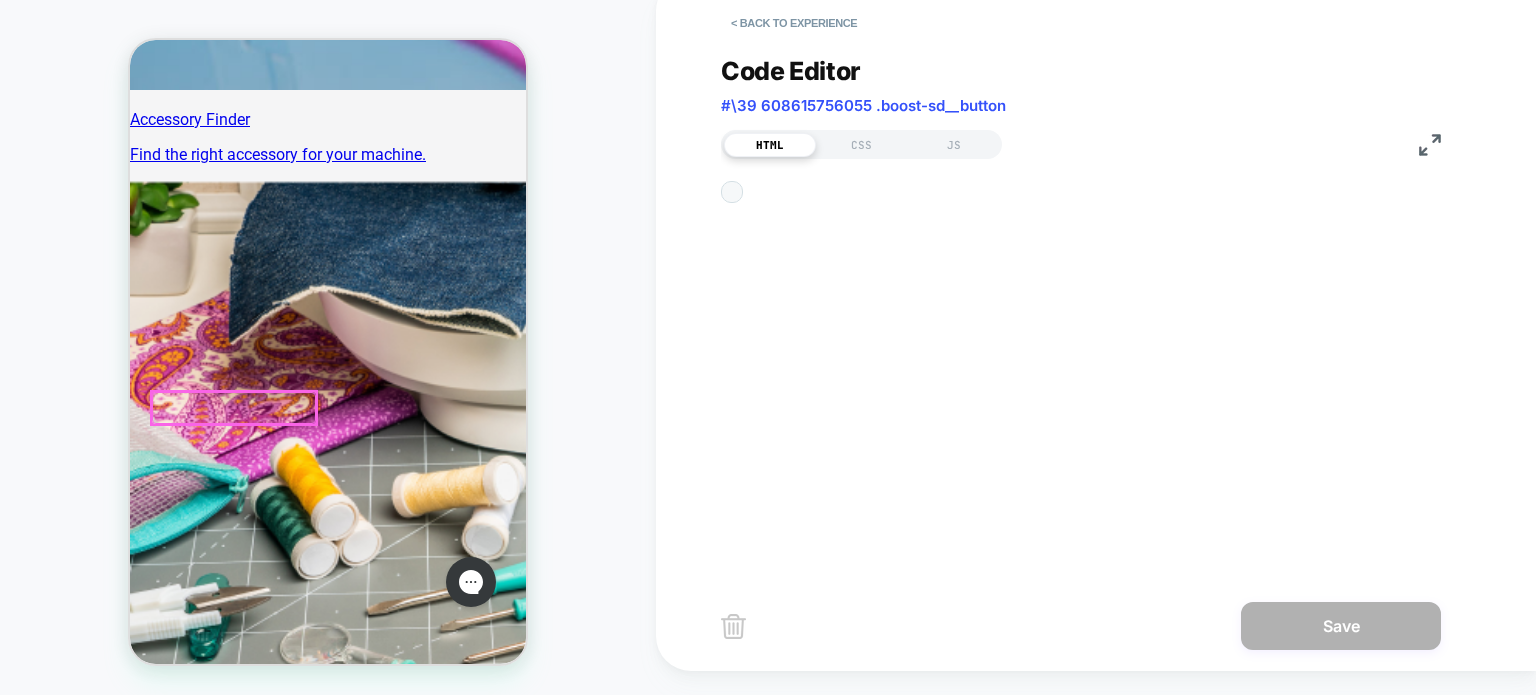 scroll, scrollTop: 4836, scrollLeft: 0, axis: vertical 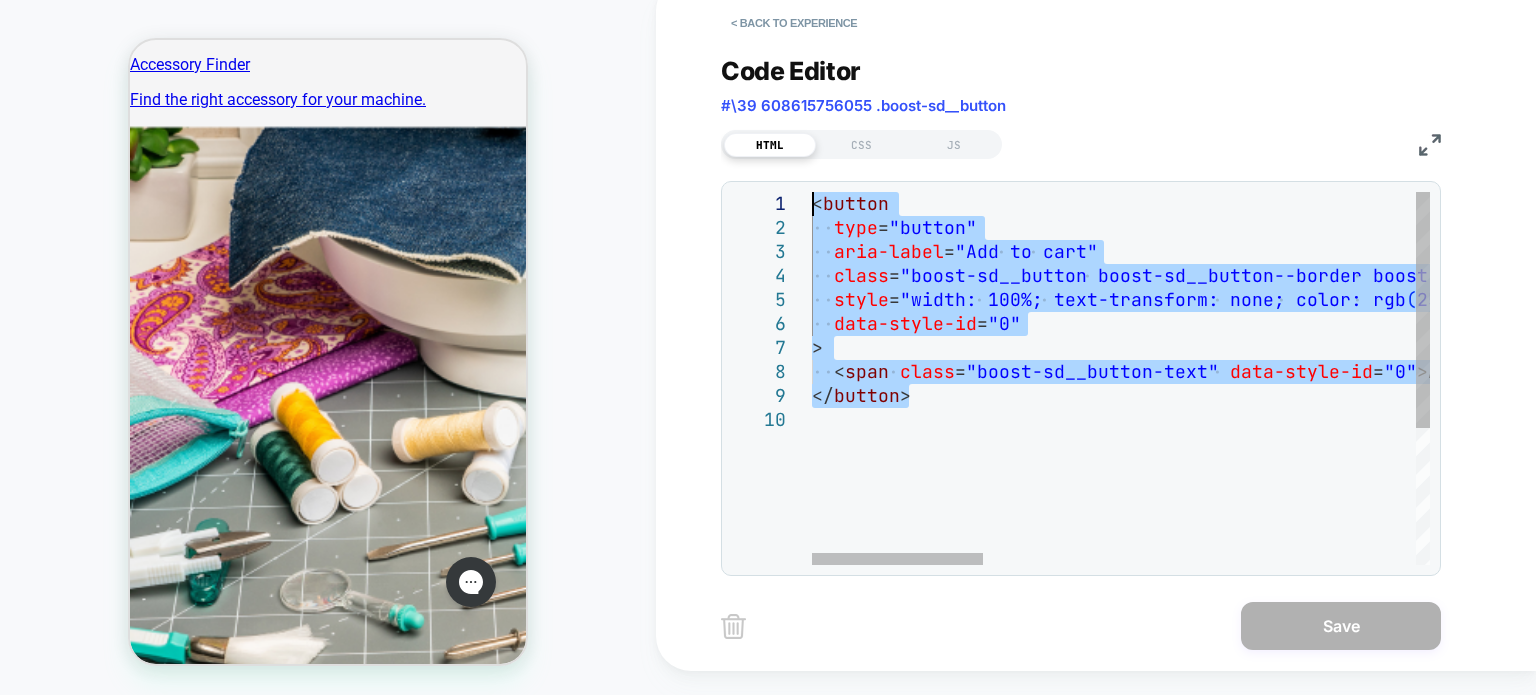 drag, startPoint x: 927, startPoint y: 399, endPoint x: 782, endPoint y: 181, distance: 261.81863 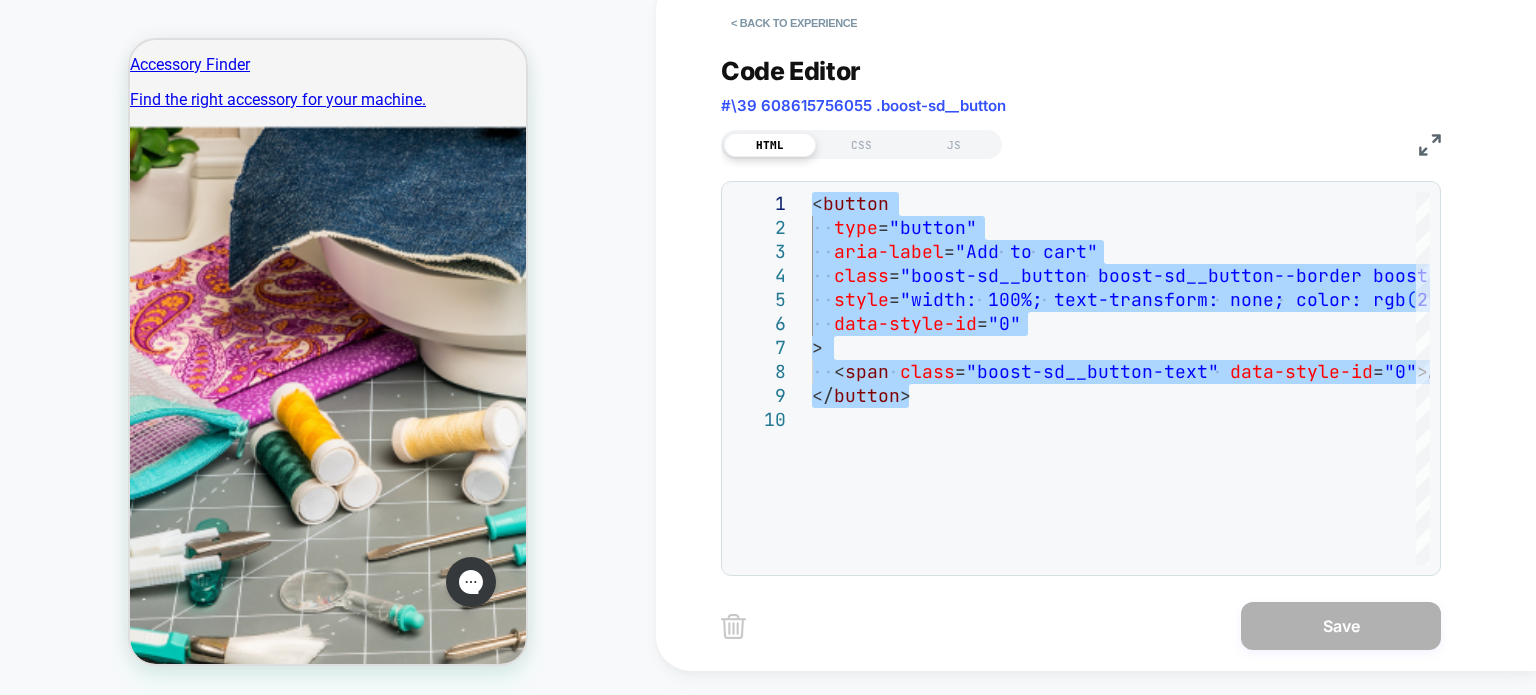 type on "**********" 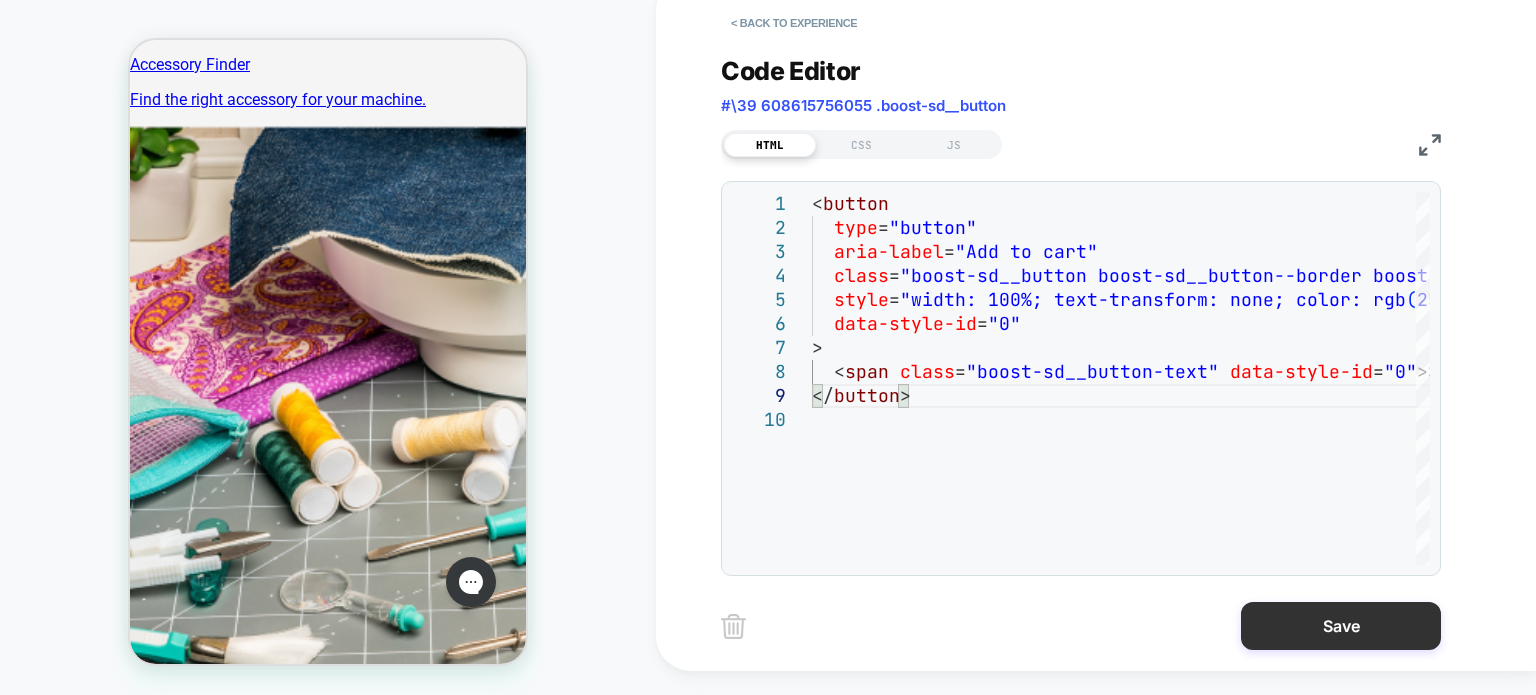 click on "Save" at bounding box center (1341, 626) 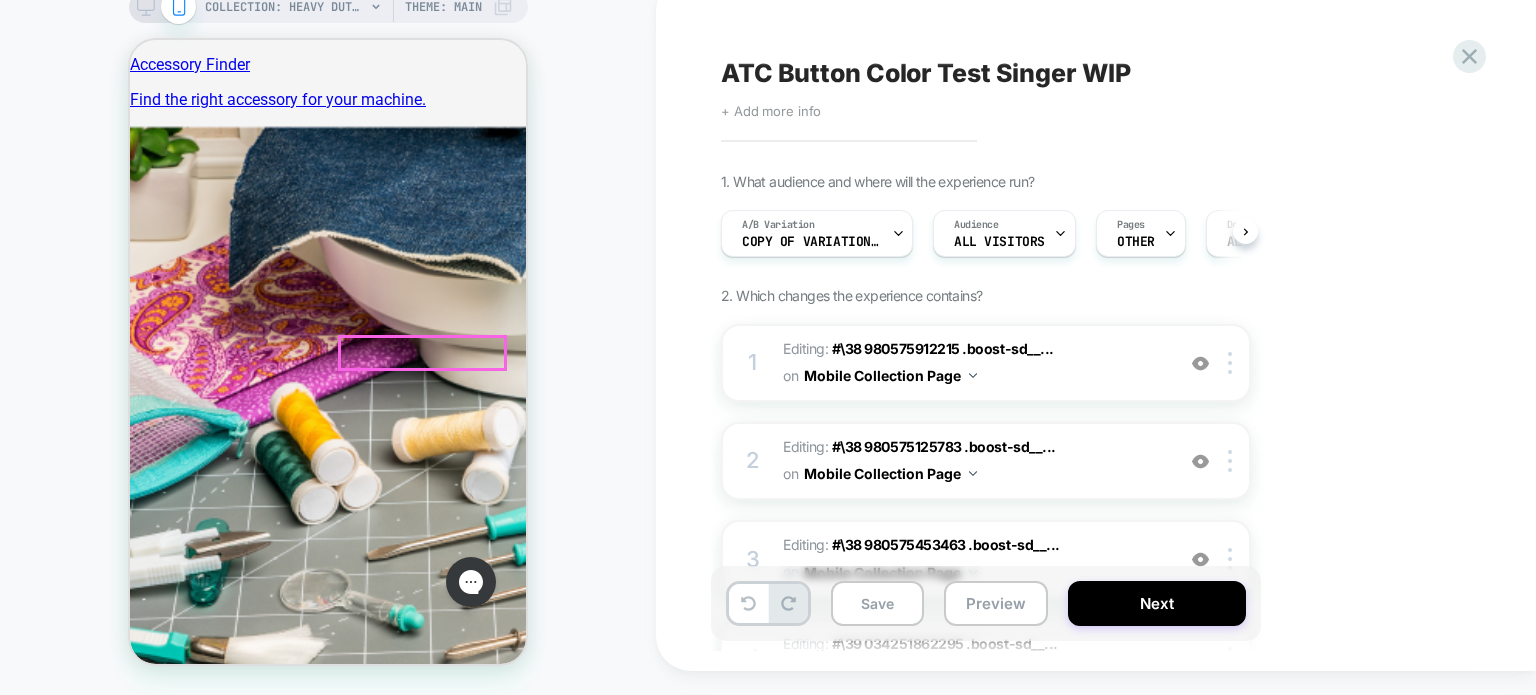 scroll, scrollTop: 0, scrollLeft: 0, axis: both 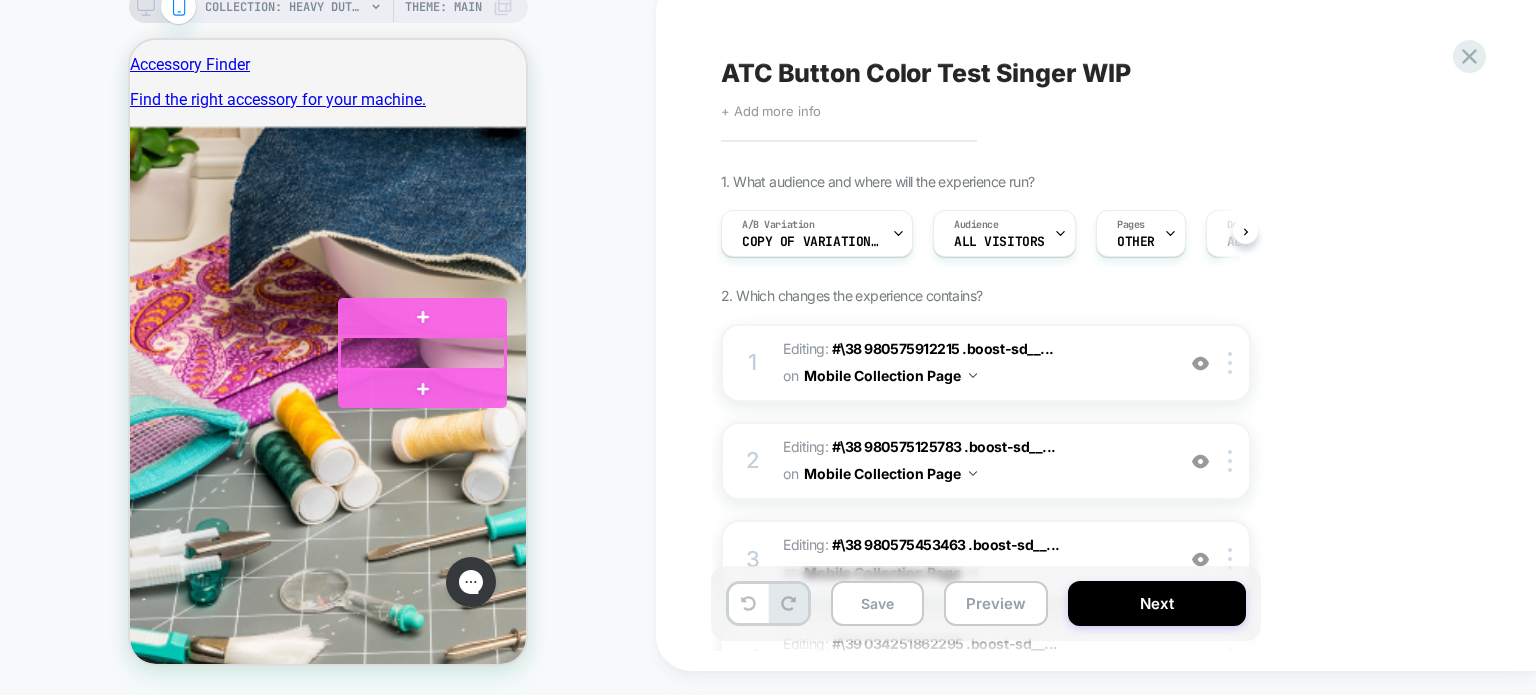 click at bounding box center [422, 353] 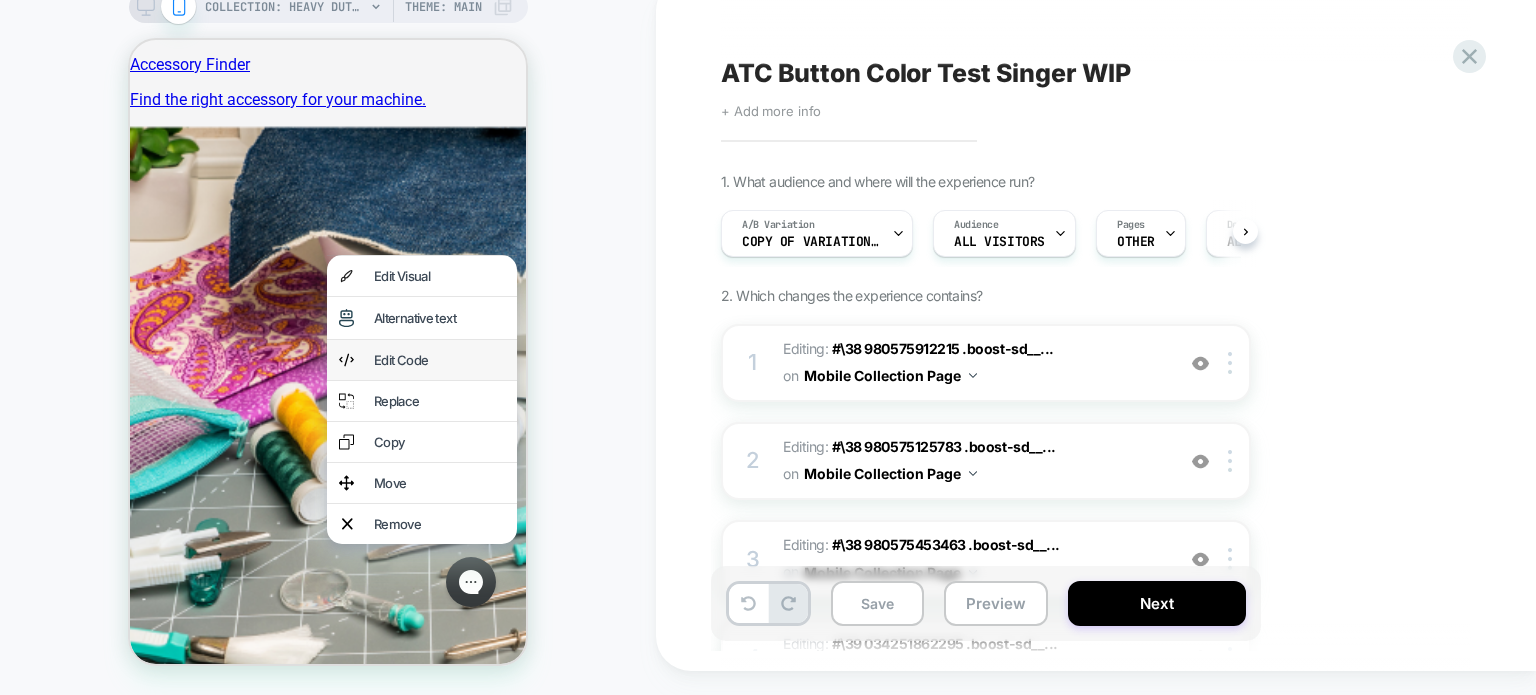 click on "Edit Code" at bounding box center [439, 360] 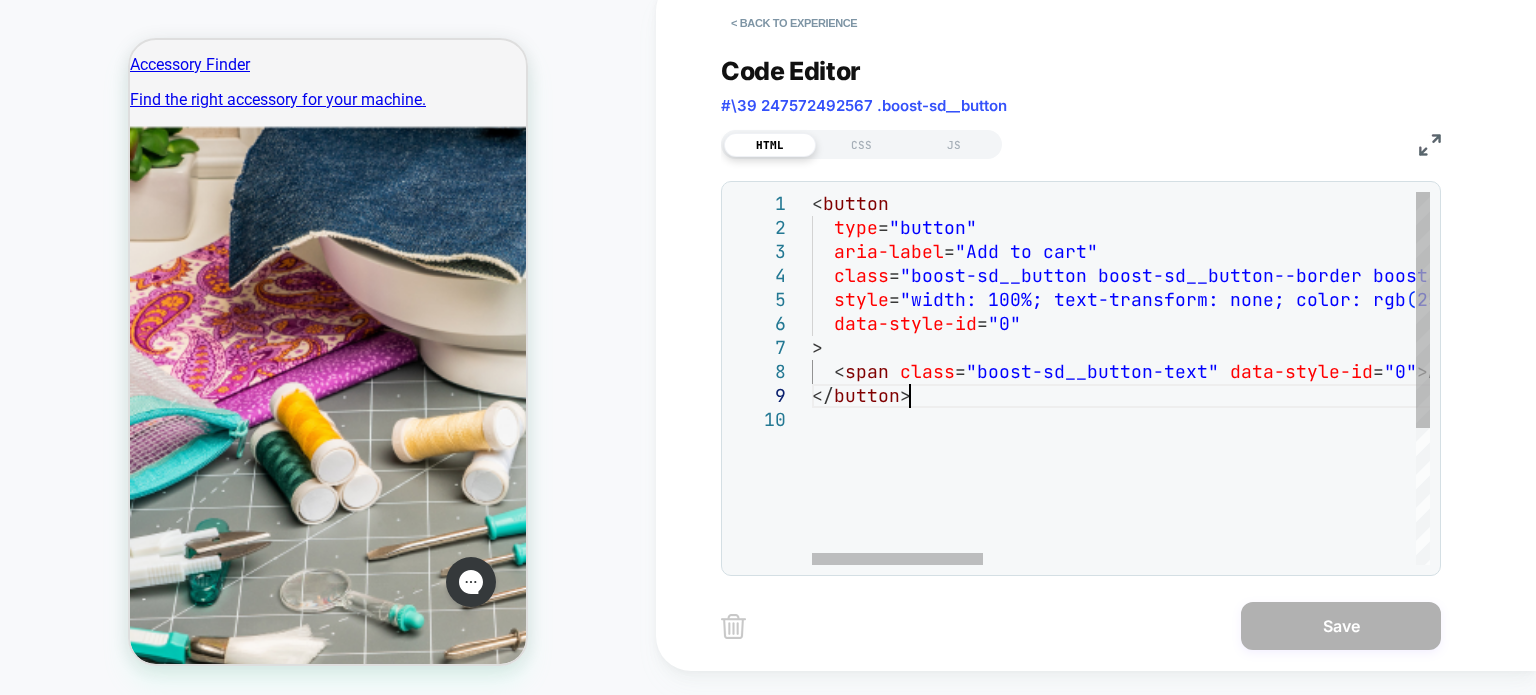 scroll, scrollTop: 0, scrollLeft: 0, axis: both 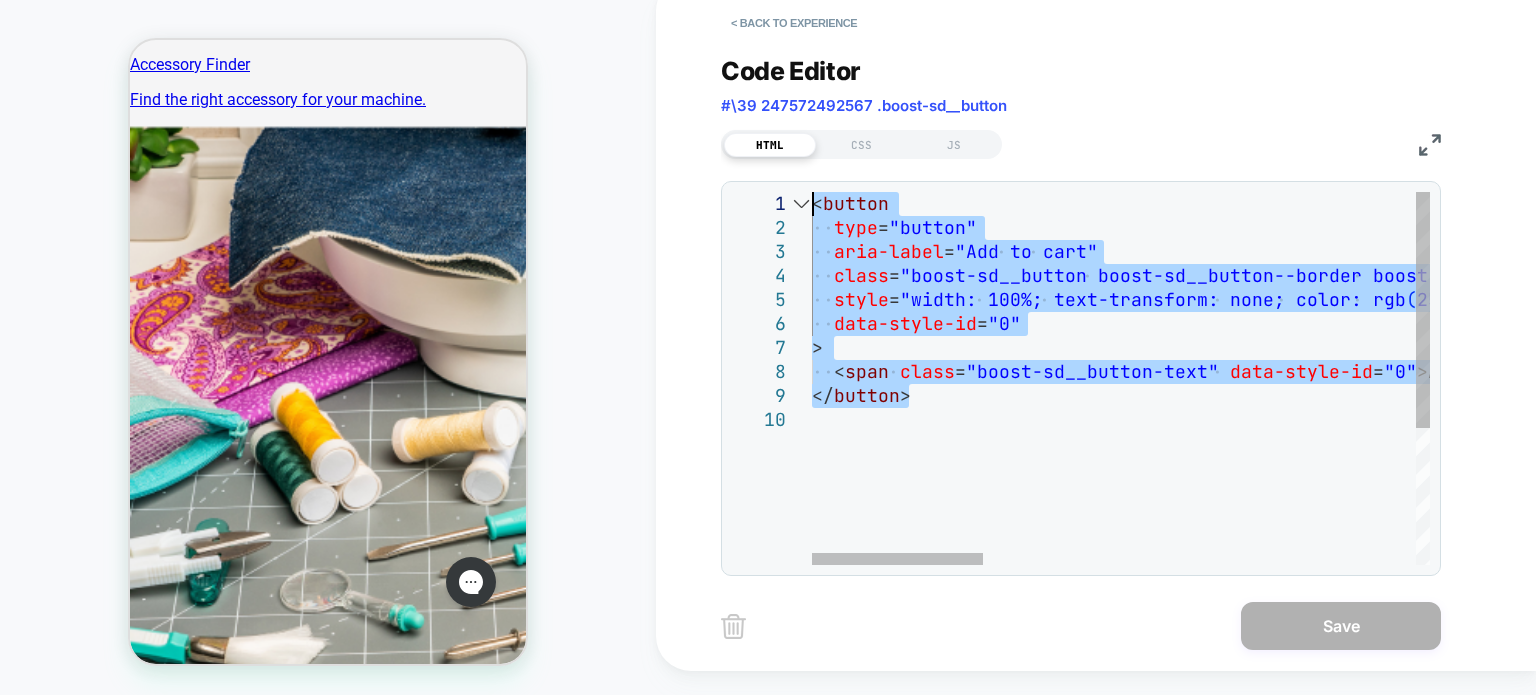 drag, startPoint x: 928, startPoint y: 404, endPoint x: 734, endPoint y: 208, distance: 275.77527 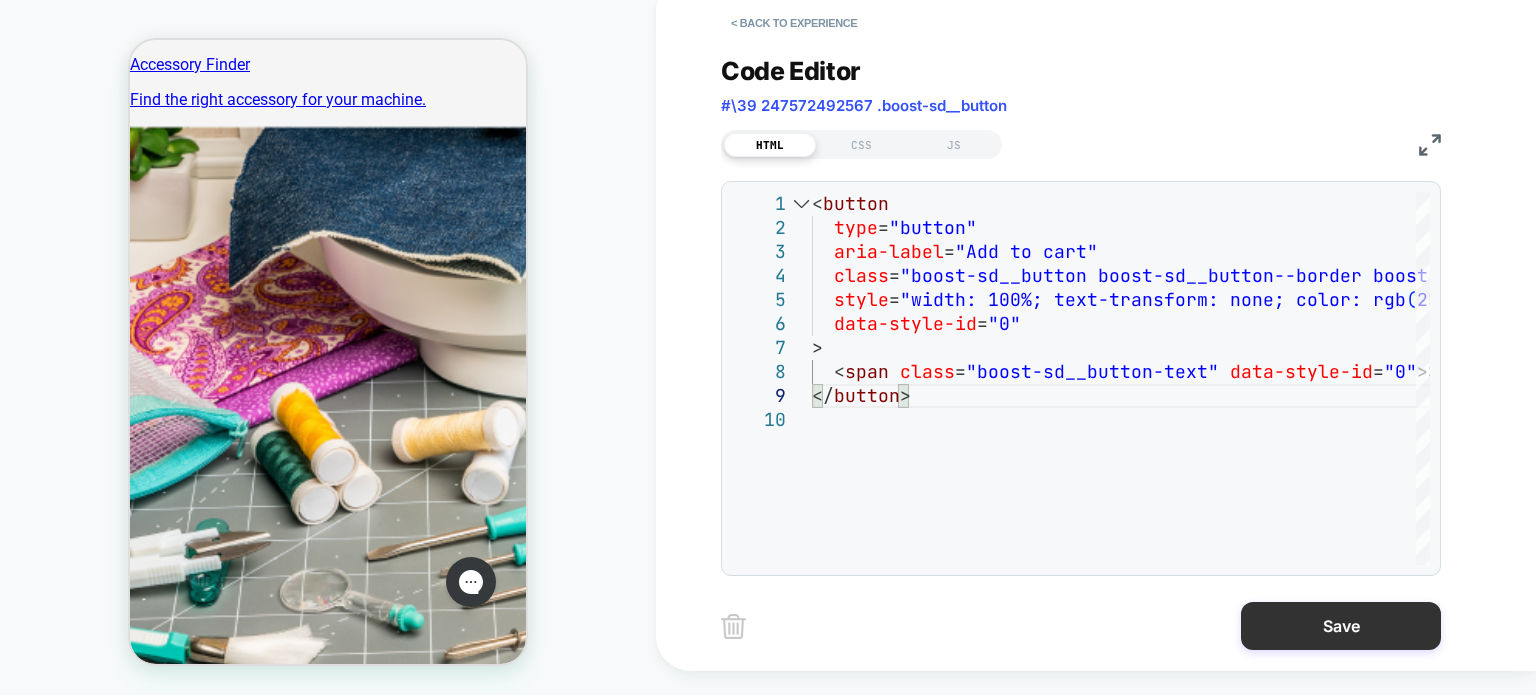 click on "Save" at bounding box center [1341, 626] 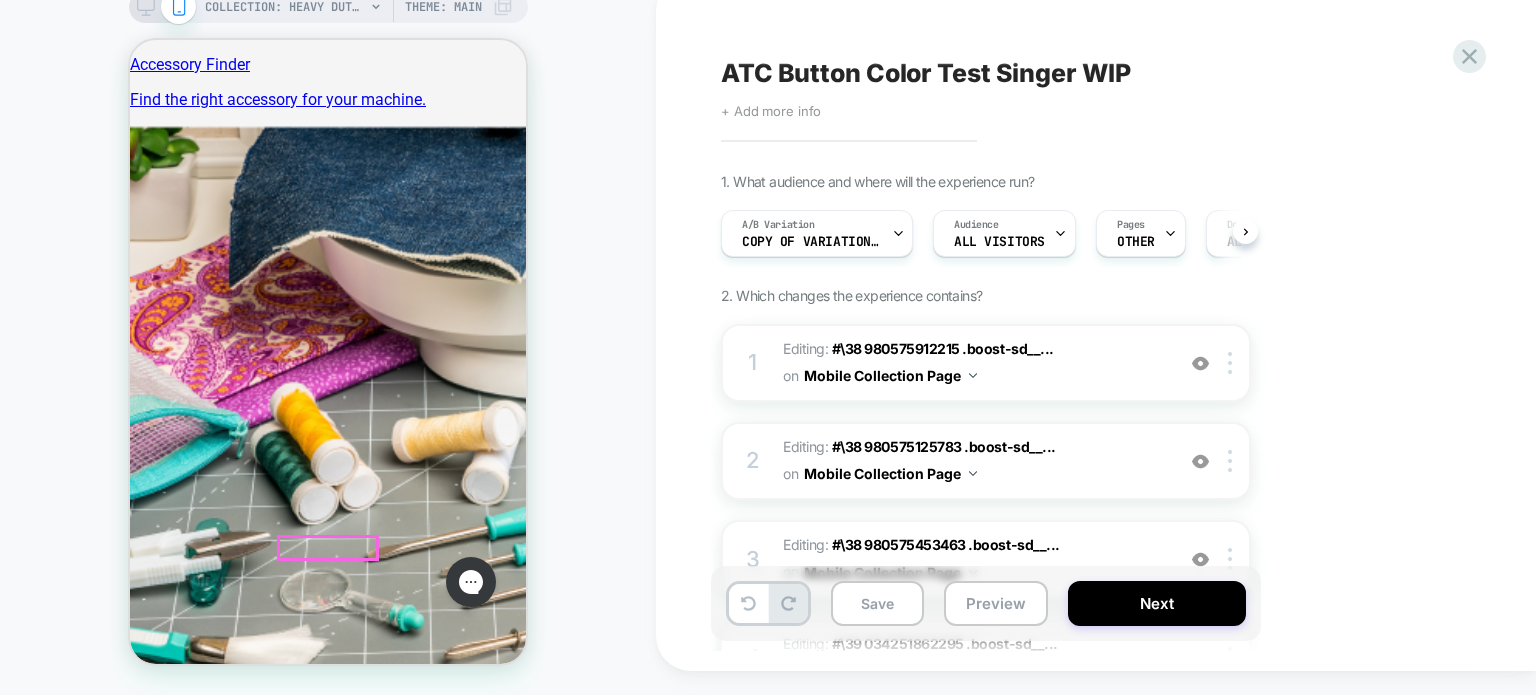 scroll, scrollTop: 0, scrollLeft: 0, axis: both 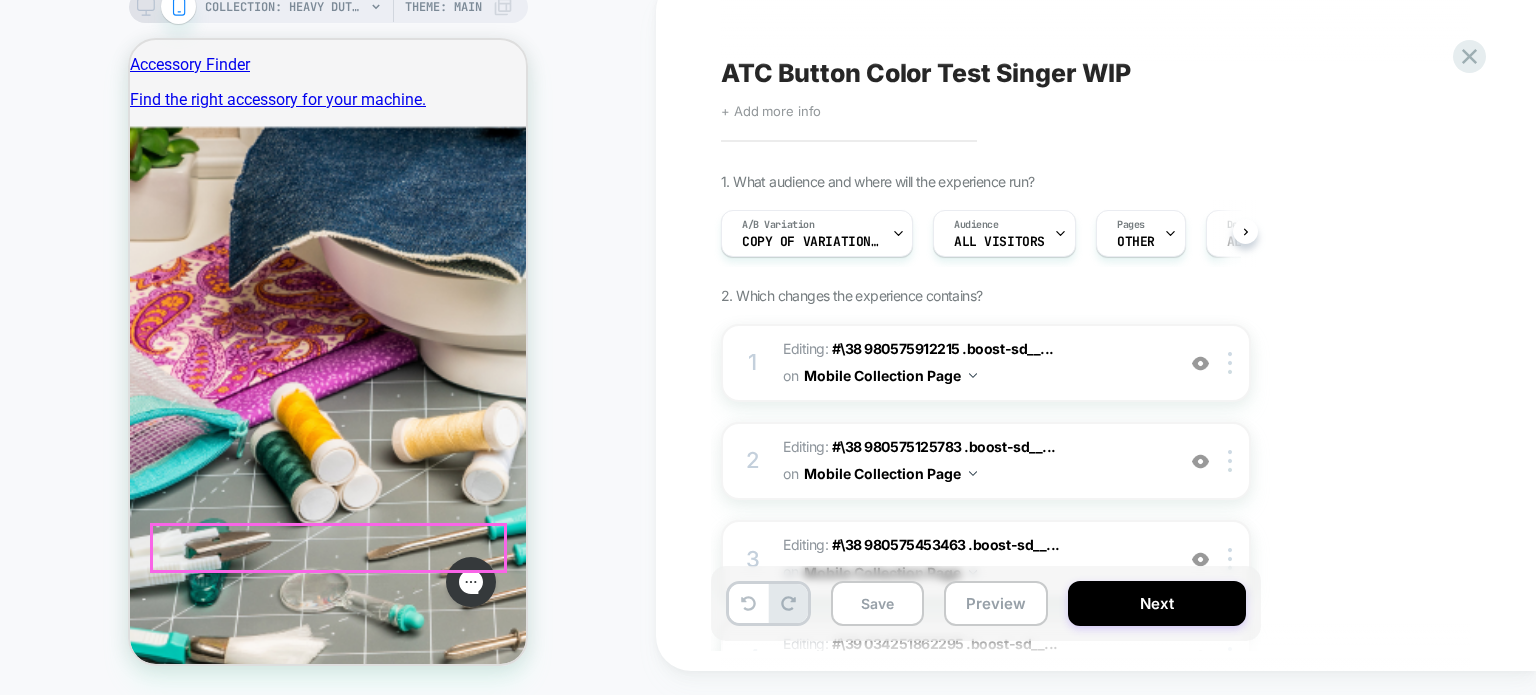 click on "Load More" at bounding box center [339, 16149] 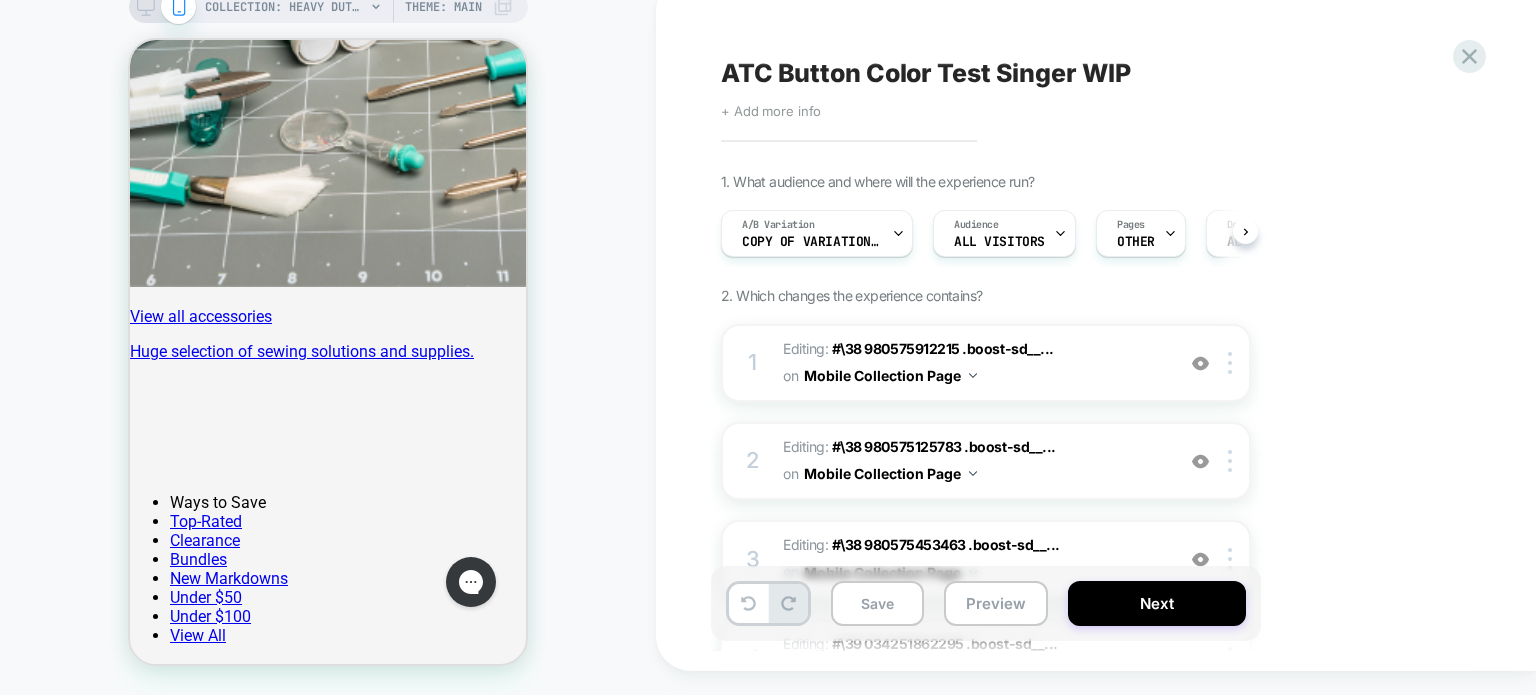 scroll, scrollTop: 5296, scrollLeft: 0, axis: vertical 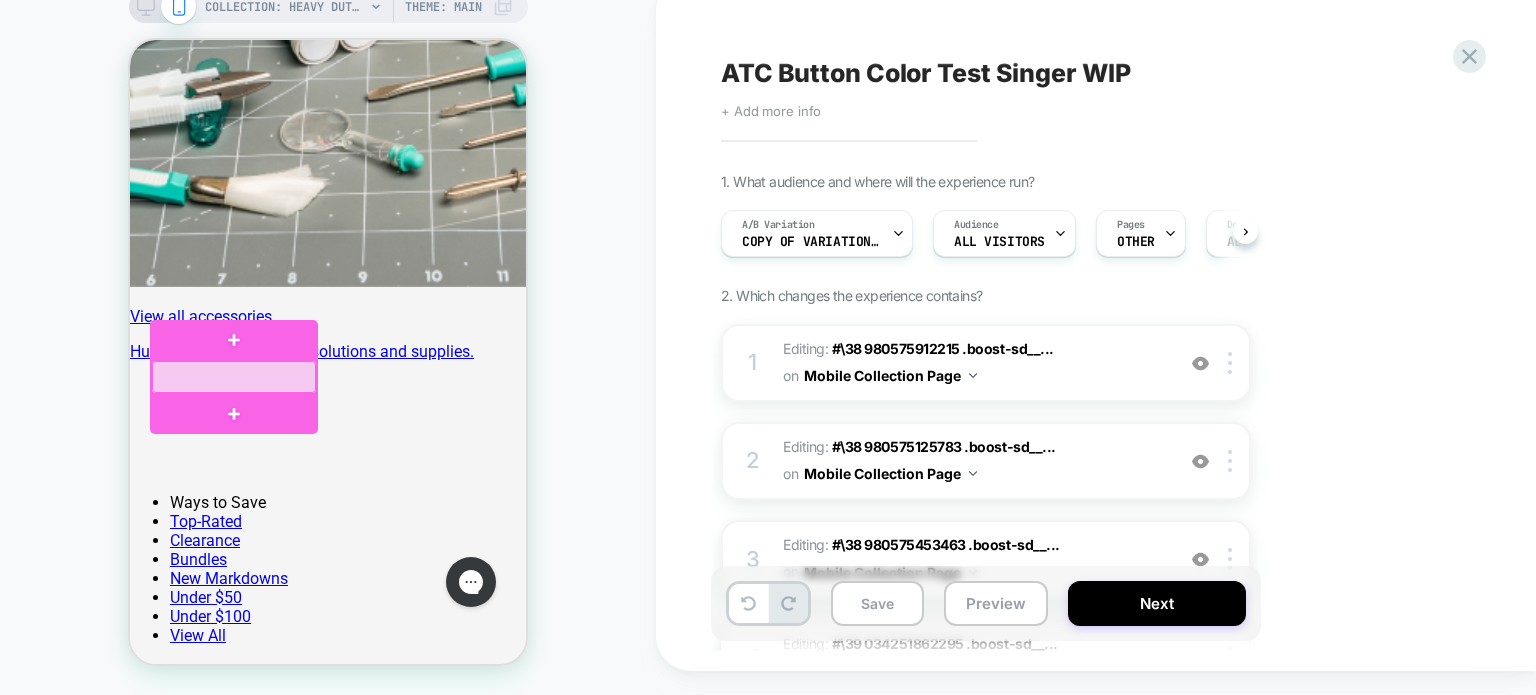 drag, startPoint x: 269, startPoint y: 372, endPoint x: 222, endPoint y: 377, distance: 47.26521 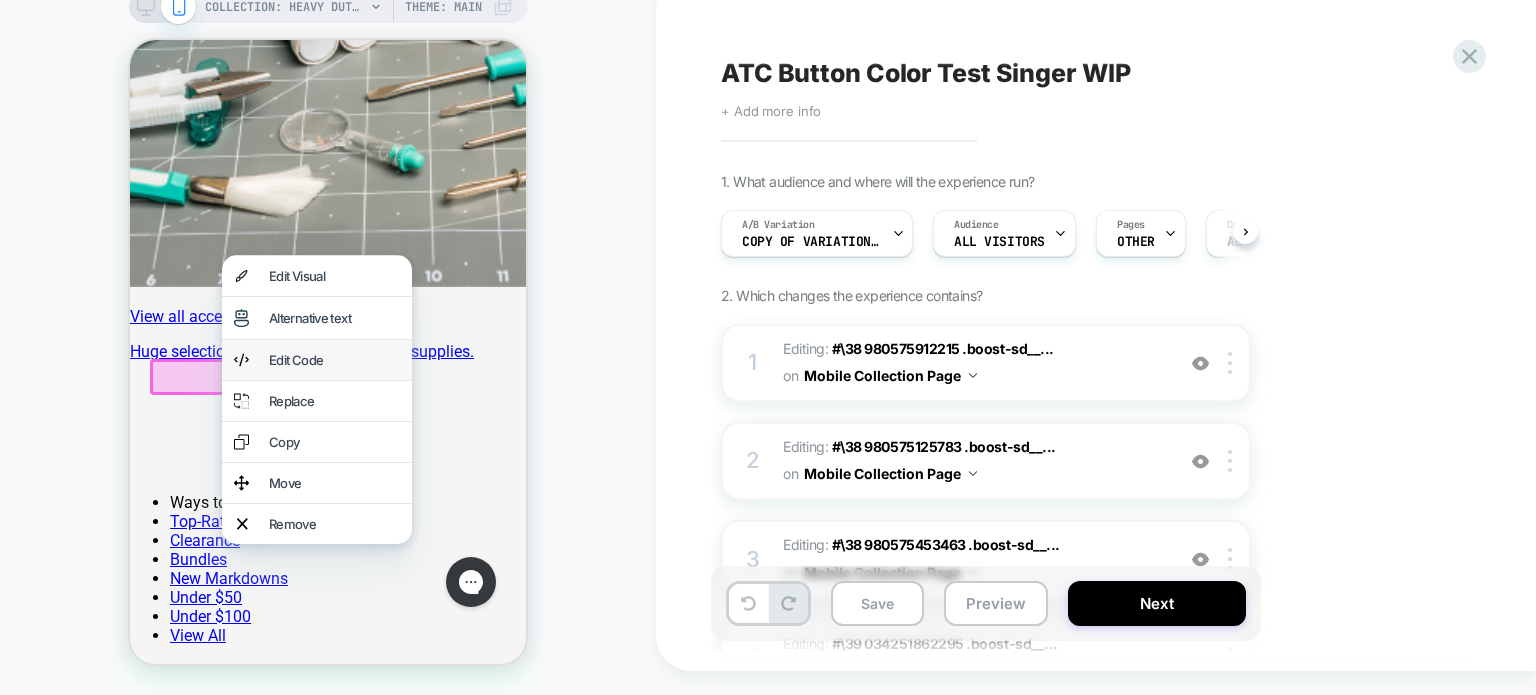 click on "Edit Code" at bounding box center (334, 360) 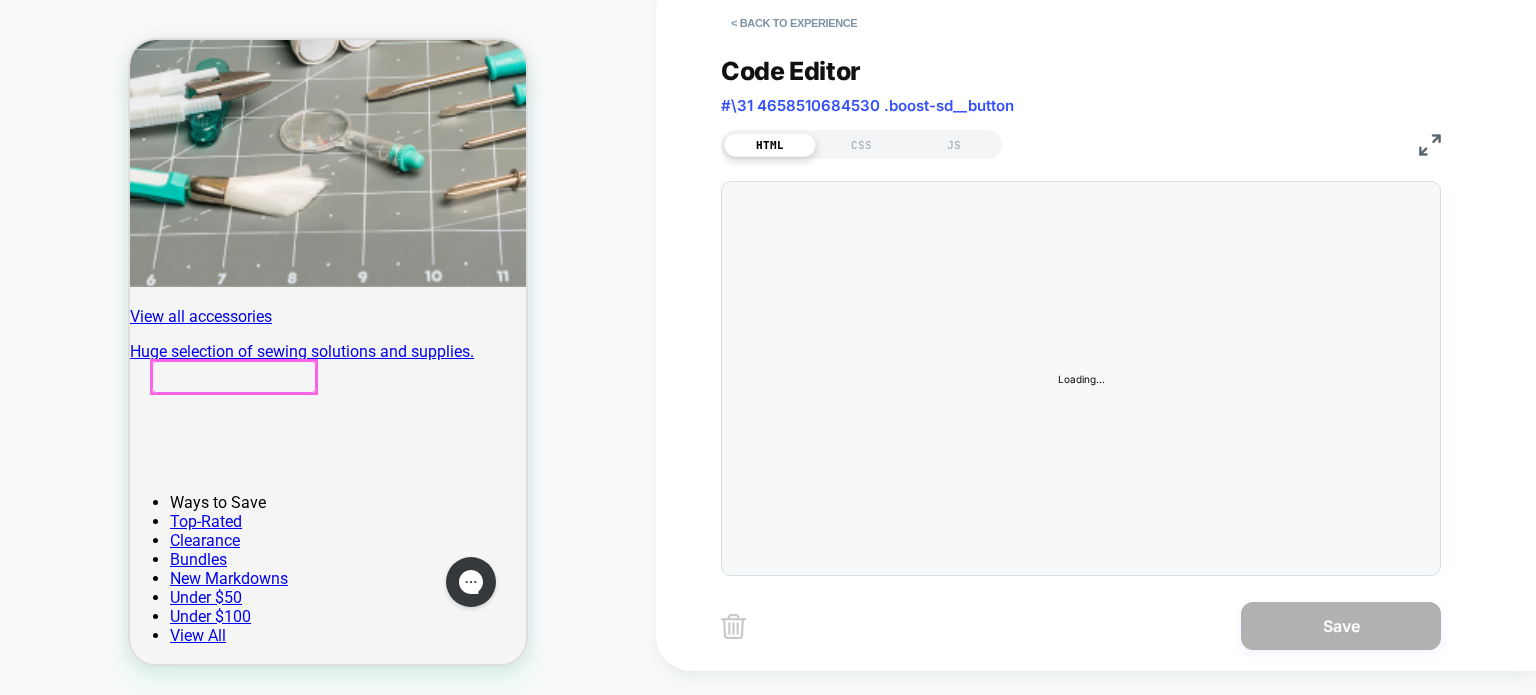 scroll, scrollTop: 5320, scrollLeft: 0, axis: vertical 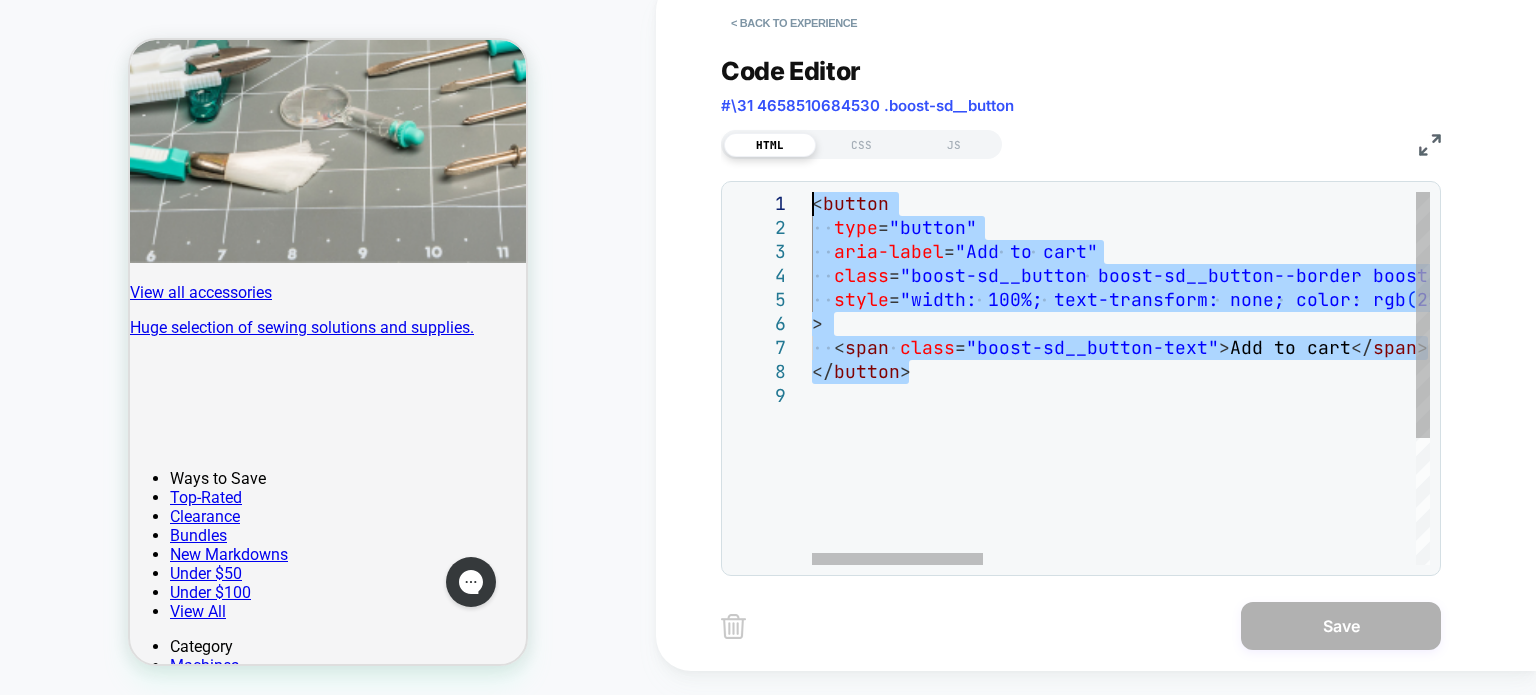 drag, startPoint x: 959, startPoint y: 371, endPoint x: 781, endPoint y: 163, distance: 273.76633 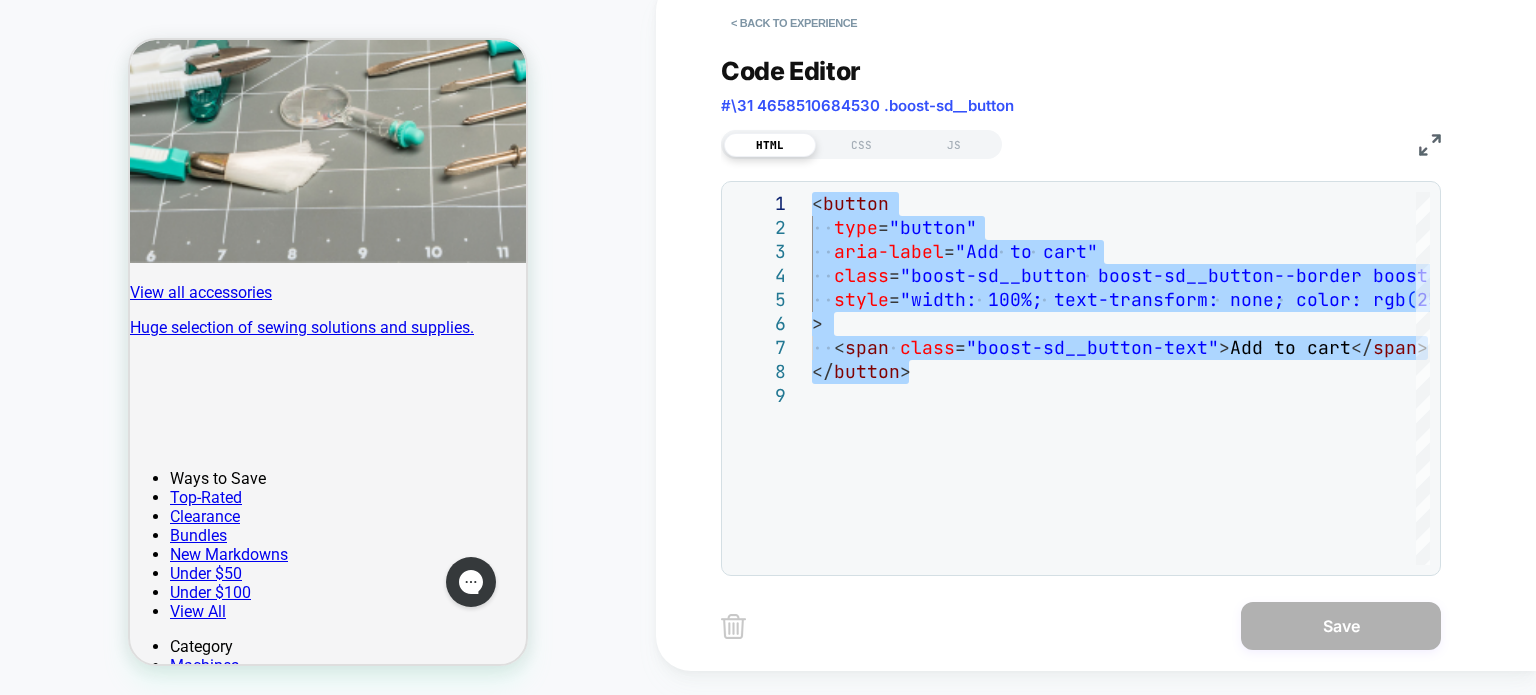 type on "**********" 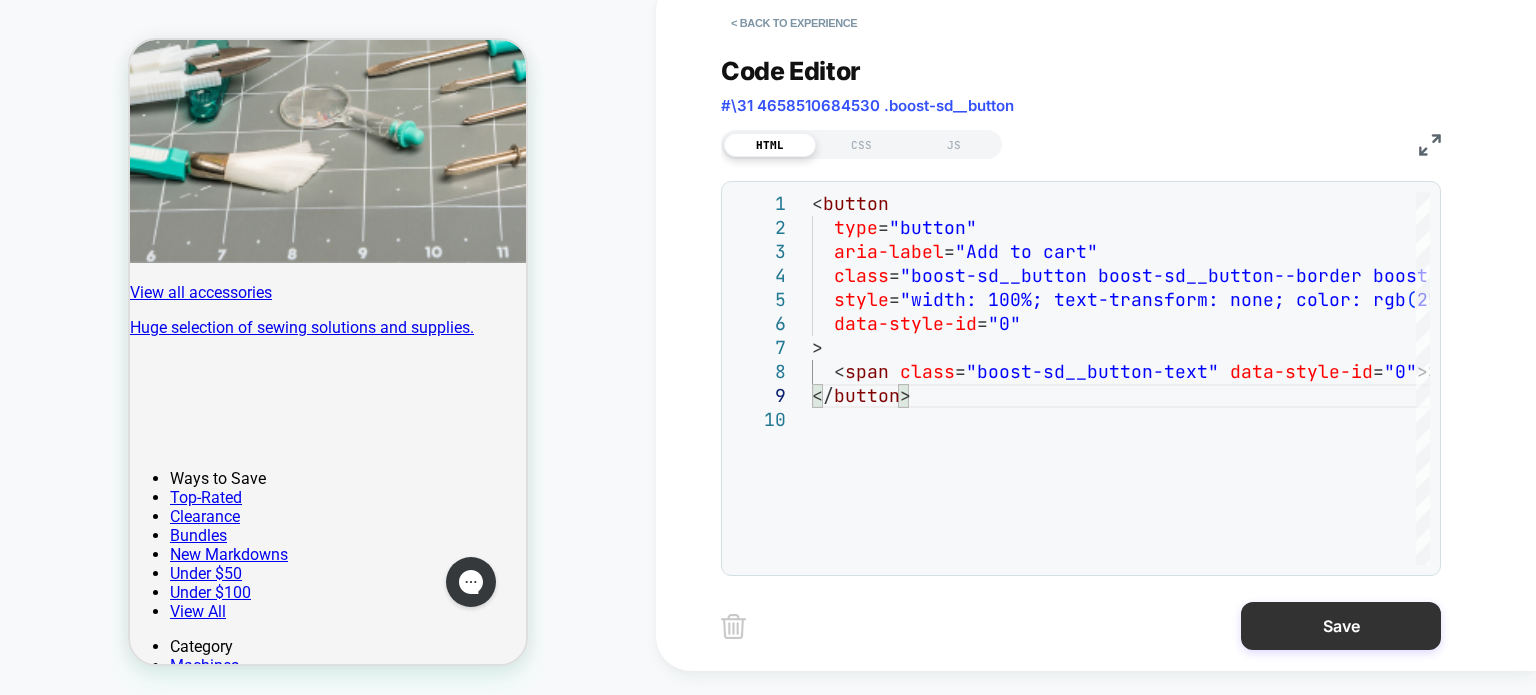 click on "Save" at bounding box center [1341, 626] 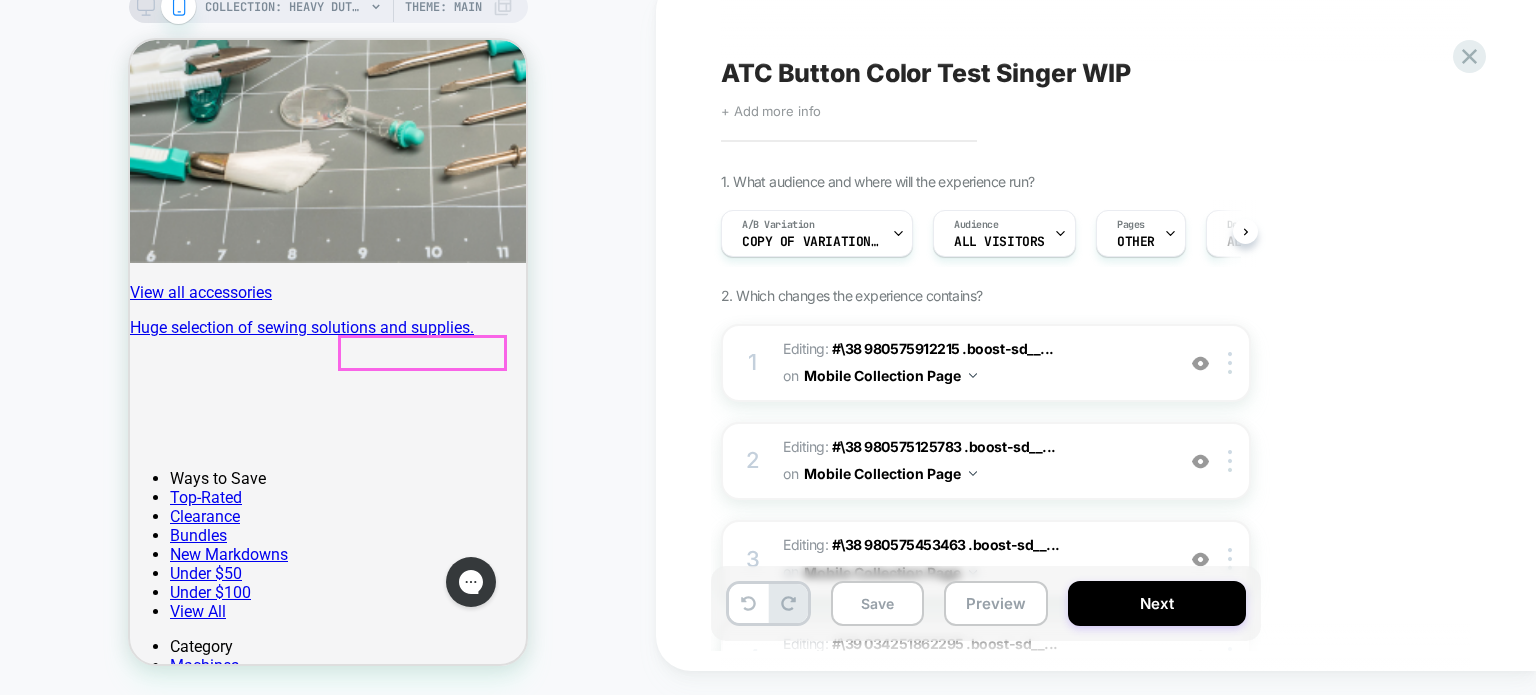 scroll, scrollTop: 0, scrollLeft: 0, axis: both 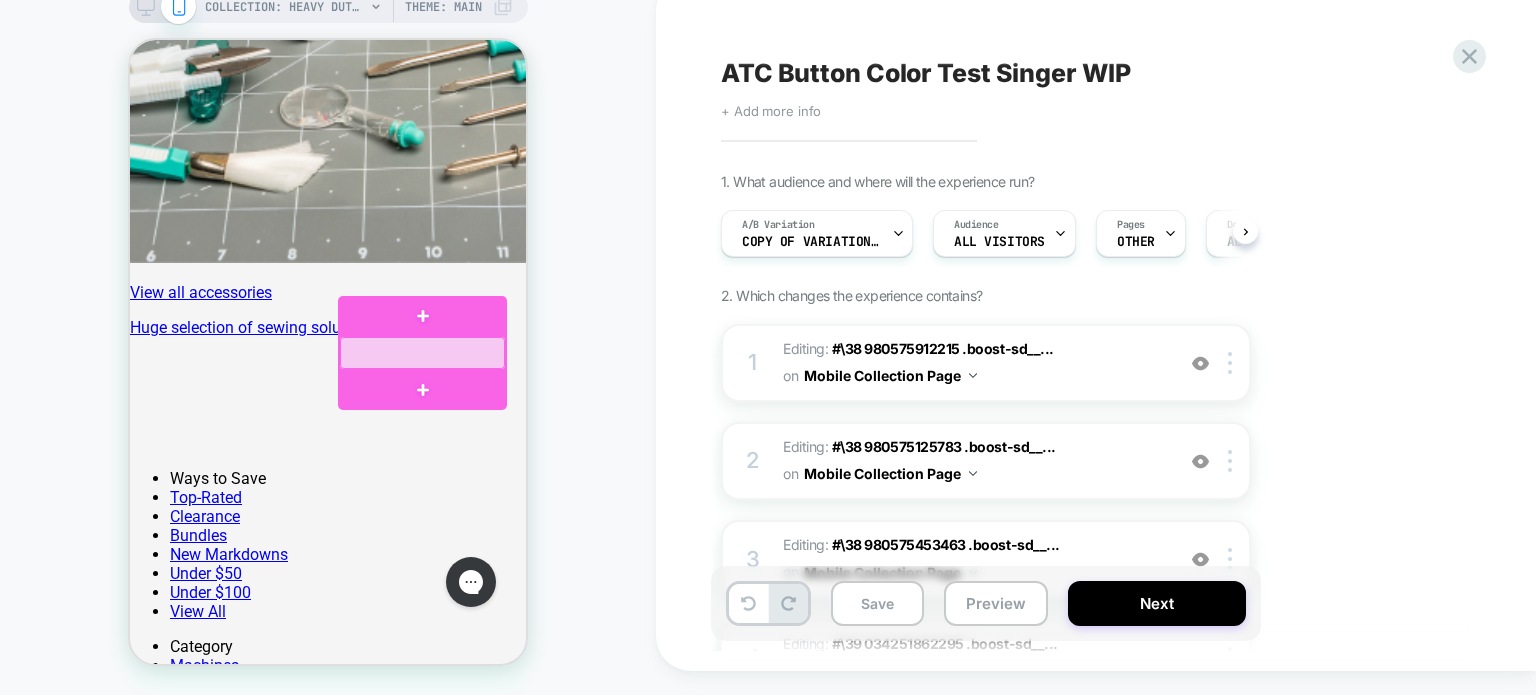 click at bounding box center (422, 353) 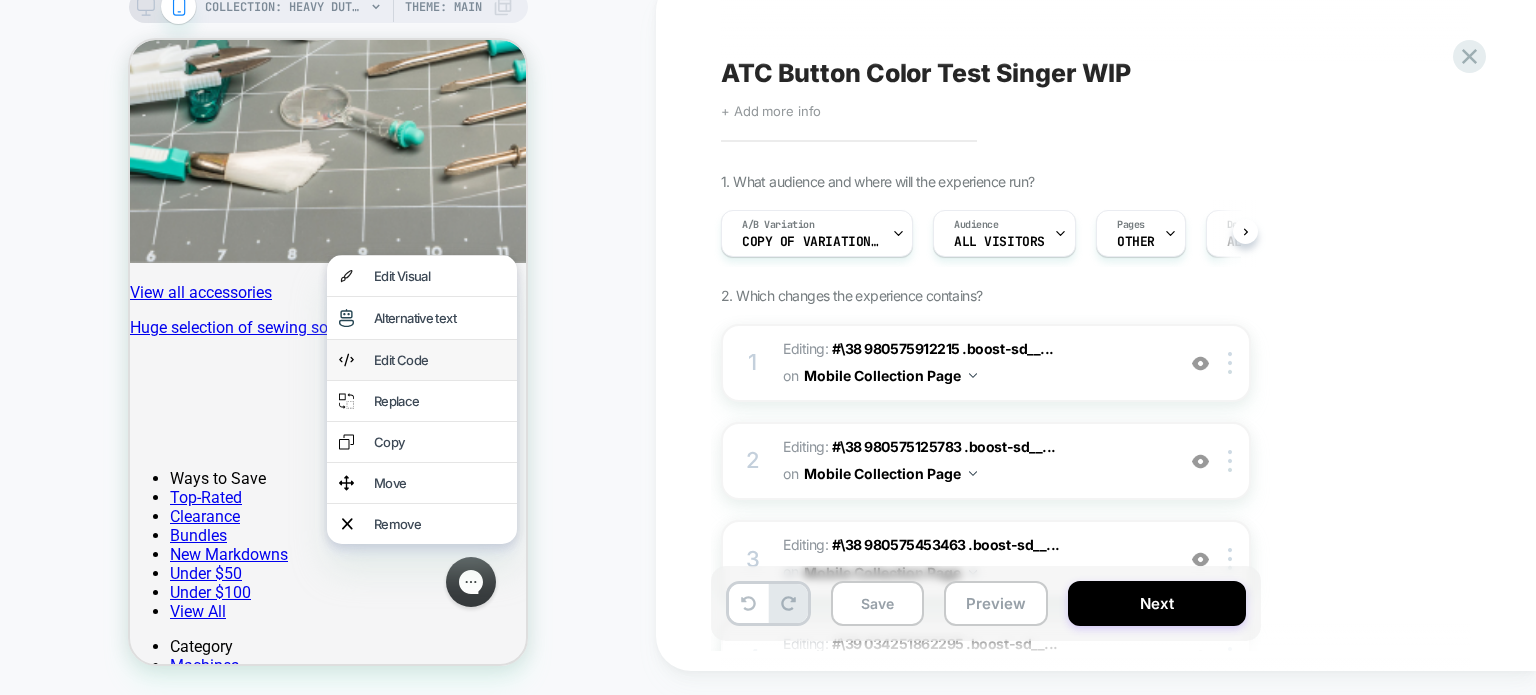 click on "Edit Code" at bounding box center [439, 360] 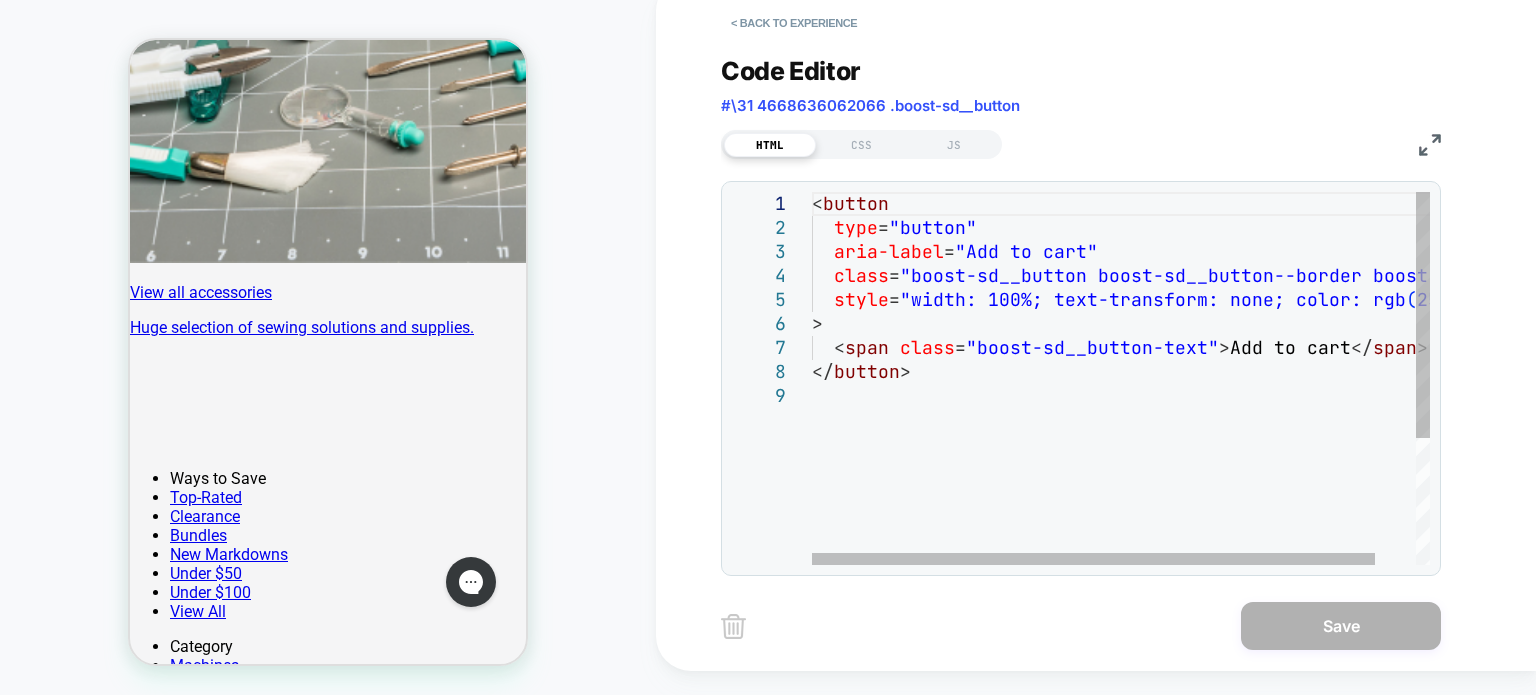 scroll, scrollTop: 0, scrollLeft: 0, axis: both 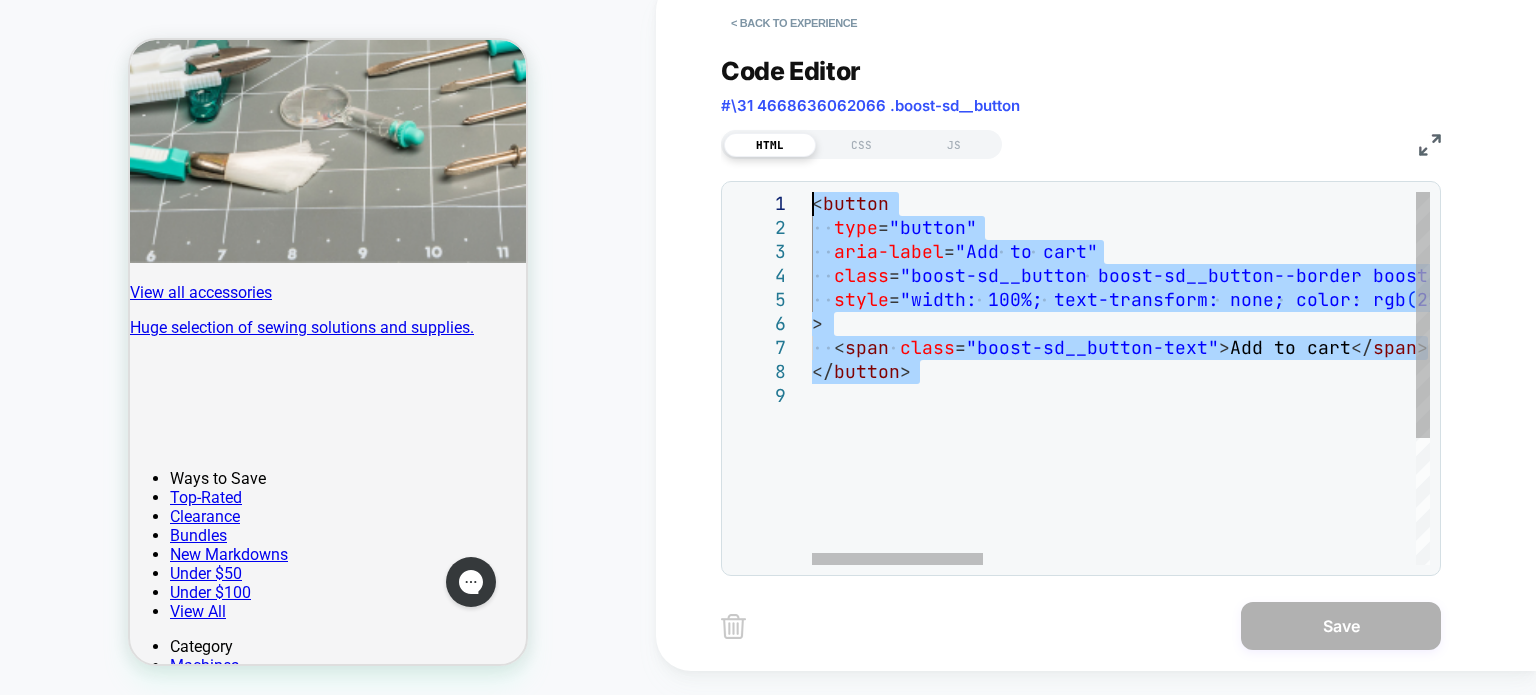 drag, startPoint x: 926, startPoint y: 384, endPoint x: 757, endPoint y: 155, distance: 284.6085 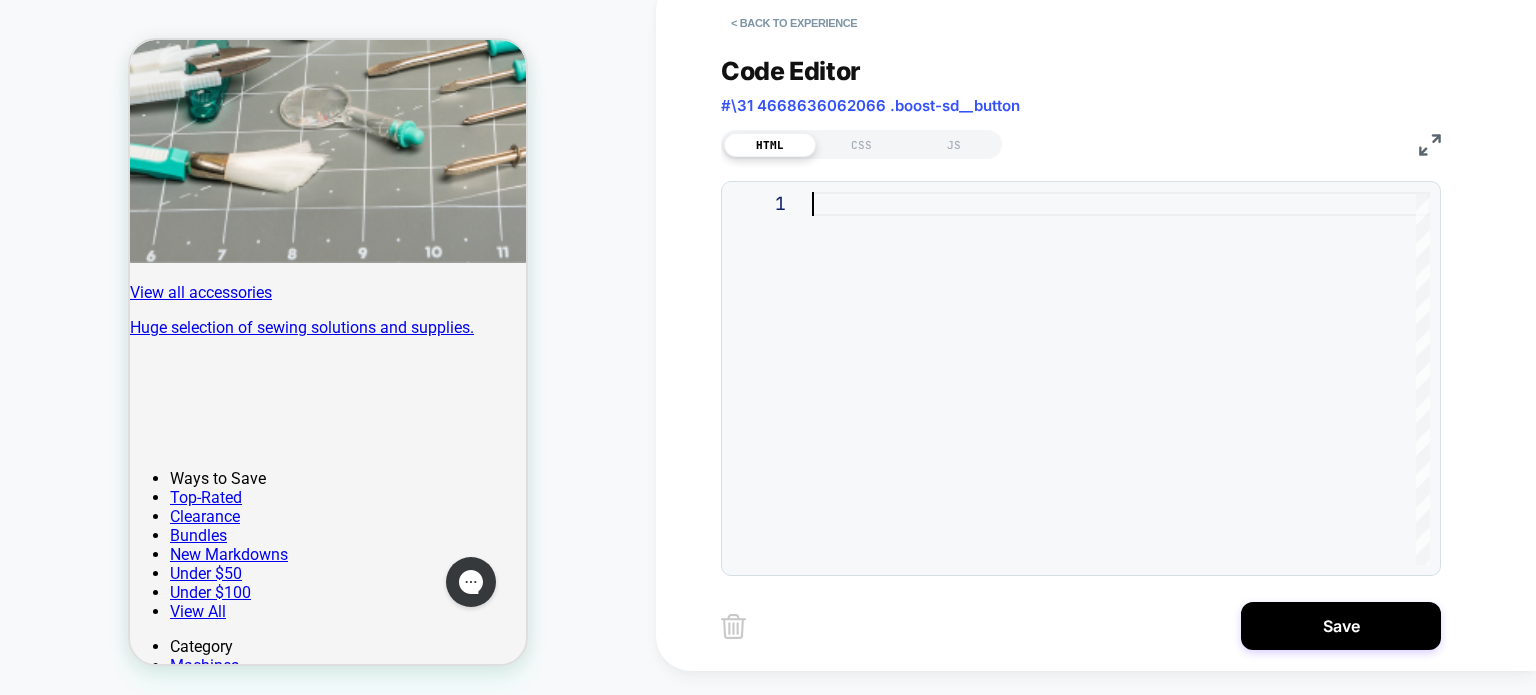 type on "**********" 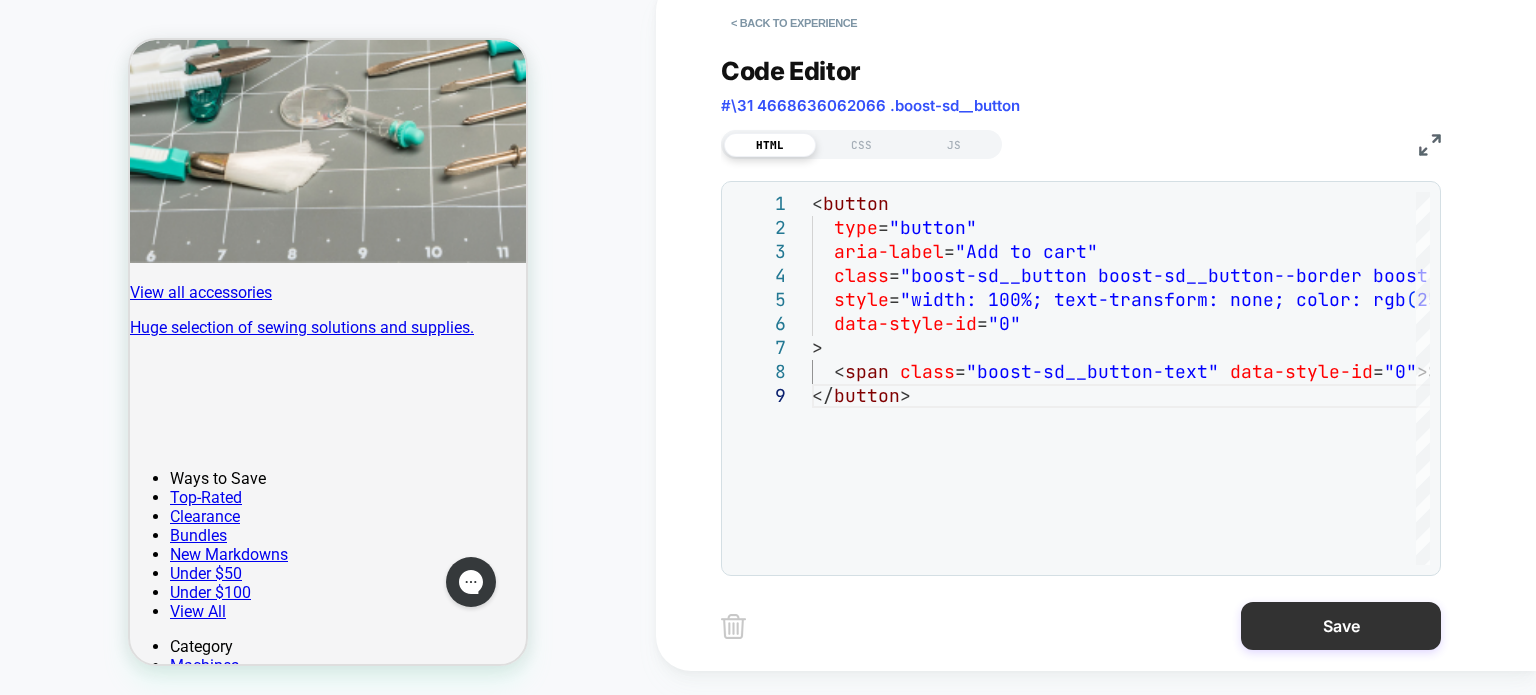 click on "Save" at bounding box center (1341, 626) 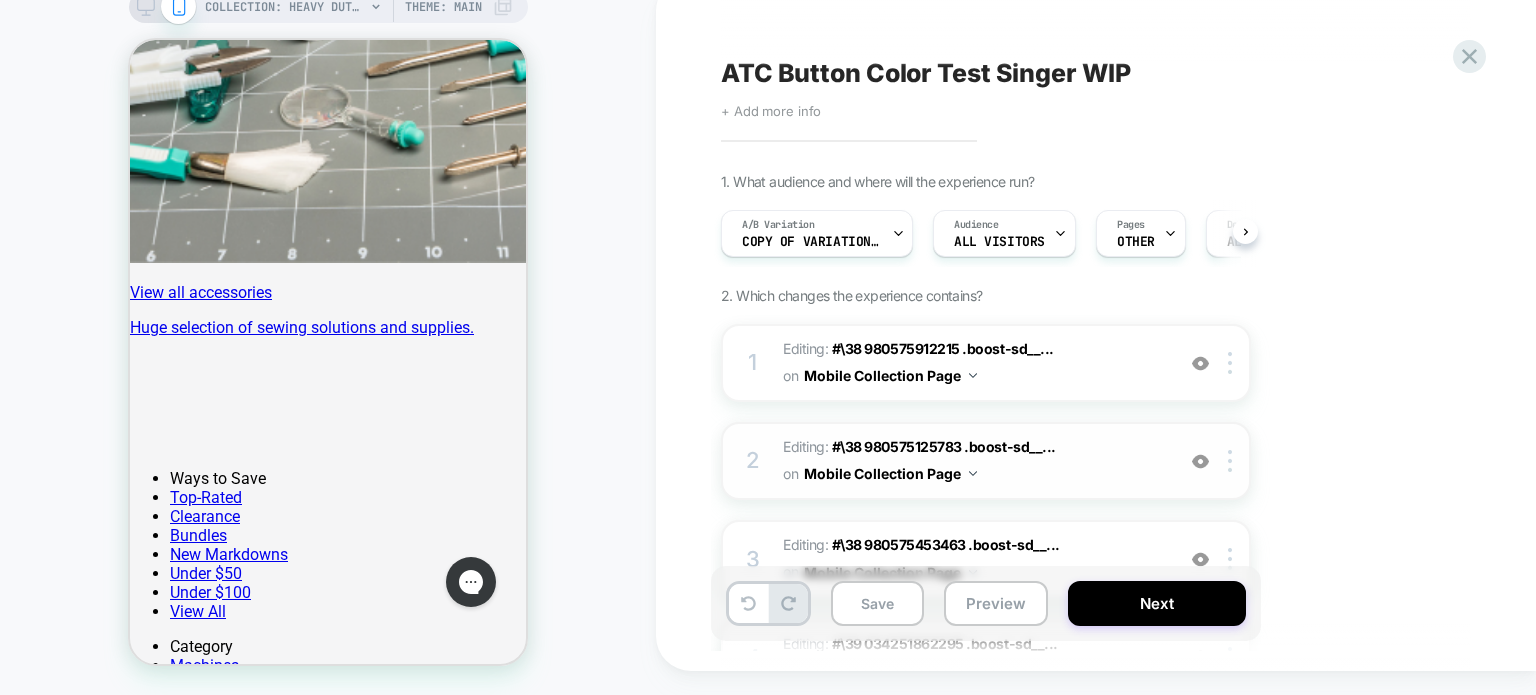 scroll, scrollTop: 0, scrollLeft: 0, axis: both 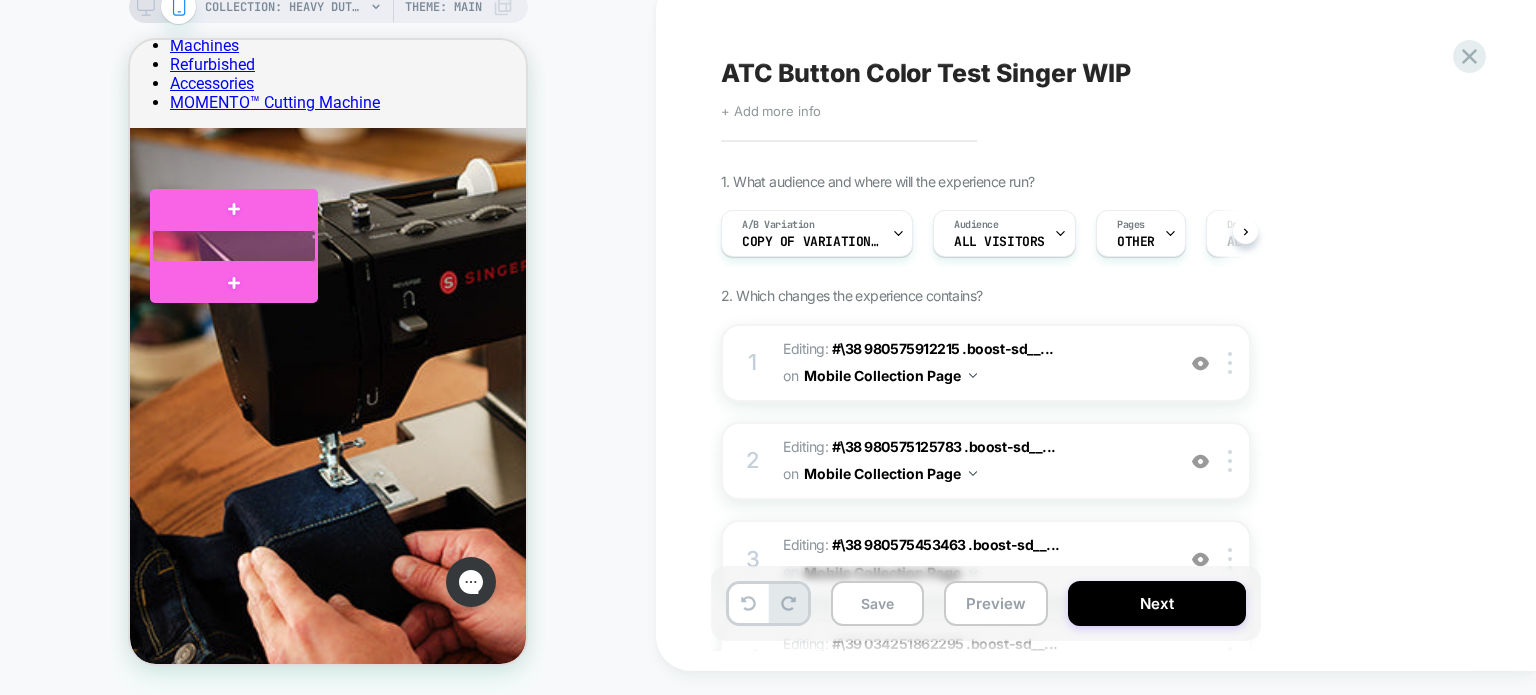 click at bounding box center [234, 246] 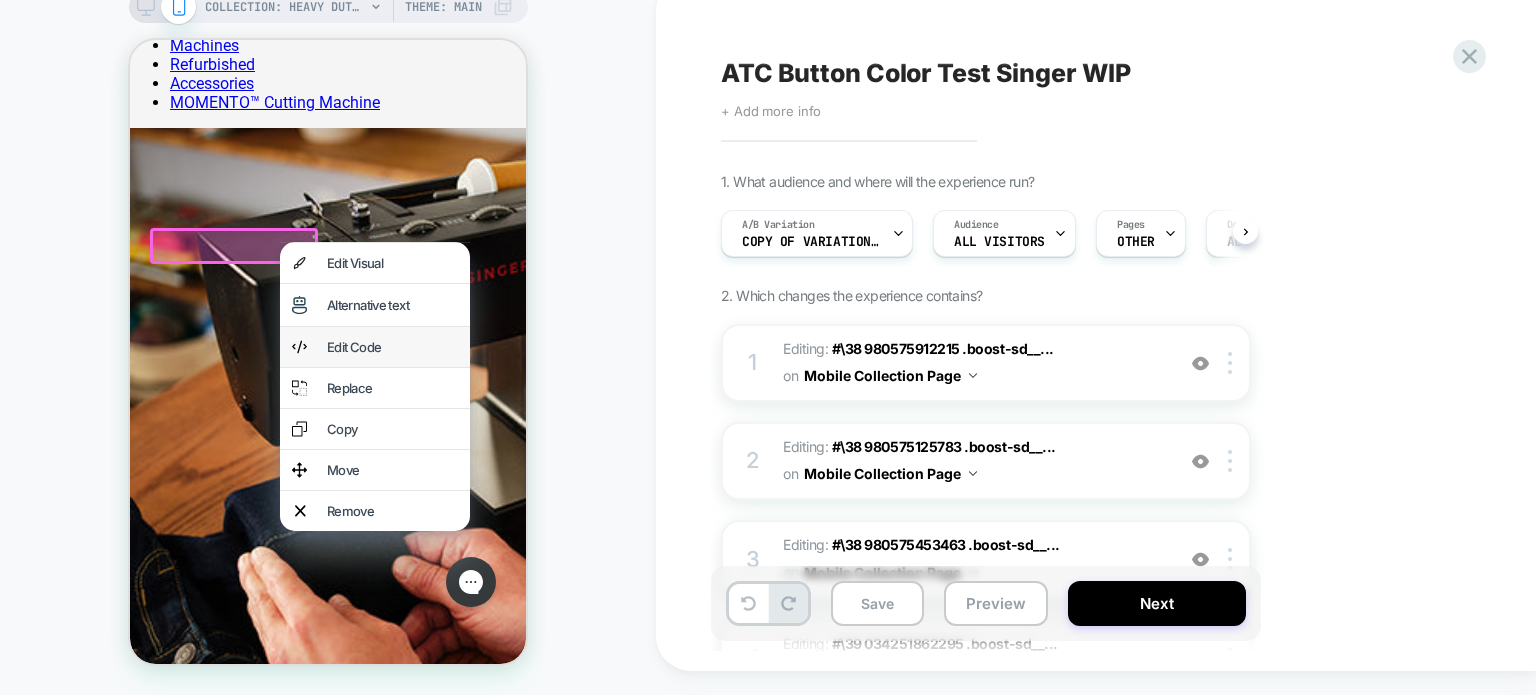 click on "Edit Code" at bounding box center [392, 347] 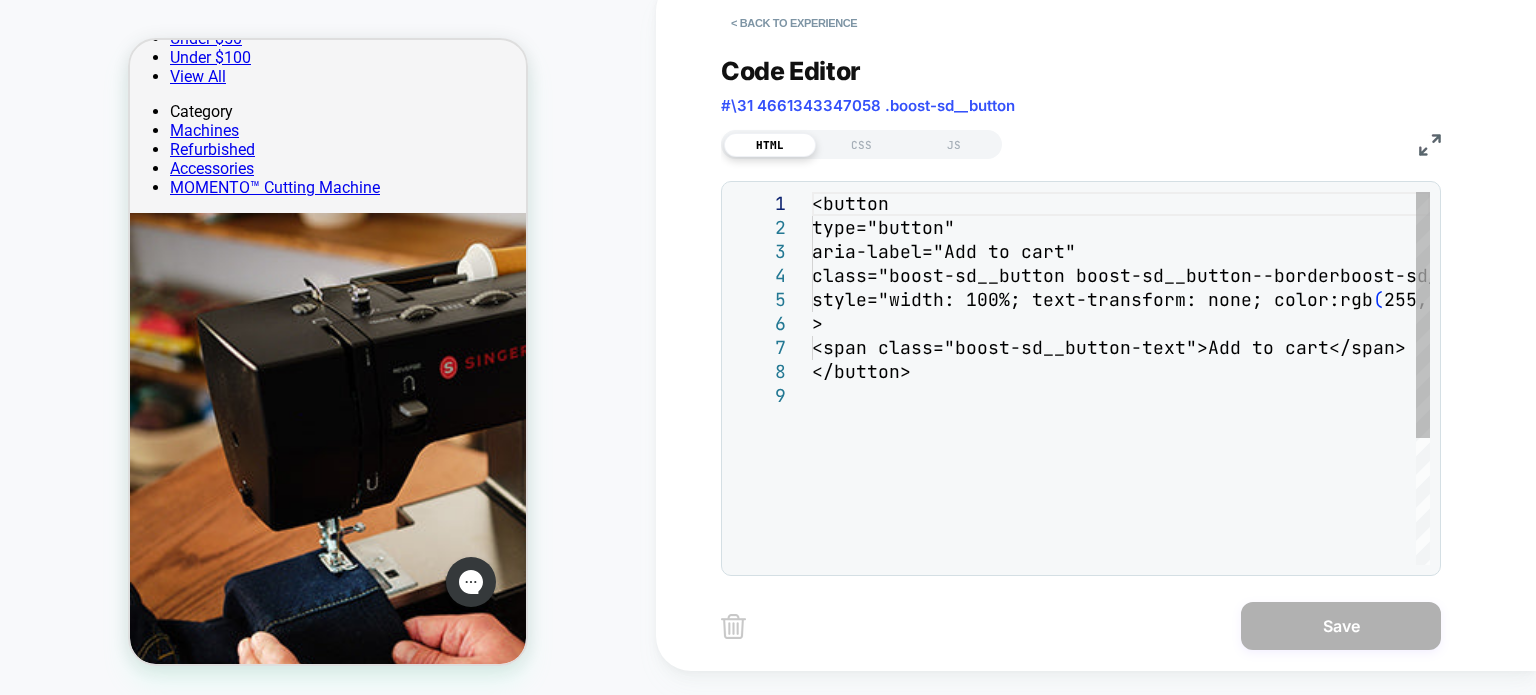 scroll, scrollTop: 5833, scrollLeft: 0, axis: vertical 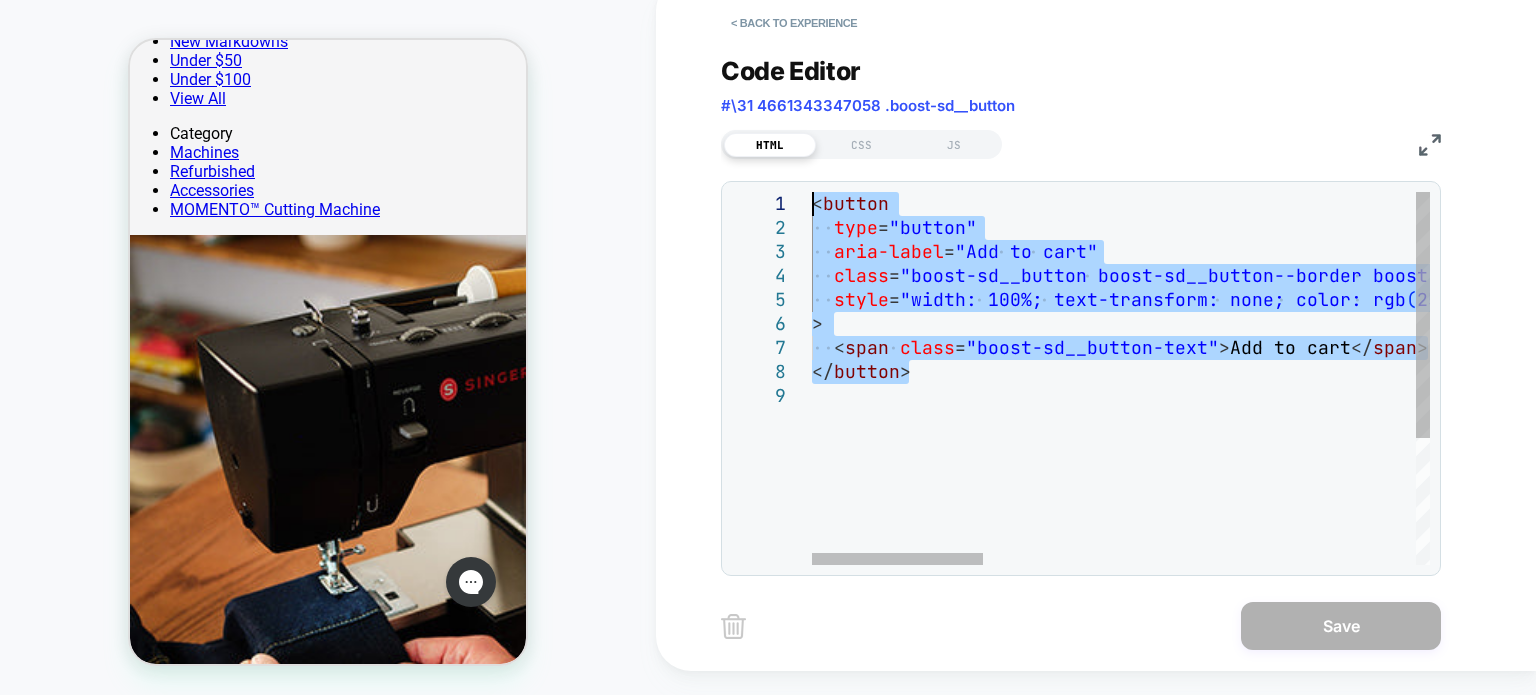 drag, startPoint x: 946, startPoint y: 372, endPoint x: 724, endPoint y: 143, distance: 318.94357 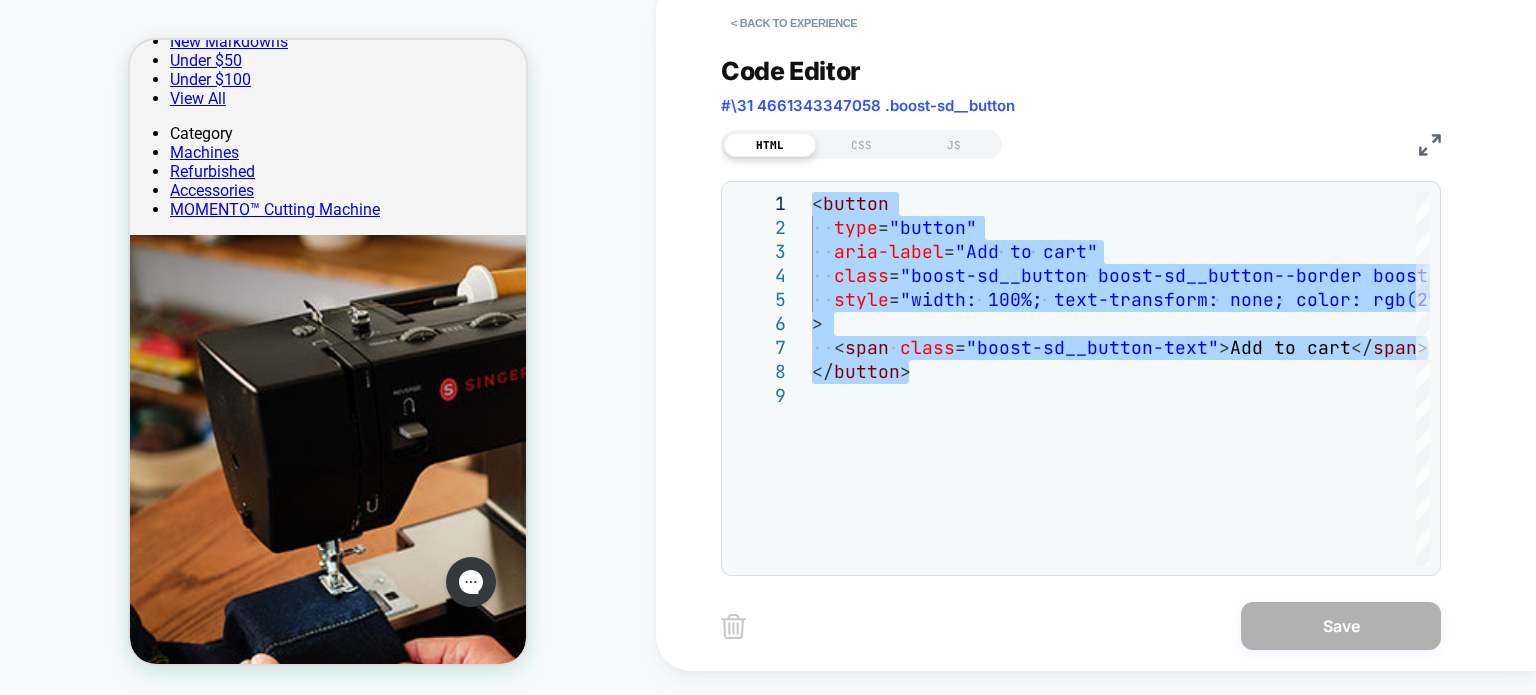 type on "**********" 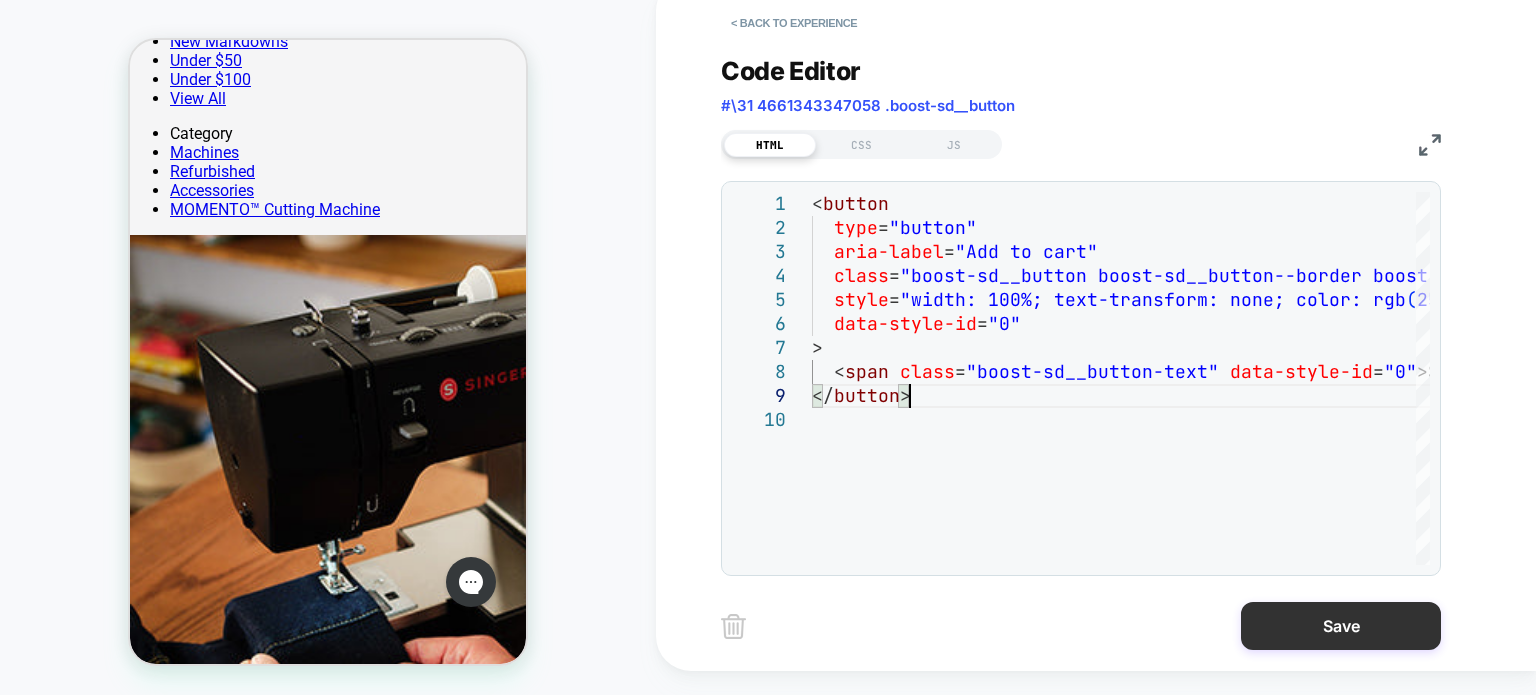 click on "Save" at bounding box center [1341, 626] 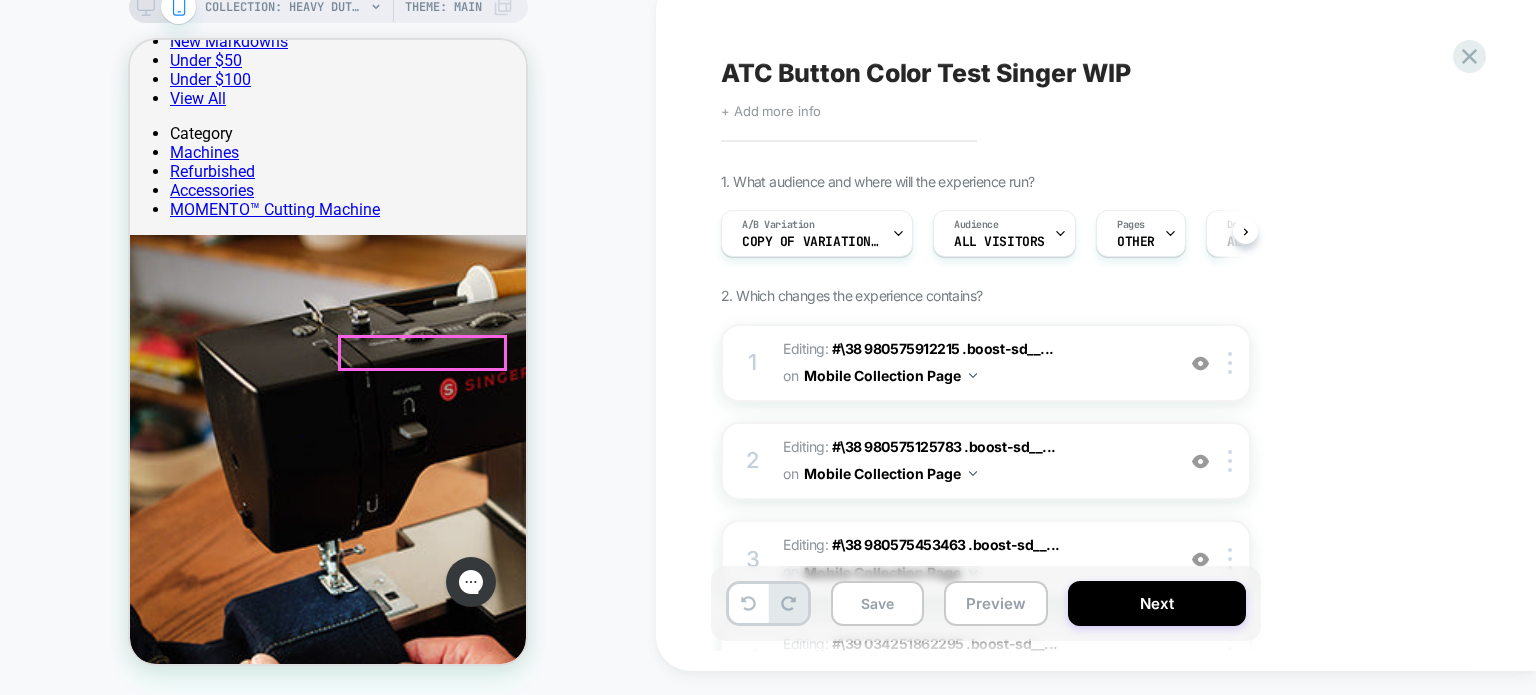 scroll, scrollTop: 0, scrollLeft: 0, axis: both 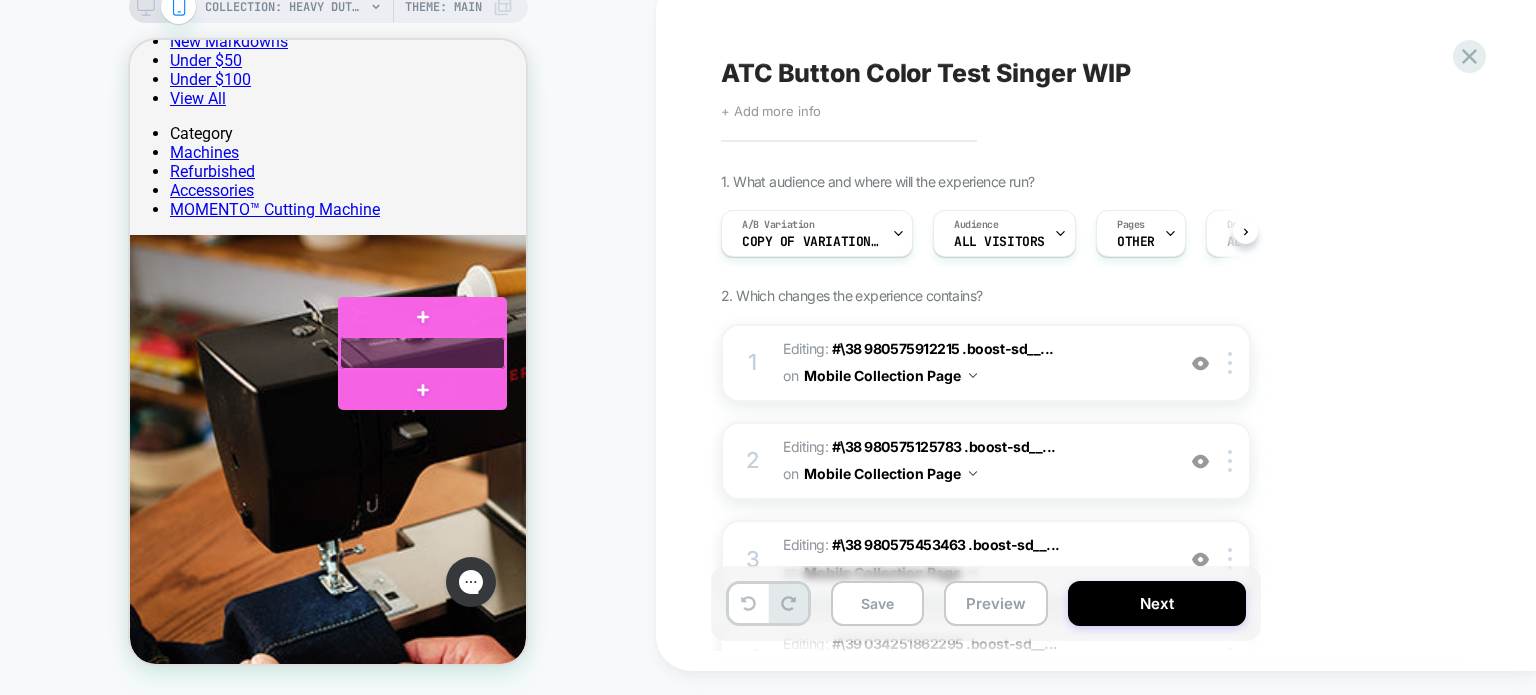 click at bounding box center (422, 353) 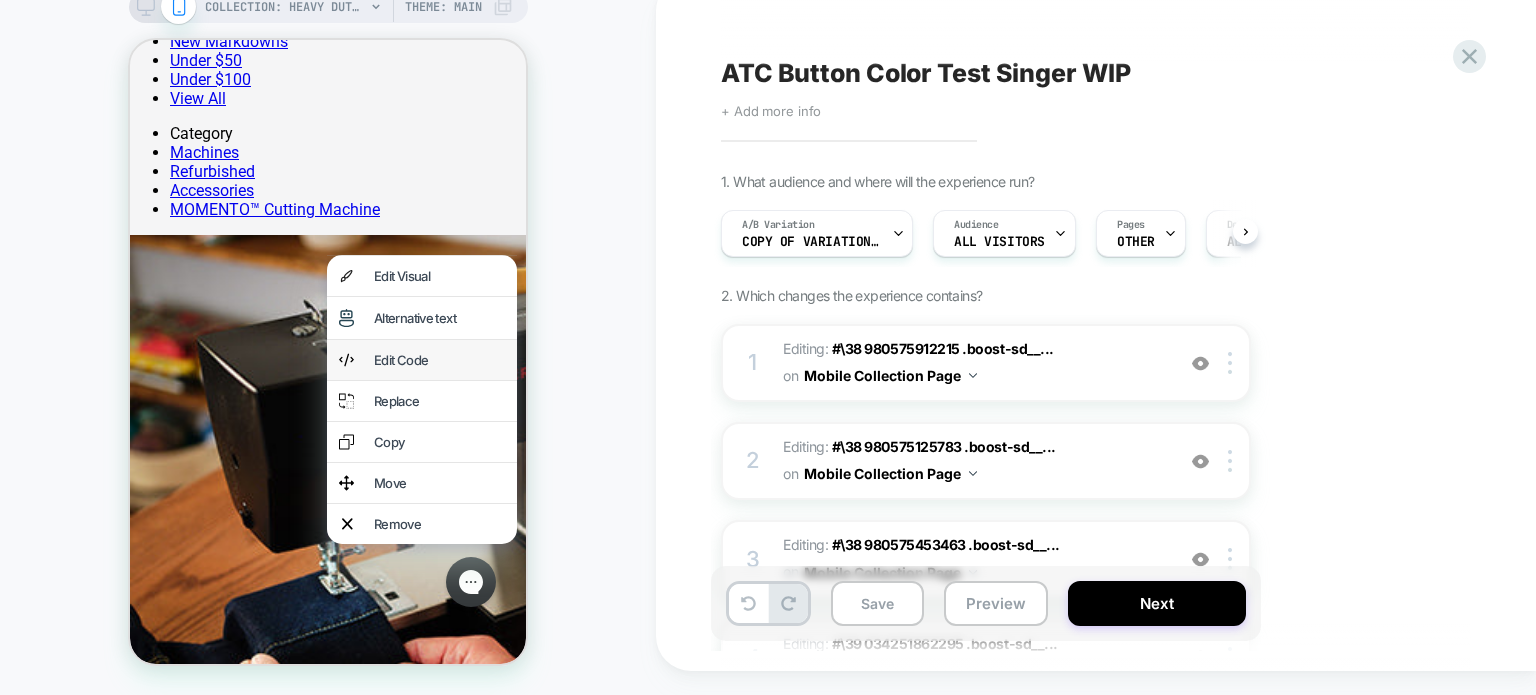 click on "Edit Code" at bounding box center (439, 360) 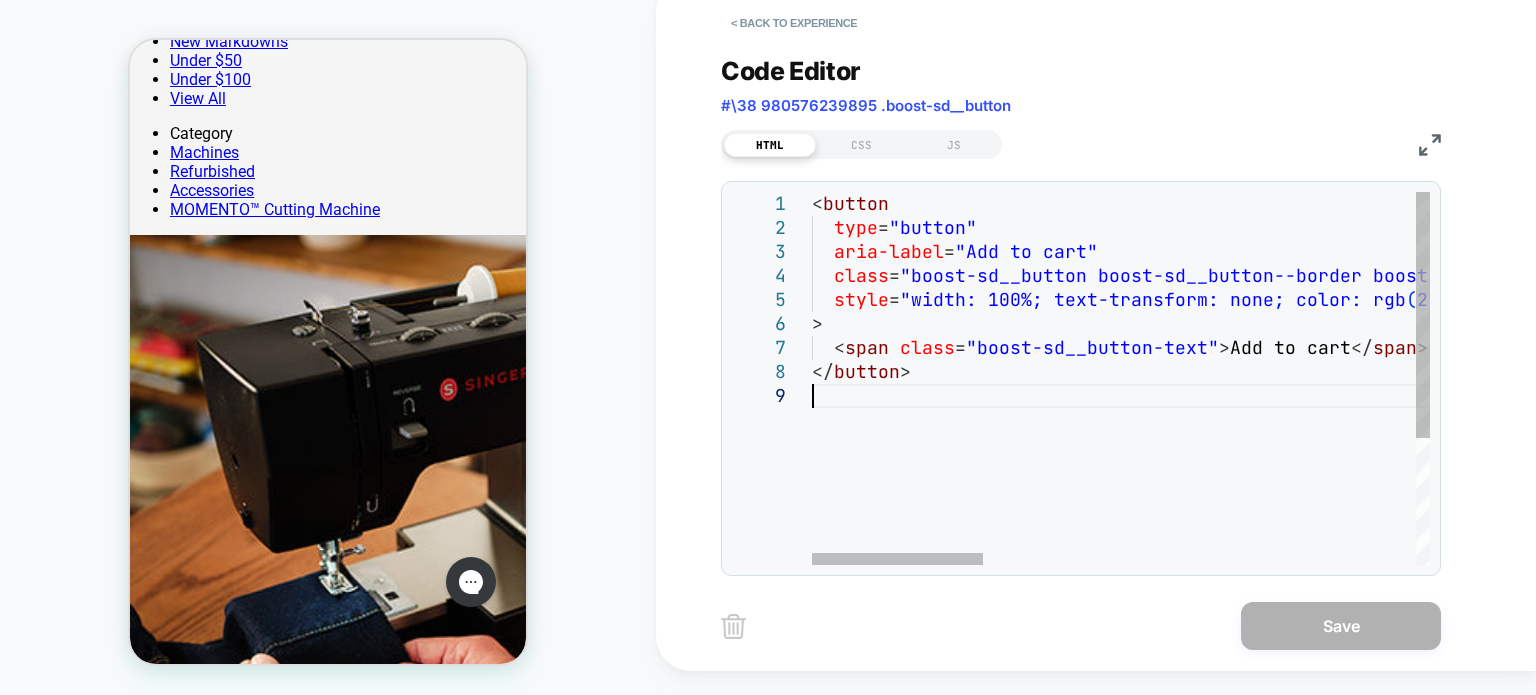 scroll, scrollTop: 0, scrollLeft: 0, axis: both 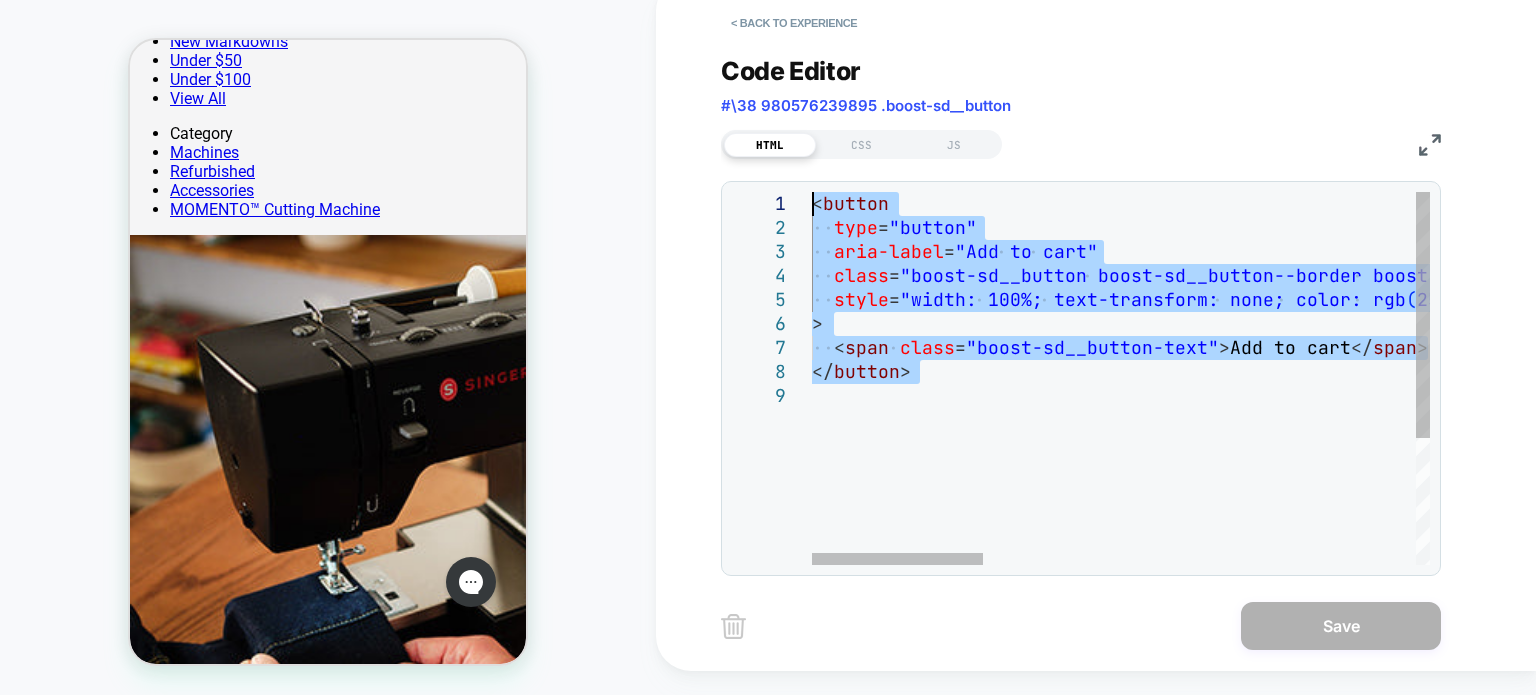 drag, startPoint x: 949, startPoint y: 383, endPoint x: 779, endPoint y: 179, distance: 265.5485 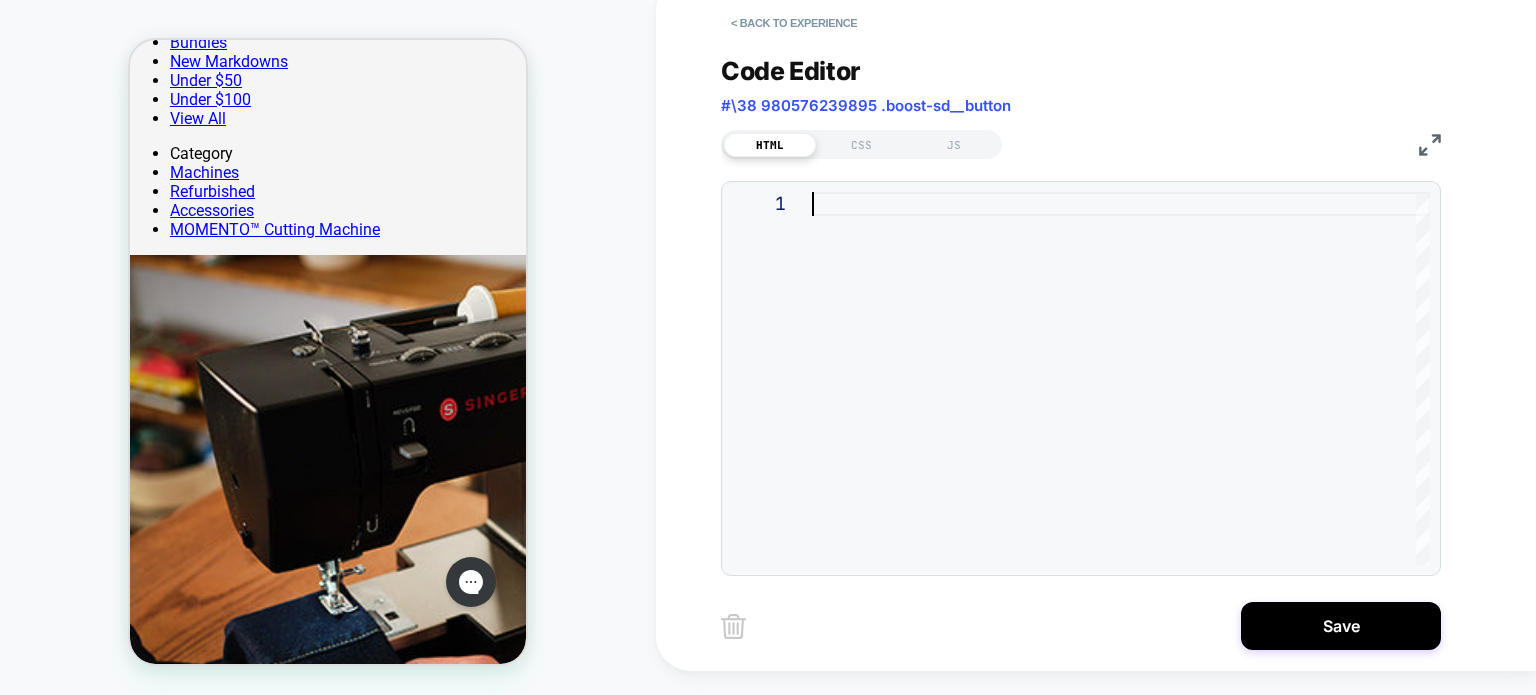 type on "**********" 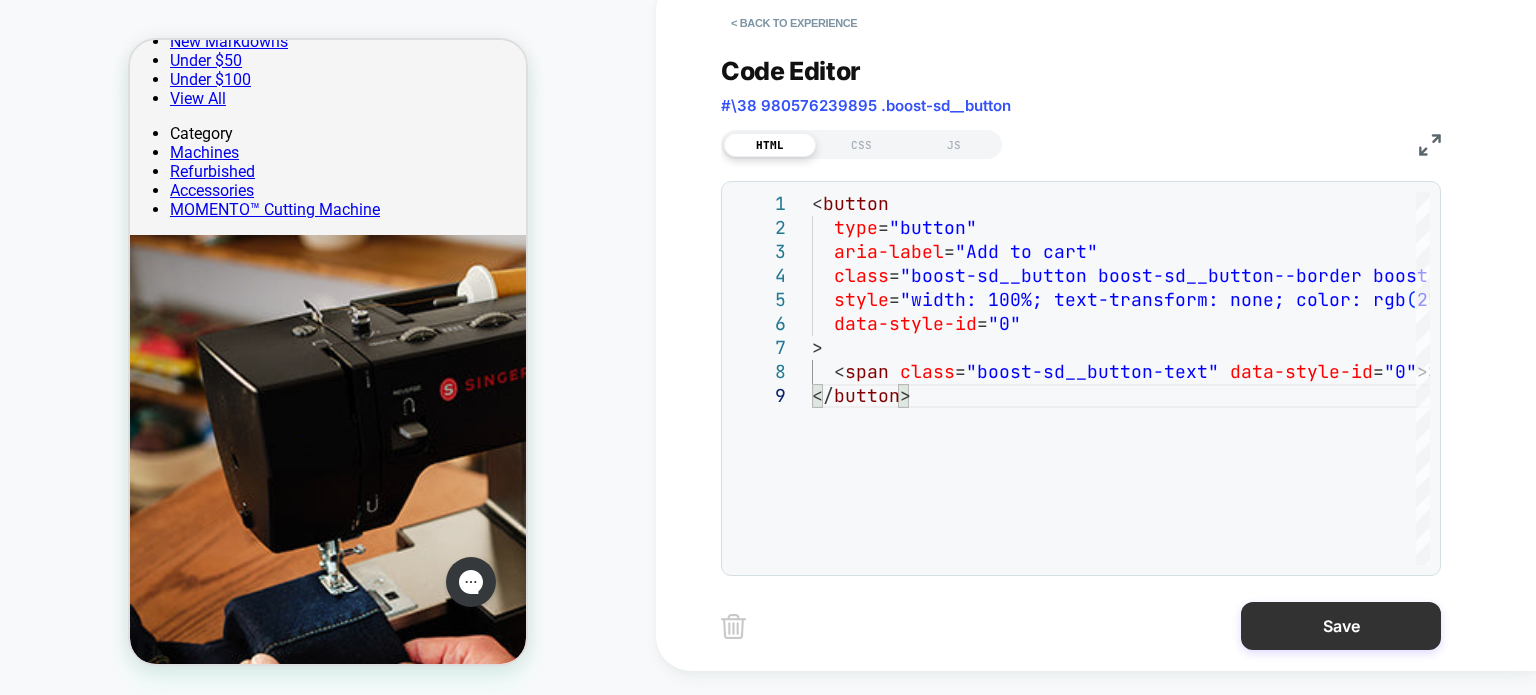 click on "Save" at bounding box center [1341, 626] 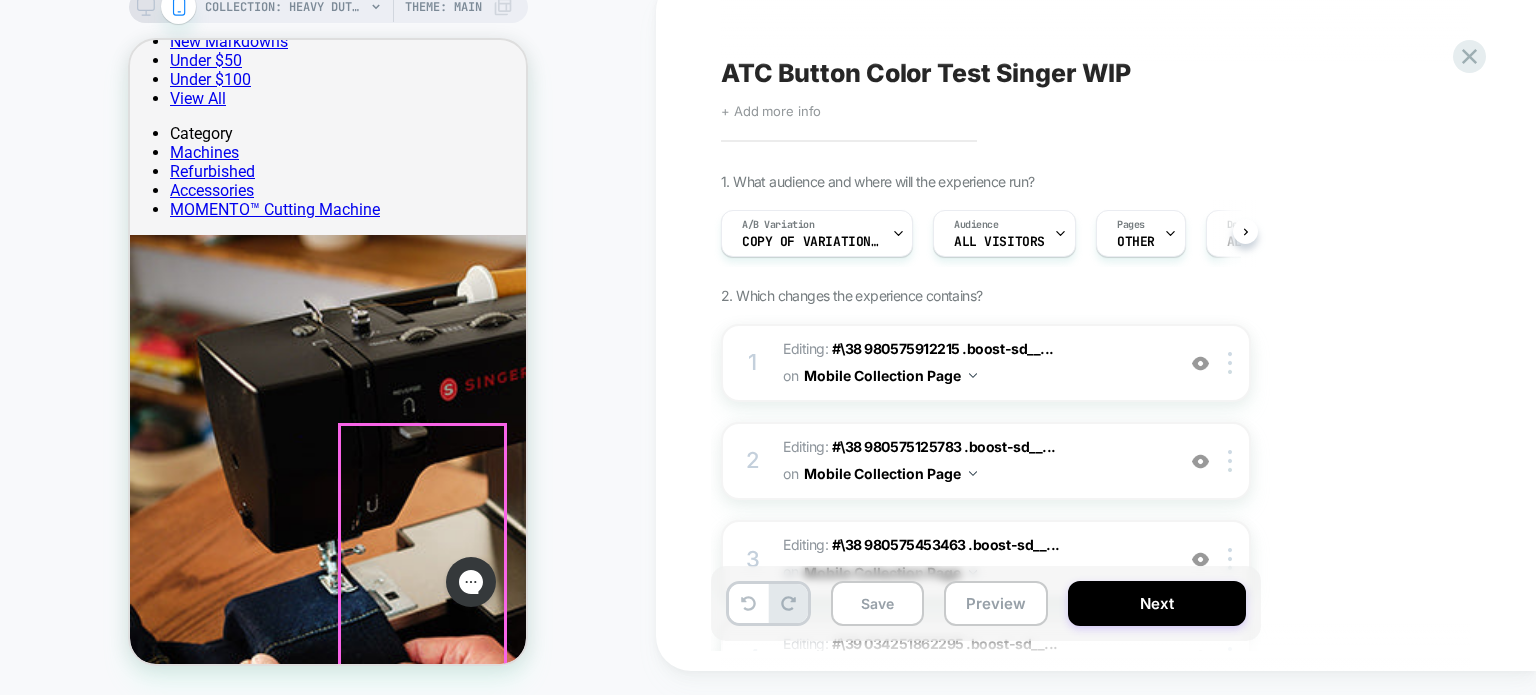 scroll, scrollTop: 0, scrollLeft: 0, axis: both 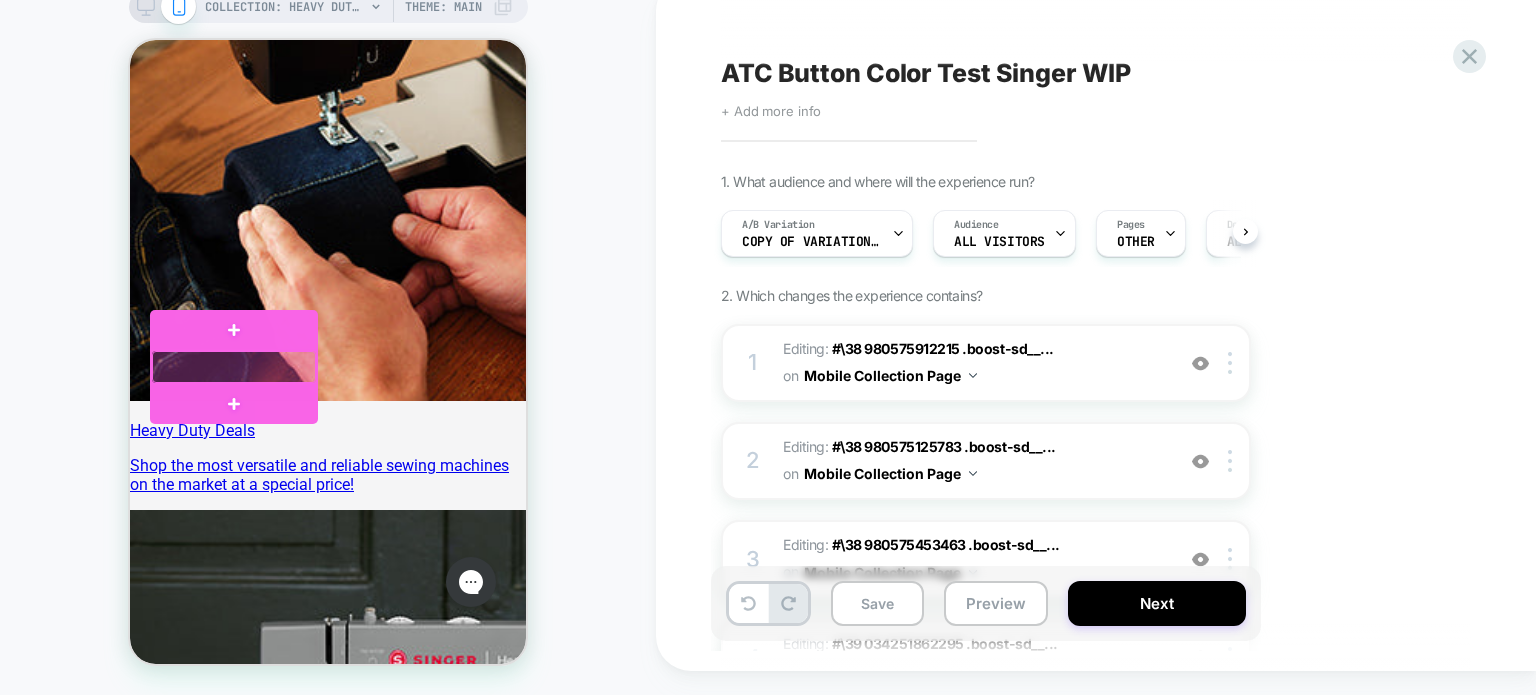 click at bounding box center (234, 367) 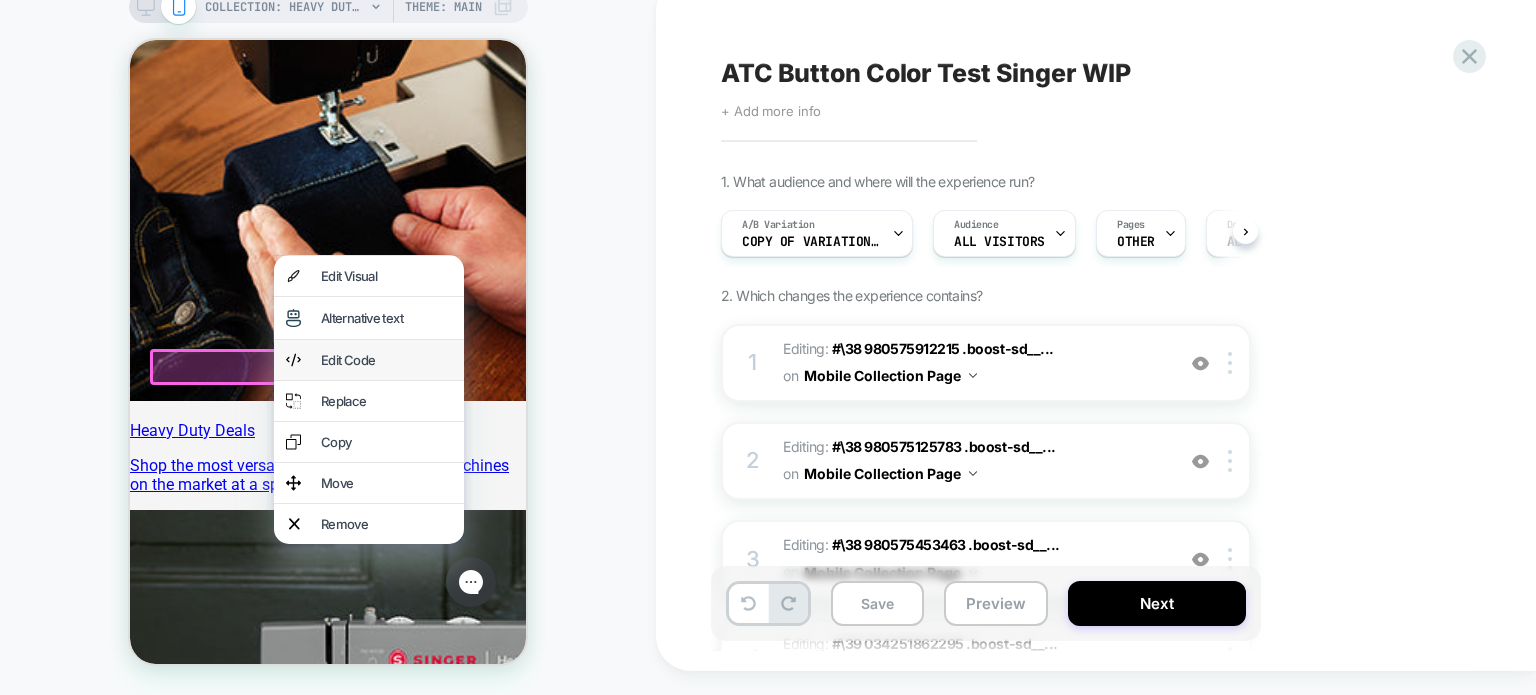 click on "Edit Code" at bounding box center (386, 360) 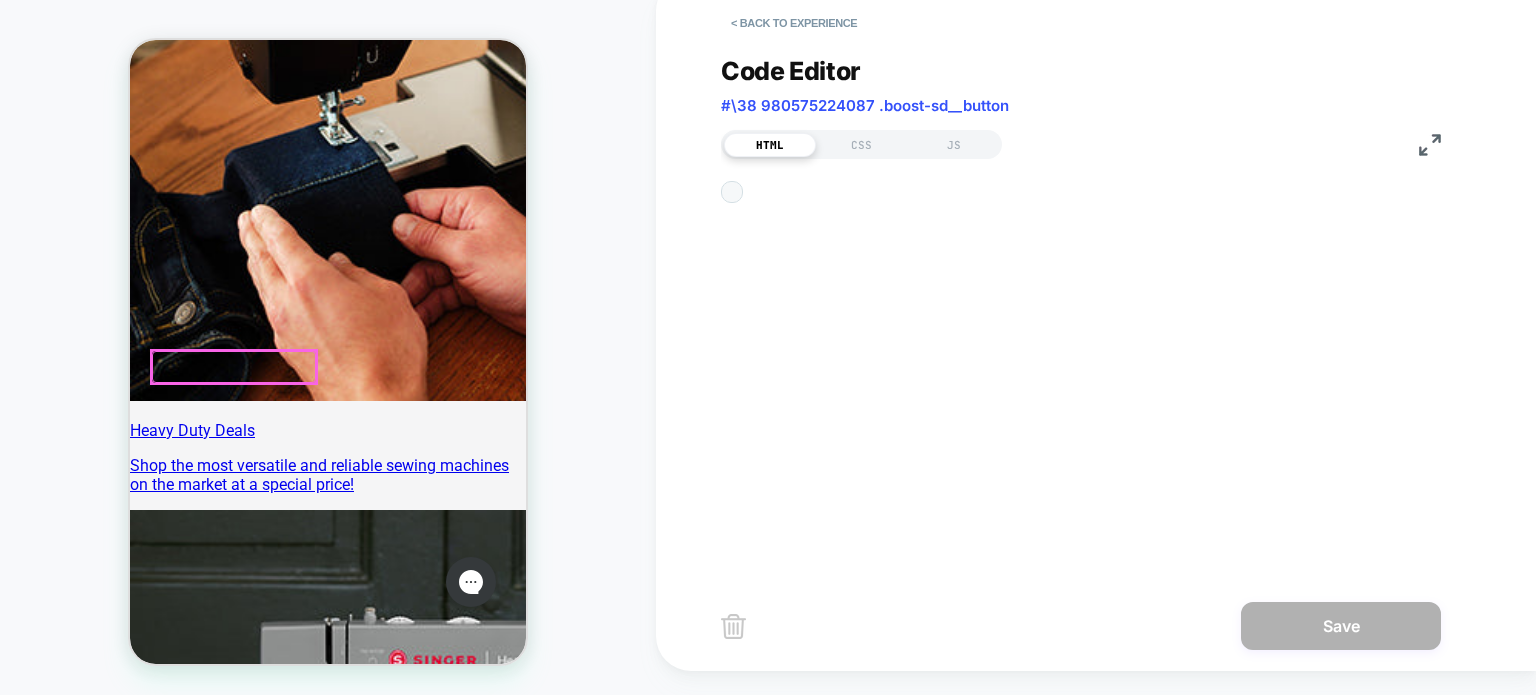 scroll, scrollTop: 6296, scrollLeft: 0, axis: vertical 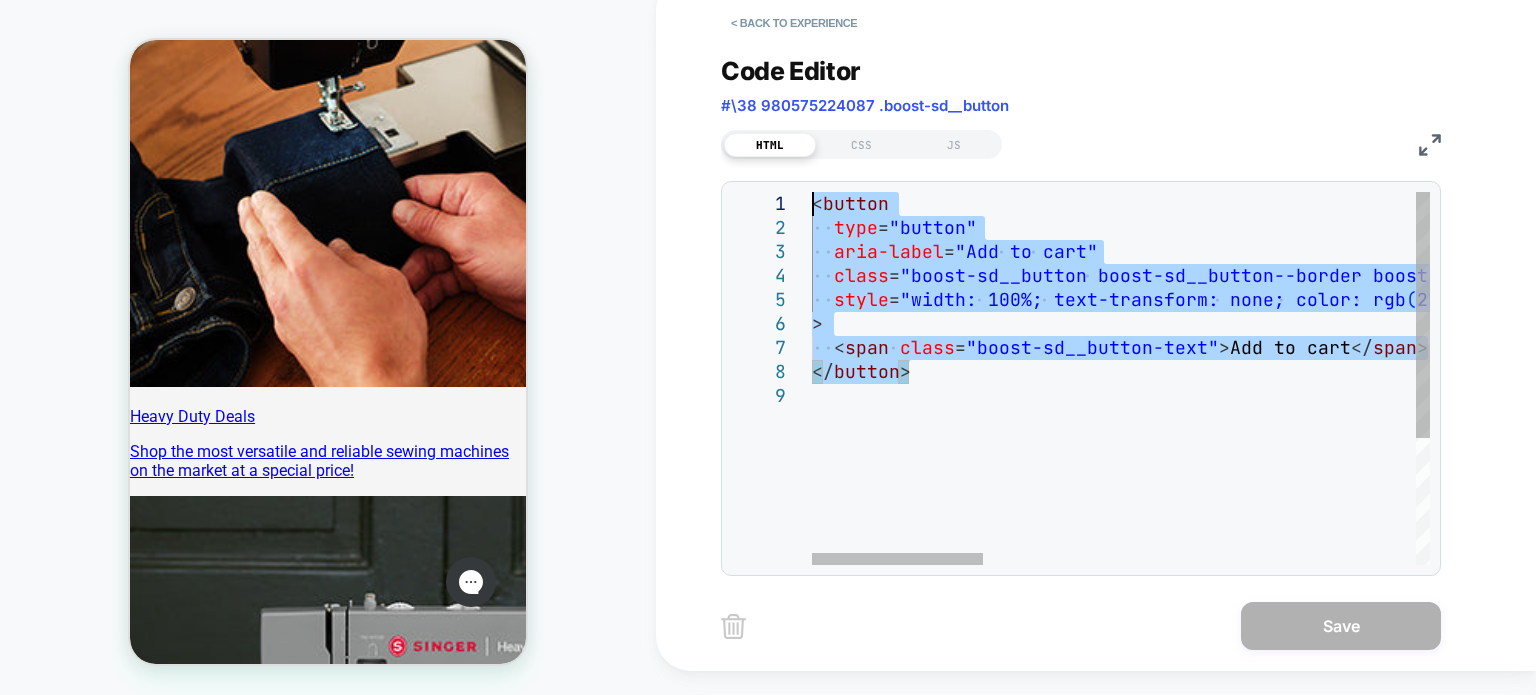 drag, startPoint x: 928, startPoint y: 361, endPoint x: 732, endPoint y: 163, distance: 278.60367 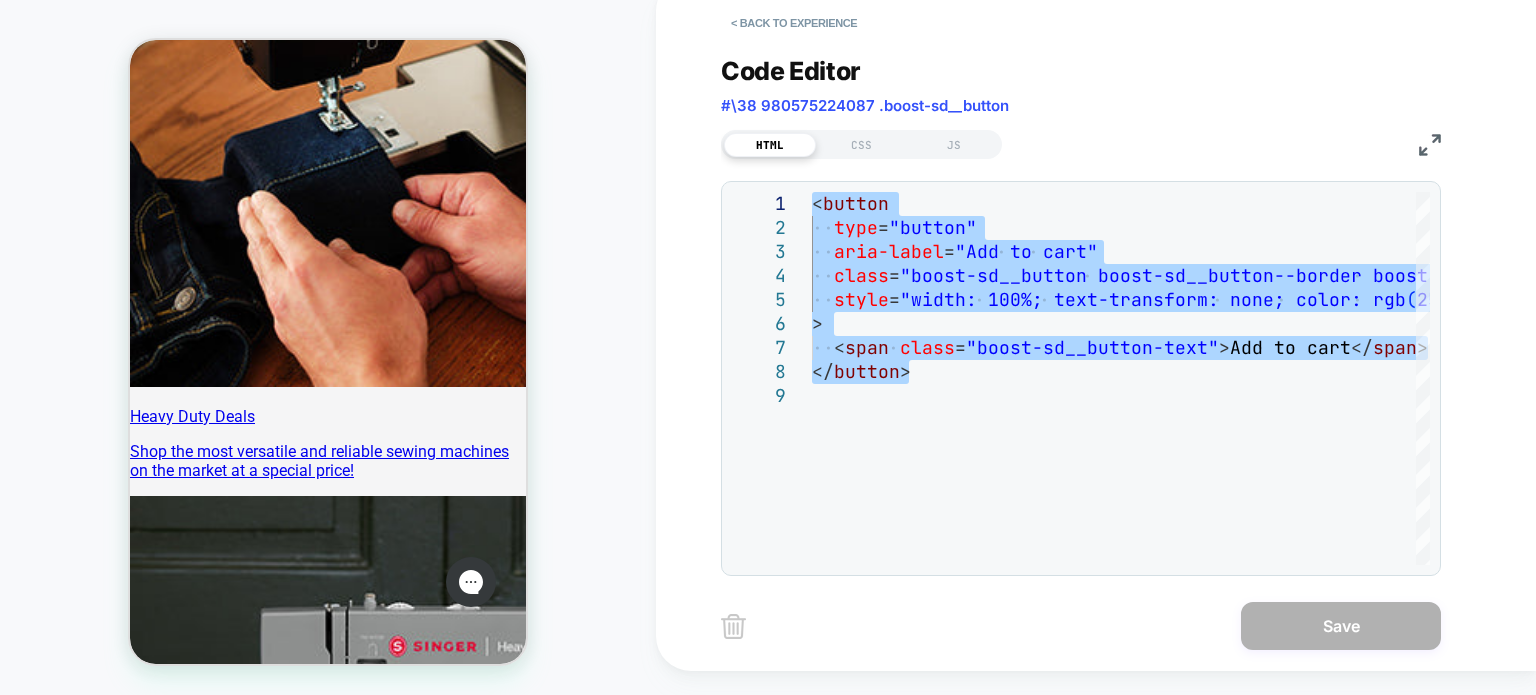 type on "**********" 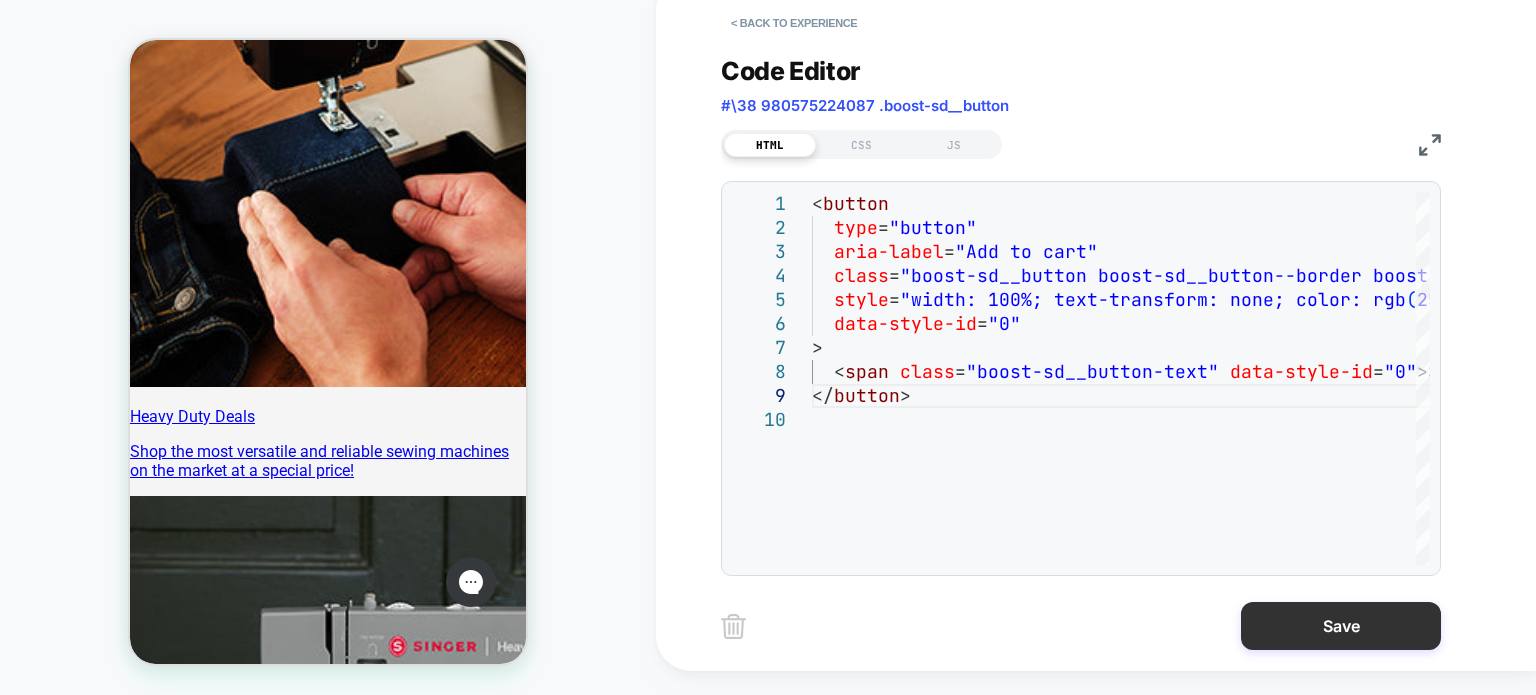 click on "Save" at bounding box center (1341, 626) 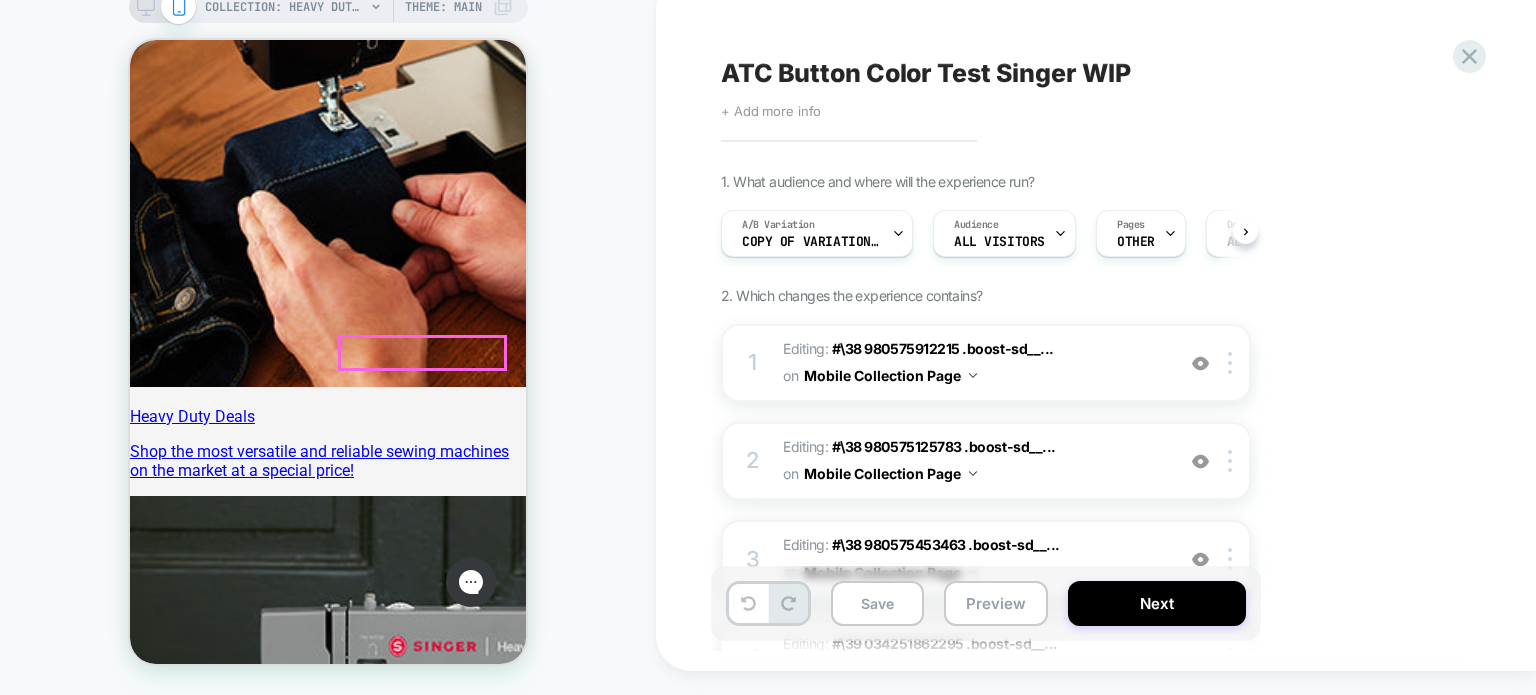 scroll, scrollTop: 0, scrollLeft: 0, axis: both 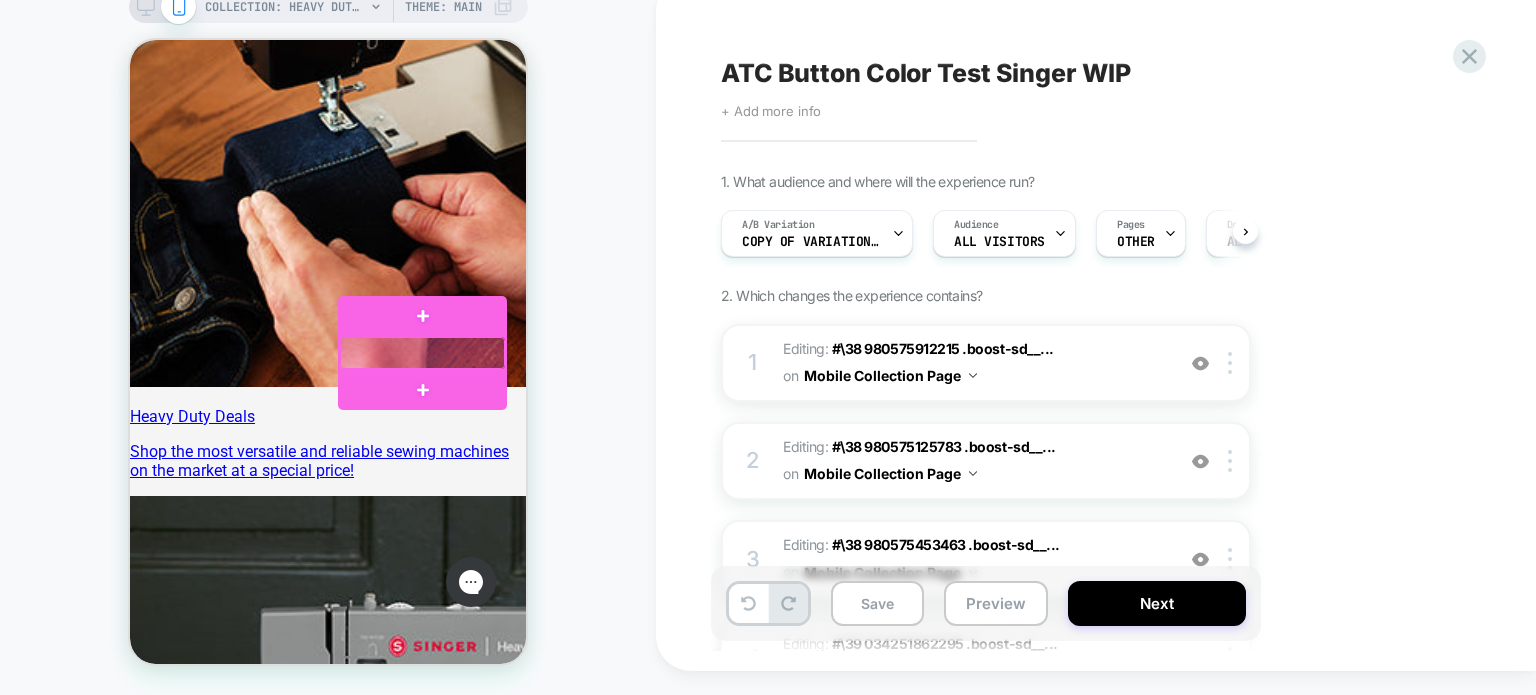 click at bounding box center [422, 353] 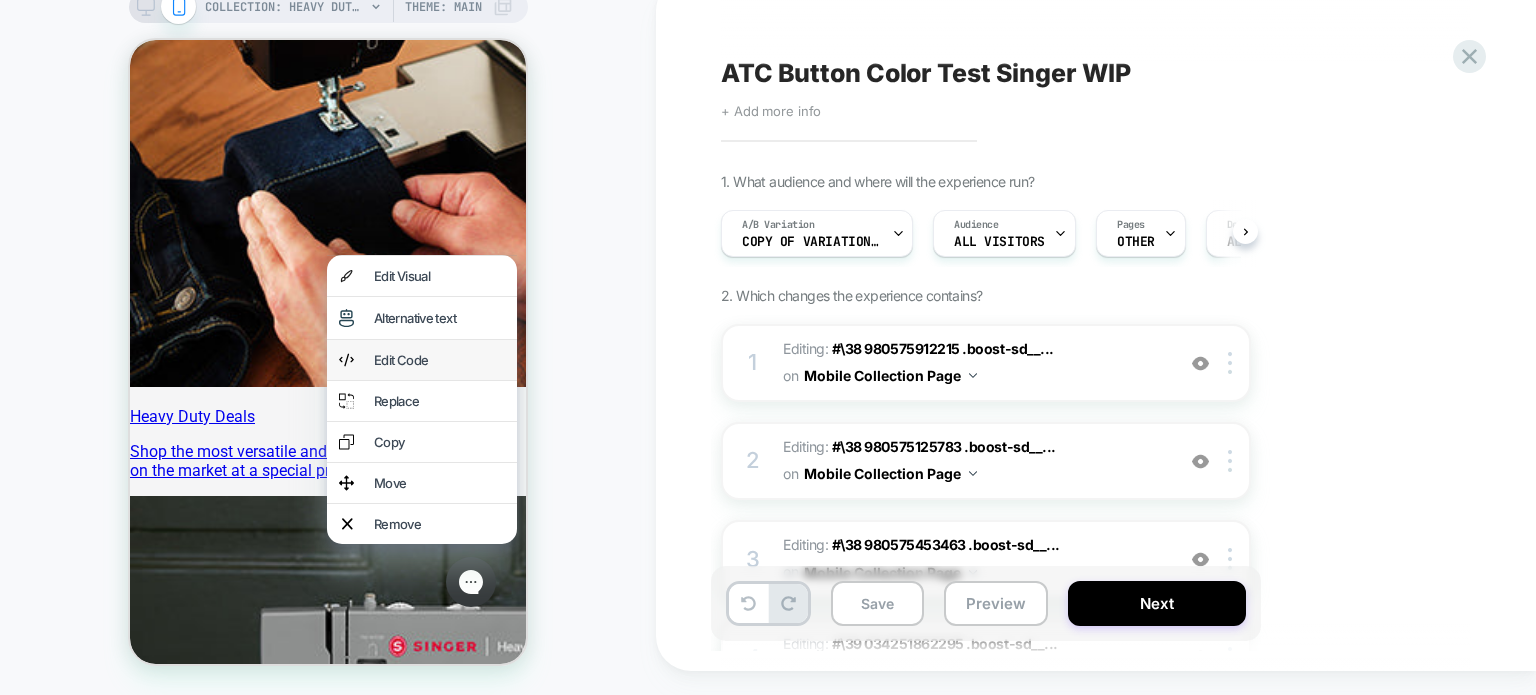 click on "Edit Code" at bounding box center [439, 360] 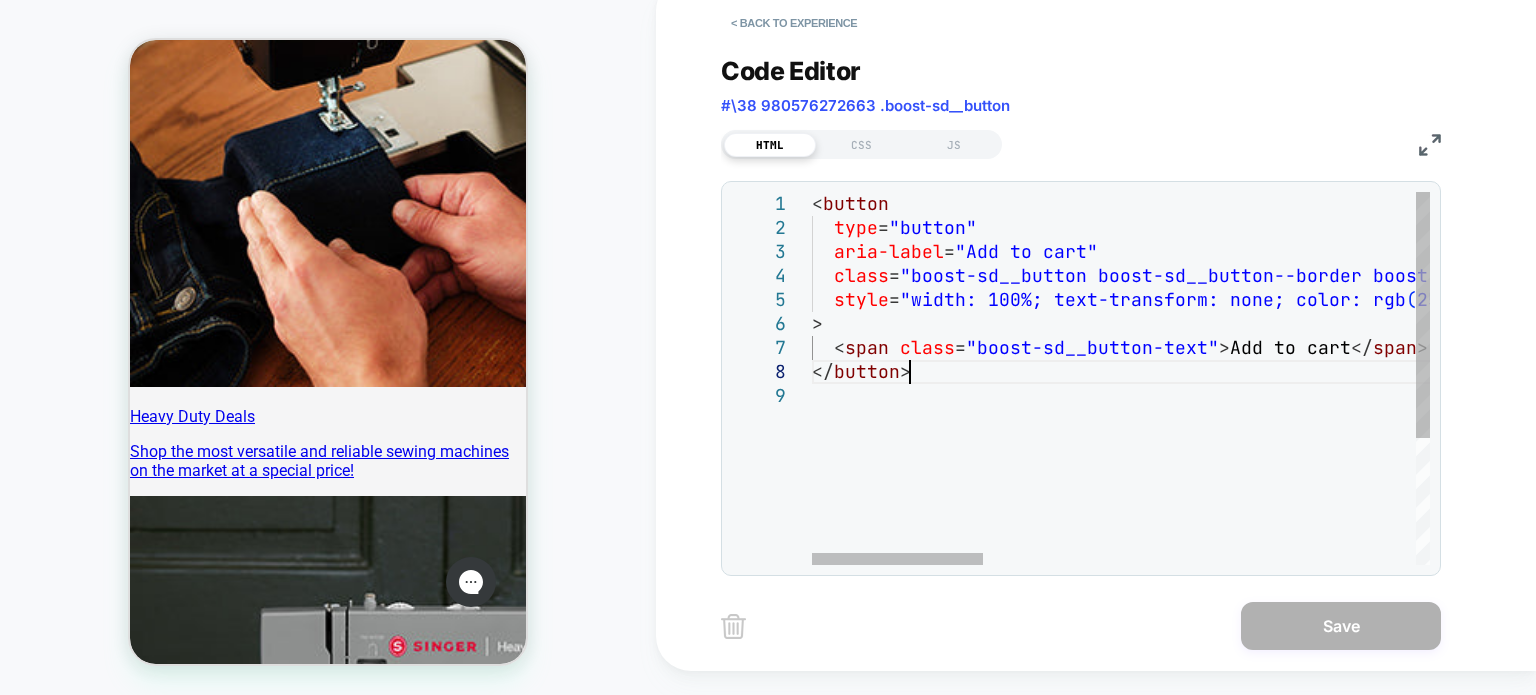 scroll, scrollTop: 0, scrollLeft: 0, axis: both 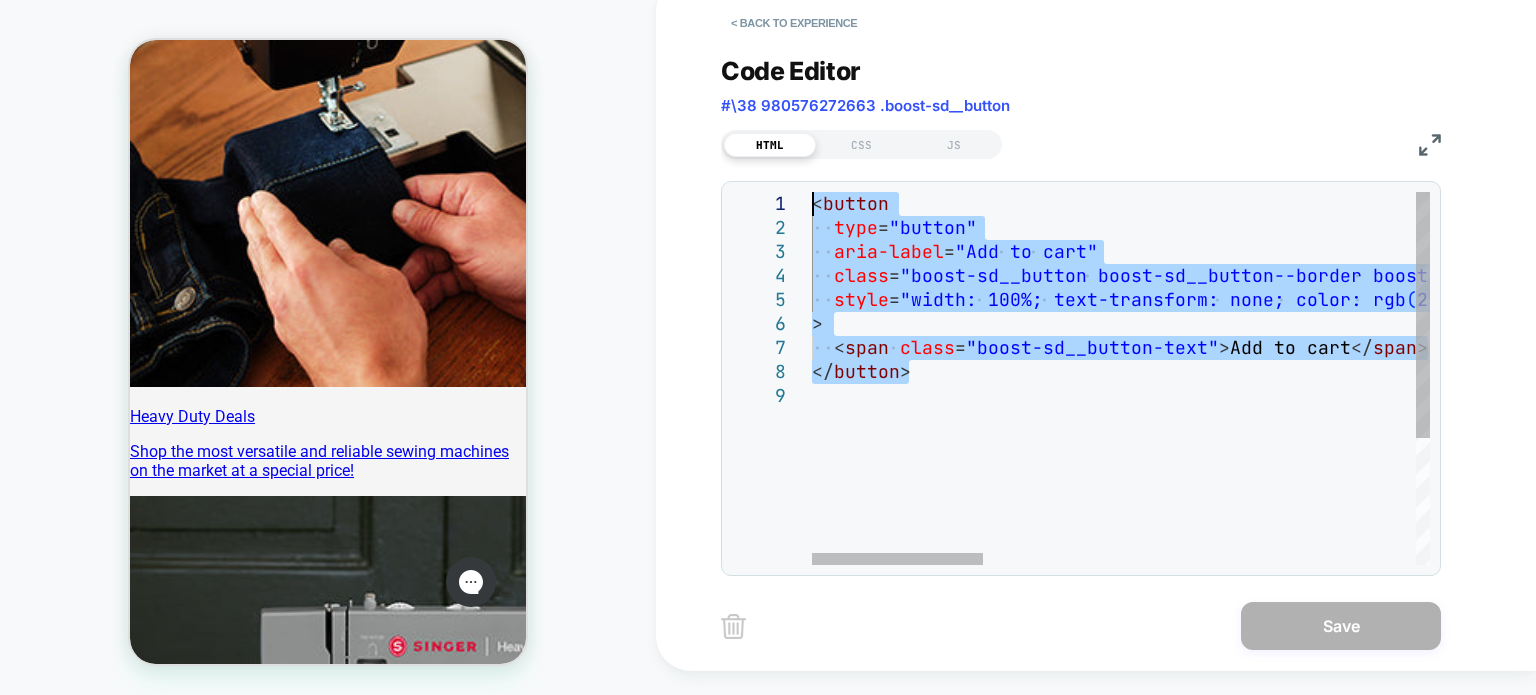 drag, startPoint x: 961, startPoint y: 375, endPoint x: 728, endPoint y: 195, distance: 294.42996 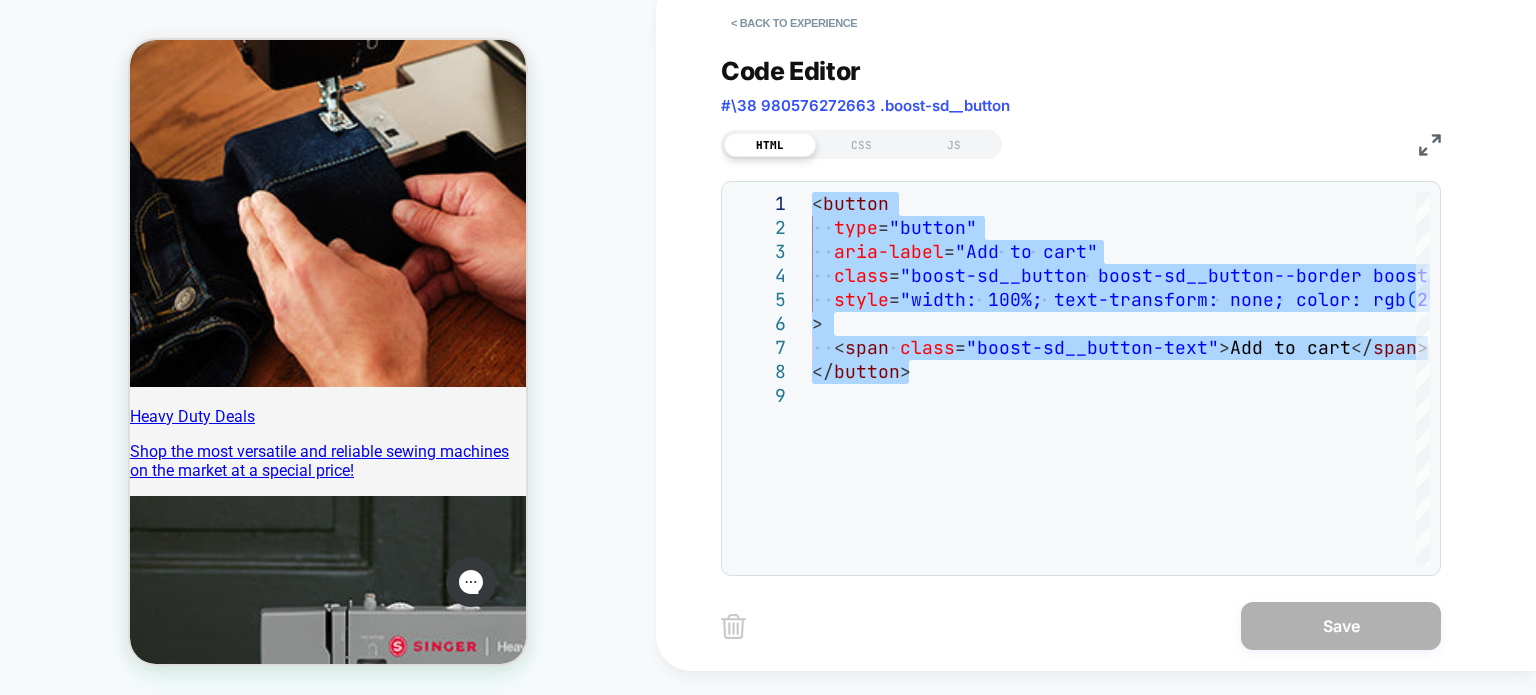 type on "**********" 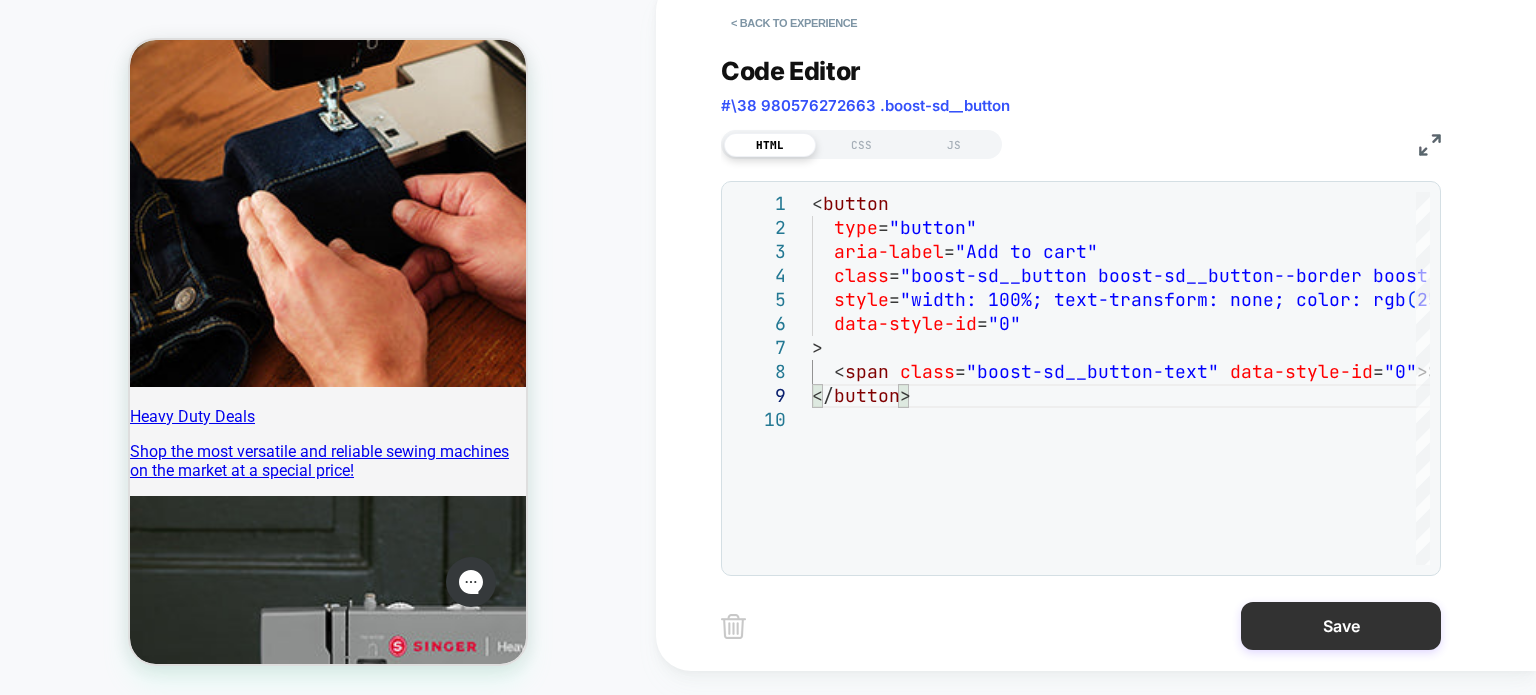 click on "Save" at bounding box center (1341, 626) 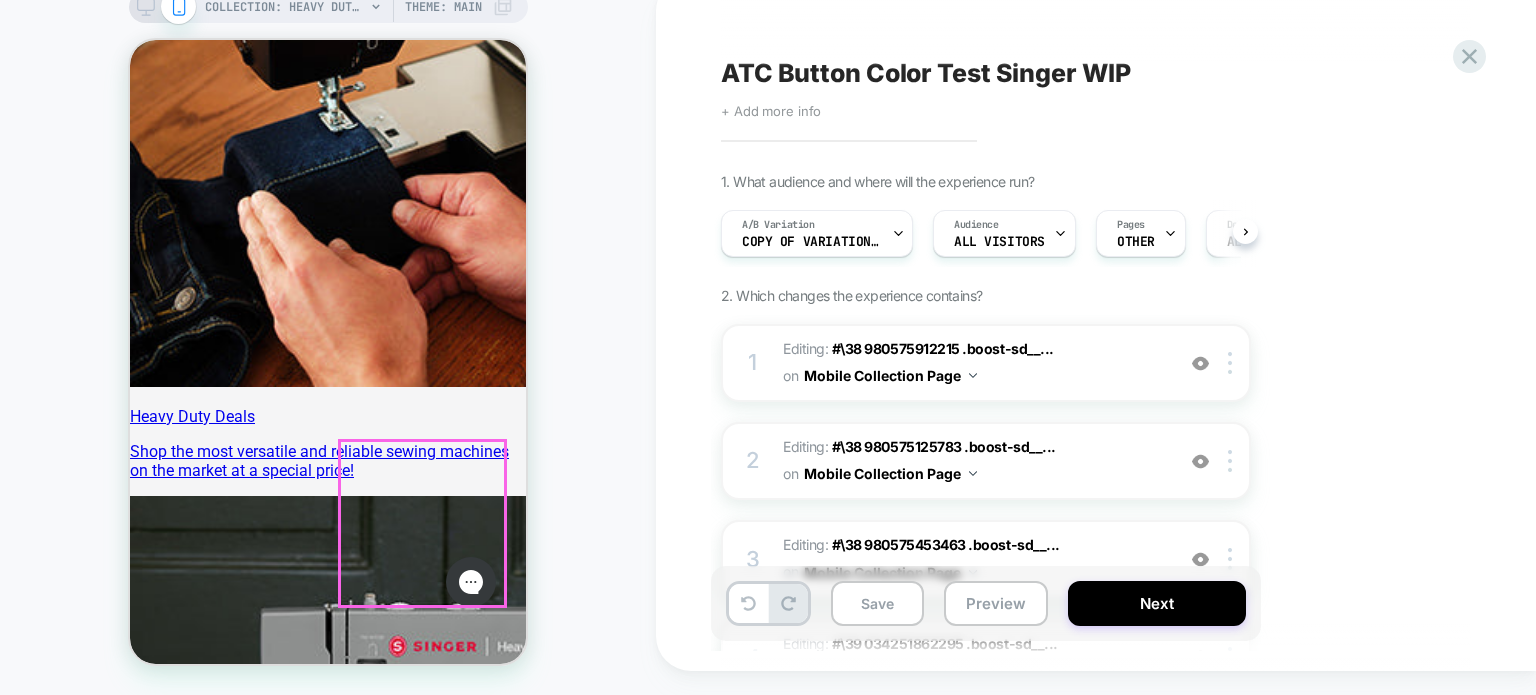 scroll, scrollTop: 0, scrollLeft: 0, axis: both 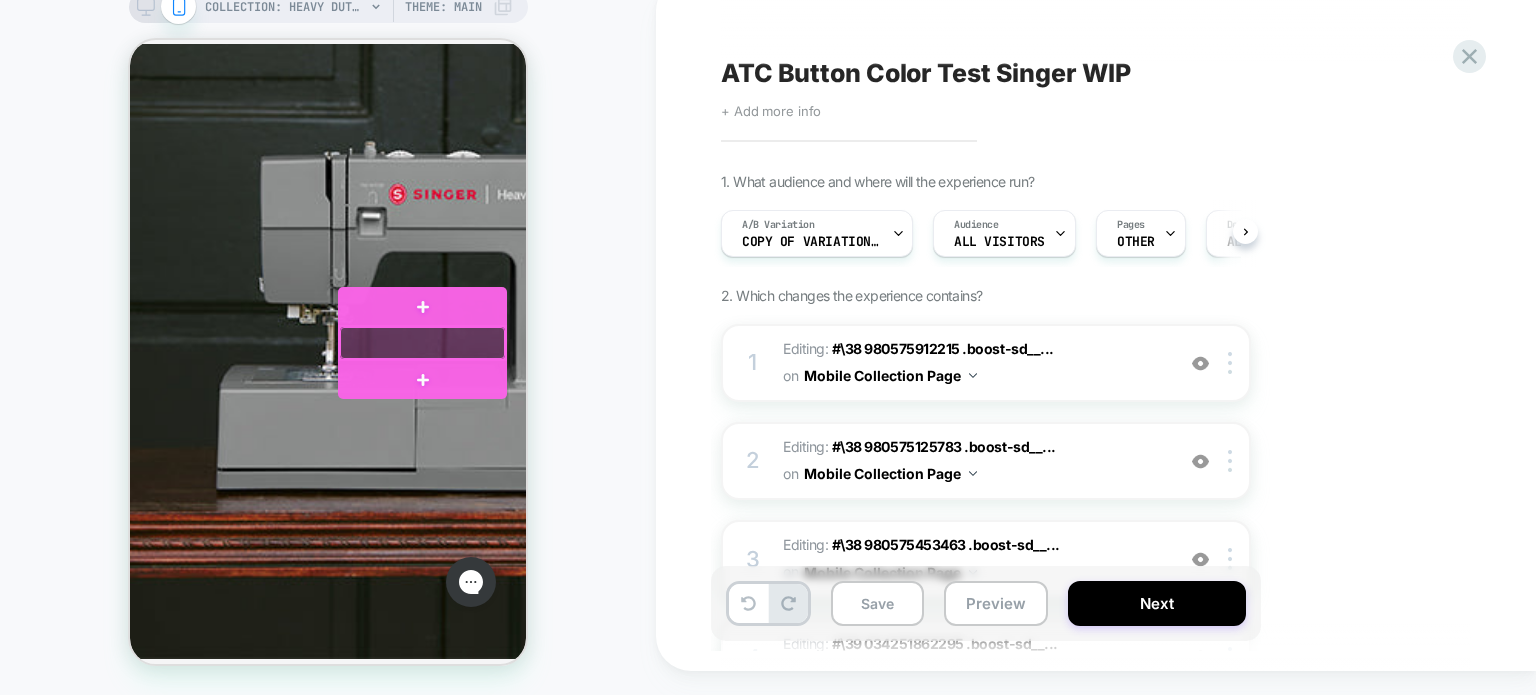 click at bounding box center [422, 343] 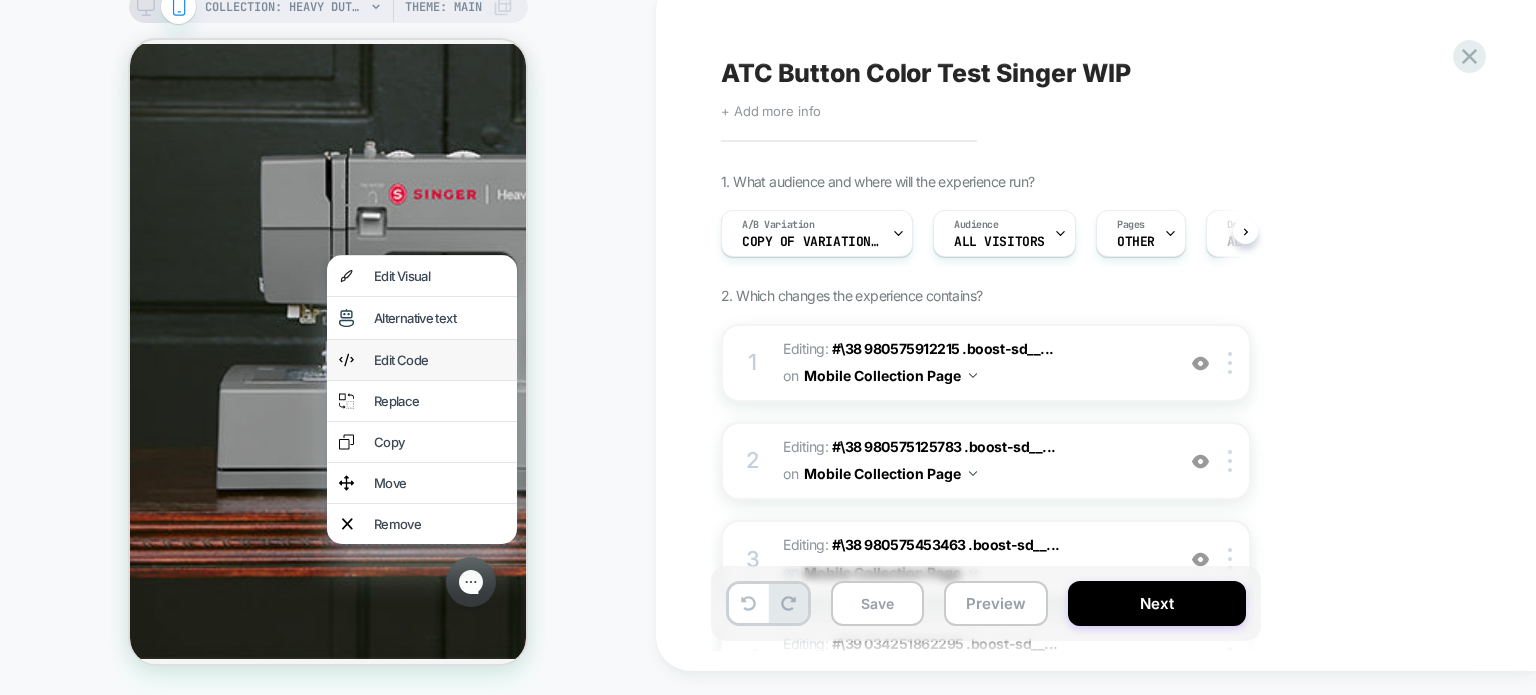 click on "Edit Code" at bounding box center (439, 360) 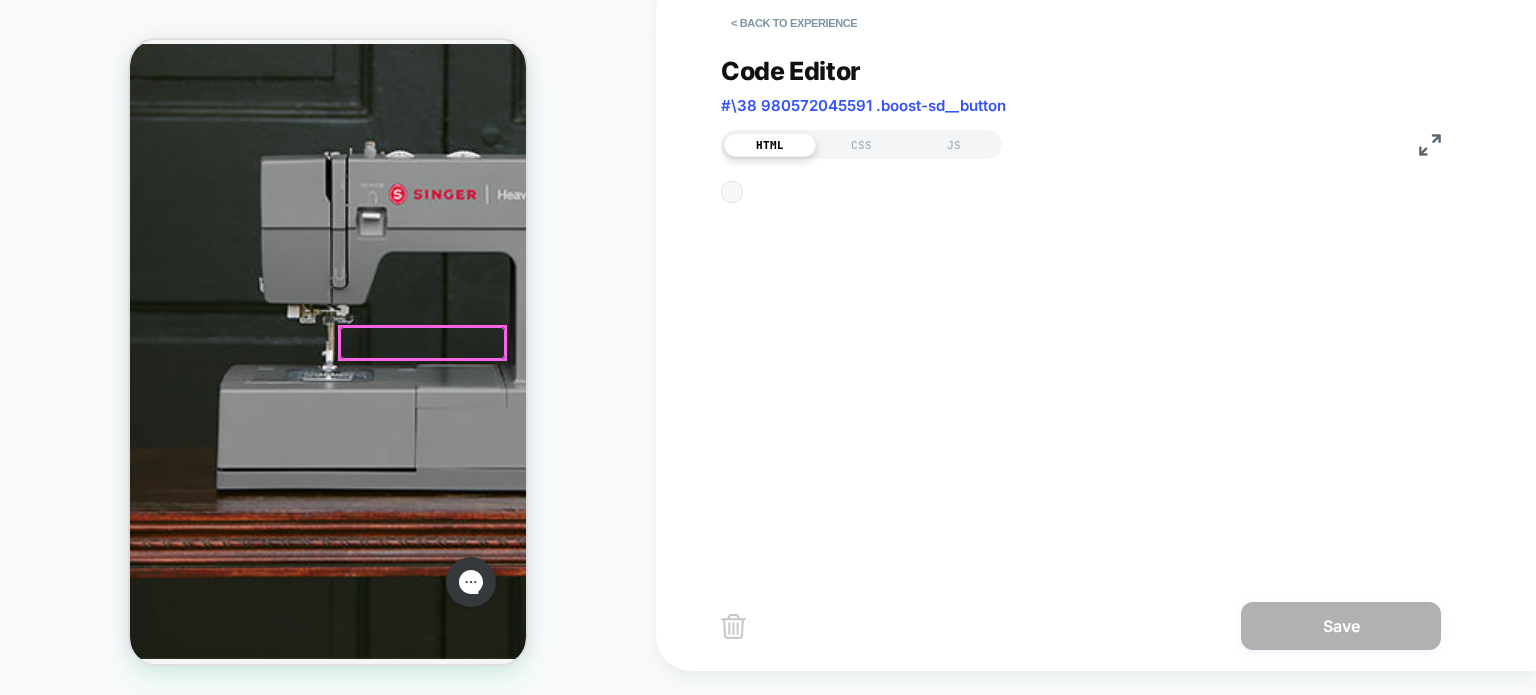scroll, scrollTop: 6739, scrollLeft: 0, axis: vertical 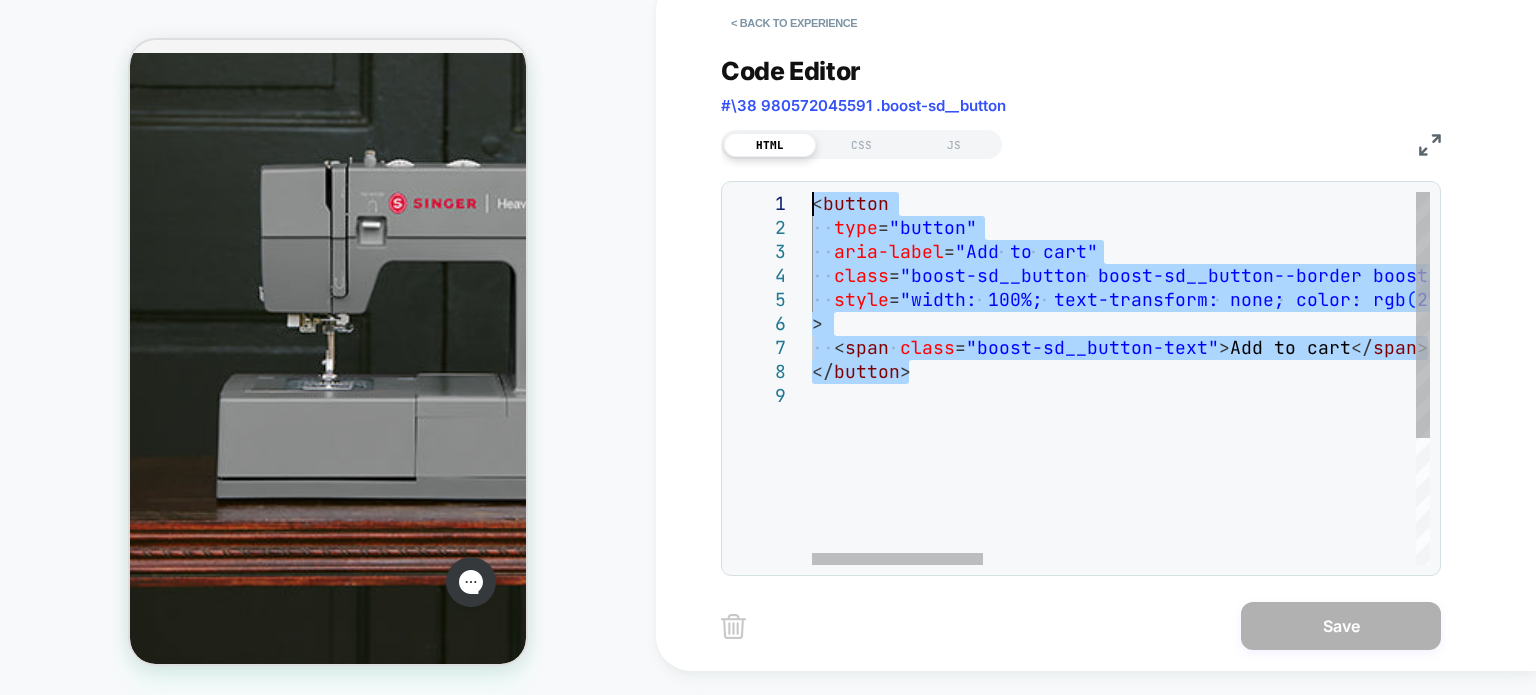 drag, startPoint x: 936, startPoint y: 381, endPoint x: 744, endPoint y: 182, distance: 276.52304 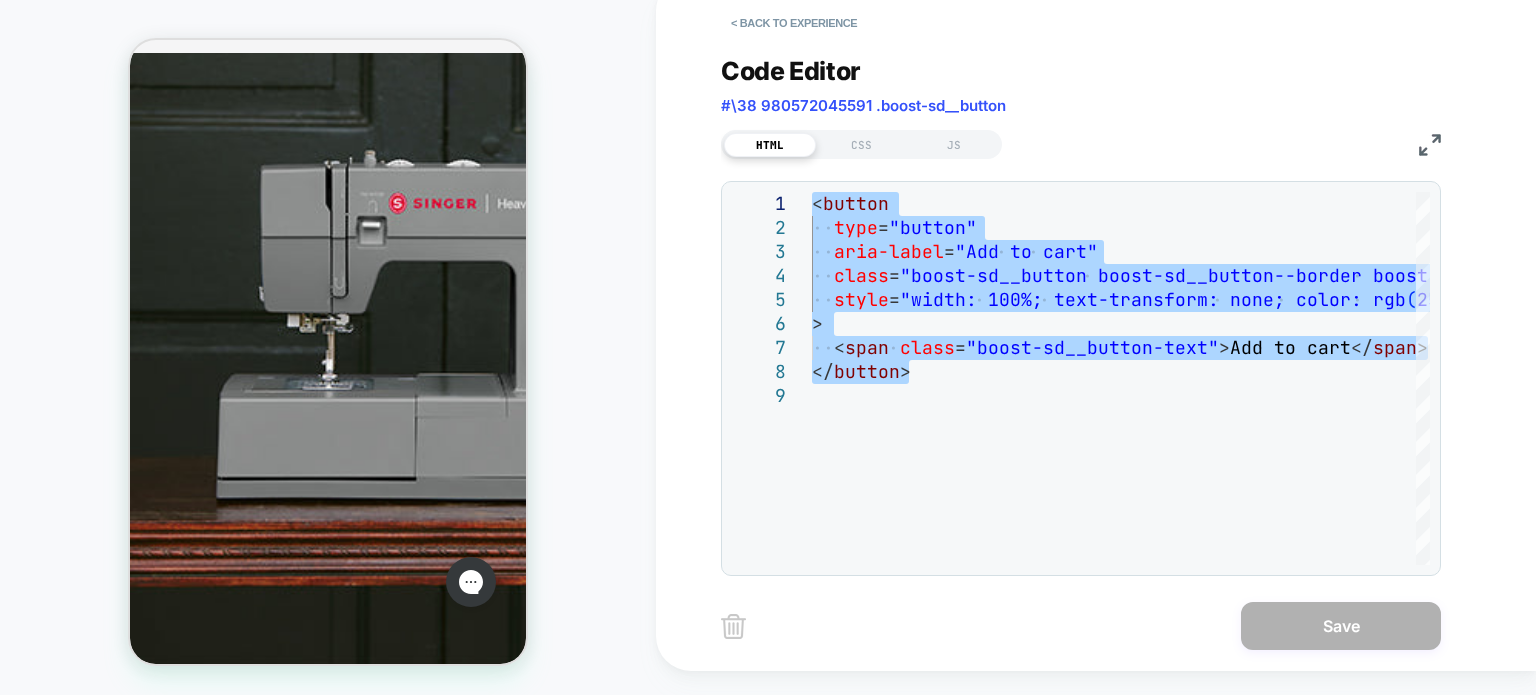 type on "**********" 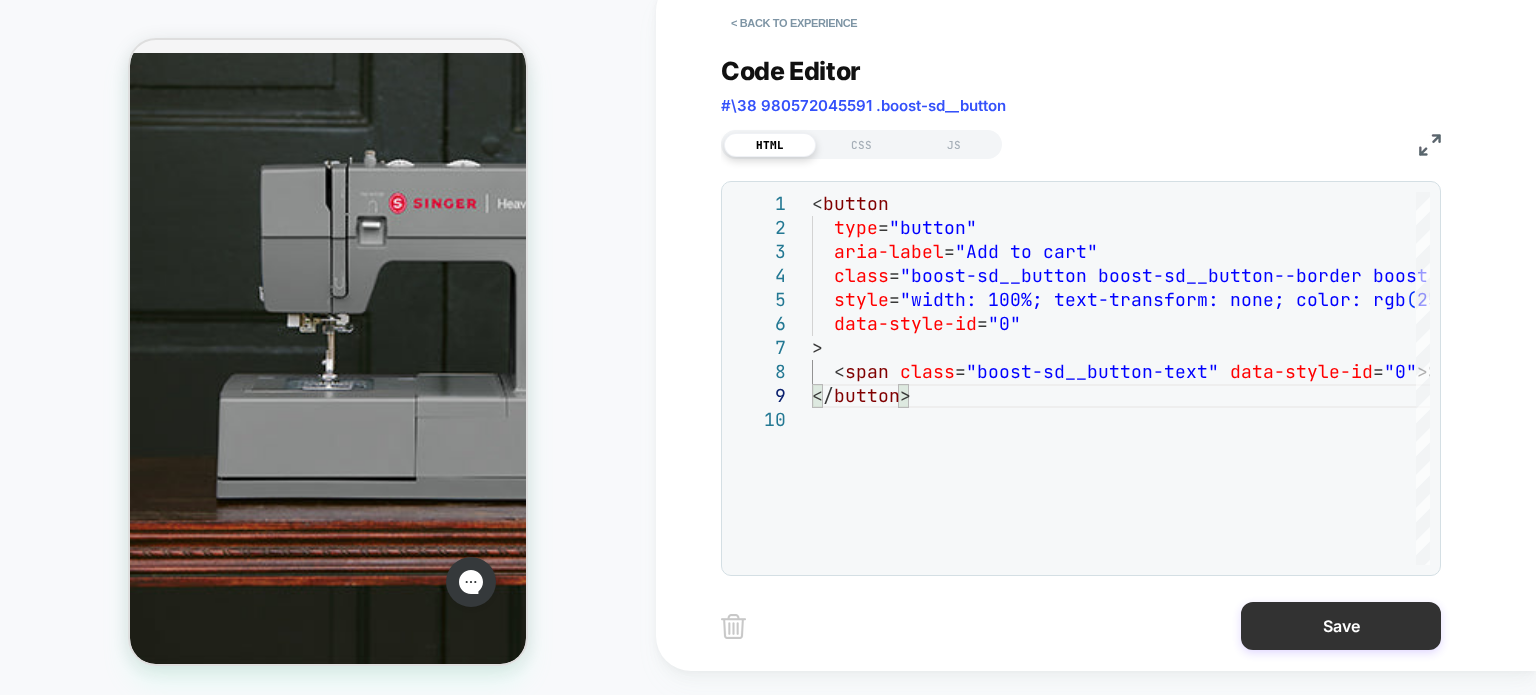 click on "Save" at bounding box center (1341, 626) 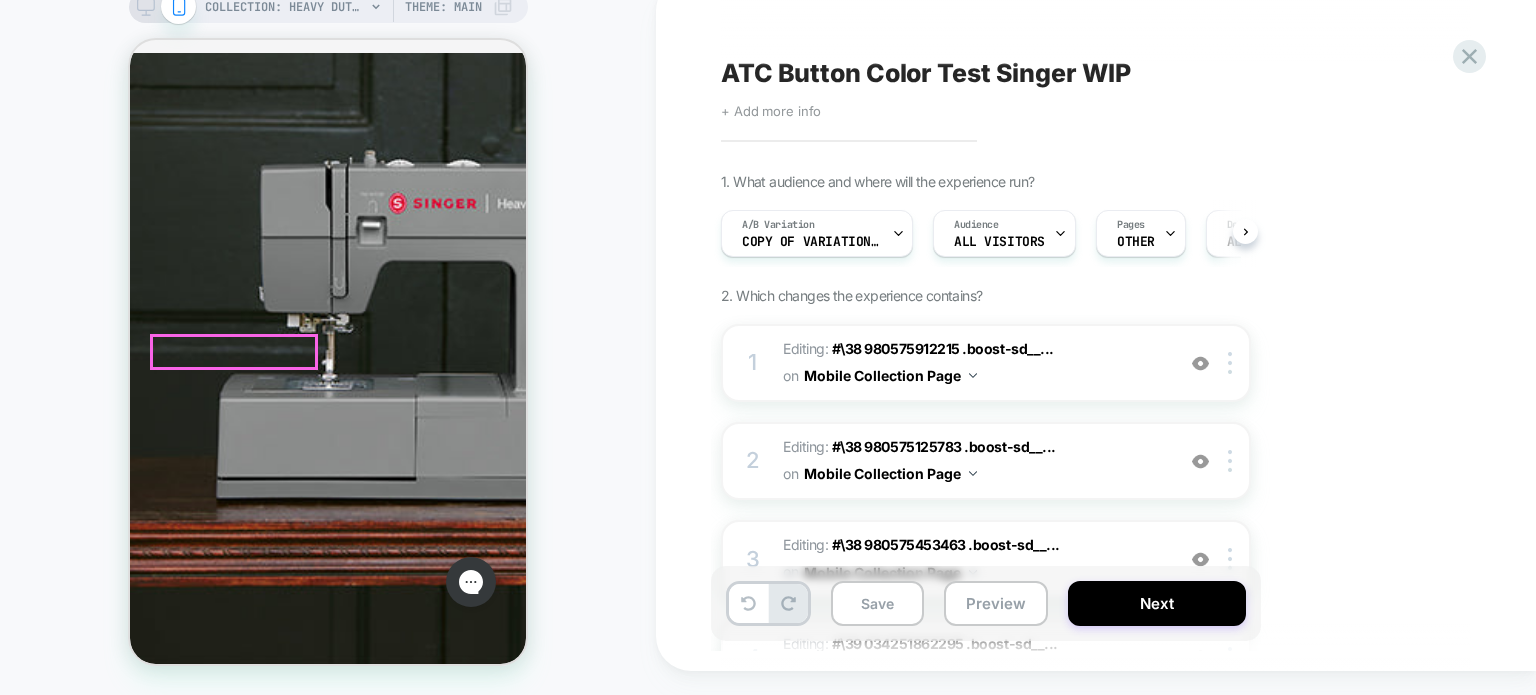scroll, scrollTop: 0, scrollLeft: 0, axis: both 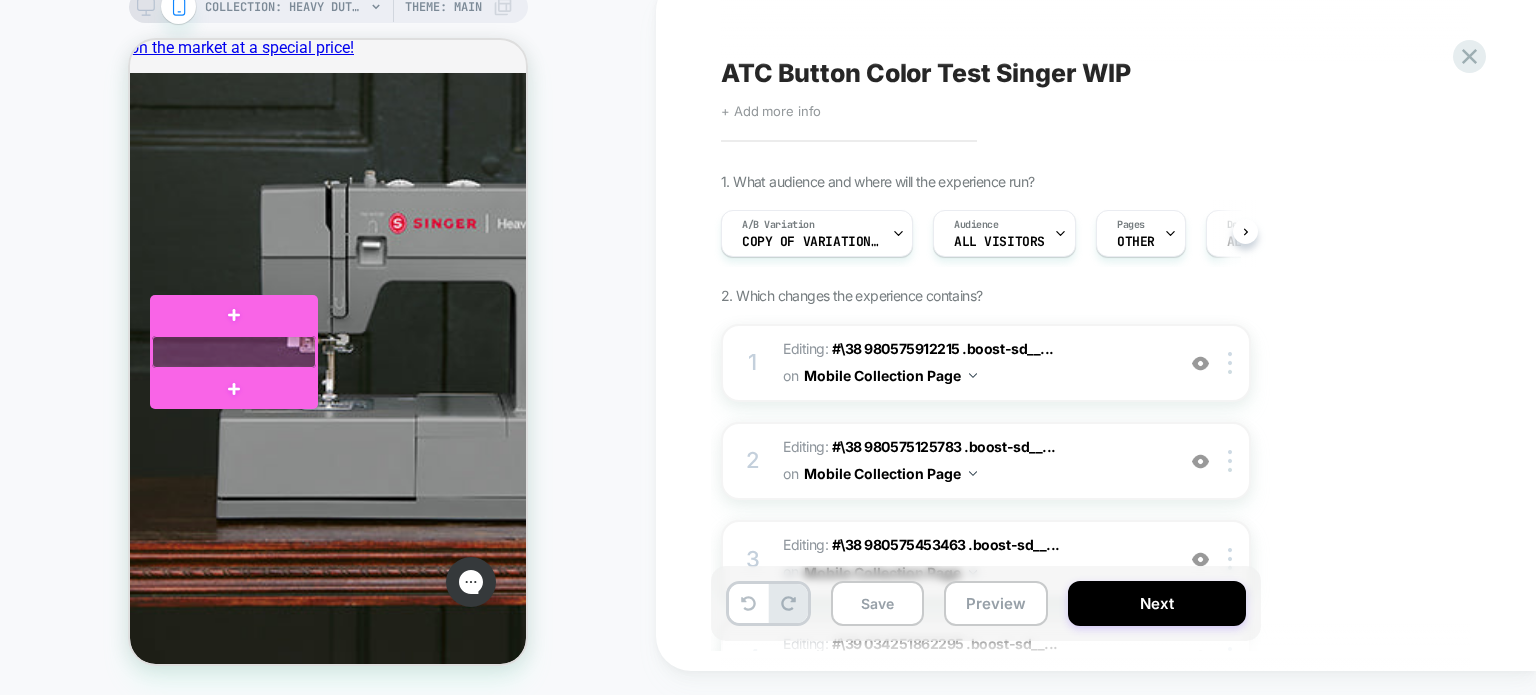 click at bounding box center [234, 352] 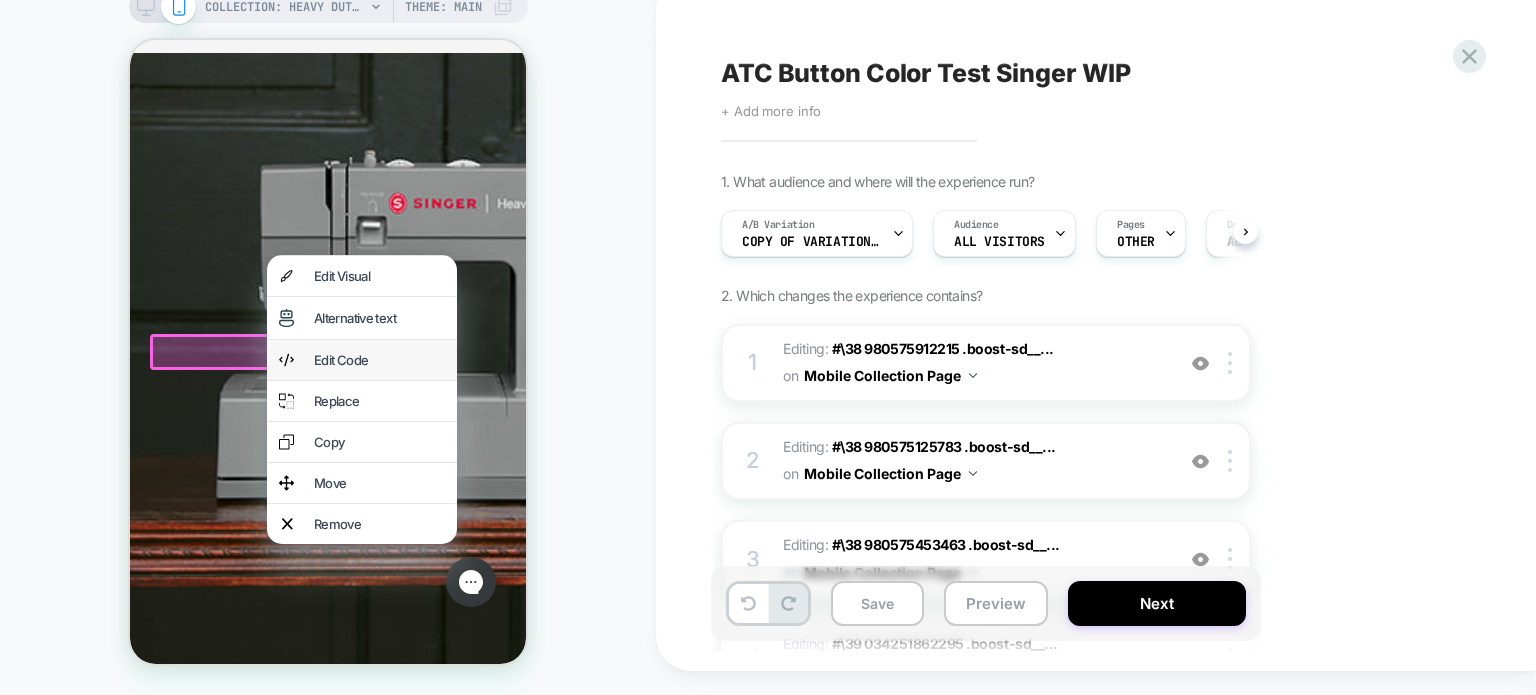 click on "Edit Code" at bounding box center (362, 360) 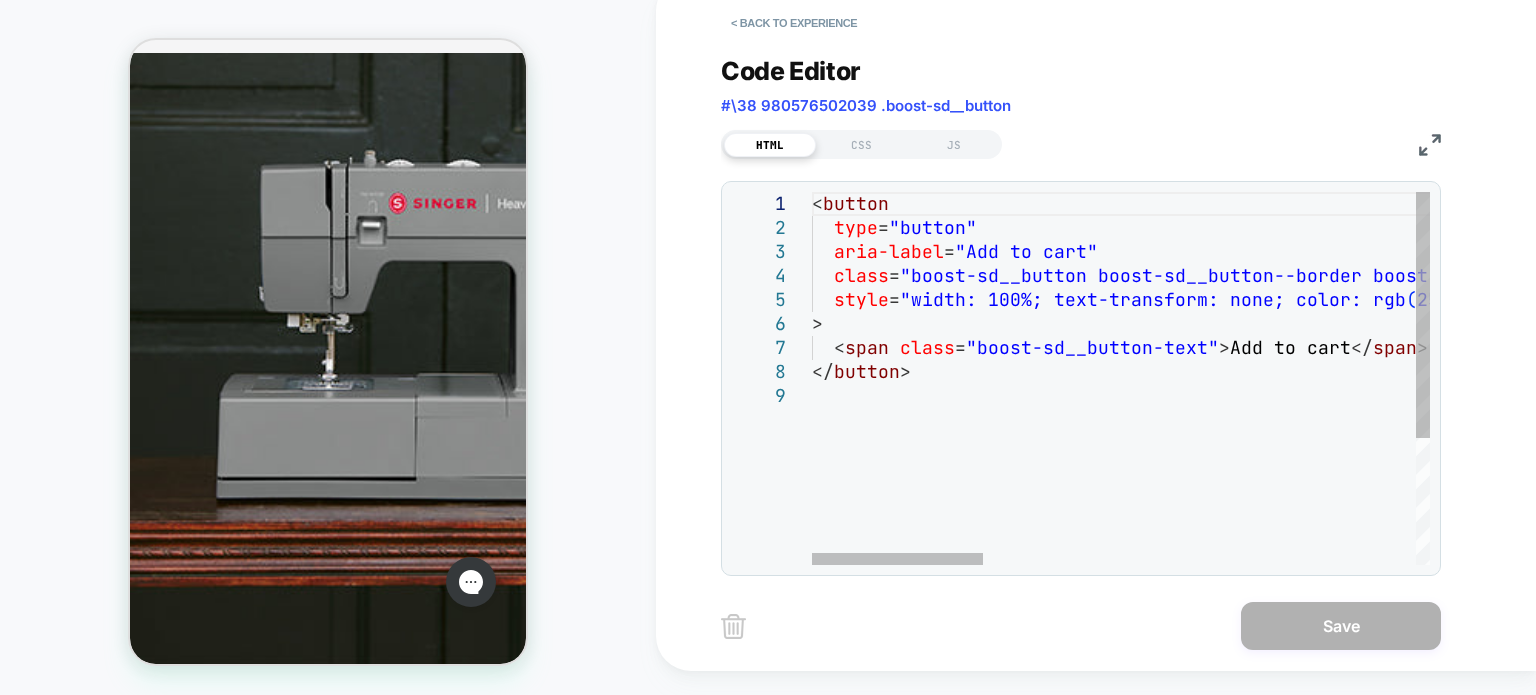 scroll, scrollTop: 0, scrollLeft: 0, axis: both 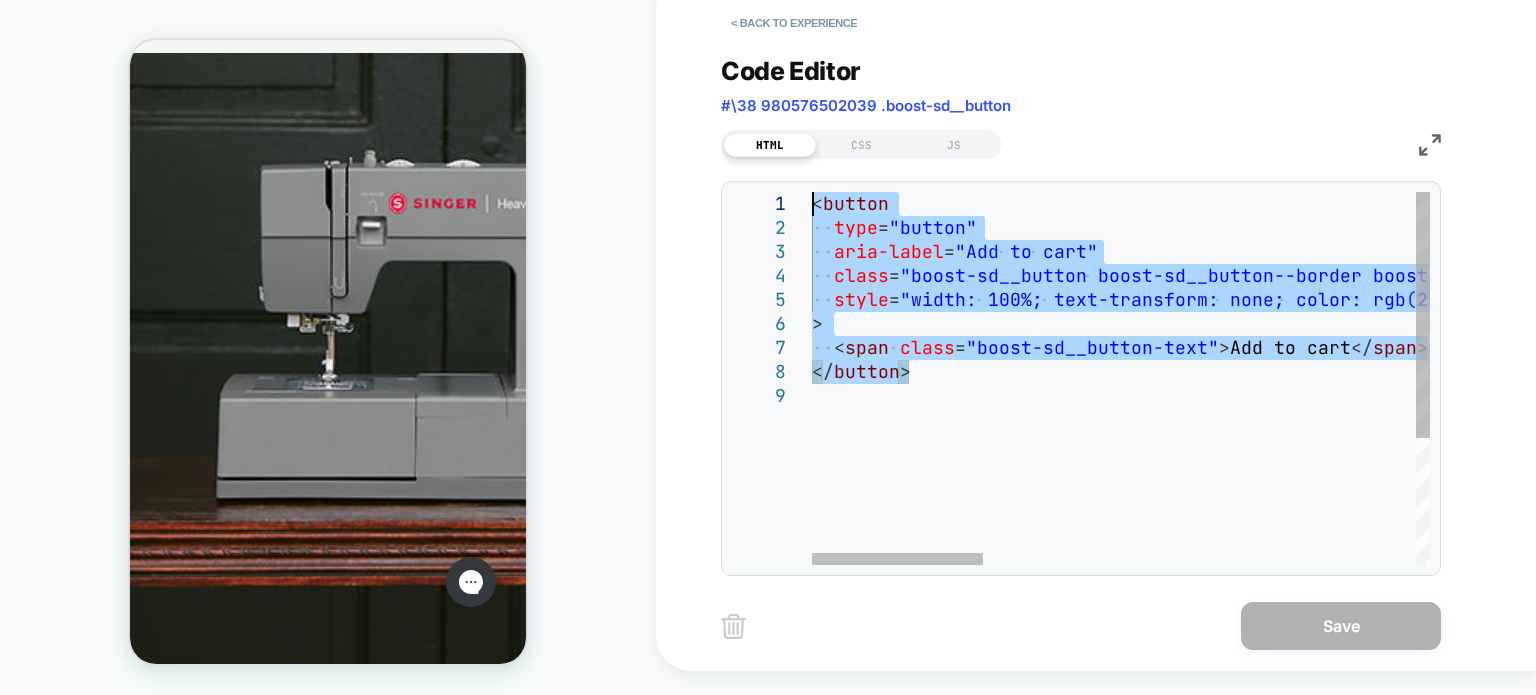 drag, startPoint x: 971, startPoint y: 367, endPoint x: 778, endPoint y: 158, distance: 284.482 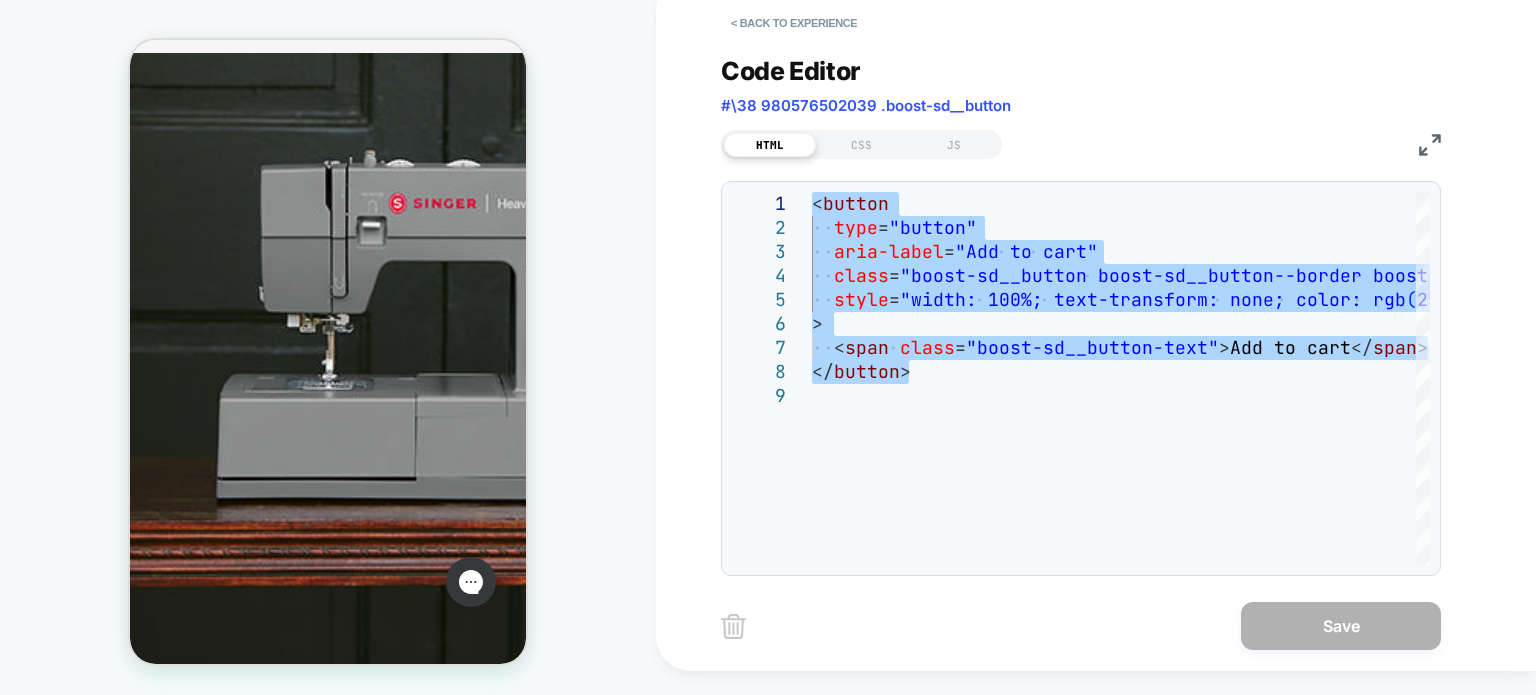 type on "**********" 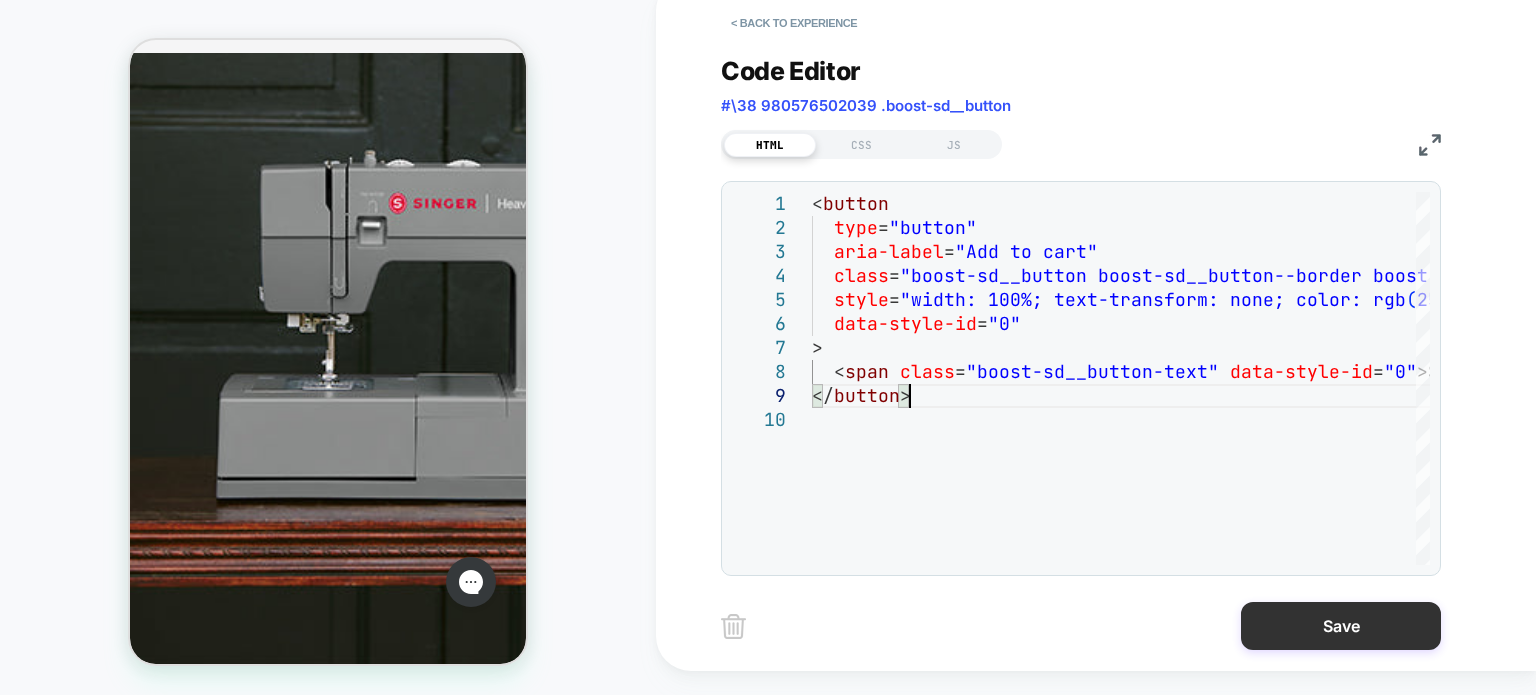 click on "Save" at bounding box center (1341, 626) 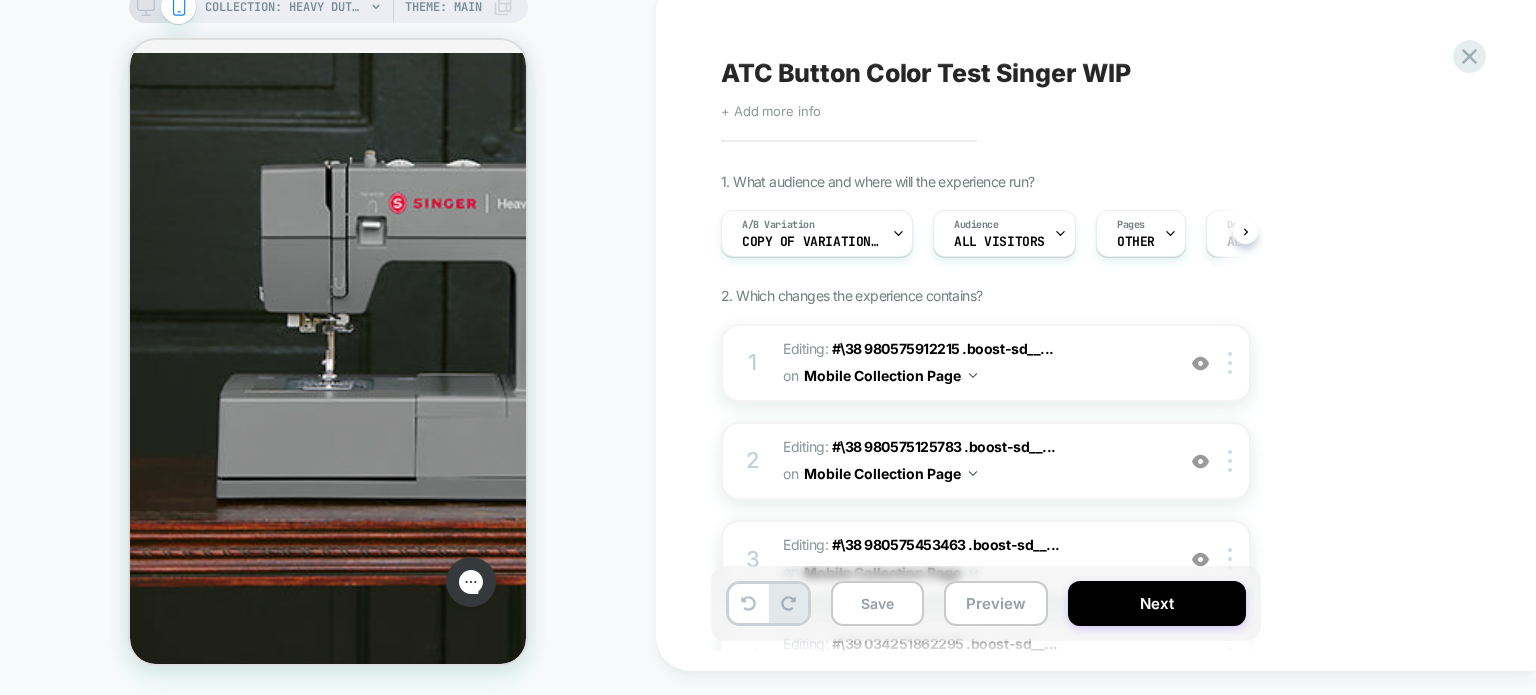 scroll, scrollTop: 7052, scrollLeft: 0, axis: vertical 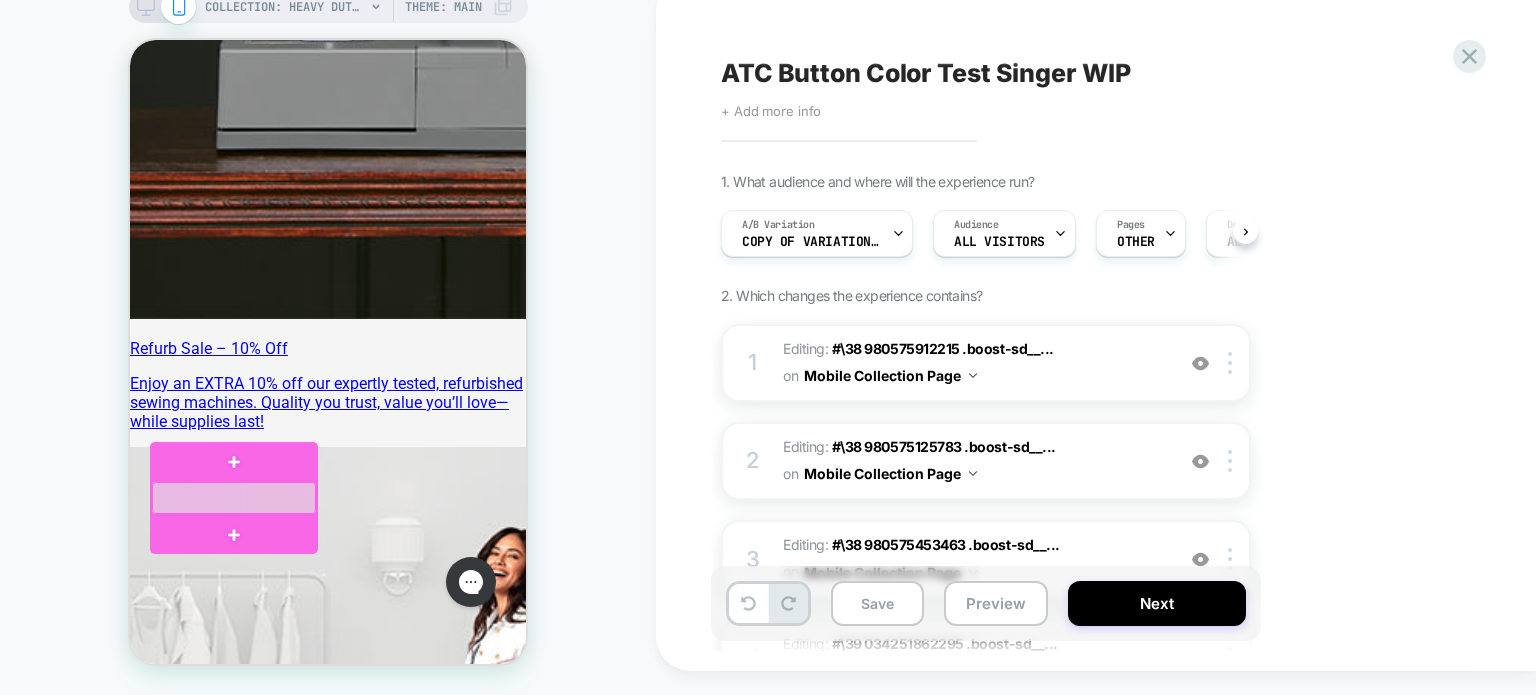 click at bounding box center [234, 498] 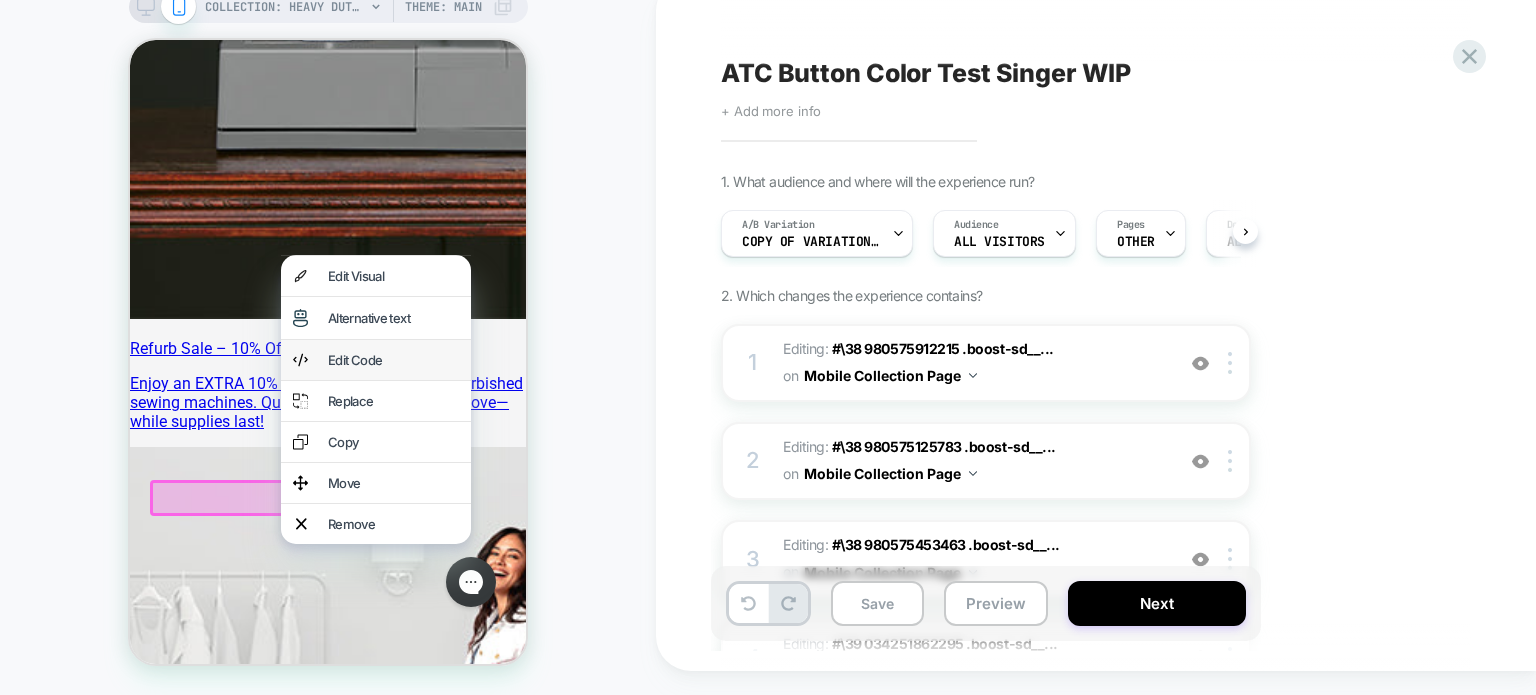 click on "Edit Code" at bounding box center (393, 360) 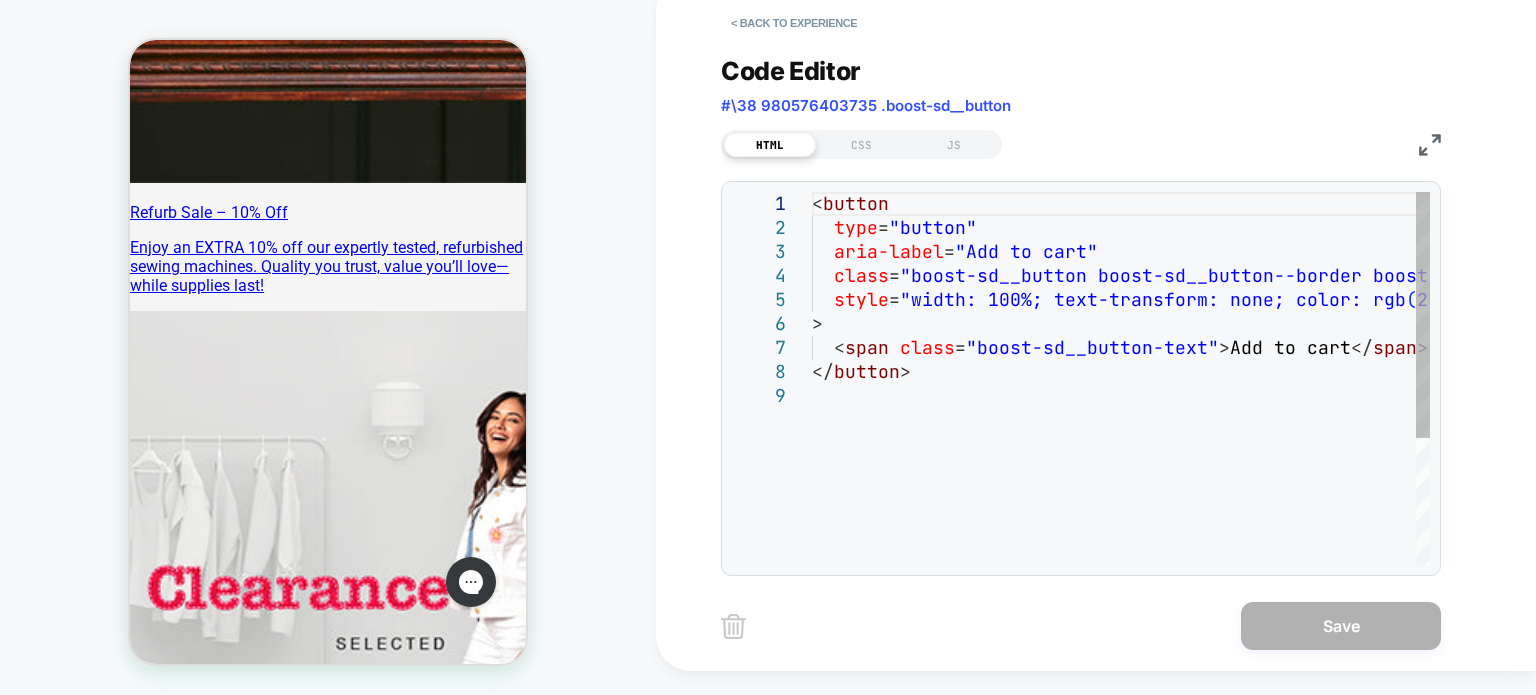 scroll, scrollTop: 7233, scrollLeft: 0, axis: vertical 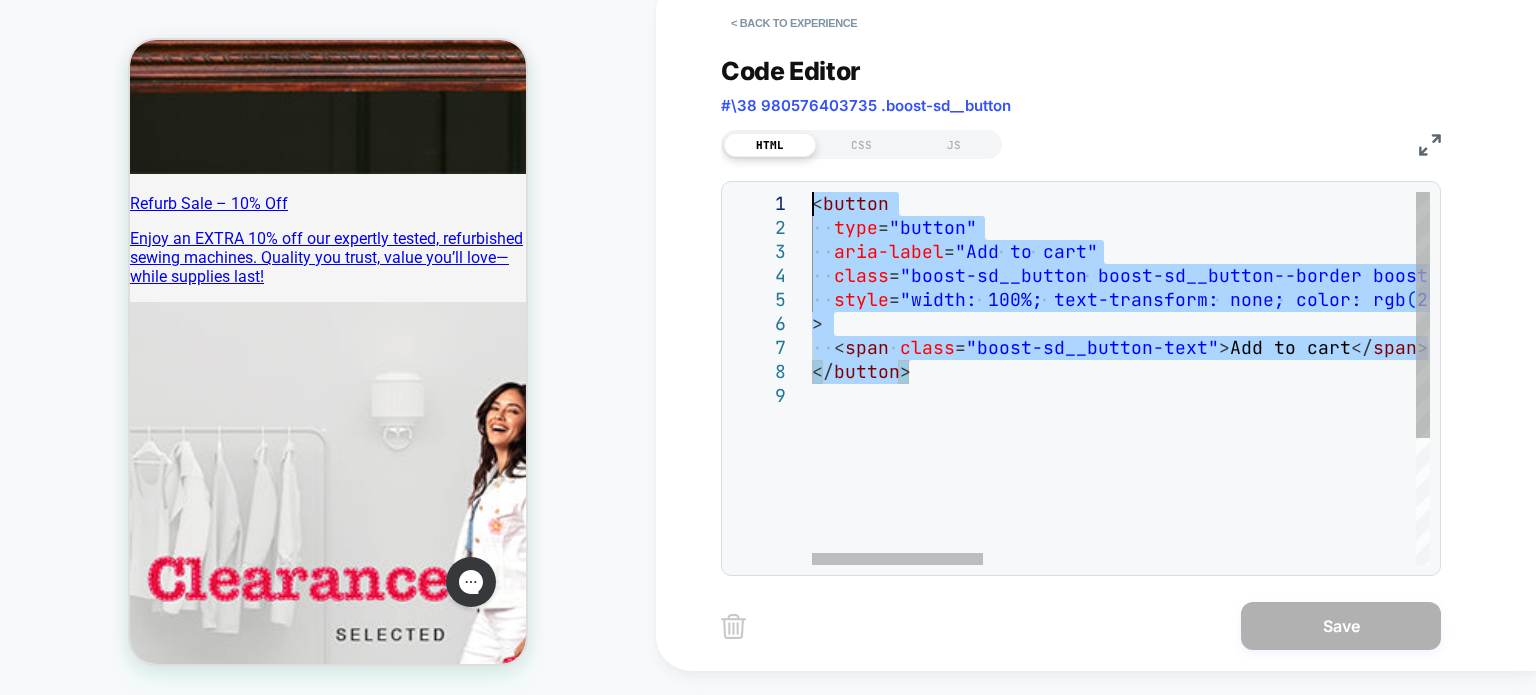 drag, startPoint x: 943, startPoint y: 374, endPoint x: 719, endPoint y: 148, distance: 318.2012 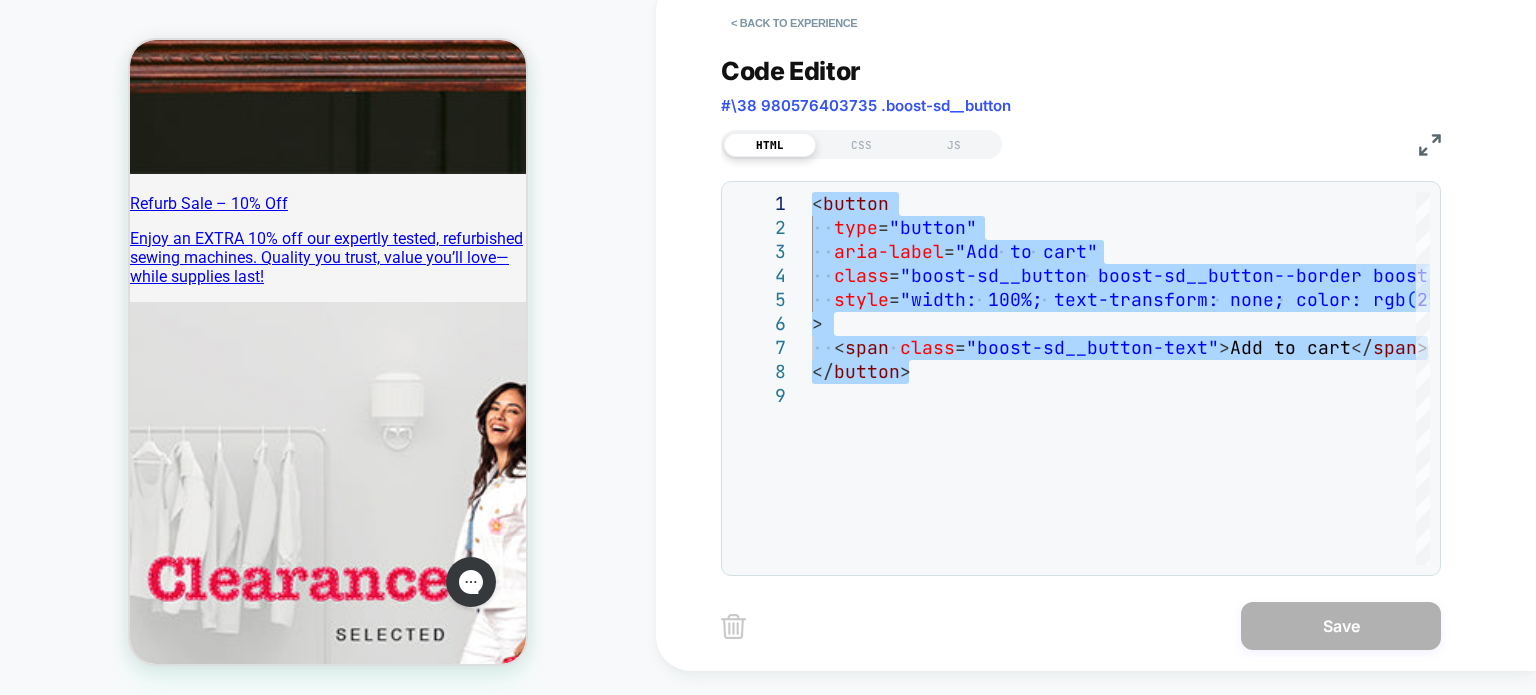 type on "**********" 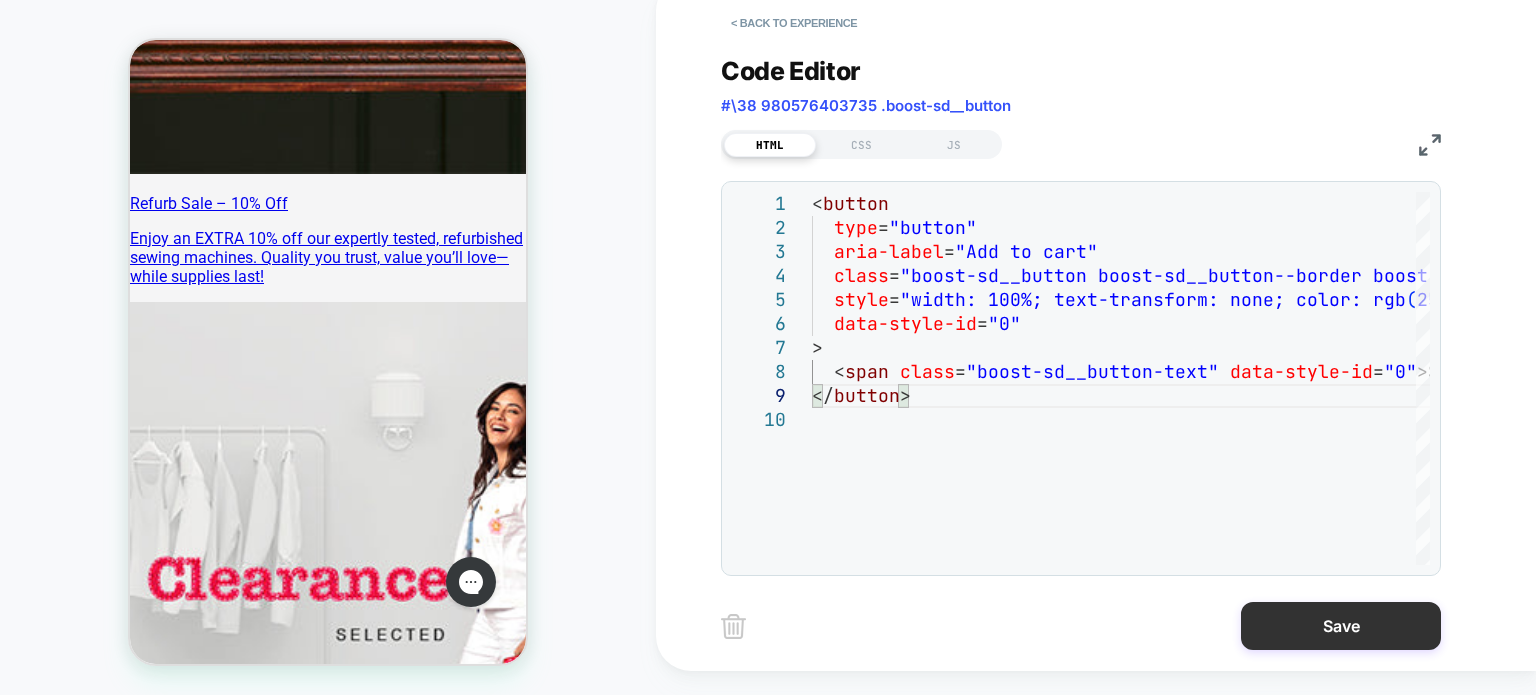 click on "Save" at bounding box center [1341, 626] 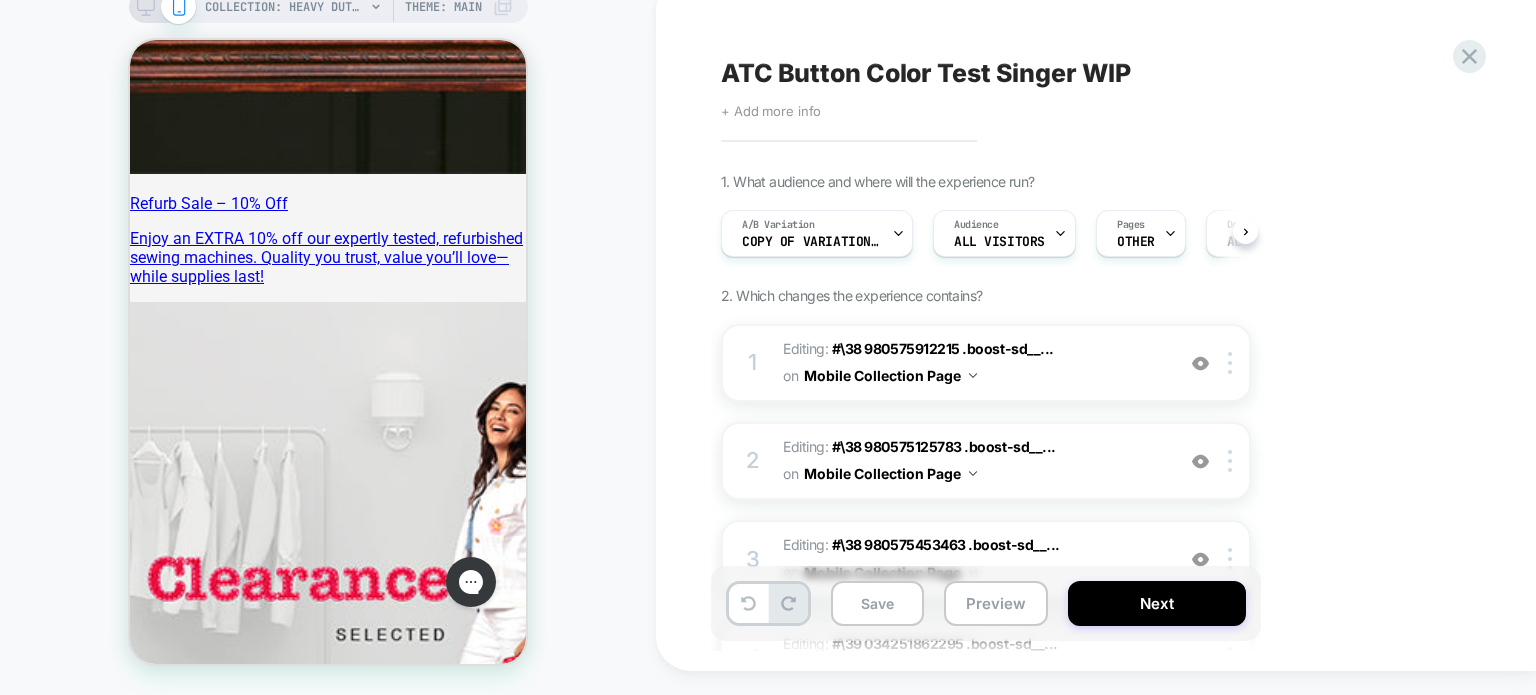 scroll, scrollTop: 0, scrollLeft: 0, axis: both 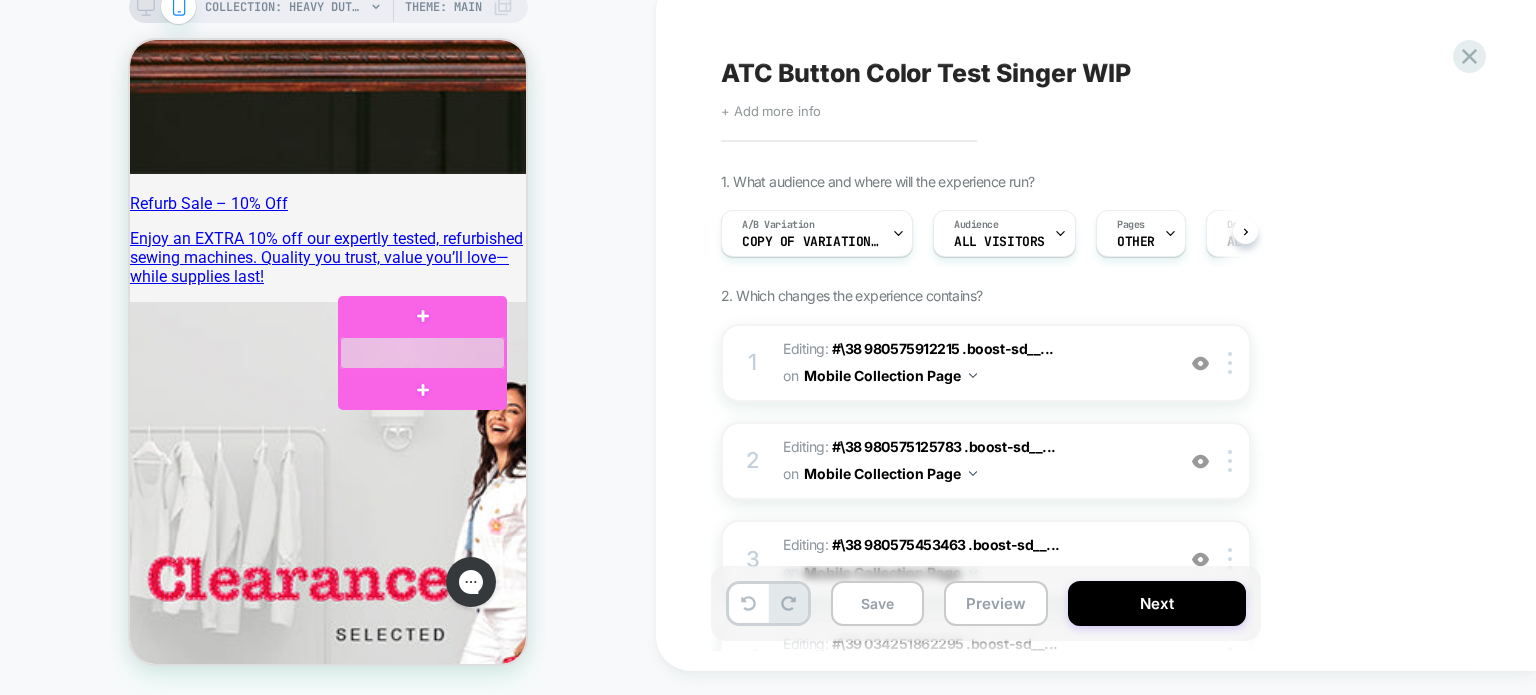 click at bounding box center (422, 353) 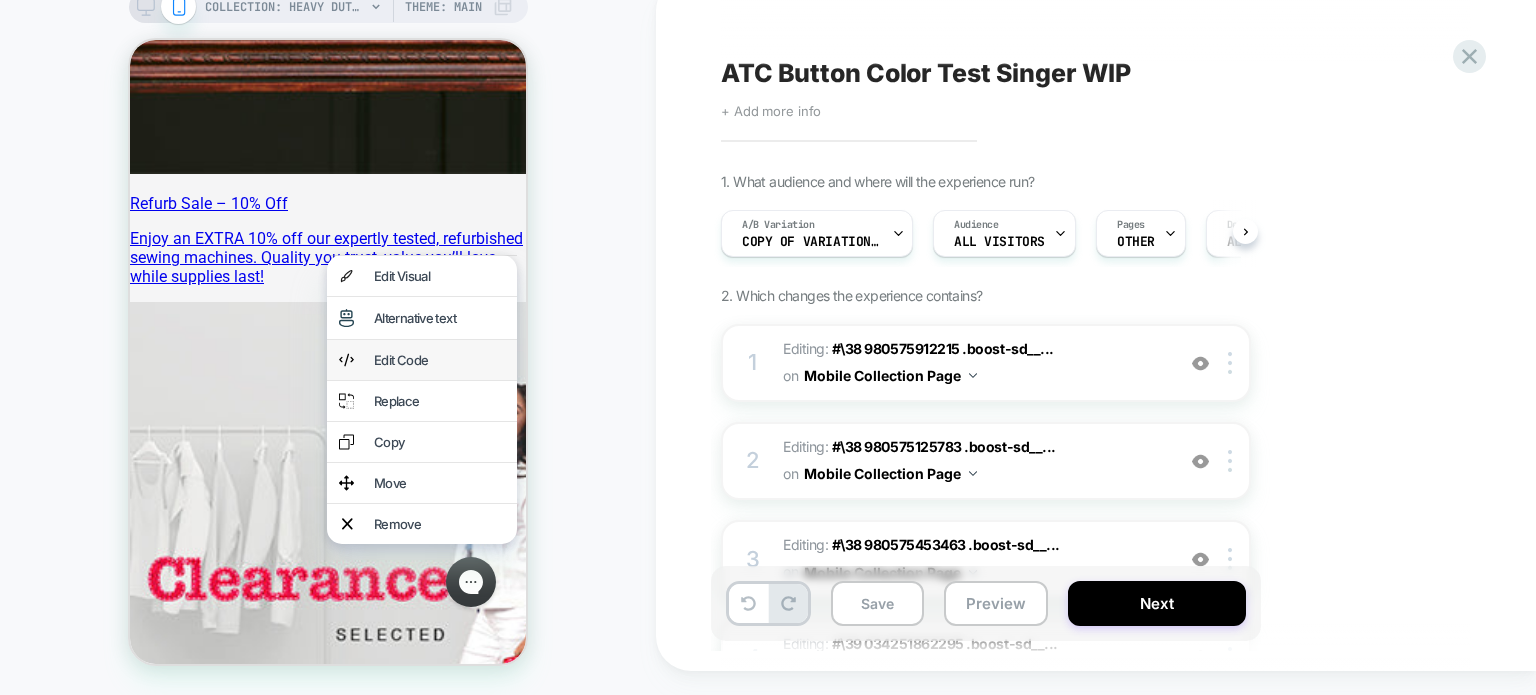 click on "Edit Code" at bounding box center (439, 360) 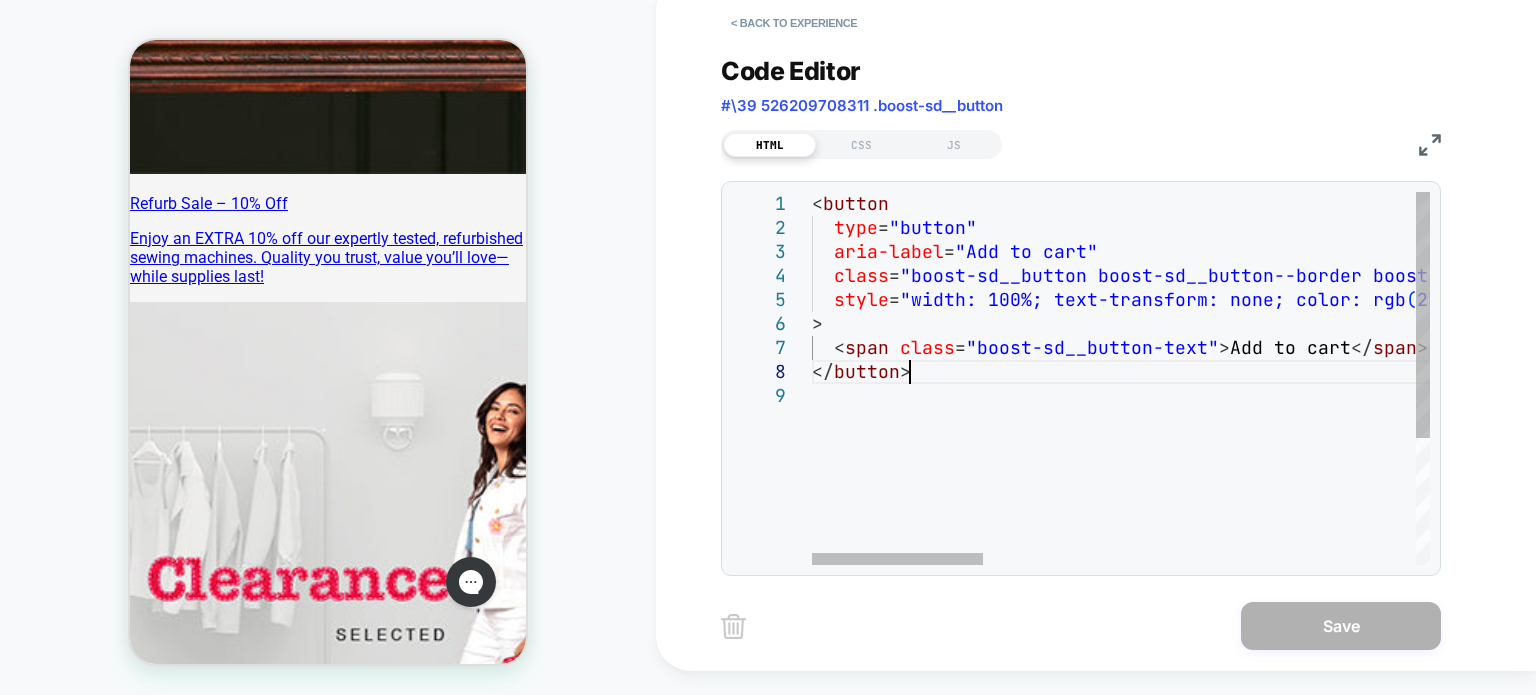 scroll, scrollTop: 0, scrollLeft: 0, axis: both 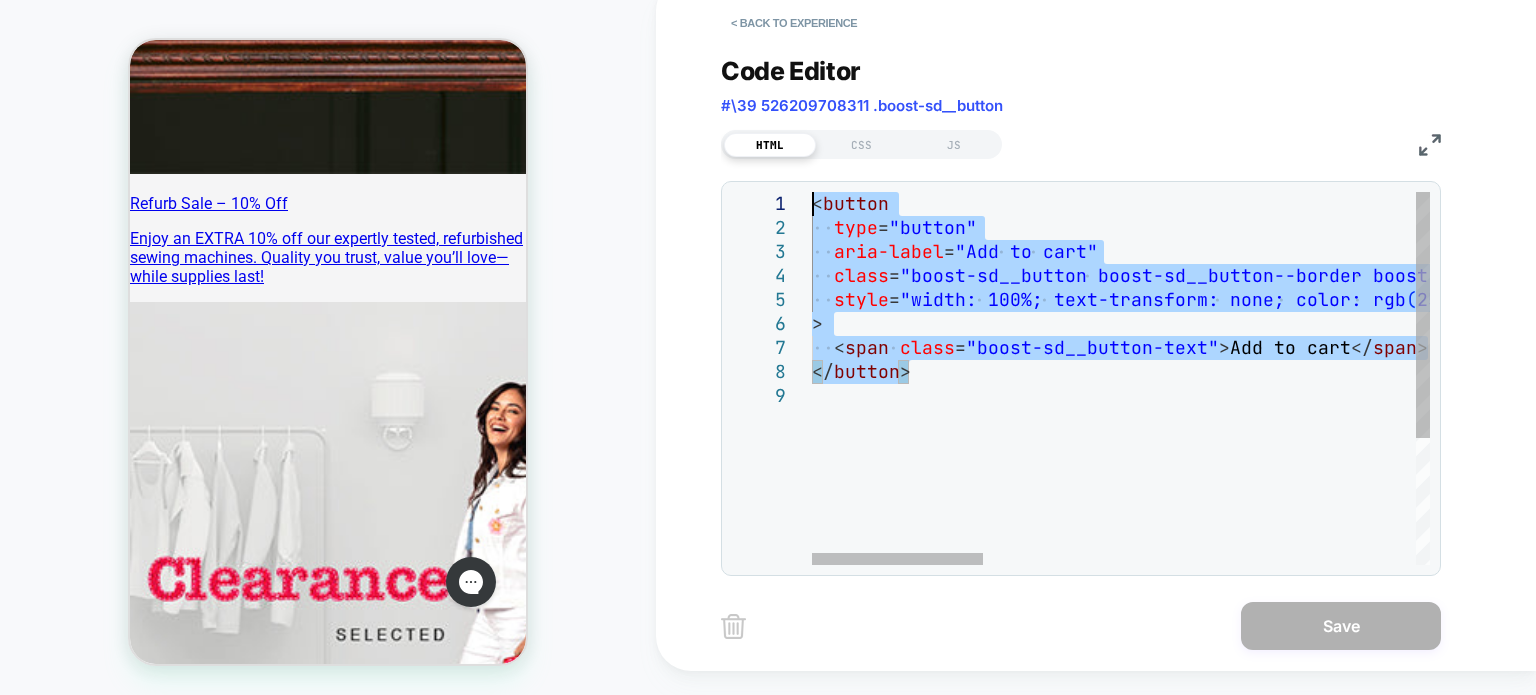 drag, startPoint x: 929, startPoint y: 369, endPoint x: 757, endPoint y: 143, distance: 284.00705 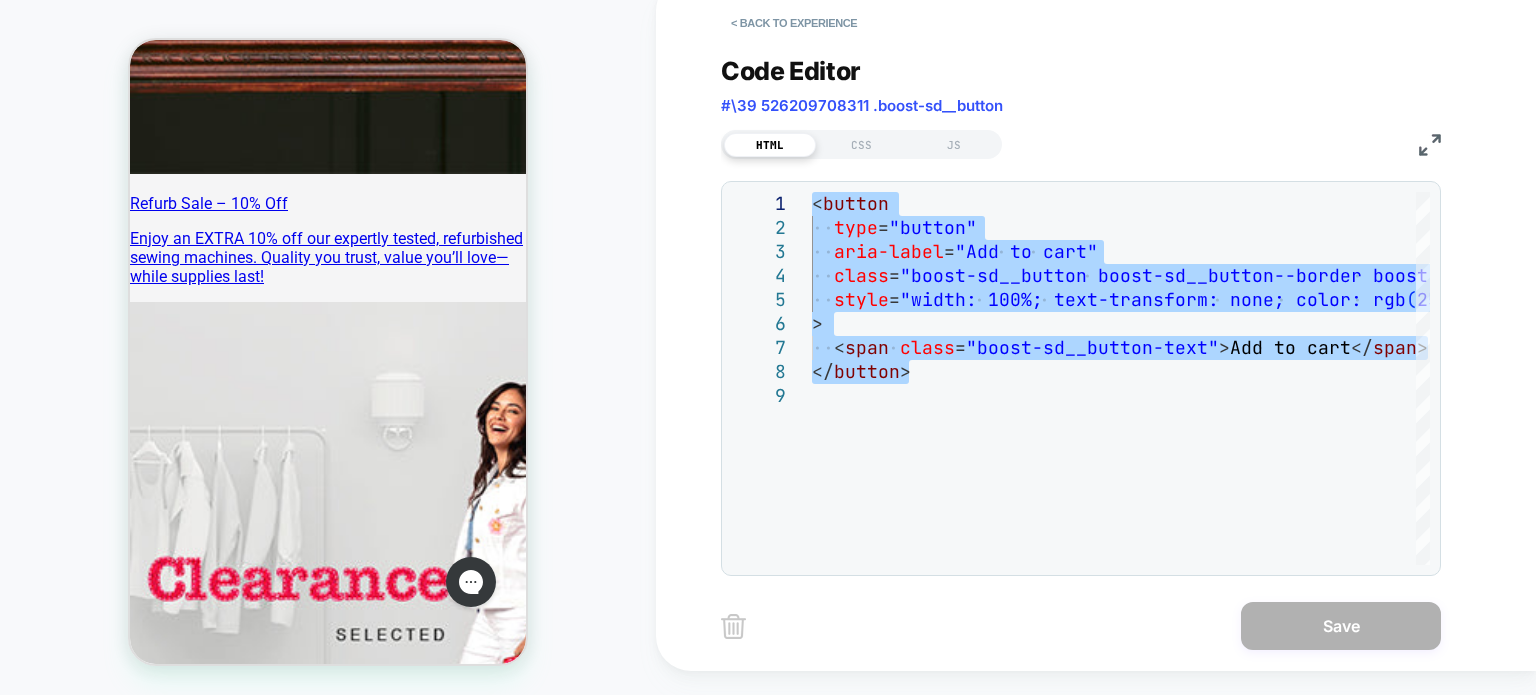 type on "**********" 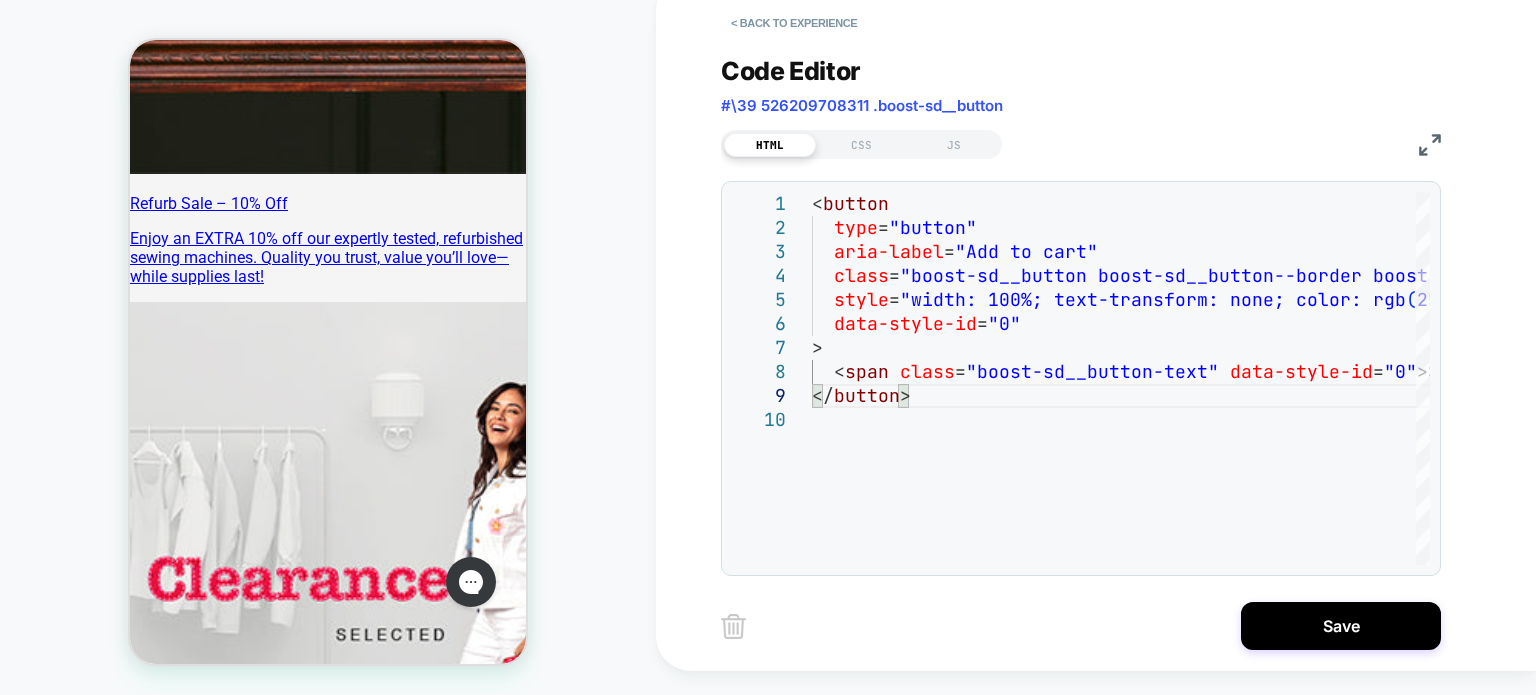 click on "< Back to experience Code Editor #\39 526209708311 .boost-sd__button HTML CSS JS 1 2 3 4 5 6 7 8 9 10 < button    type = "button"    aria-label = "Add to cart"    class = "boost-sd__button boost-sd__button--border boost-s d__button--left boost-sd__button--height-fit-conte nt boost-sd__button--full-width boost-sd__button-- no-minwidth boost-sd__btn-add-to-cart"    style = "width: 100%; text-transform: none; color: rgb ( 255, 255, 255 ) ; border-color: rgb ( 34, 34, 34 ) ; background: rgb ( 34, 34, 34 ) ;"    data-style-id = "0" >    < span   class = "boost-sd__button-text"   data-style-id = "0" > Shop Now </ span > </ button > Save" at bounding box center [1096, 323] 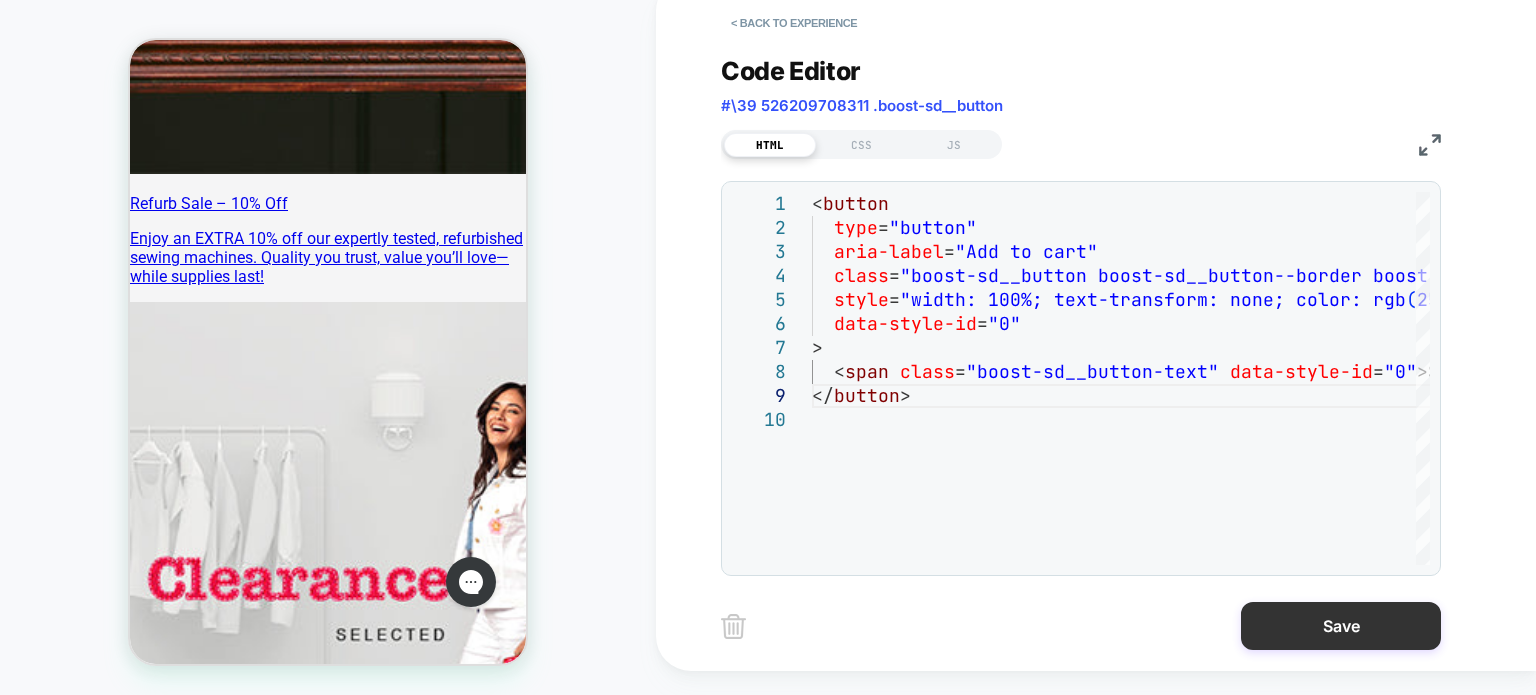 click on "Save" at bounding box center [1341, 626] 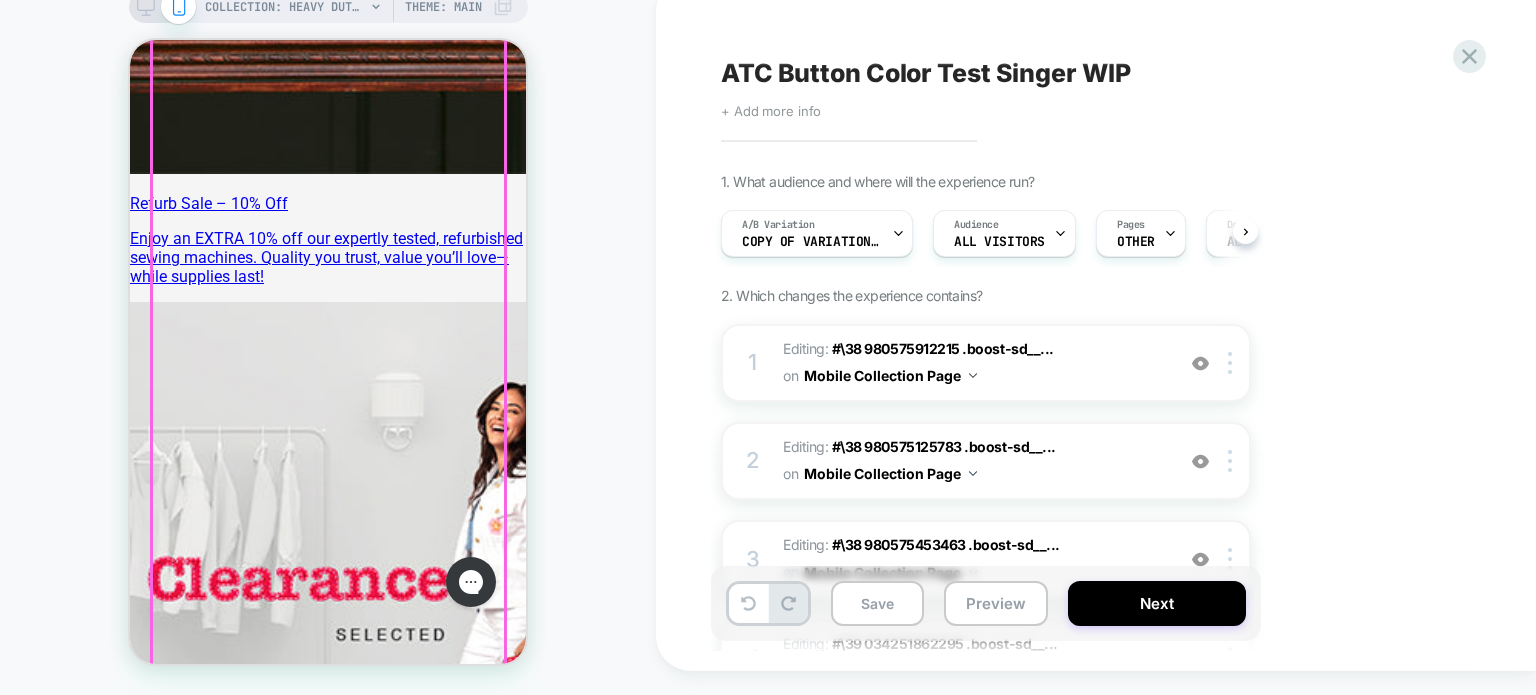 scroll, scrollTop: 0, scrollLeft: 0, axis: both 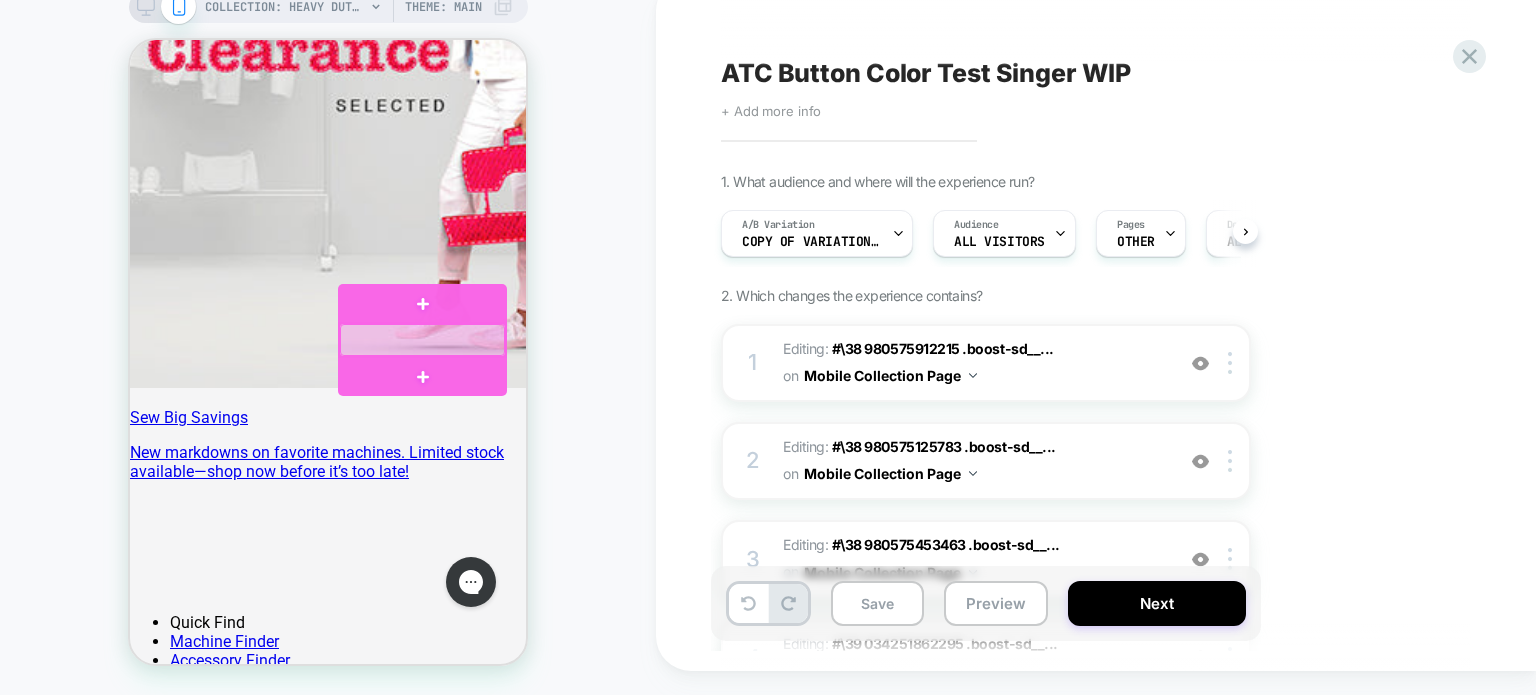 click at bounding box center [422, 340] 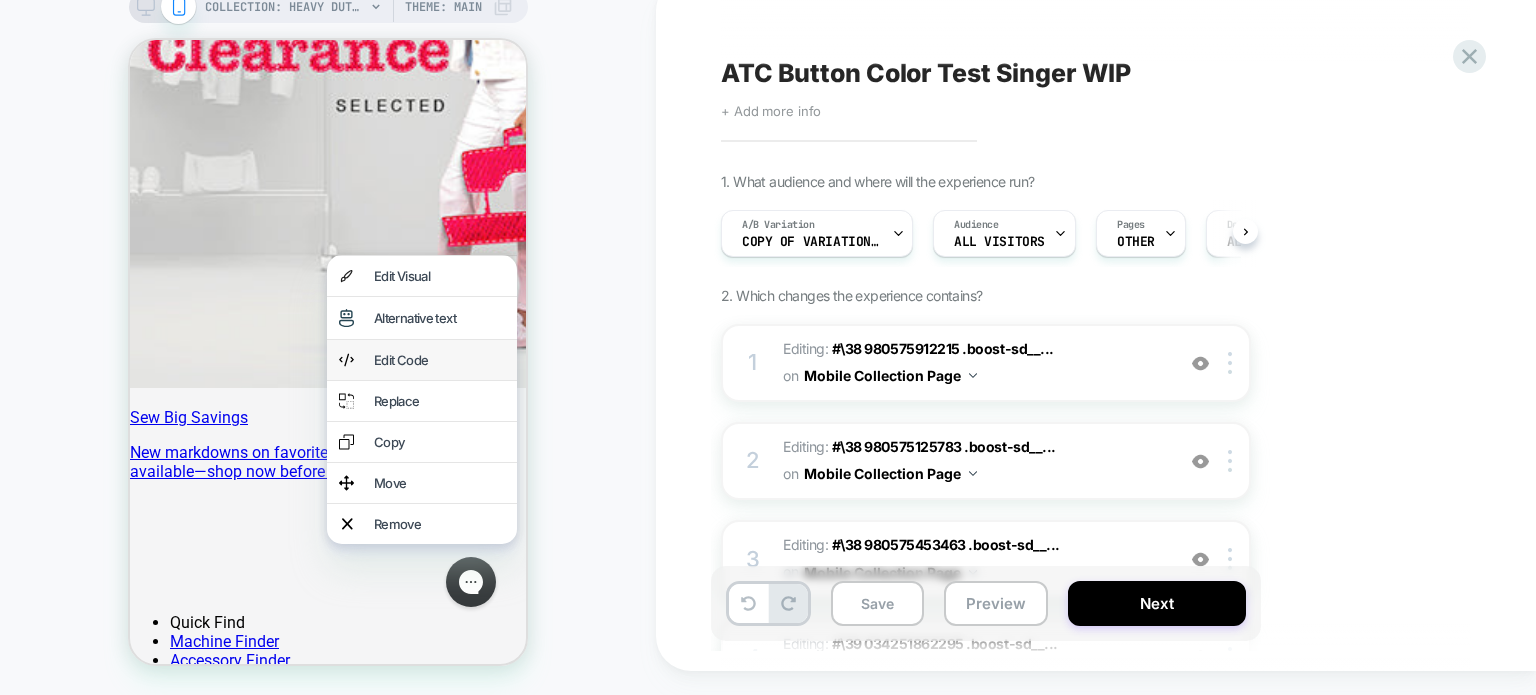 click on "Edit Code" at bounding box center (422, 360) 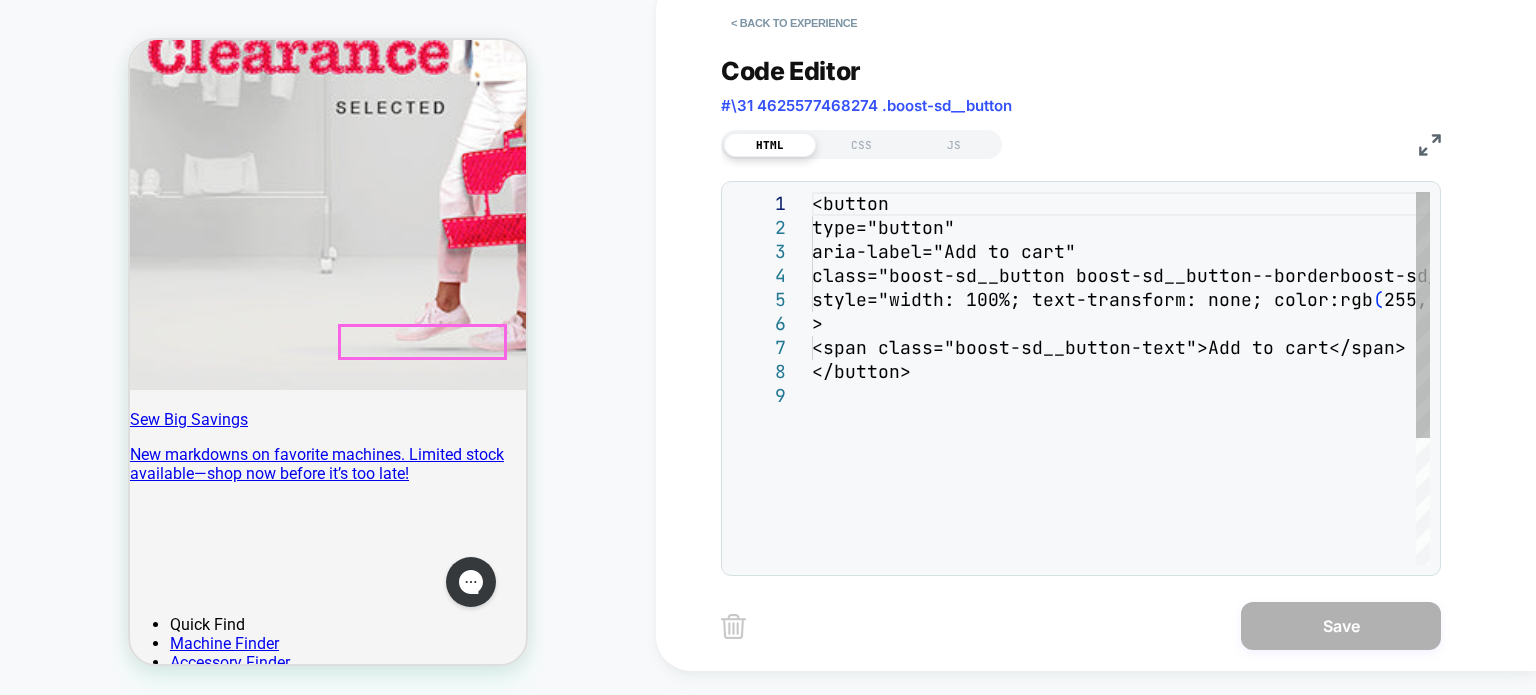 scroll, scrollTop: 7749, scrollLeft: 0, axis: vertical 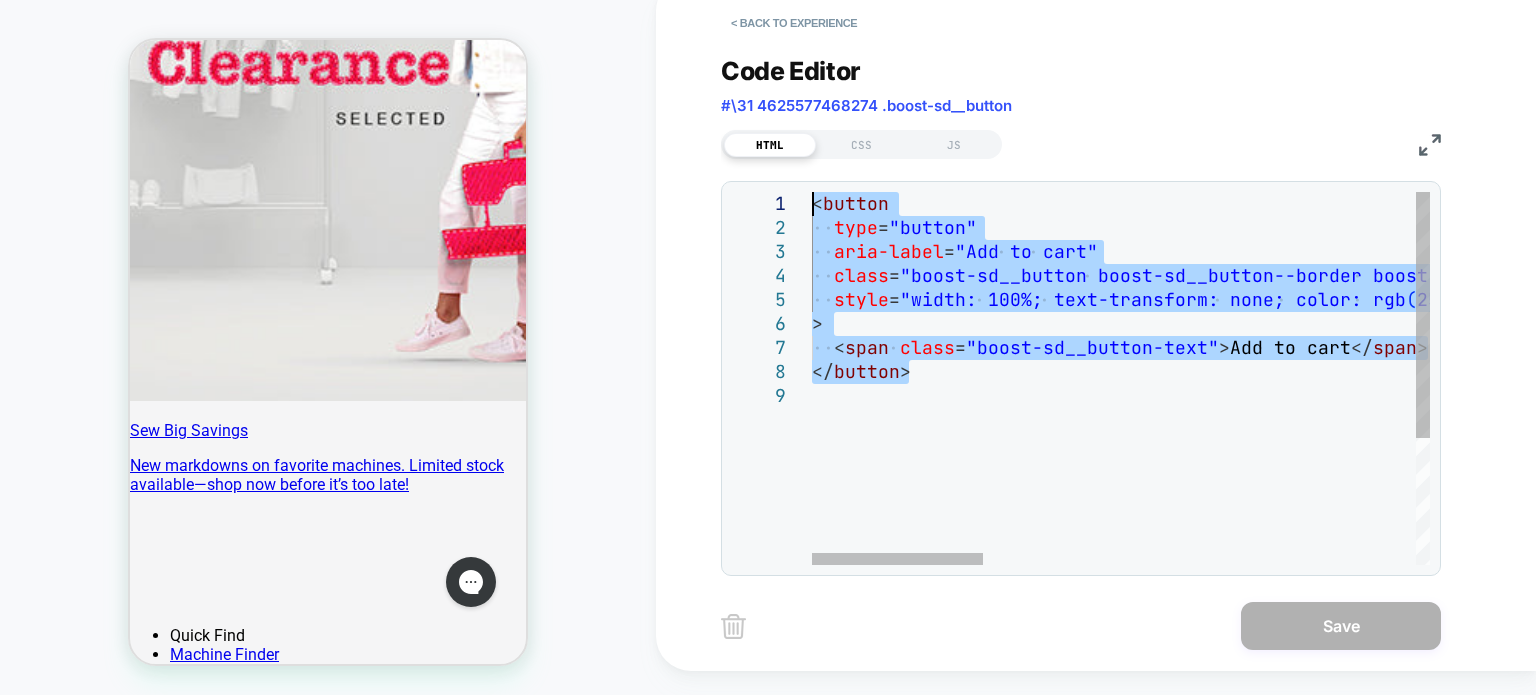 drag, startPoint x: 936, startPoint y: 377, endPoint x: 718, endPoint y: 156, distance: 310.42712 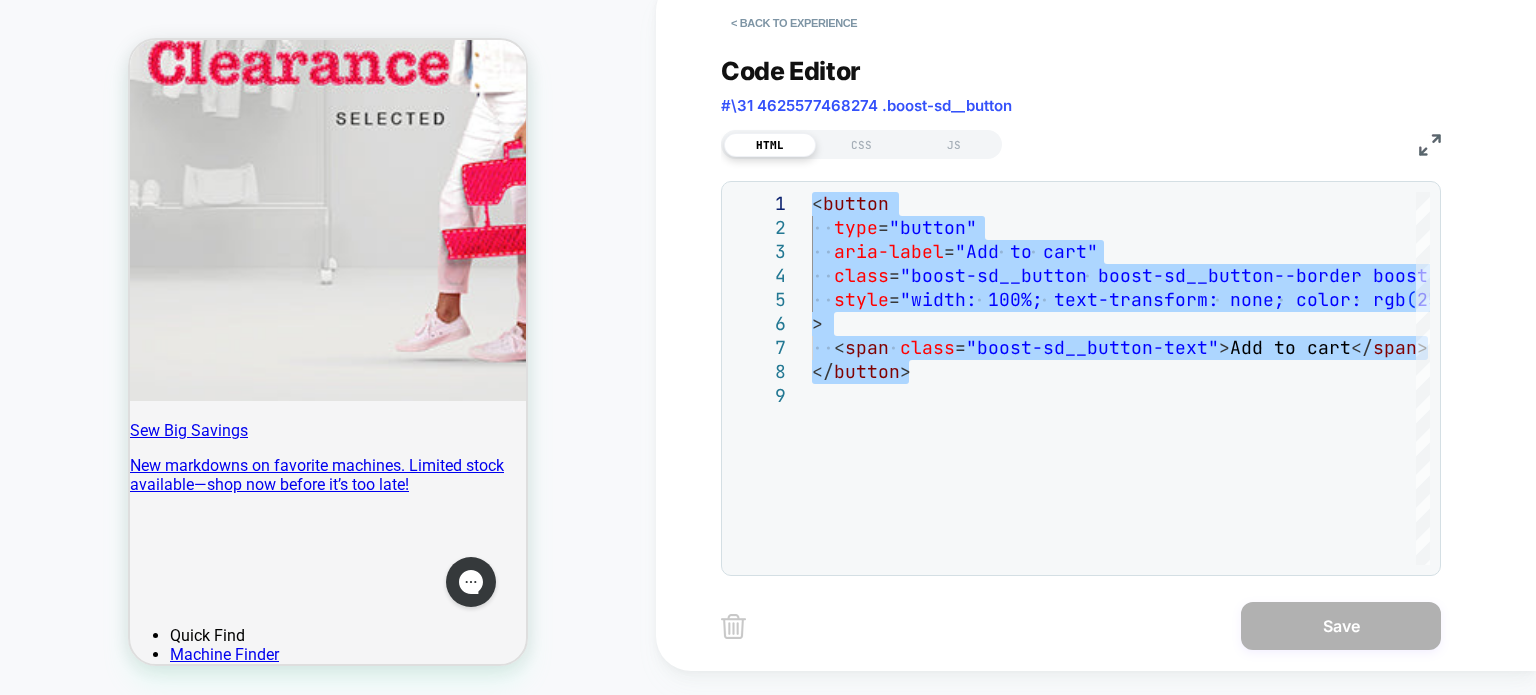 type on "**********" 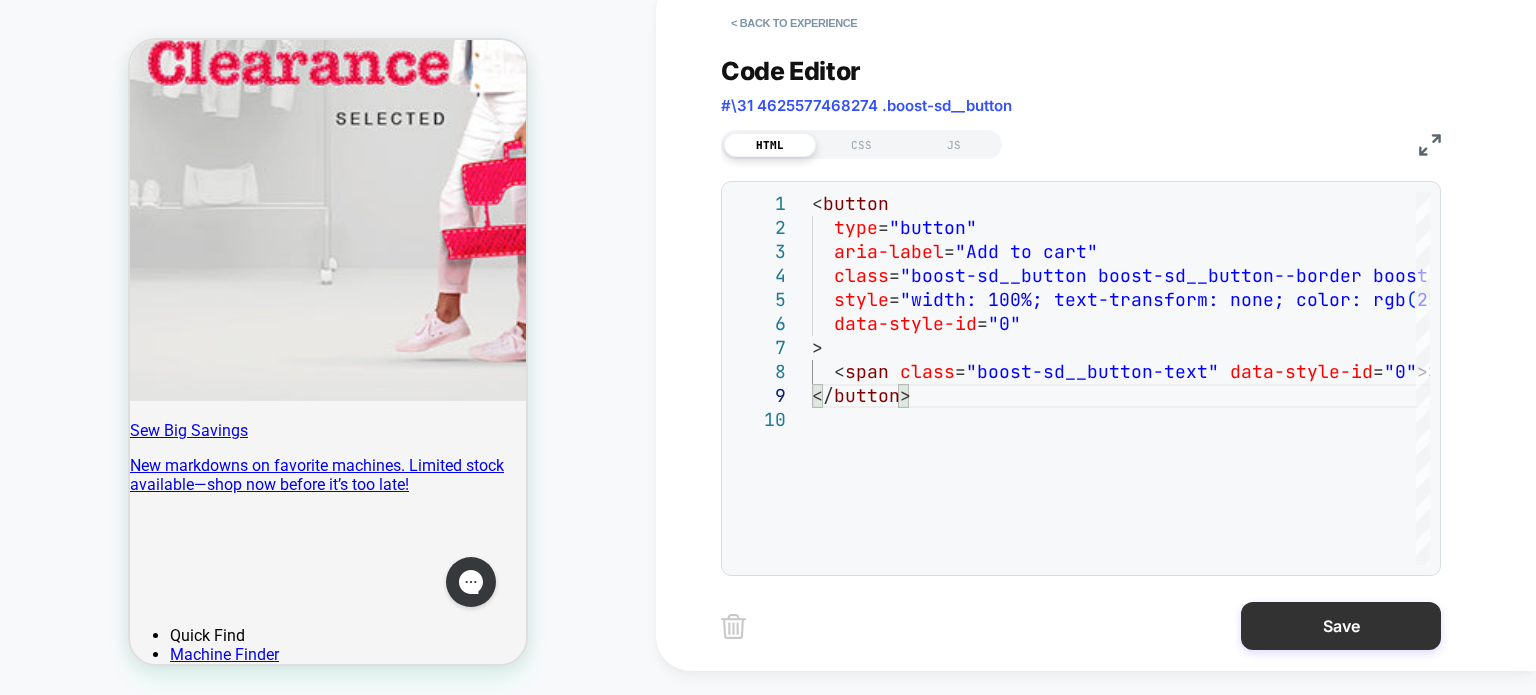 click on "Save" at bounding box center [1341, 626] 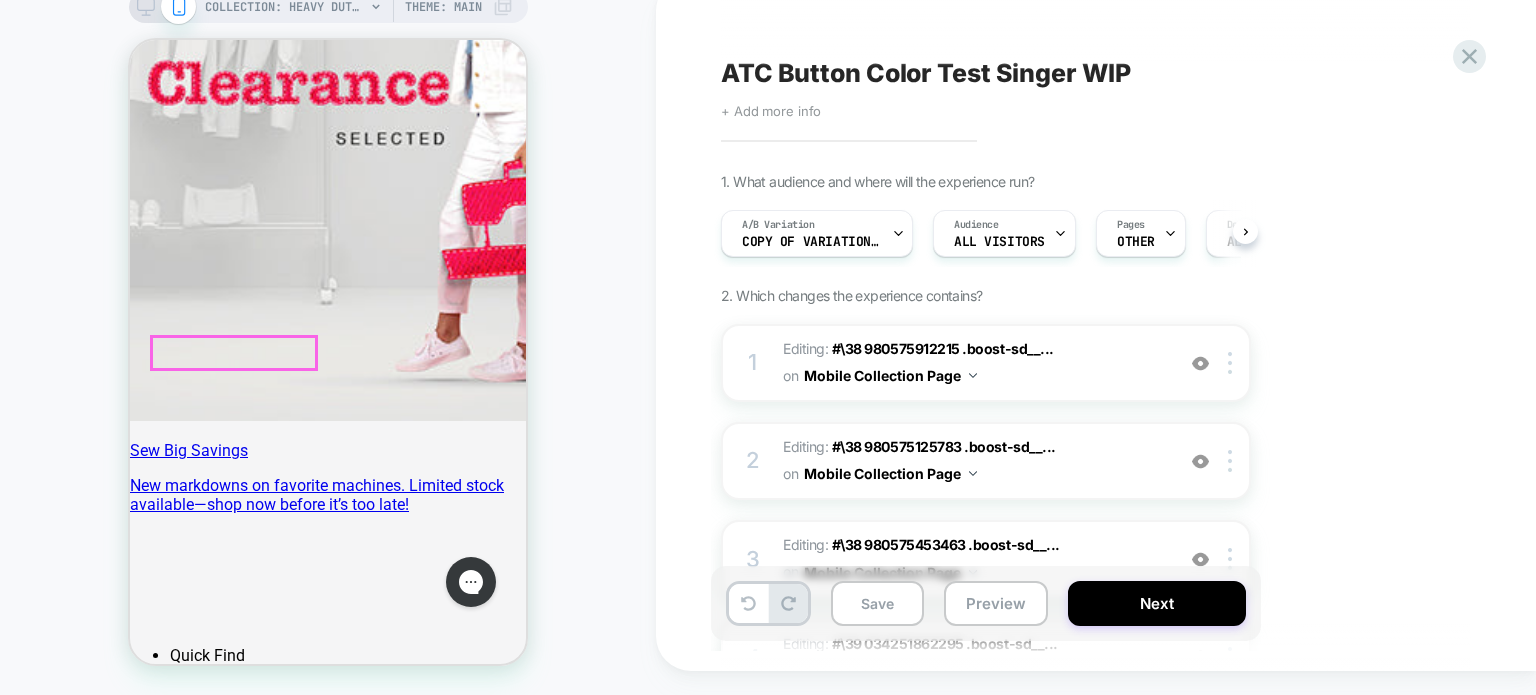 scroll, scrollTop: 0, scrollLeft: 0, axis: both 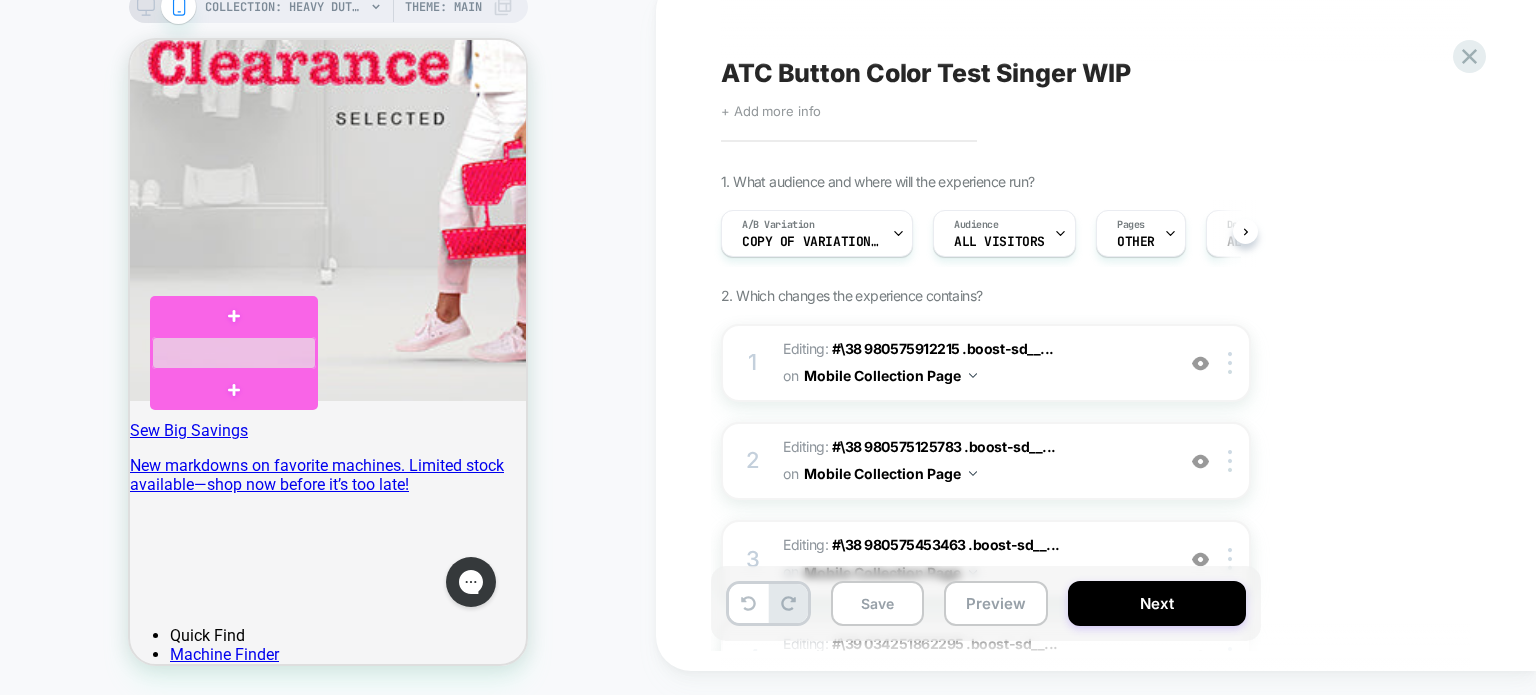 click at bounding box center (234, 353) 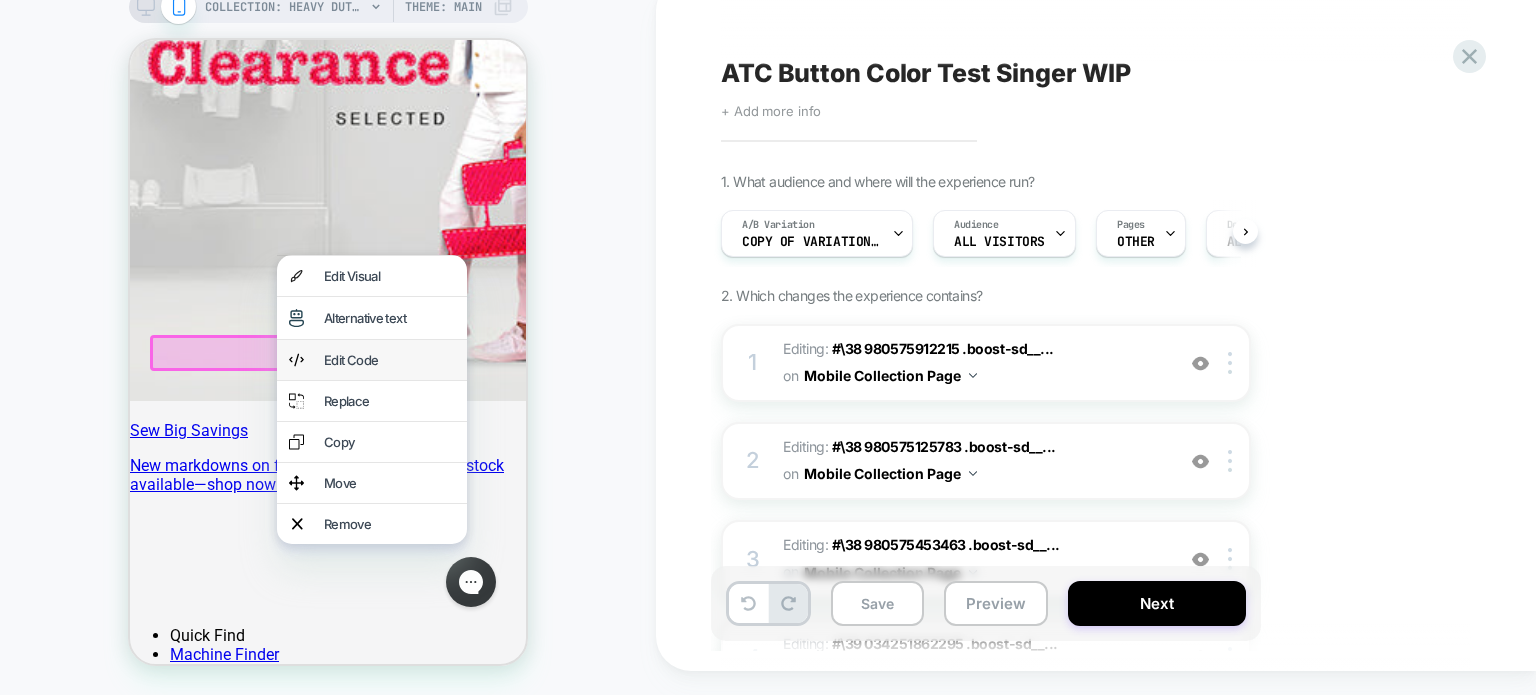 click on "Edit Code" at bounding box center (389, 360) 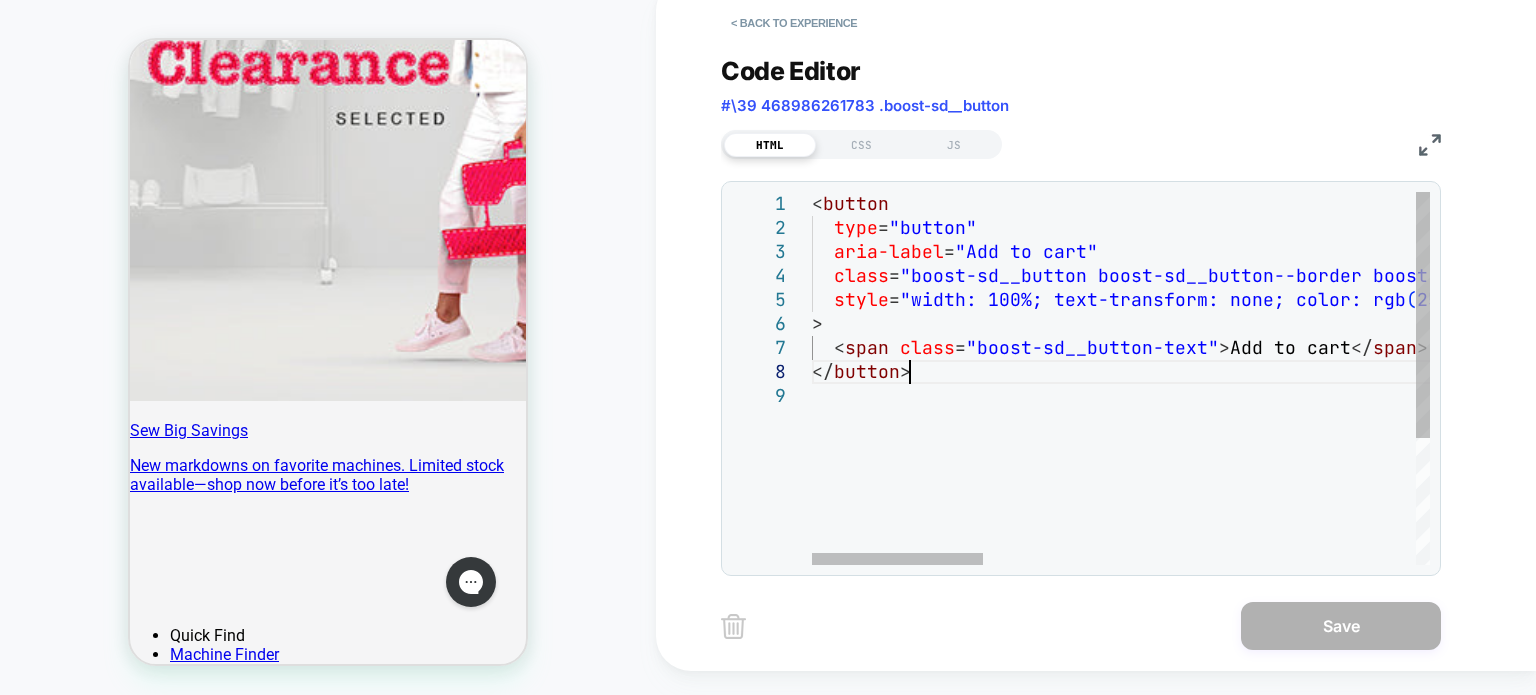 scroll, scrollTop: 0, scrollLeft: 0, axis: both 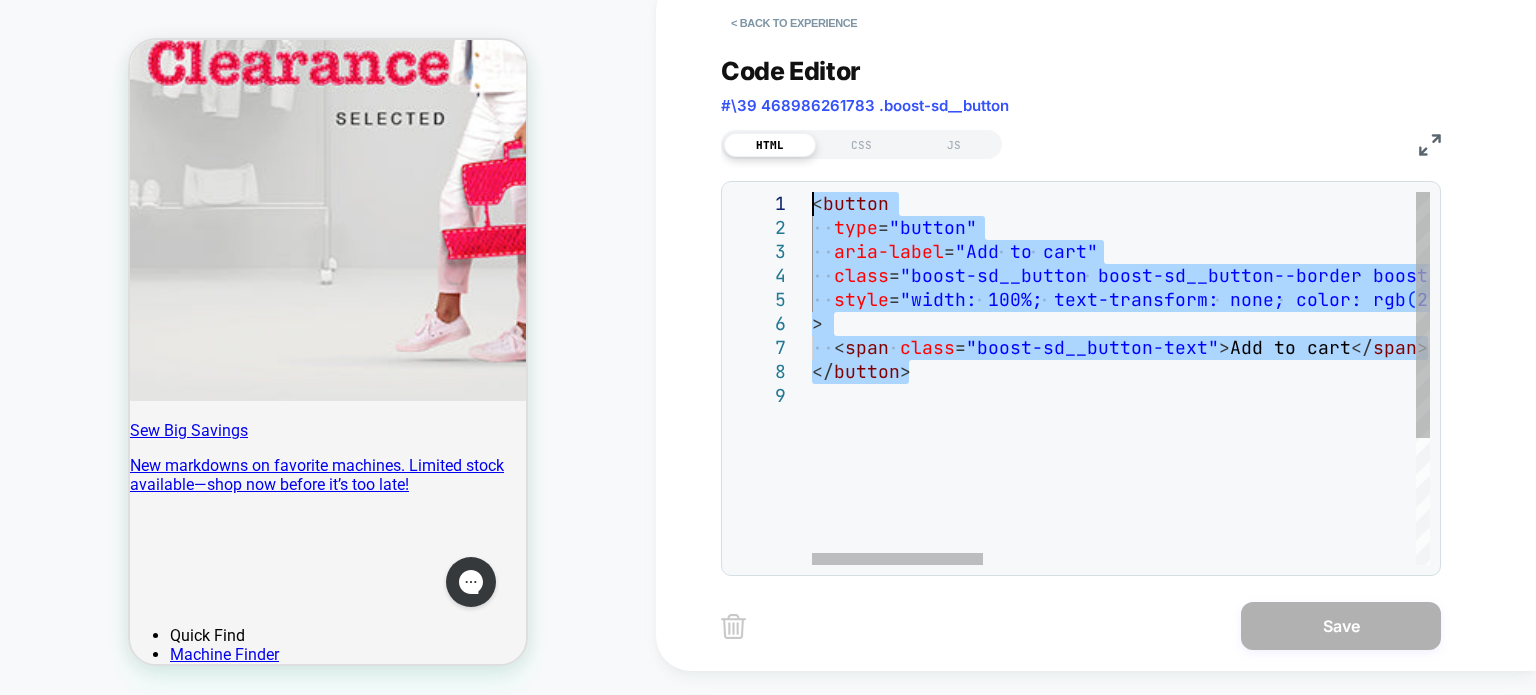 drag, startPoint x: 936, startPoint y: 363, endPoint x: 734, endPoint y: 159, distance: 287.08884 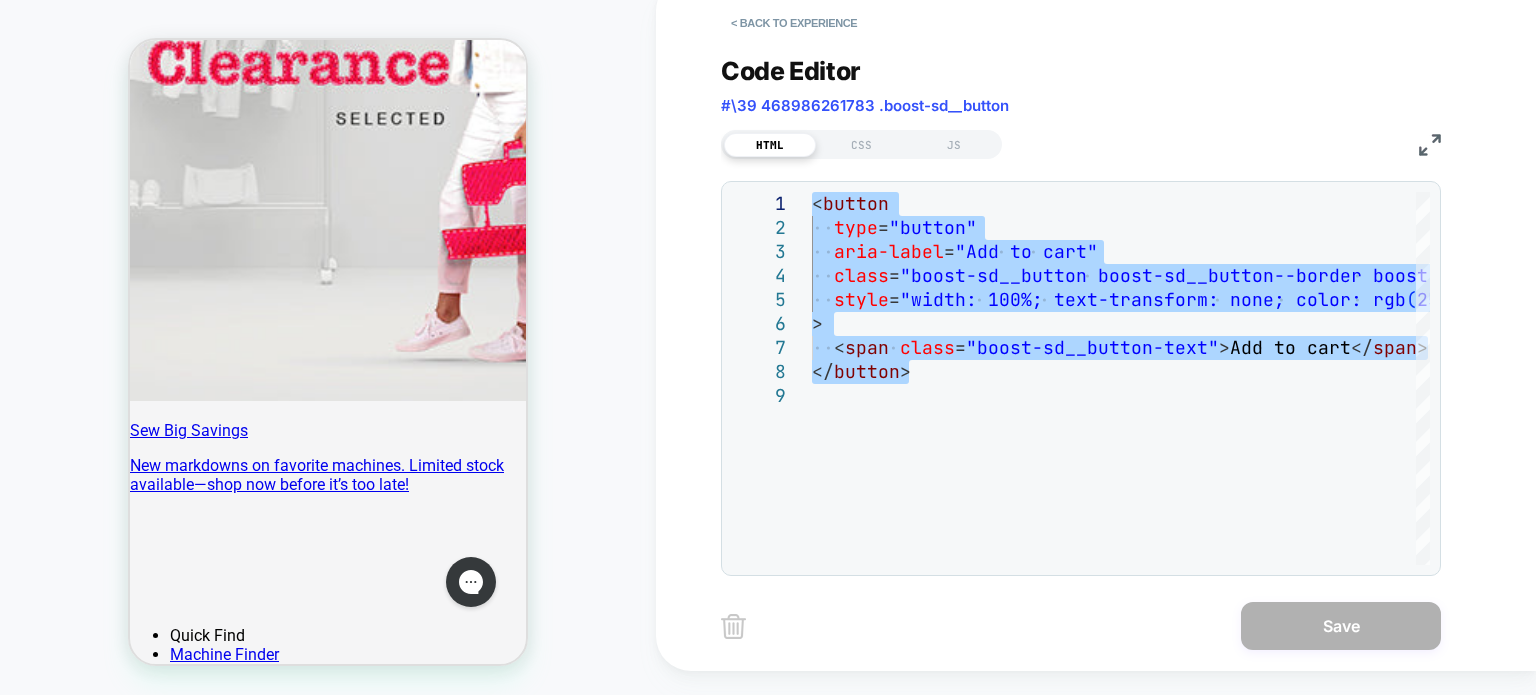 type on "**********" 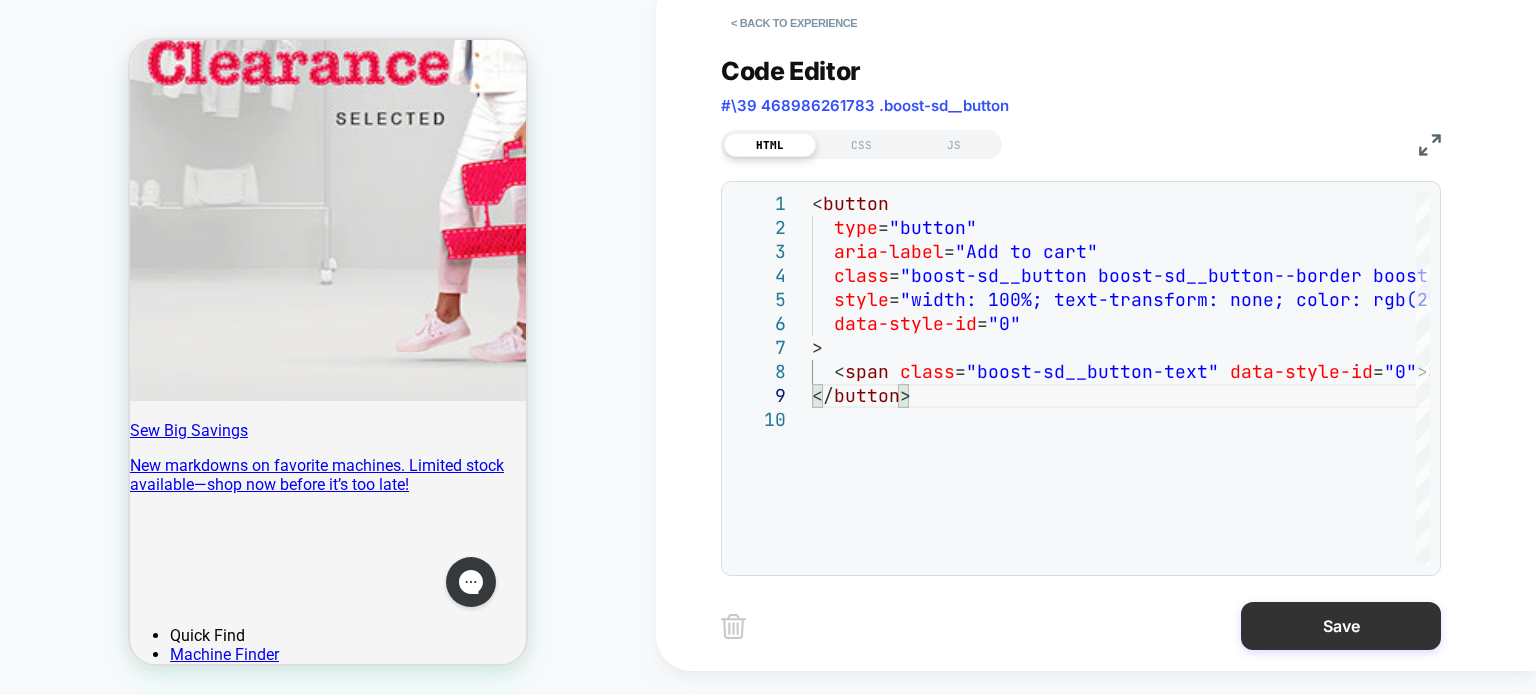 click on "Save" at bounding box center (1341, 626) 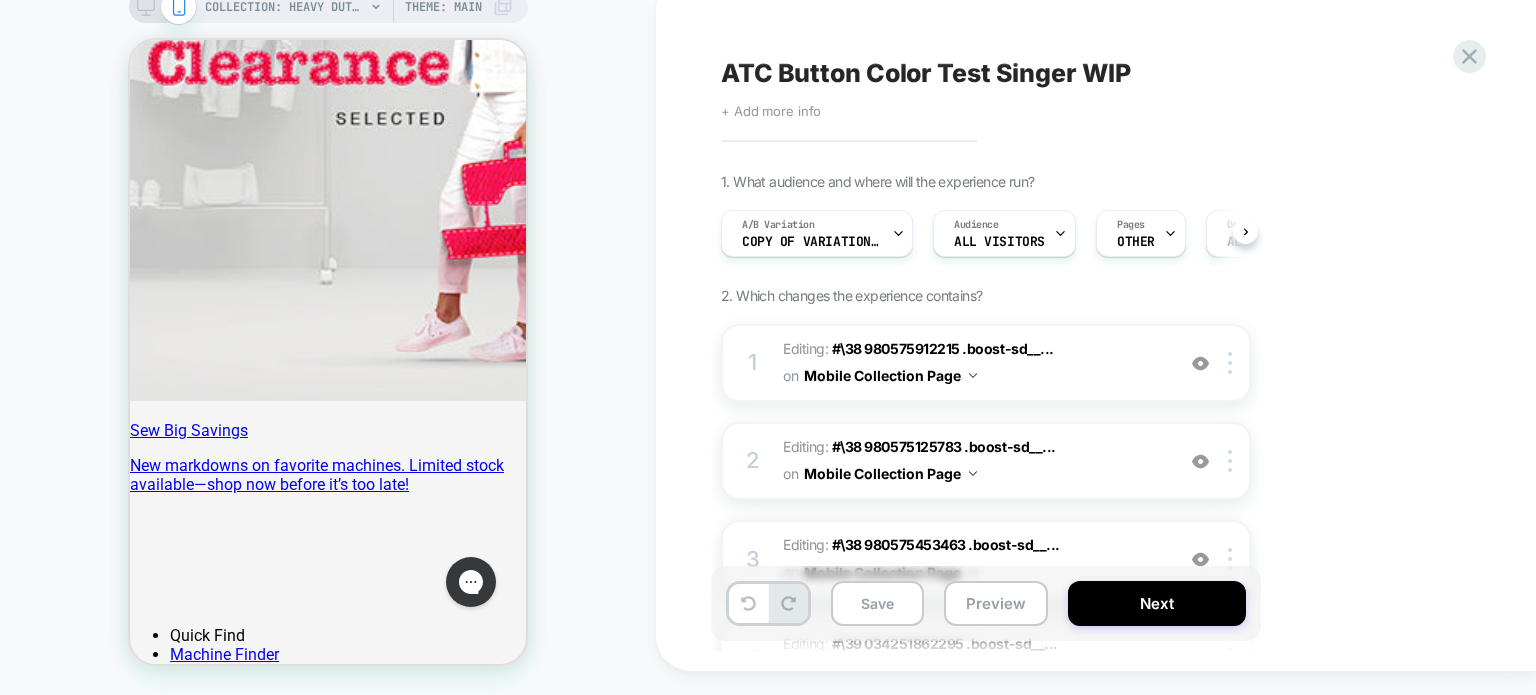 scroll, scrollTop: 0, scrollLeft: 0, axis: both 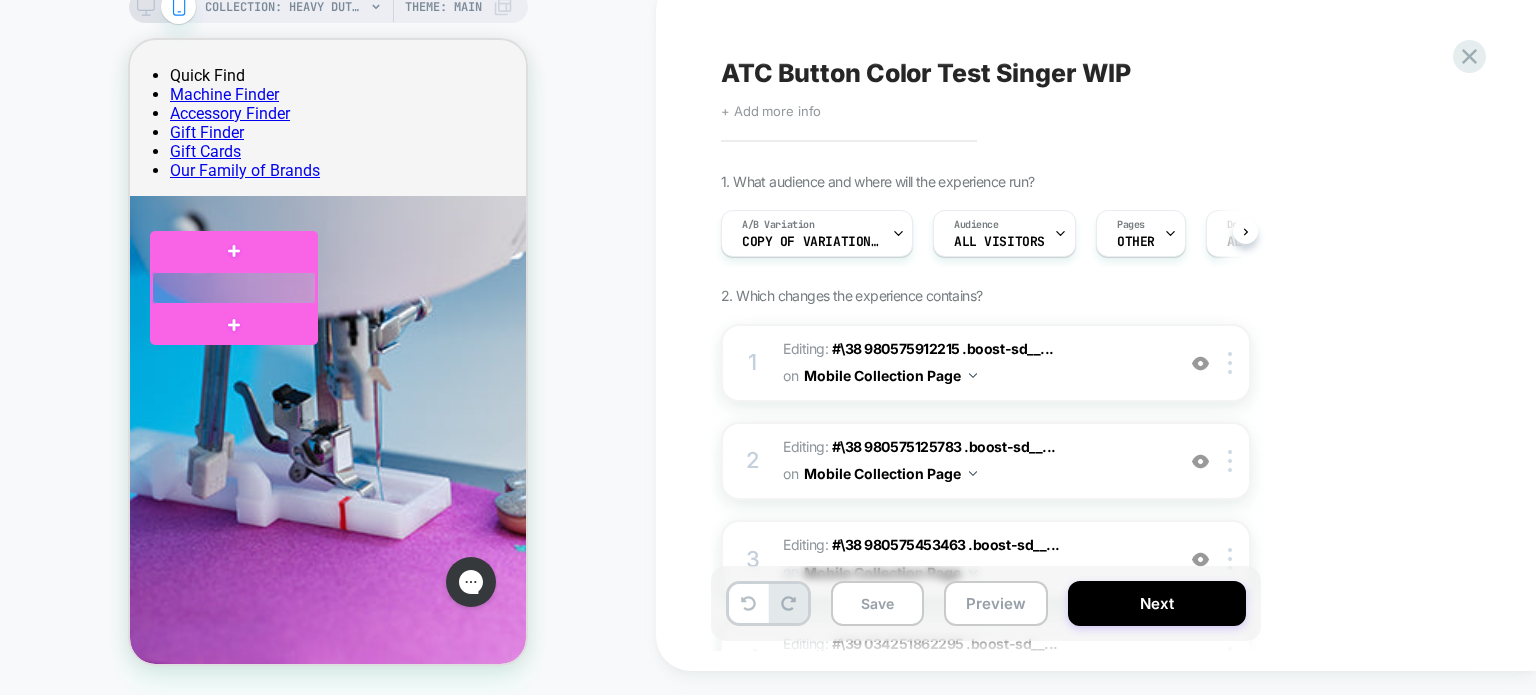 click at bounding box center (234, 288) 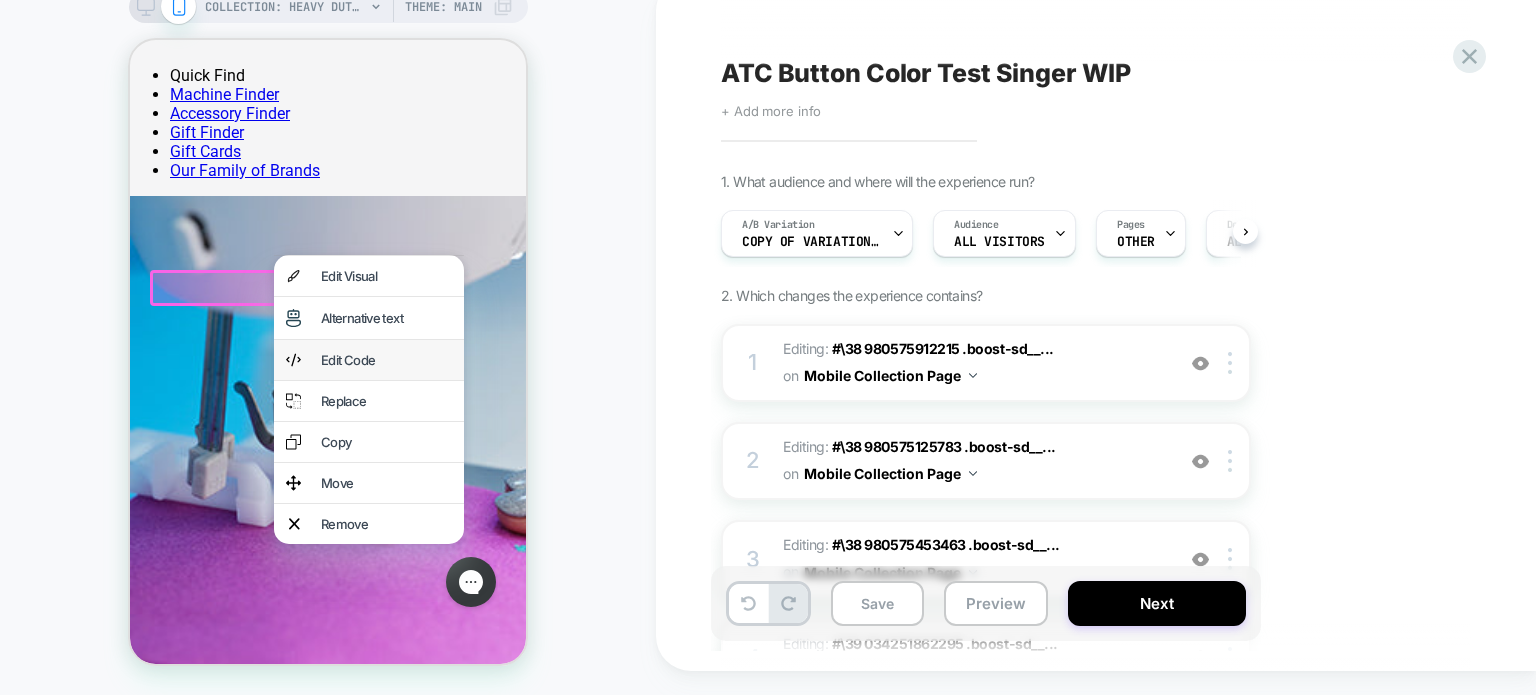 click on "Edit Code" at bounding box center (386, 360) 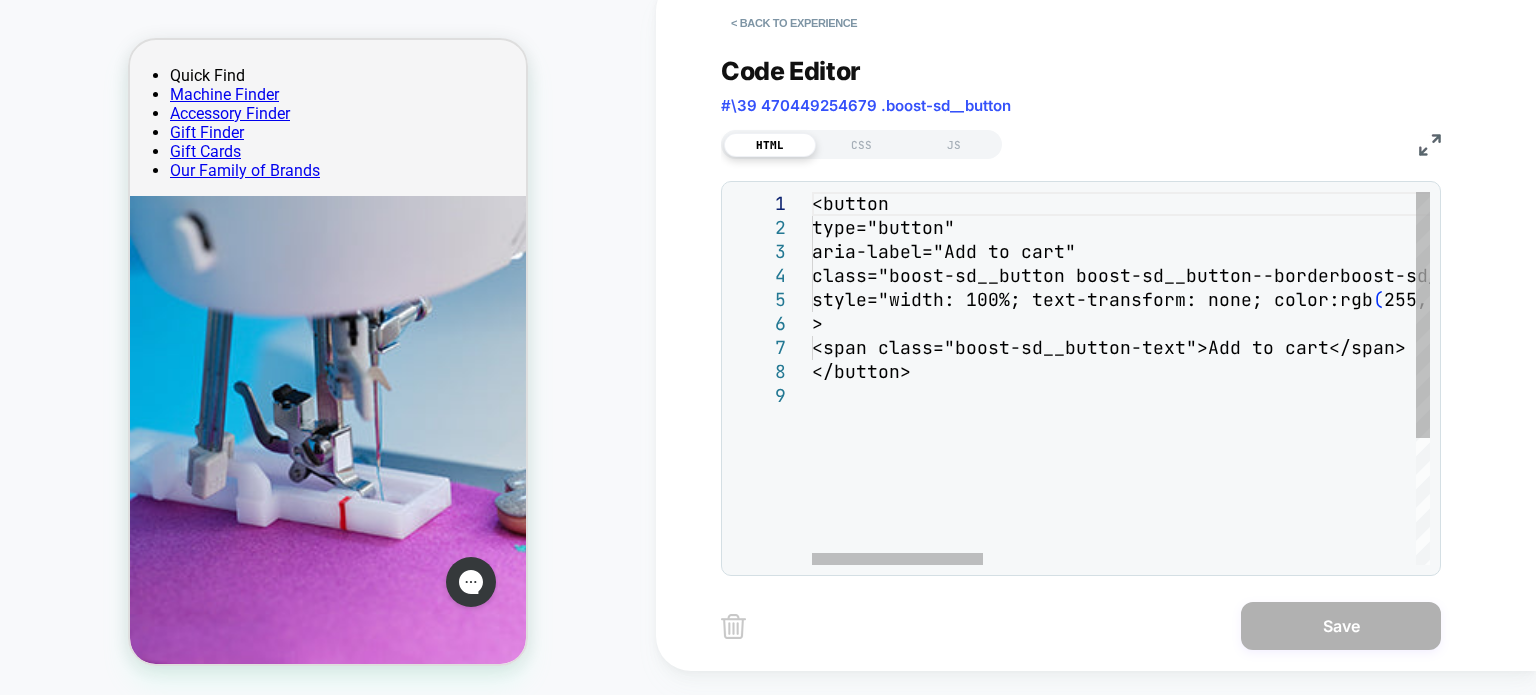 scroll, scrollTop: 8244, scrollLeft: 0, axis: vertical 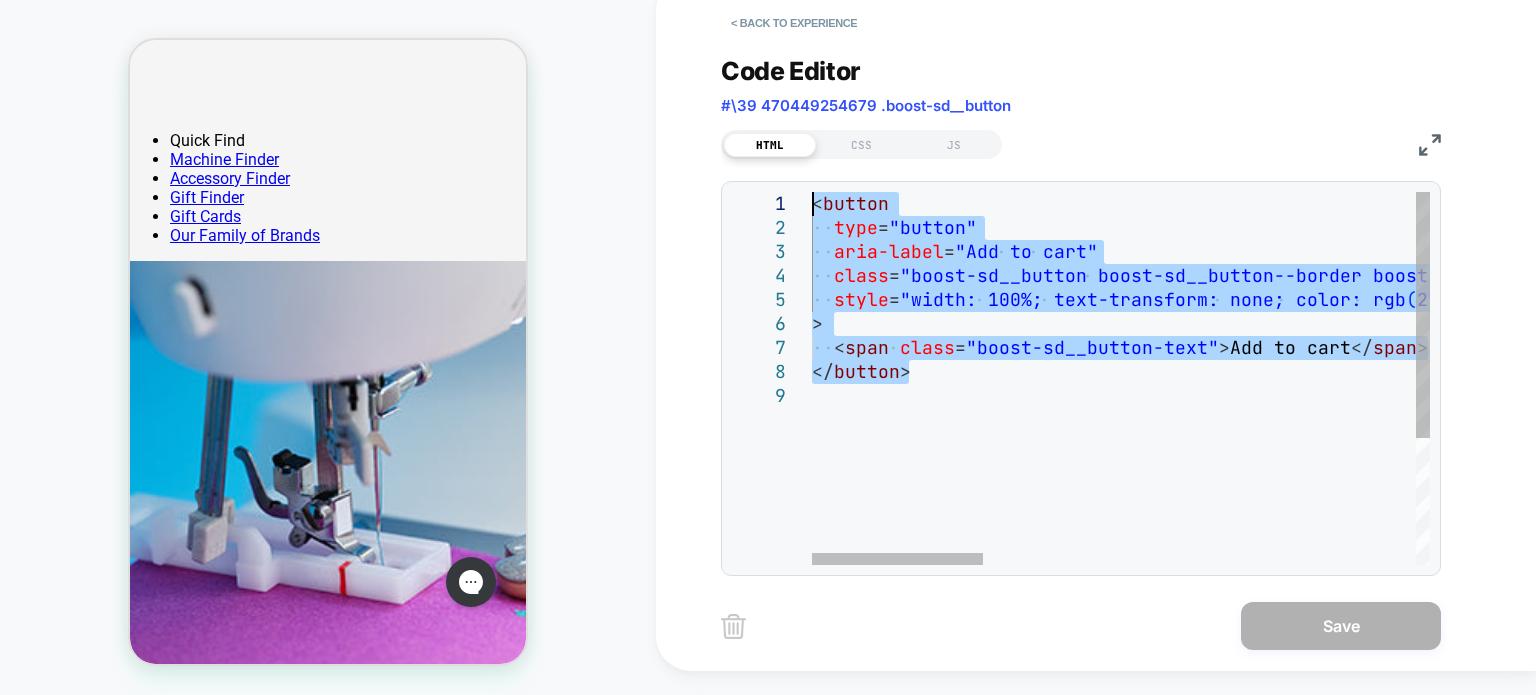 drag, startPoint x: 958, startPoint y: 367, endPoint x: 720, endPoint y: 184, distance: 300.2216 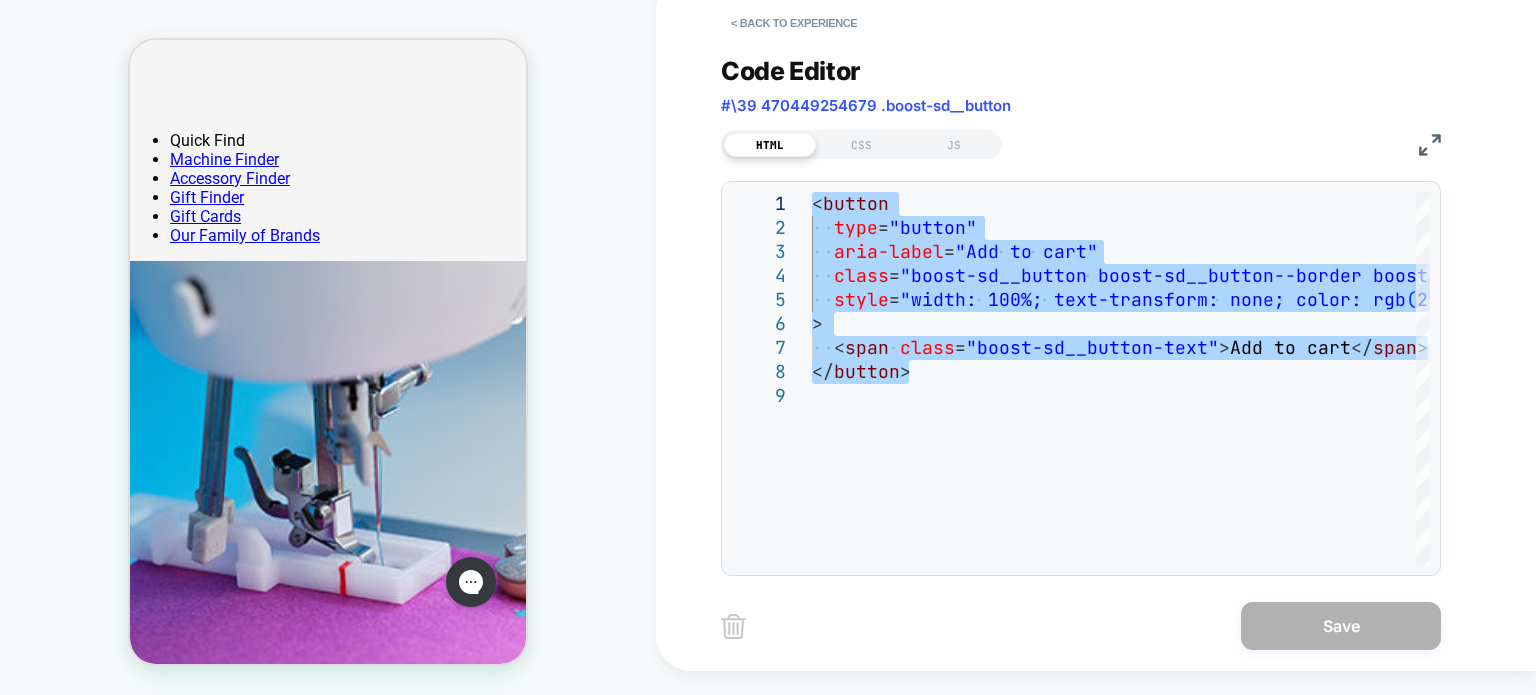 type on "**********" 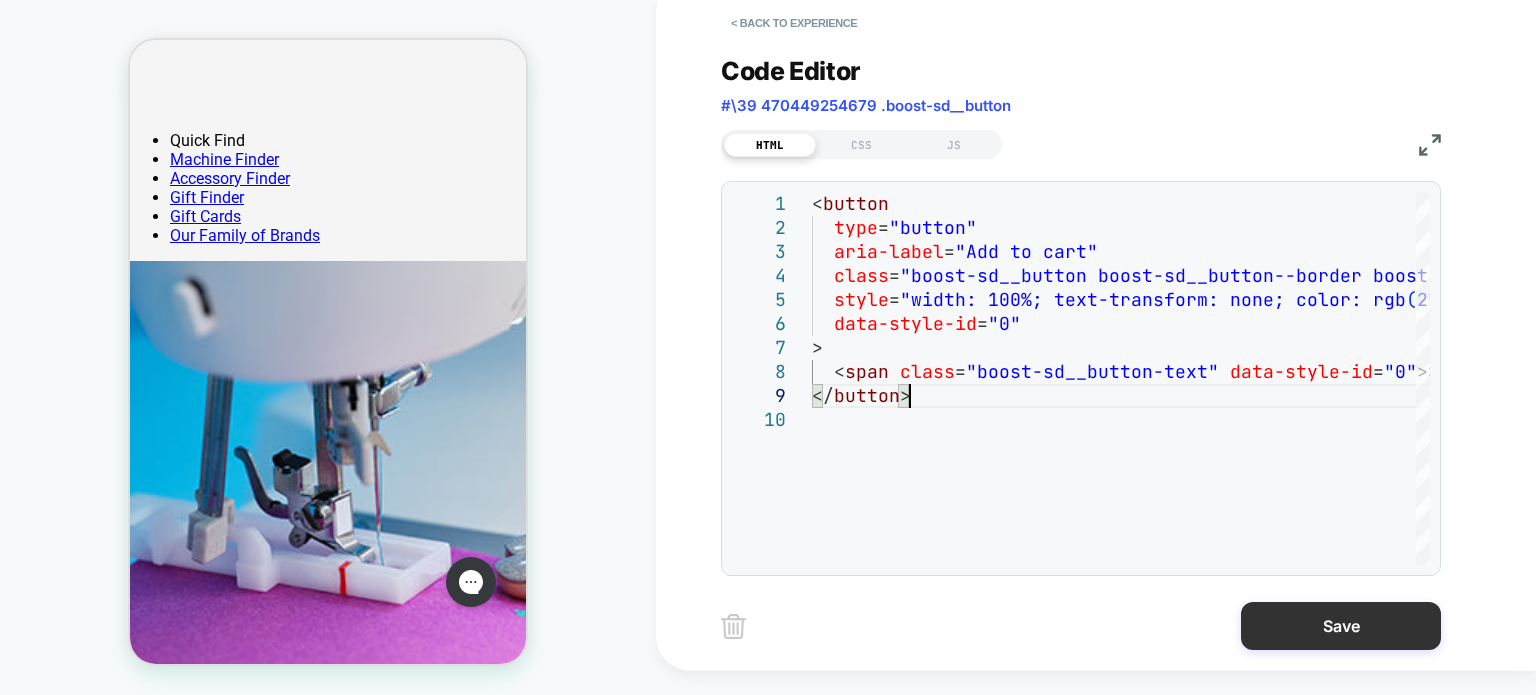 click on "Save" at bounding box center (1341, 626) 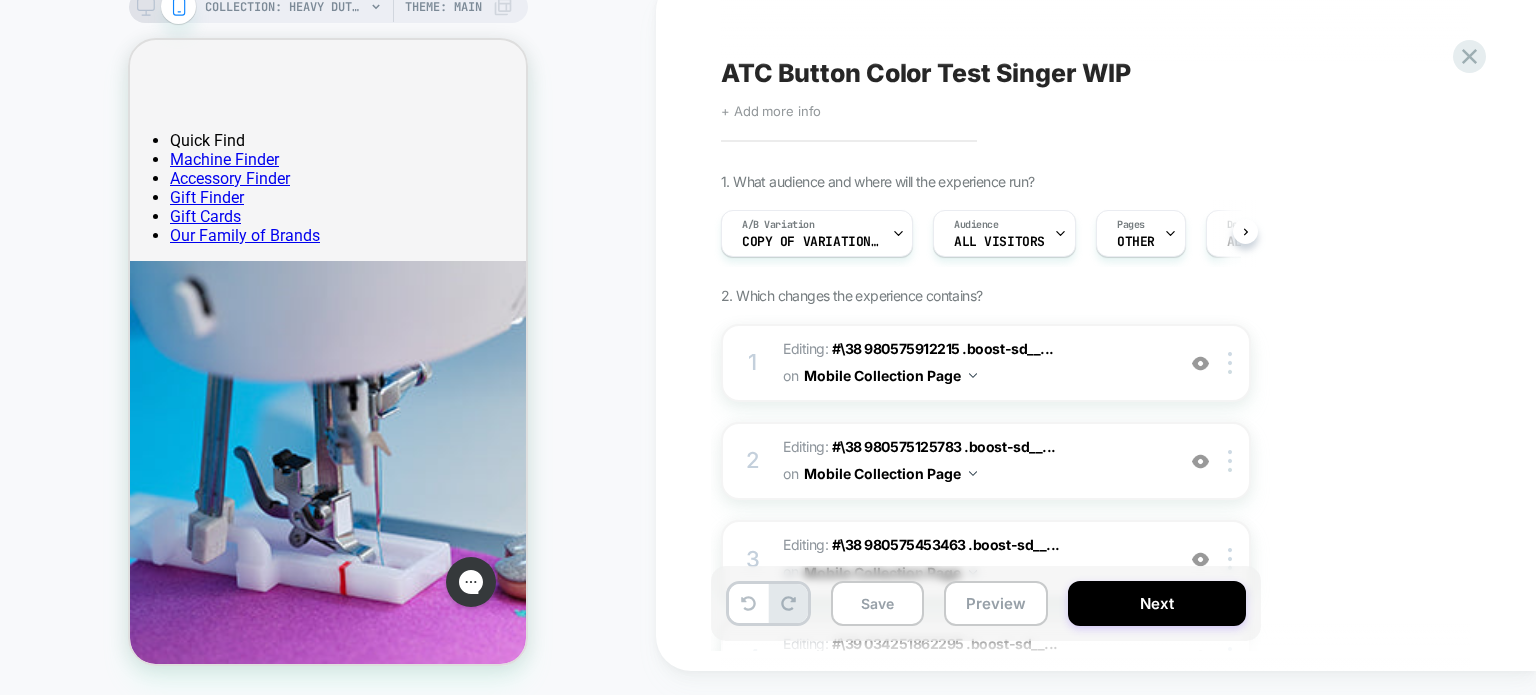 scroll, scrollTop: 0, scrollLeft: 0, axis: both 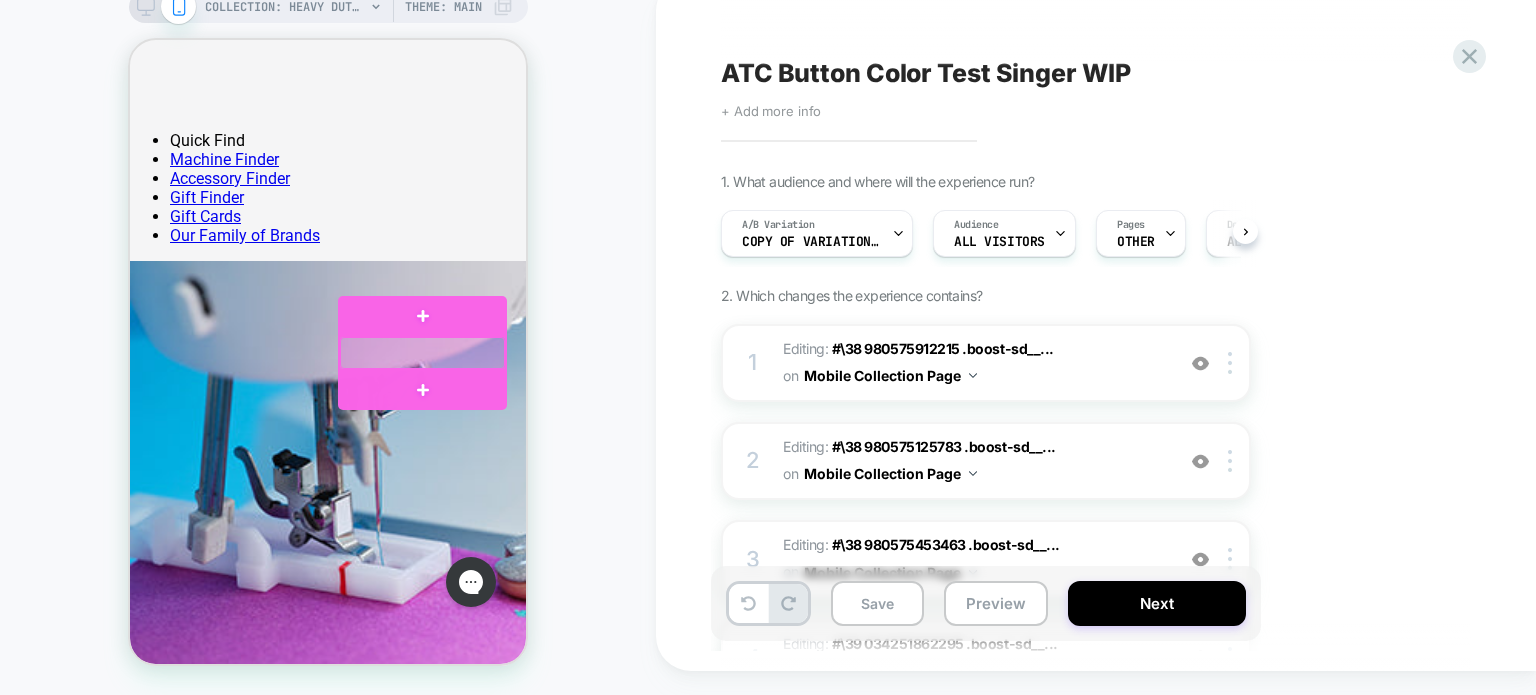 click at bounding box center [422, 353] 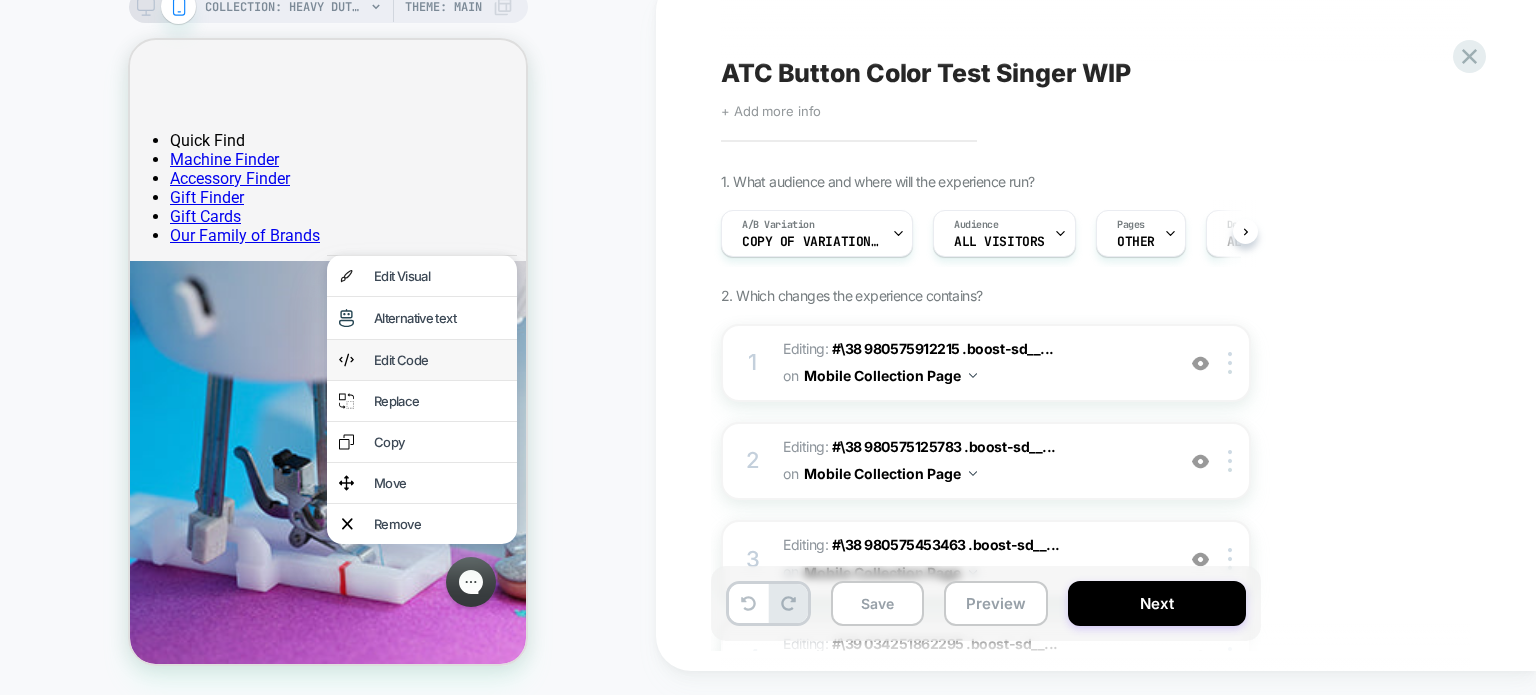 click on "Edit Code" at bounding box center (439, 360) 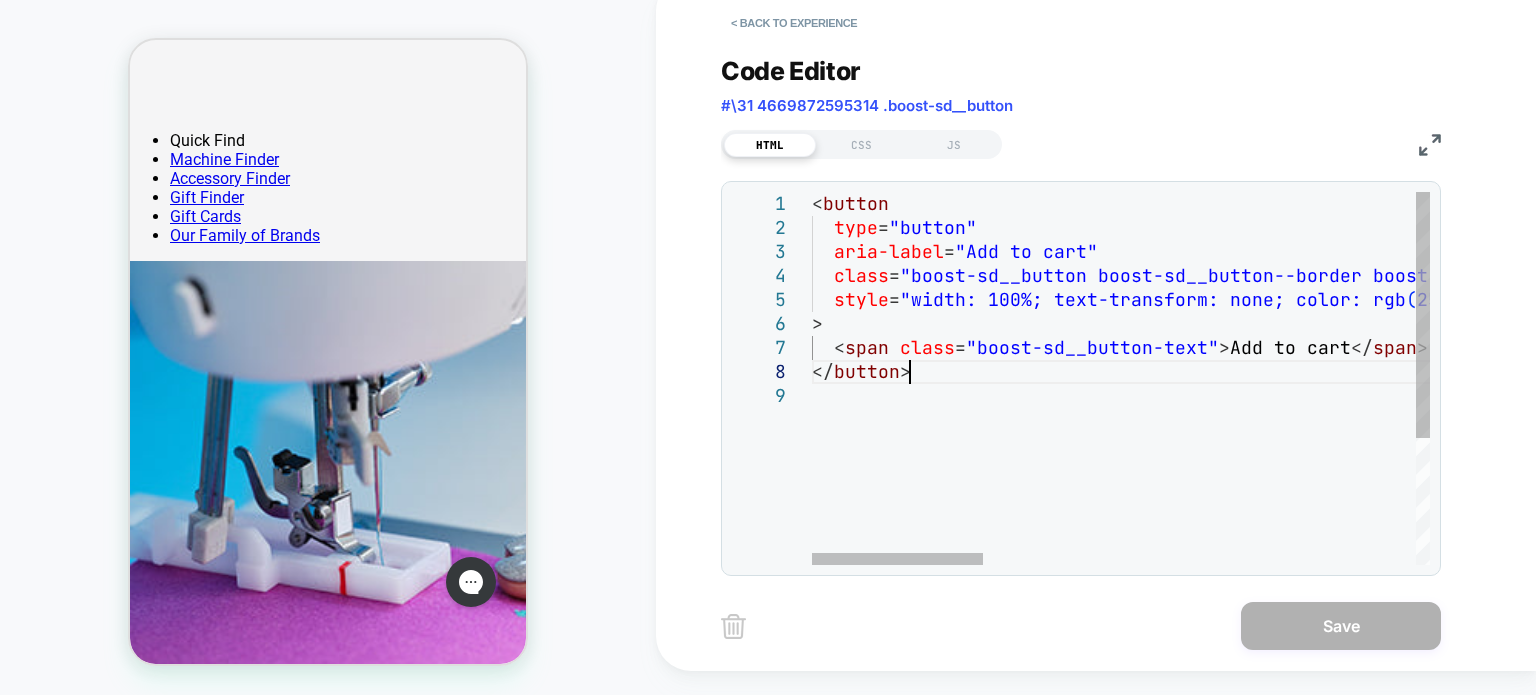 scroll, scrollTop: 0, scrollLeft: 0, axis: both 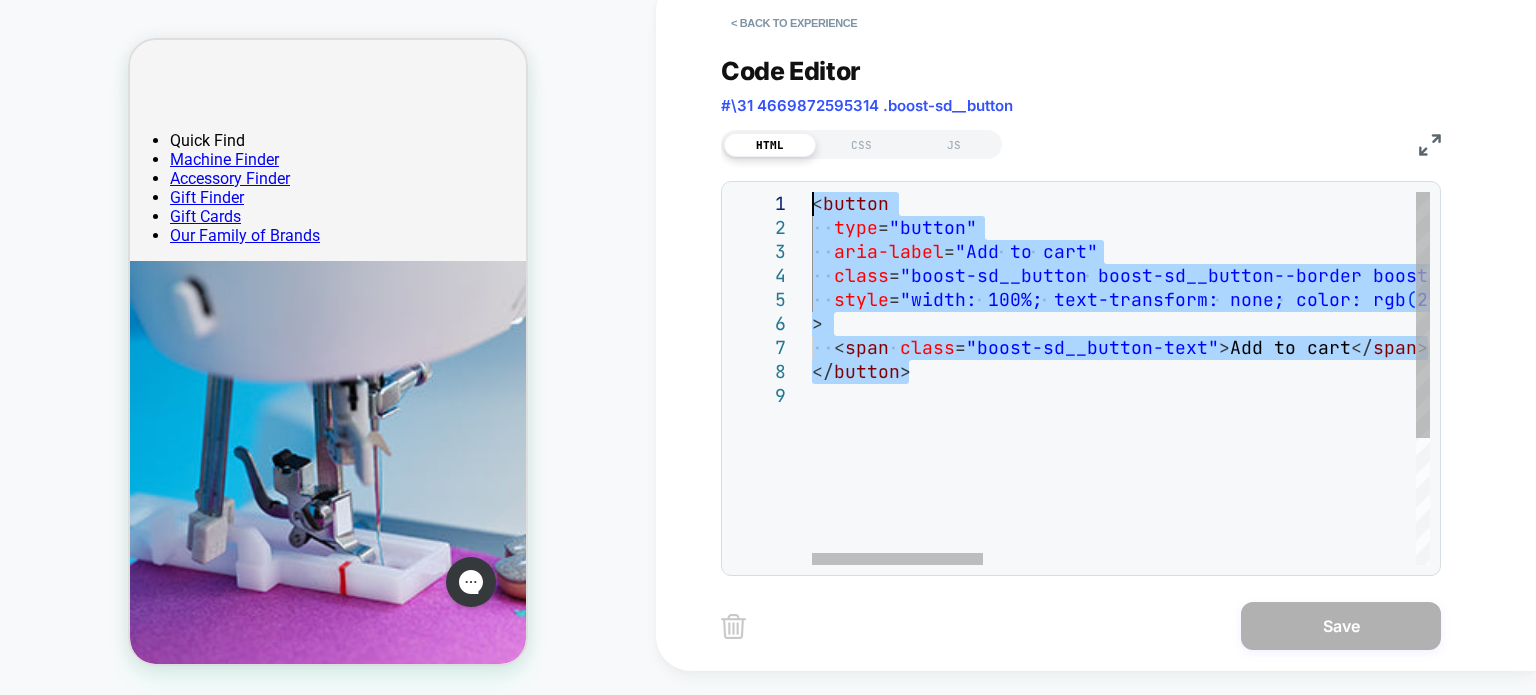 drag, startPoint x: 950, startPoint y: 375, endPoint x: 769, endPoint y: 154, distance: 285.66064 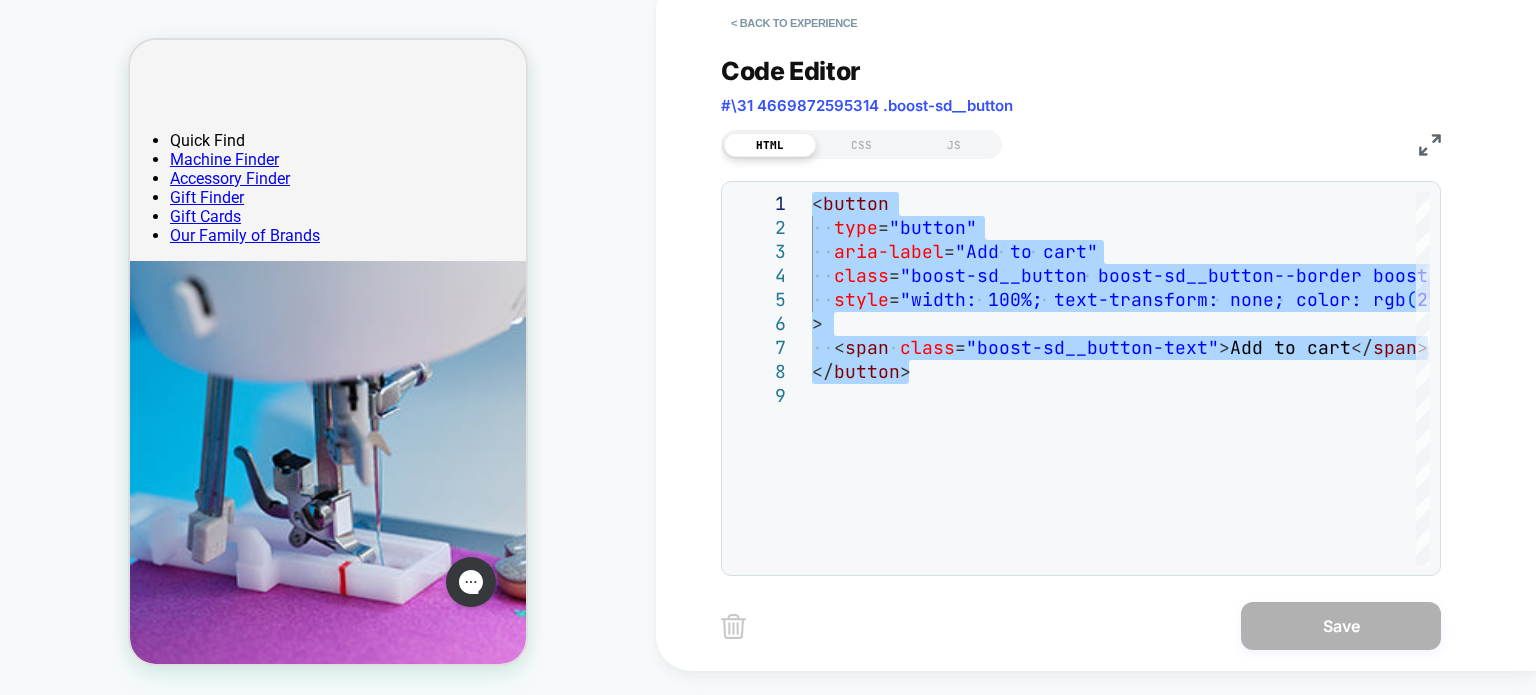 type on "**********" 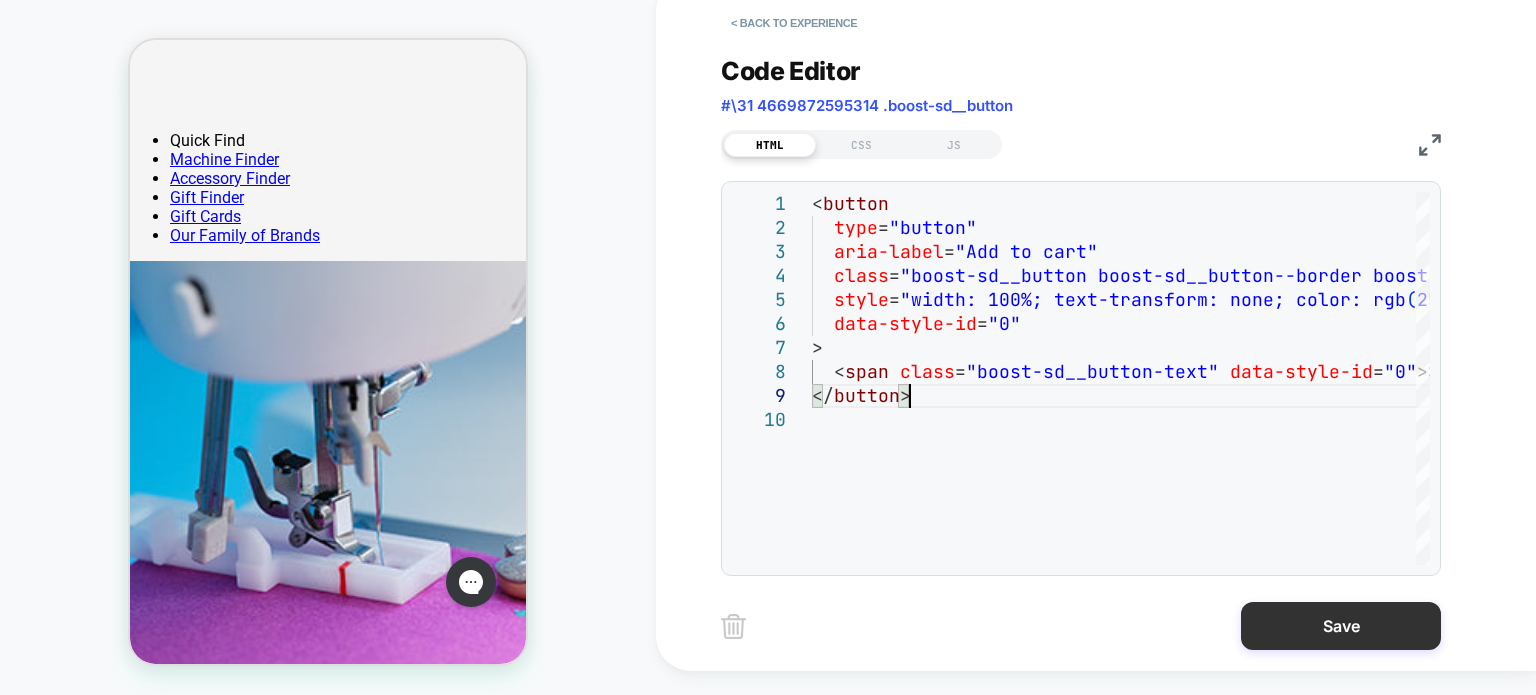 click on "Save" at bounding box center [1341, 626] 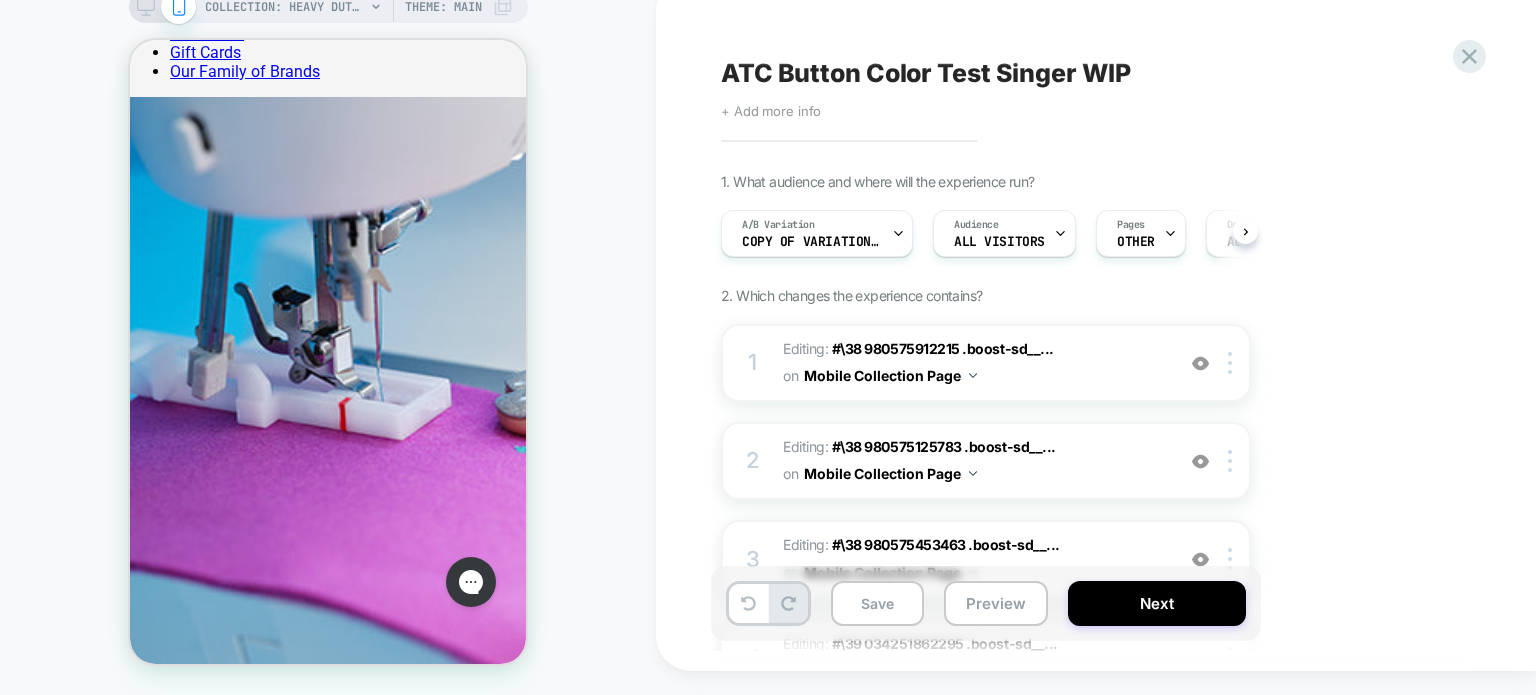 scroll, scrollTop: 0, scrollLeft: 0, axis: both 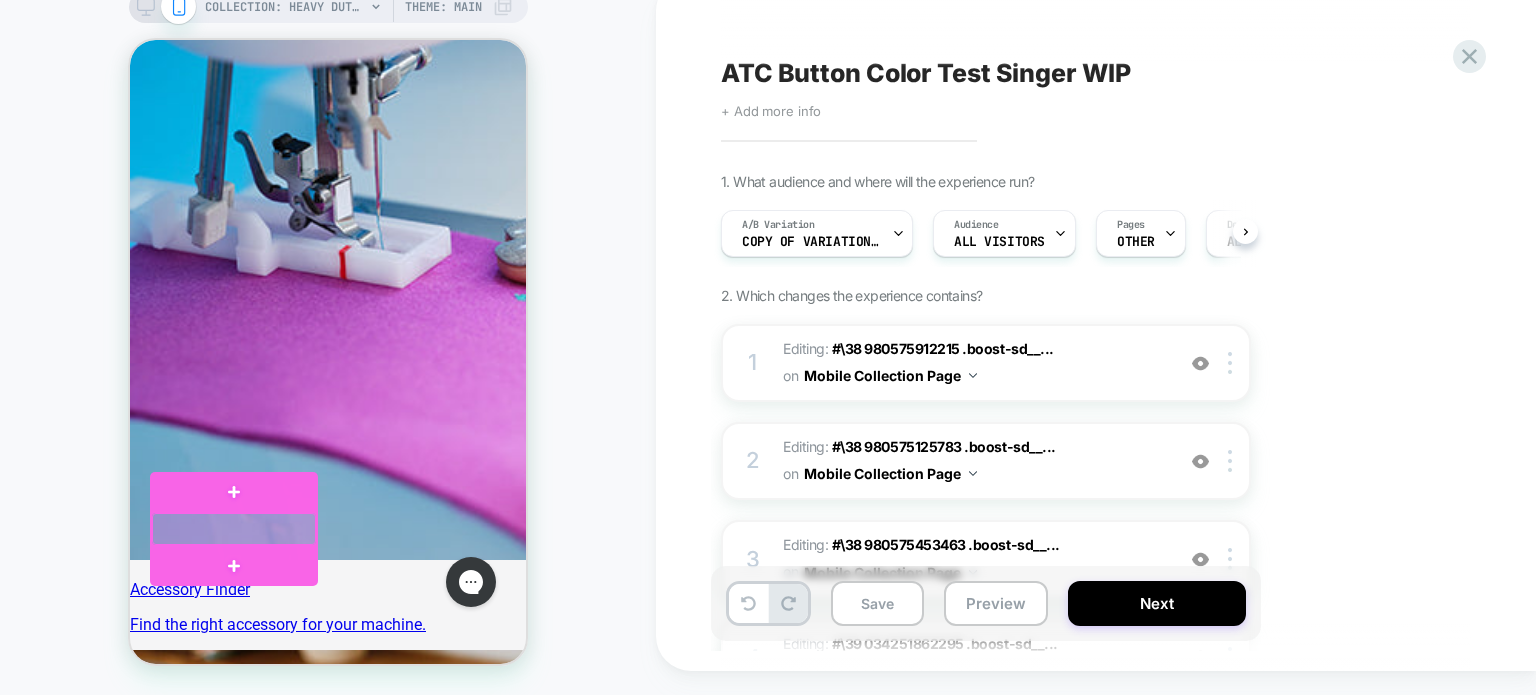 click at bounding box center (234, 529) 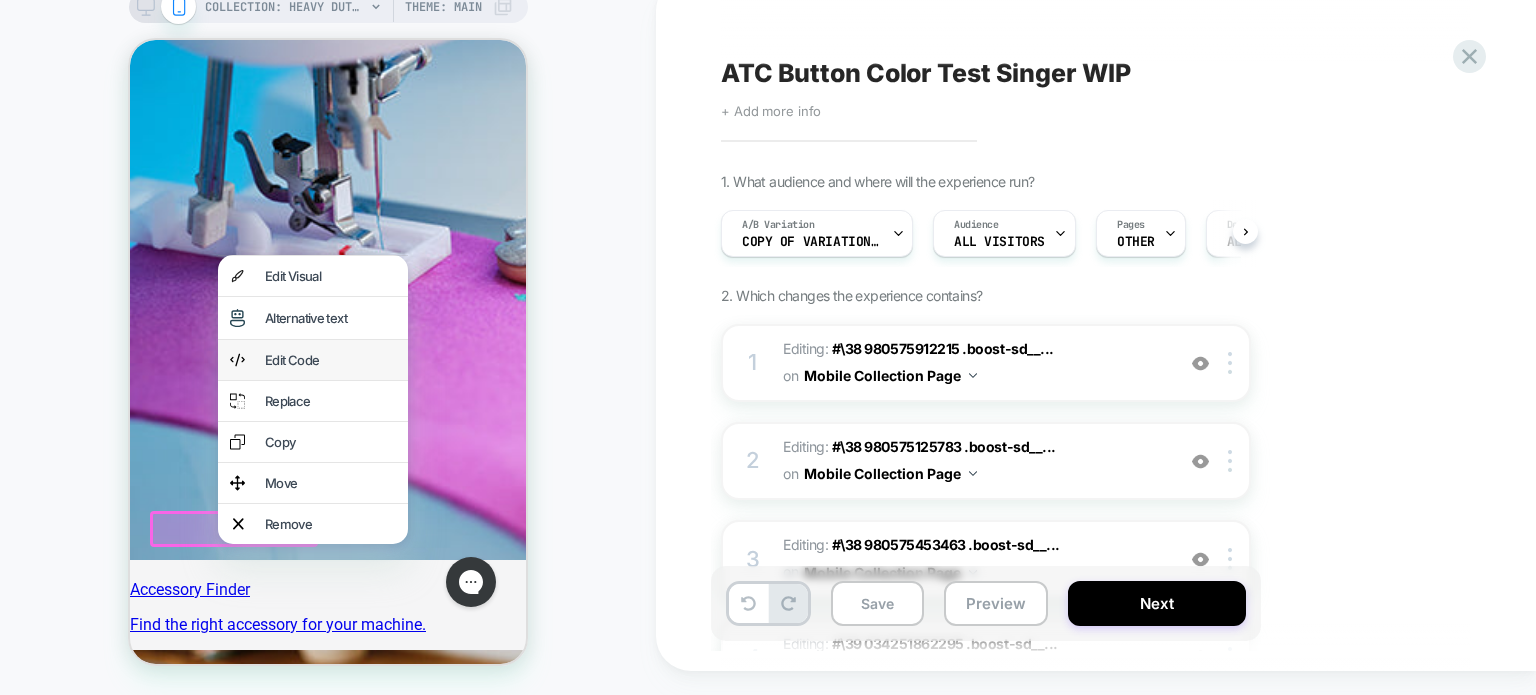 click on "Edit Code" at bounding box center [330, 360] 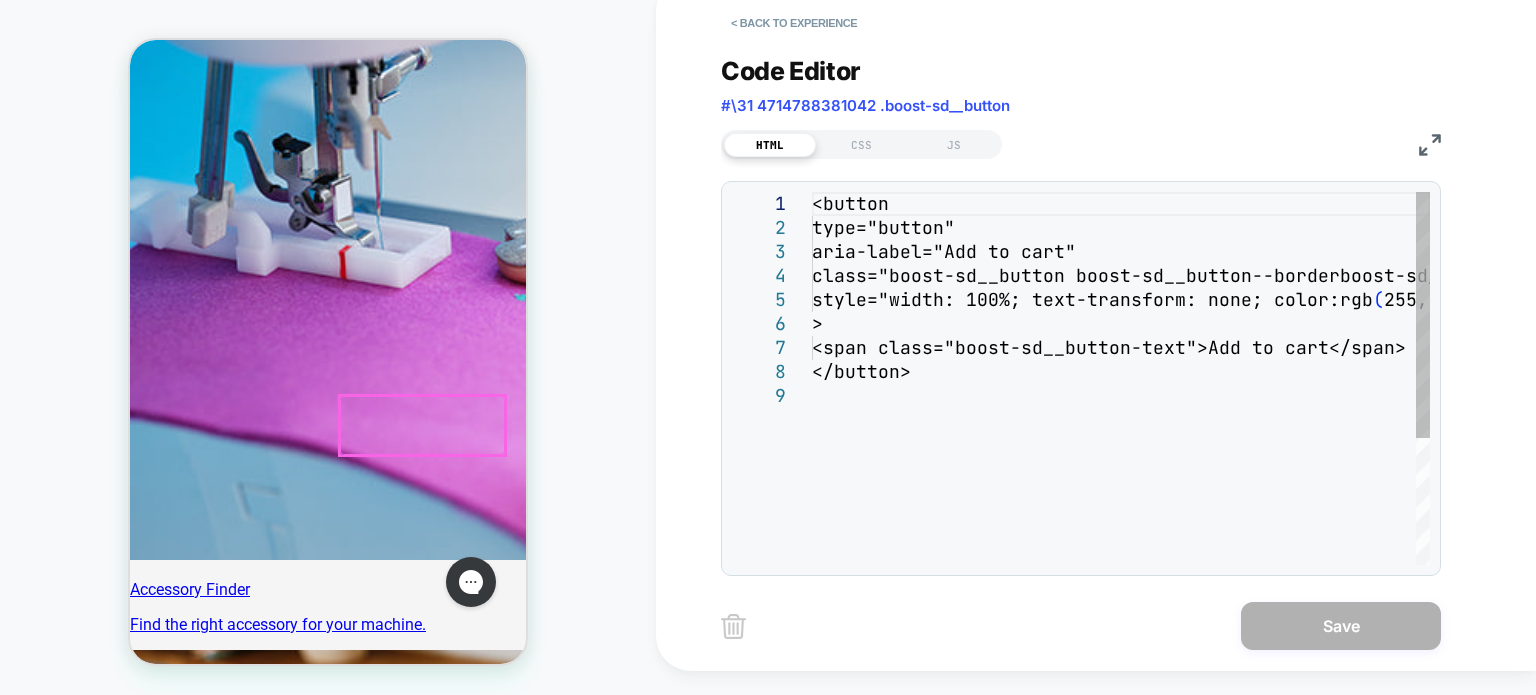 scroll, scrollTop: 8736, scrollLeft: 0, axis: vertical 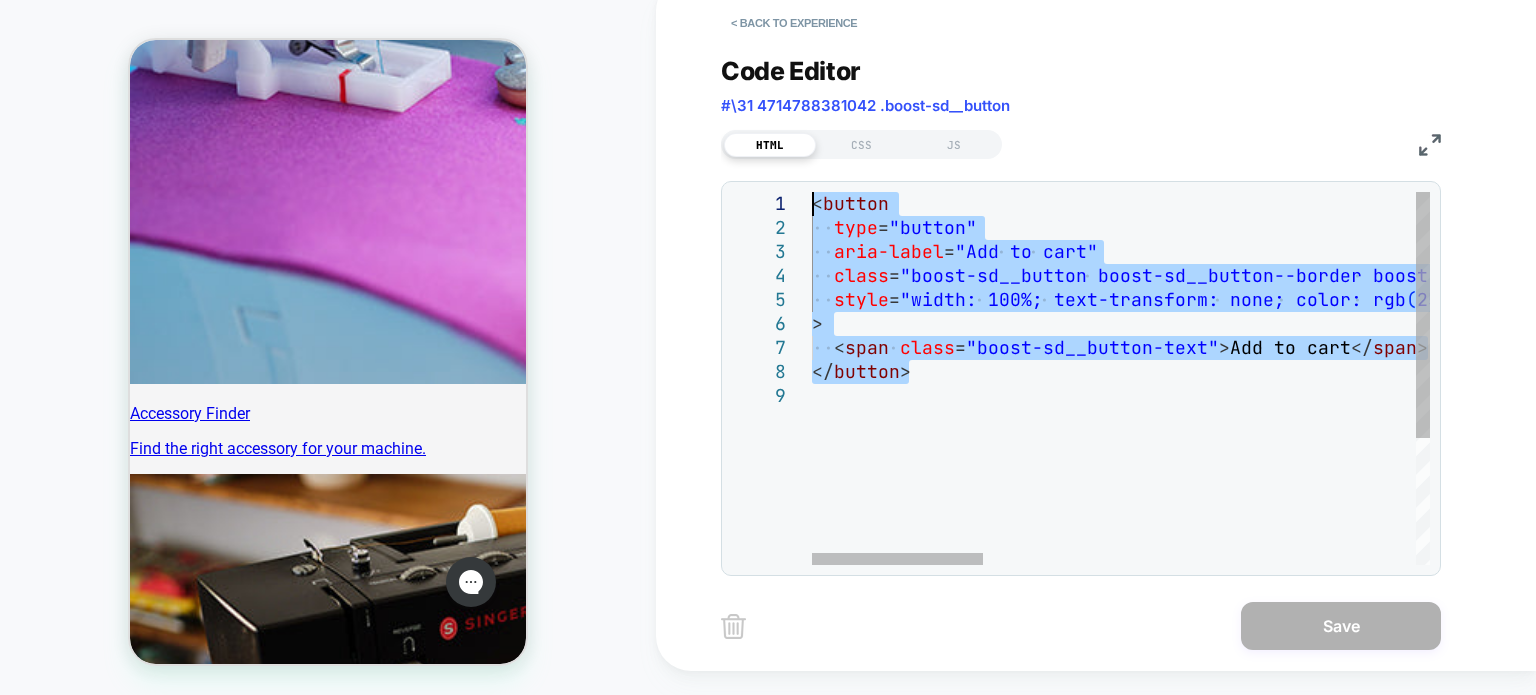 drag, startPoint x: 935, startPoint y: 371, endPoint x: 752, endPoint y: 146, distance: 290.02414 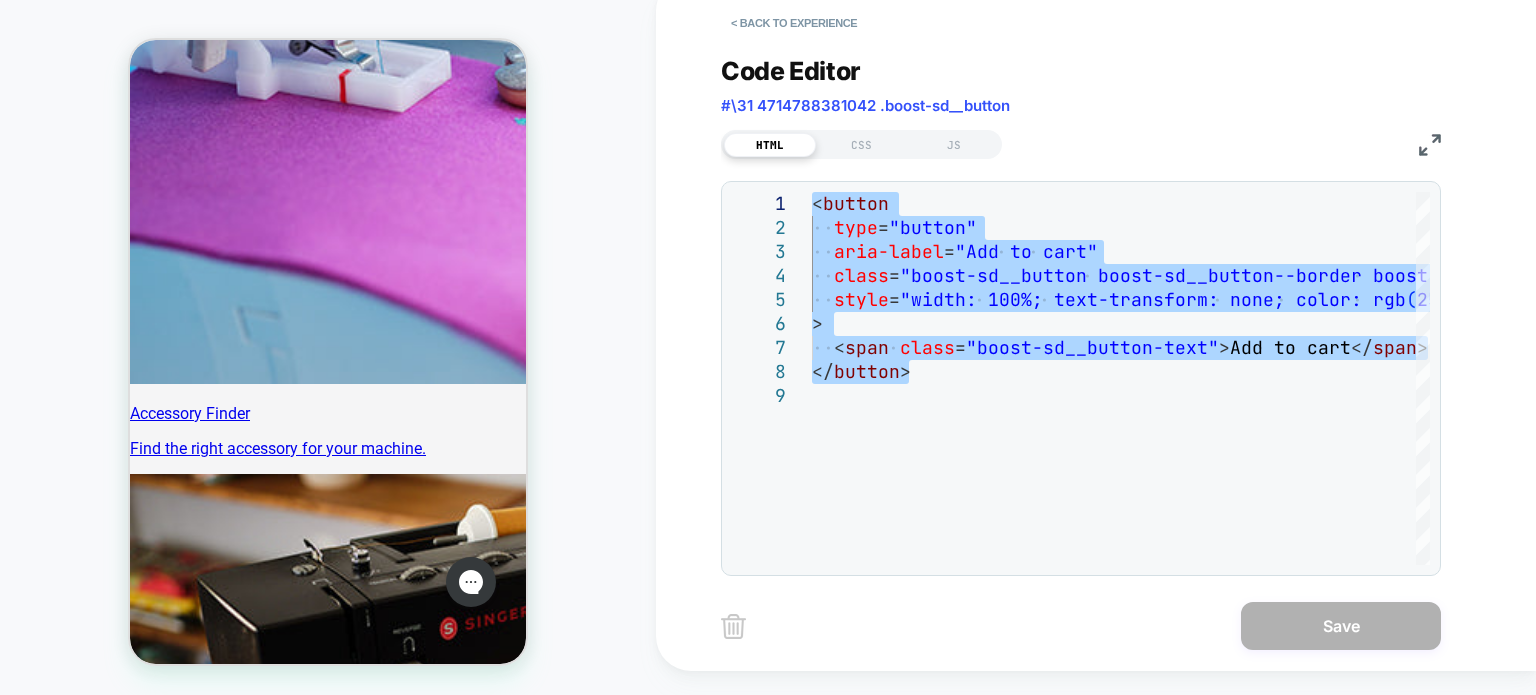 type on "**********" 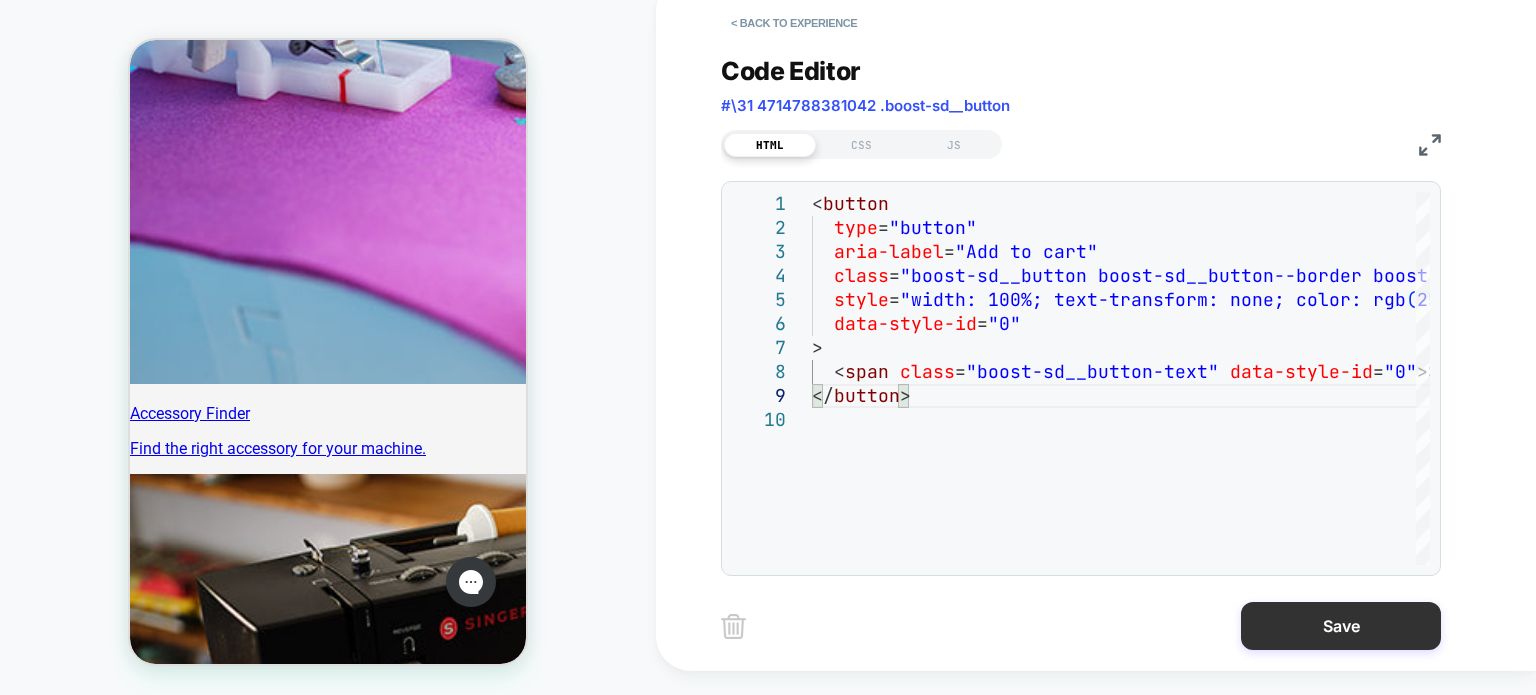 click on "Save" at bounding box center [1341, 626] 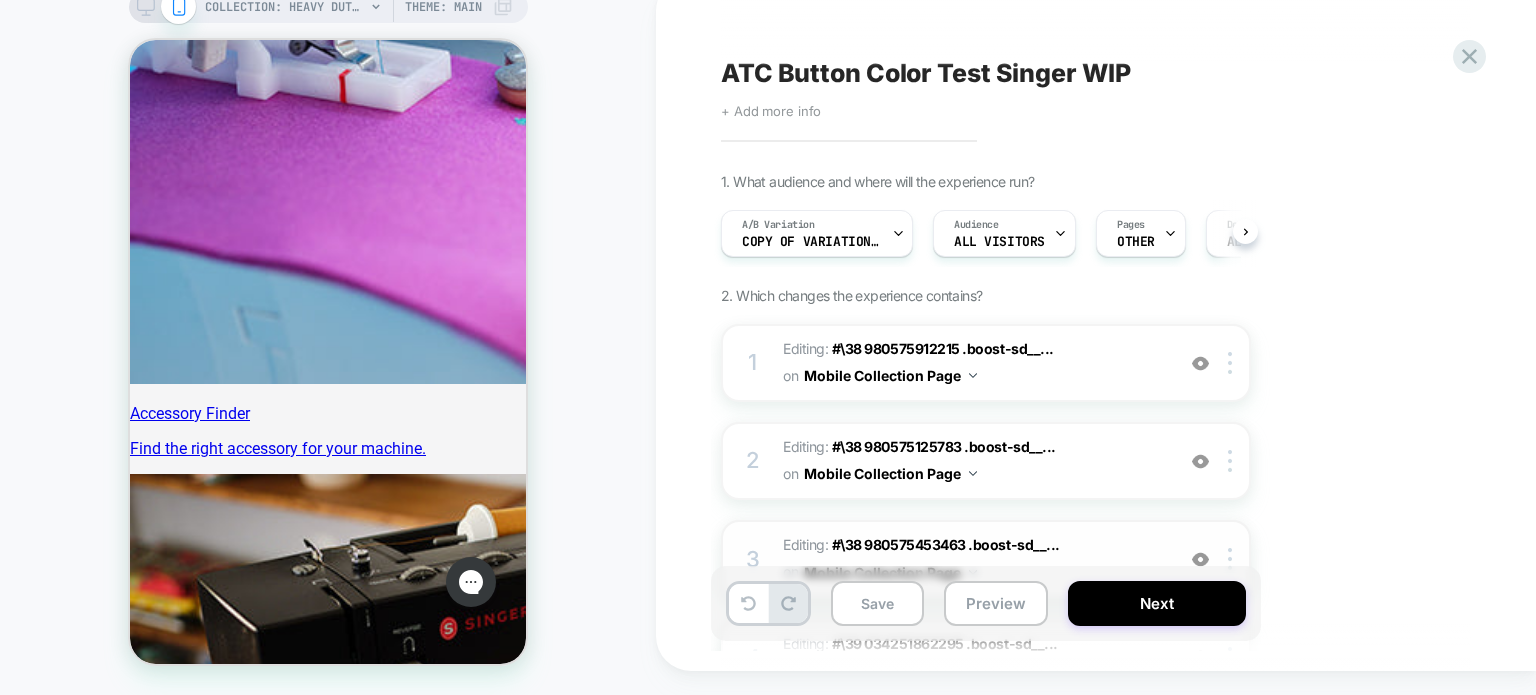 scroll, scrollTop: 0, scrollLeft: 0, axis: both 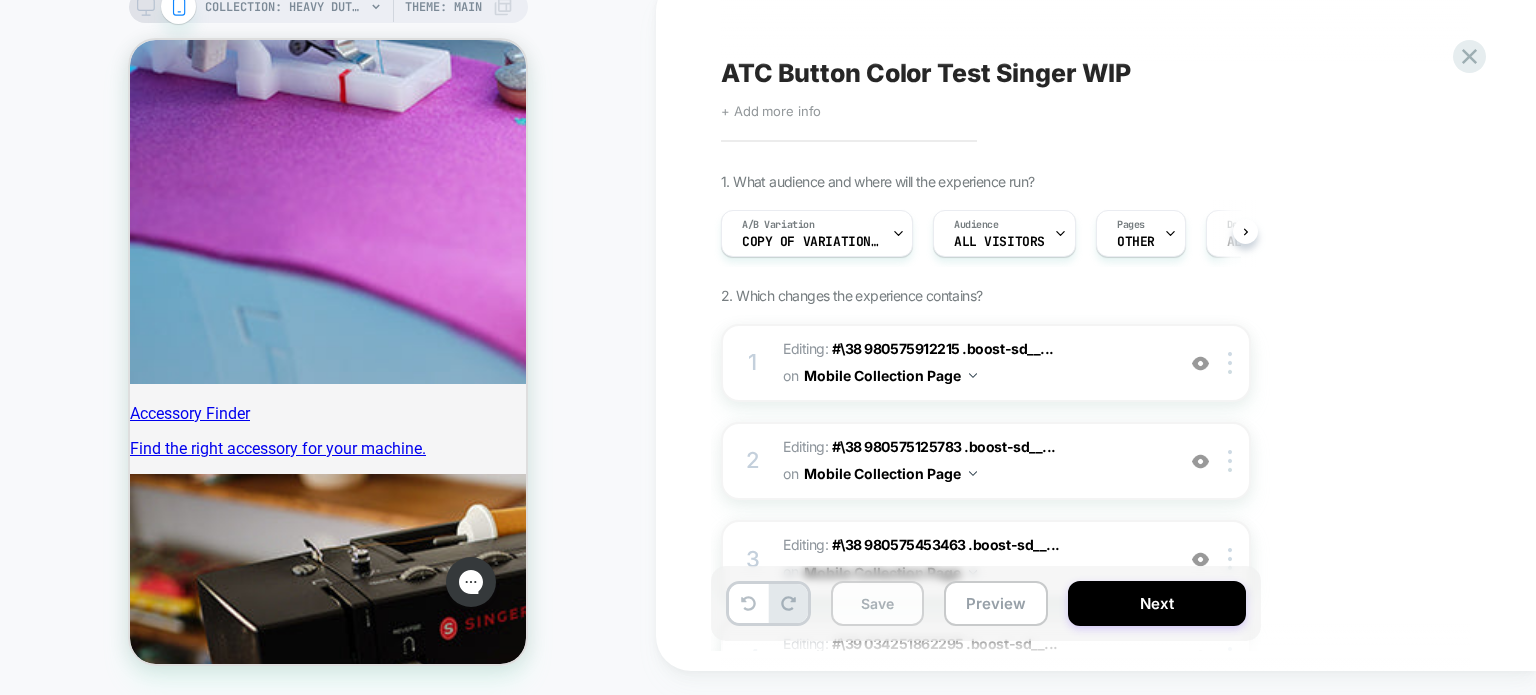 click on "Save" at bounding box center [877, 603] 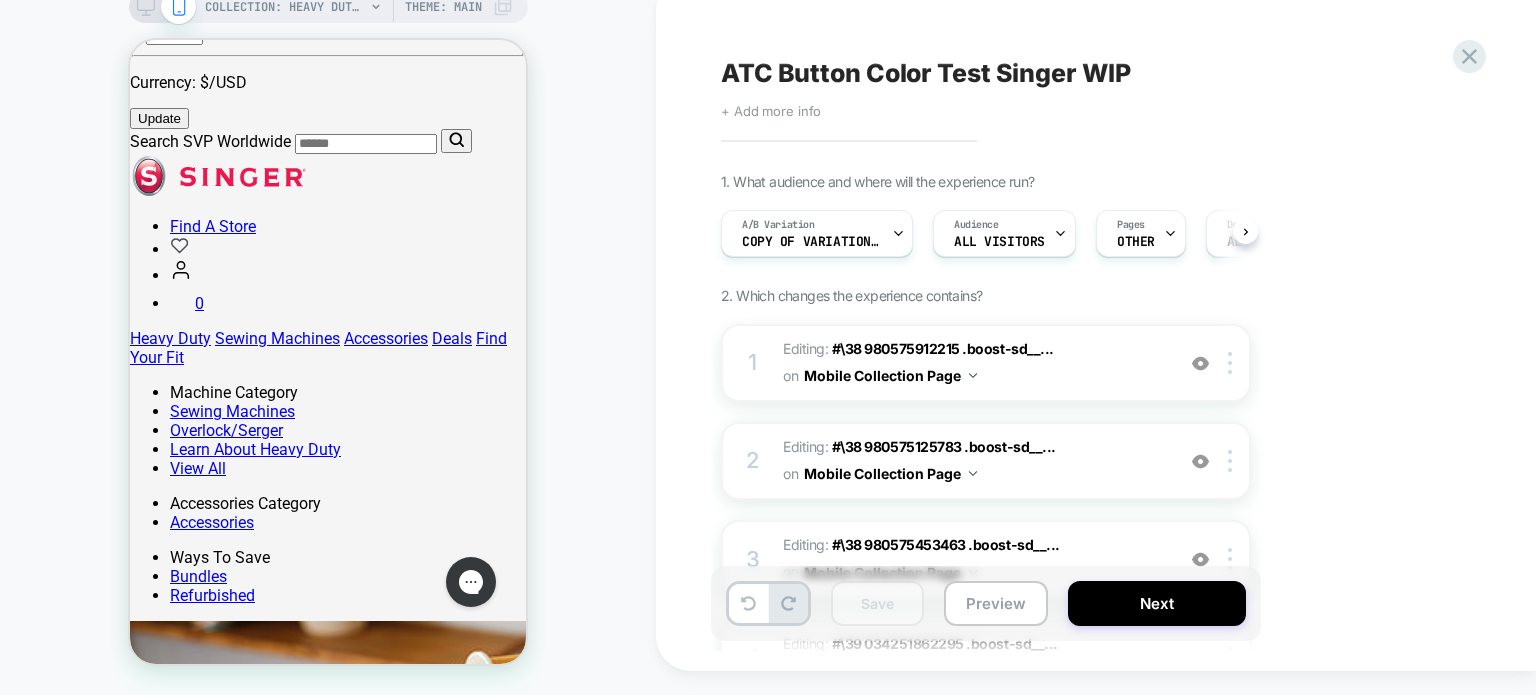 scroll, scrollTop: 0, scrollLeft: 0, axis: both 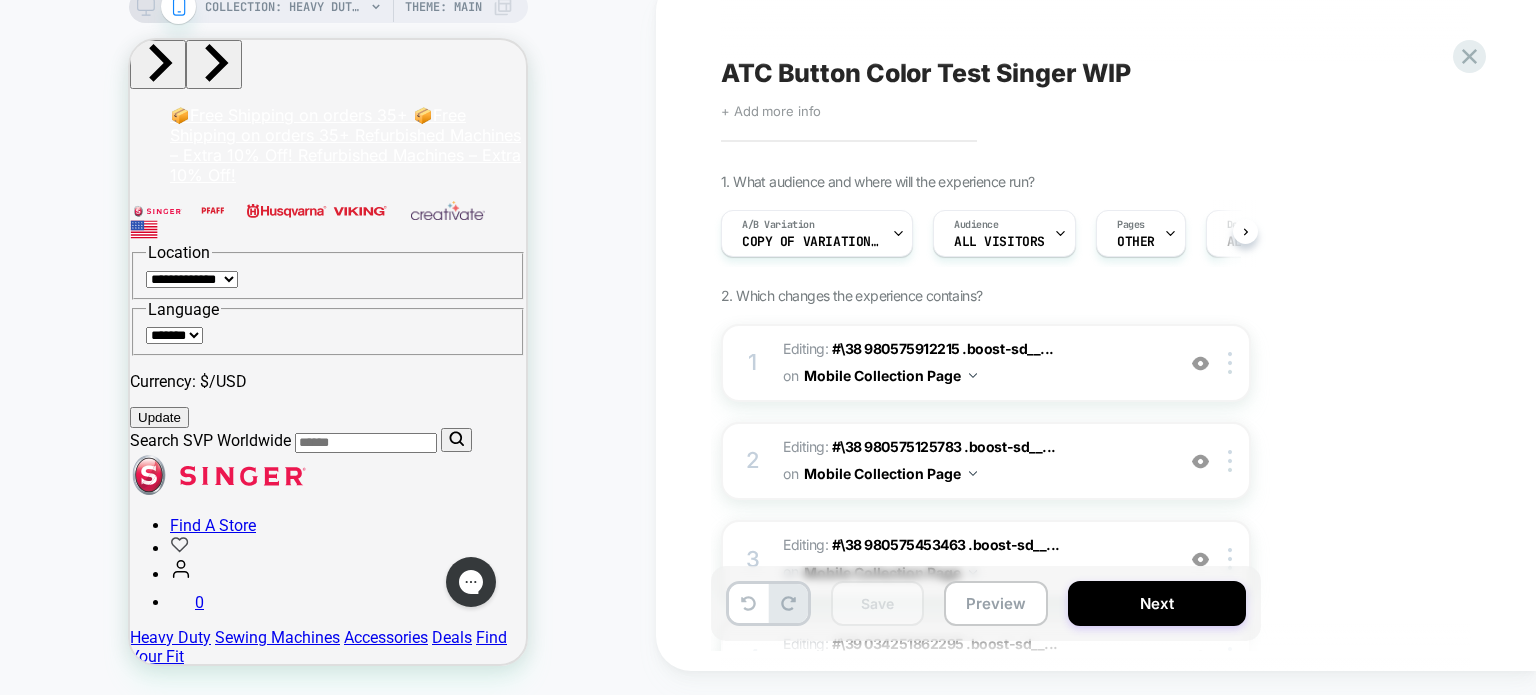 click 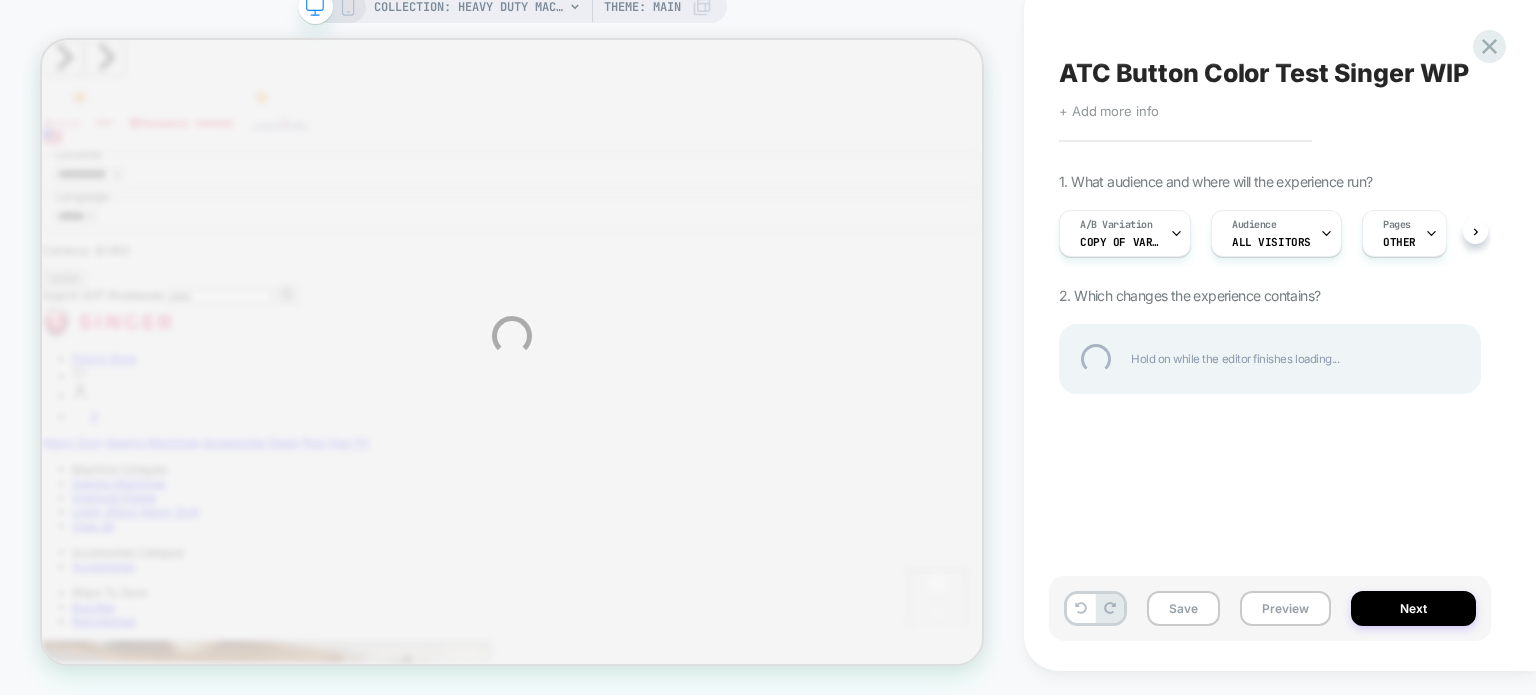 scroll, scrollTop: 0, scrollLeft: 0, axis: both 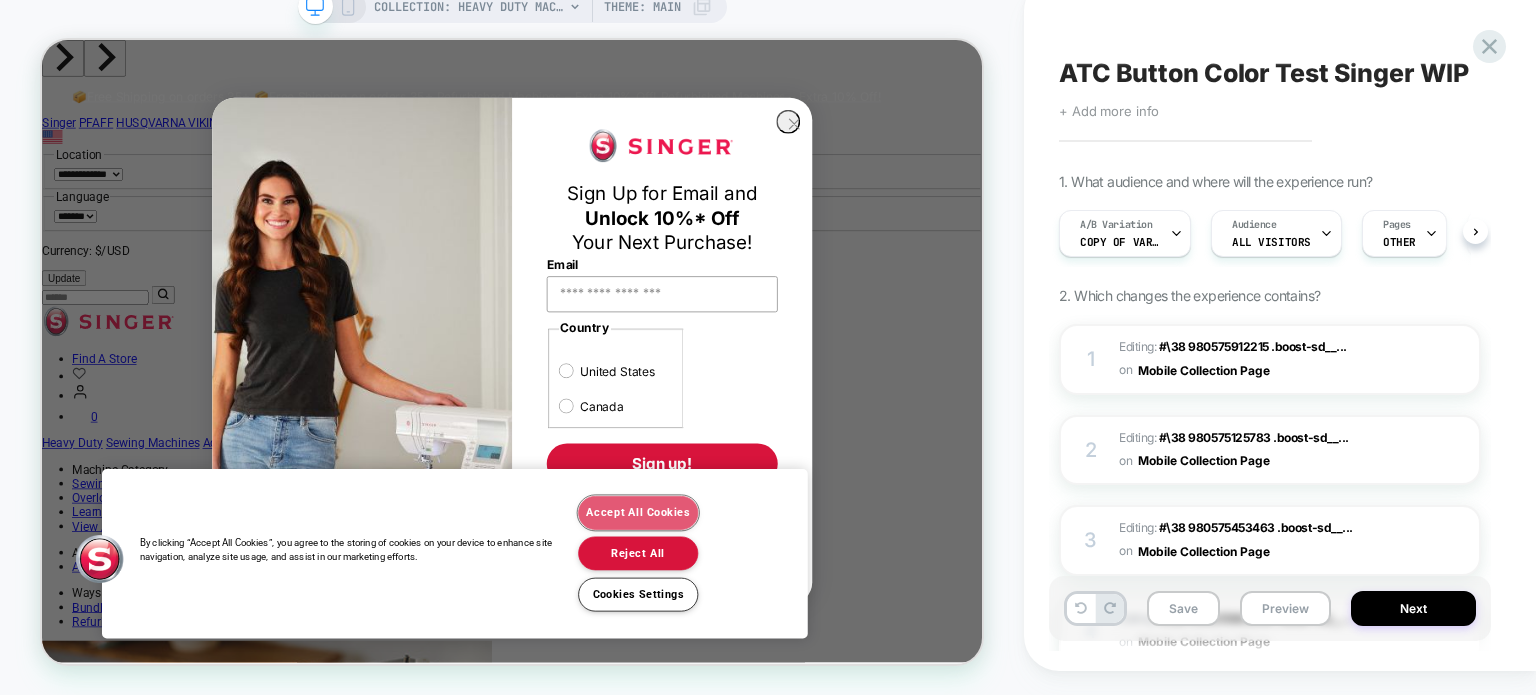 click on "Accept All Cookies" at bounding box center (837, 670) 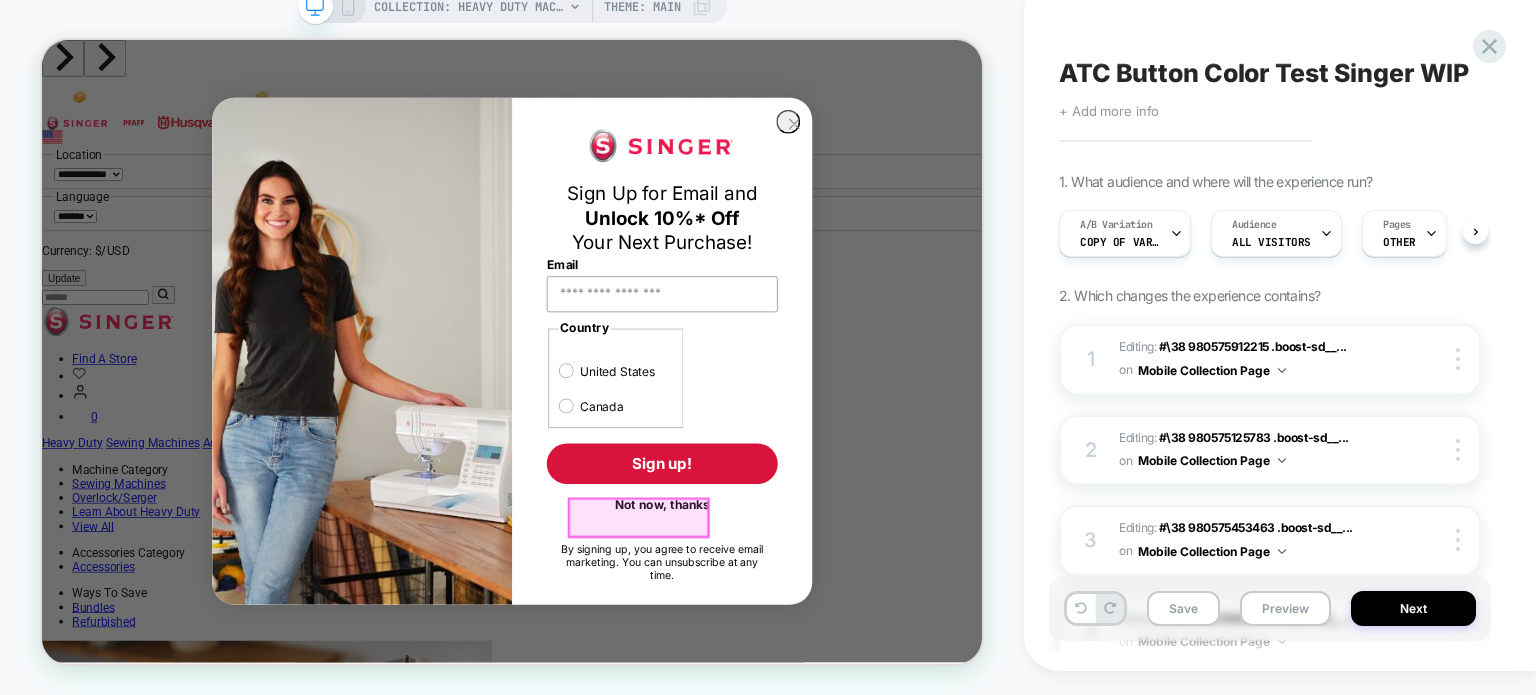 scroll, scrollTop: 0, scrollLeft: 0, axis: both 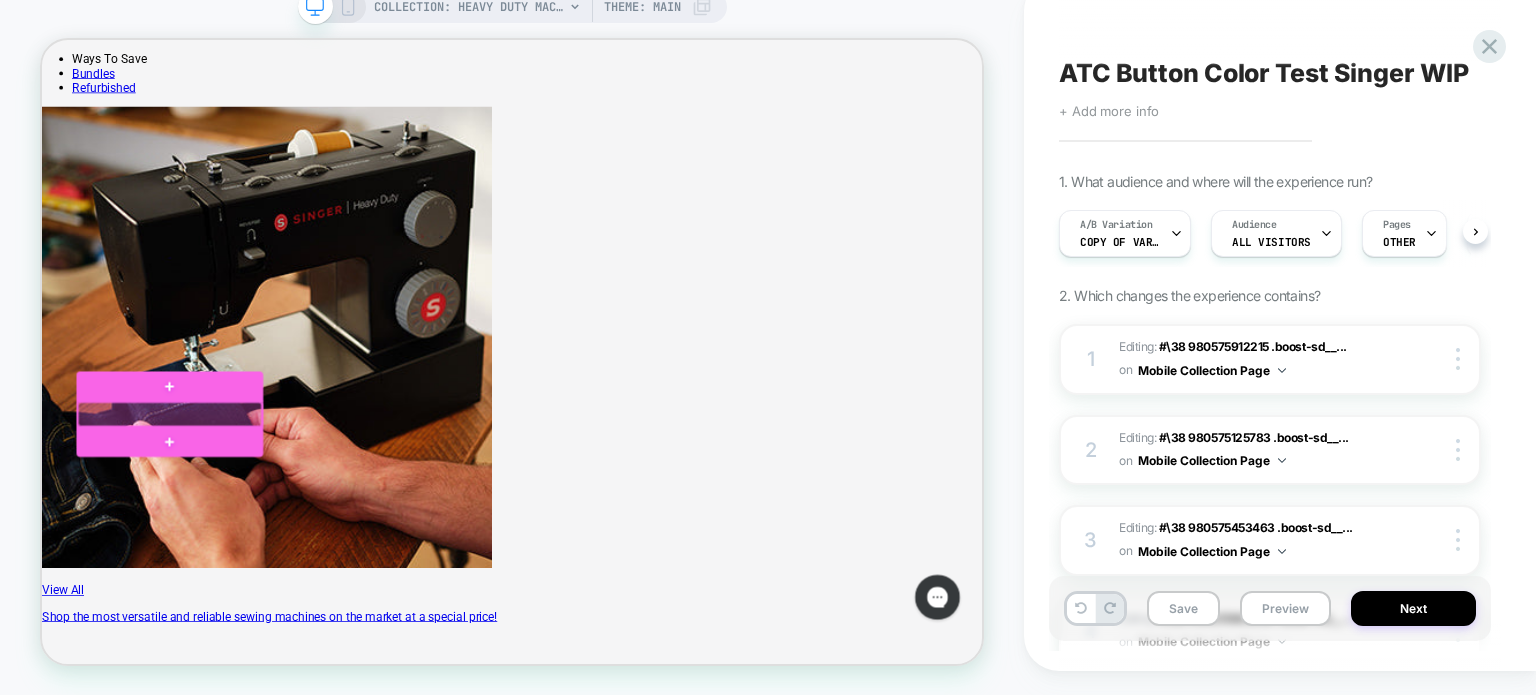 click at bounding box center (212, 539) 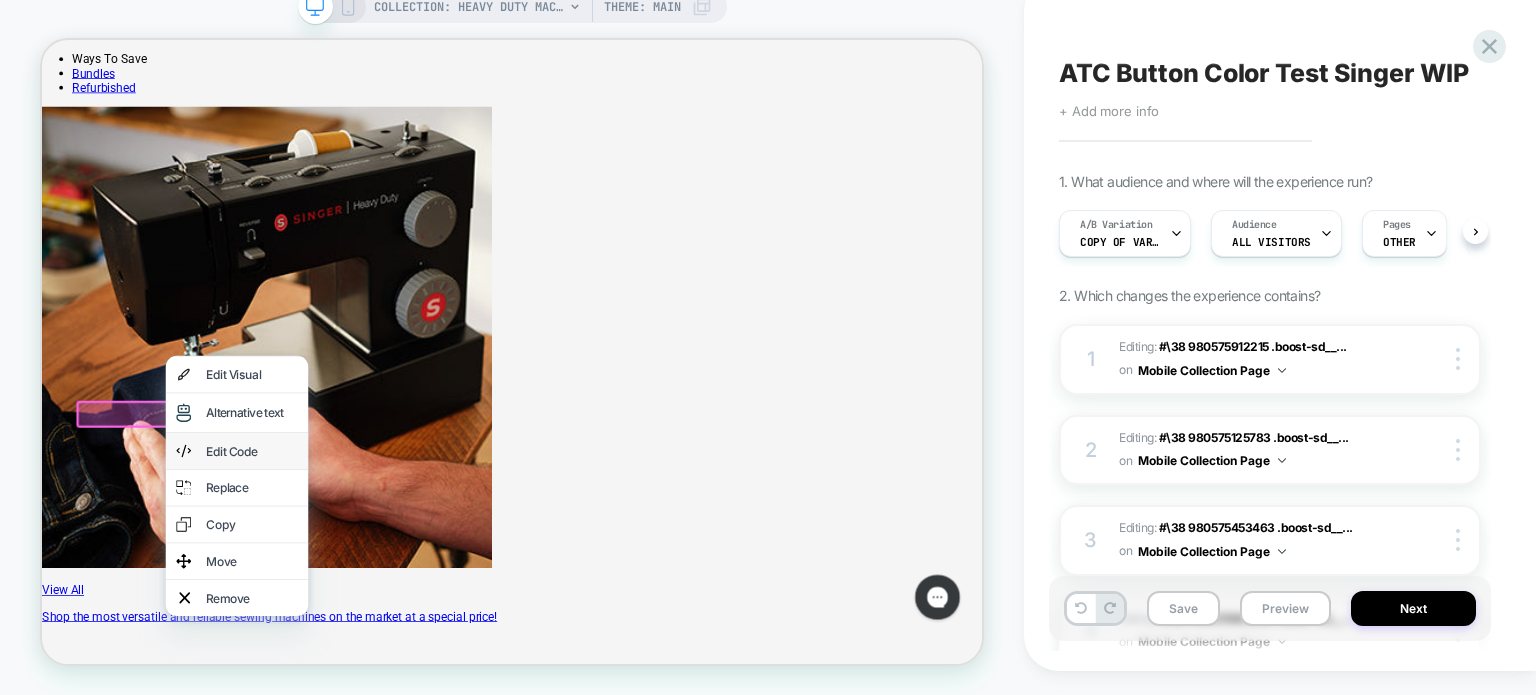 click on "Edit Code" at bounding box center [322, 588] 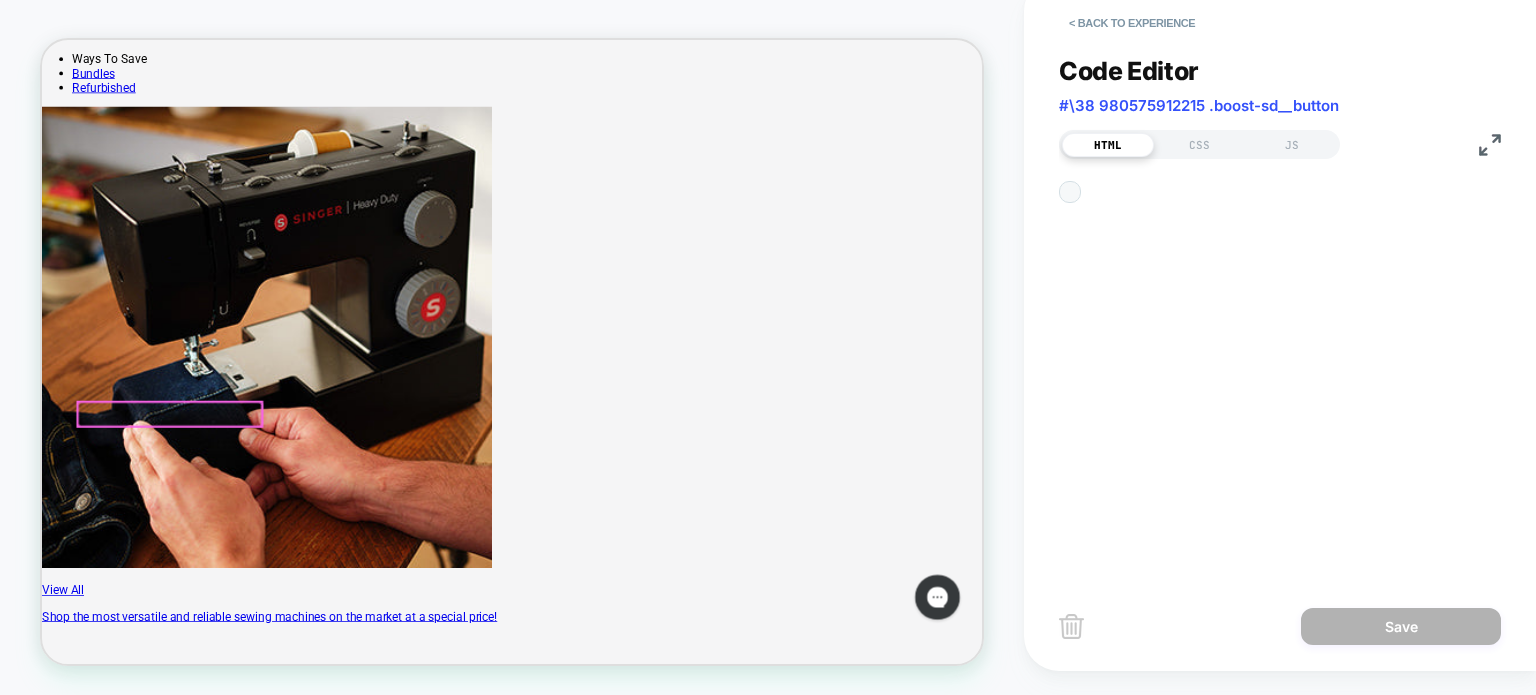 scroll, scrollTop: 800, scrollLeft: 0, axis: vertical 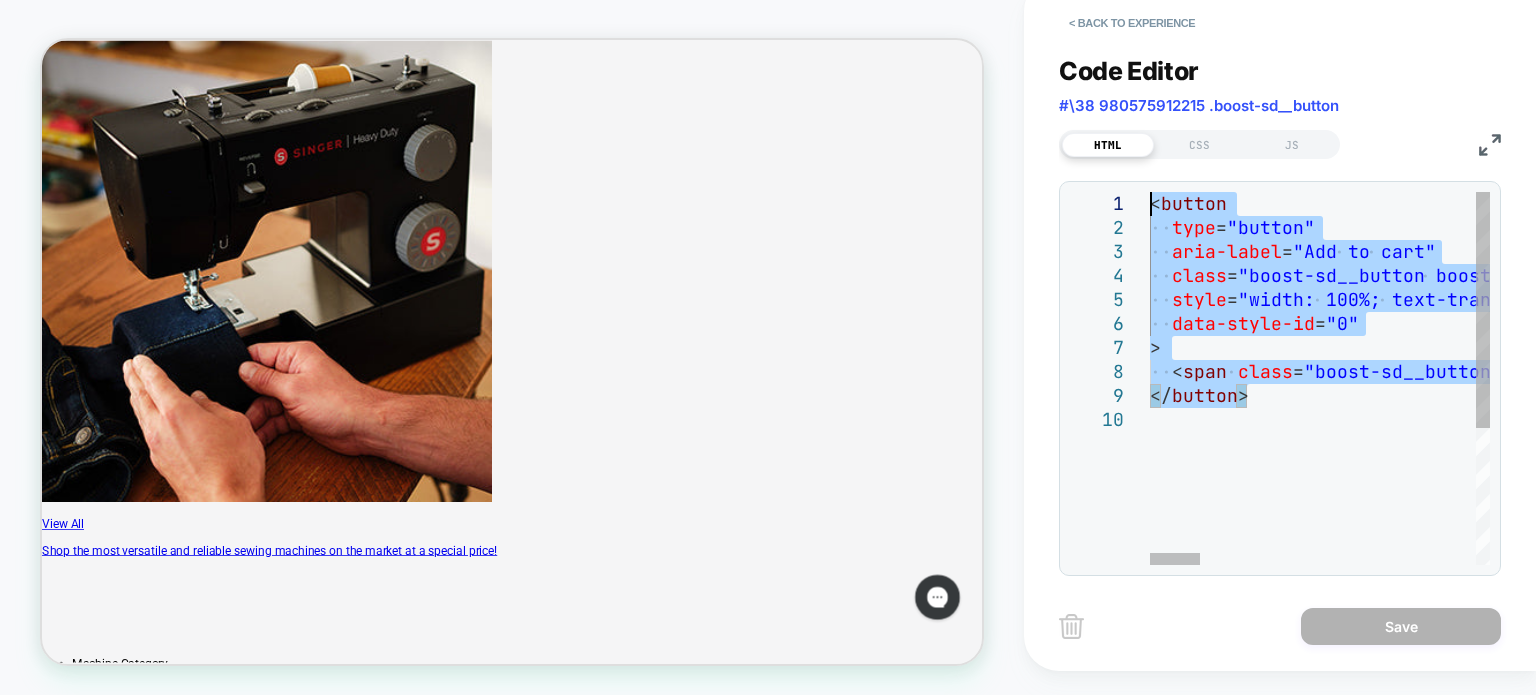 drag, startPoint x: 1274, startPoint y: 393, endPoint x: 1101, endPoint y: 177, distance: 276.73996 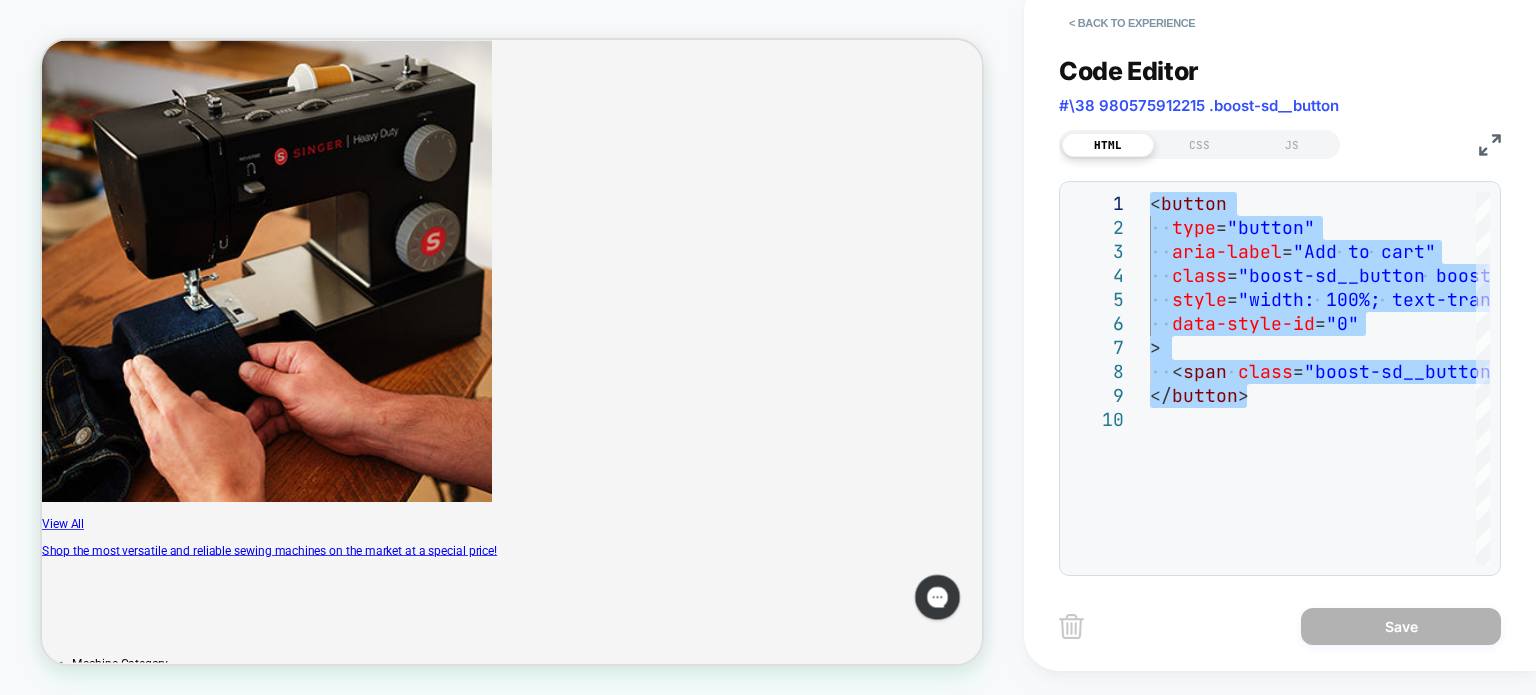 type on "**********" 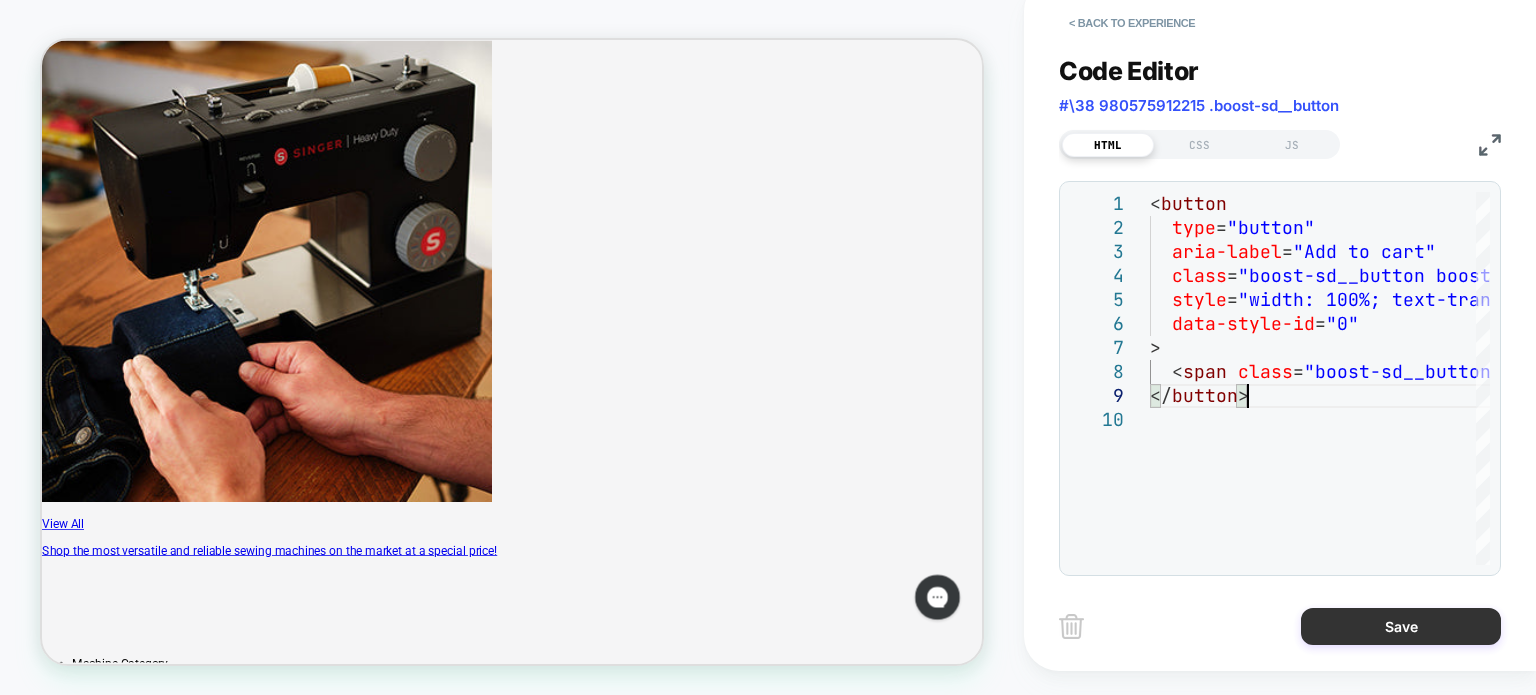 click on "Save" at bounding box center (1401, 626) 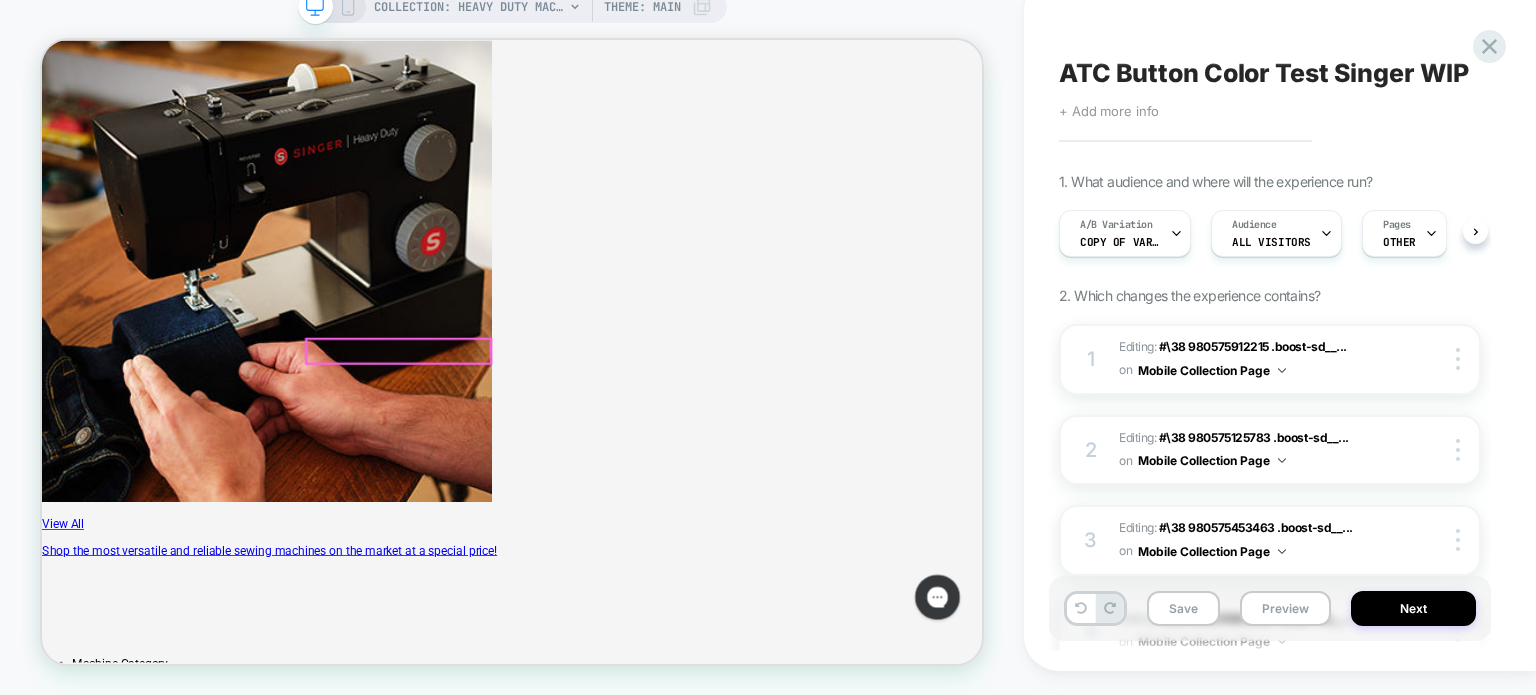 scroll, scrollTop: 0, scrollLeft: 0, axis: both 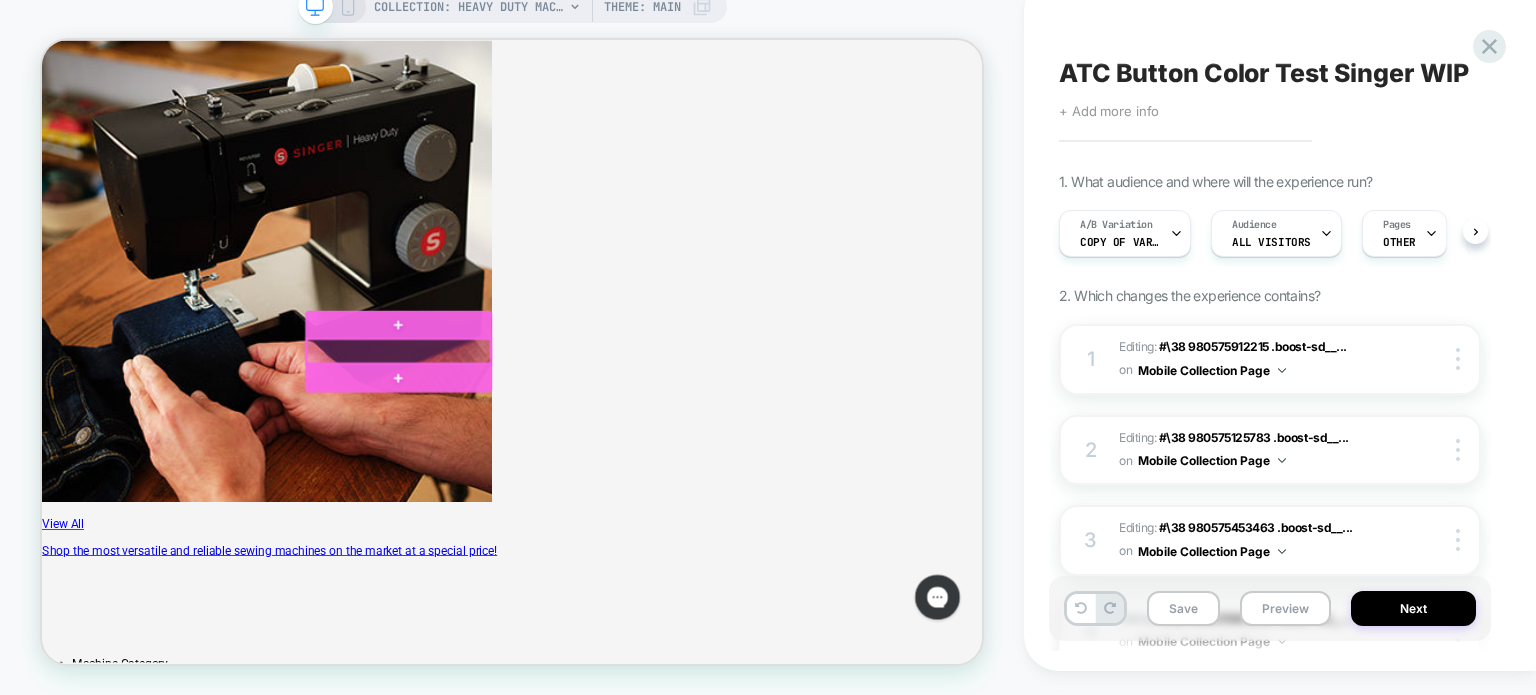 click at bounding box center (517, 455) 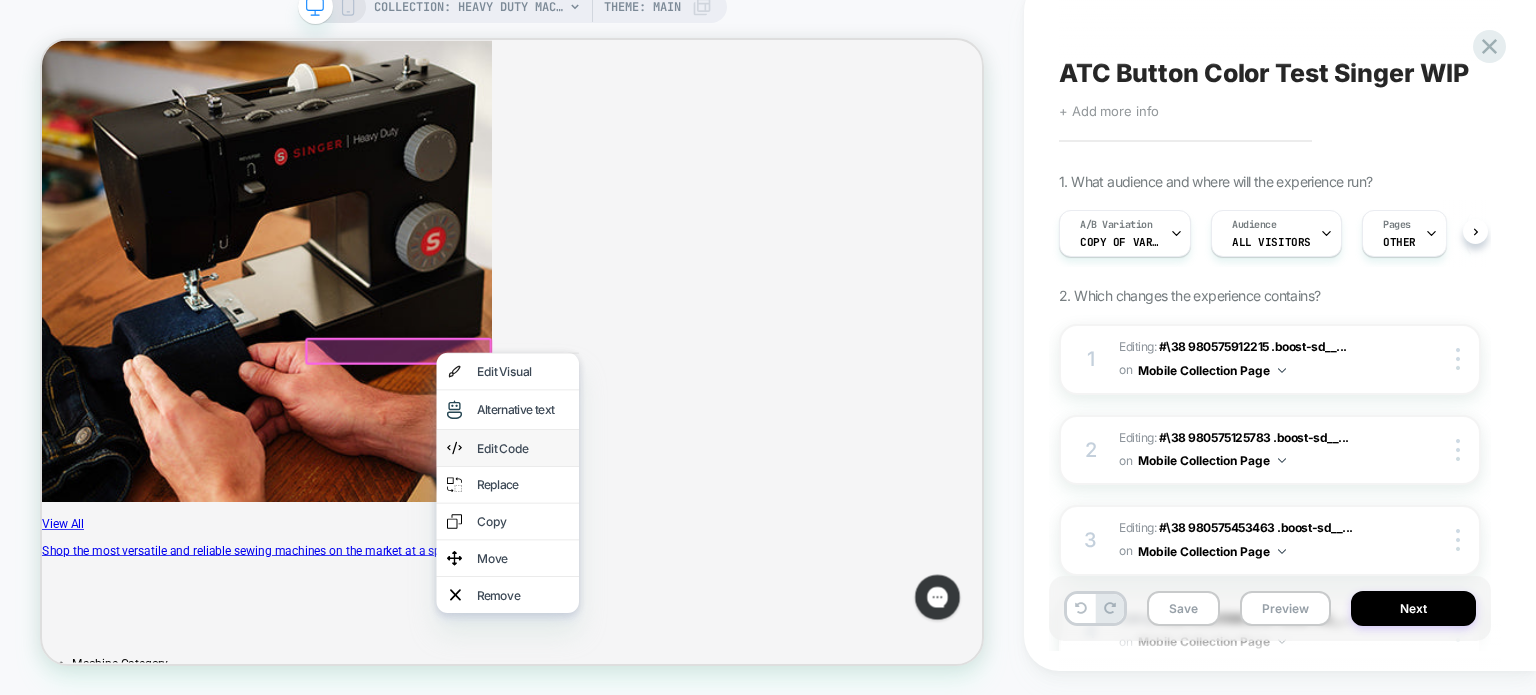click on "Edit Code" at bounding box center (683, 584) 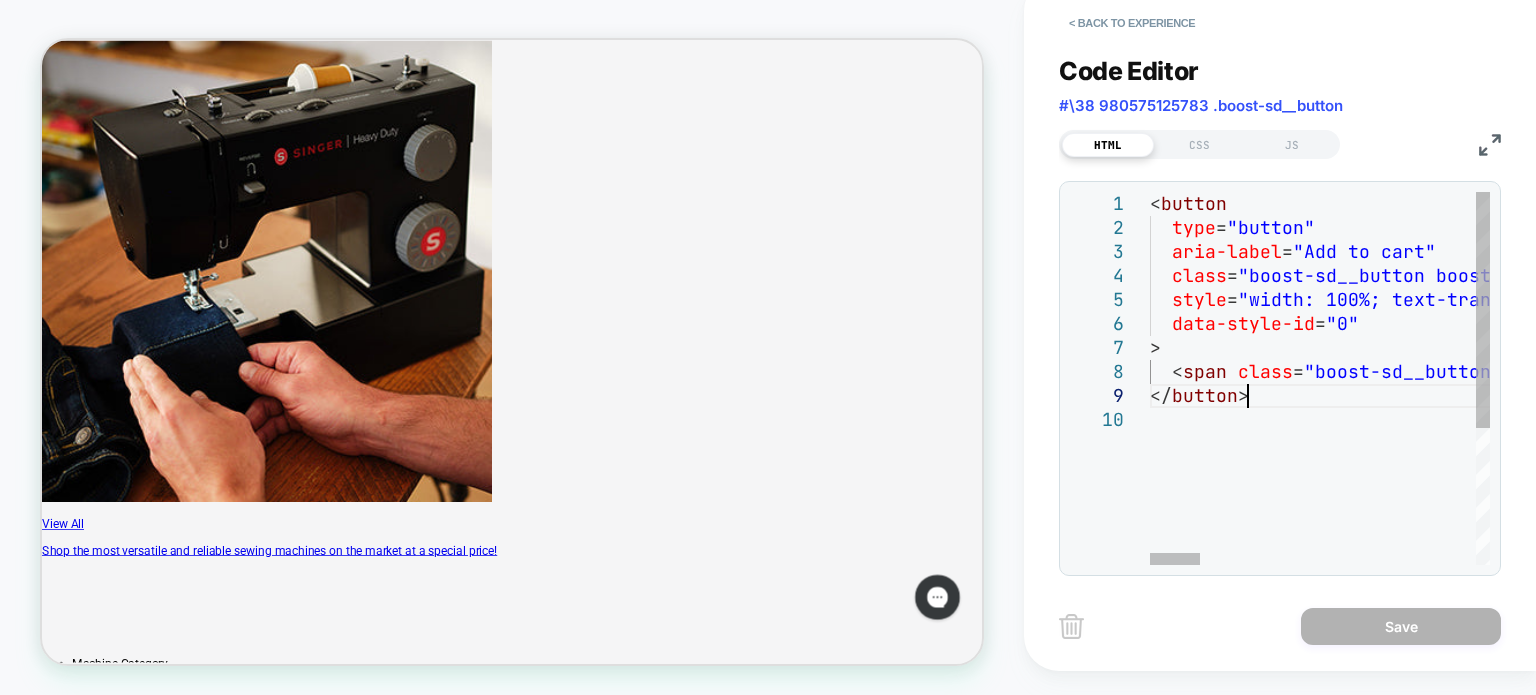 scroll, scrollTop: 0, scrollLeft: 0, axis: both 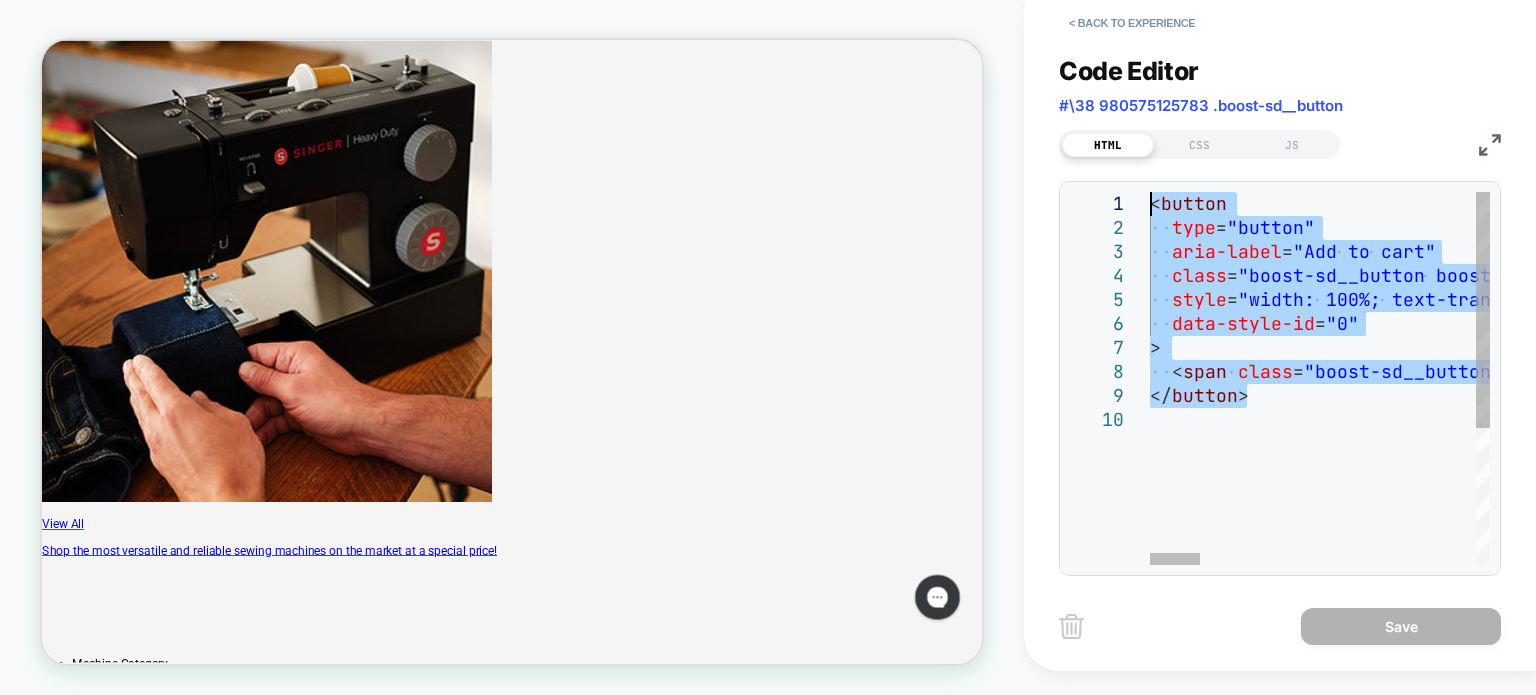 drag, startPoint x: 1252, startPoint y: 399, endPoint x: 1079, endPoint y: 171, distance: 286.20447 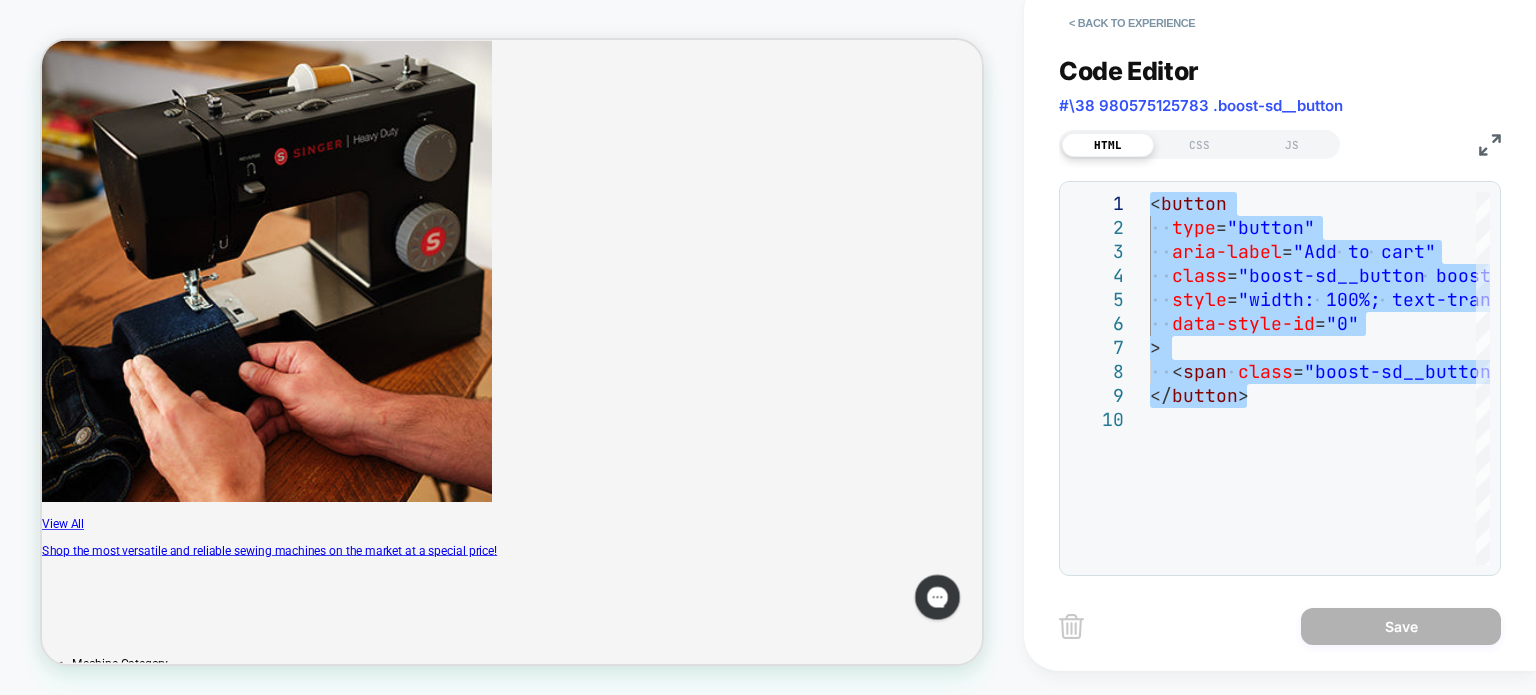 type on "**********" 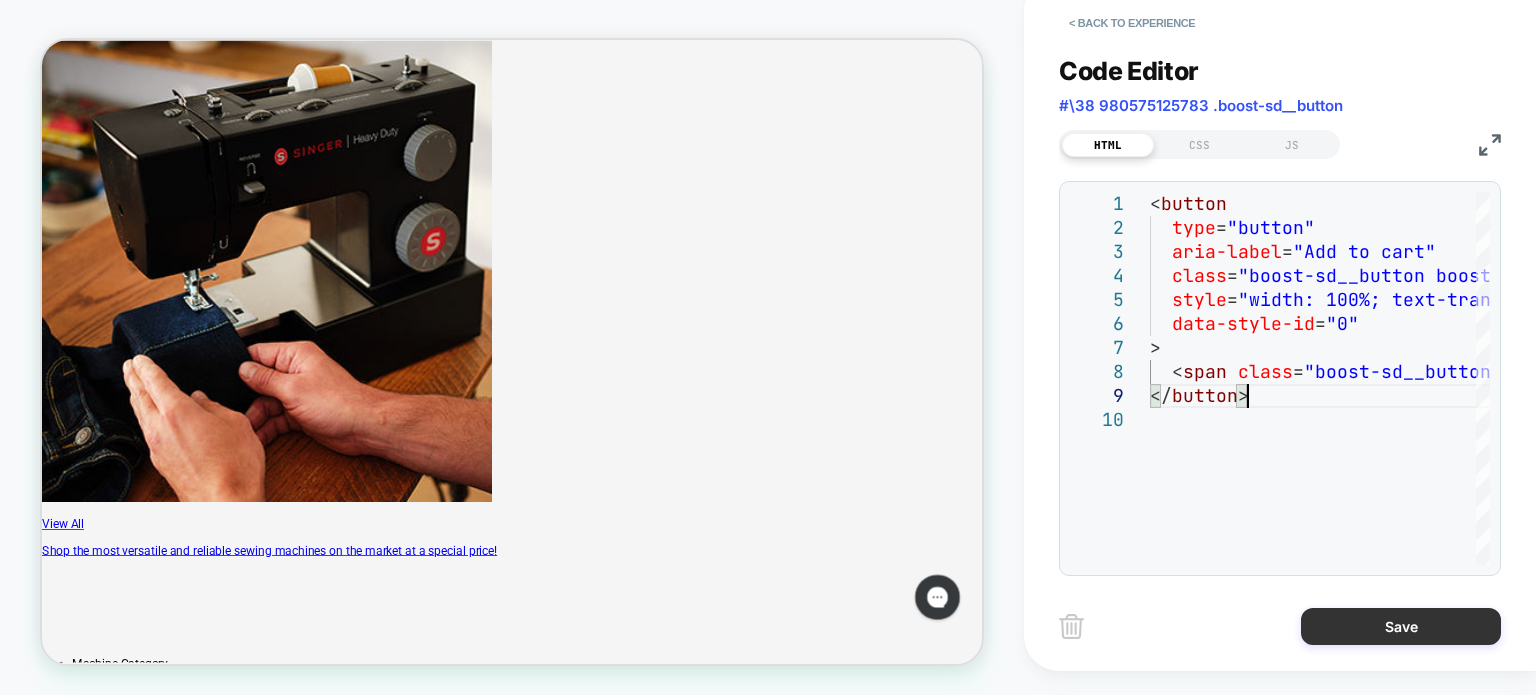 click on "Save" at bounding box center (1401, 626) 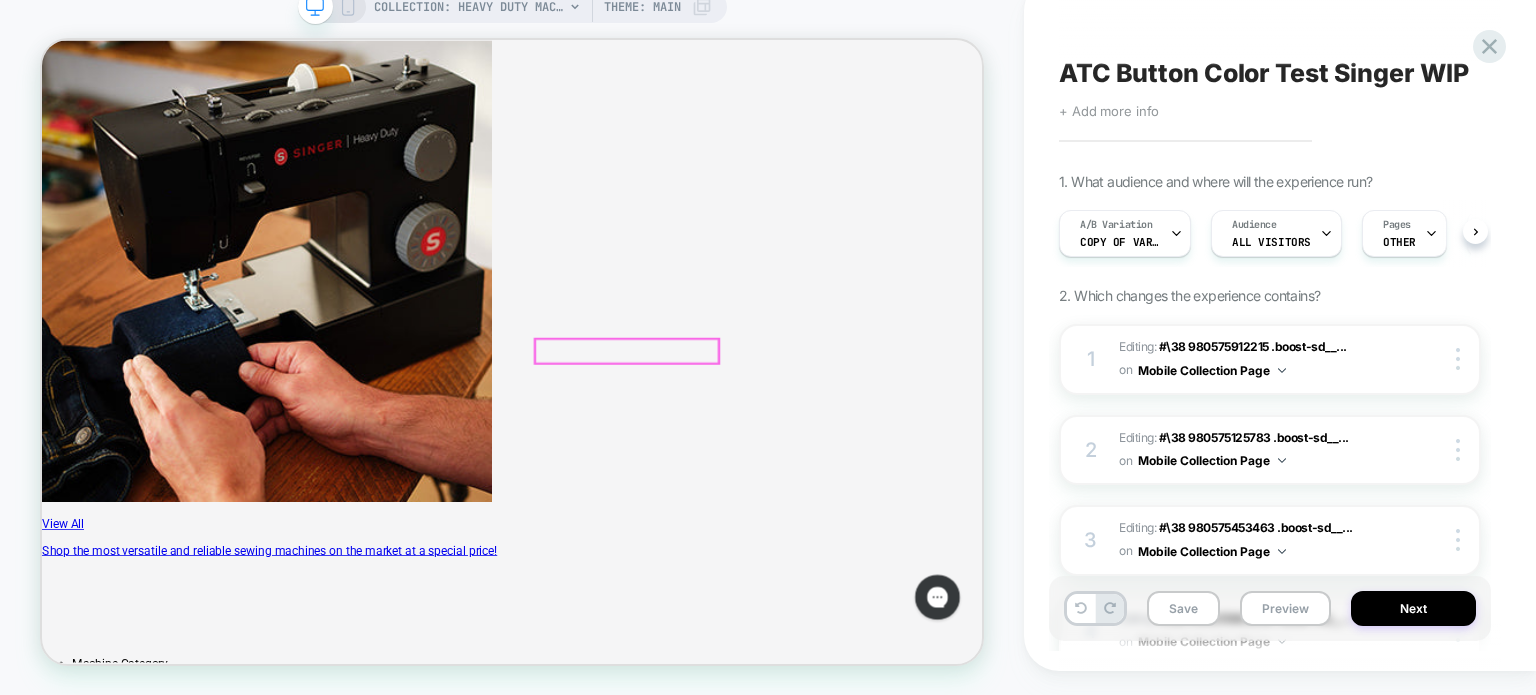 scroll, scrollTop: 0, scrollLeft: 0, axis: both 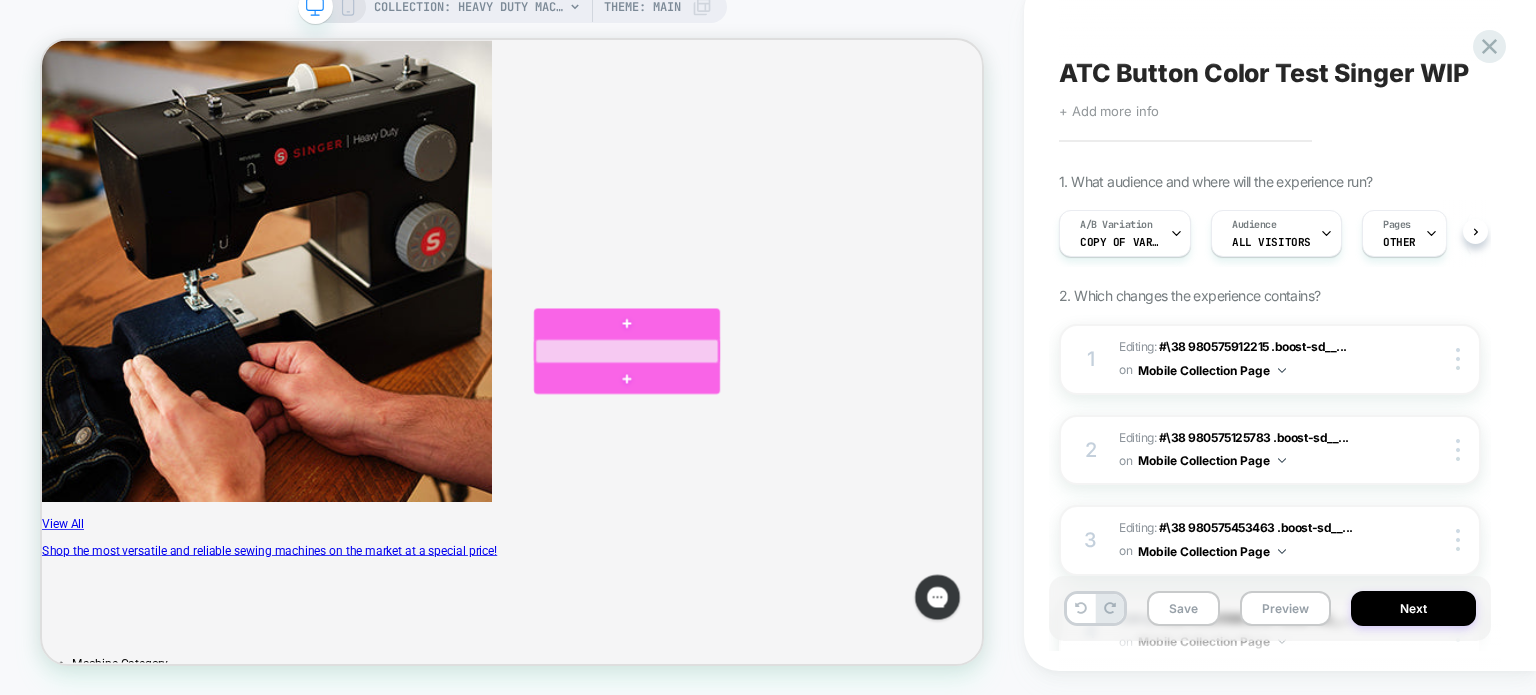 click at bounding box center [822, 455] 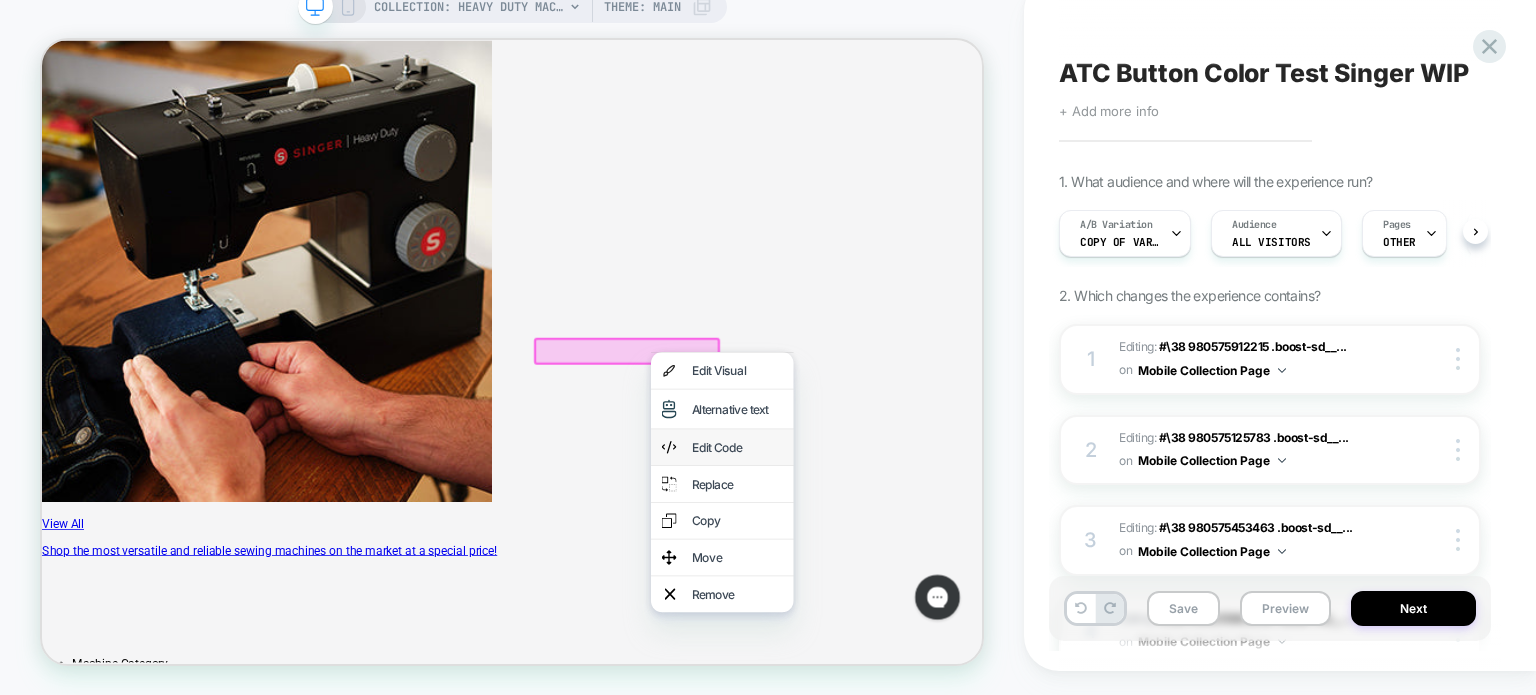 click on "Edit Code" at bounding box center (969, 583) 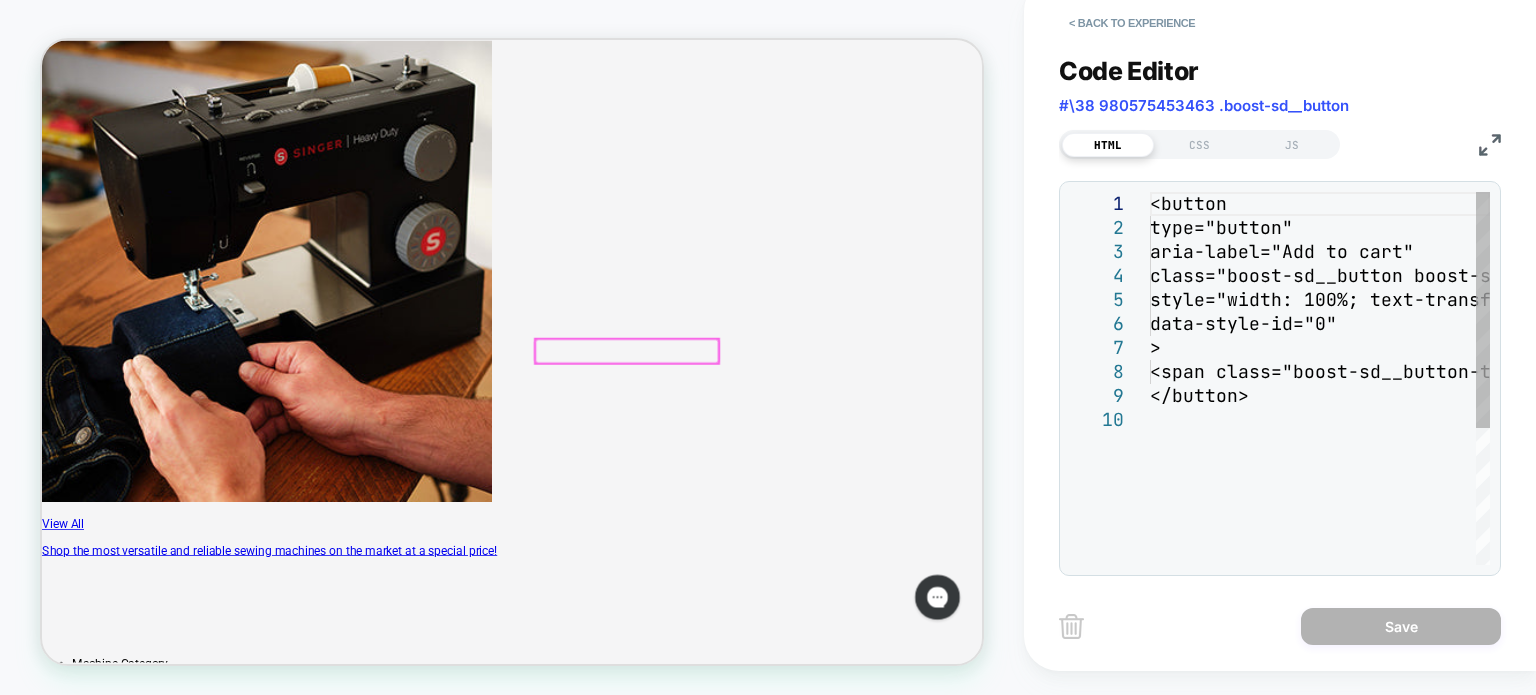 scroll, scrollTop: 0, scrollLeft: 0, axis: both 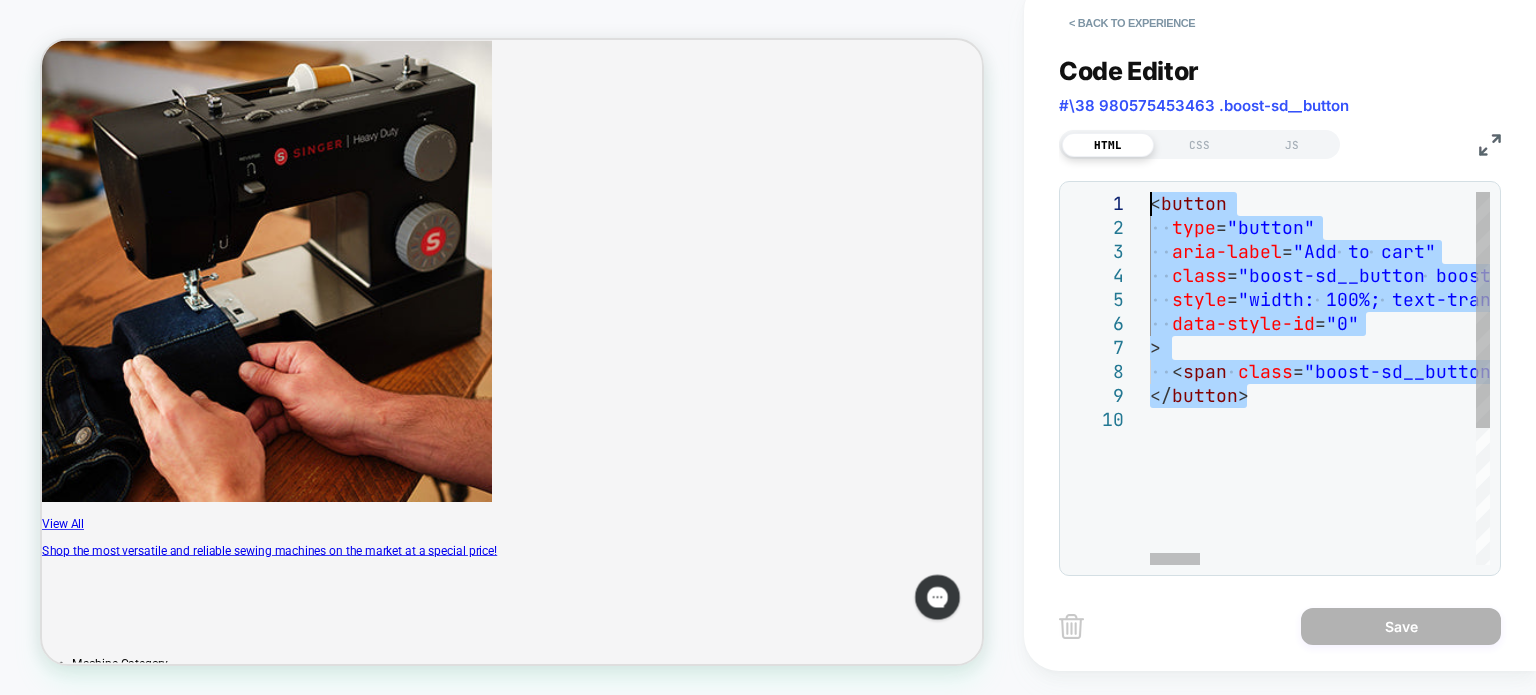 drag, startPoint x: 1273, startPoint y: 397, endPoint x: 1117, endPoint y: 206, distance: 246.61102 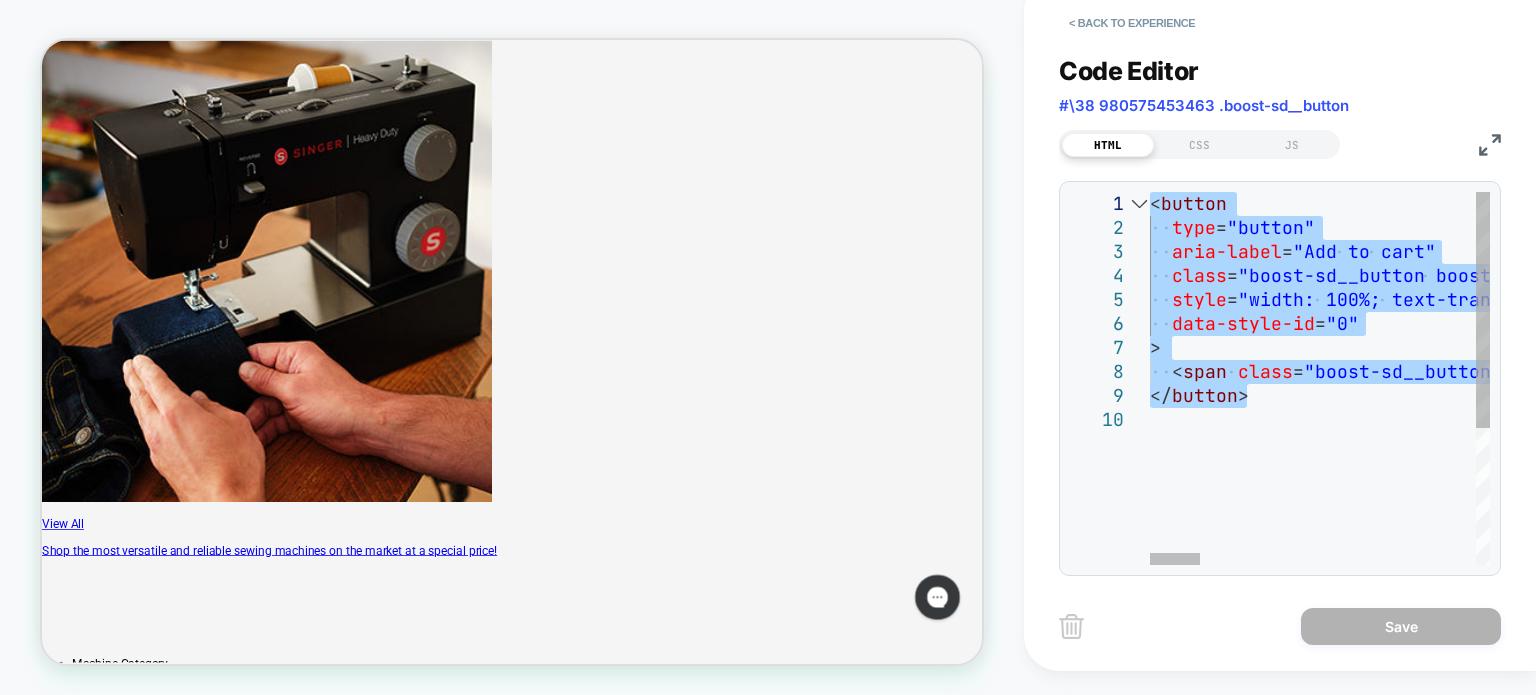type on "**********" 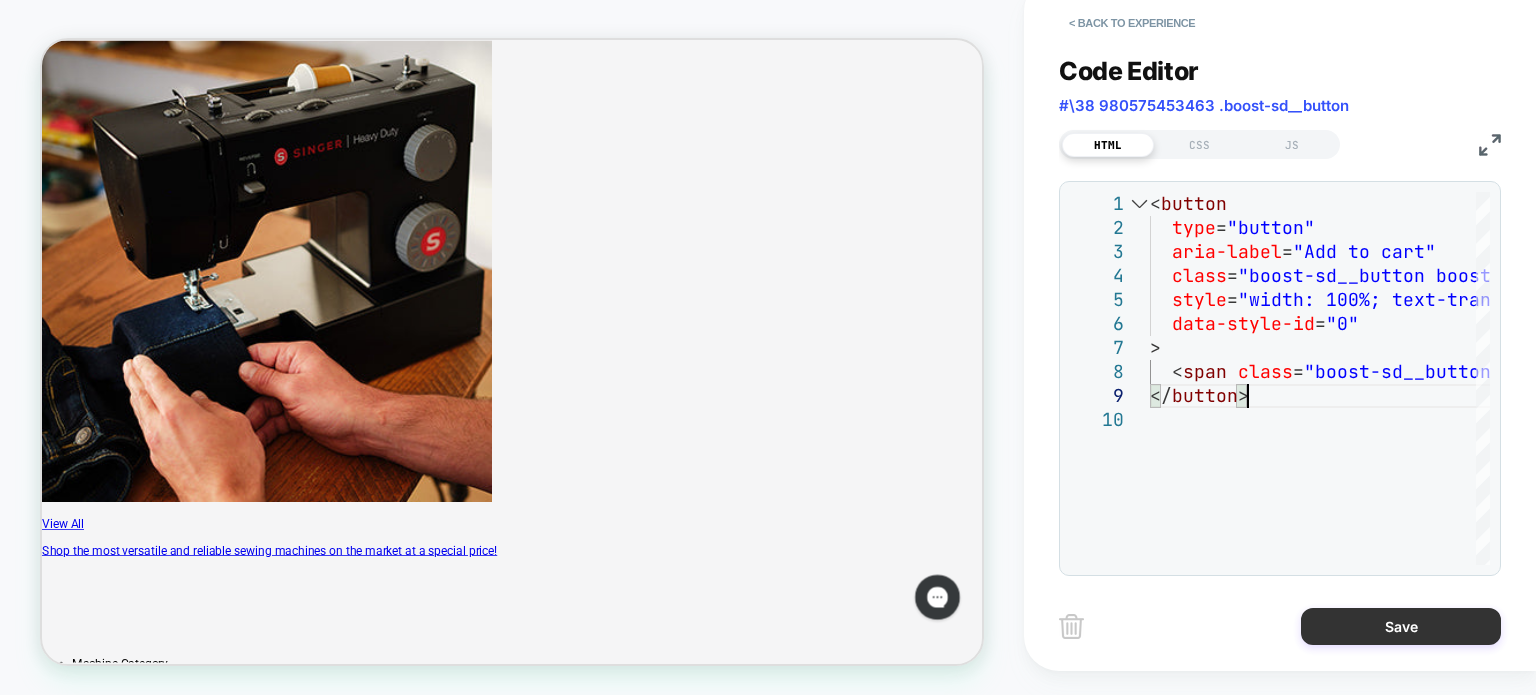 click on "Save" at bounding box center [1401, 626] 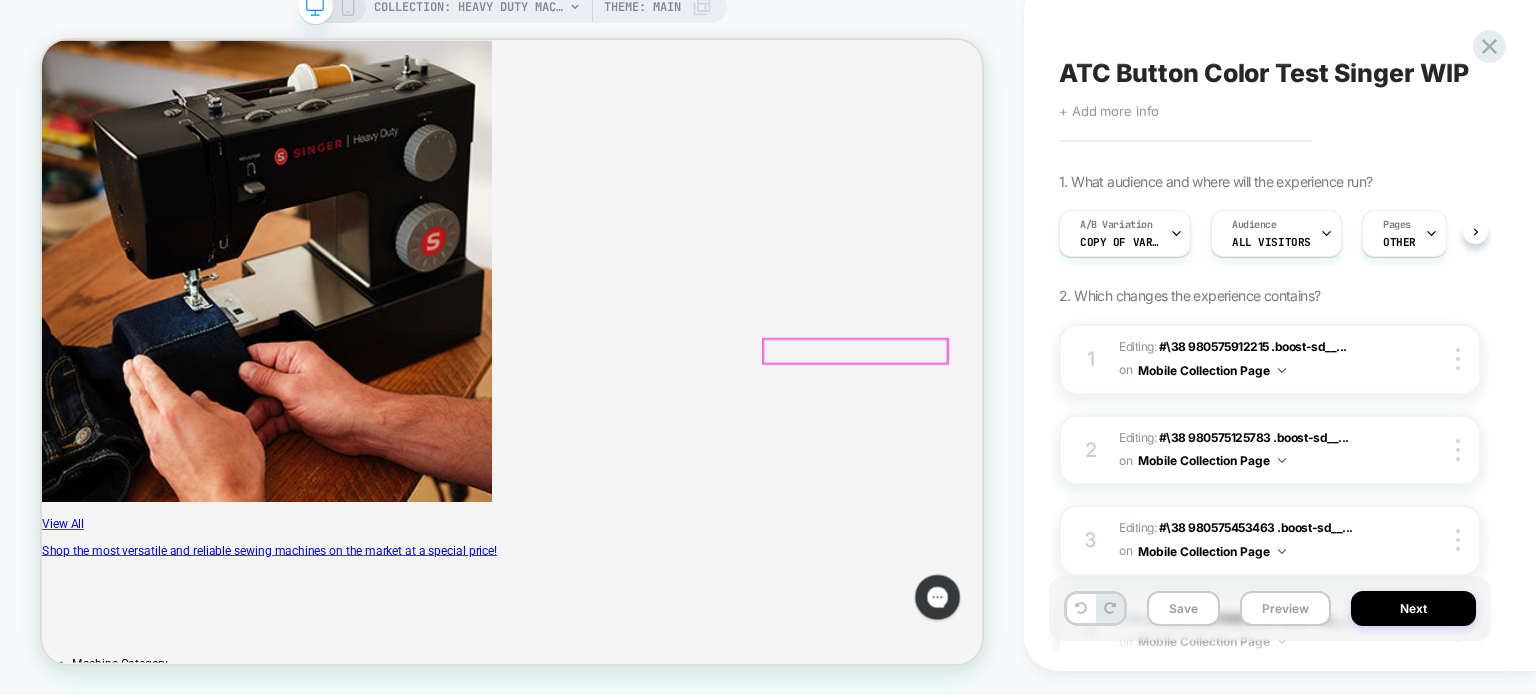 scroll, scrollTop: 0, scrollLeft: 0, axis: both 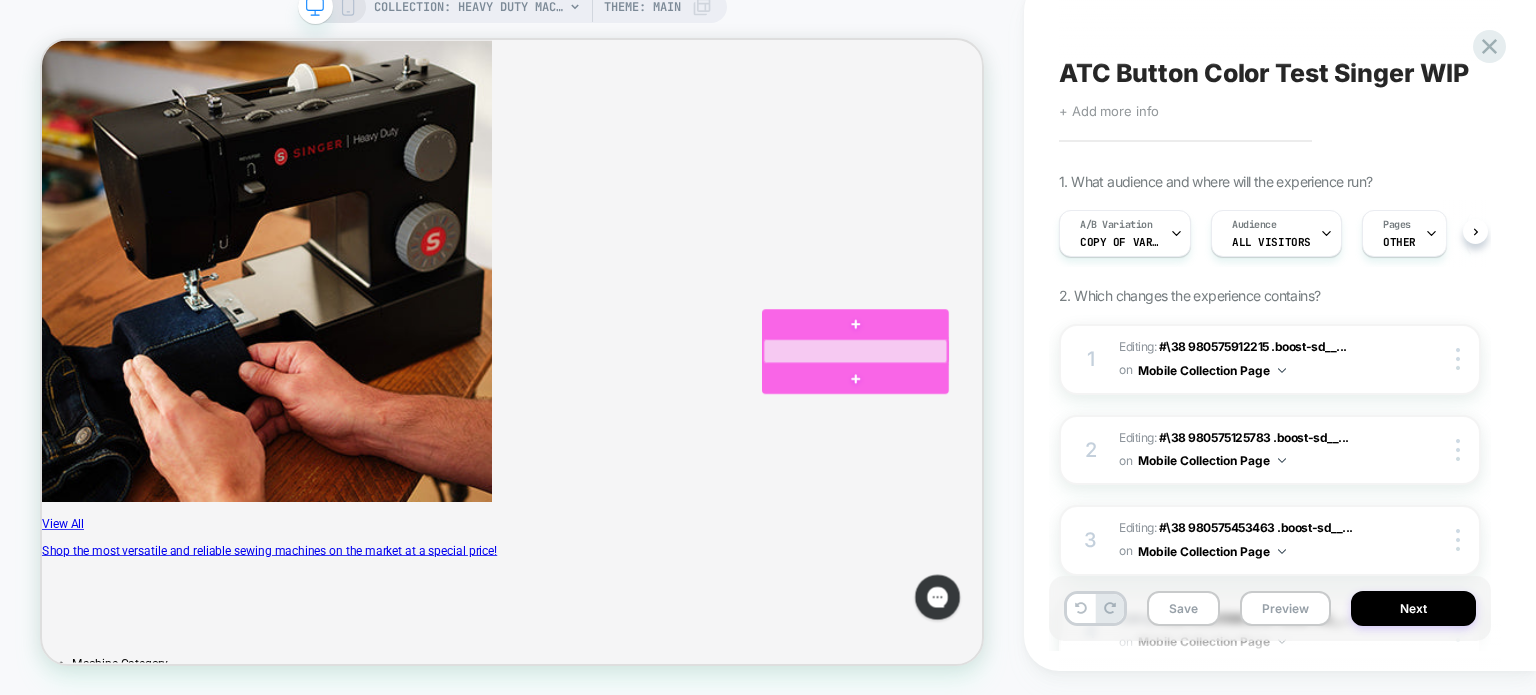 click at bounding box center (1126, 455) 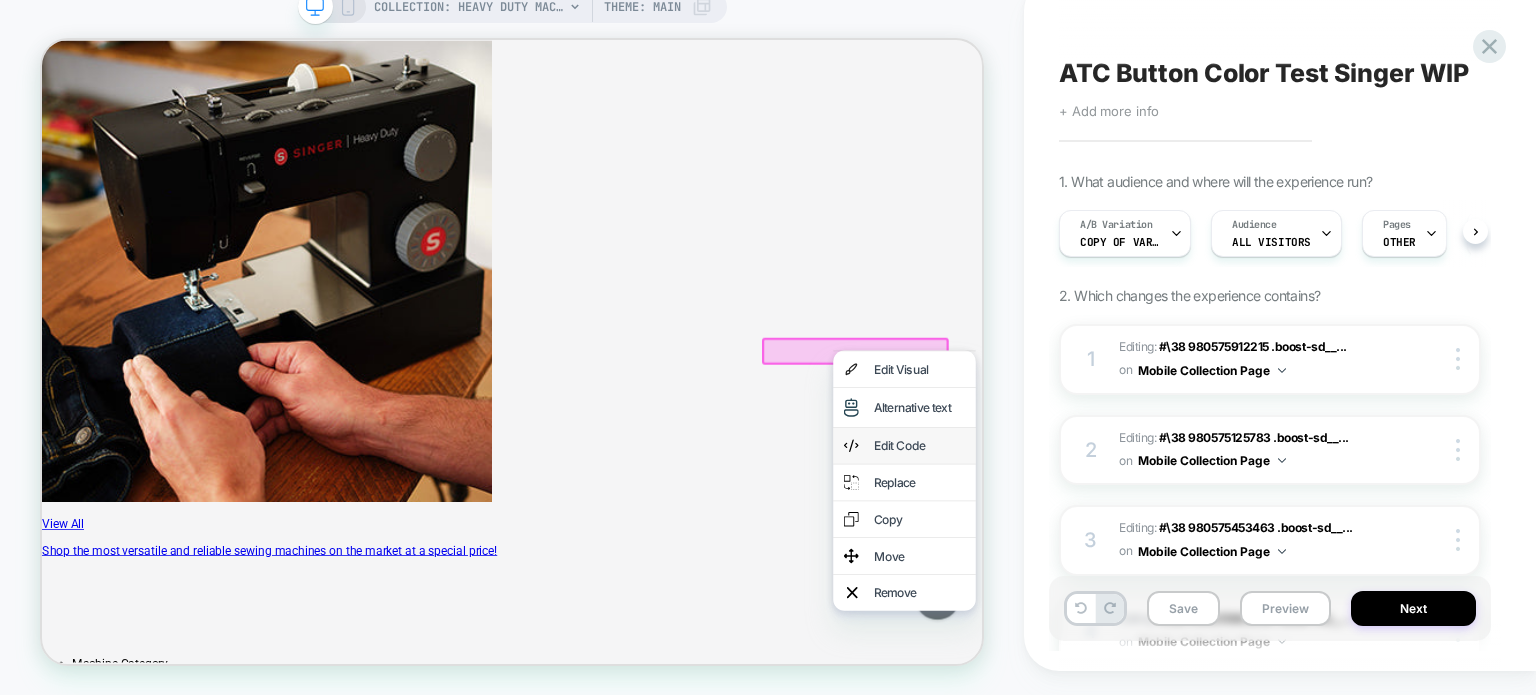 click on "Edit Code" at bounding box center (1212, 581) 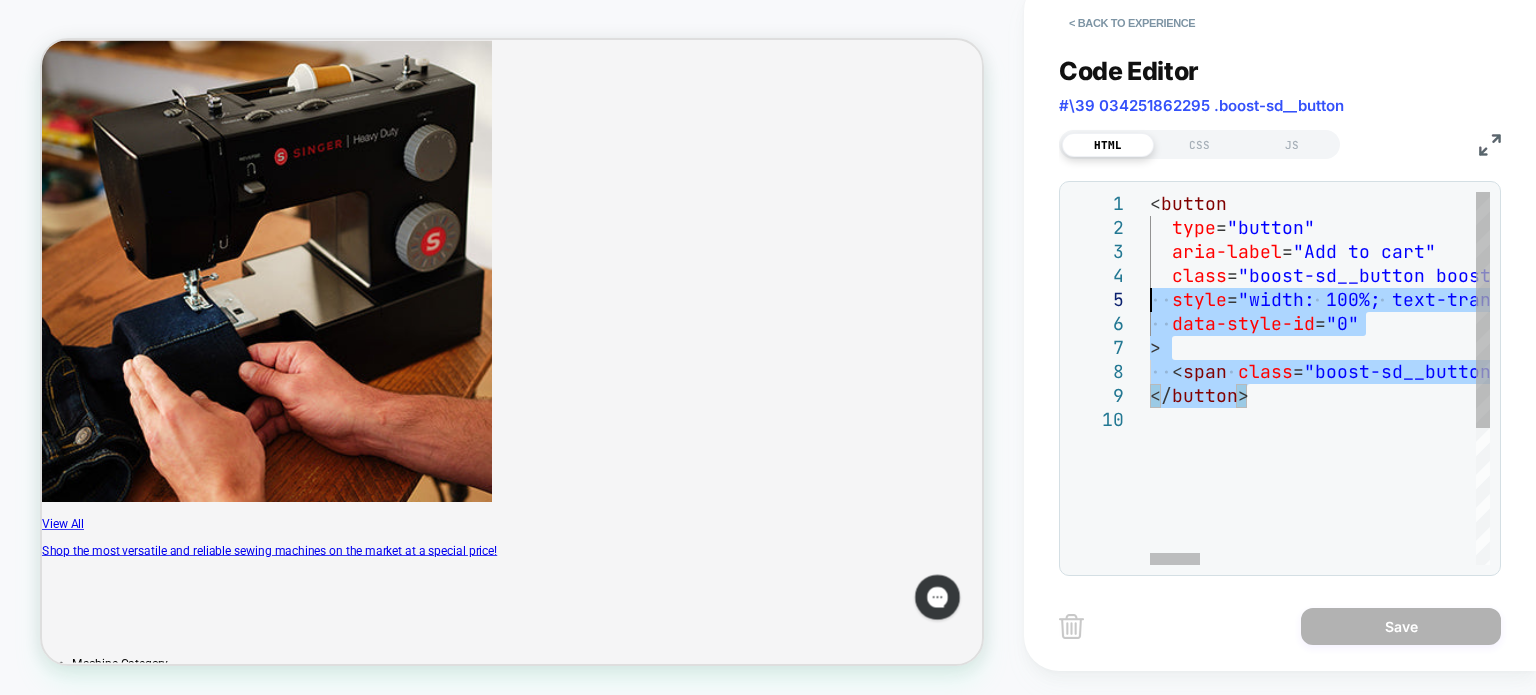 scroll, scrollTop: 0, scrollLeft: 0, axis: both 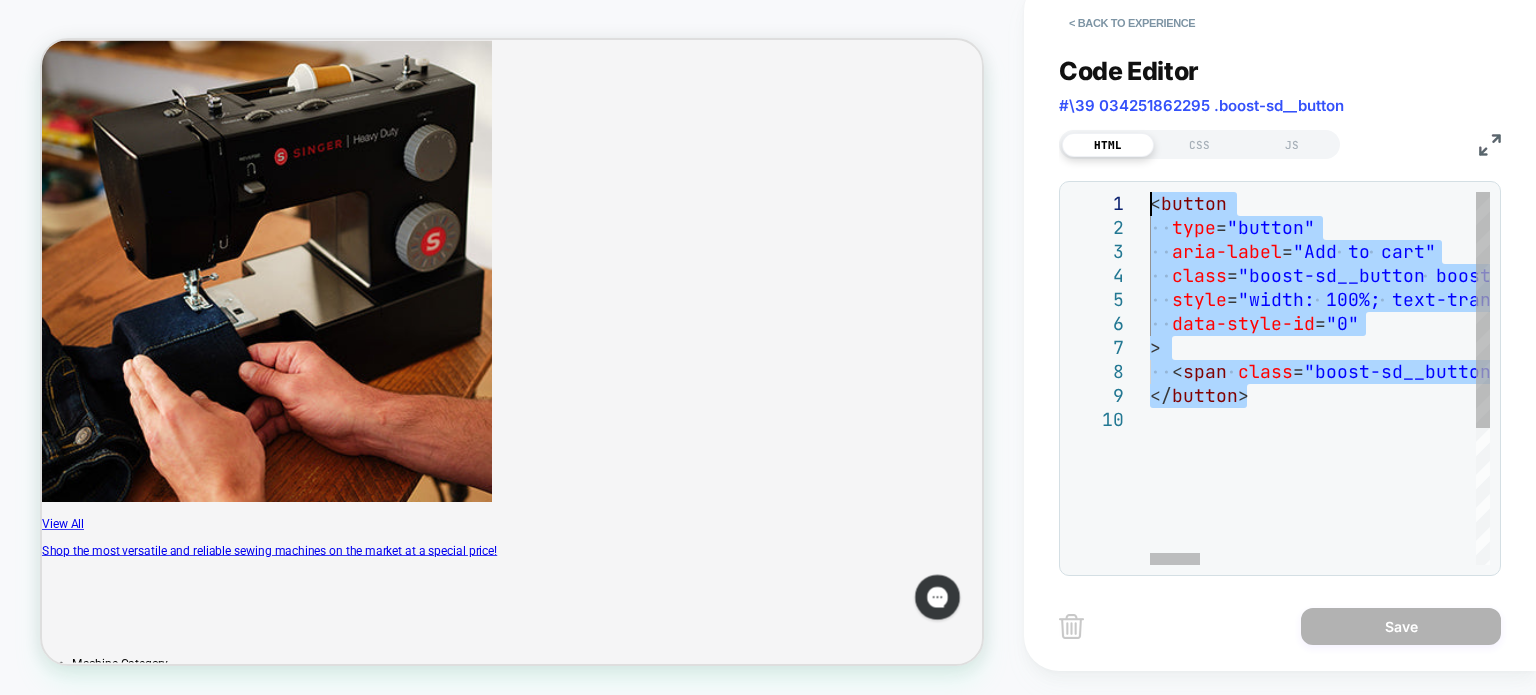 drag, startPoint x: 1291, startPoint y: 404, endPoint x: 1103, endPoint y: 193, distance: 282.60397 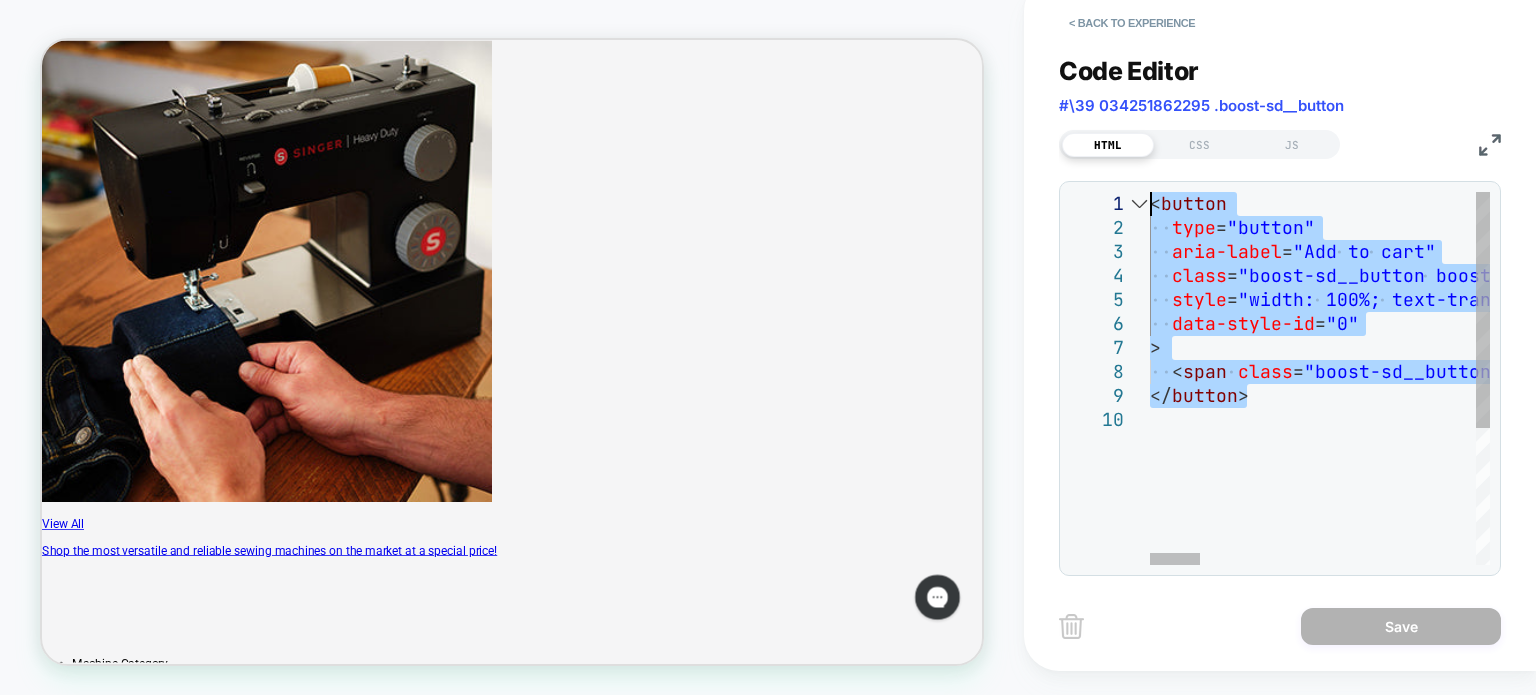 type on "**********" 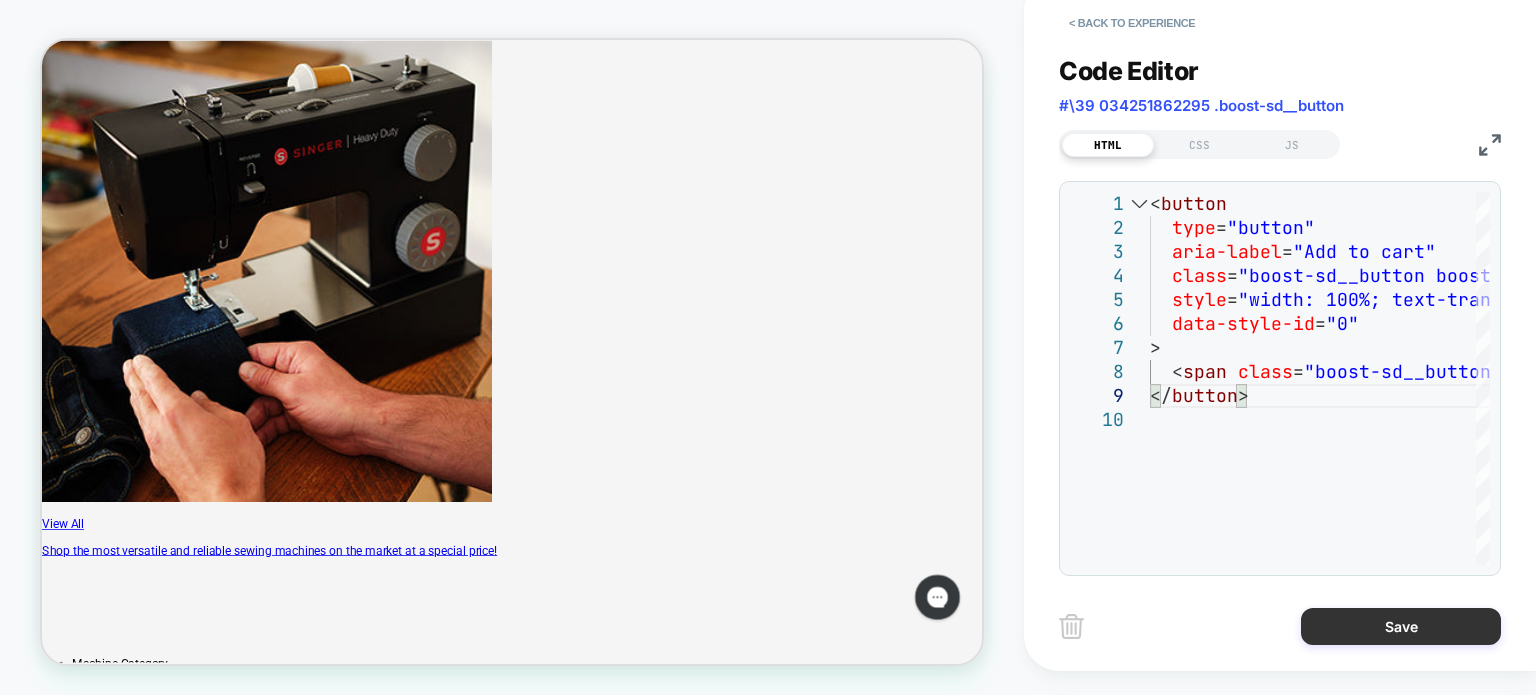 click on "Save" at bounding box center [1401, 626] 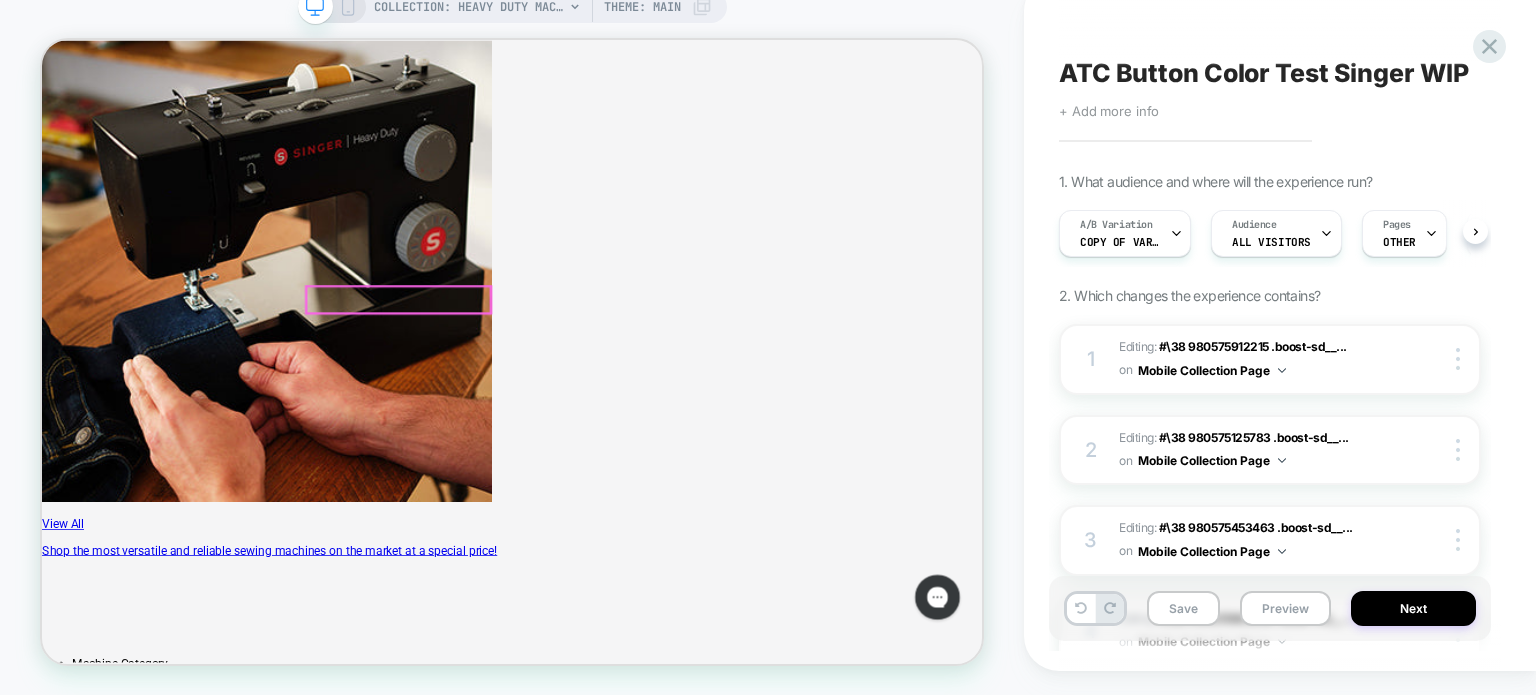 scroll, scrollTop: 0, scrollLeft: 0, axis: both 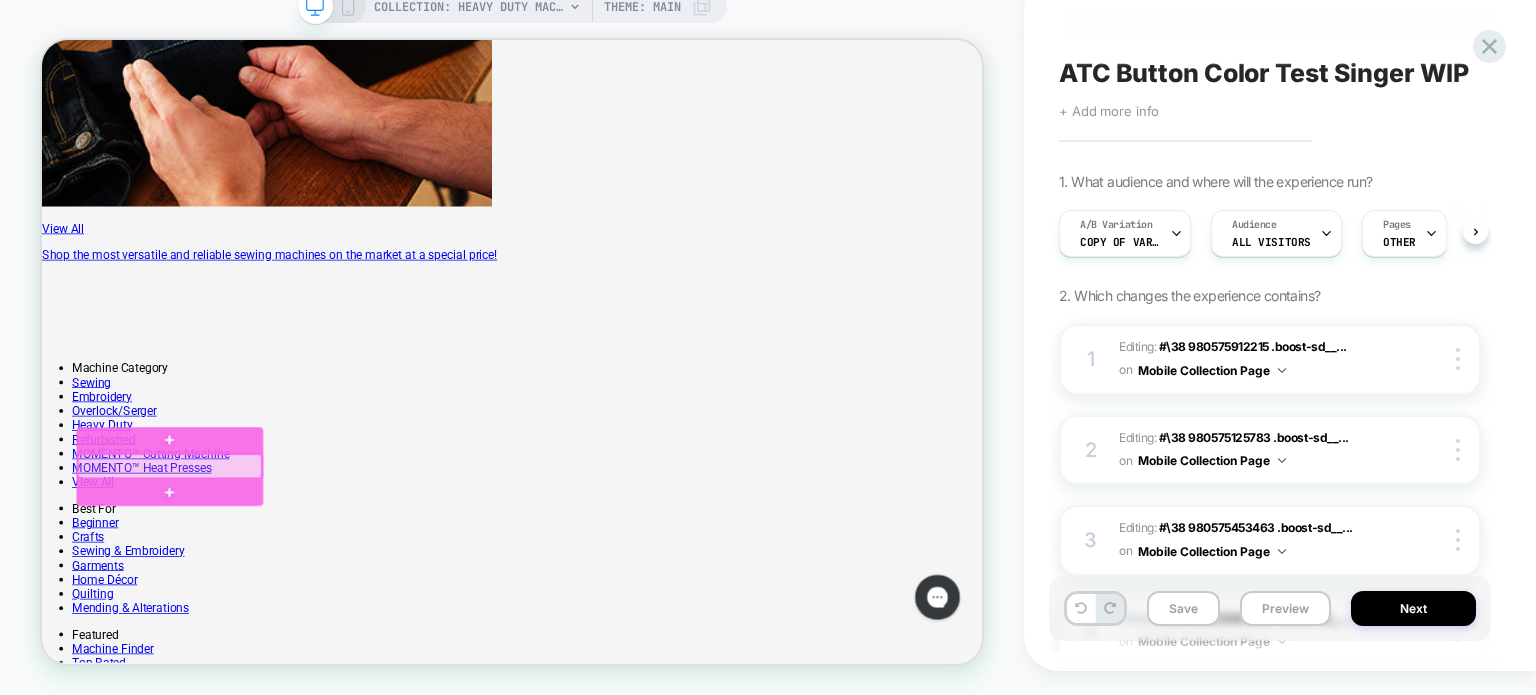 click at bounding box center [212, 609] 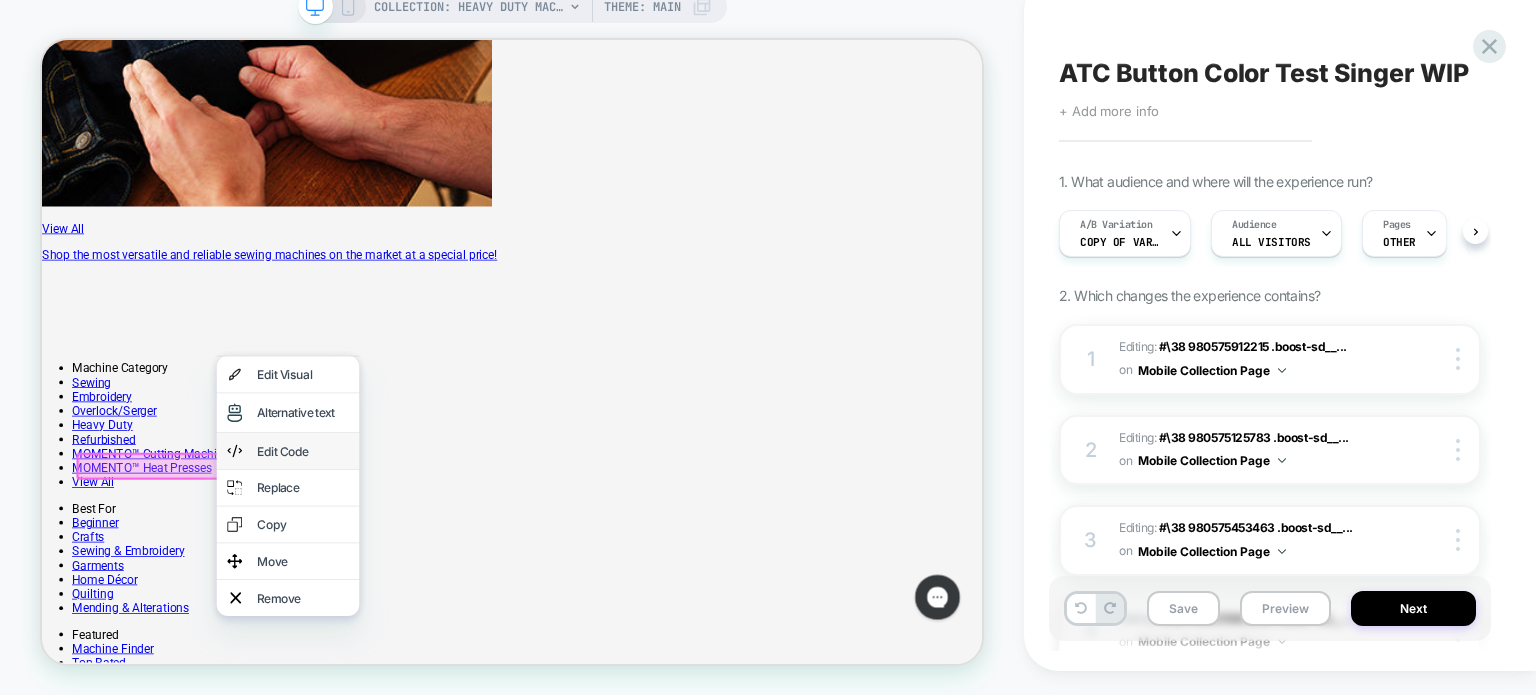 click on "Edit Code" at bounding box center (390, 588) 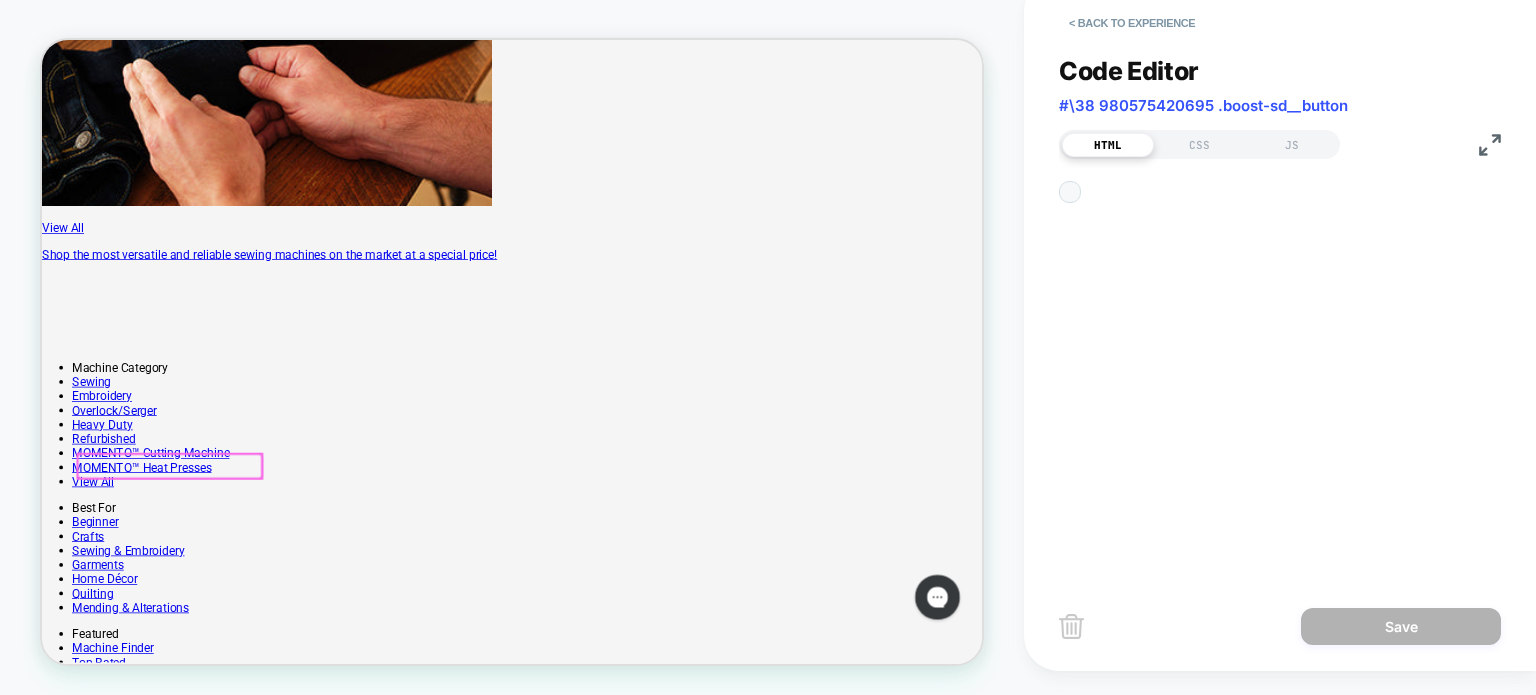 scroll, scrollTop: 1291, scrollLeft: 0, axis: vertical 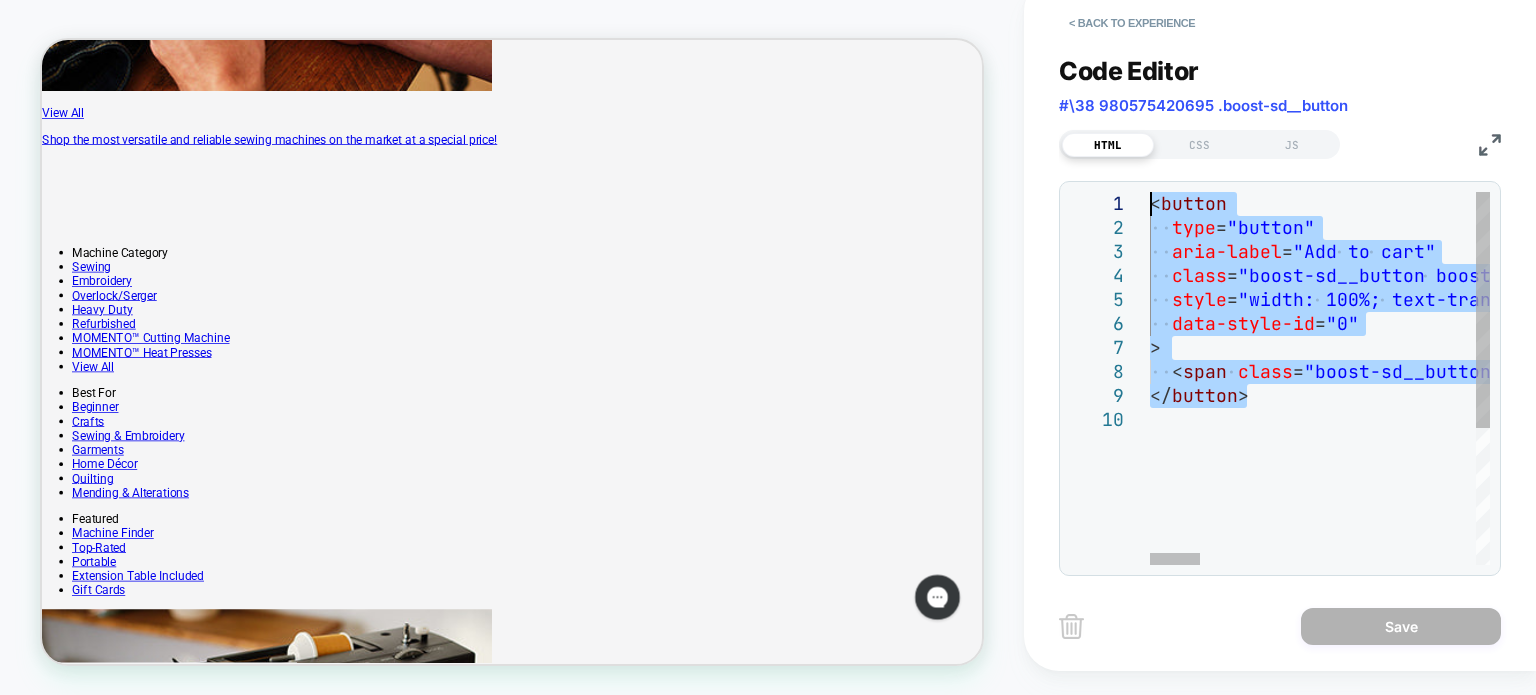 drag, startPoint x: 1284, startPoint y: 402, endPoint x: 1111, endPoint y: 207, distance: 260.67987 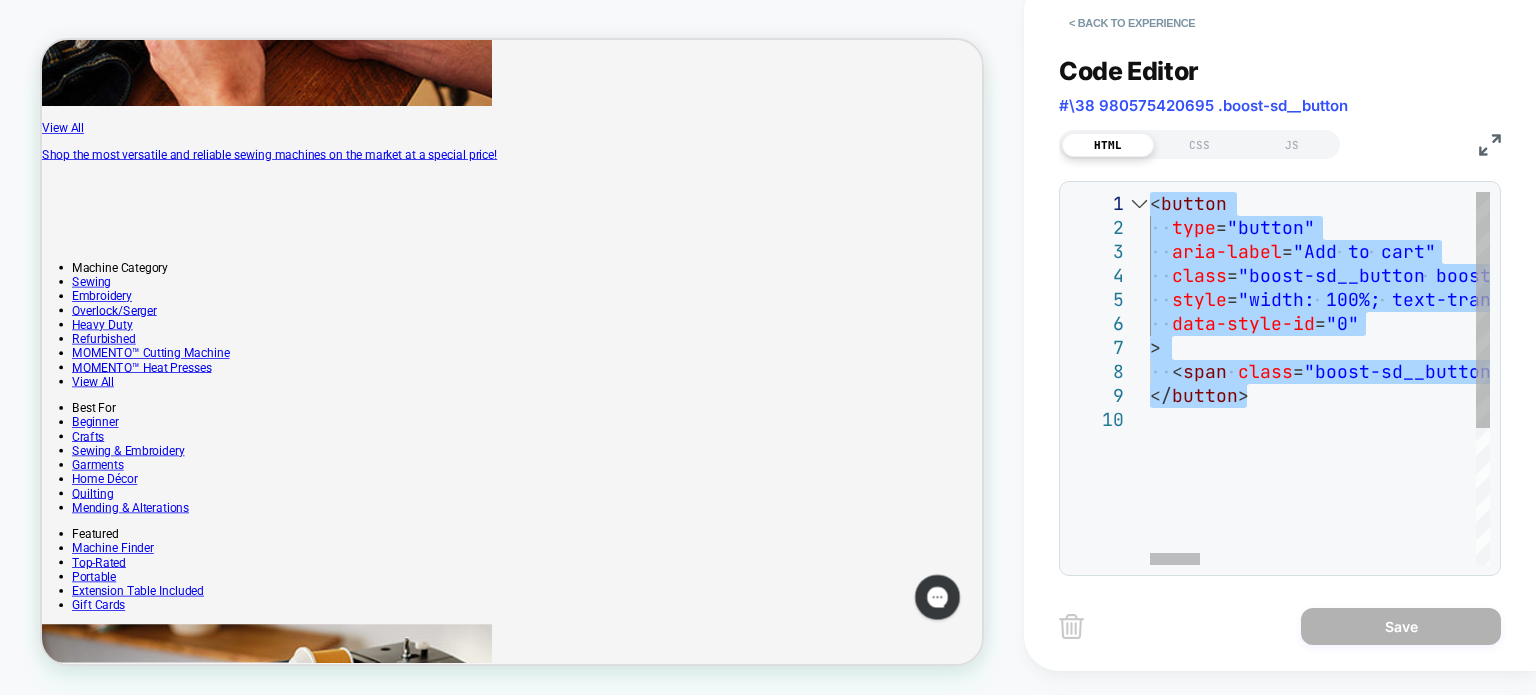 type on "**********" 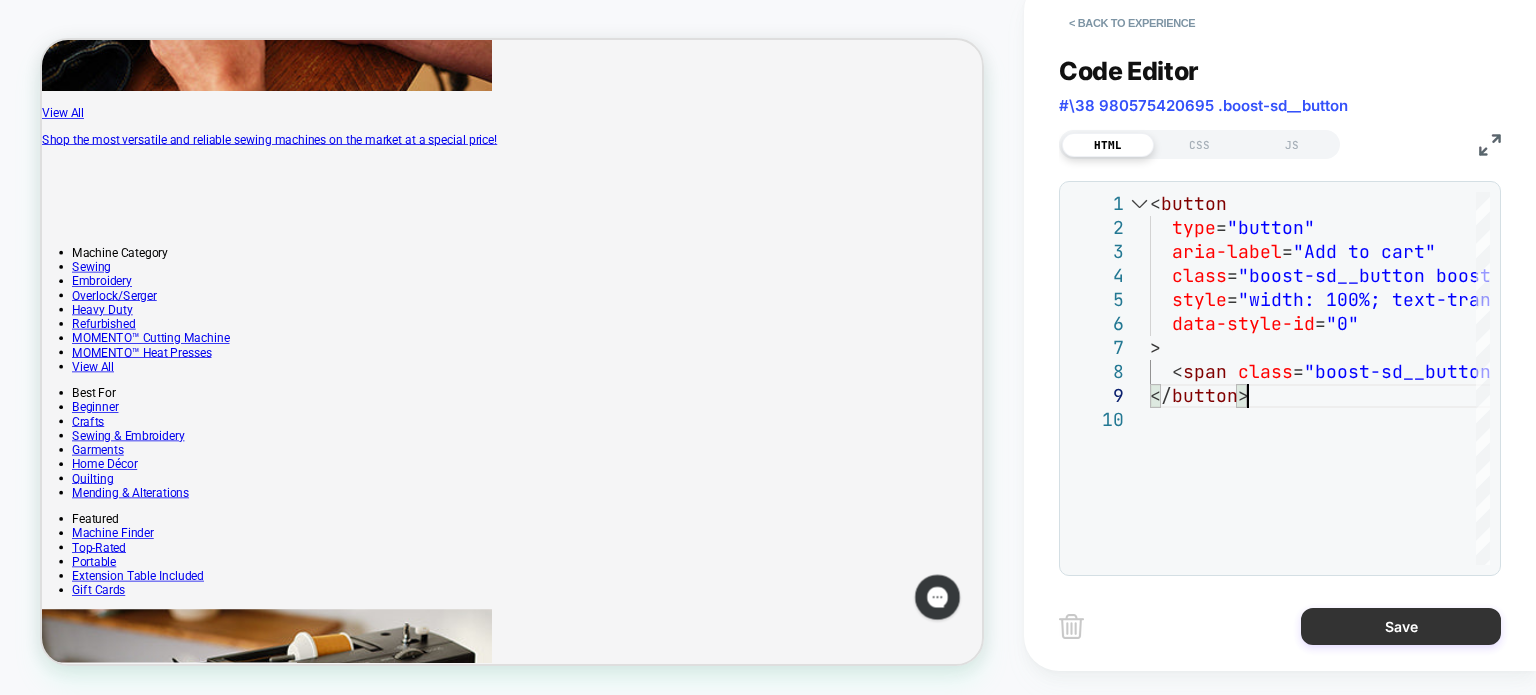 click on "Save" at bounding box center [1401, 626] 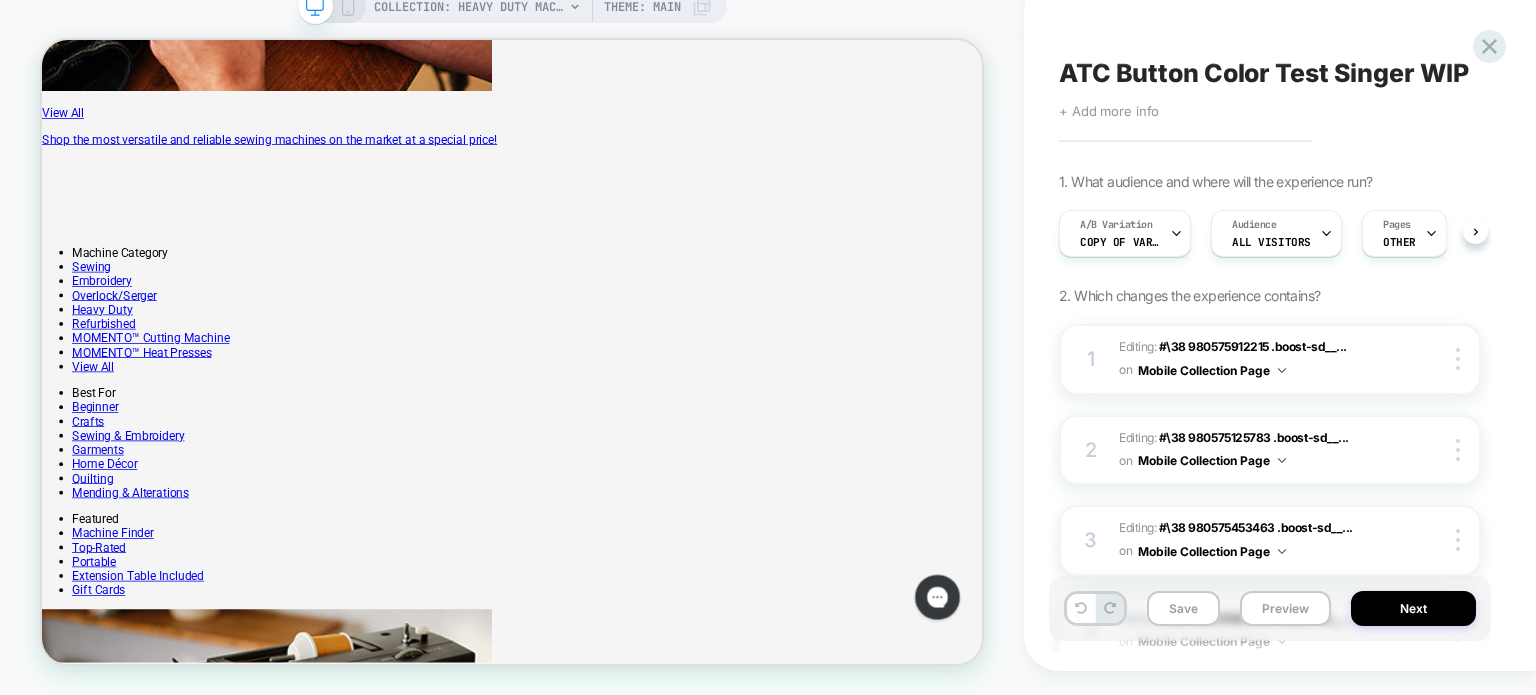 scroll, scrollTop: 0, scrollLeft: 0, axis: both 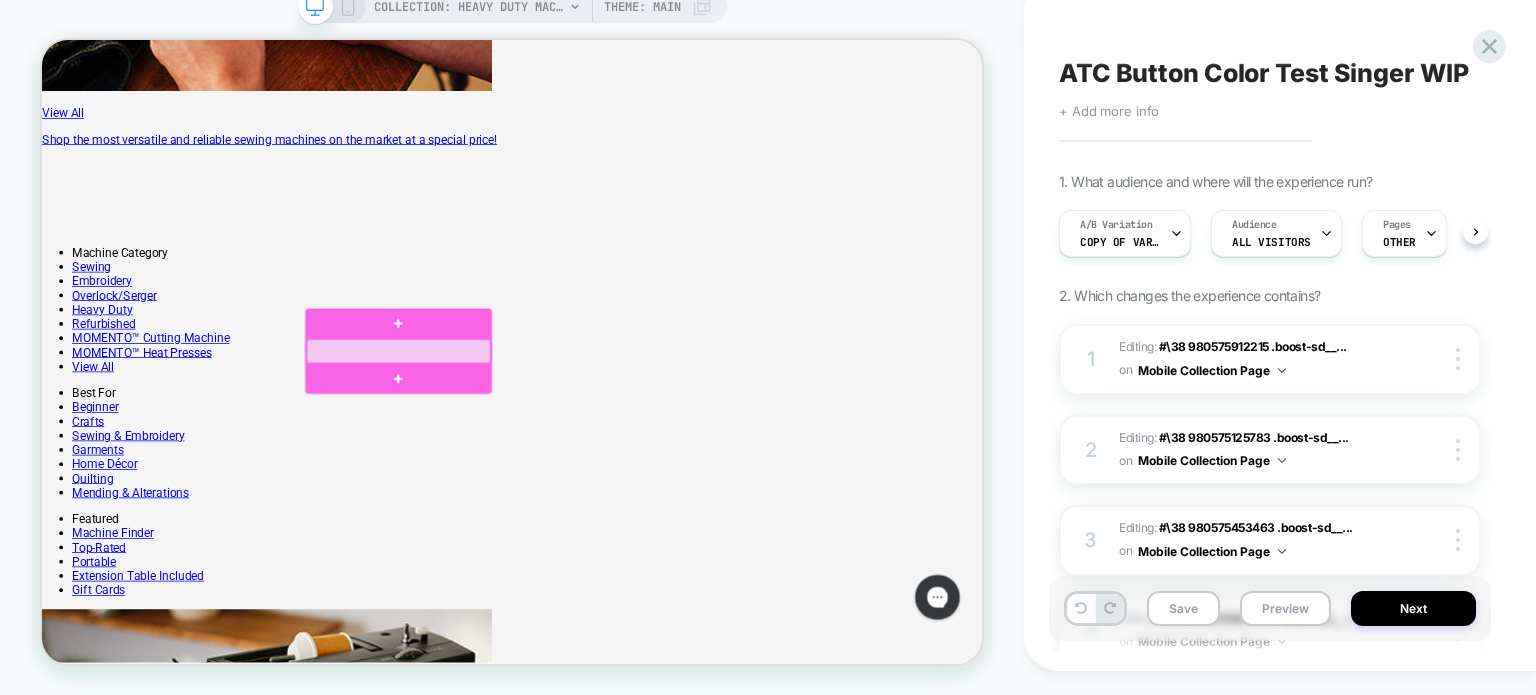 click at bounding box center [517, 455] 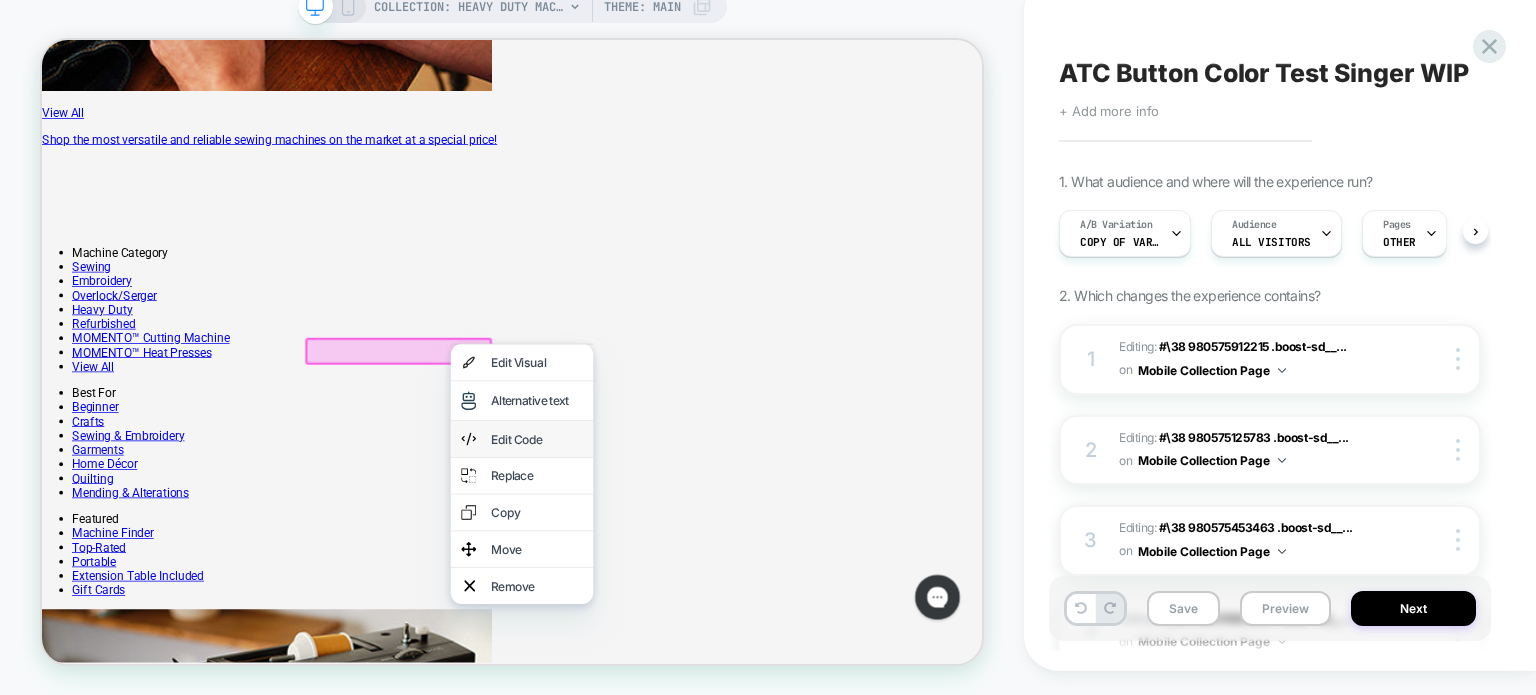 click on "Edit Code" at bounding box center [702, 572] 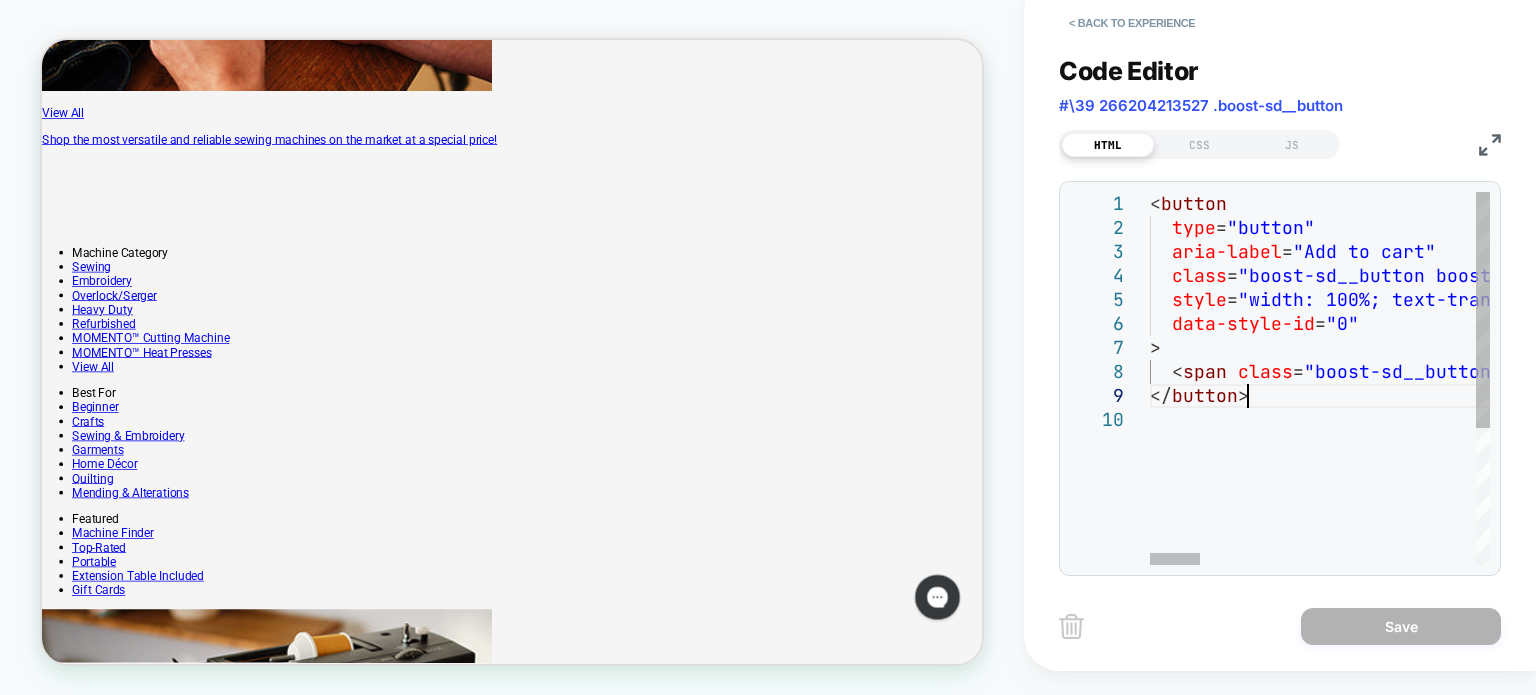 scroll, scrollTop: 0, scrollLeft: 0, axis: both 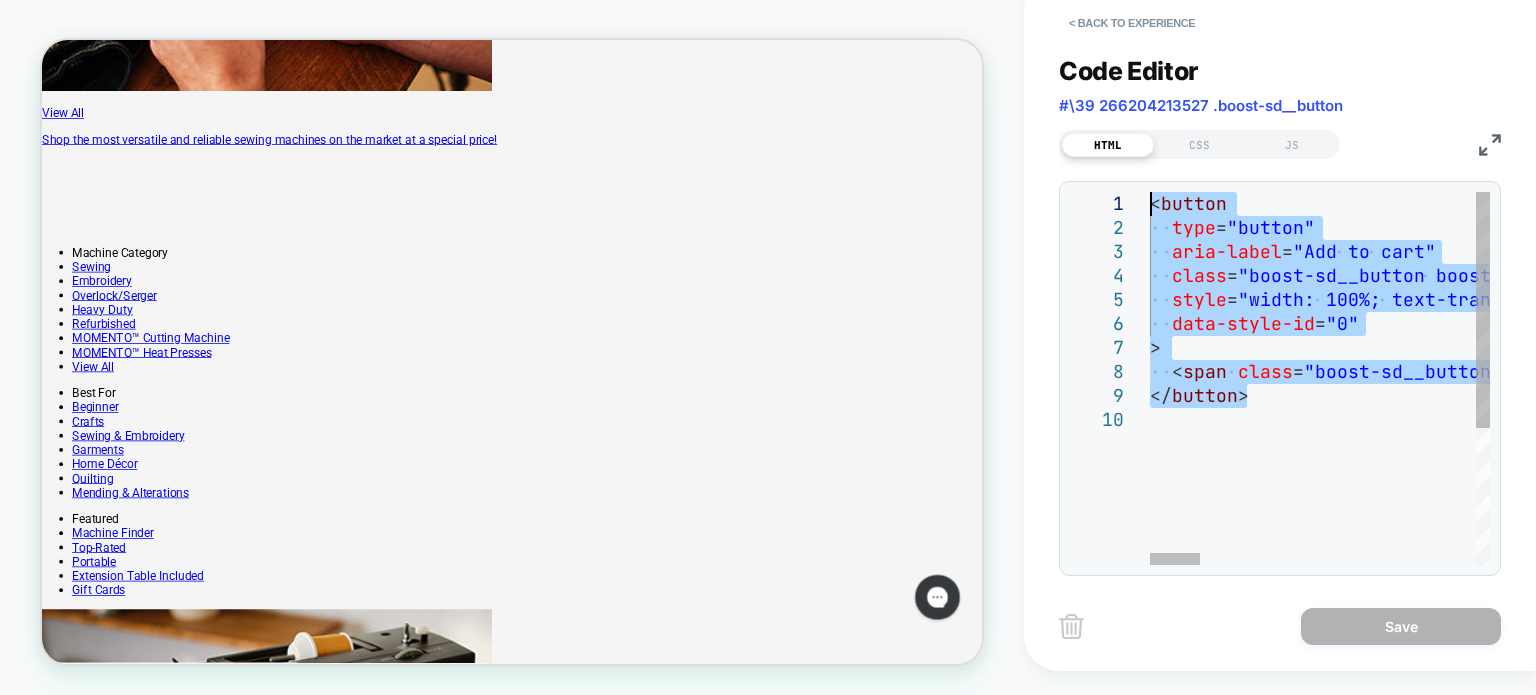 drag, startPoint x: 1306, startPoint y: 403, endPoint x: 1088, endPoint y: 175, distance: 315.44888 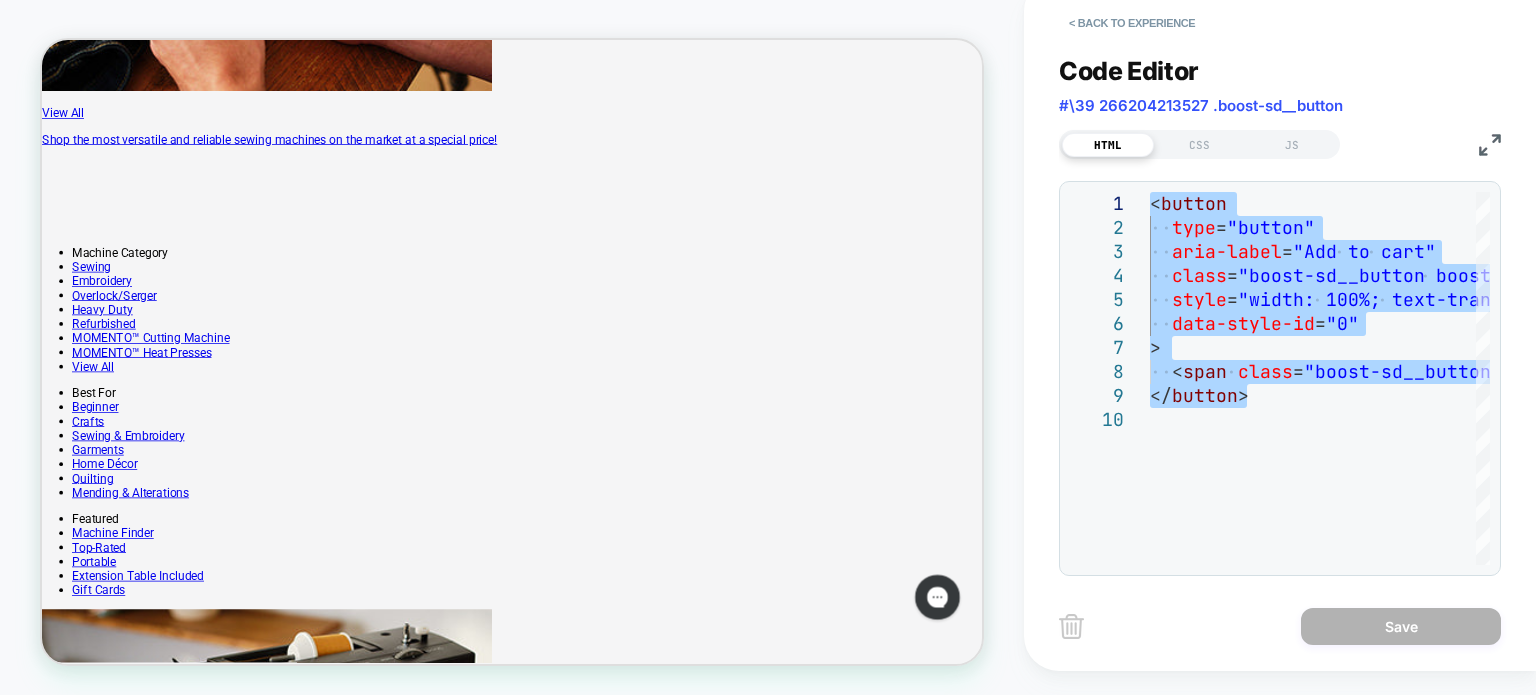 type on "**********" 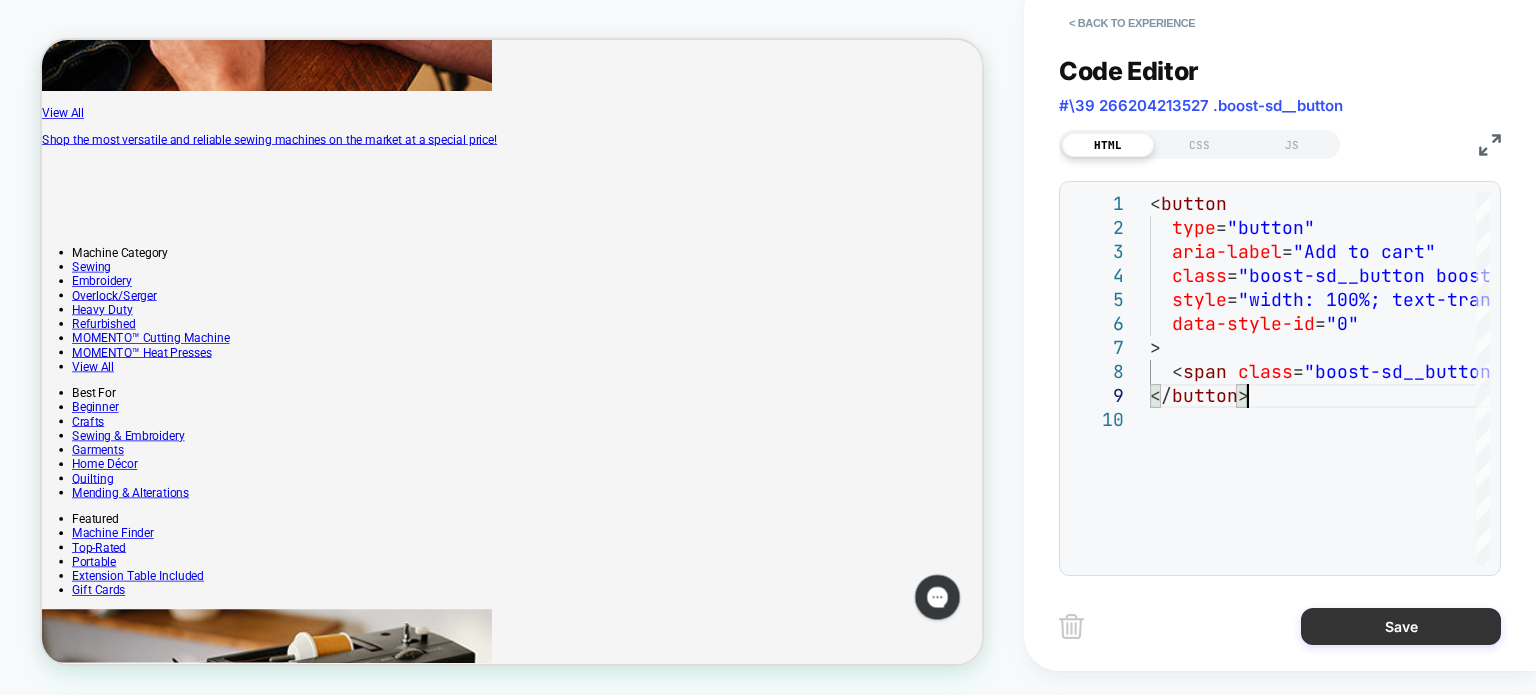 click on "Save" at bounding box center (1401, 626) 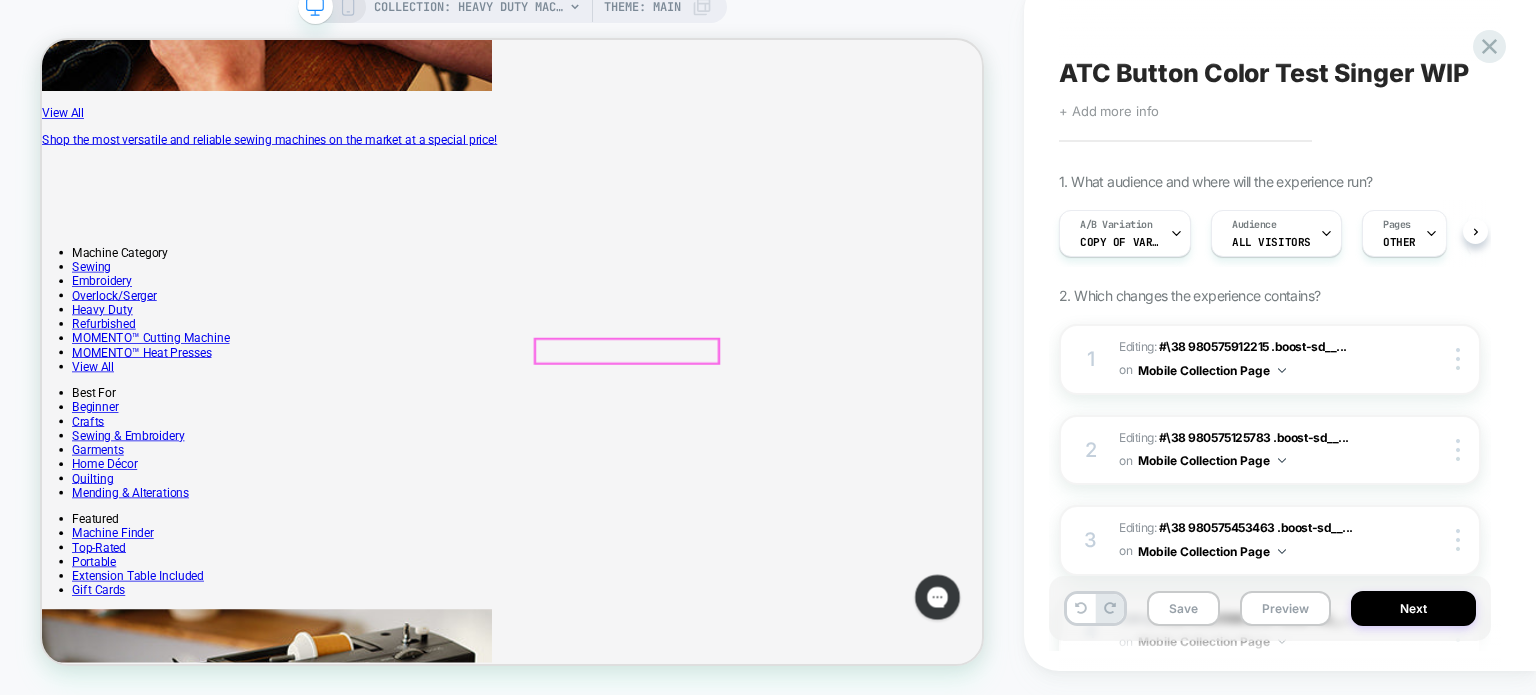 scroll, scrollTop: 0, scrollLeft: 0, axis: both 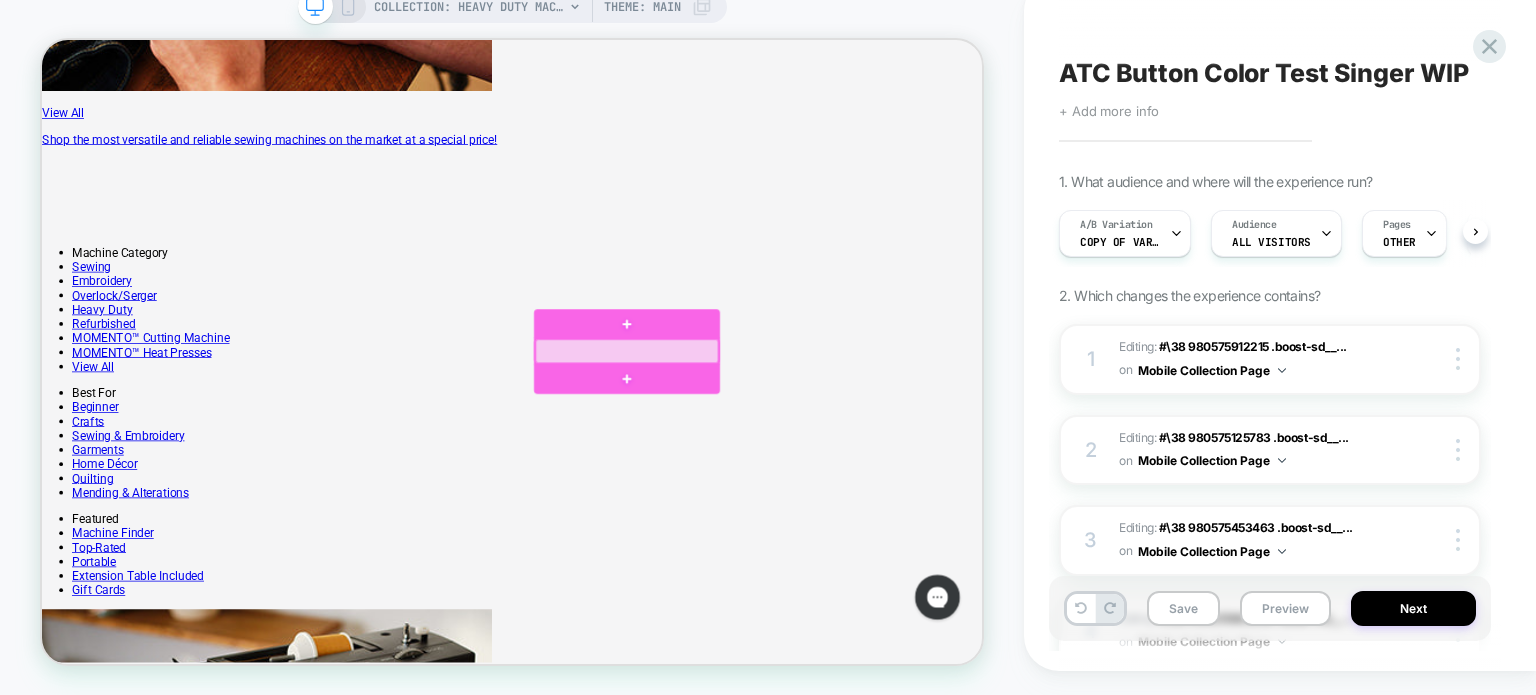 click at bounding box center (822, 455) 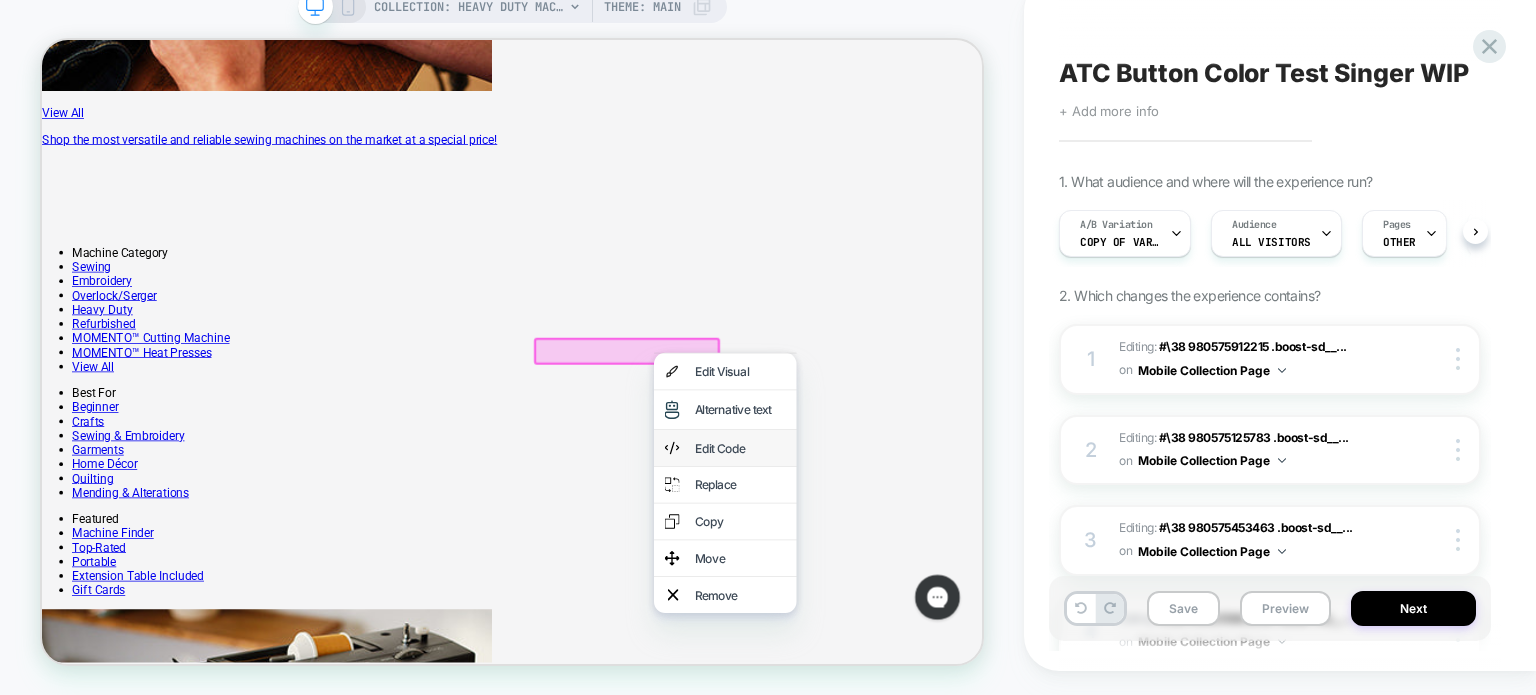 click on "Edit Code" at bounding box center (973, 584) 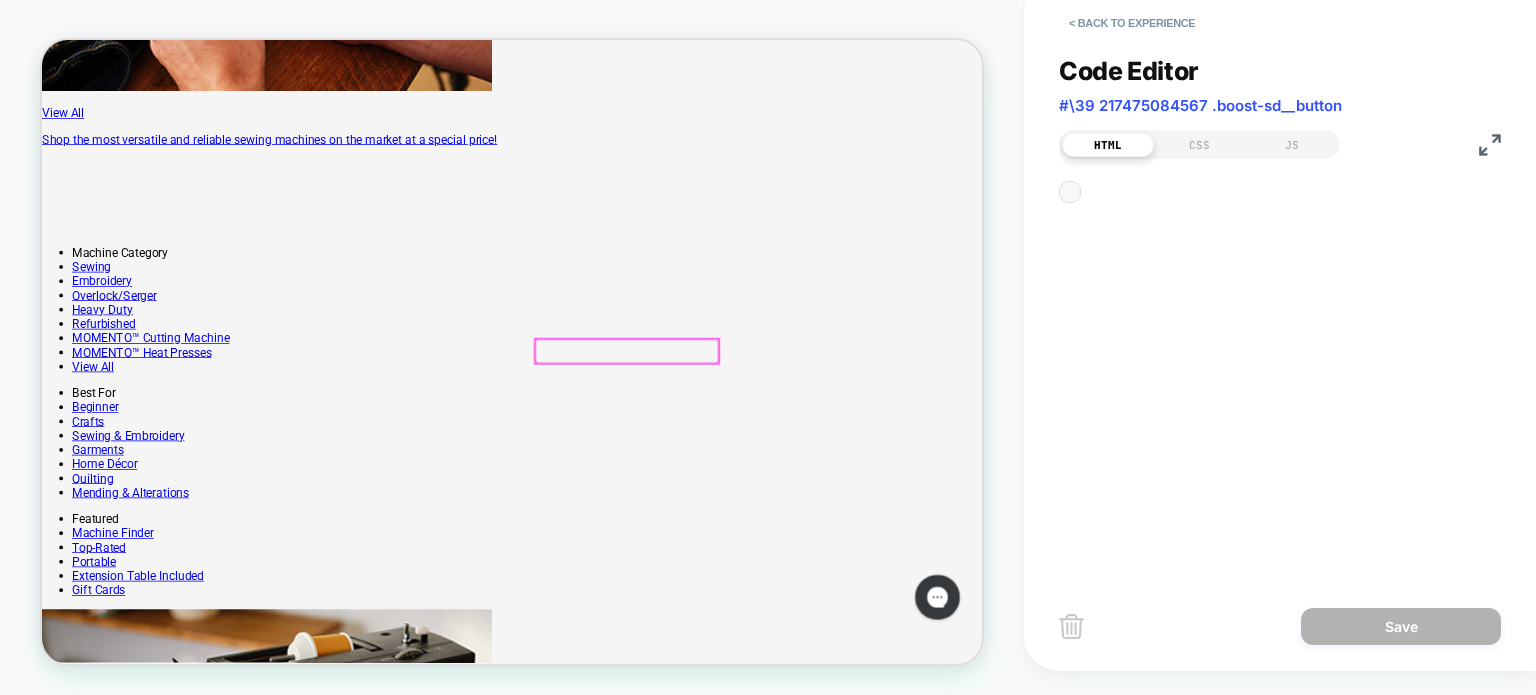 scroll, scrollTop: 0, scrollLeft: 0, axis: both 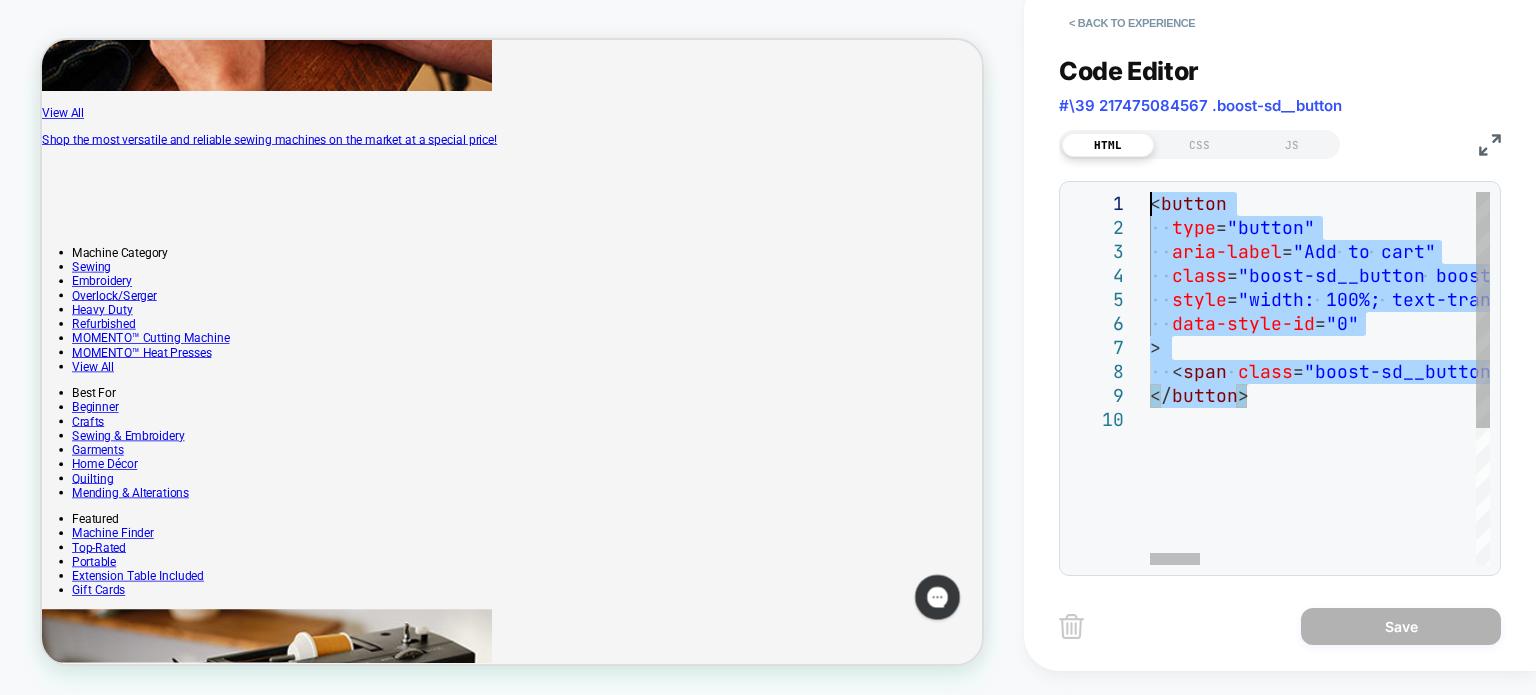 drag, startPoint x: 1282, startPoint y: 395, endPoint x: 1075, endPoint y: 181, distance: 297.7331 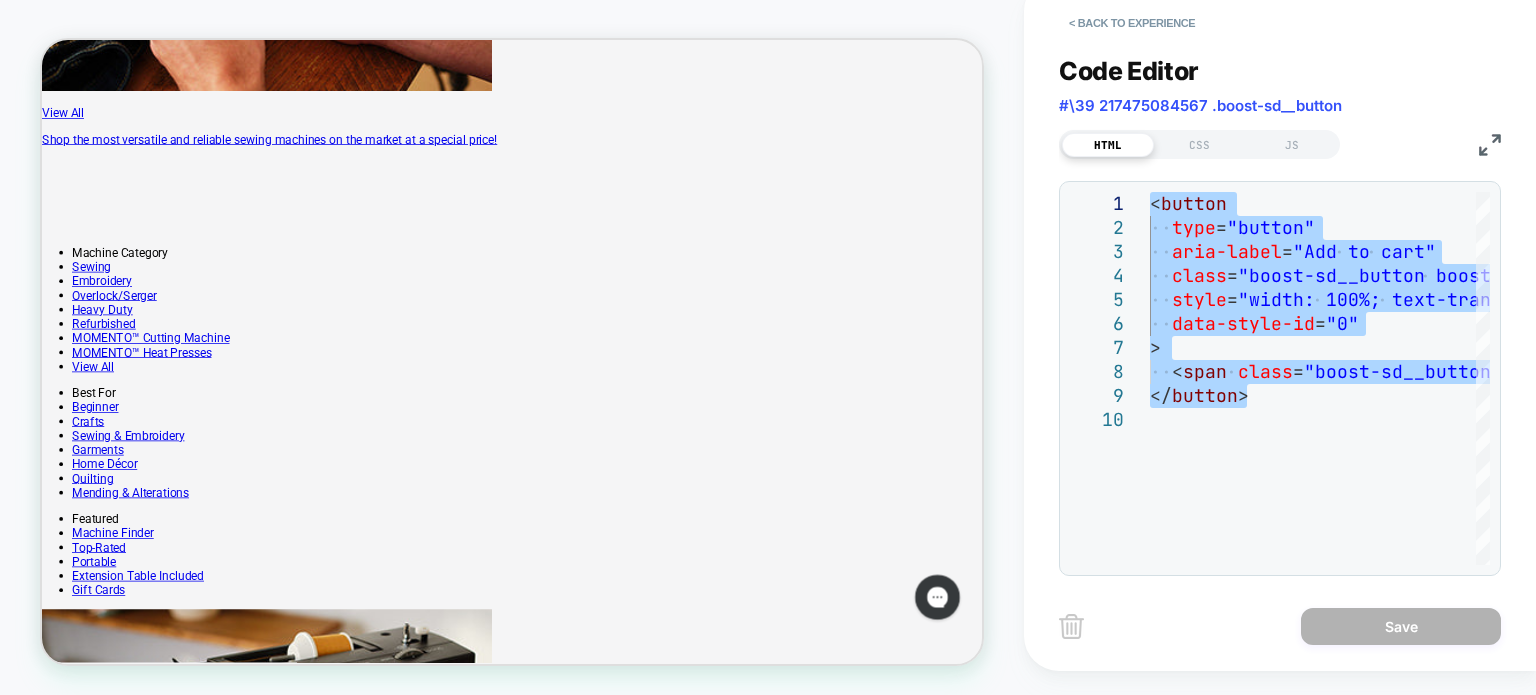 type on "**********" 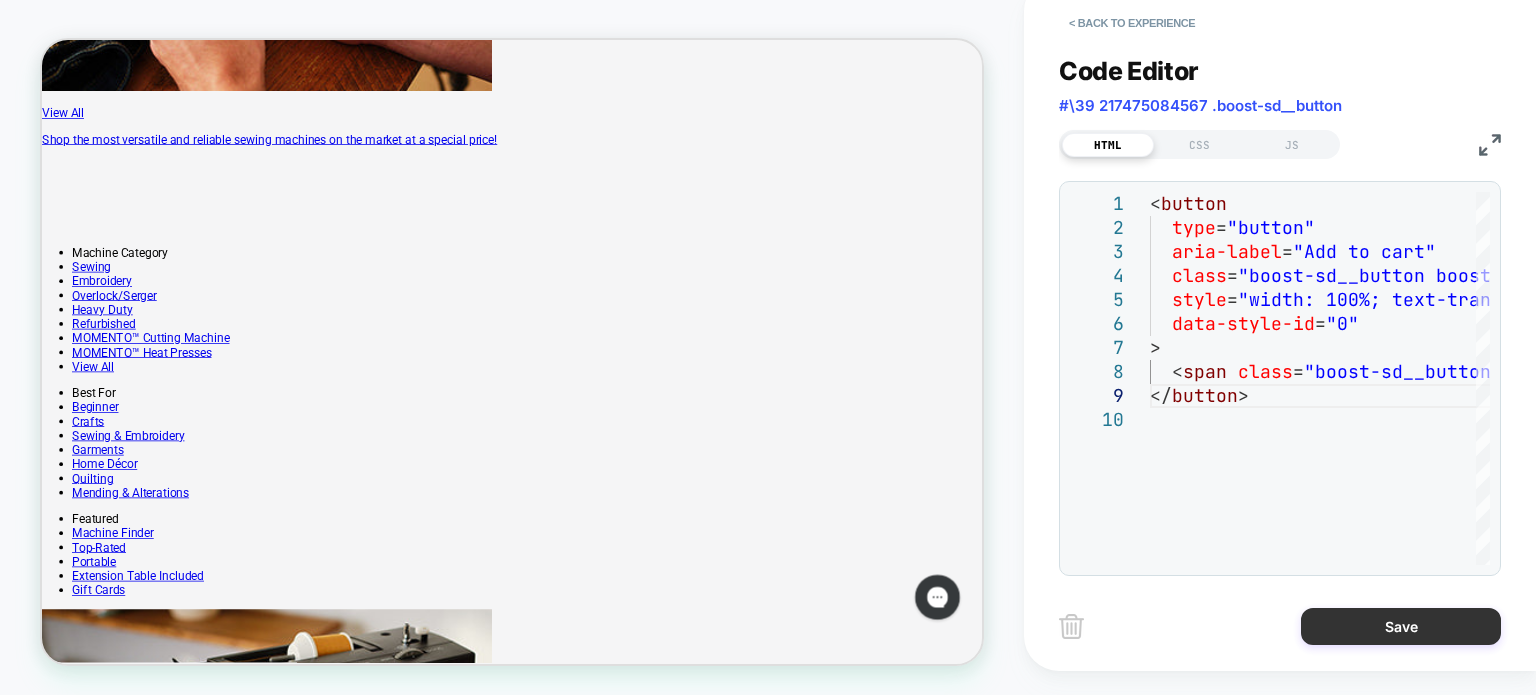 click on "Save" at bounding box center (1401, 626) 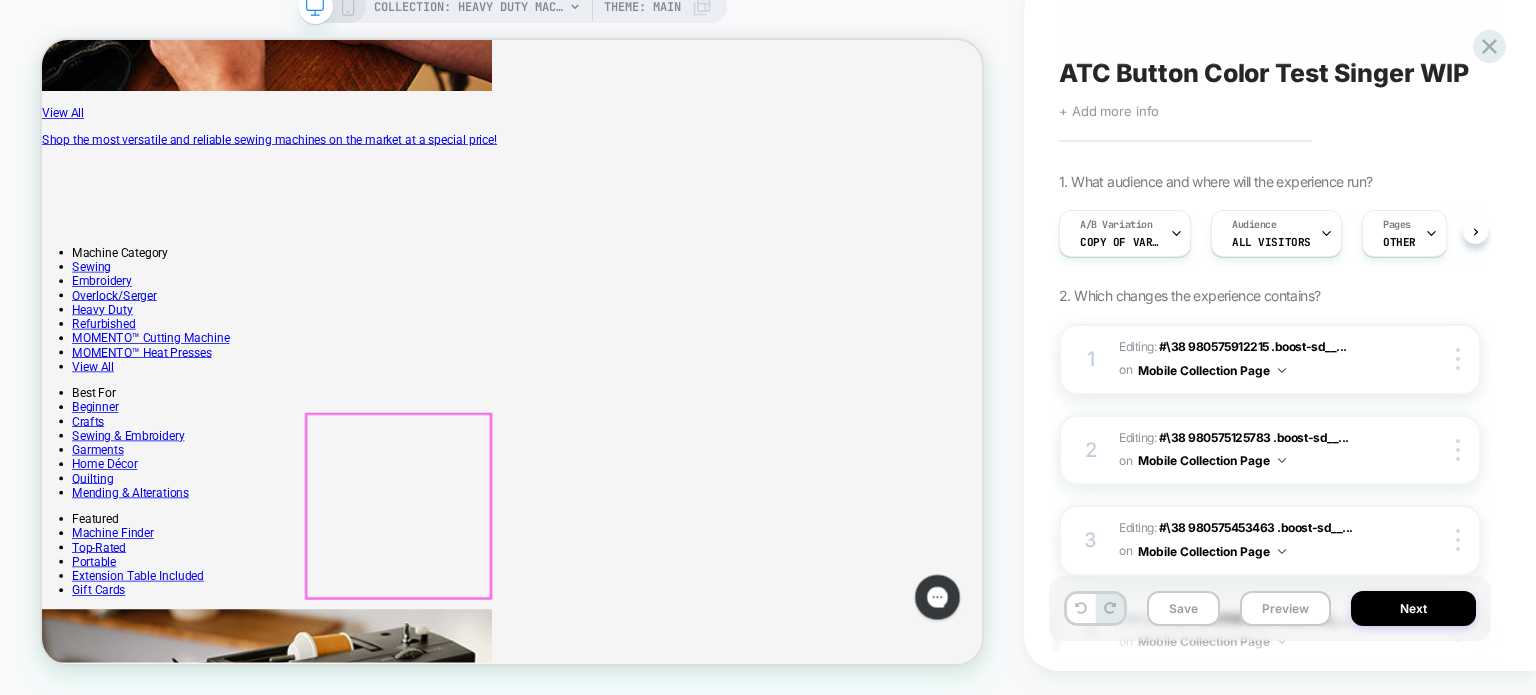 scroll, scrollTop: 0, scrollLeft: 0, axis: both 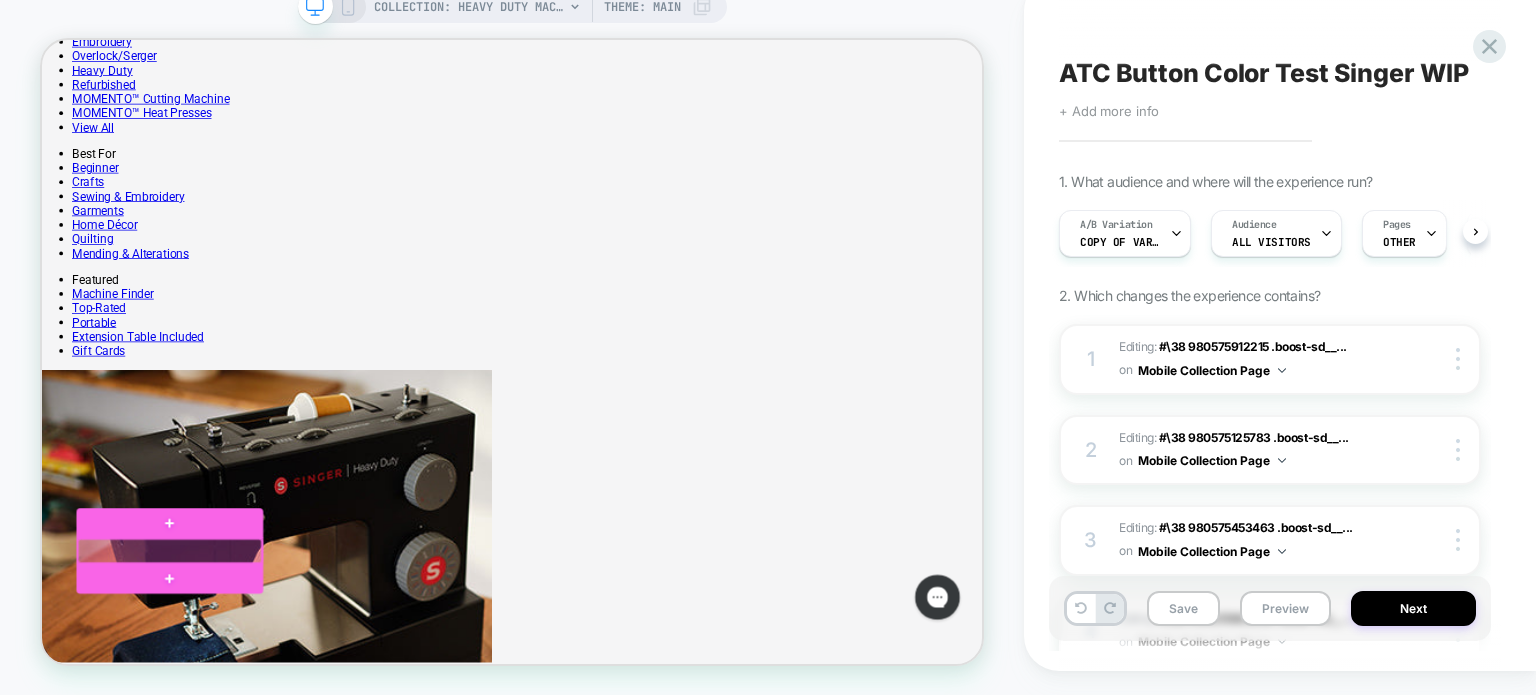 click at bounding box center (212, 721) 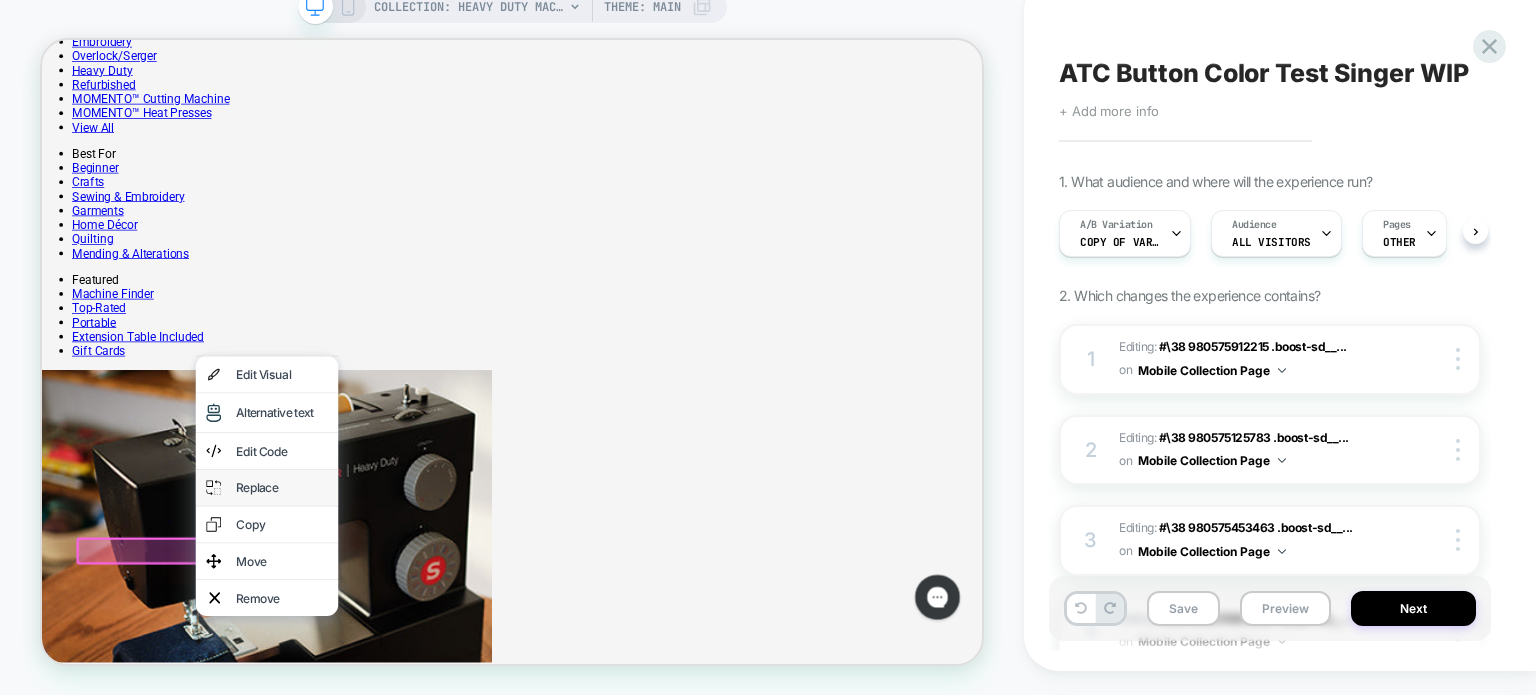 click on "Replace" at bounding box center [362, 637] 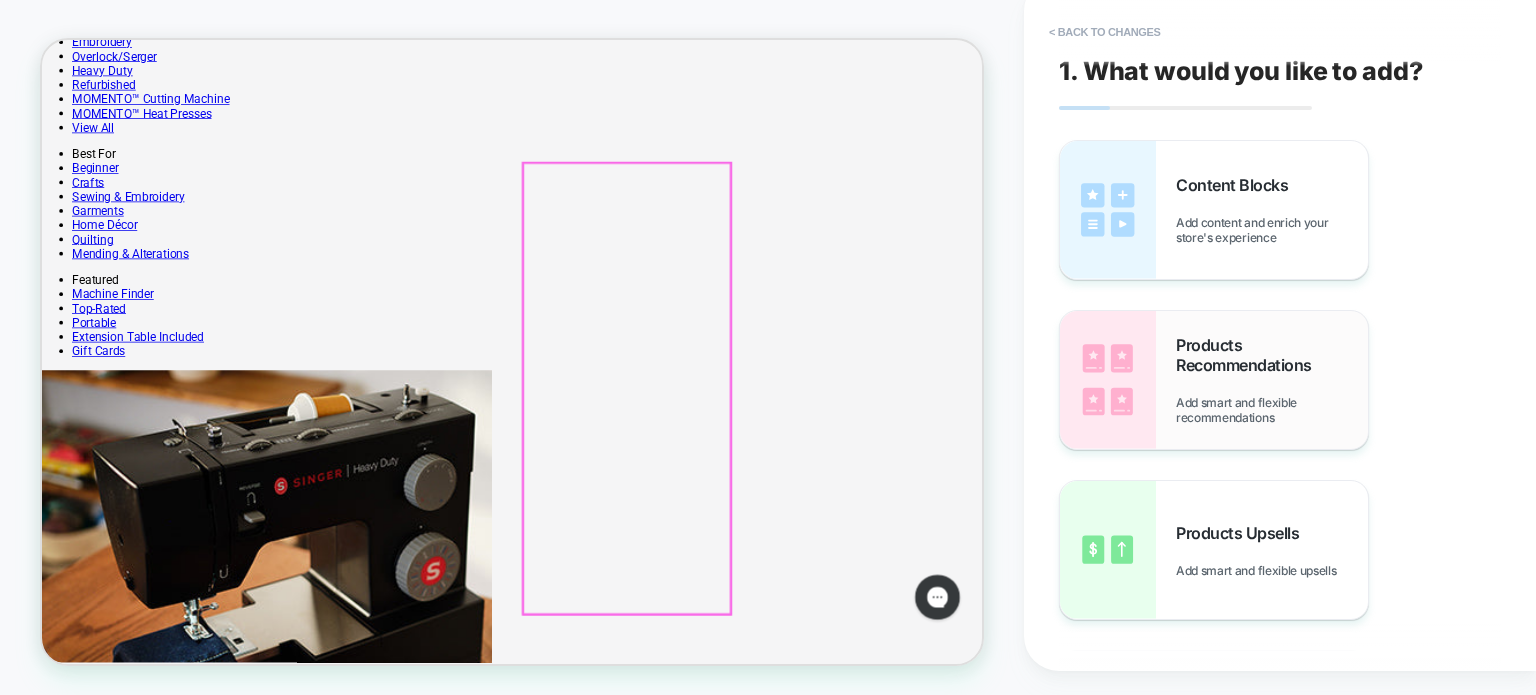 scroll, scrollTop: 0, scrollLeft: 0, axis: both 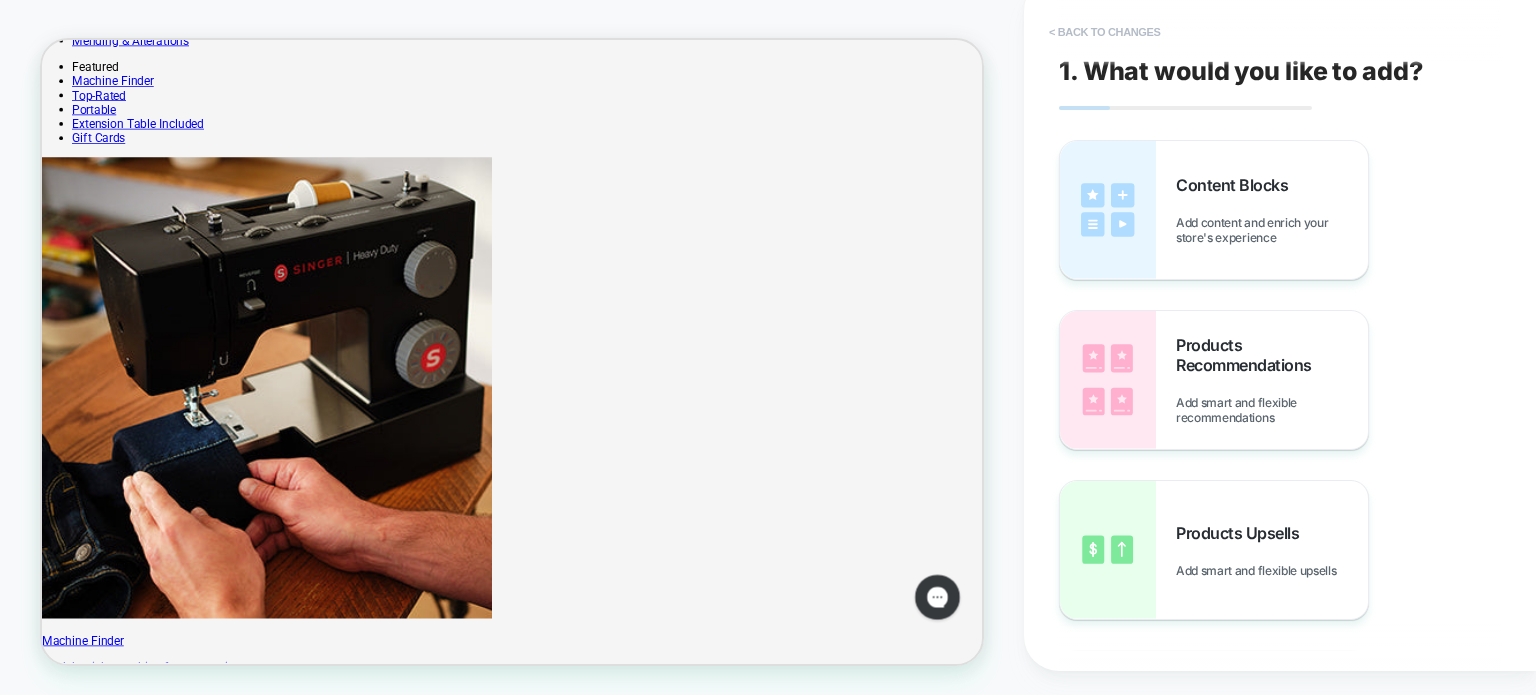 drag, startPoint x: 1073, startPoint y: 39, endPoint x: 787, endPoint y: 39, distance: 286 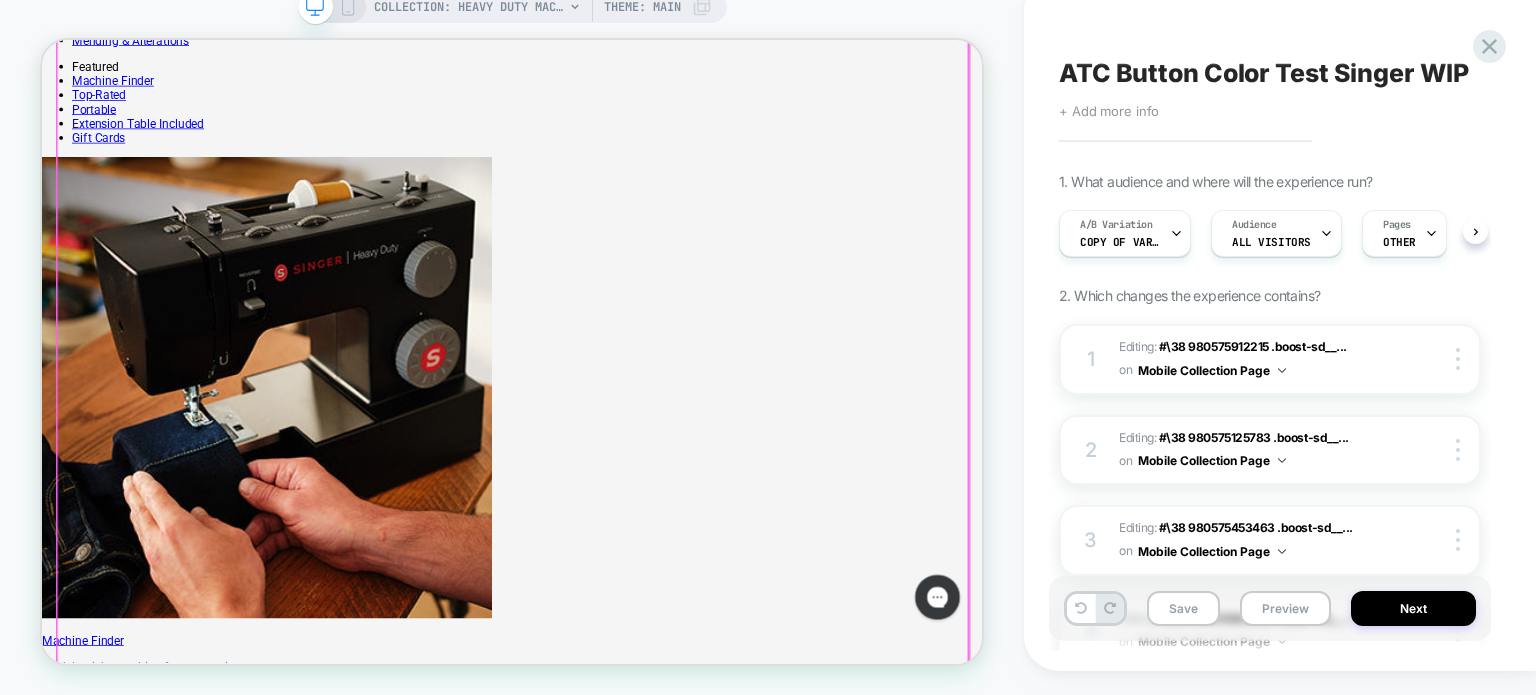 scroll, scrollTop: 0, scrollLeft: 0, axis: both 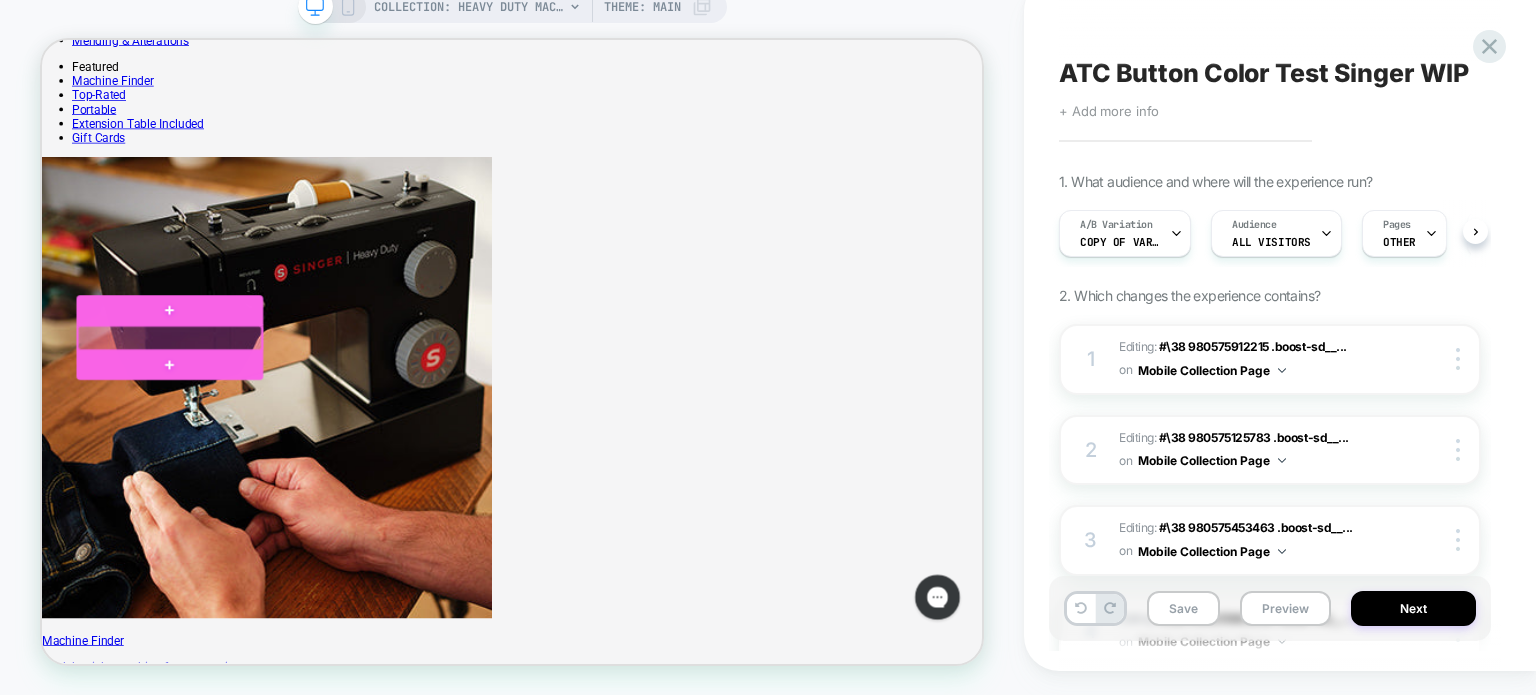 click at bounding box center [212, 437] 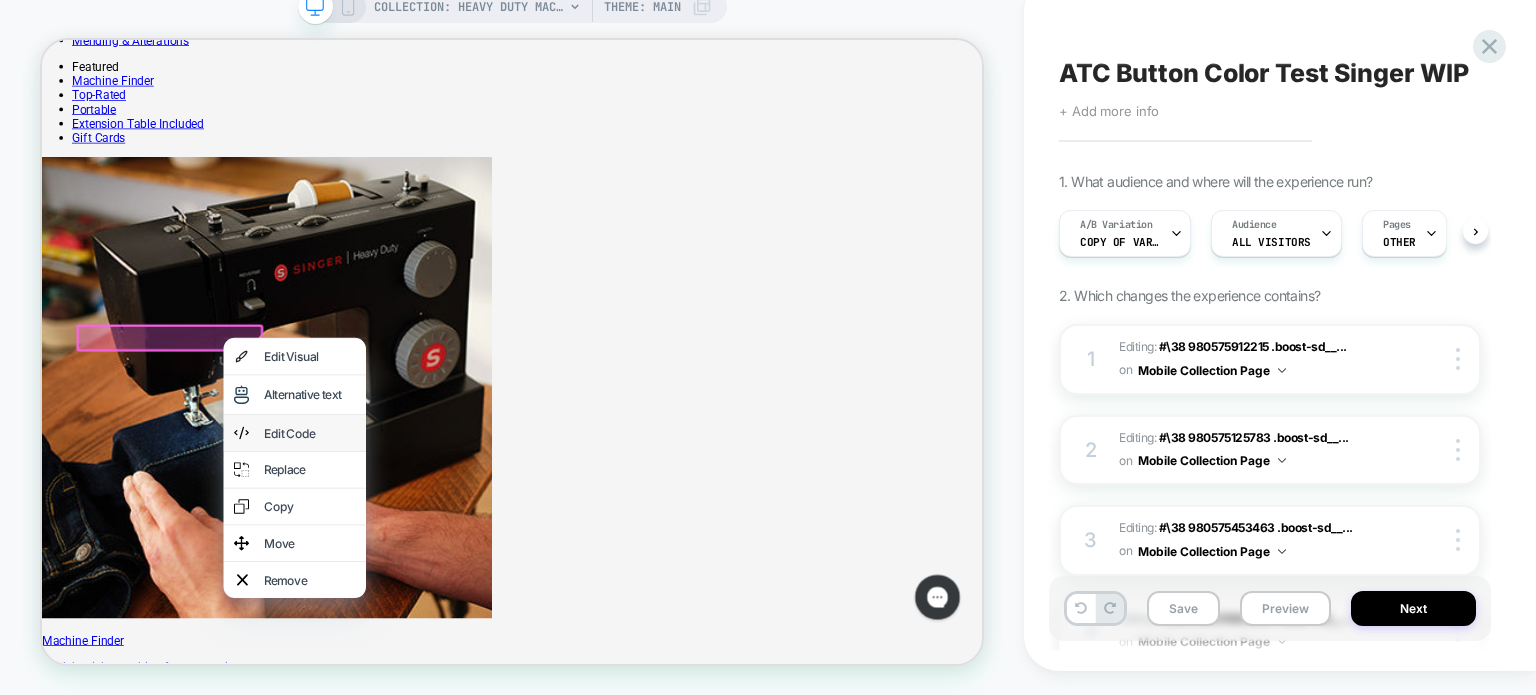 click on "Edit Code" at bounding box center [399, 564] 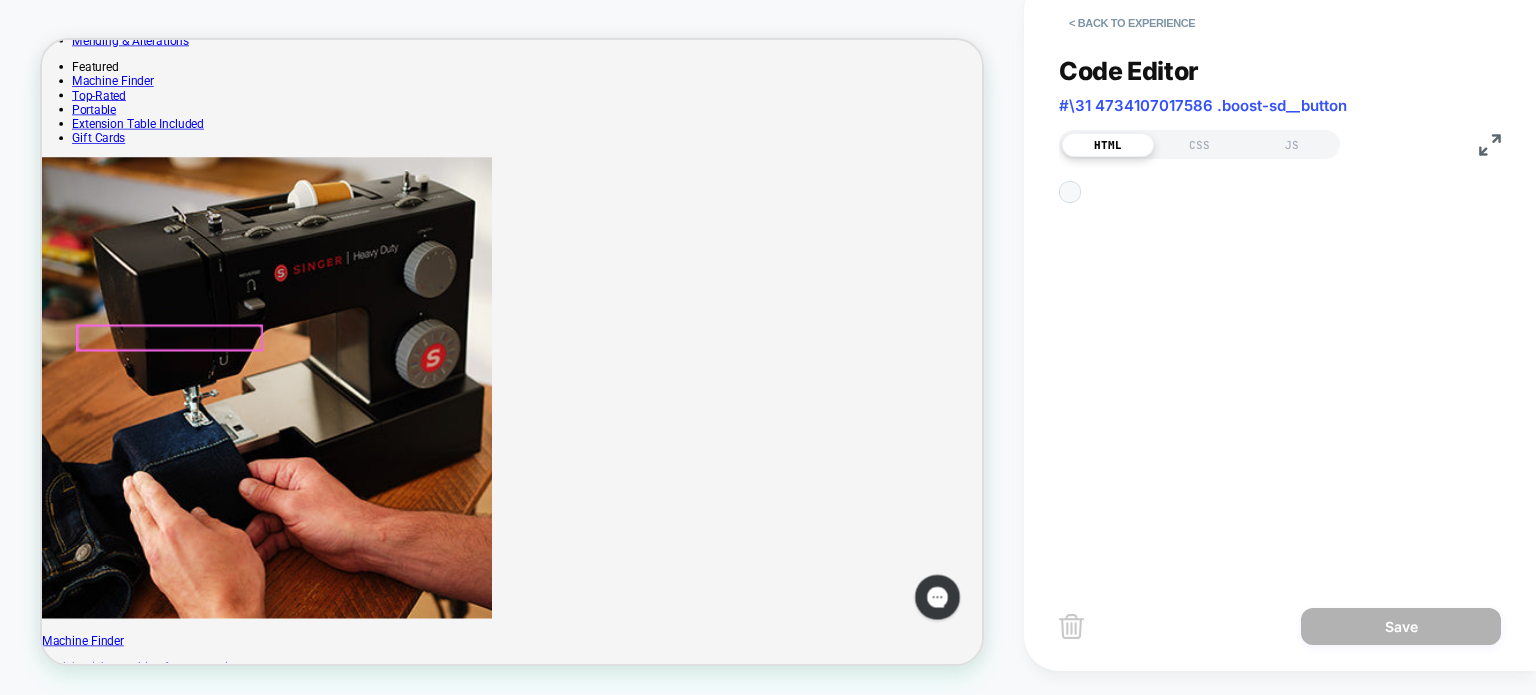 scroll, scrollTop: 1932, scrollLeft: 0, axis: vertical 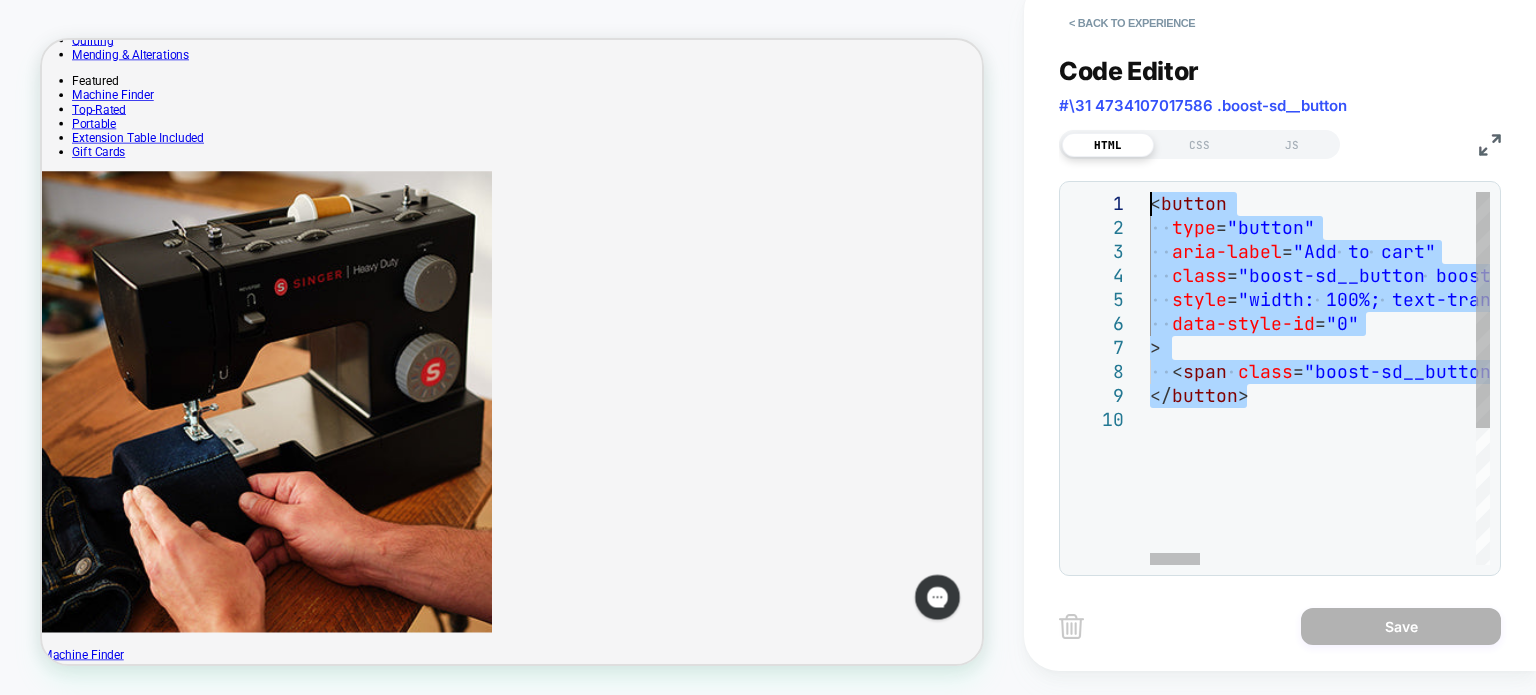 drag, startPoint x: 1046, startPoint y: 248, endPoint x: 1030, endPoint y: 195, distance: 55.362442 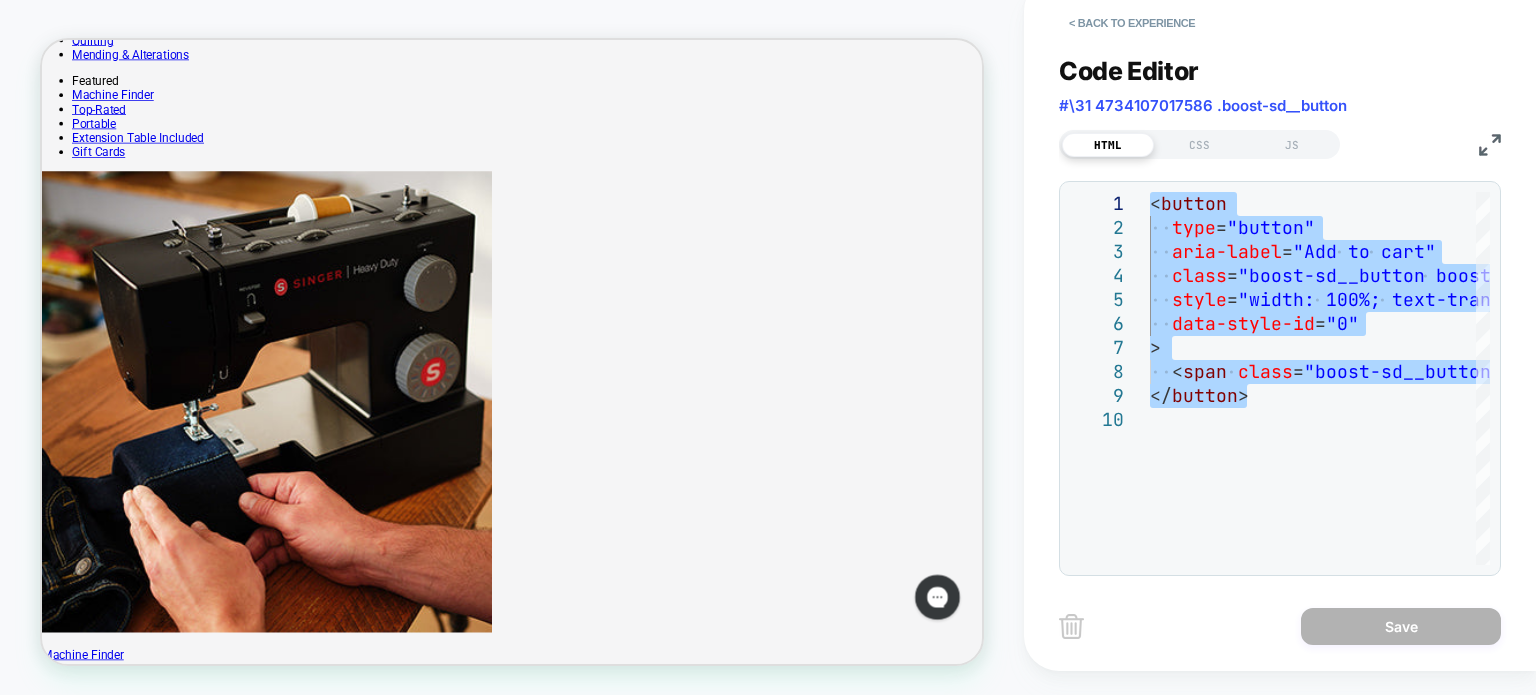 type on "**********" 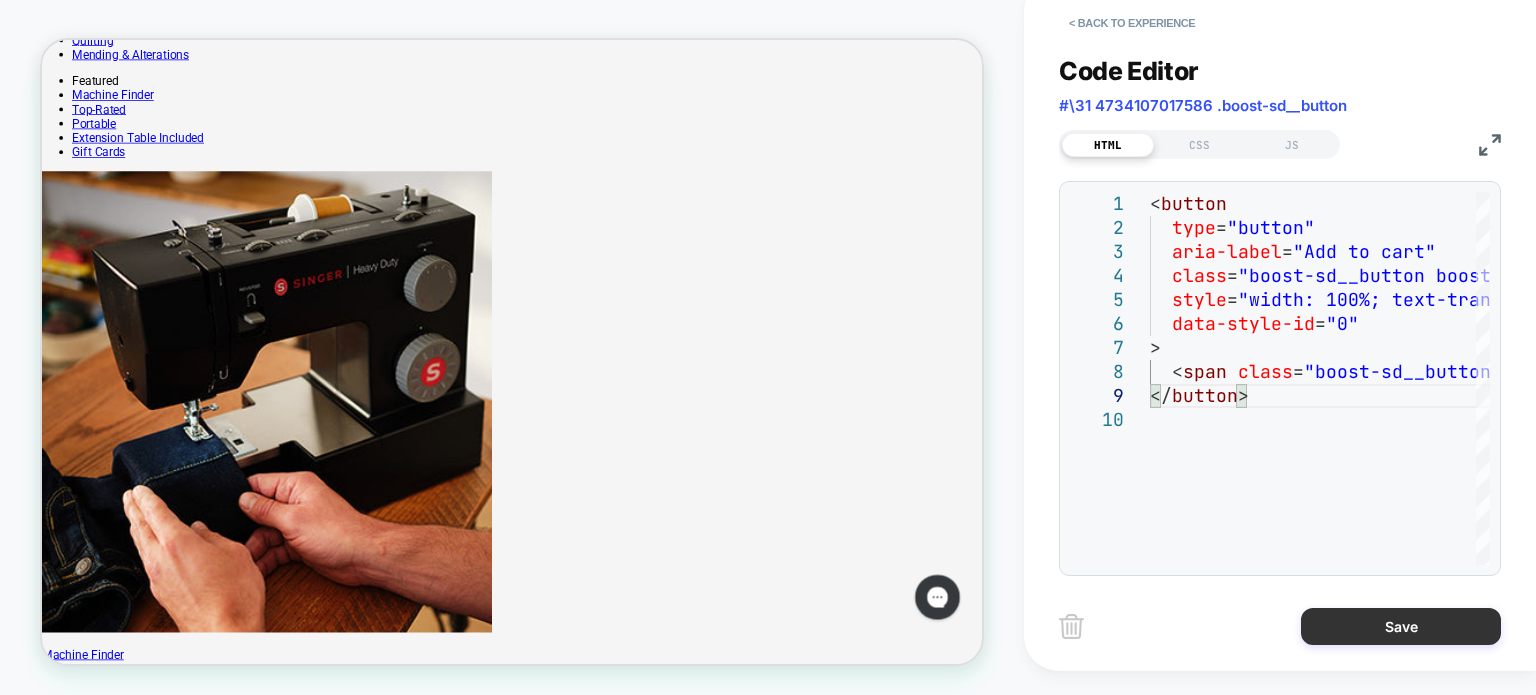 drag, startPoint x: 1404, startPoint y: 611, endPoint x: 877, endPoint y: 471, distance: 545.2788 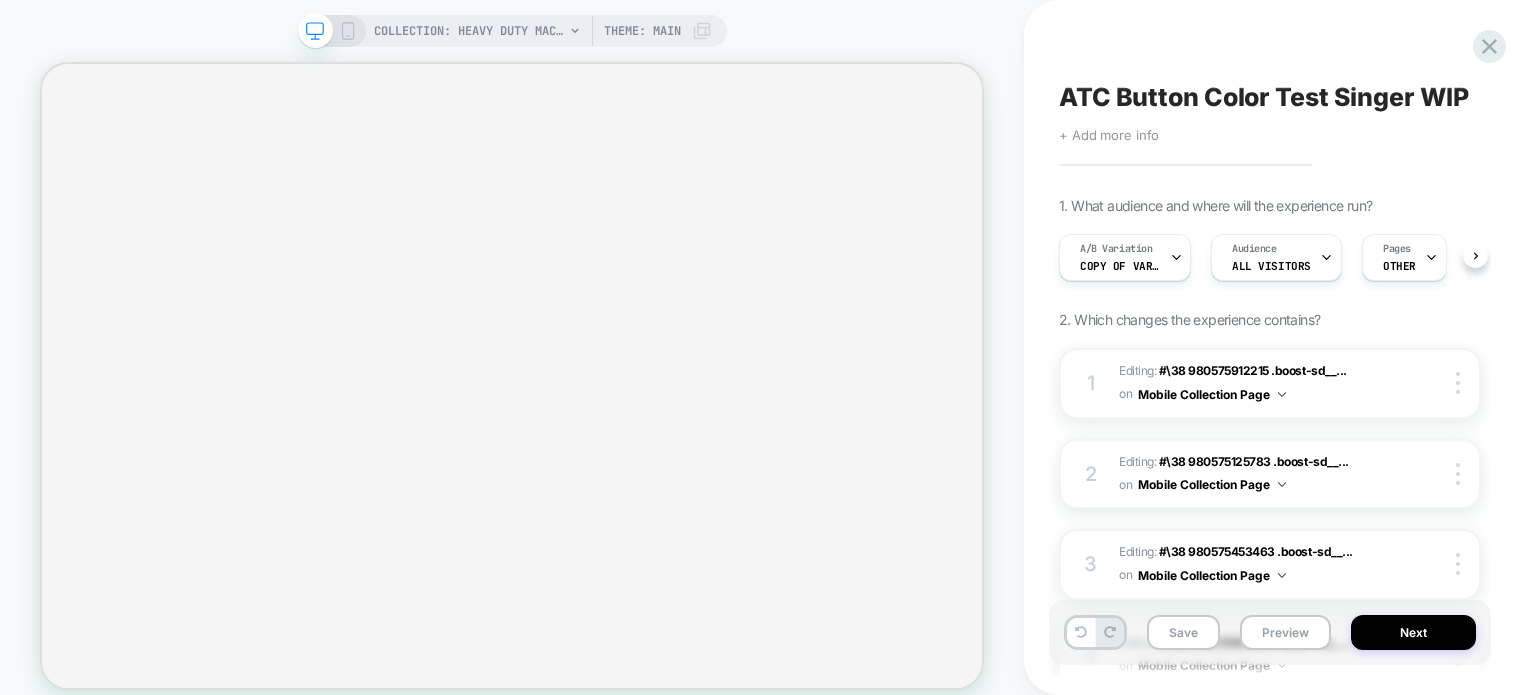 scroll, scrollTop: 0, scrollLeft: 0, axis: both 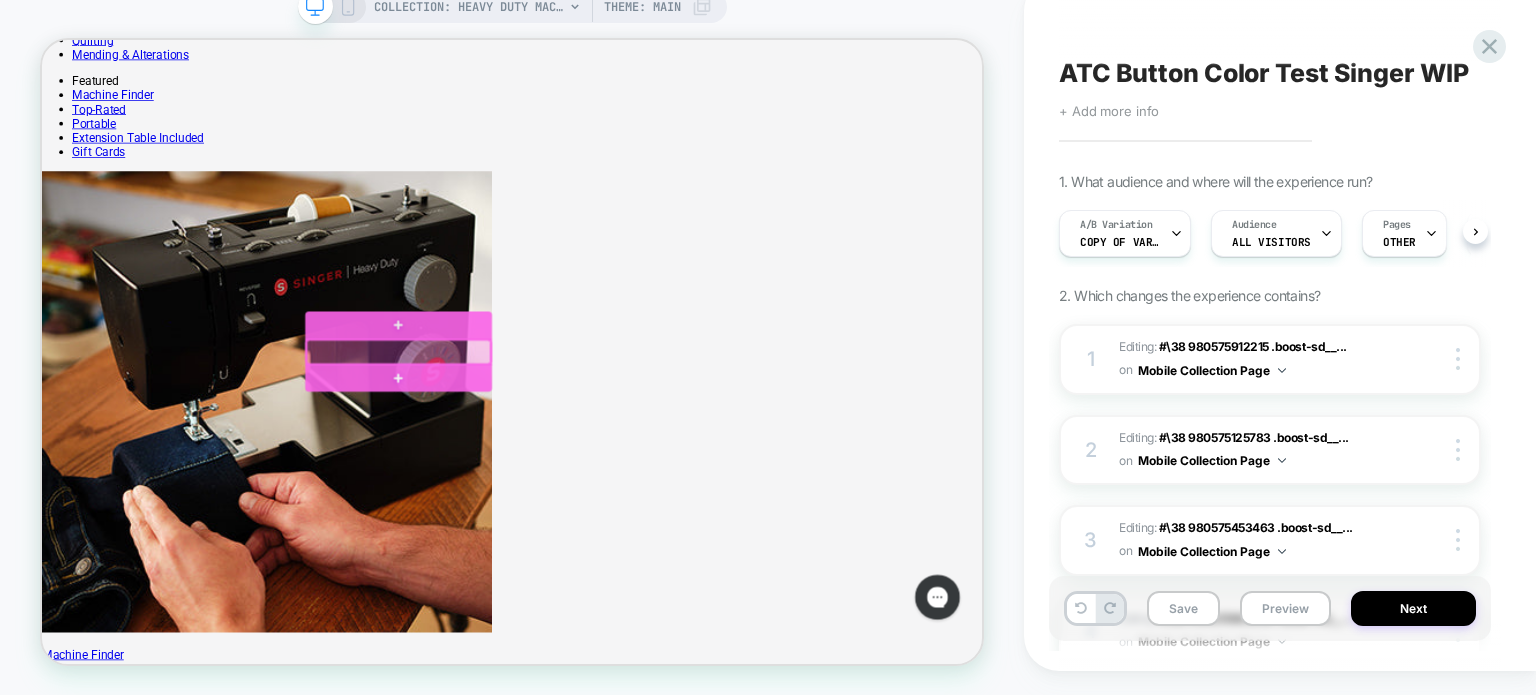 click at bounding box center (517, 456) 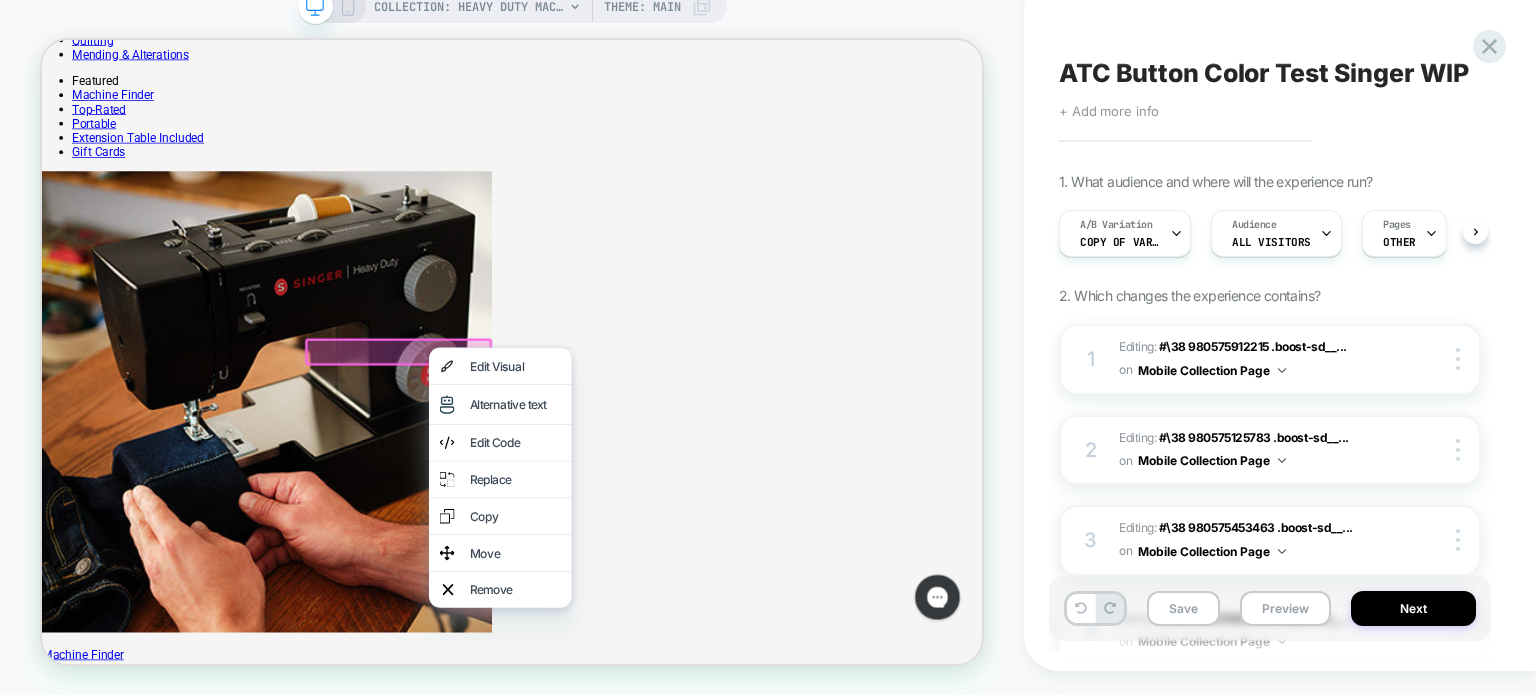 click on "Edit Code" at bounding box center (673, 577) 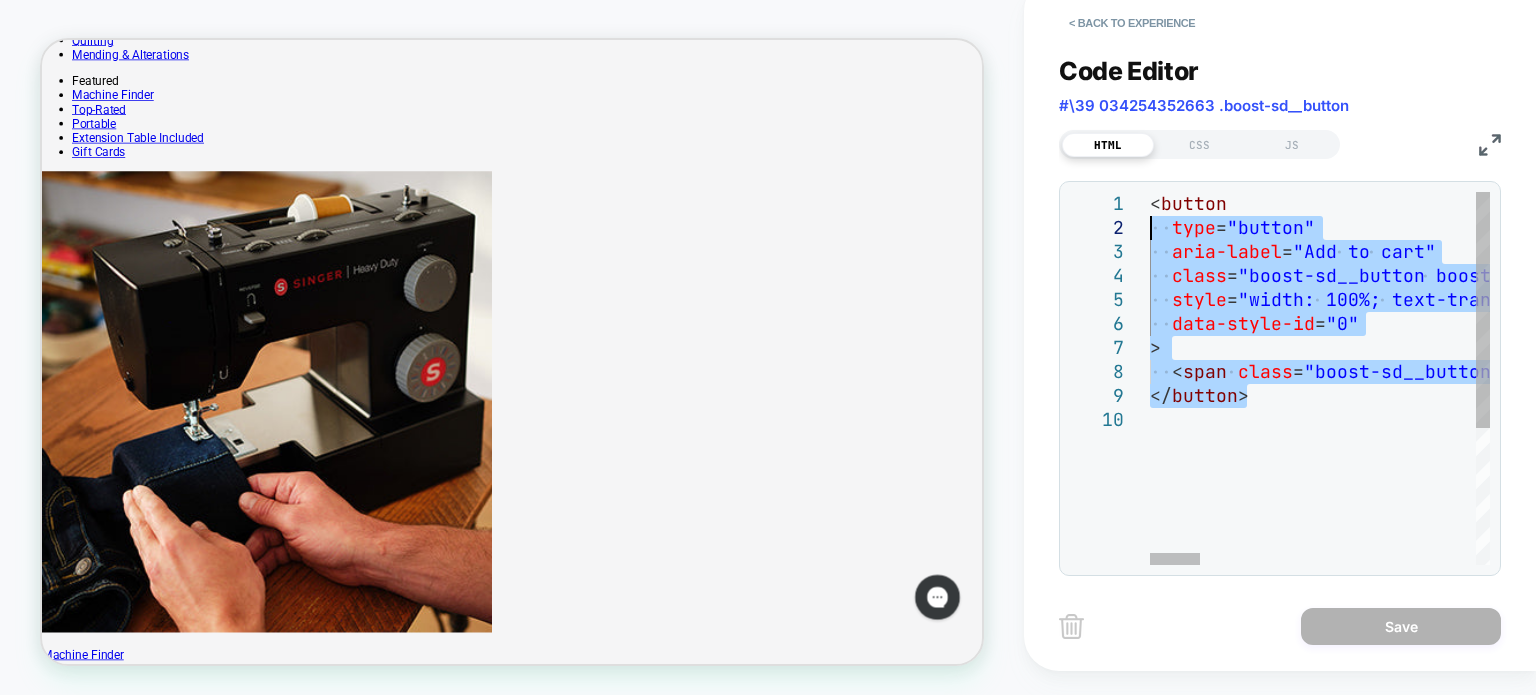 scroll, scrollTop: 0, scrollLeft: 0, axis: both 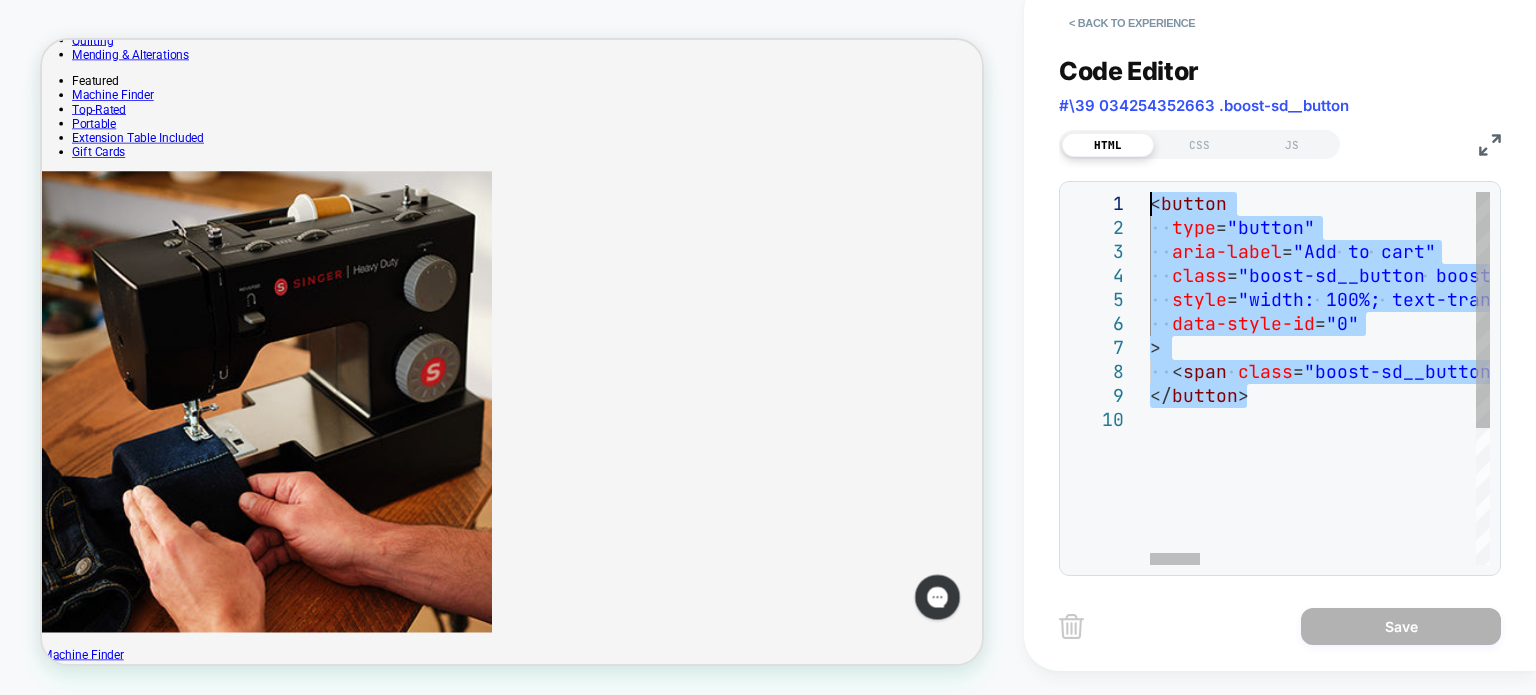 drag, startPoint x: 1264, startPoint y: 398, endPoint x: 1084, endPoint y: 197, distance: 269.8166 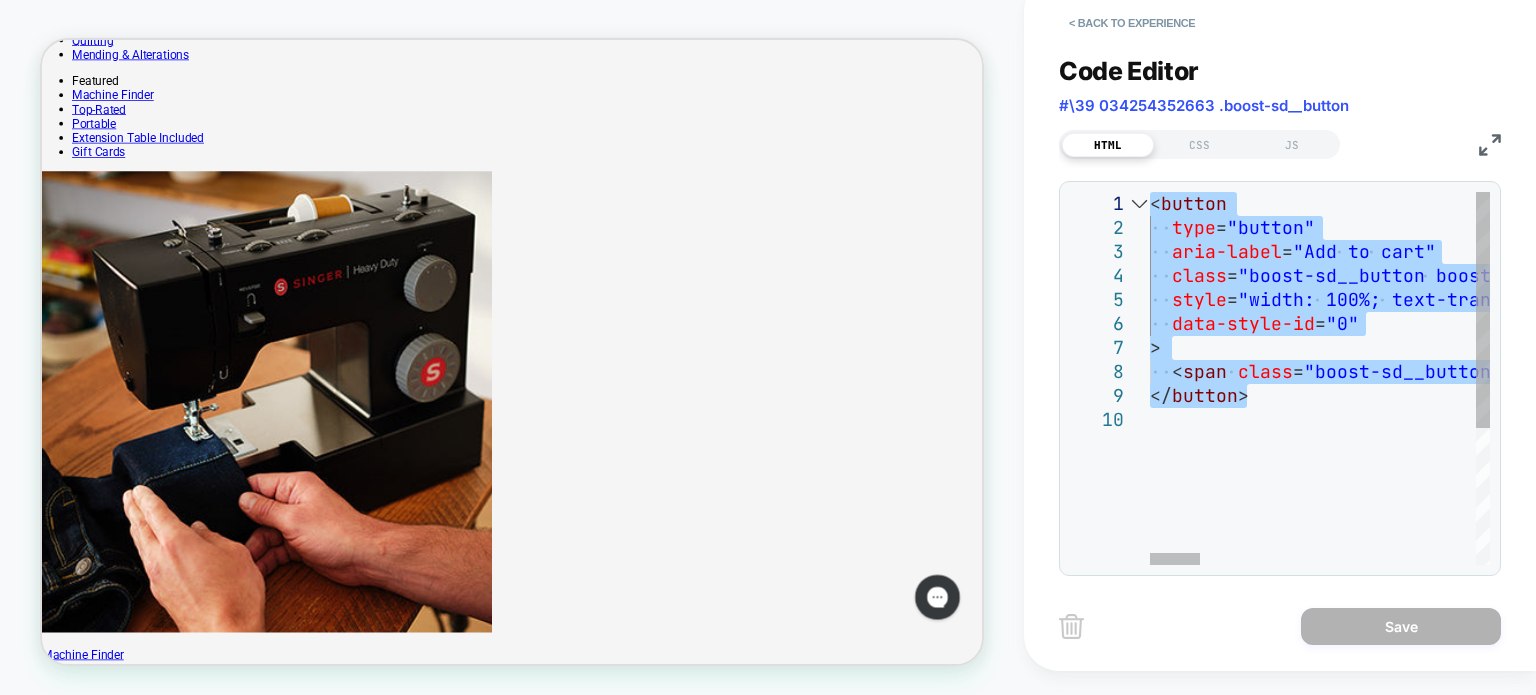 type on "**********" 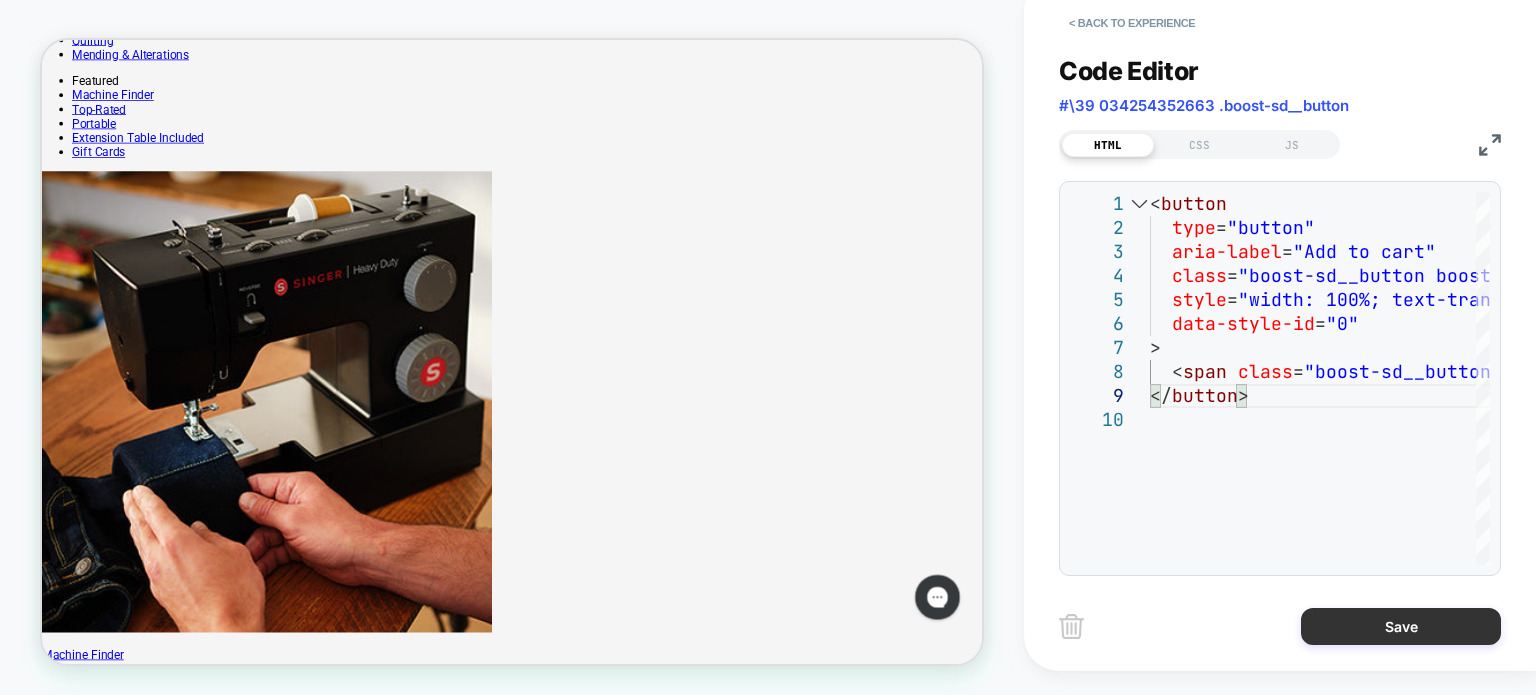 click on "Save" at bounding box center [1401, 626] 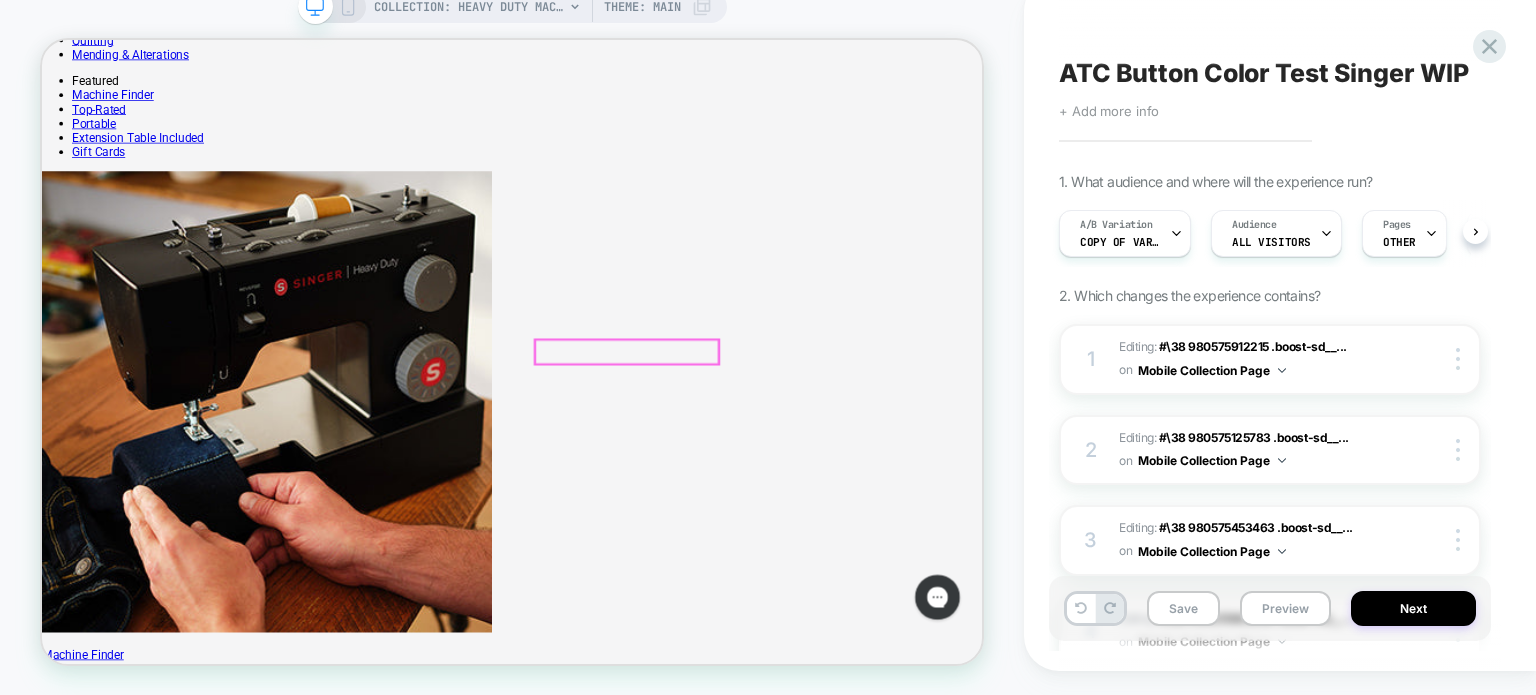 scroll, scrollTop: 0, scrollLeft: 0, axis: both 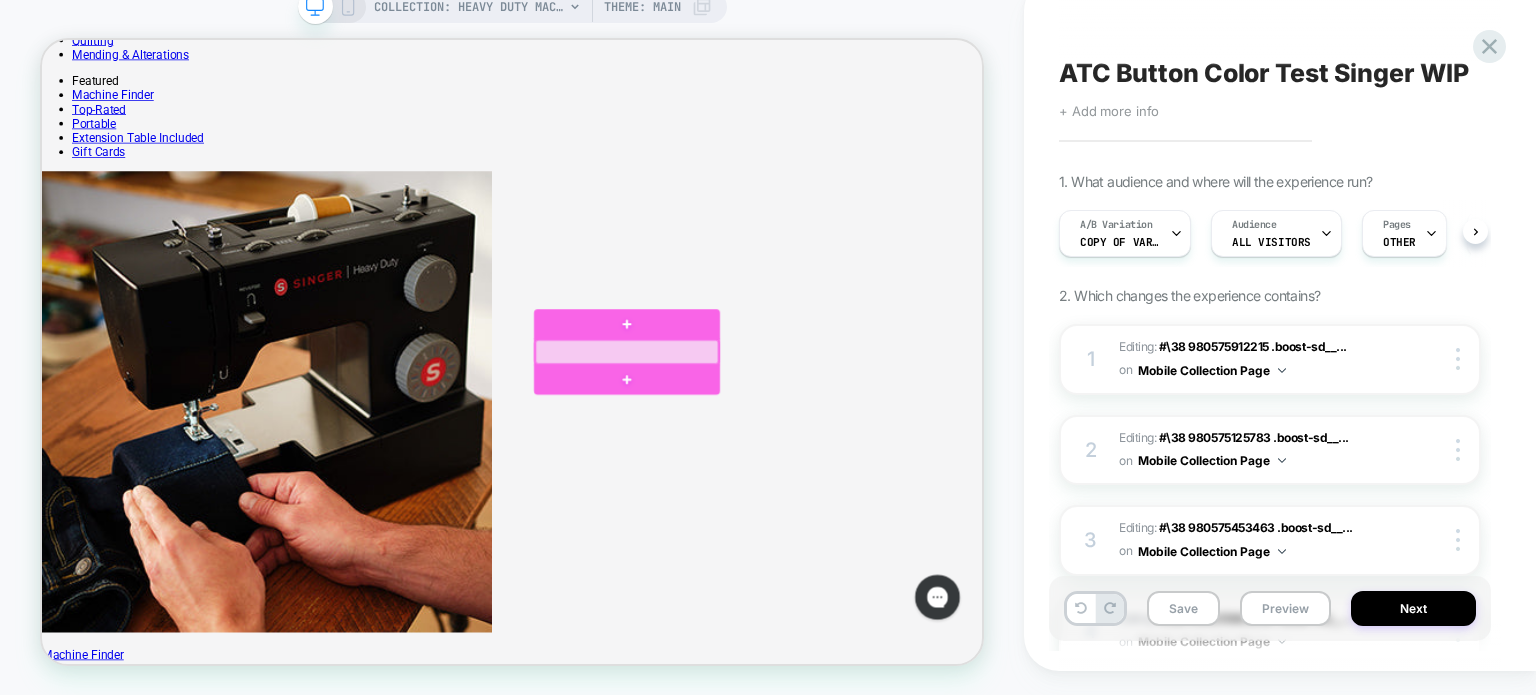click at bounding box center [822, 456] 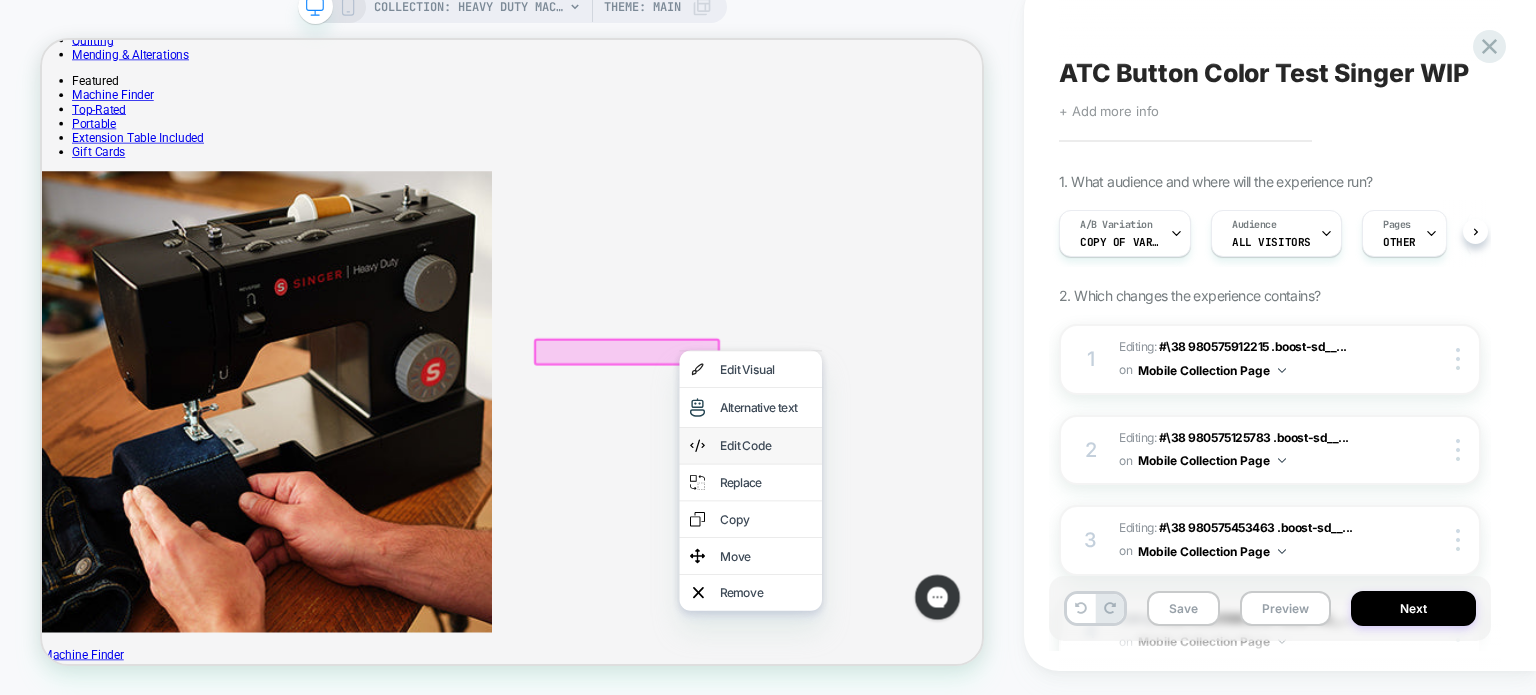 click on "Edit Code" at bounding box center [1007, 581] 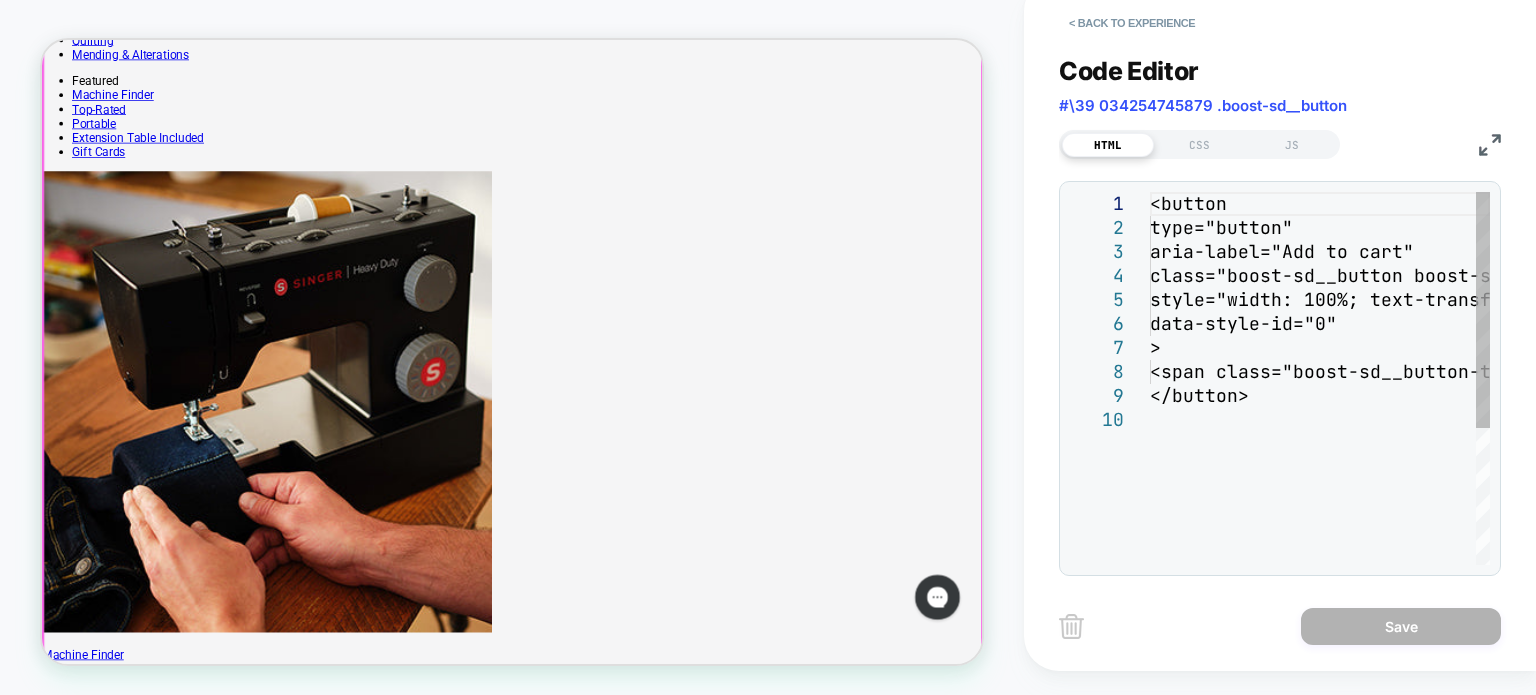 scroll, scrollTop: 0, scrollLeft: 0, axis: both 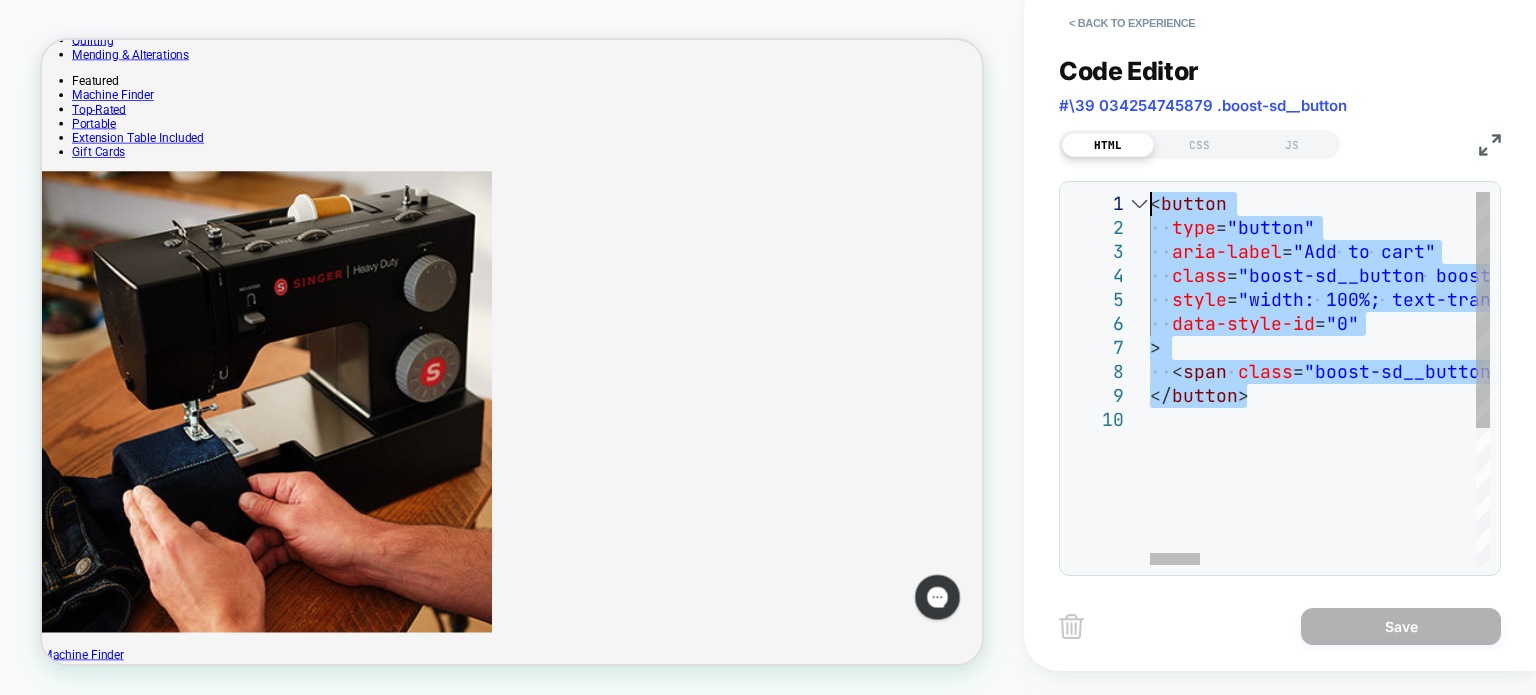 drag, startPoint x: 1290, startPoint y: 396, endPoint x: 1088, endPoint y: 200, distance: 281.46048 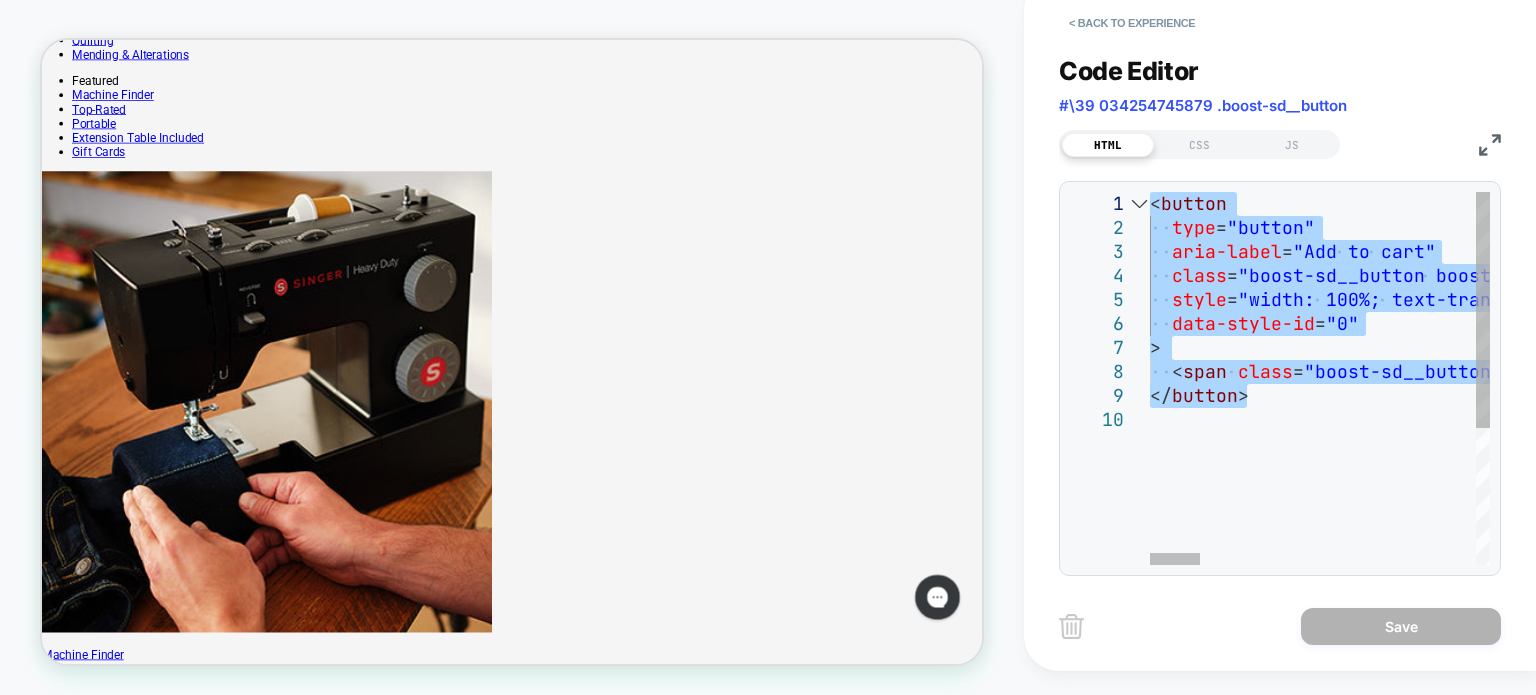 type on "**********" 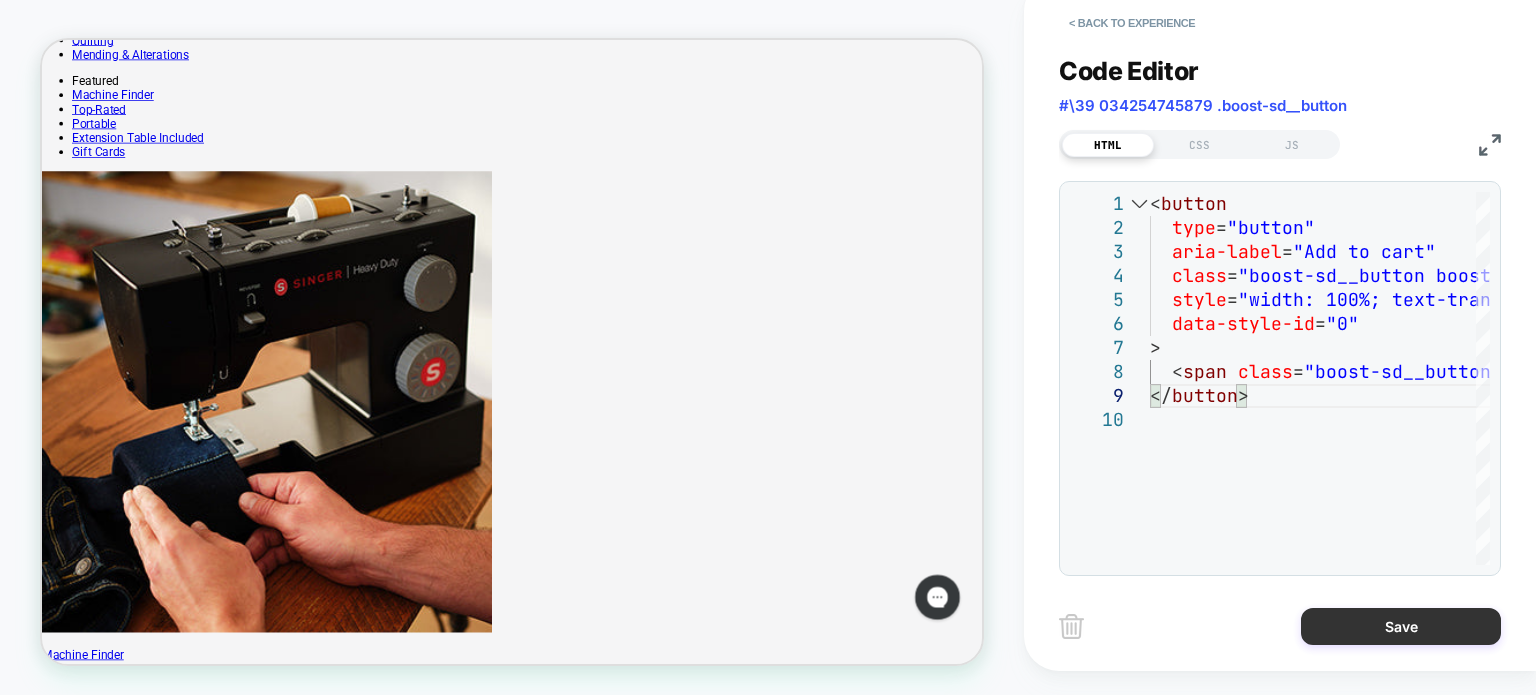click on "Save" at bounding box center [1401, 626] 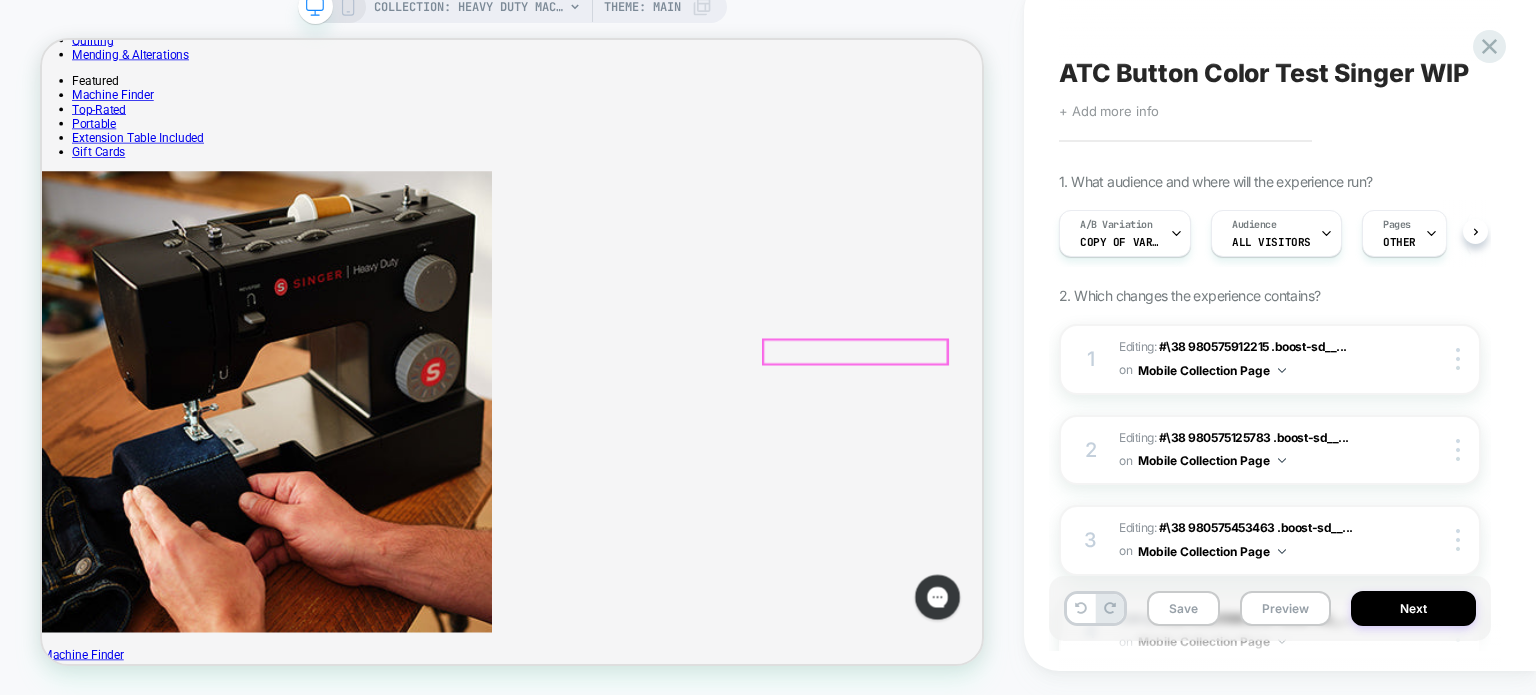 scroll, scrollTop: 0, scrollLeft: 0, axis: both 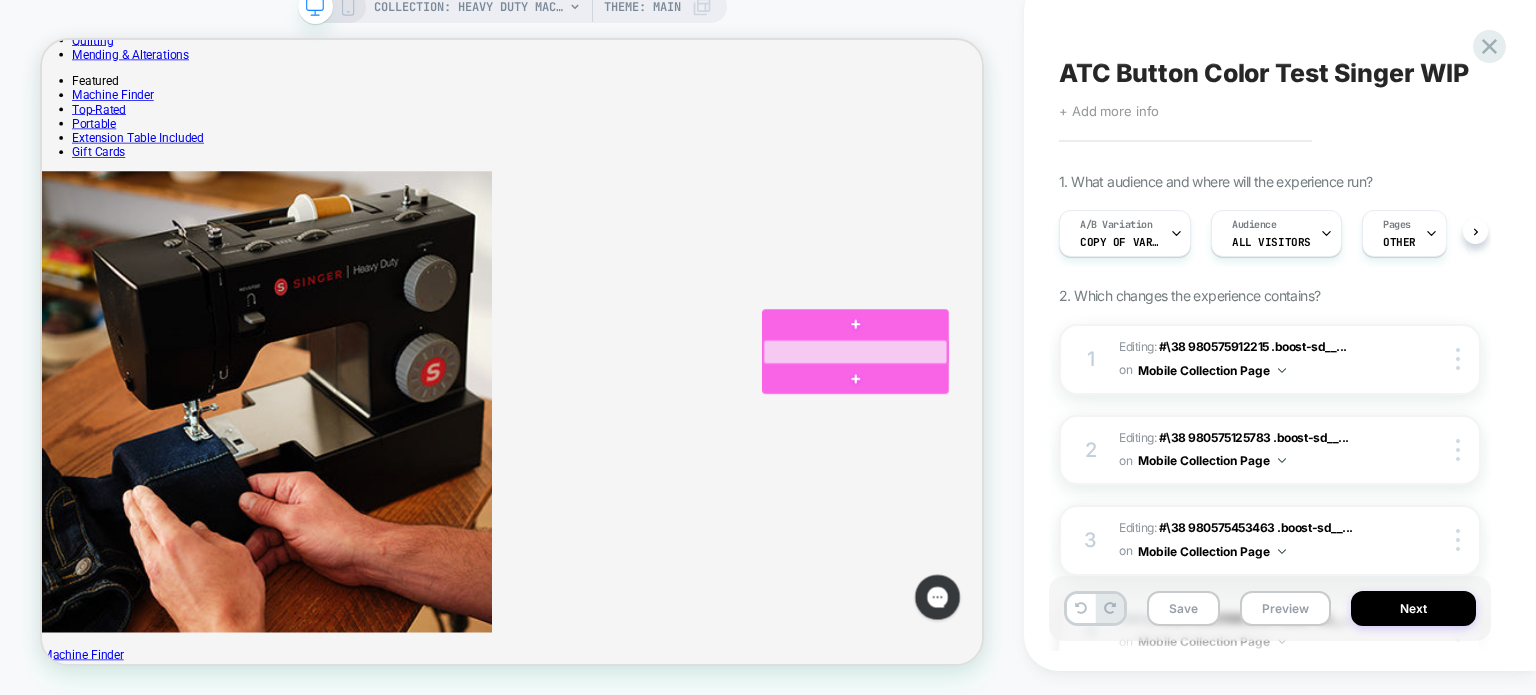 click at bounding box center [1126, 456] 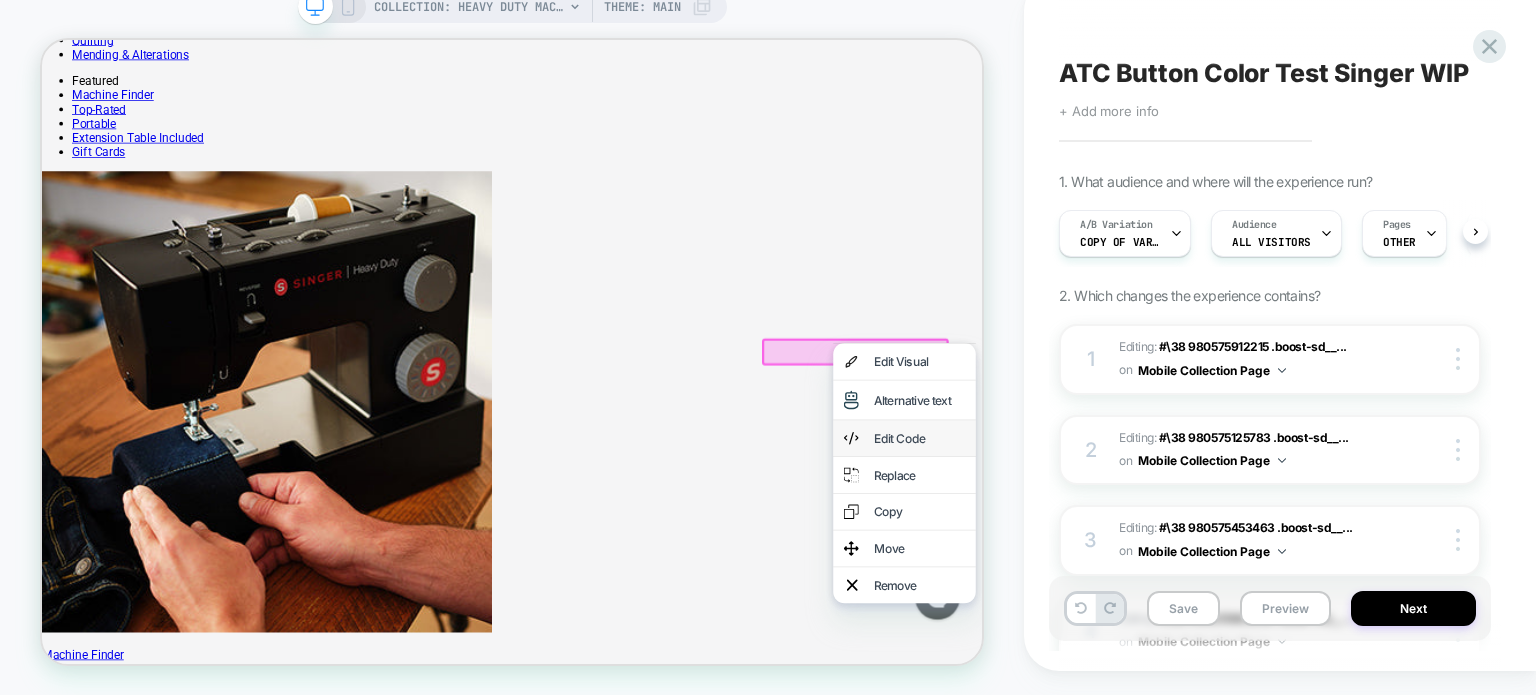 click on "Edit Code" at bounding box center (1212, 571) 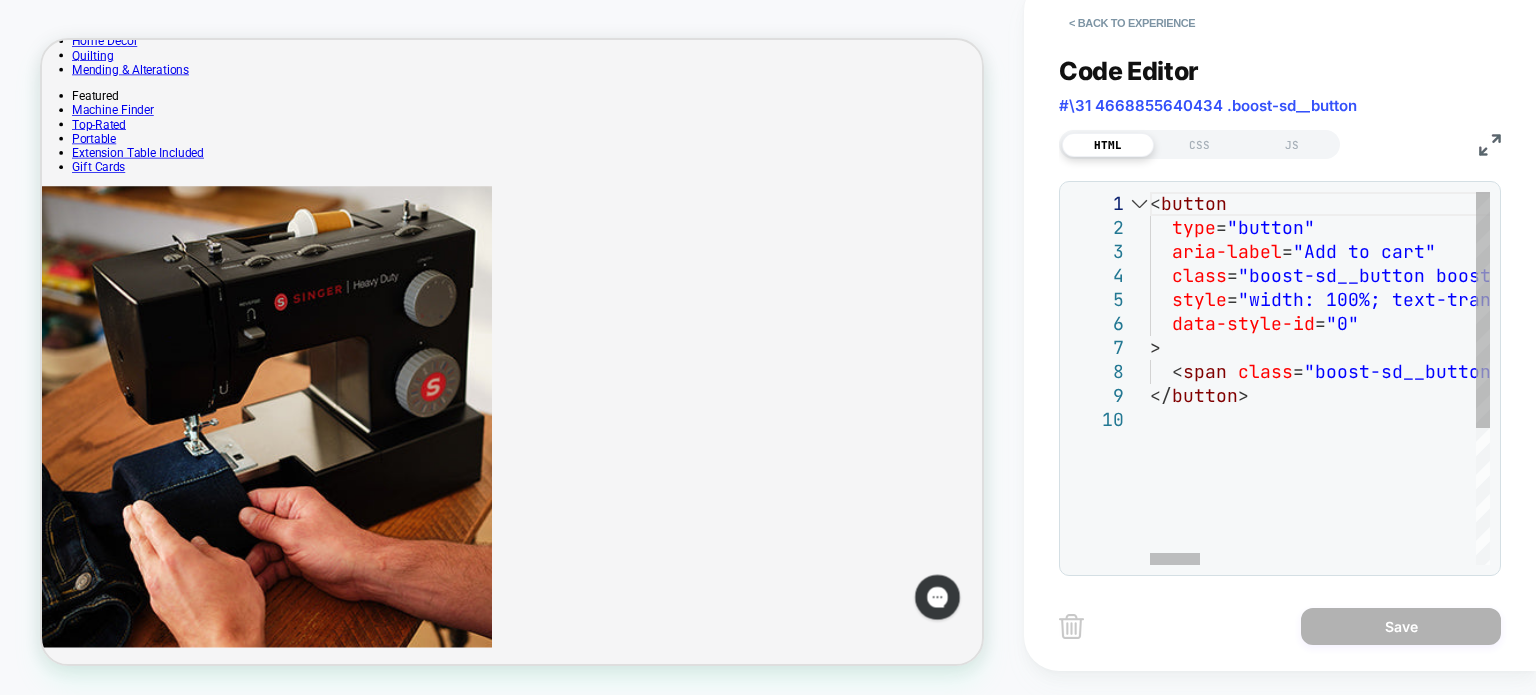 click on "< button    type = "button"    aria-label = "Add to cart"    class = "boost-sd__button boost-sd__button--border boost-s d__button--left boost-sd__button--height-fit-conte nt boost-sd__button--full-width boost-sd__button-- no-minwidth boost-sd__btn-add-to-cart"    style = "width: 100%; text-transform: none; color: rgb ( 255, 255, 255 ) ; border-color: rgb ( 34, 34, 34 ) ; background: rgb ( 34, 34, 34 ) ;"    data-style-id = "0" >    < span   class = "boost-sd__button-text"   data-style-id = "0" > Add to cart </ span > </ button >" at bounding box center [2237, 486] 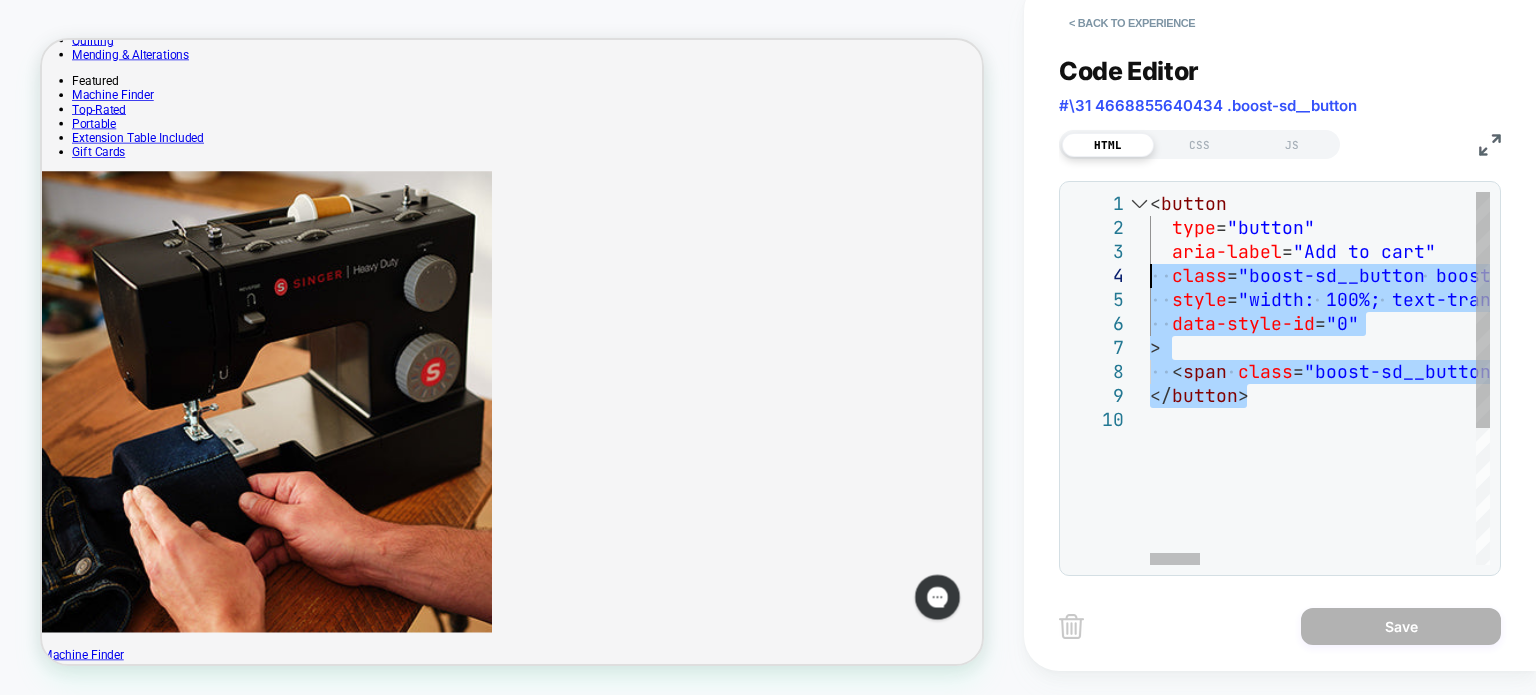 scroll, scrollTop: 0, scrollLeft: 0, axis: both 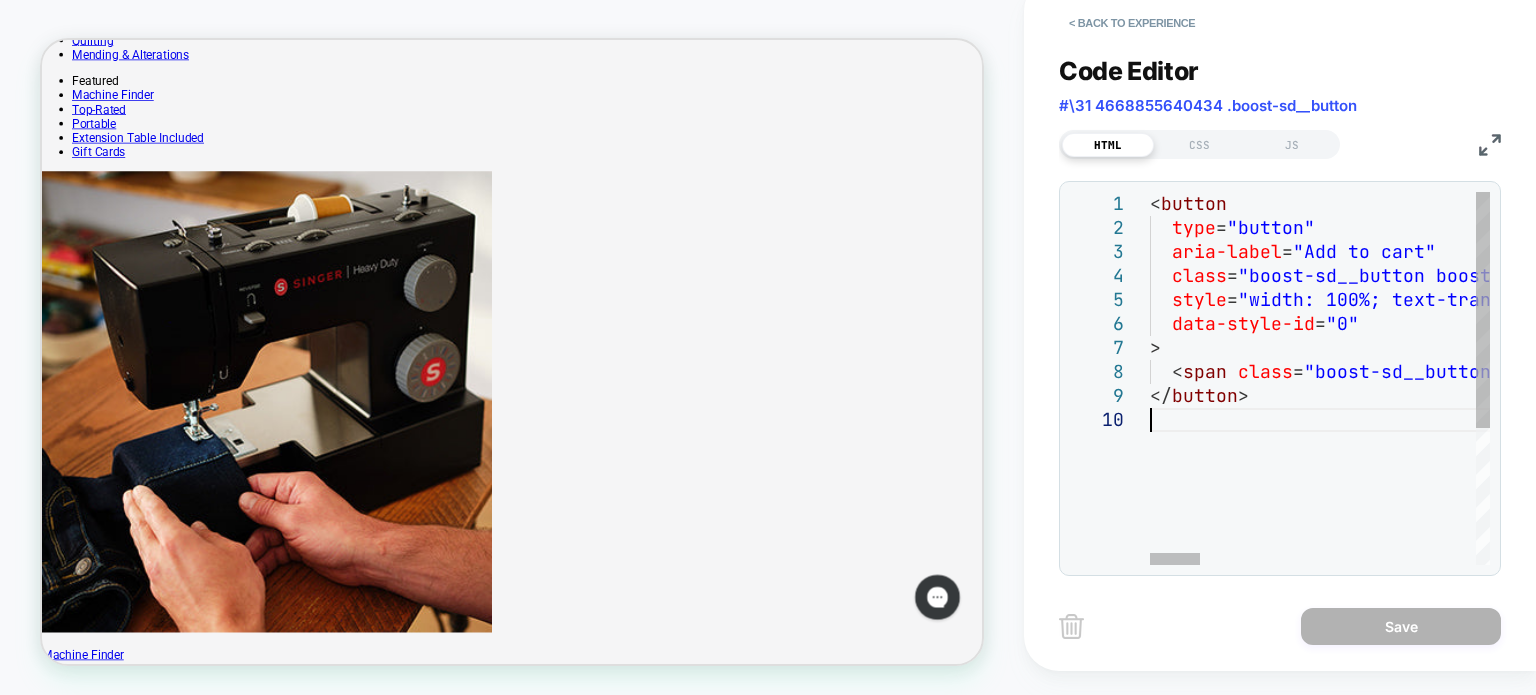 click on "< button    type = "button"    aria-label = "Add to cart"    class = "boost-sd__button boost-sd__button--border boost-s d__button--left boost-sd__button--height-fit-conte nt boost-sd__button--full-width boost-sd__button-- no-minwidth boost-sd__btn-add-to-cart"    style = "width: 100%; text-transform: none; color: rgb ( 255, 255, 255 ) ; border-color: rgb ( 34, 34, 34 ) ; background: rgb ( 34, 34, 34 ) ;"    data-style-id = "0" >    < span   class = "boost-sd__button-text"   data-style-id = "0" > Add to cart </ span > </ button >" at bounding box center (2237, 486) 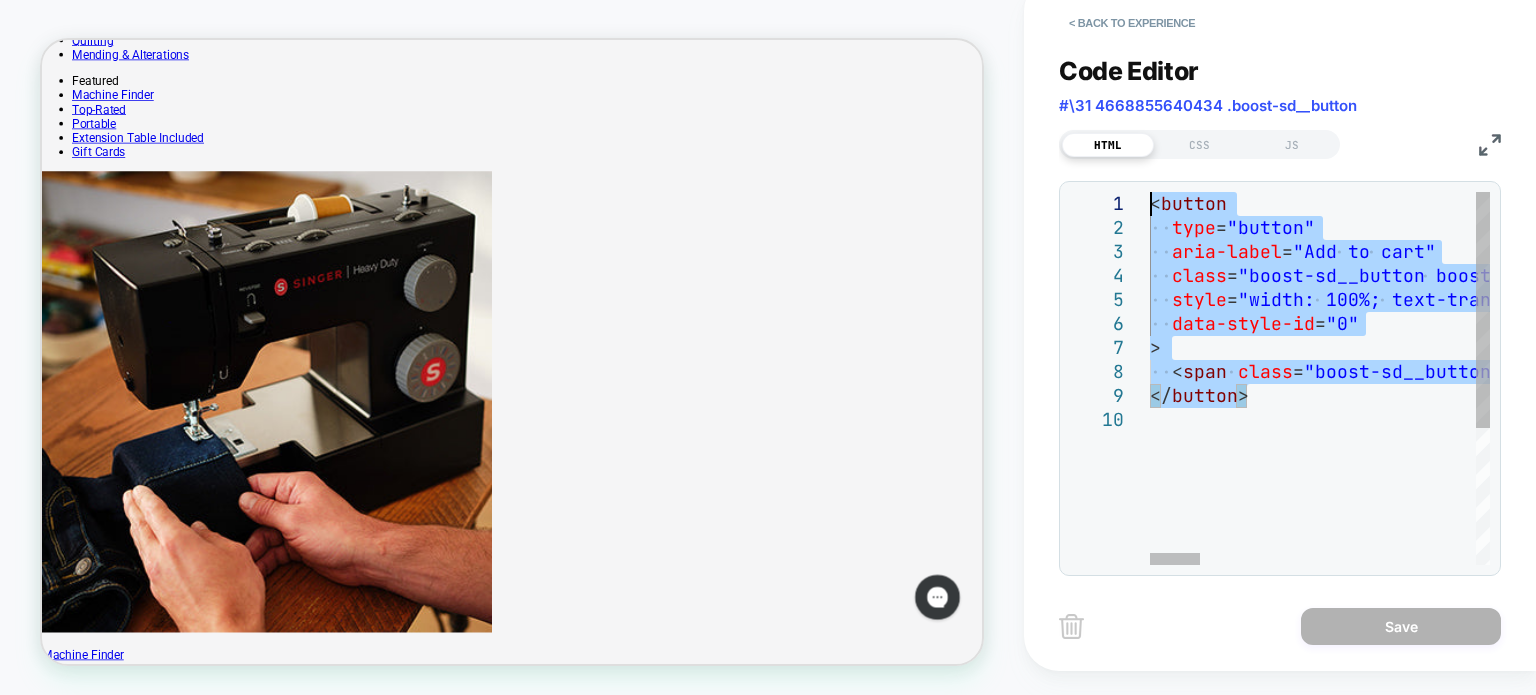 drag, startPoint x: 1261, startPoint y: 391, endPoint x: 1113, endPoint y: 145, distance: 287.08884 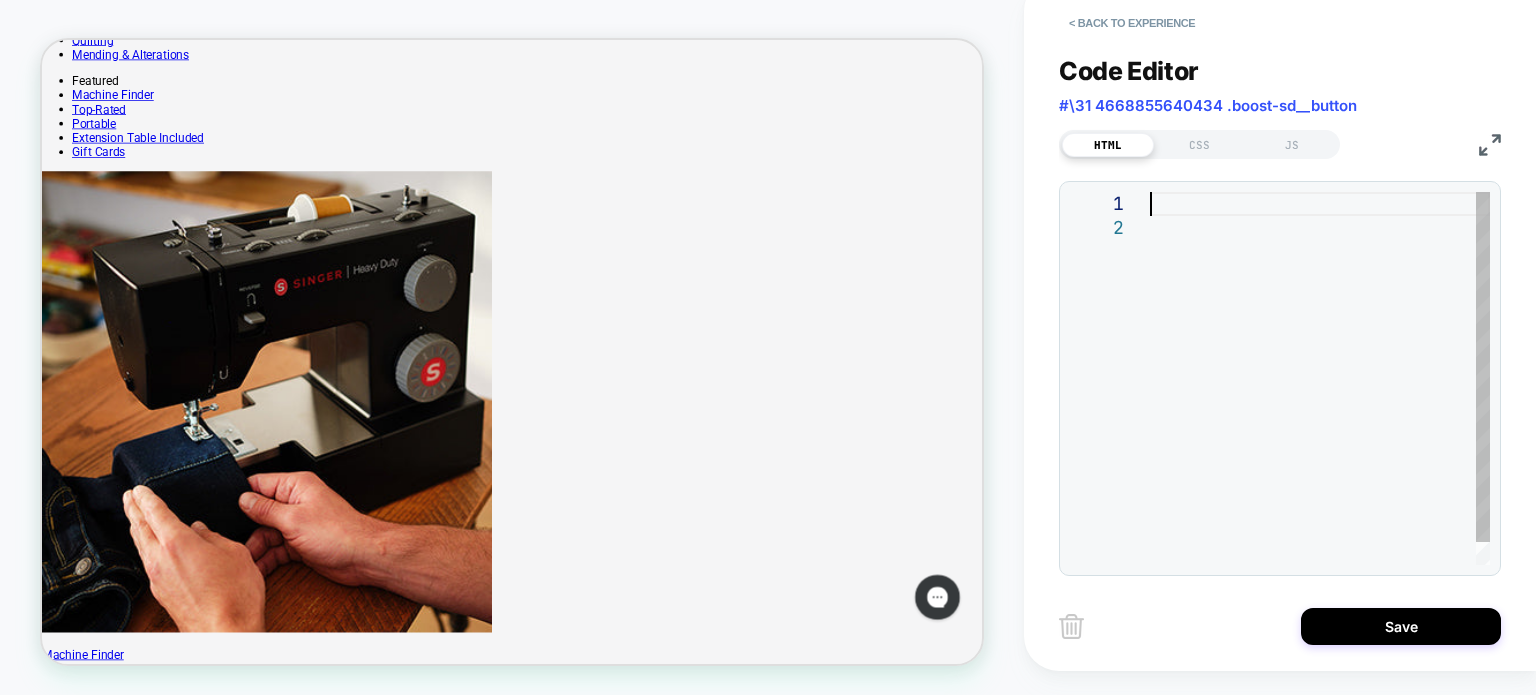 type on "**********" 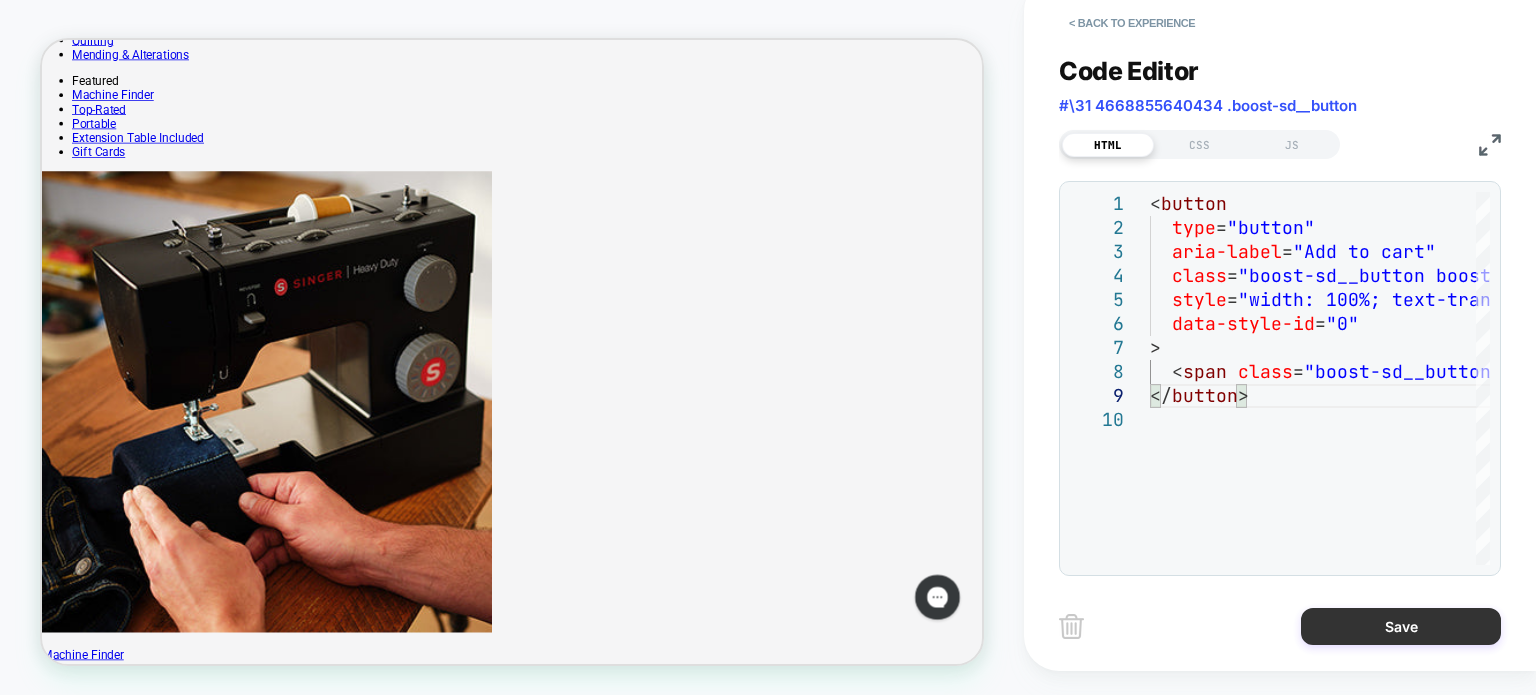 click on "Save" at bounding box center (1401, 626) 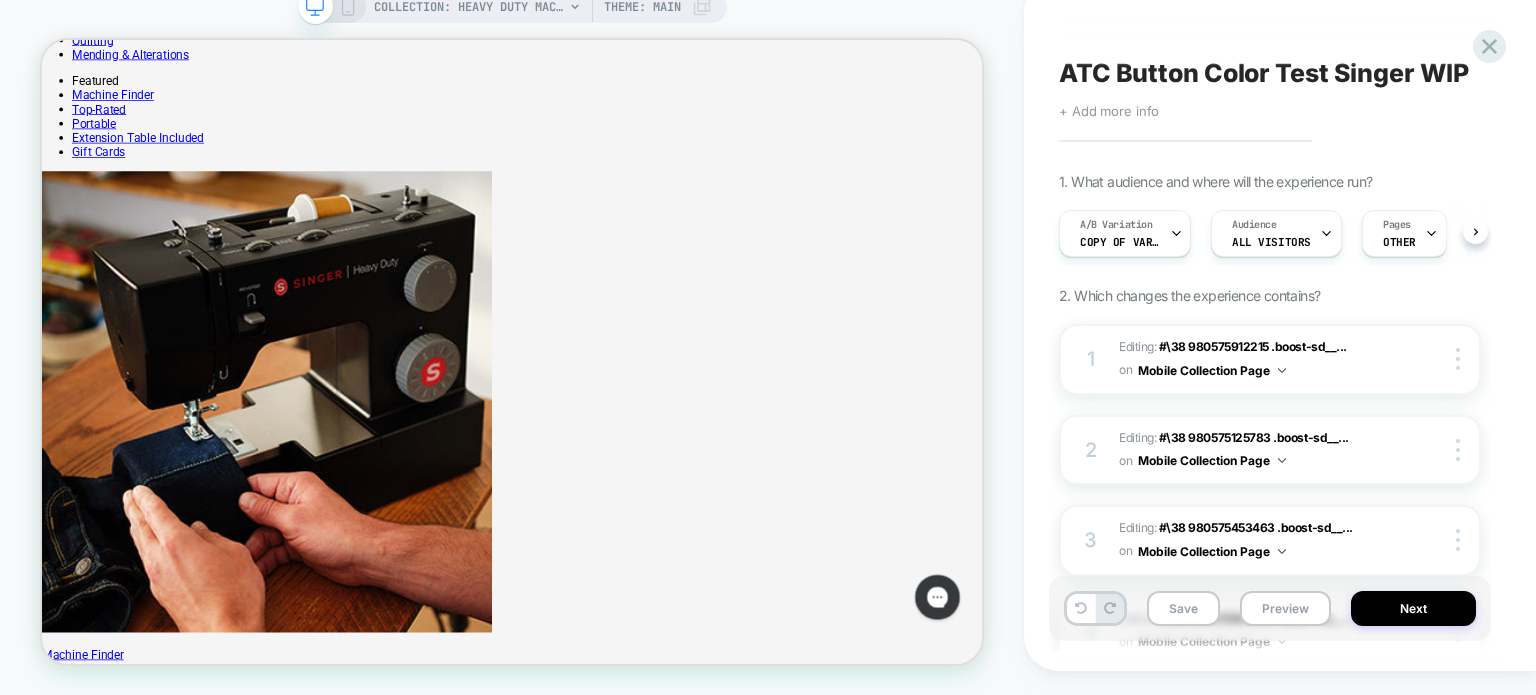 scroll, scrollTop: 0, scrollLeft: 0, axis: both 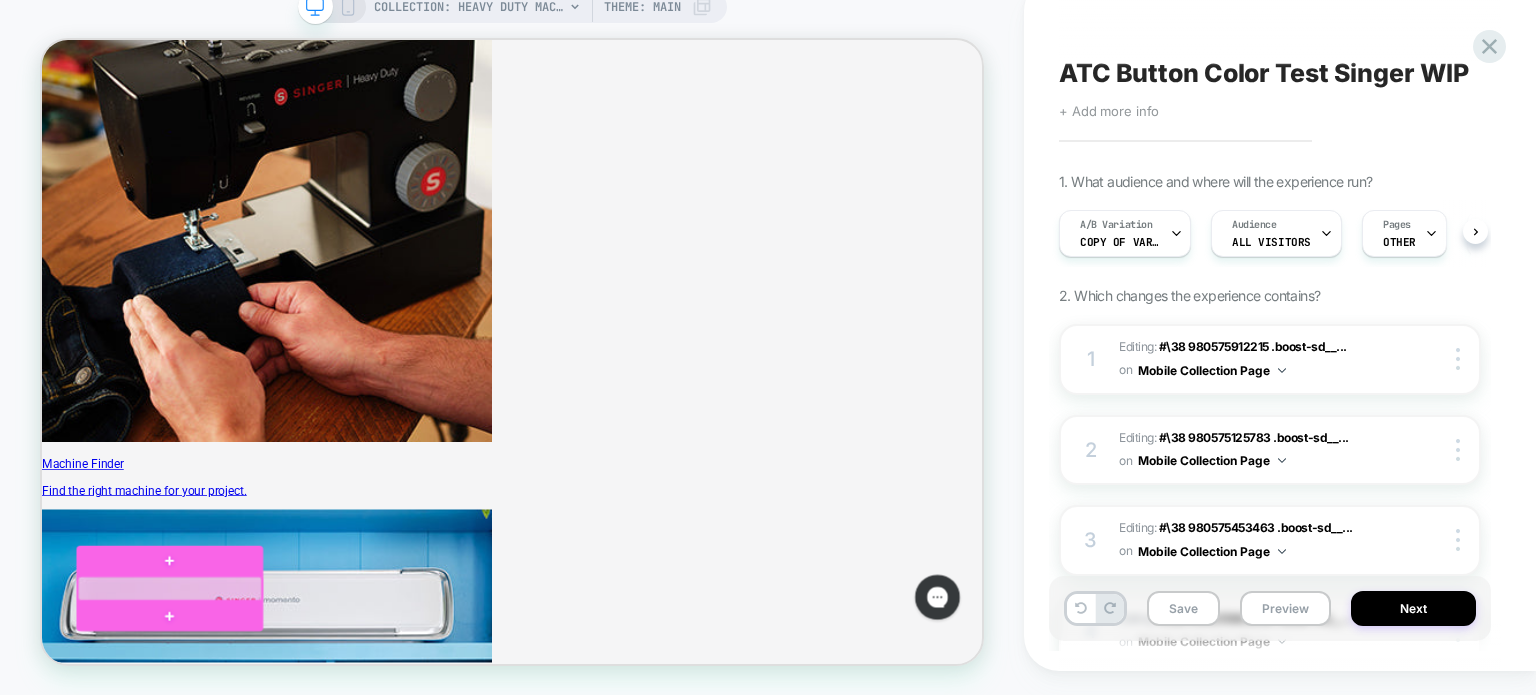 click at bounding box center [212, 772] 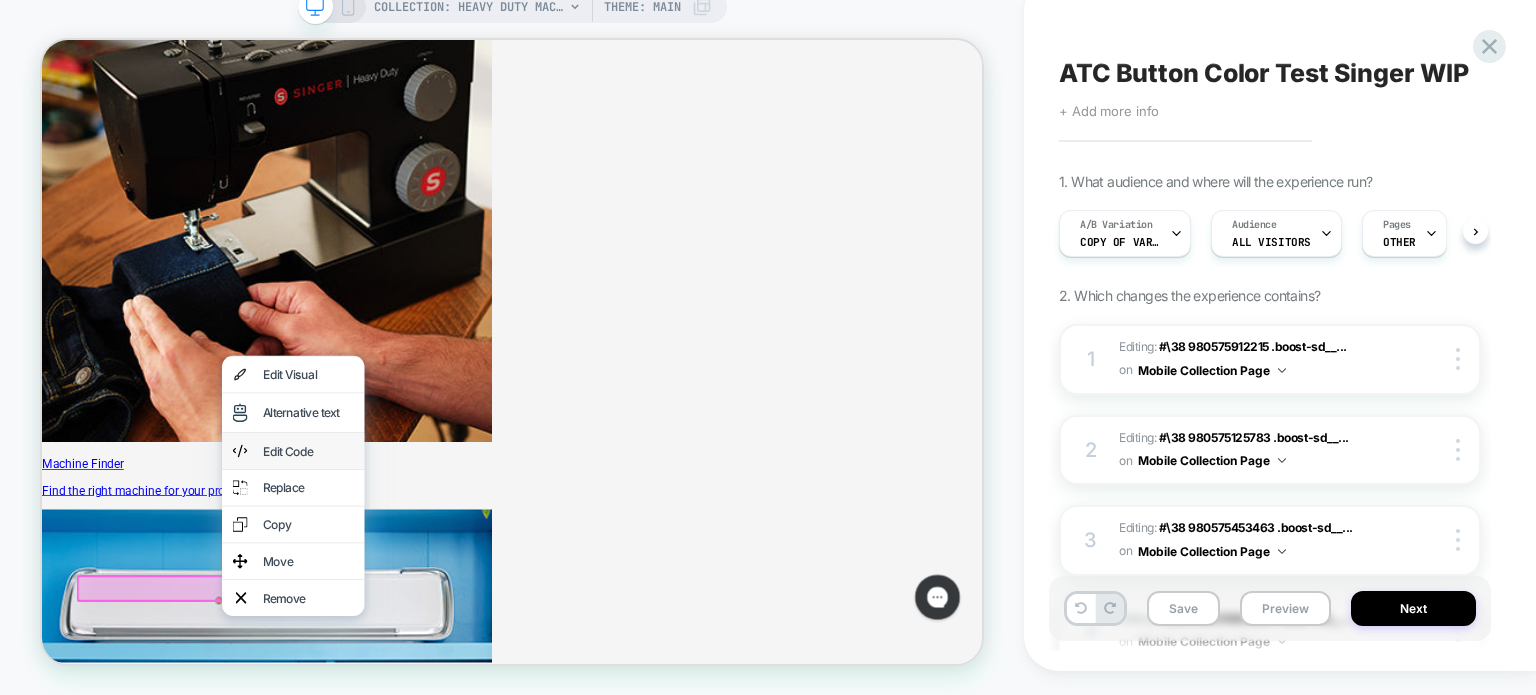 click on "Edit Code" at bounding box center [397, 588] 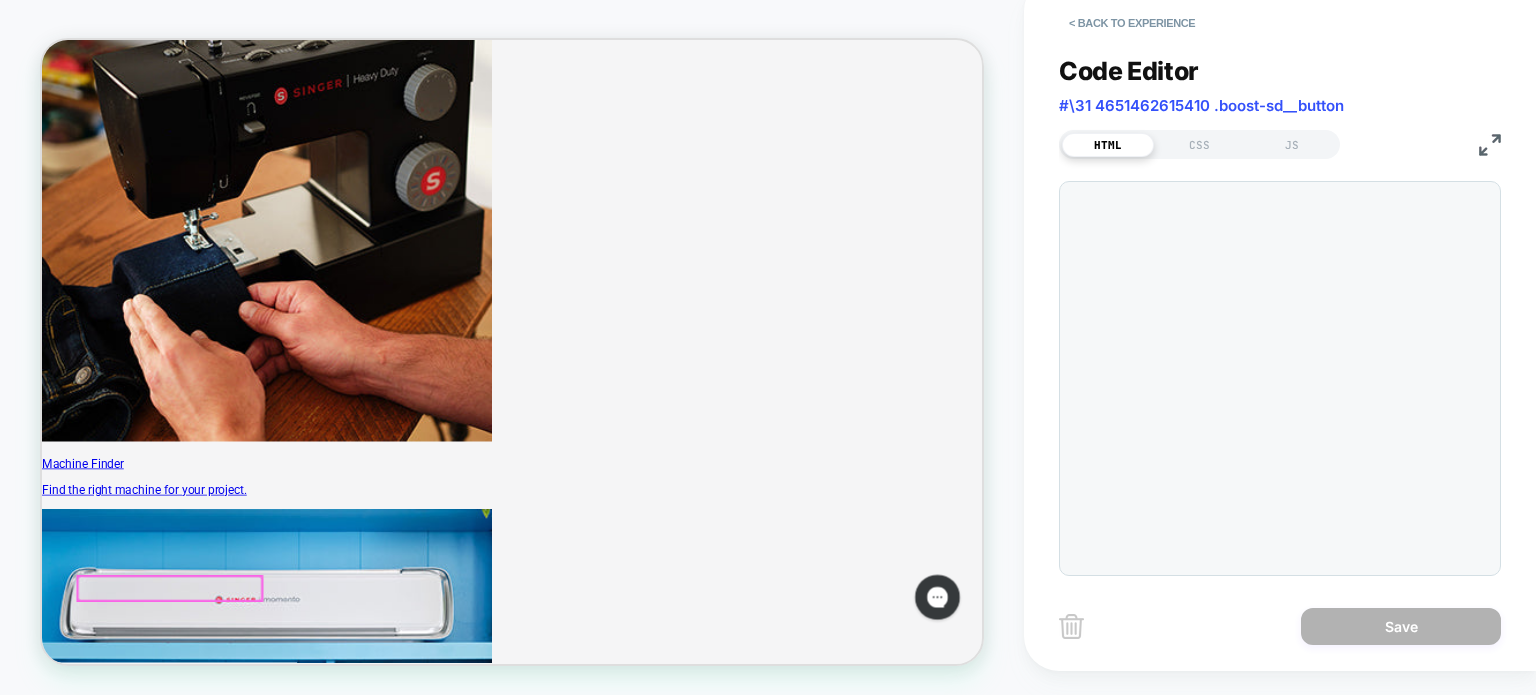 scroll, scrollTop: 2346, scrollLeft: 0, axis: vertical 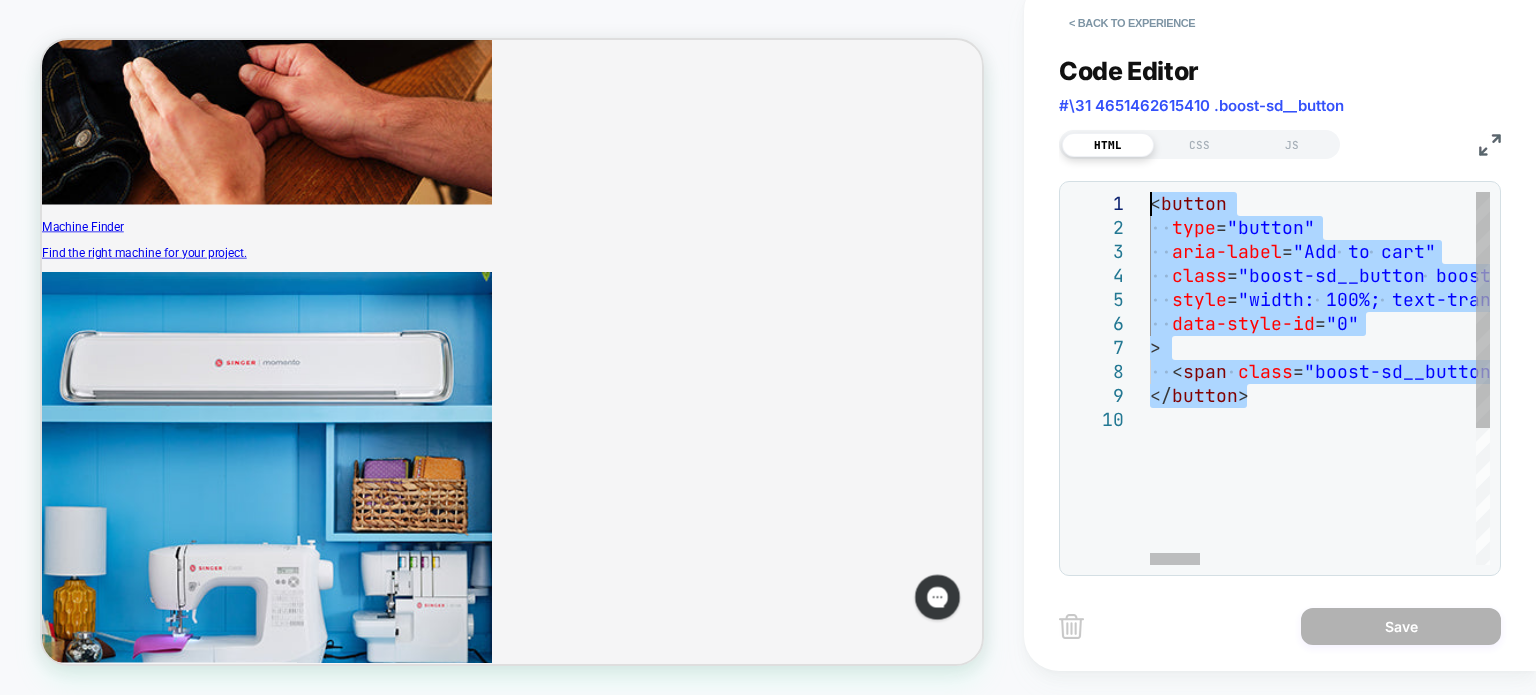 drag, startPoint x: 1268, startPoint y: 375, endPoint x: 1084, endPoint y: 186, distance: 263.77454 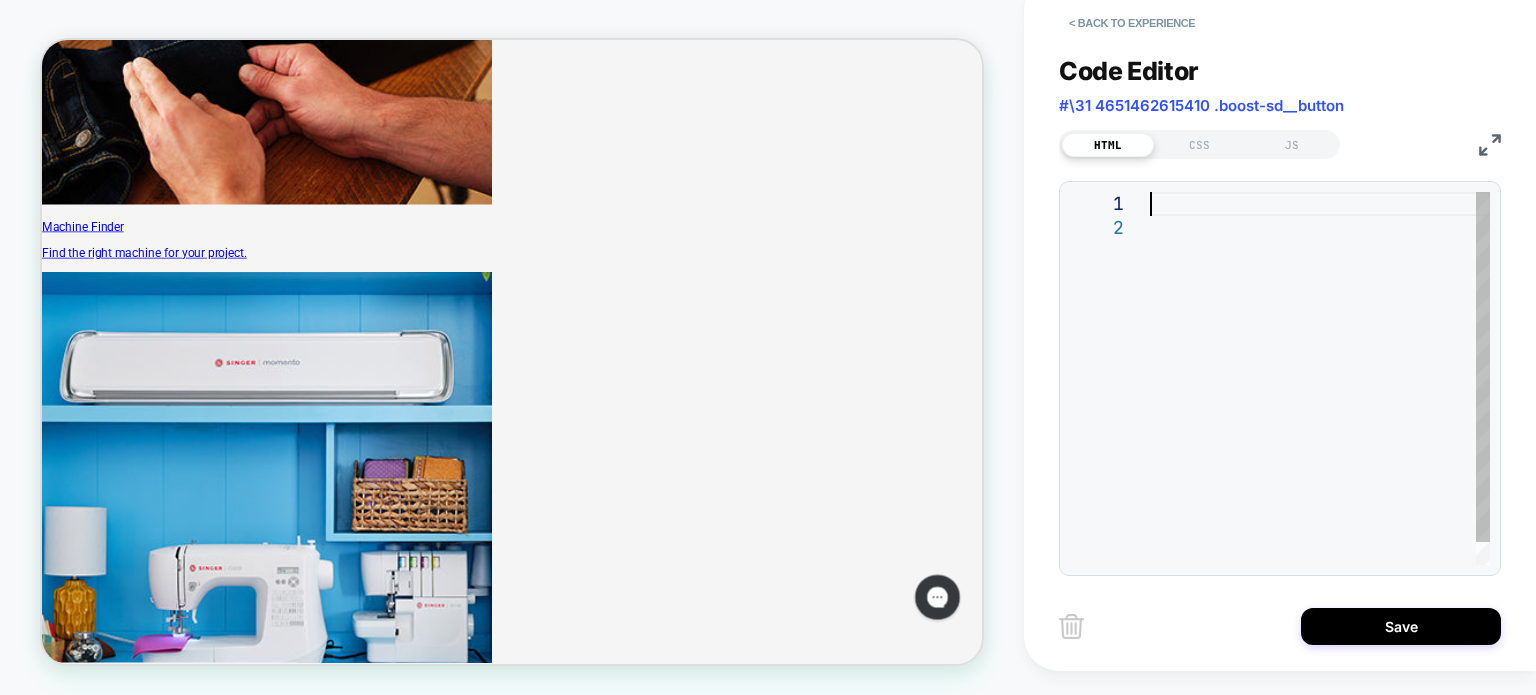type on "**********" 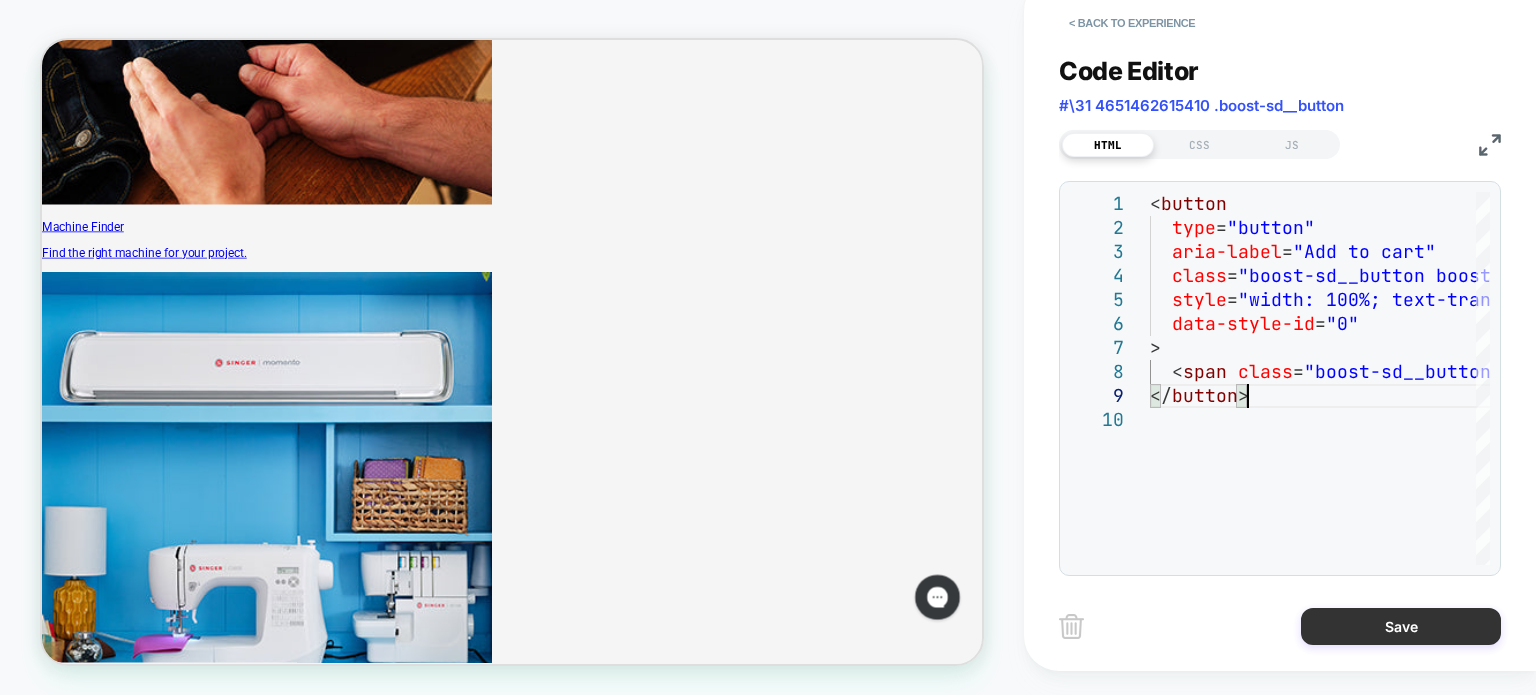 drag, startPoint x: 1380, startPoint y: 617, endPoint x: 546, endPoint y: 382, distance: 866.4762 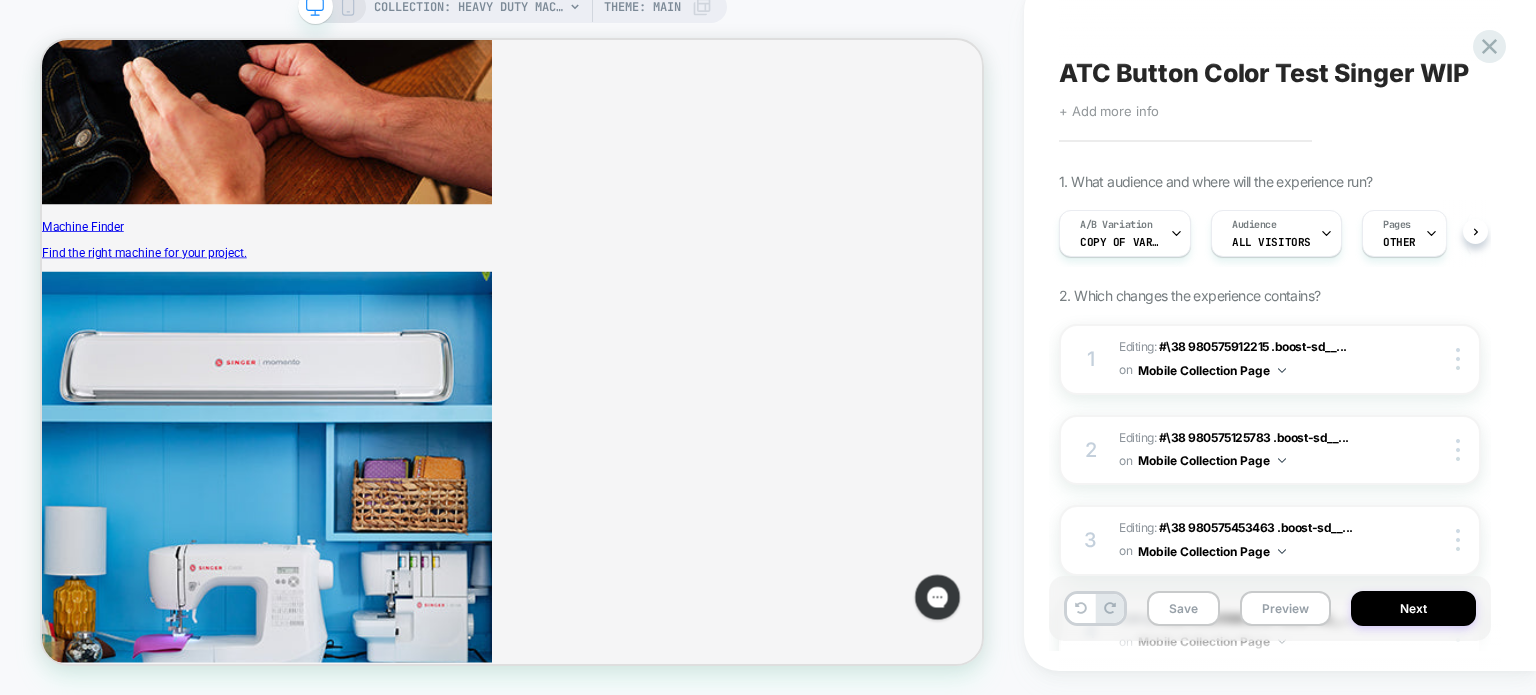 scroll, scrollTop: 0, scrollLeft: 0, axis: both 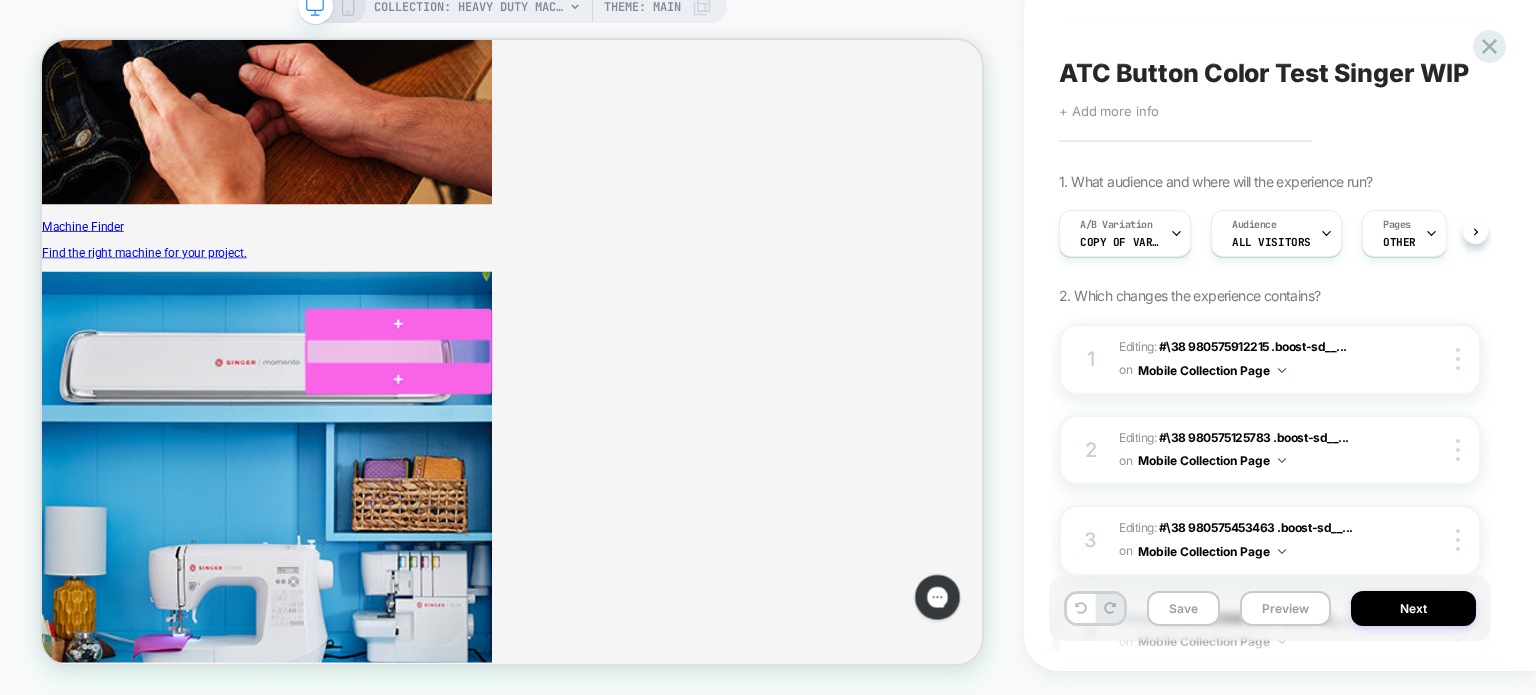 click at bounding box center (517, 455) 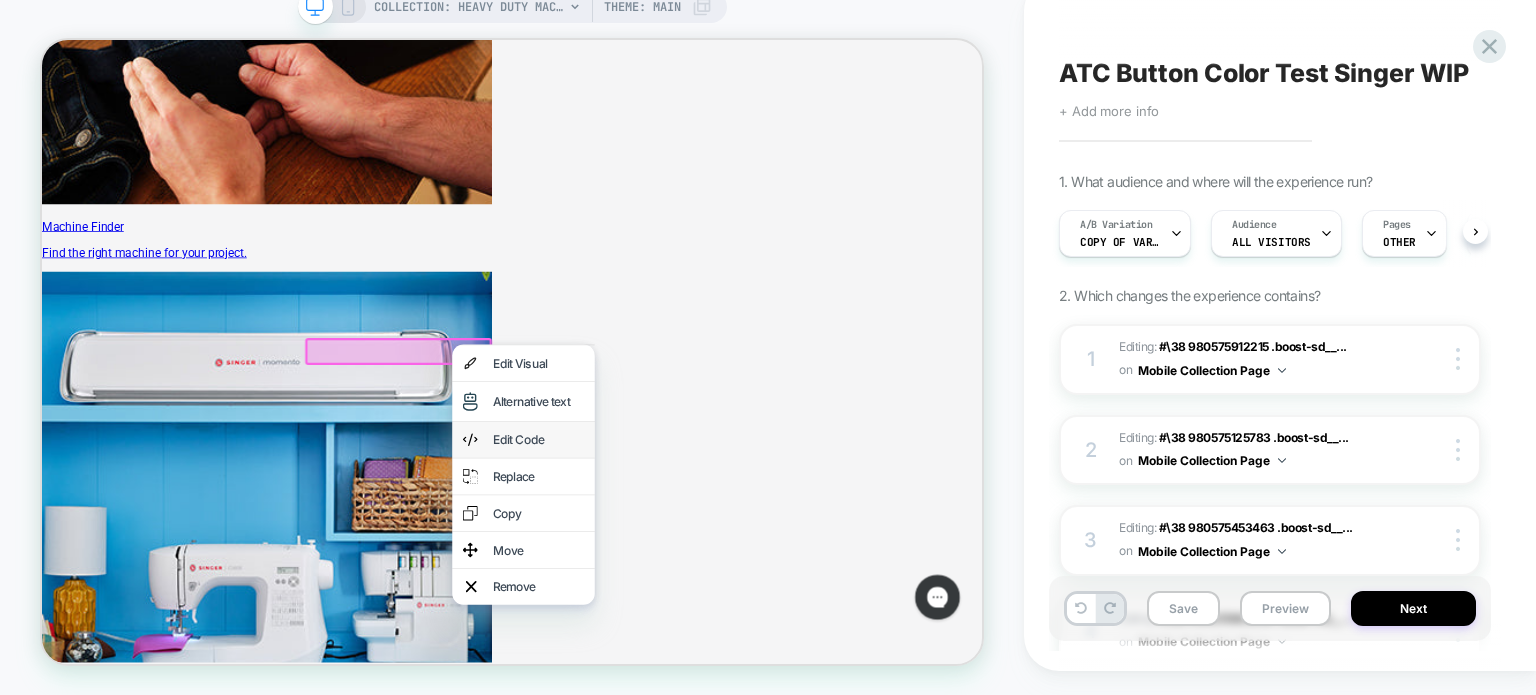 click on "Edit Code" at bounding box center [704, 573] 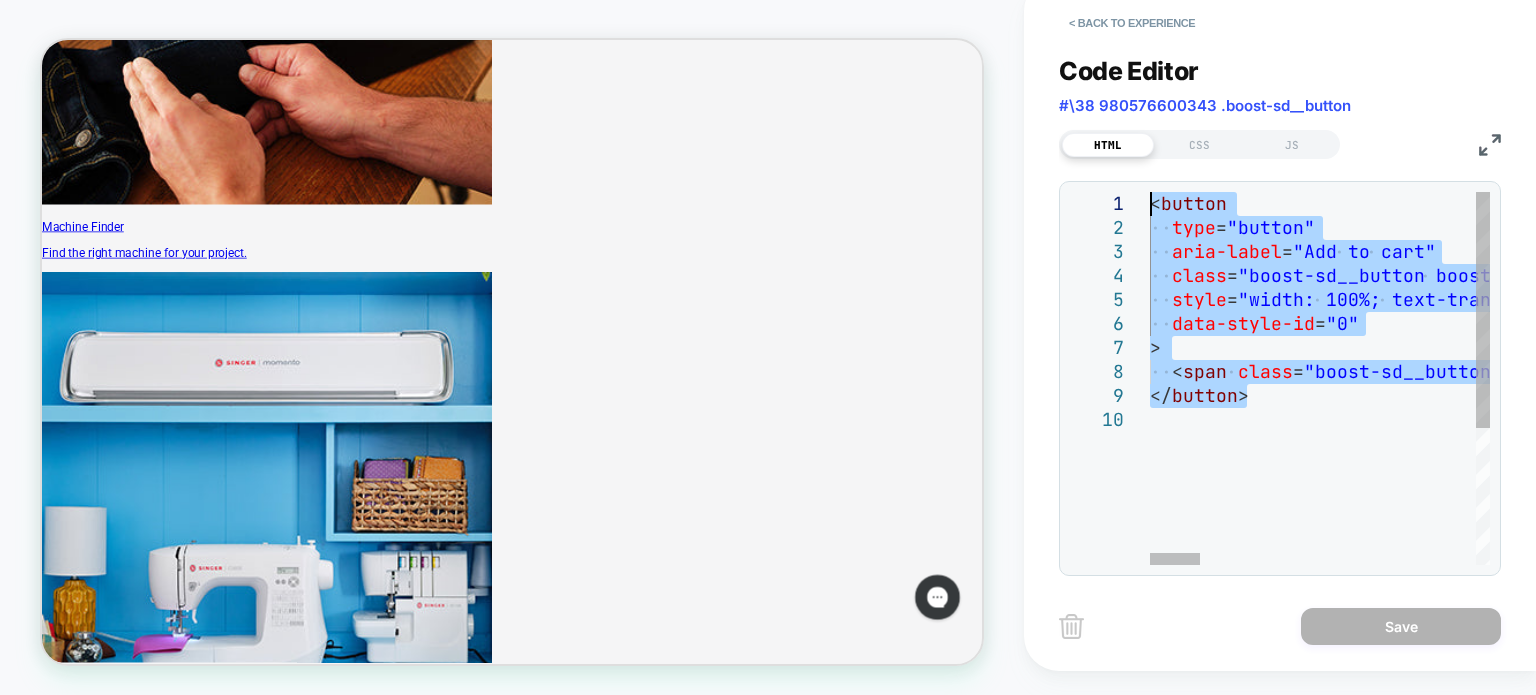 scroll, scrollTop: 0, scrollLeft: 0, axis: both 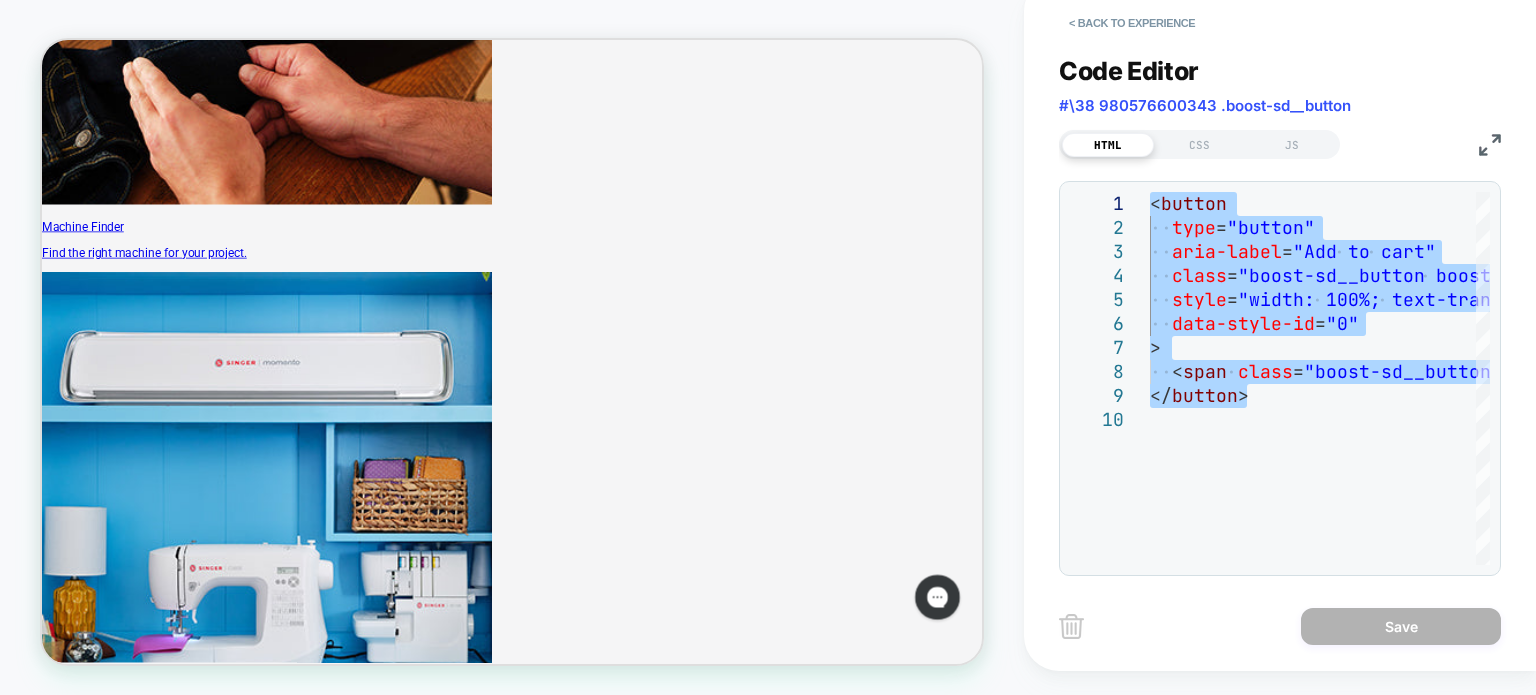 type on "**********" 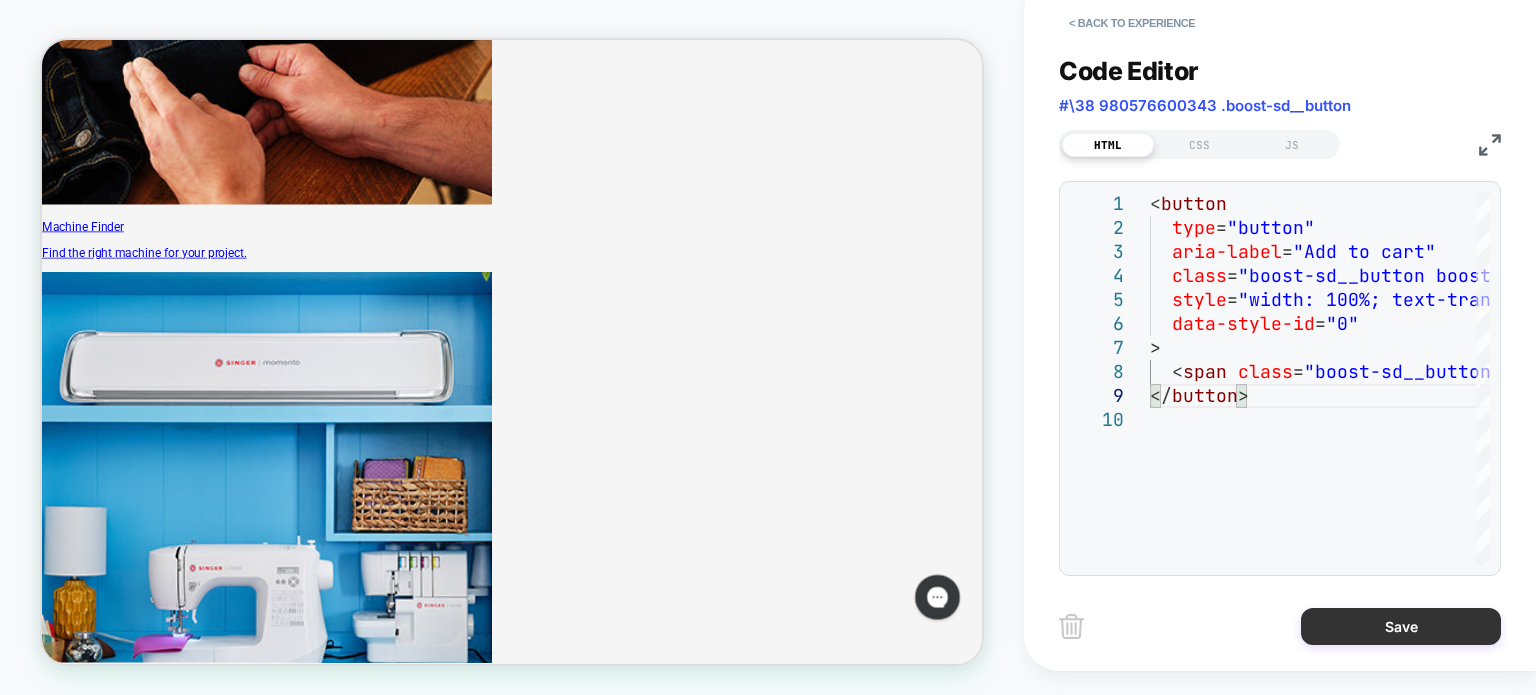 click on "Save" at bounding box center [1401, 626] 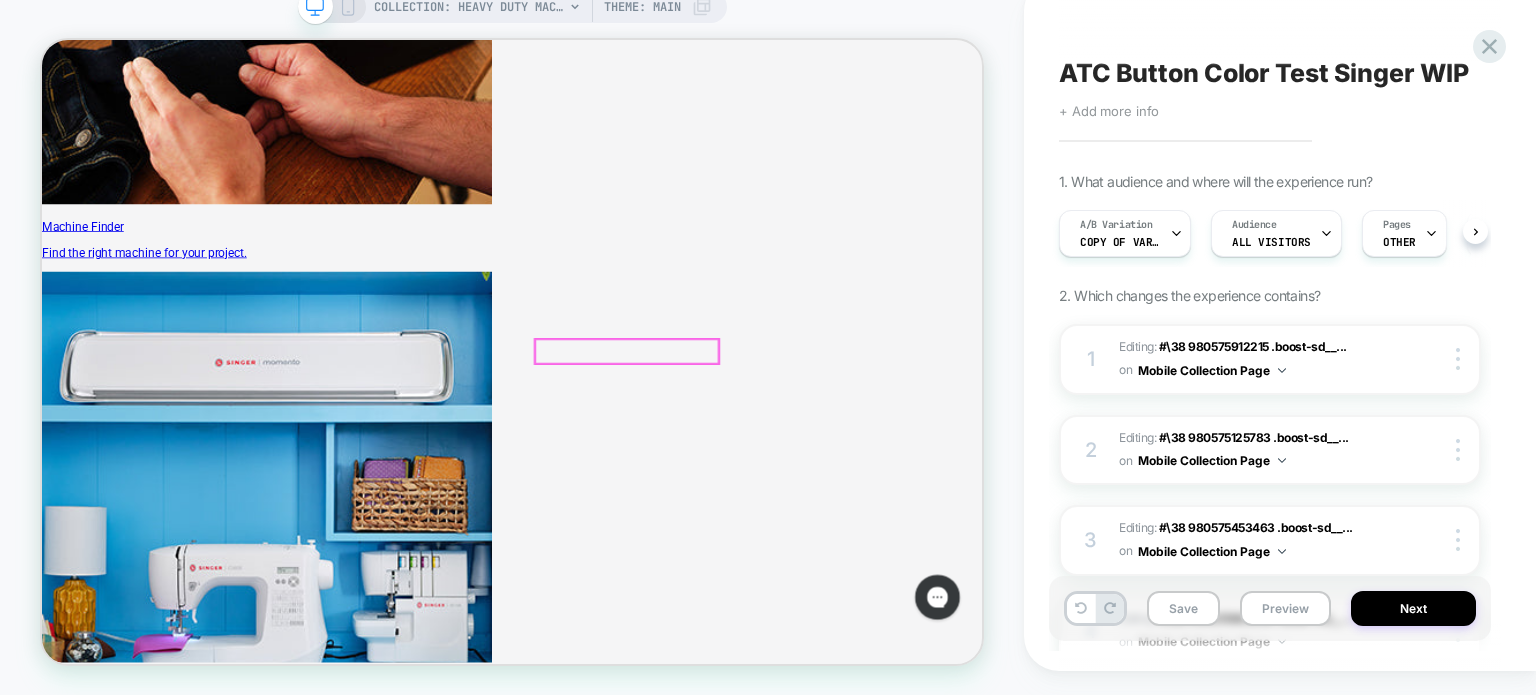scroll, scrollTop: 0, scrollLeft: 0, axis: both 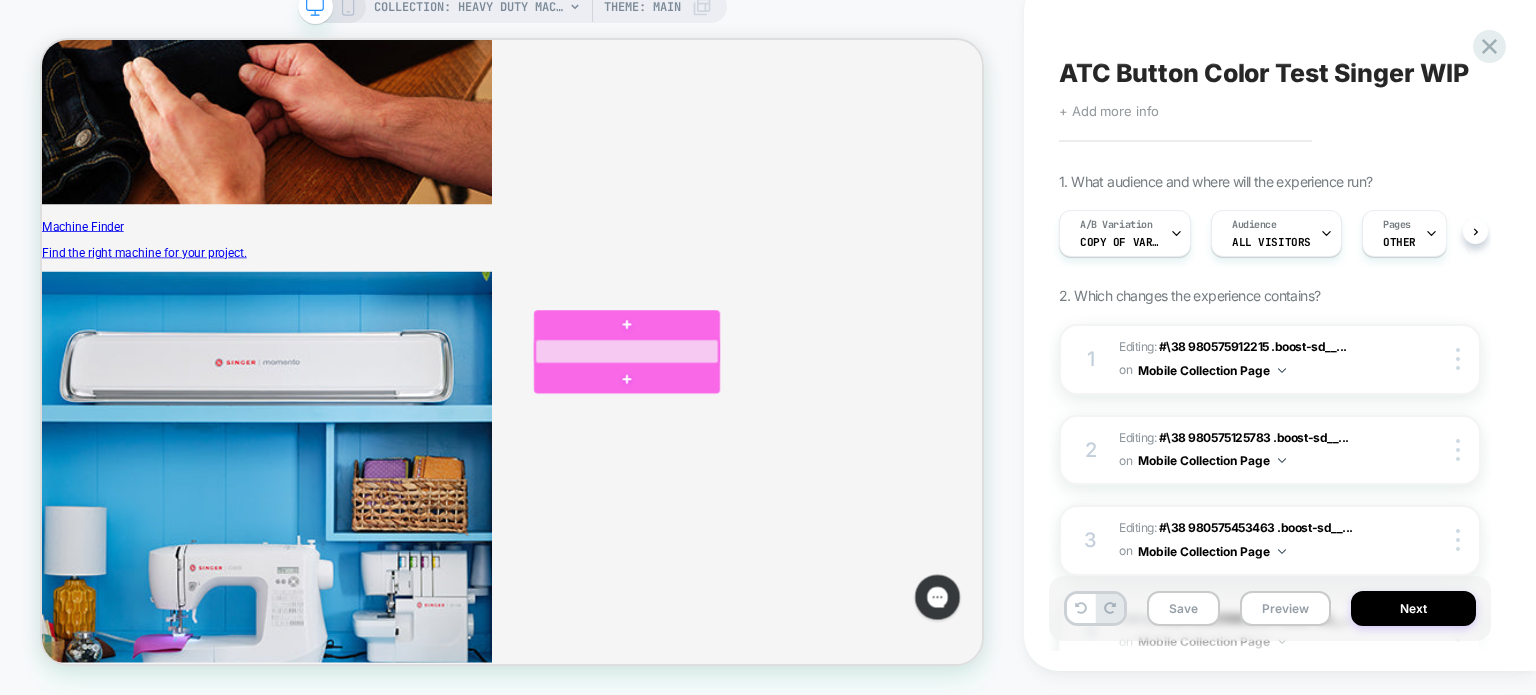 click at bounding box center [822, 455] 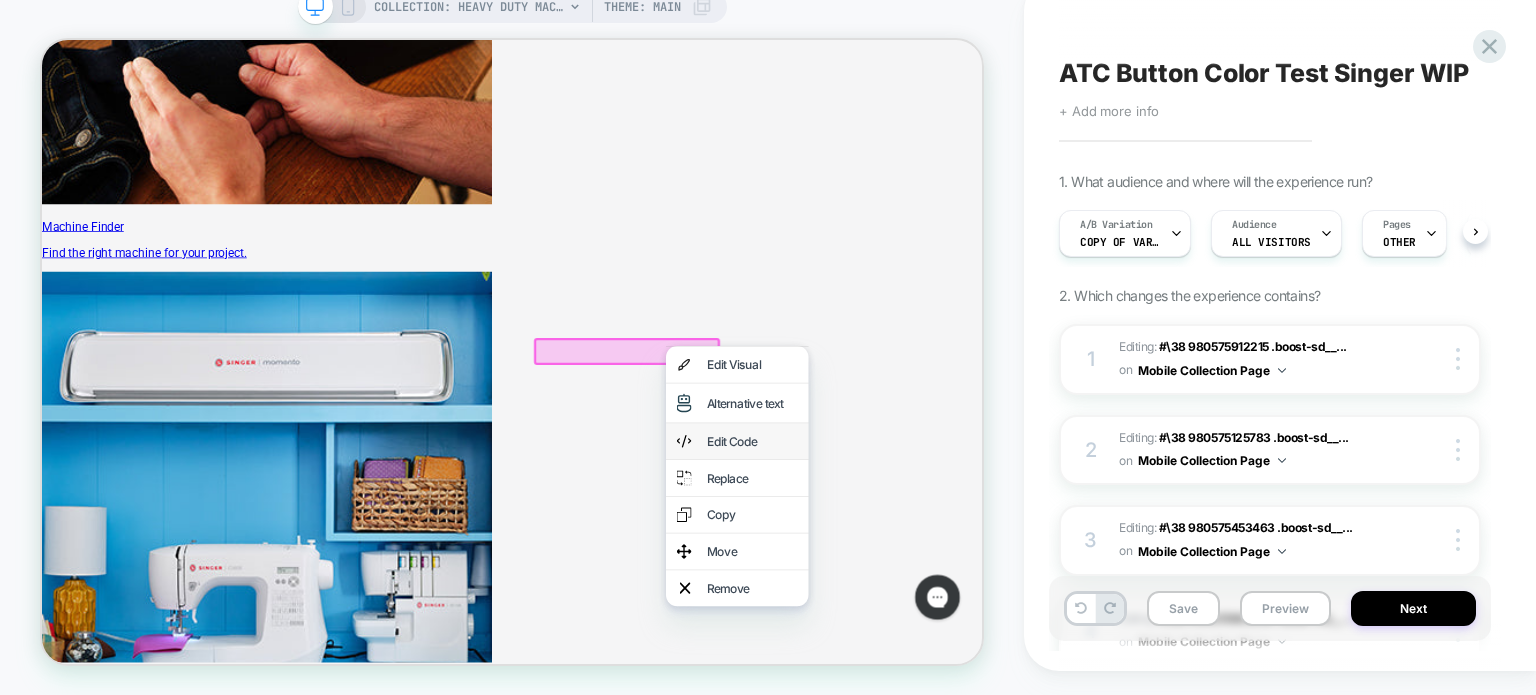 click on "Edit Code" at bounding box center (989, 575) 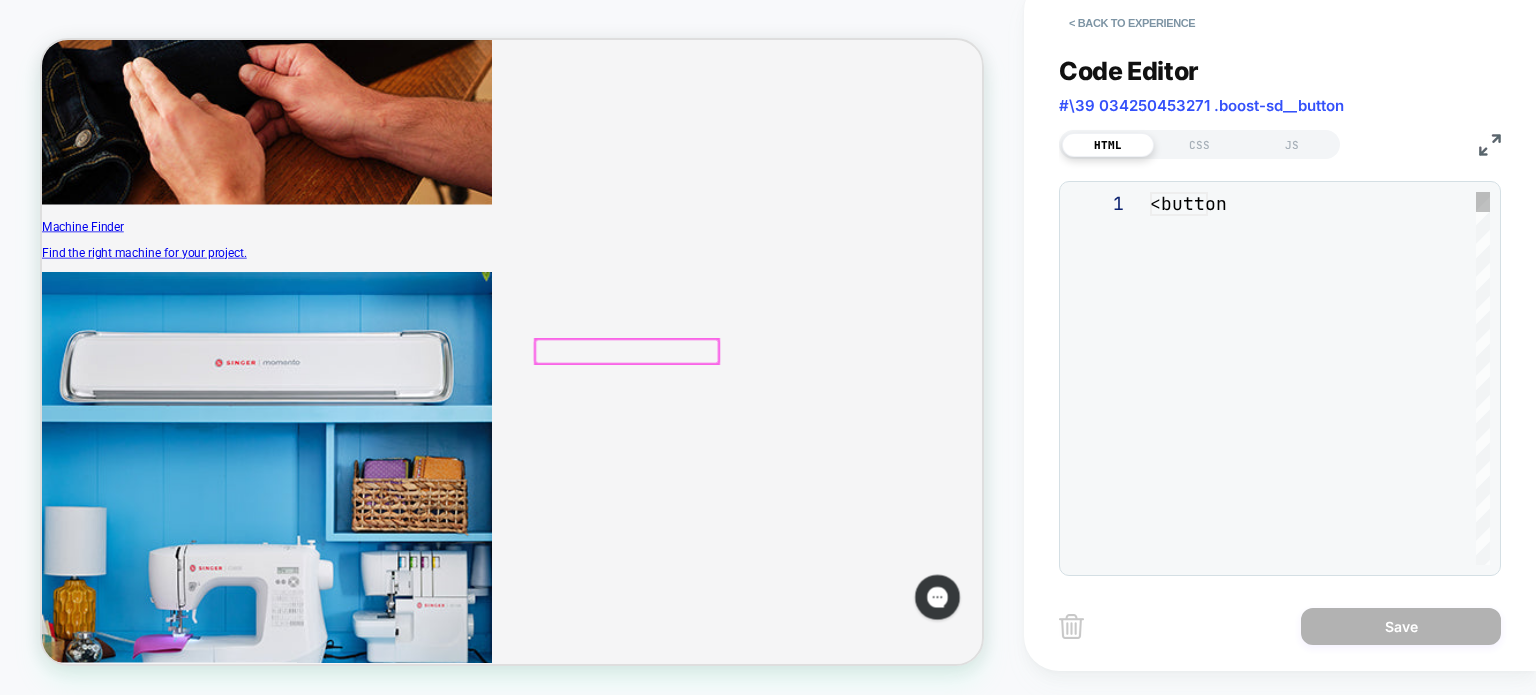 scroll, scrollTop: 0, scrollLeft: 0, axis: both 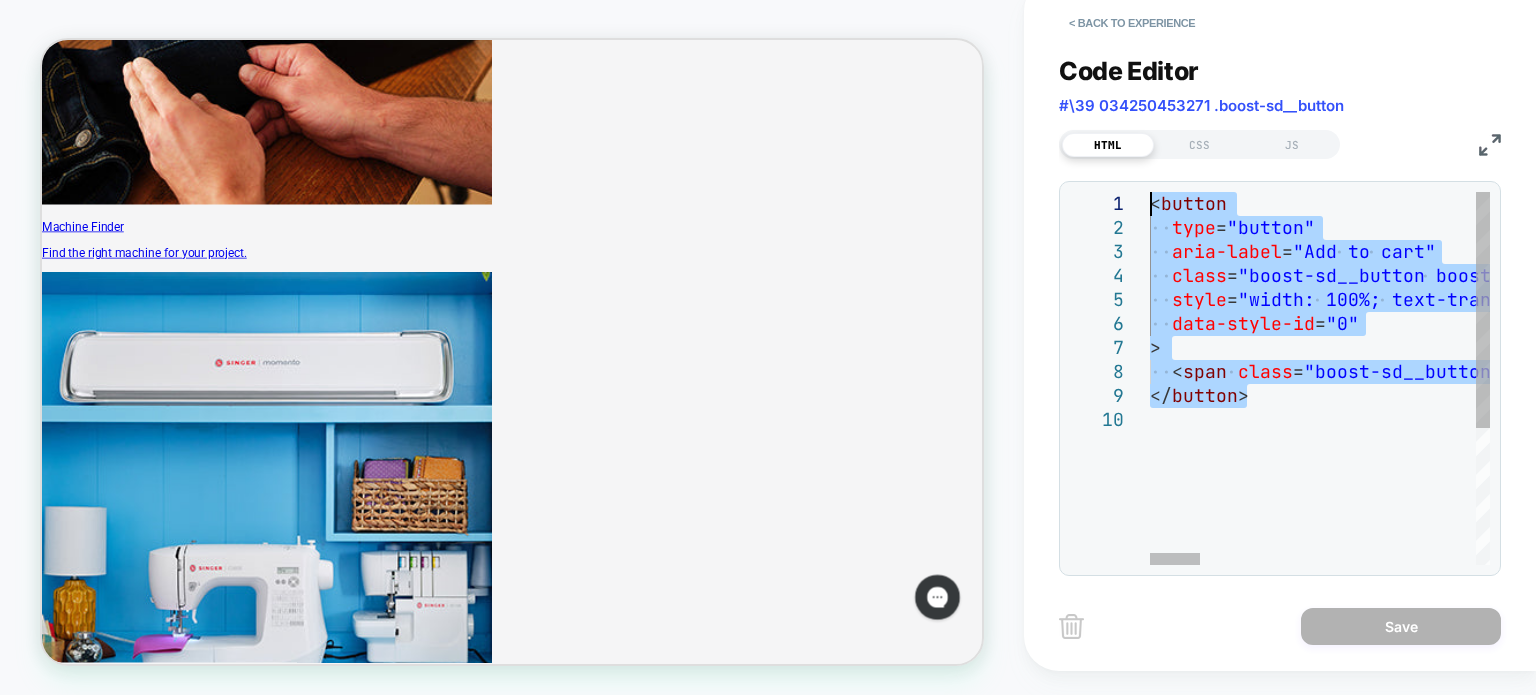 drag, startPoint x: 1146, startPoint y: 284, endPoint x: 1112, endPoint y: 197, distance: 93.40771 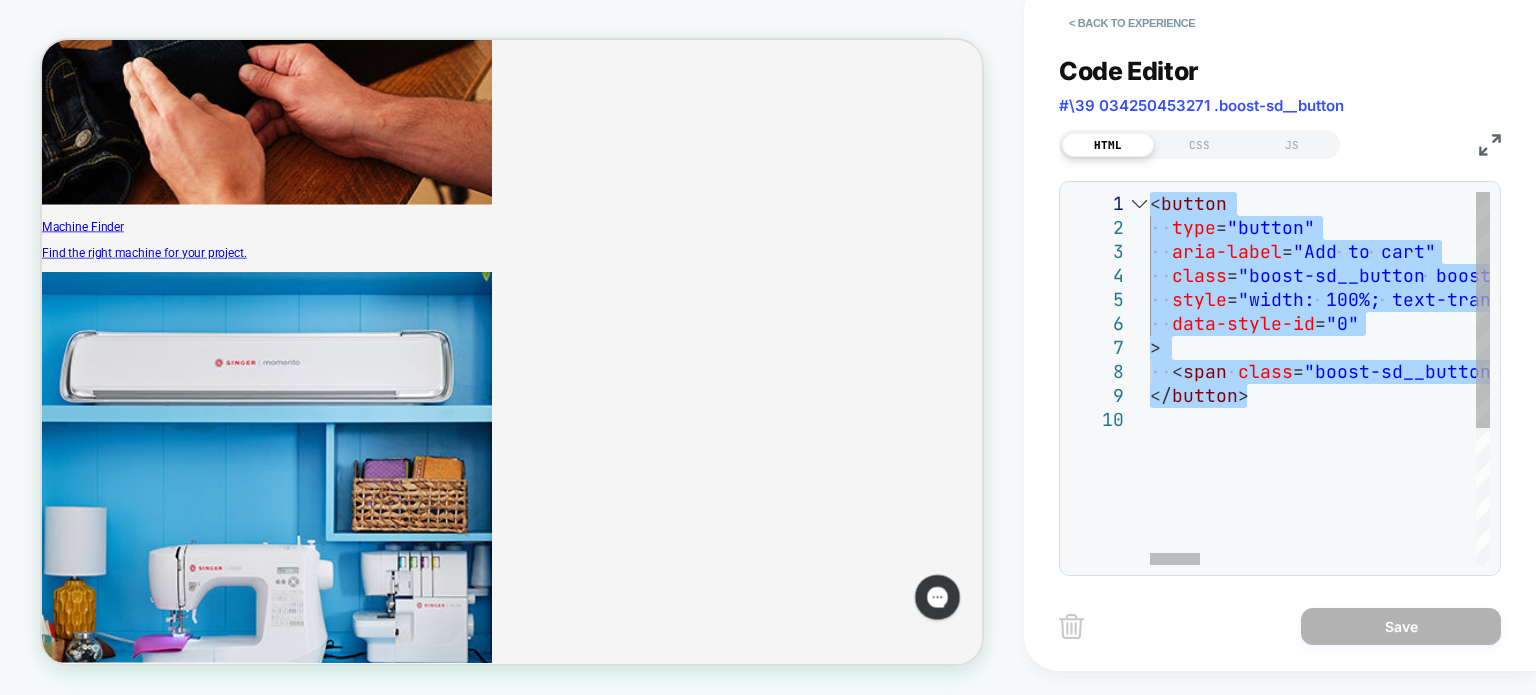 type on "**********" 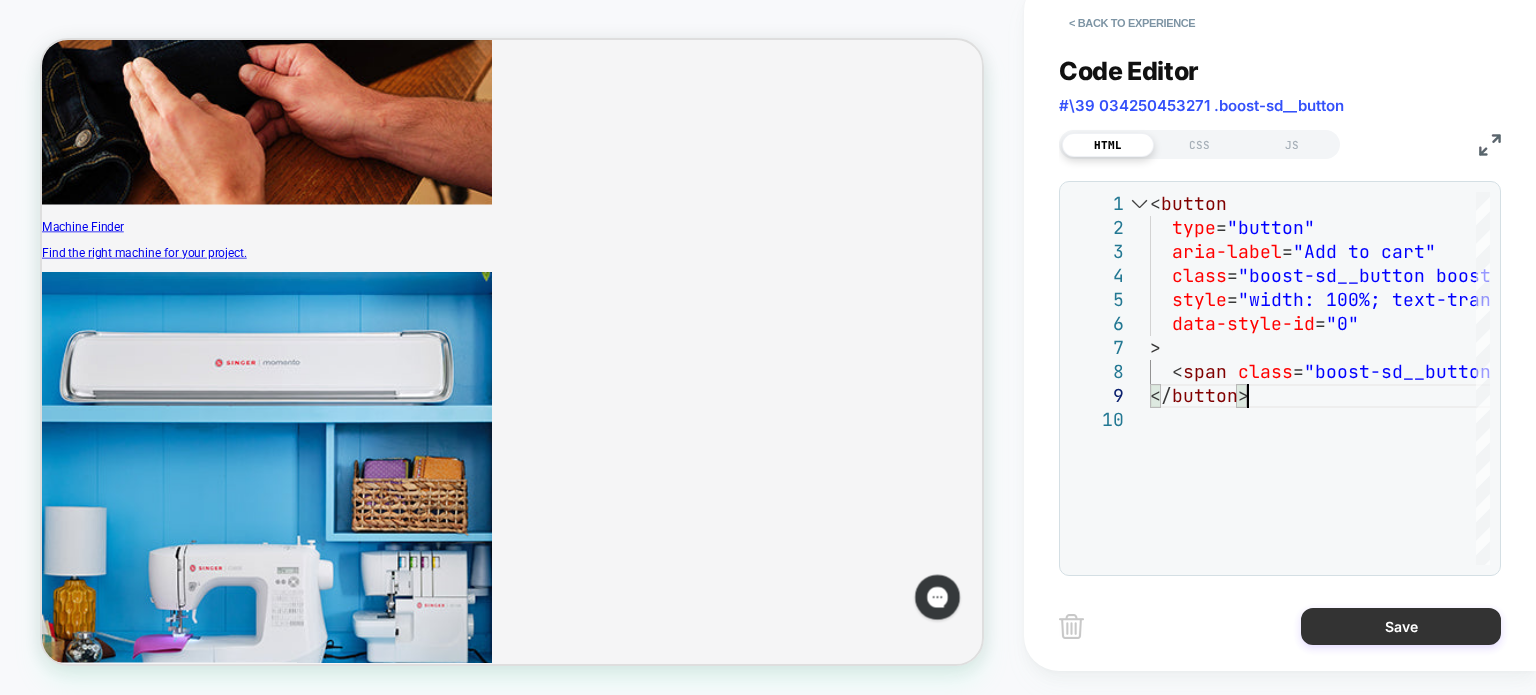 click on "Save" at bounding box center (1401, 626) 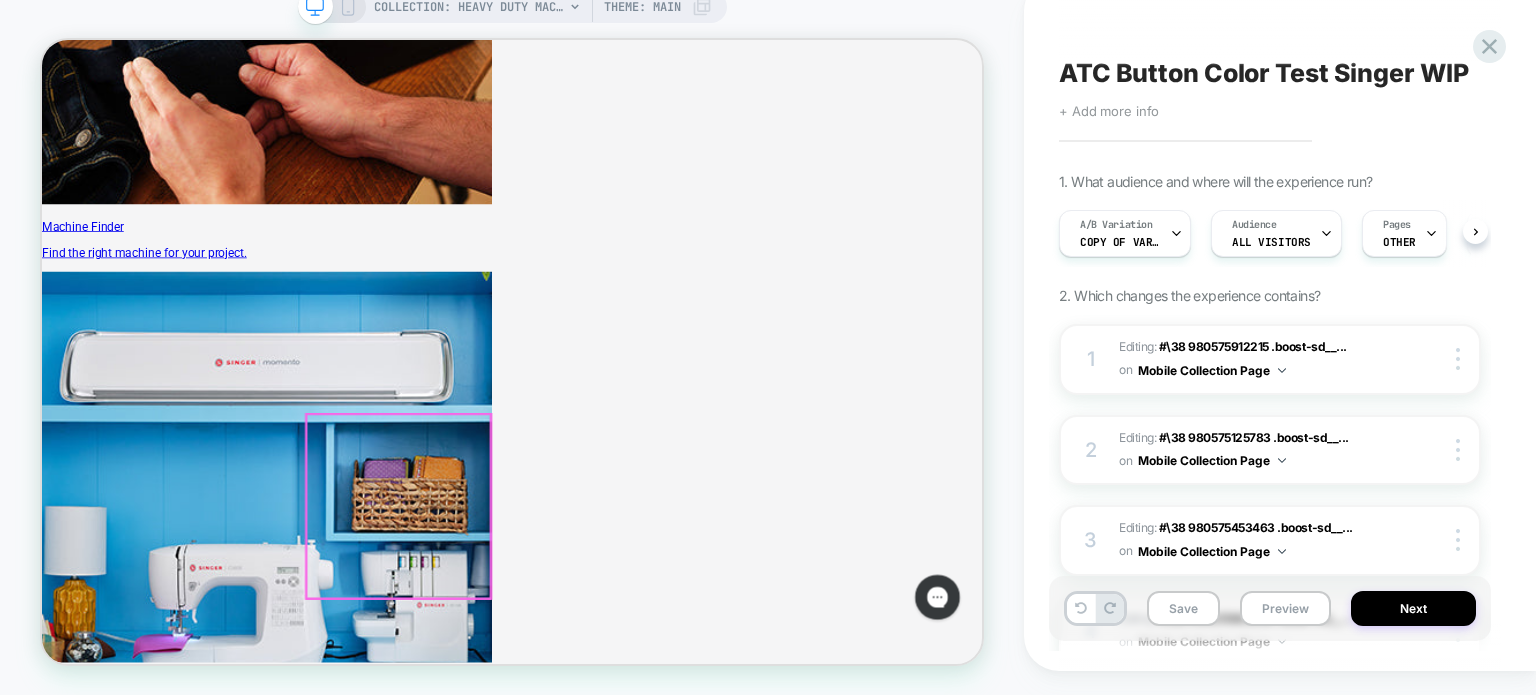 scroll, scrollTop: 0, scrollLeft: 0, axis: both 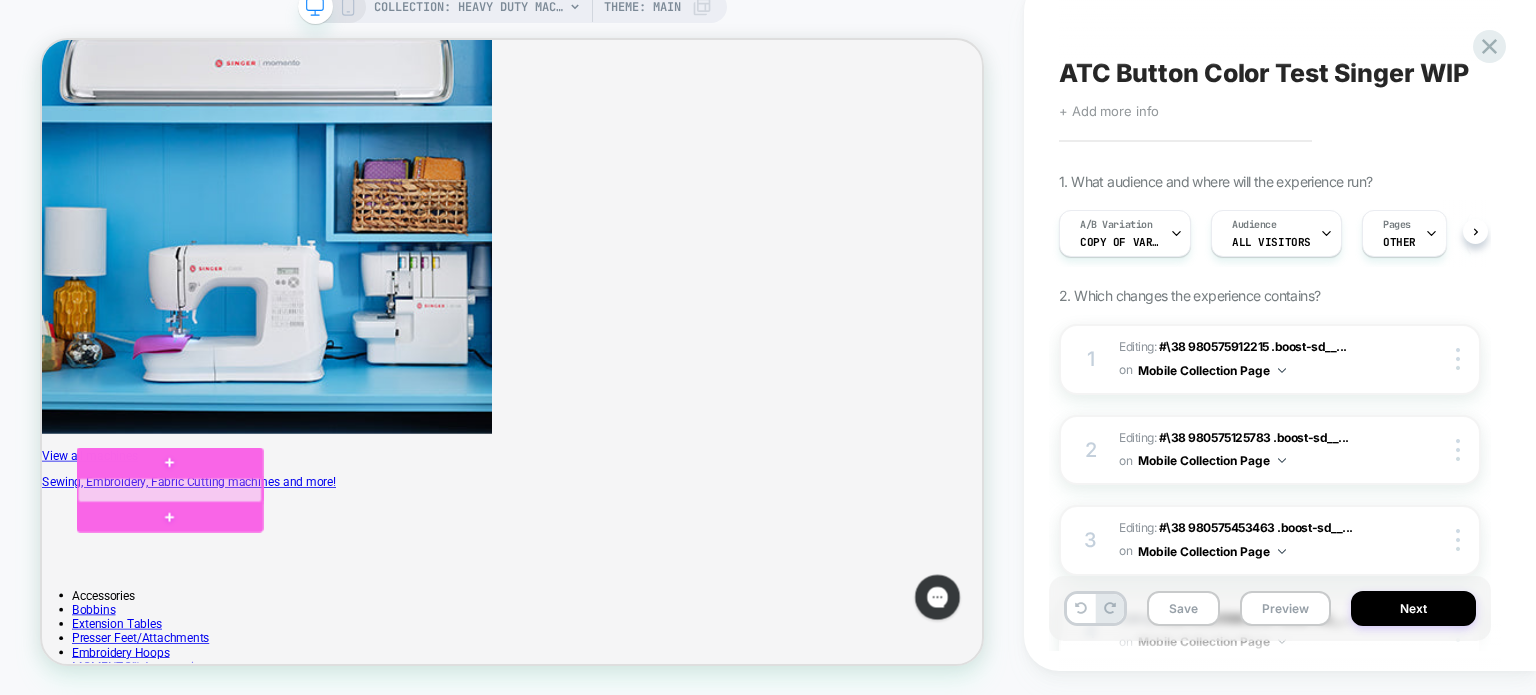 click at bounding box center (212, 641) 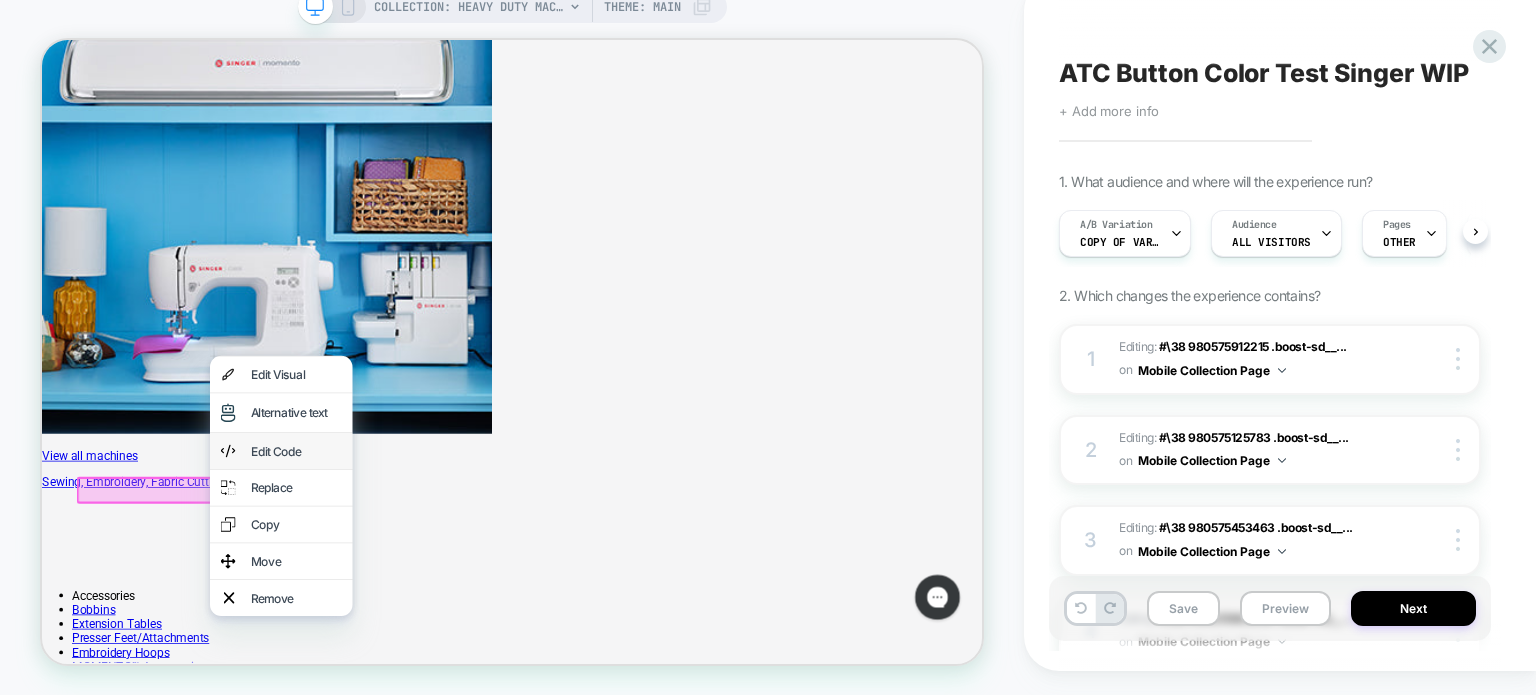 click on "Edit Code" at bounding box center [381, 588] 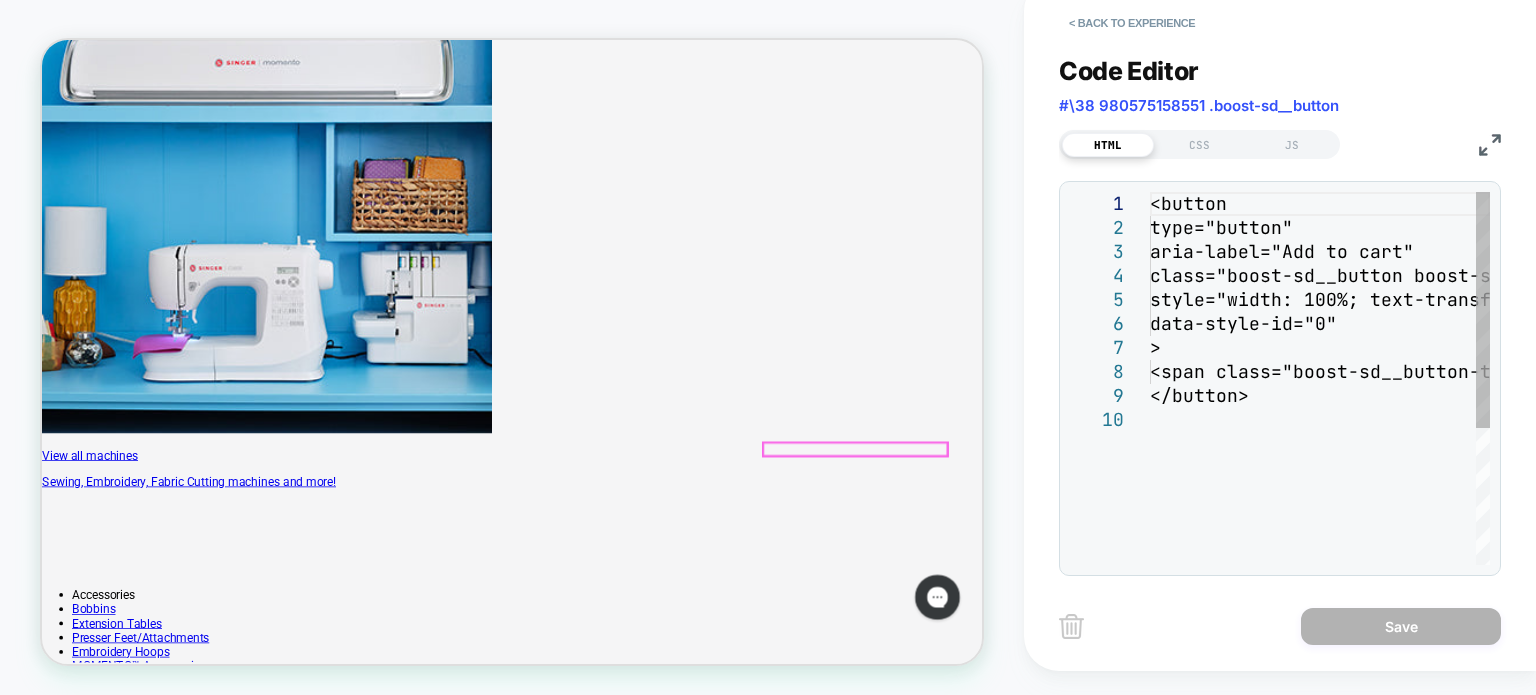 scroll, scrollTop: 0, scrollLeft: 0, axis: both 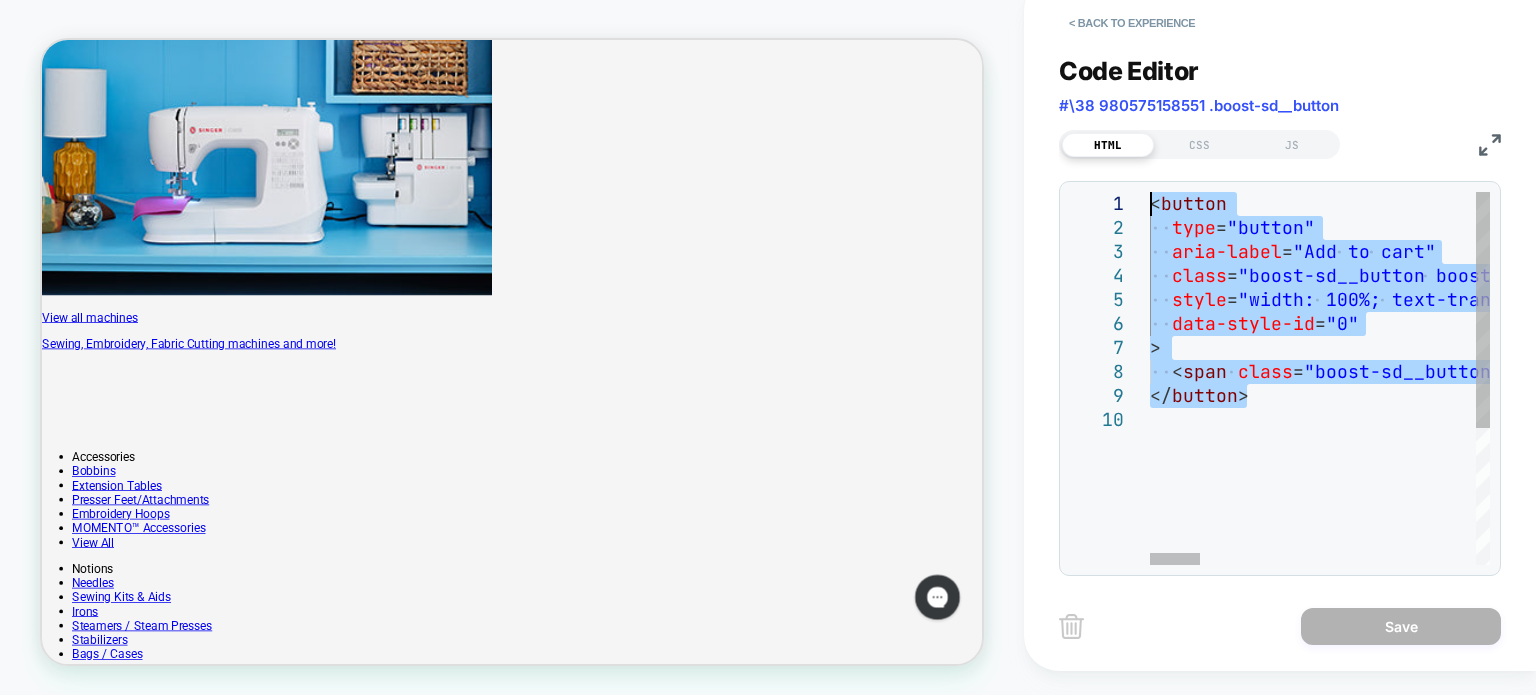 drag, startPoint x: 1134, startPoint y: 194, endPoint x: 1124, endPoint y: 178, distance: 18.867962 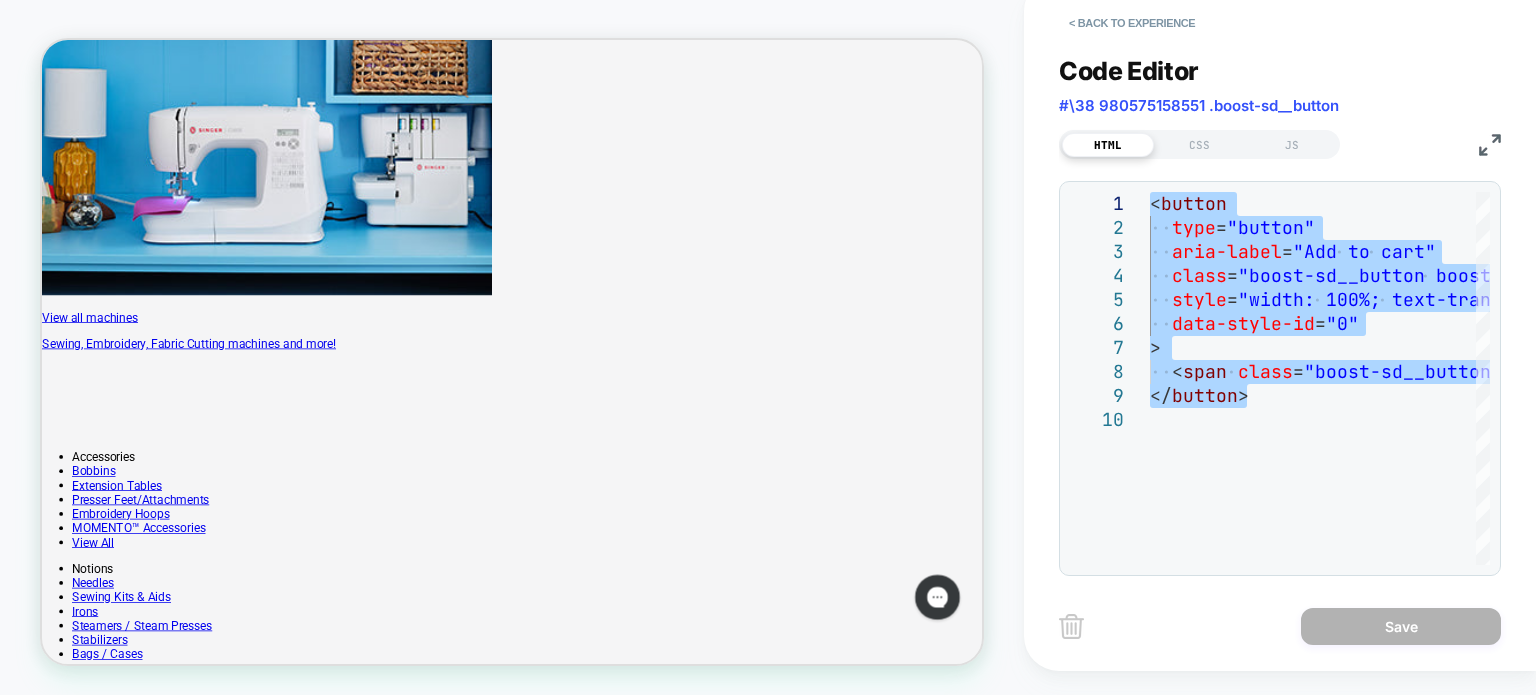 type on "**********" 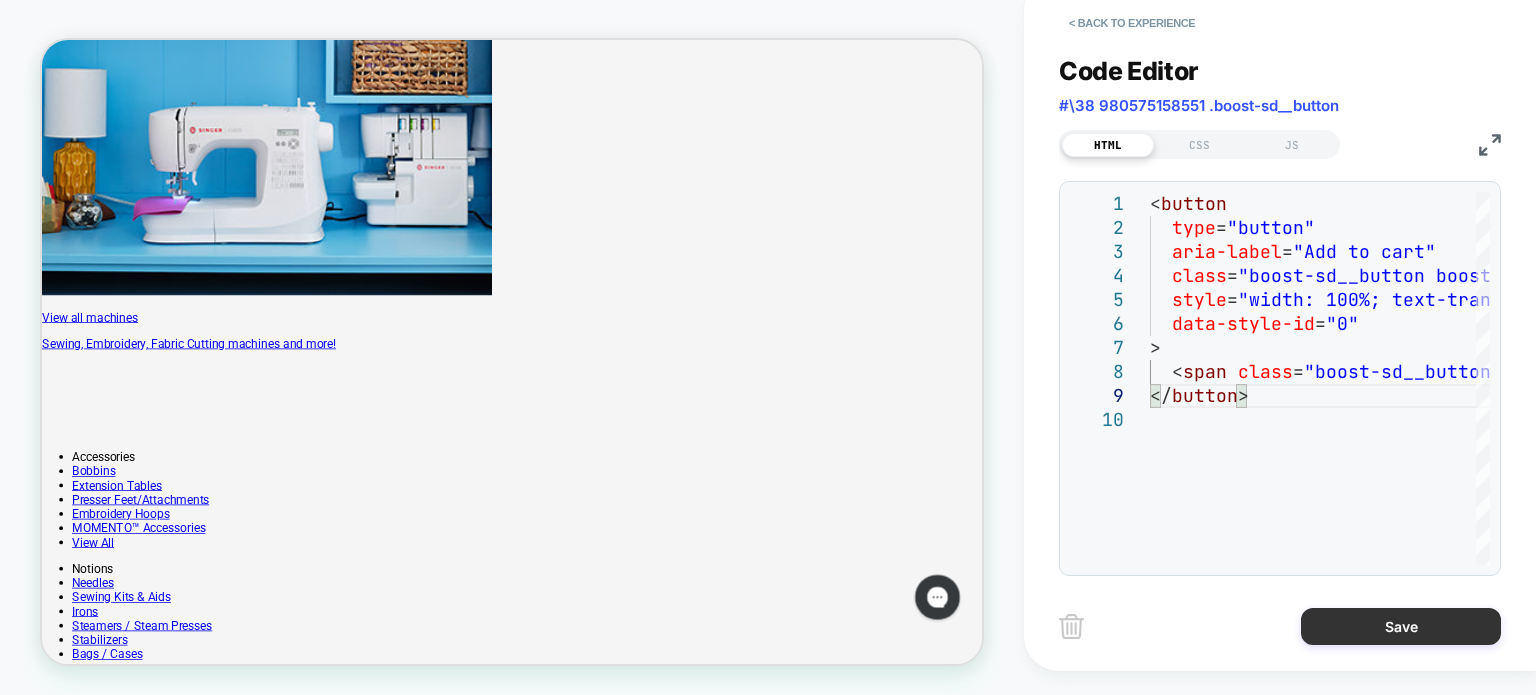 click on "Save" at bounding box center (1401, 626) 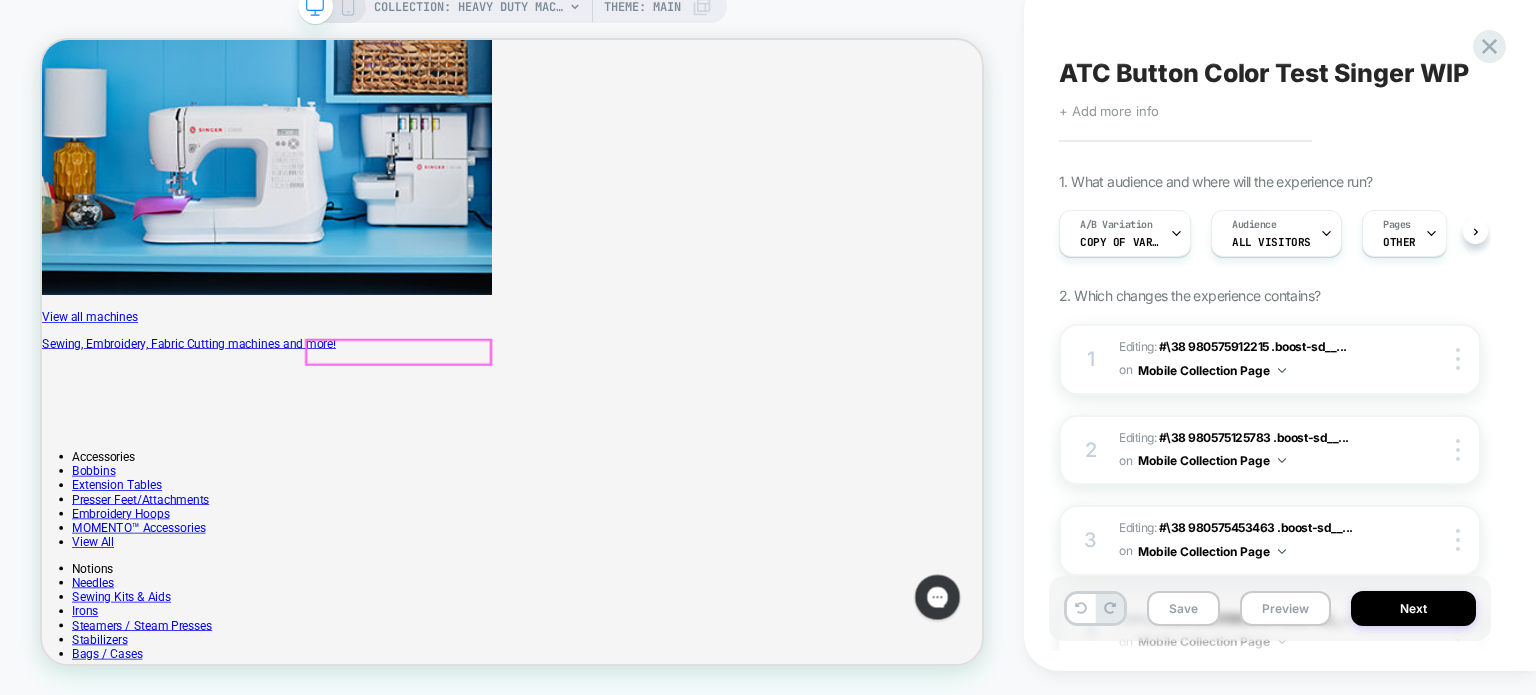 scroll, scrollTop: 0, scrollLeft: 0, axis: both 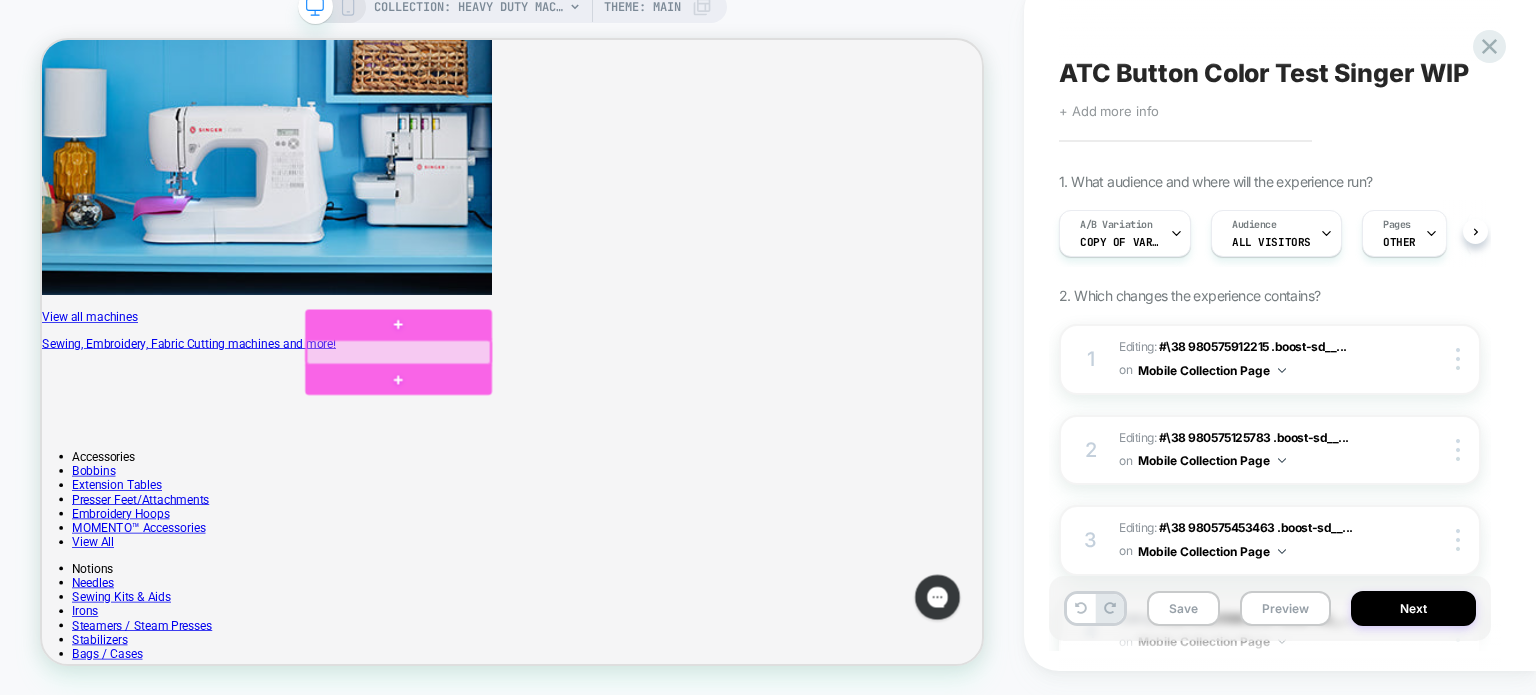 click at bounding box center [517, 456] 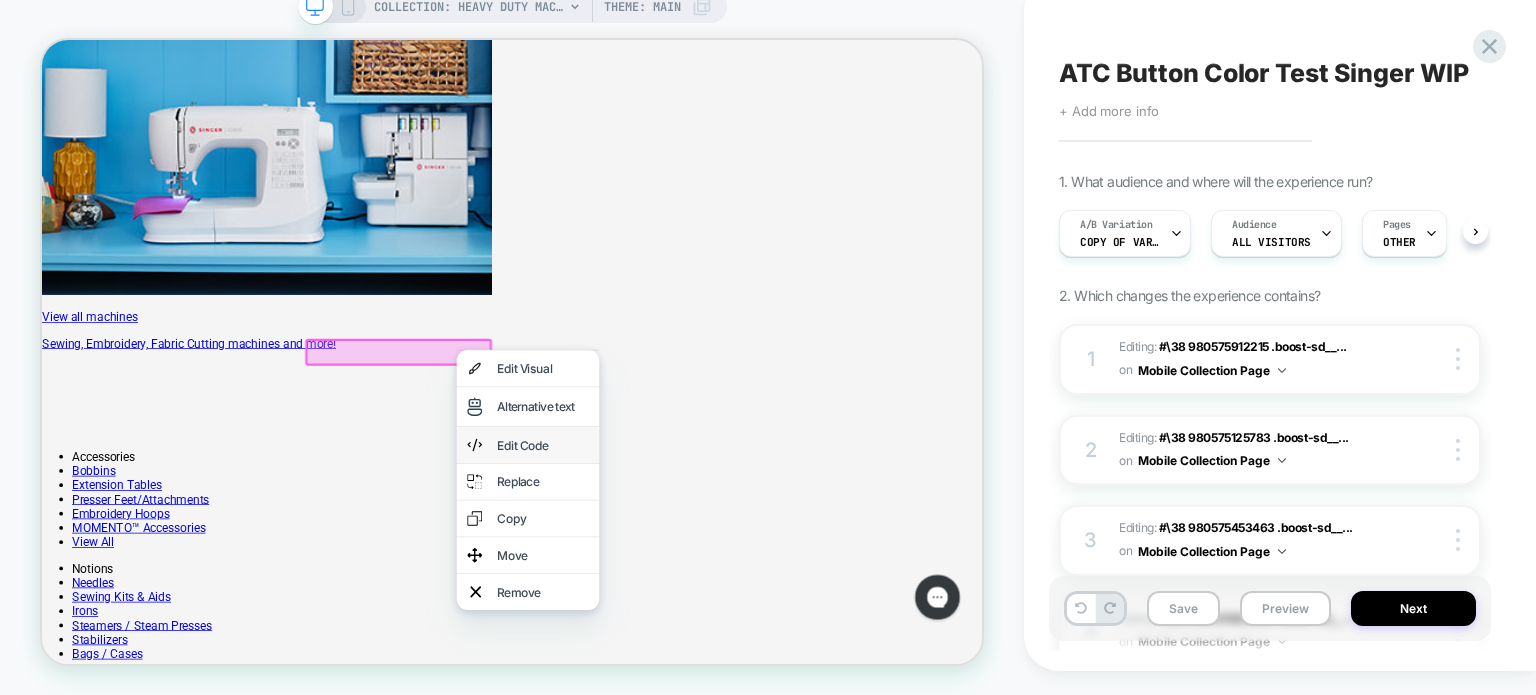 click on "Edit Code" at bounding box center [710, 580] 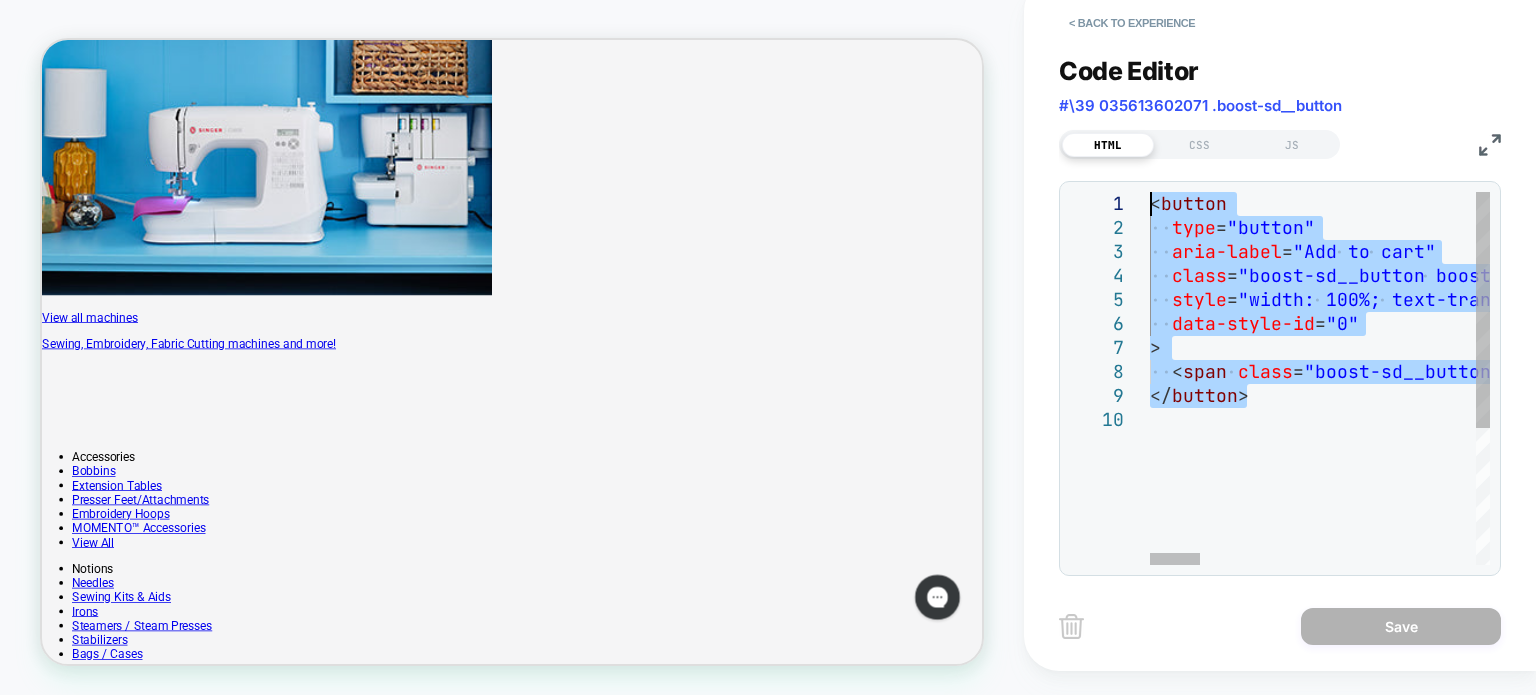 scroll, scrollTop: 0, scrollLeft: 0, axis: both 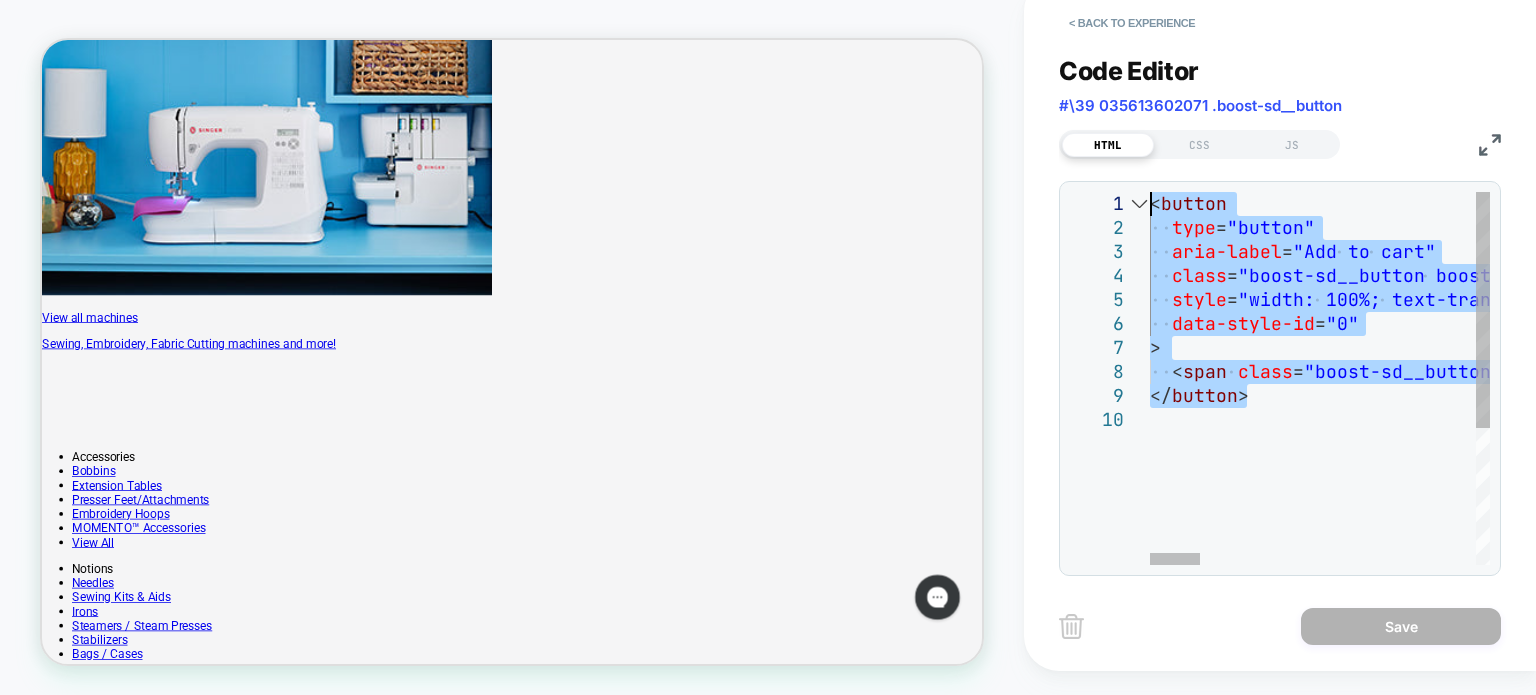 drag, startPoint x: 1125, startPoint y: 284, endPoint x: 1107, endPoint y: 201, distance: 84.92938 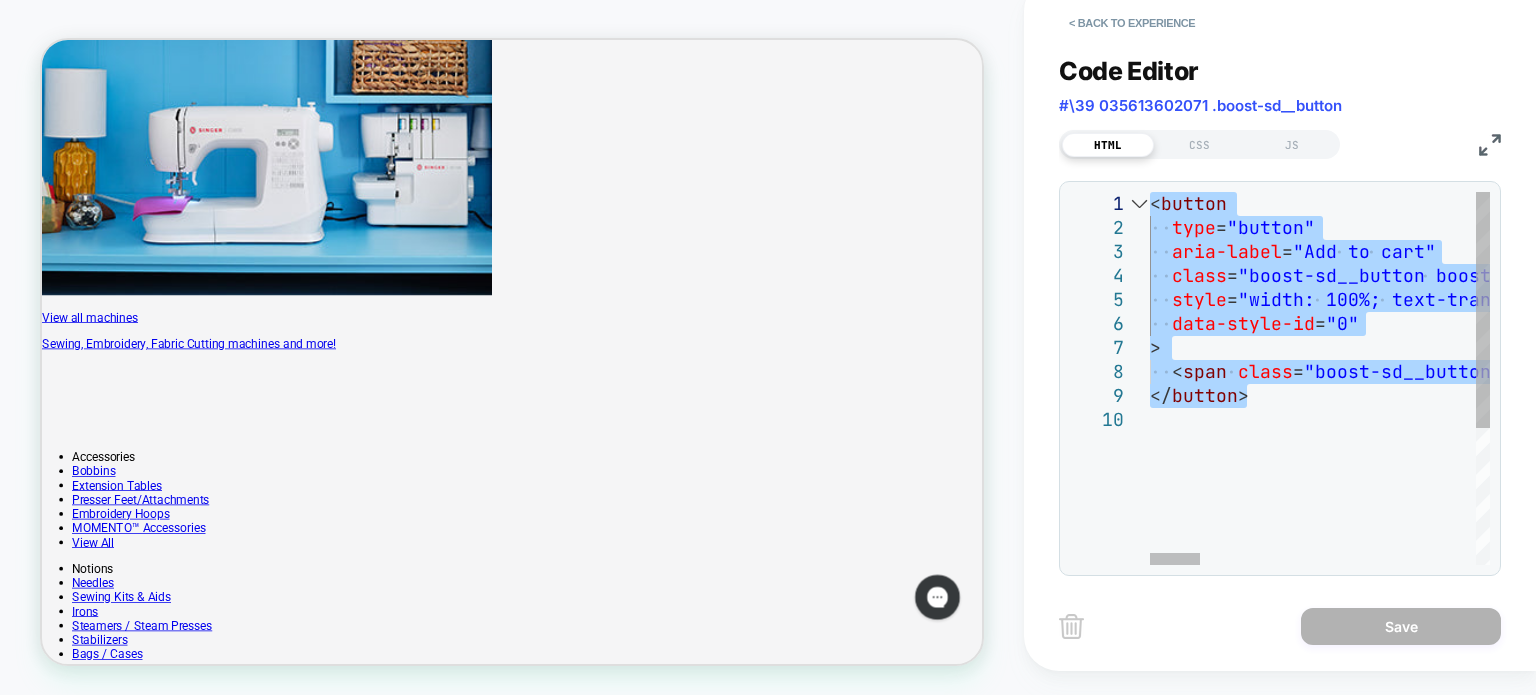 type on "**********" 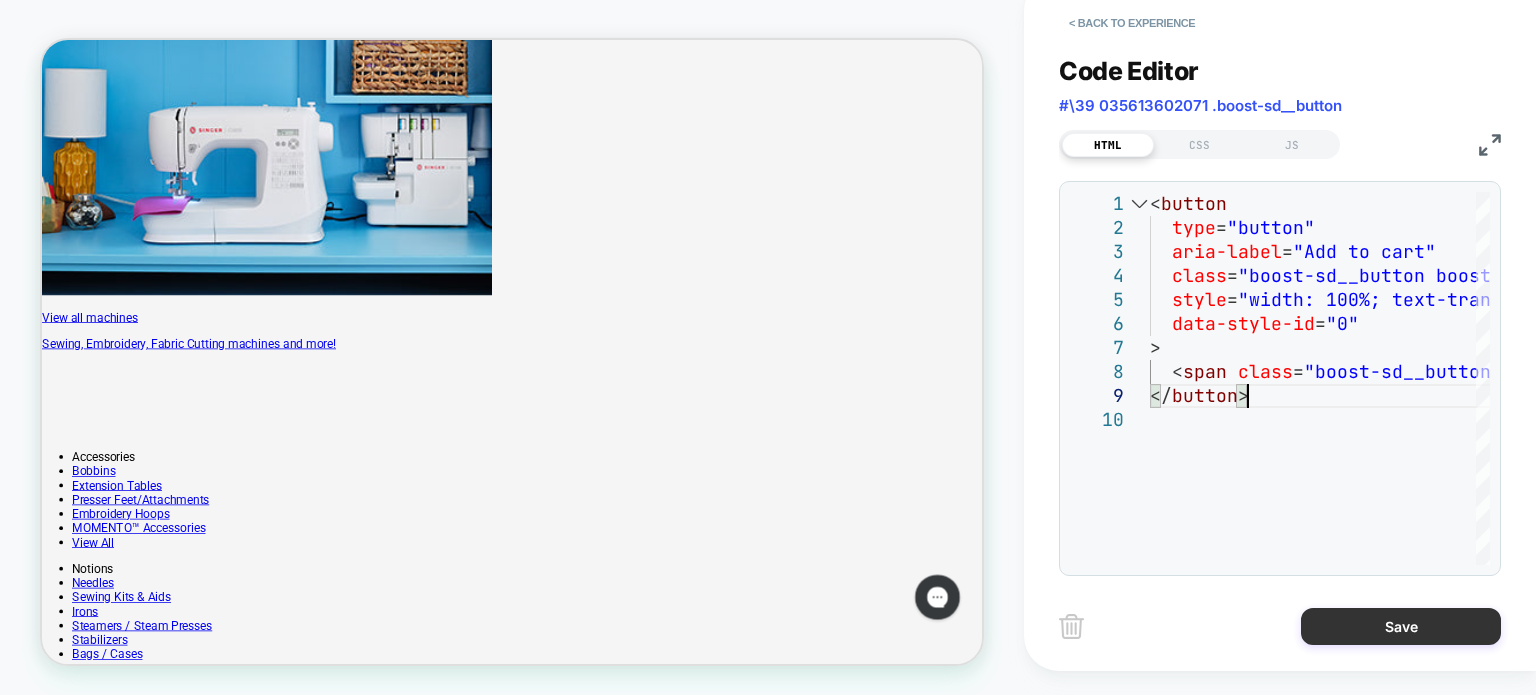 click on "Save" at bounding box center (1401, 626) 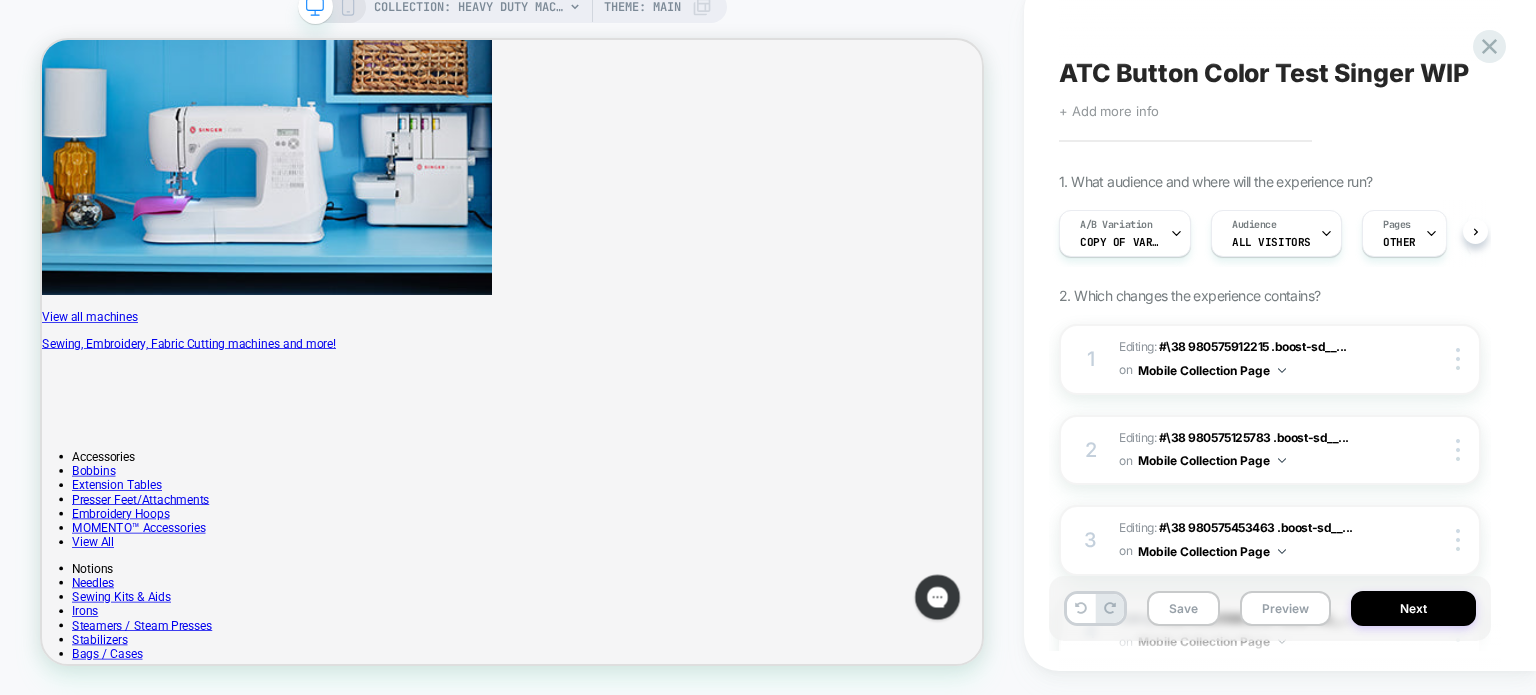 scroll, scrollTop: 0, scrollLeft: 0, axis: both 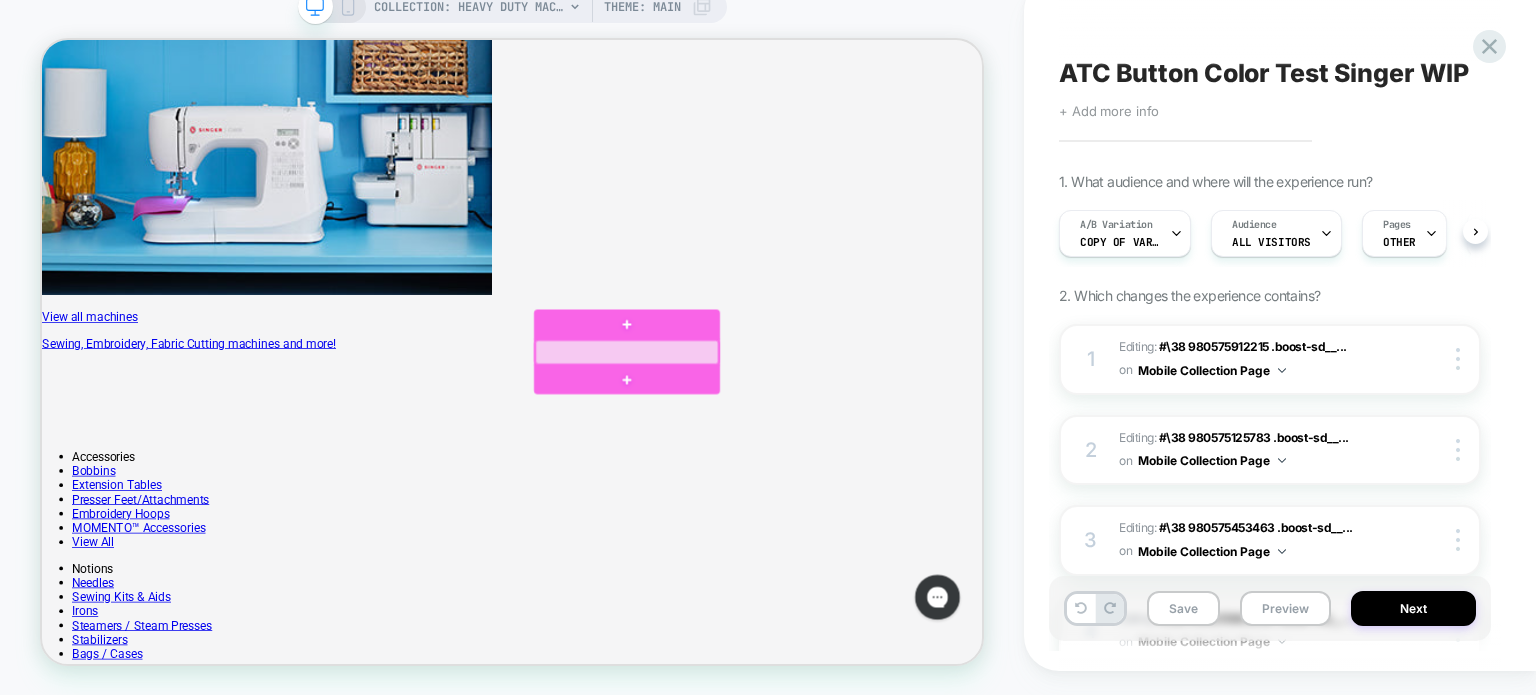 click at bounding box center [822, 456] 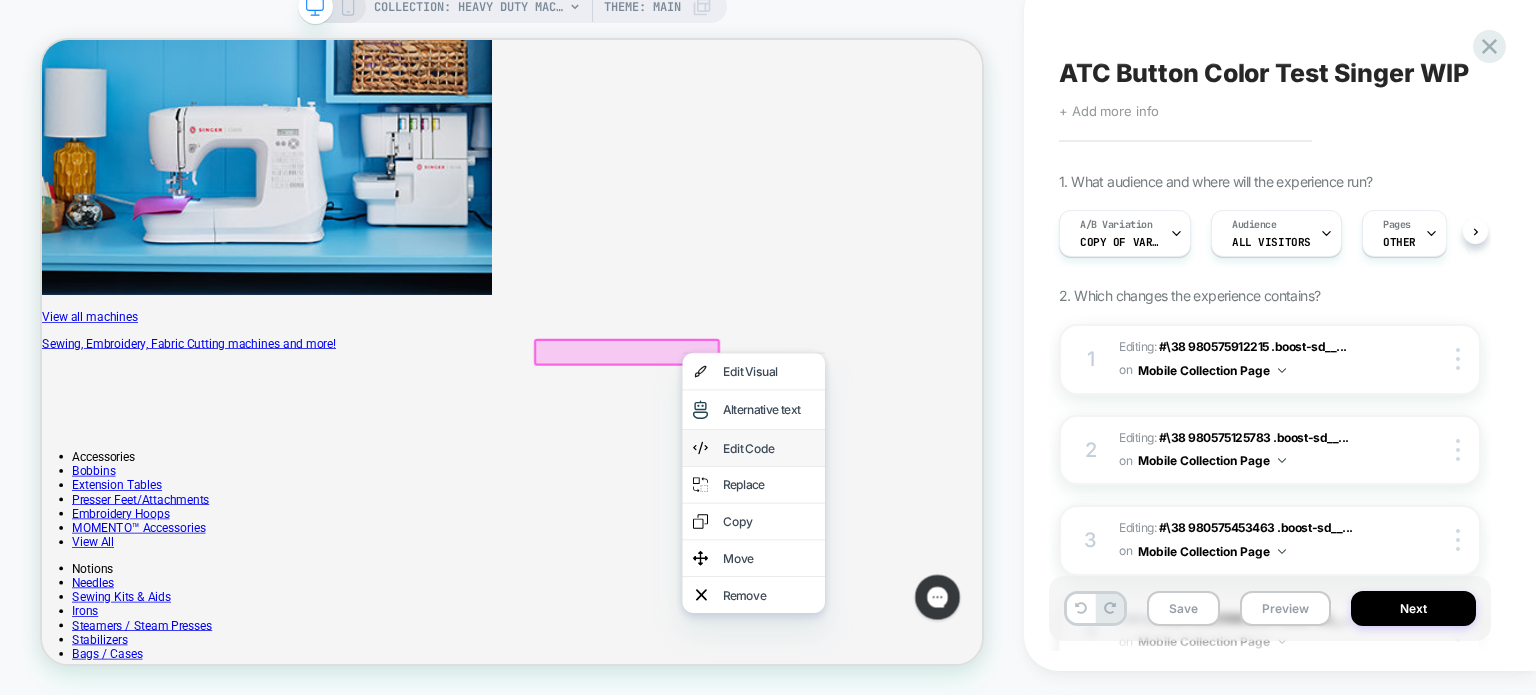 click on "Edit Code" at bounding box center (1011, 584) 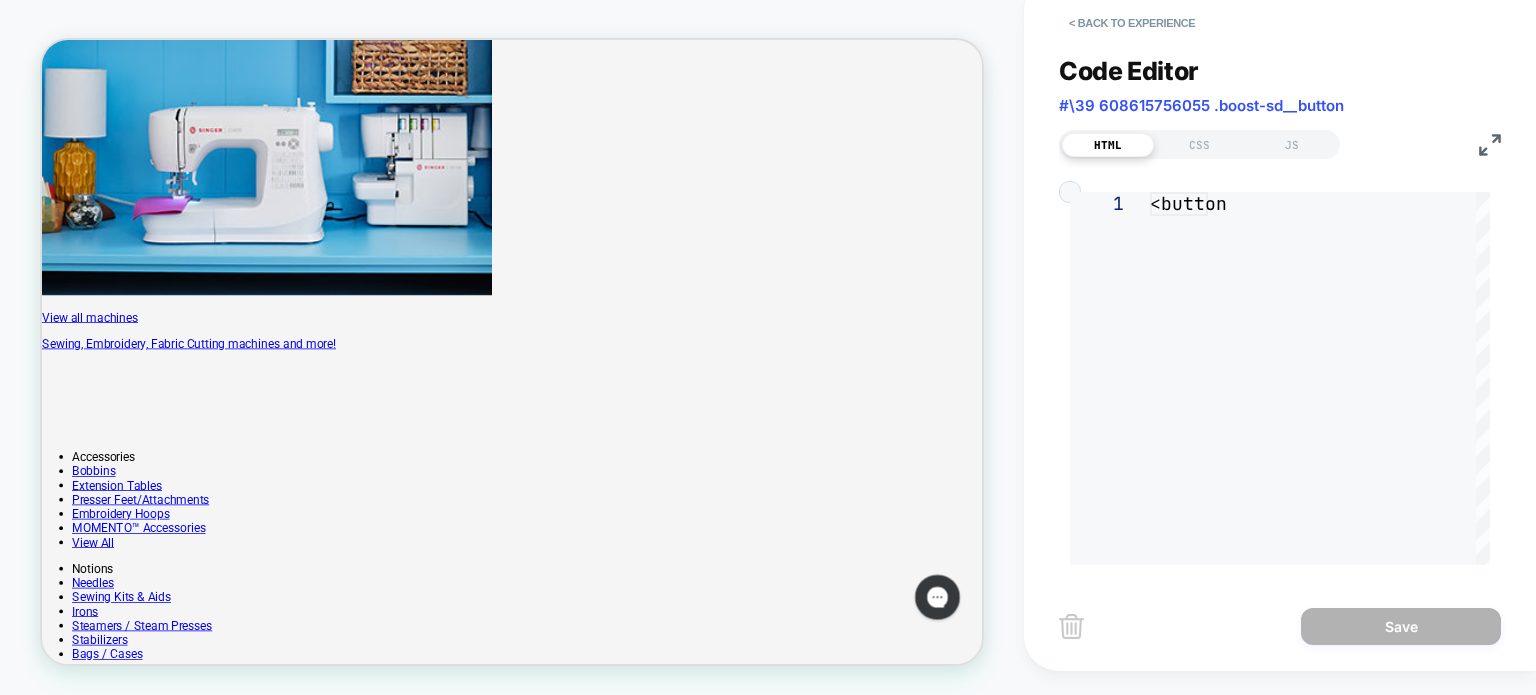 scroll, scrollTop: 0, scrollLeft: 0, axis: both 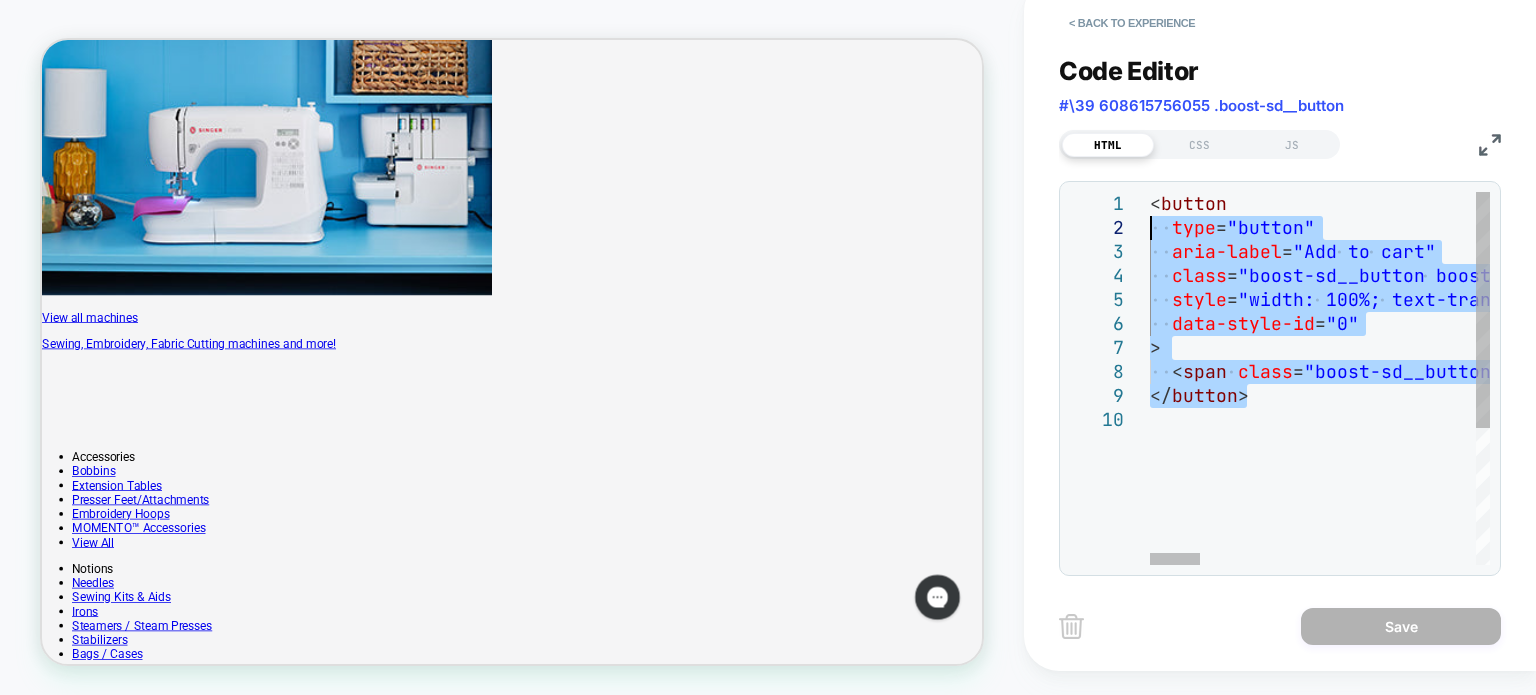 drag, startPoint x: 1107, startPoint y: 266, endPoint x: 1098, endPoint y: 224, distance: 42.953465 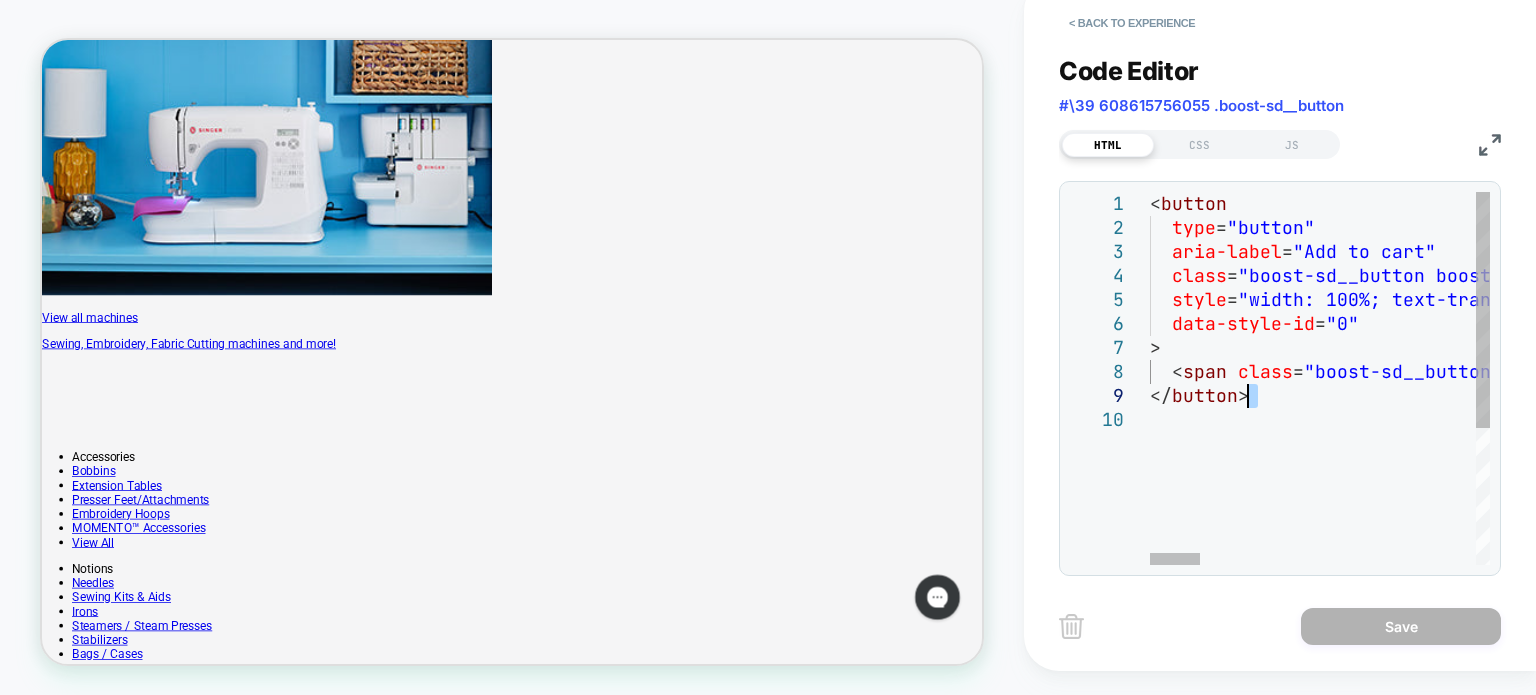 drag, startPoint x: 1277, startPoint y: 408, endPoint x: 1263, endPoint y: 396, distance: 18.439089 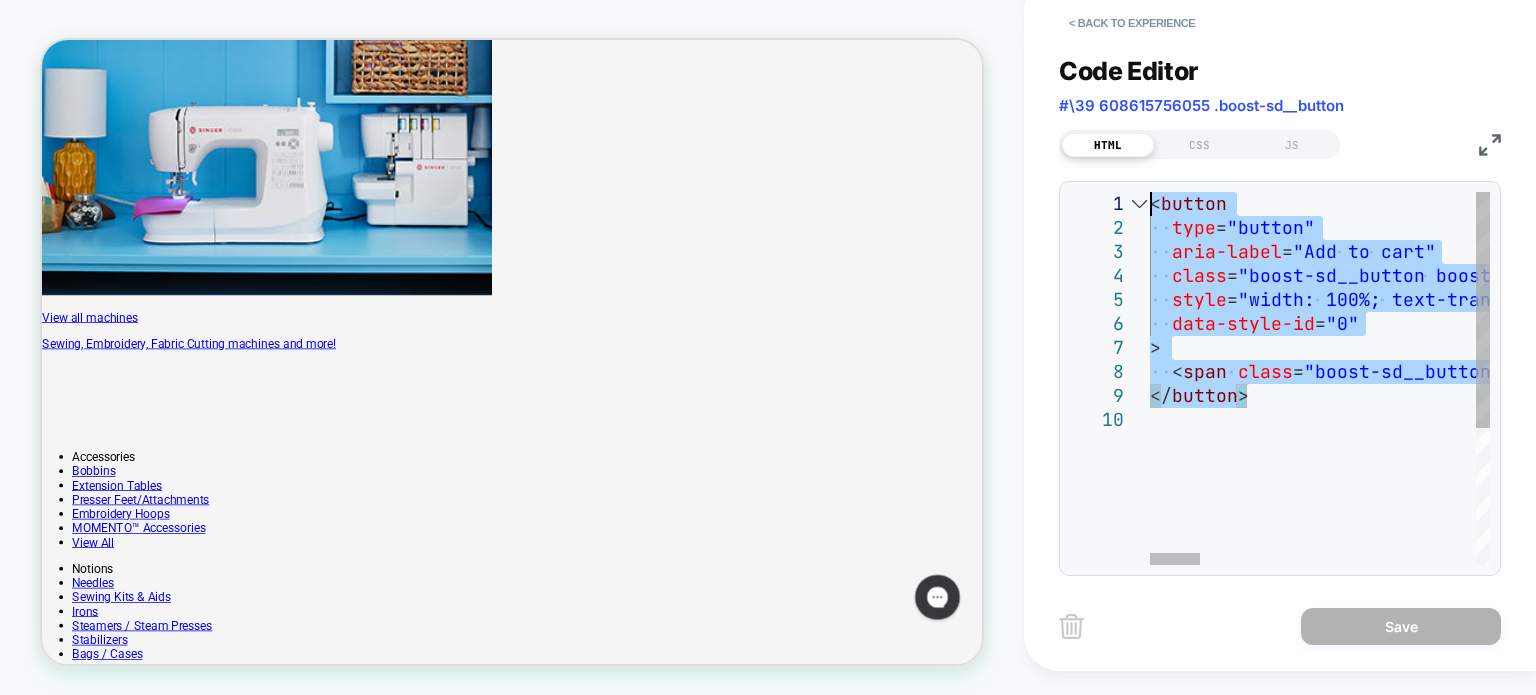 drag, startPoint x: 1288, startPoint y: 399, endPoint x: 1128, endPoint y: 192, distance: 261.6276 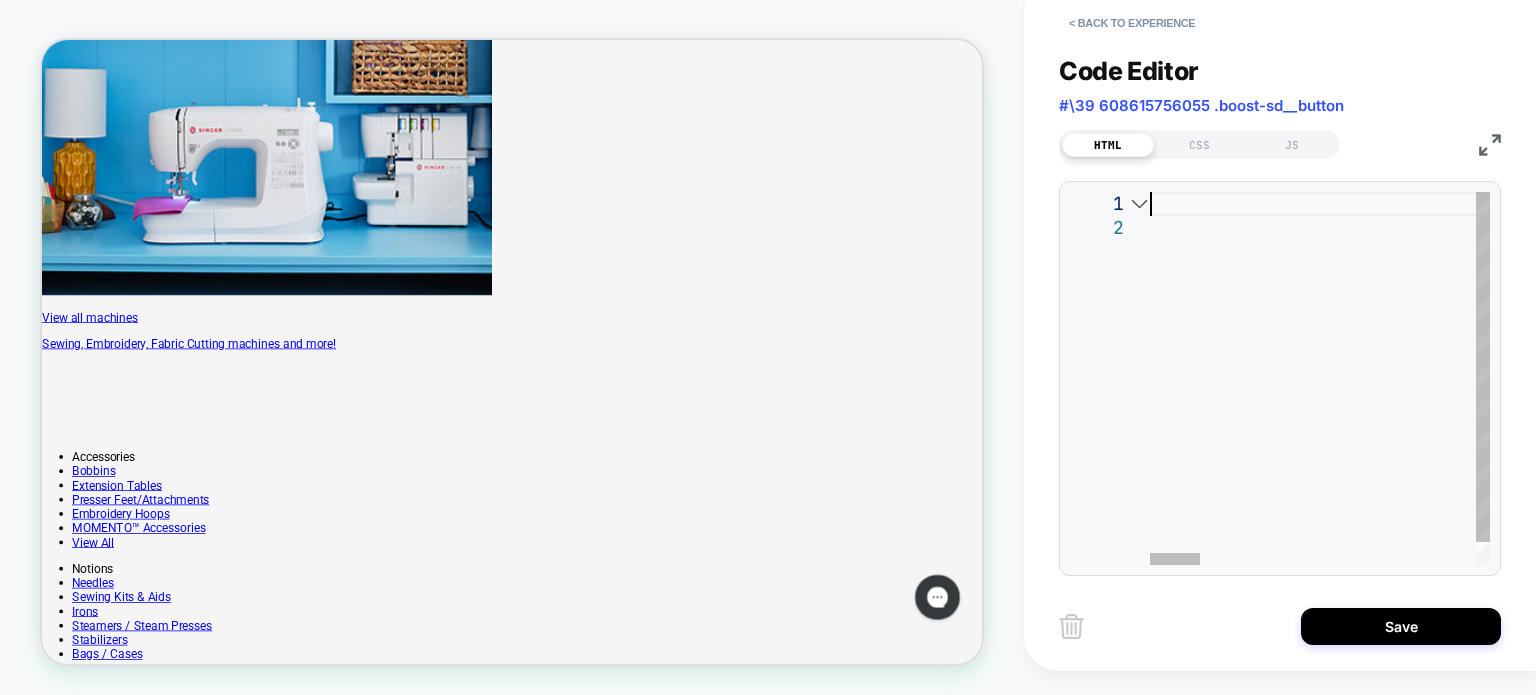 type on "**********" 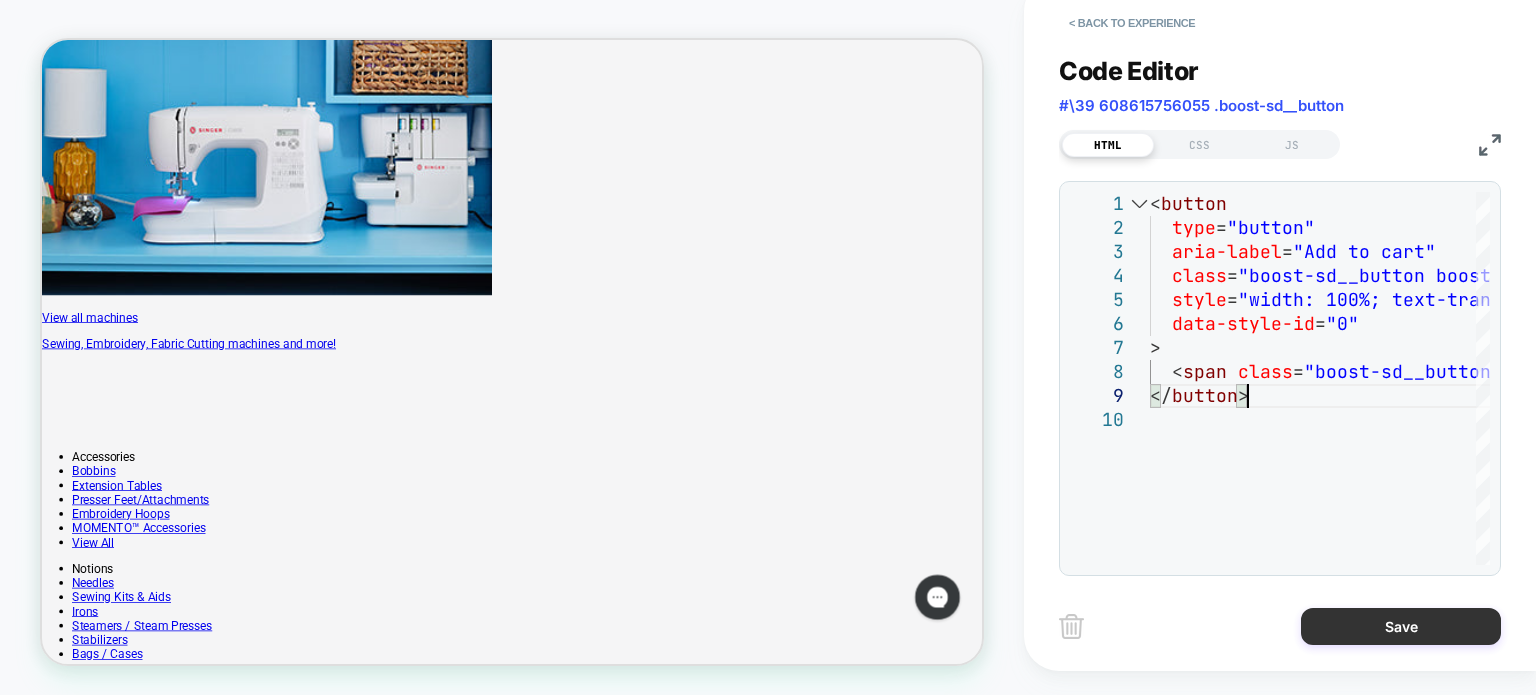 click on "Save" at bounding box center (1401, 626) 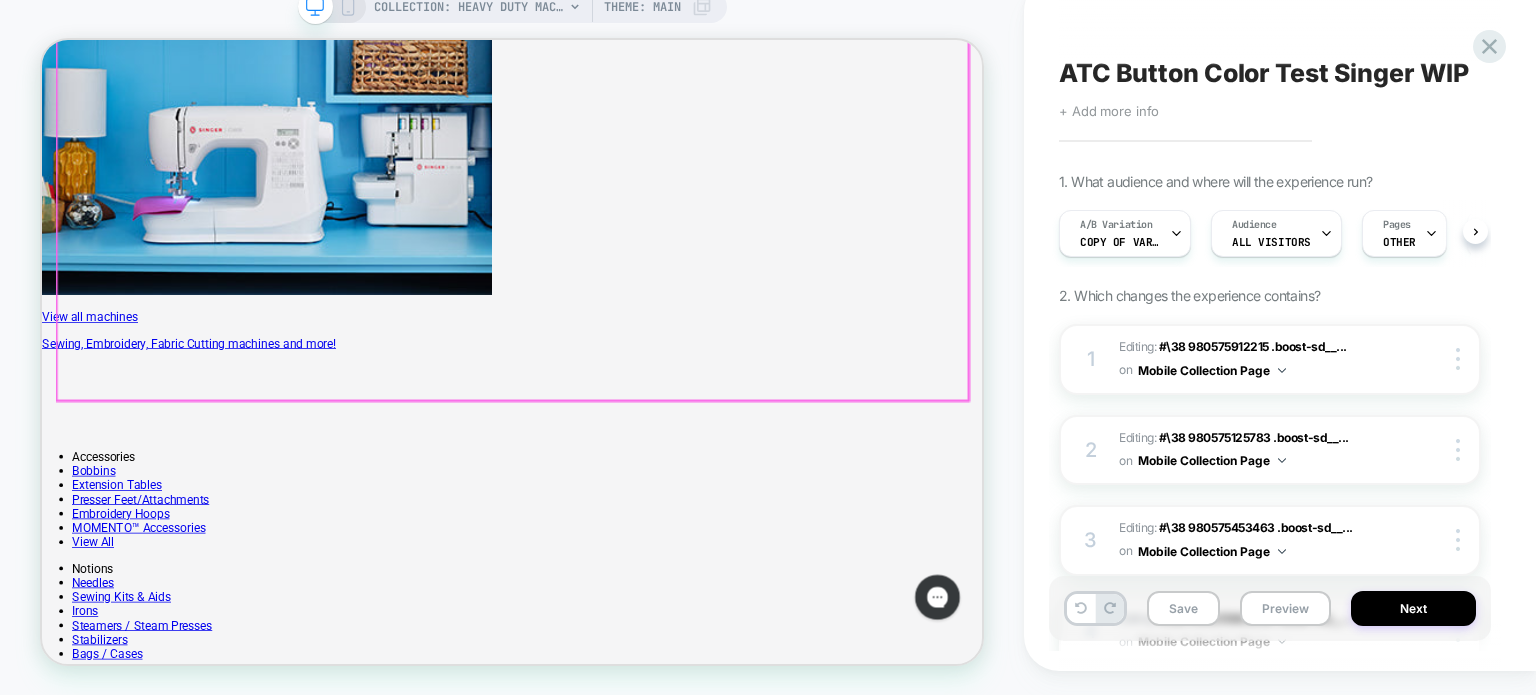 scroll, scrollTop: 0, scrollLeft: 0, axis: both 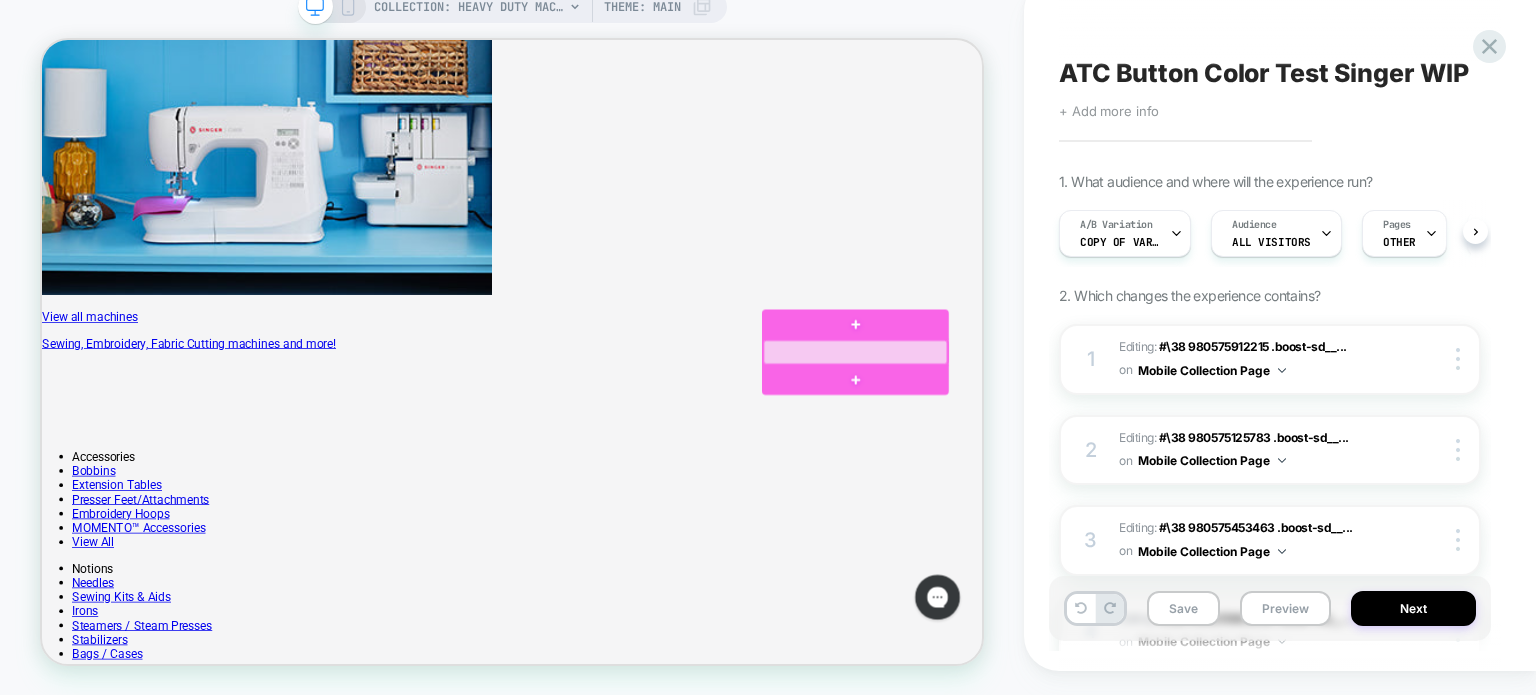 click at bounding box center (1126, 456) 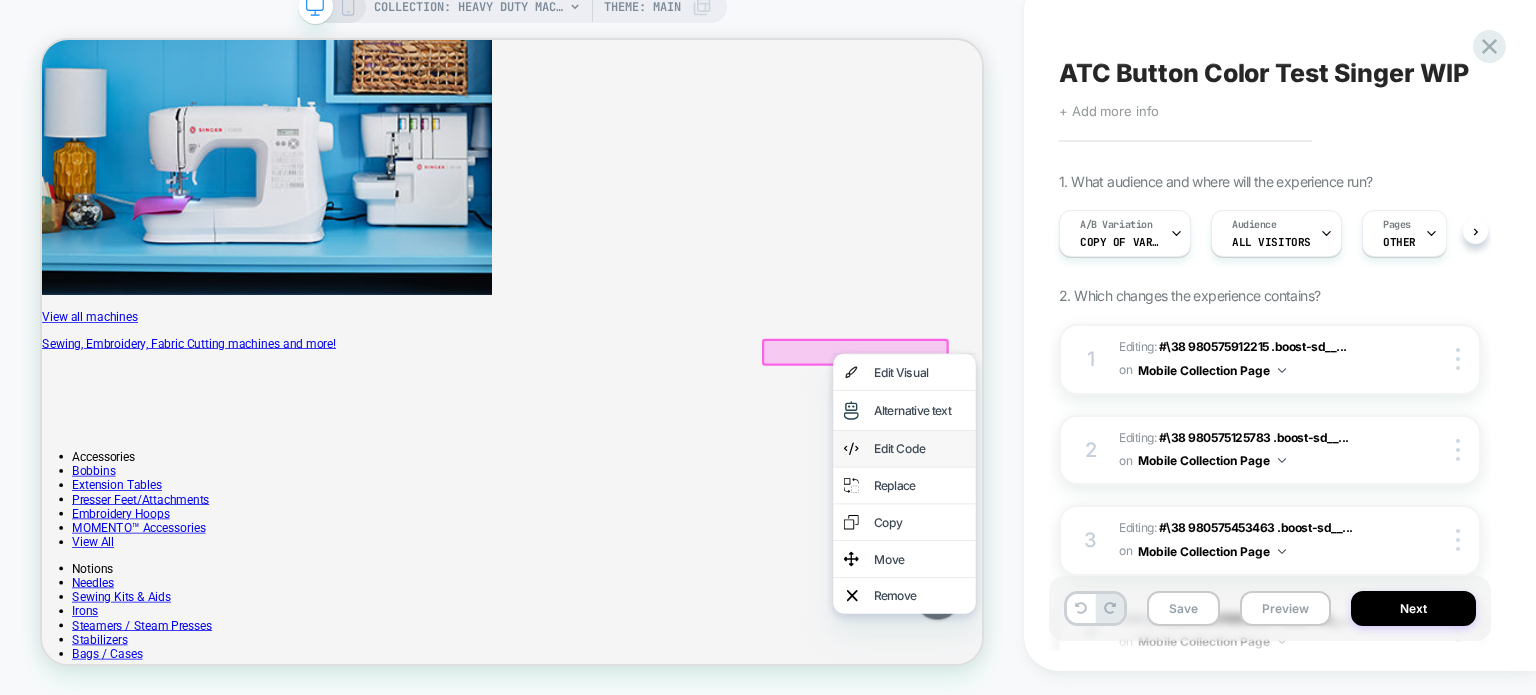 click on "Edit Code" at bounding box center (1212, 585) 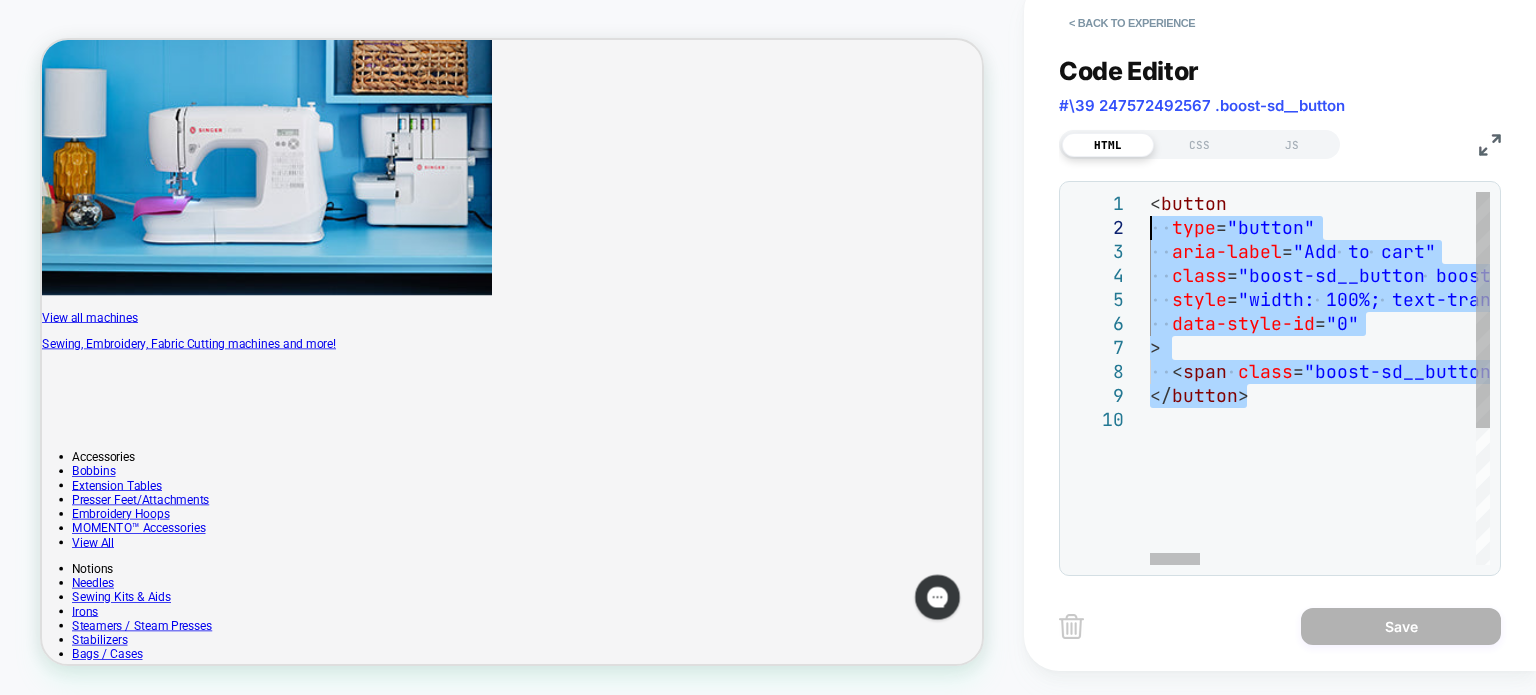 scroll, scrollTop: 0, scrollLeft: 0, axis: both 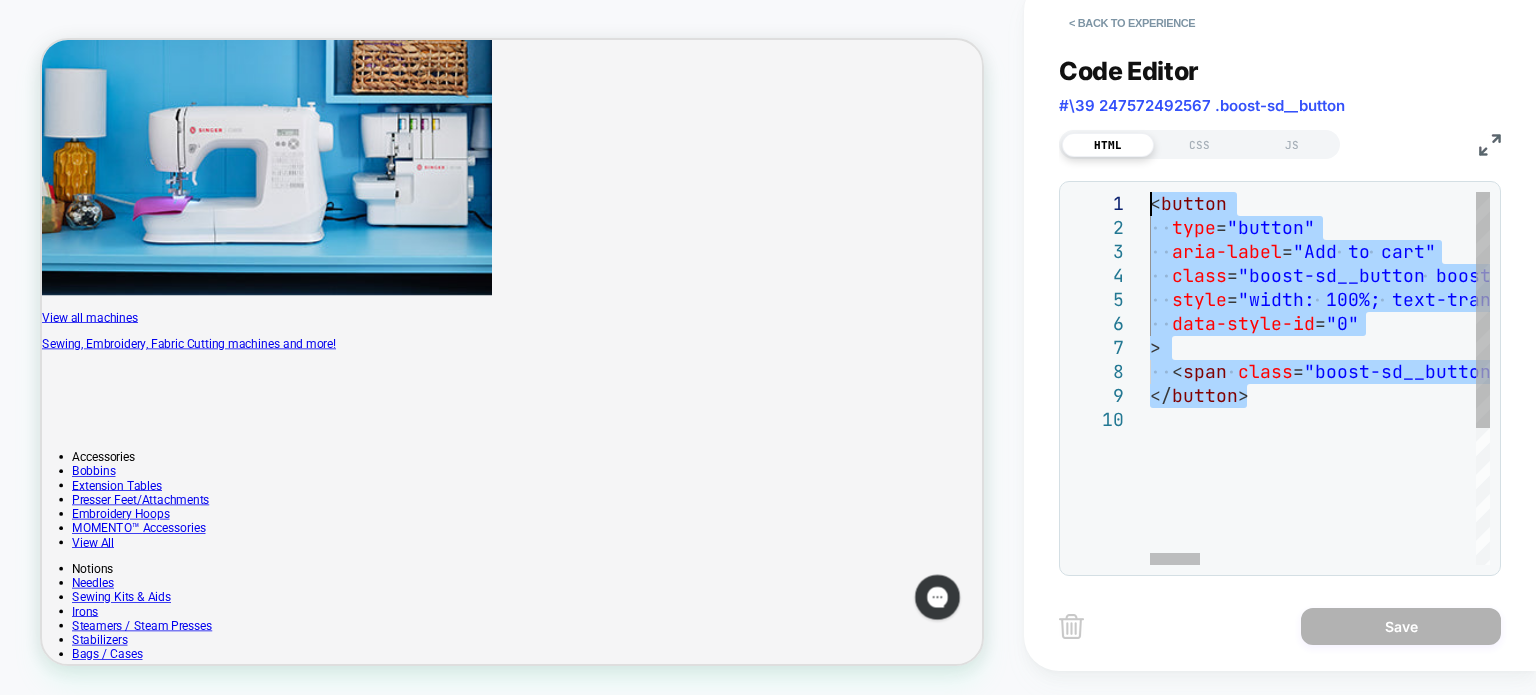 drag, startPoint x: 1160, startPoint y: 343, endPoint x: 1111, endPoint y: 187, distance: 163.51453 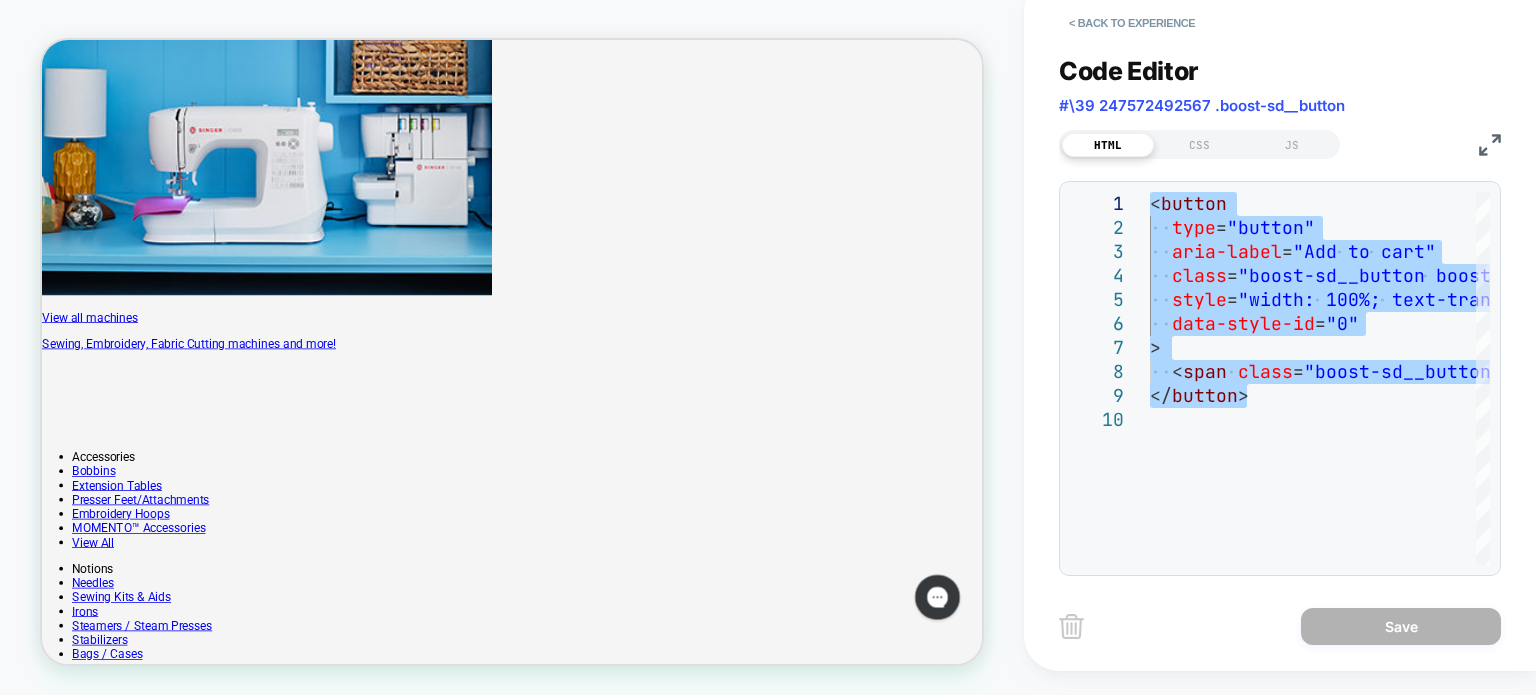 type on "**********" 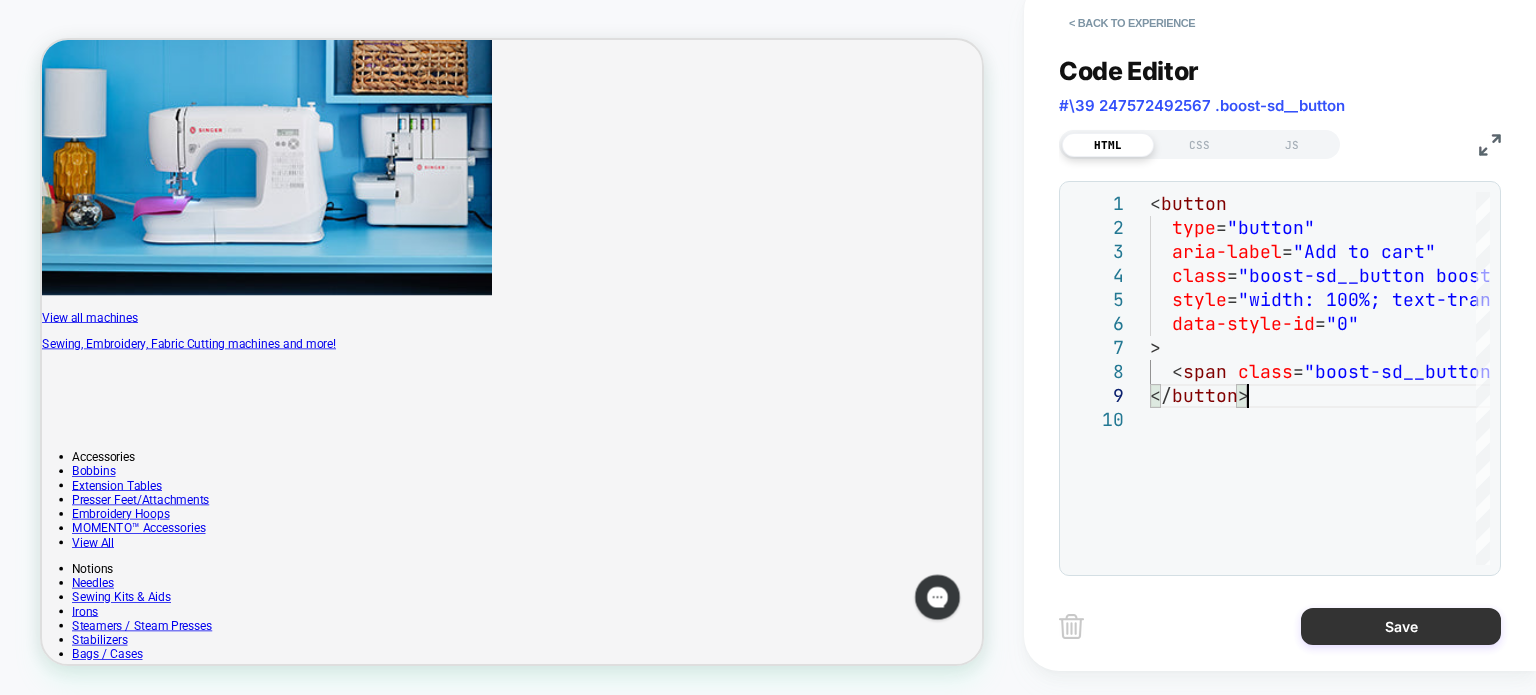 click on "Save" at bounding box center [1401, 626] 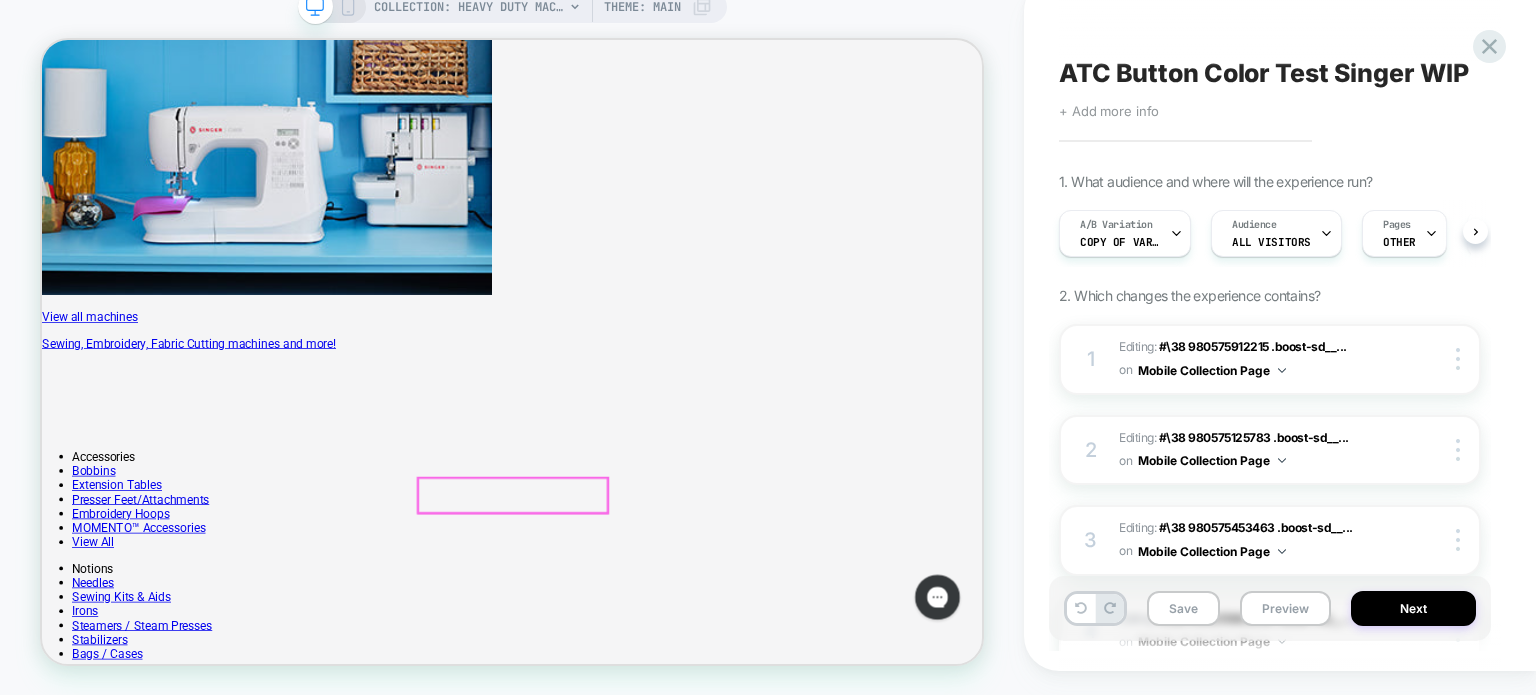 scroll, scrollTop: 0, scrollLeft: 0, axis: both 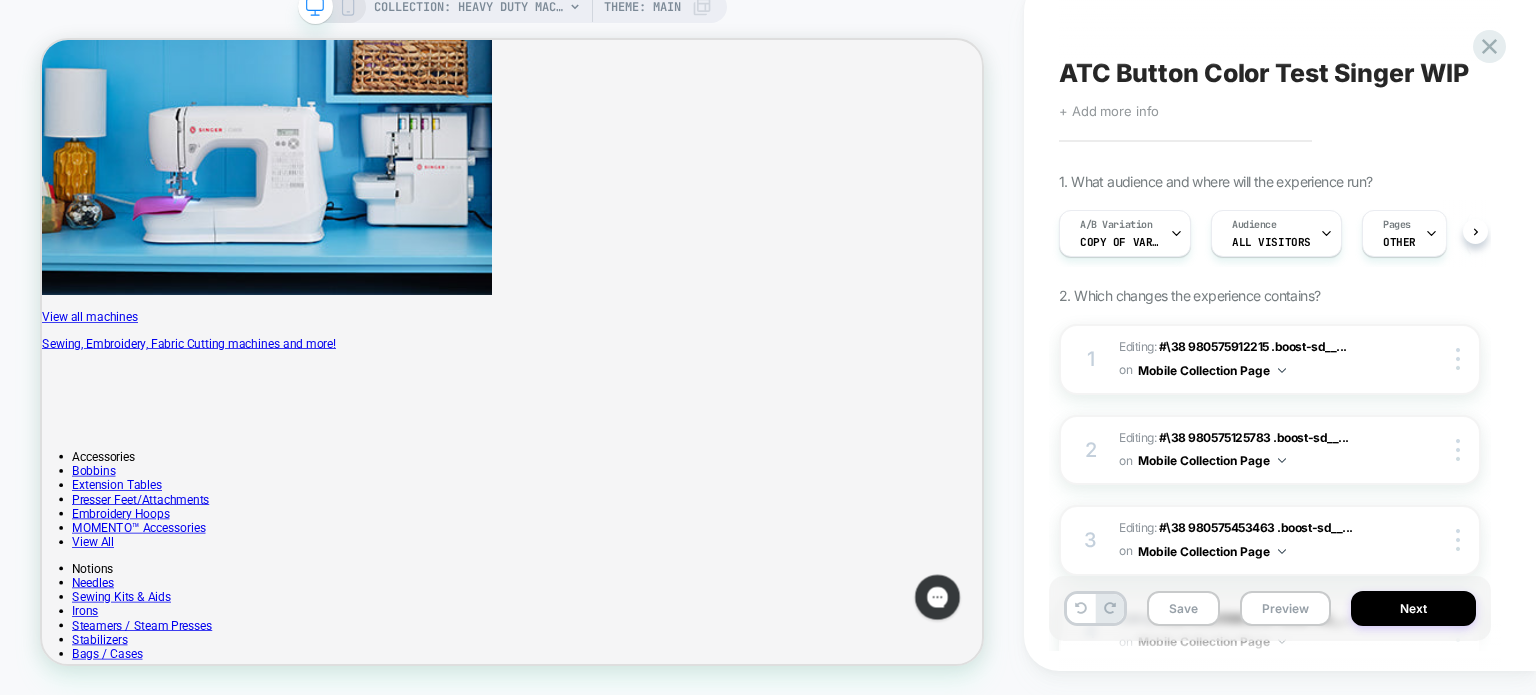 click on "Load More" at bounding box center (680, 15420) 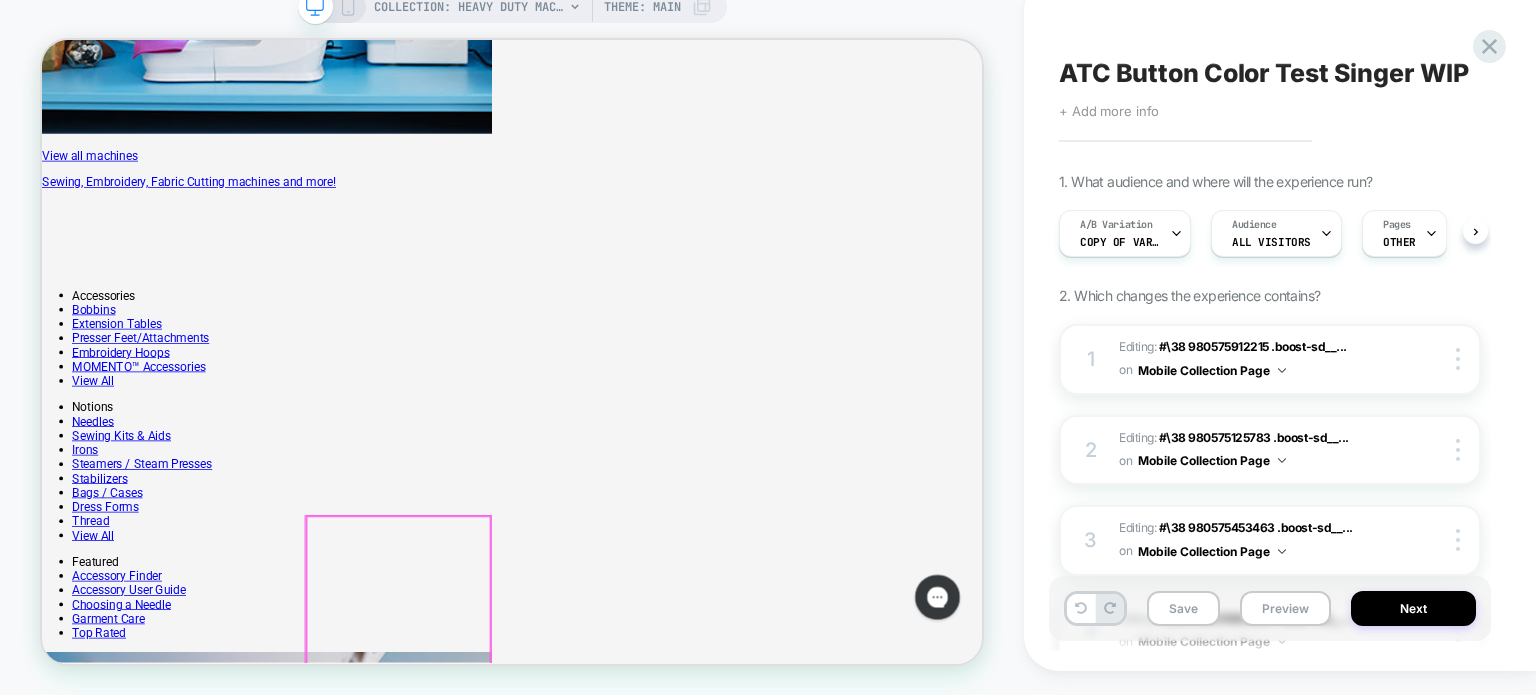 scroll, scrollTop: 3475, scrollLeft: 0, axis: vertical 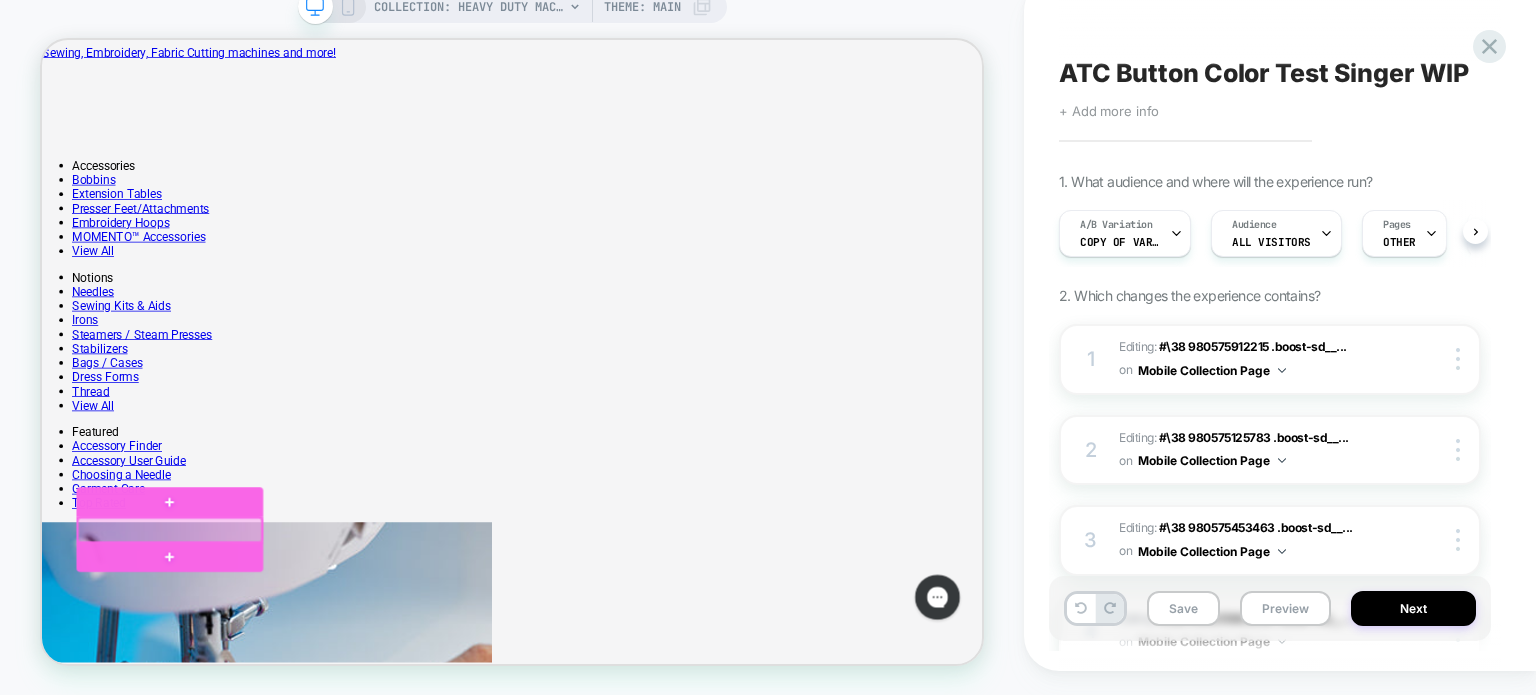 click at bounding box center [212, 693] 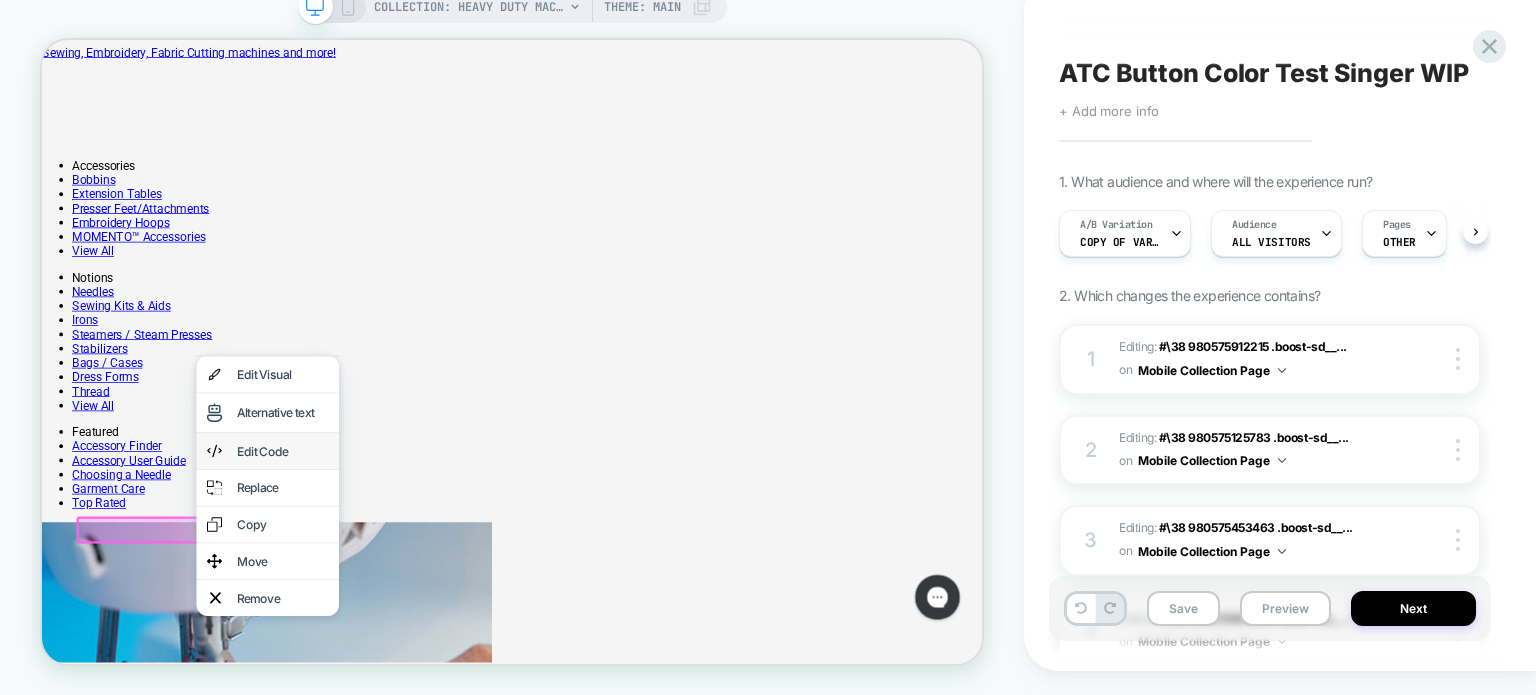 click on "Edit Code" at bounding box center [363, 588] 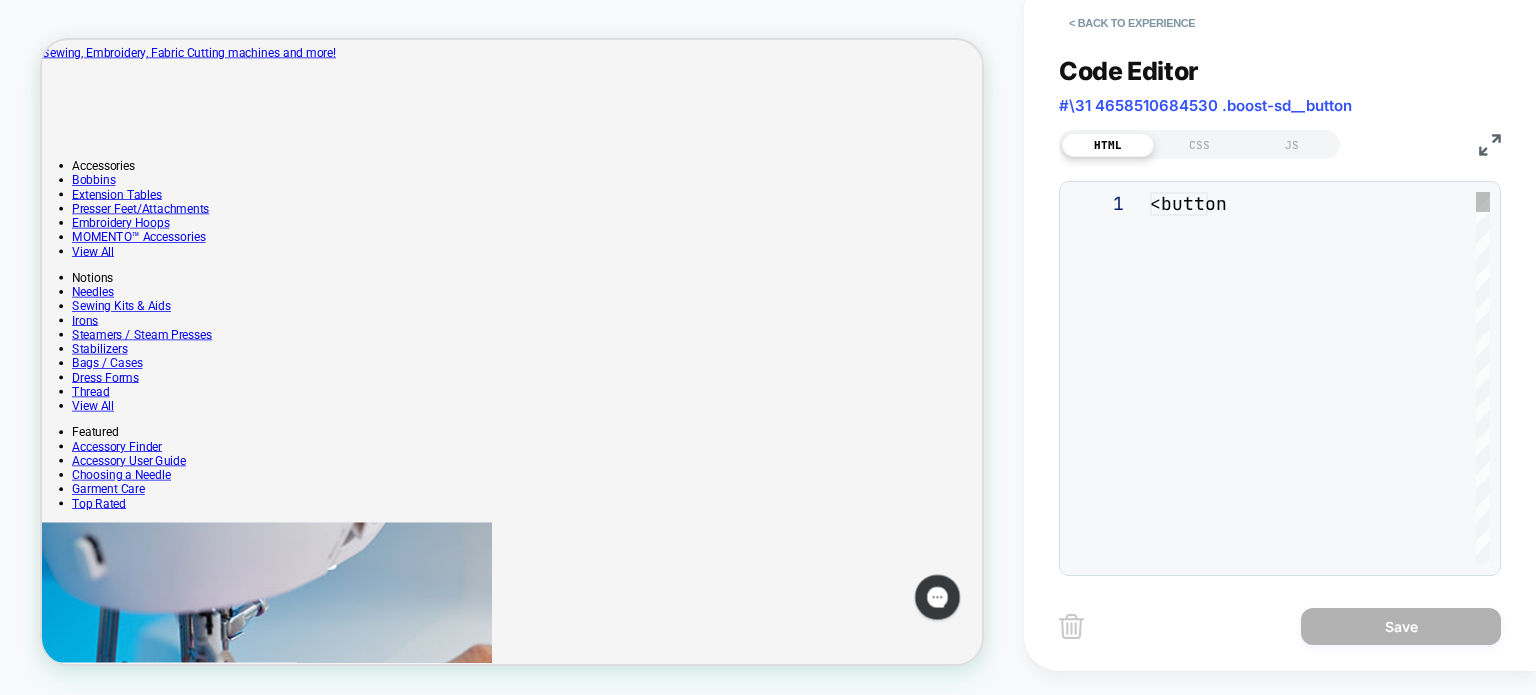 scroll, scrollTop: 0, scrollLeft: 0, axis: both 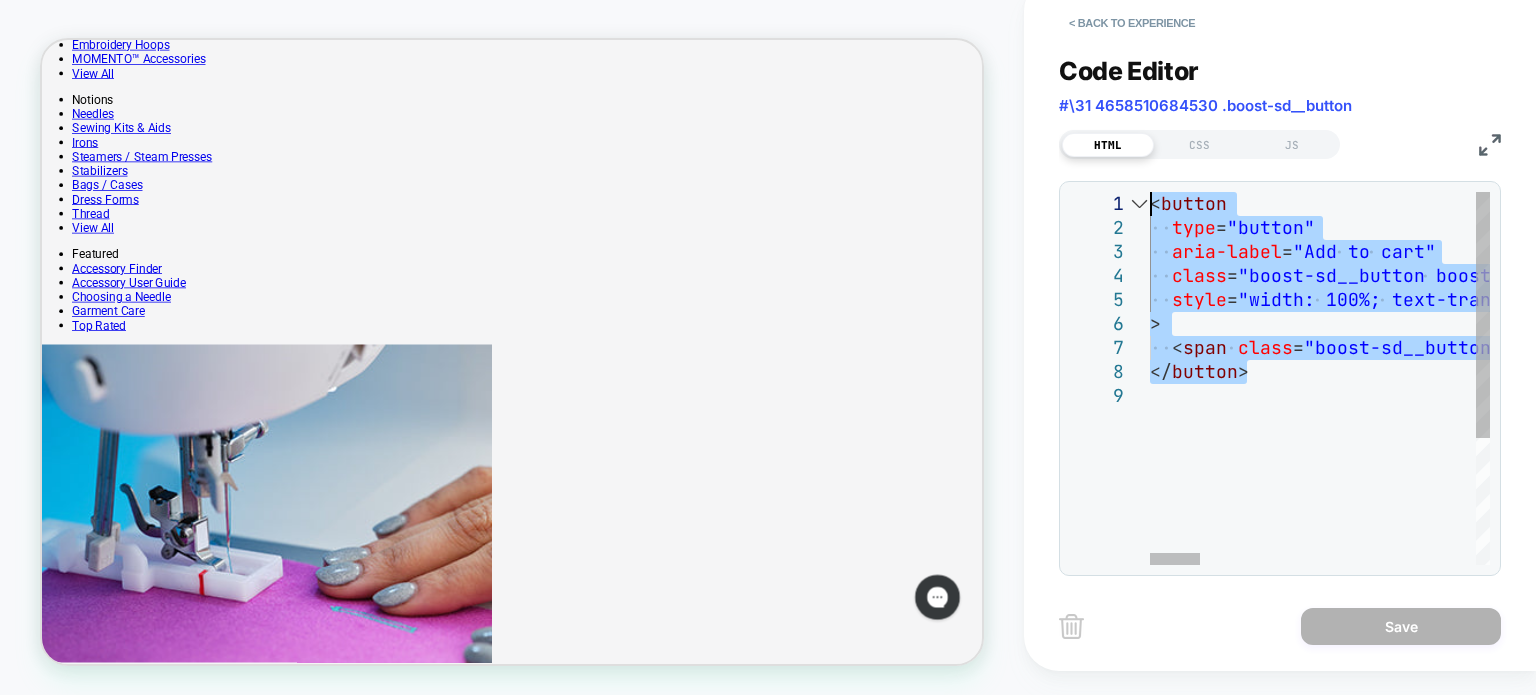 drag, startPoint x: 1261, startPoint y: 379, endPoint x: 1141, endPoint y: 191, distance: 223.03363 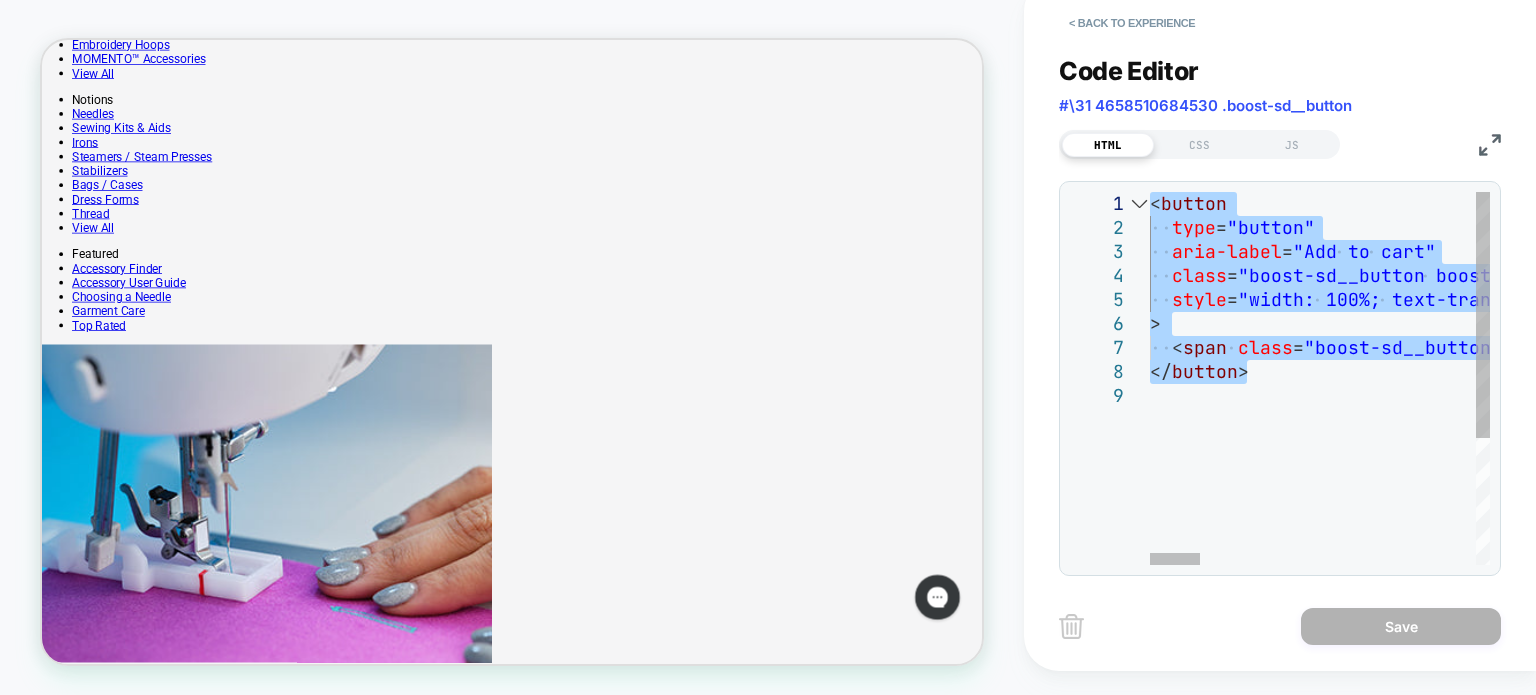 type on "**********" 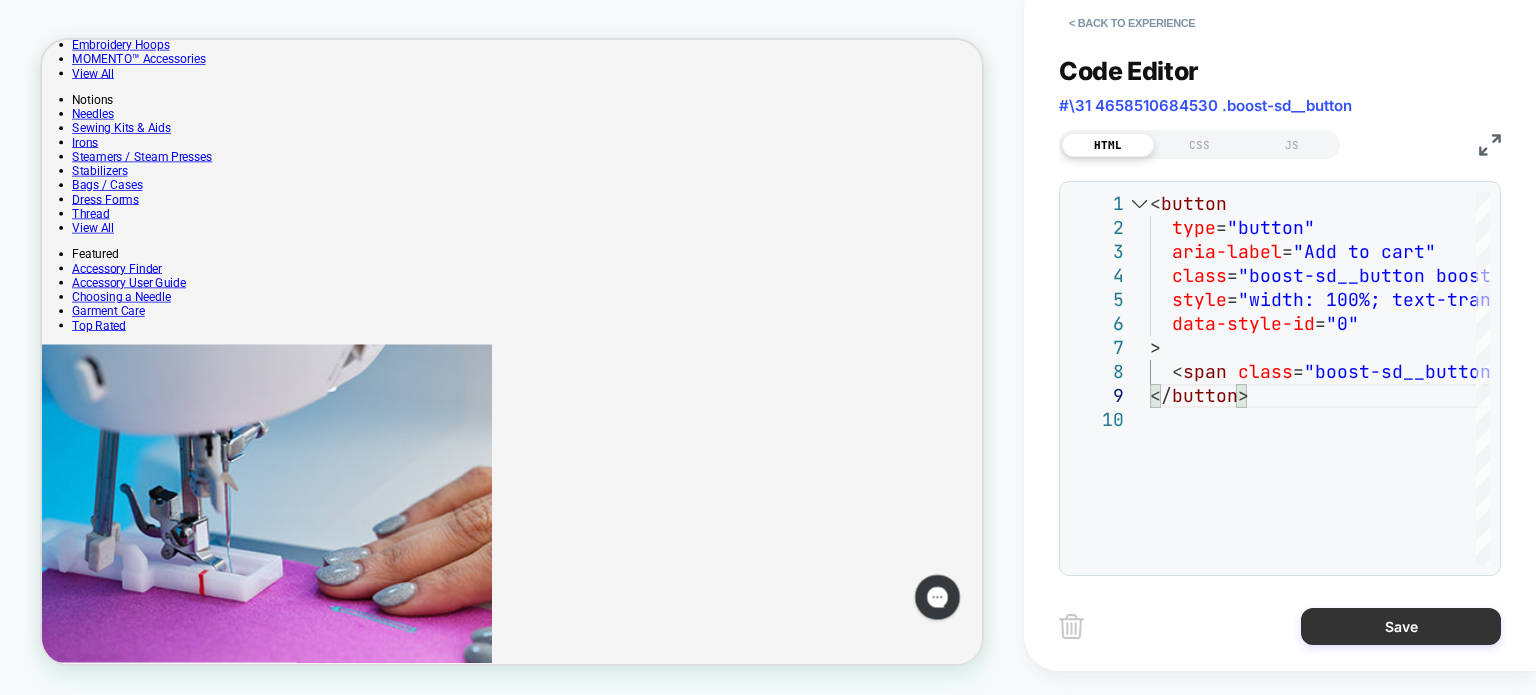 click on "Save" at bounding box center (1401, 626) 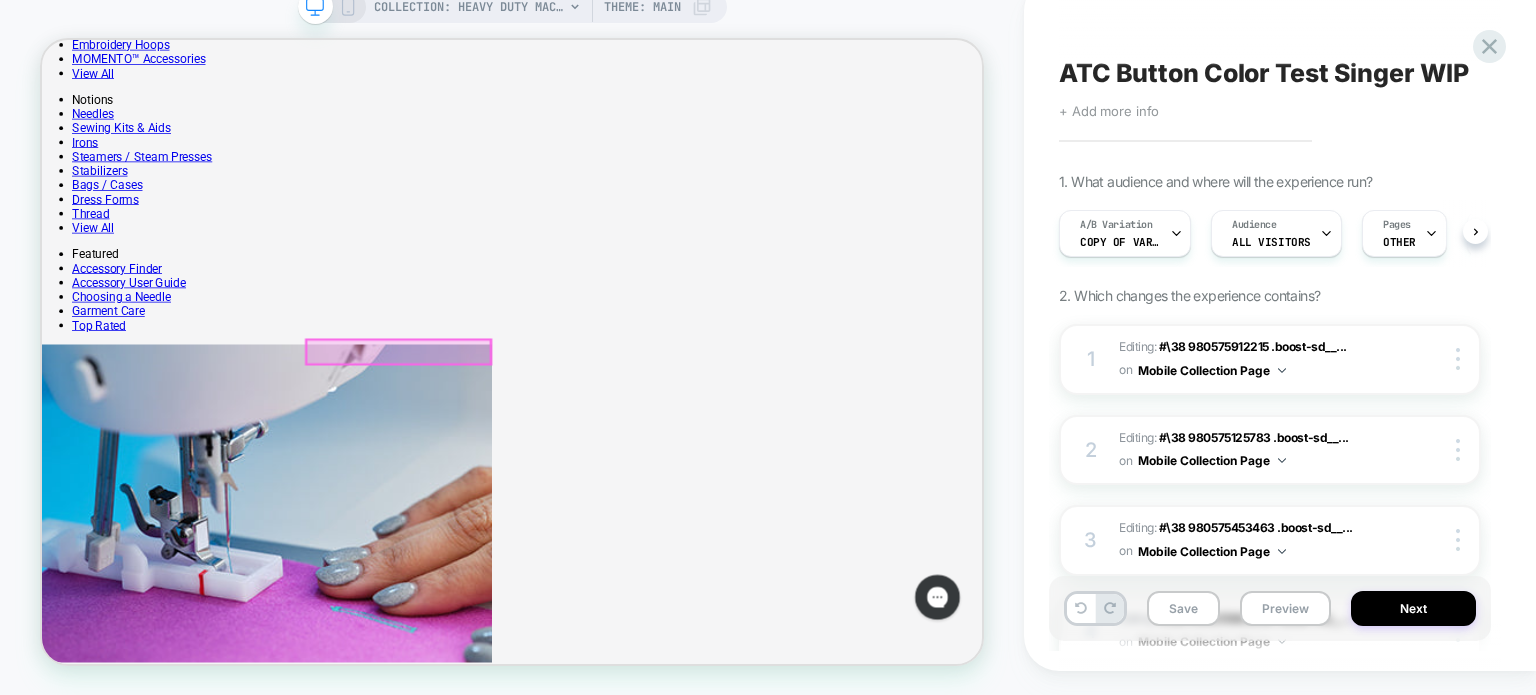 scroll, scrollTop: 0, scrollLeft: 0, axis: both 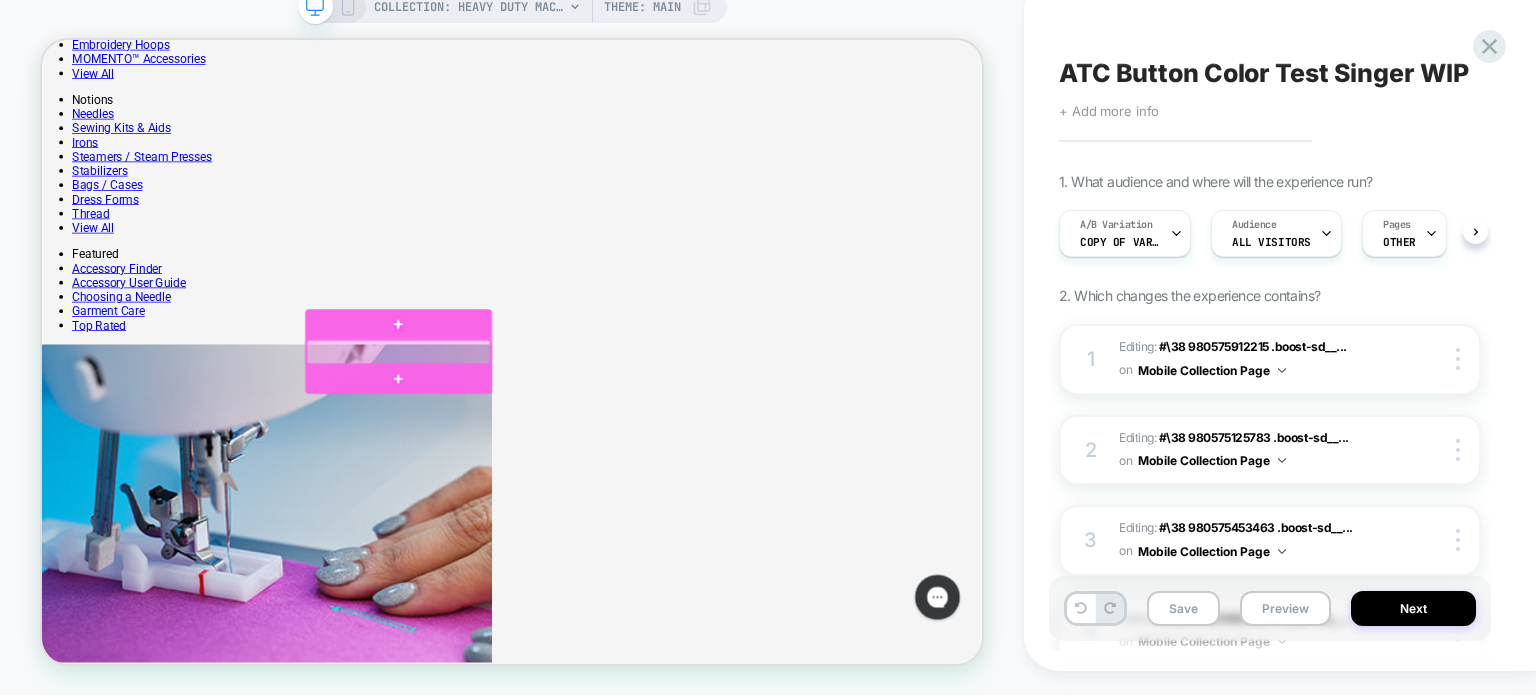 click at bounding box center (517, 456) 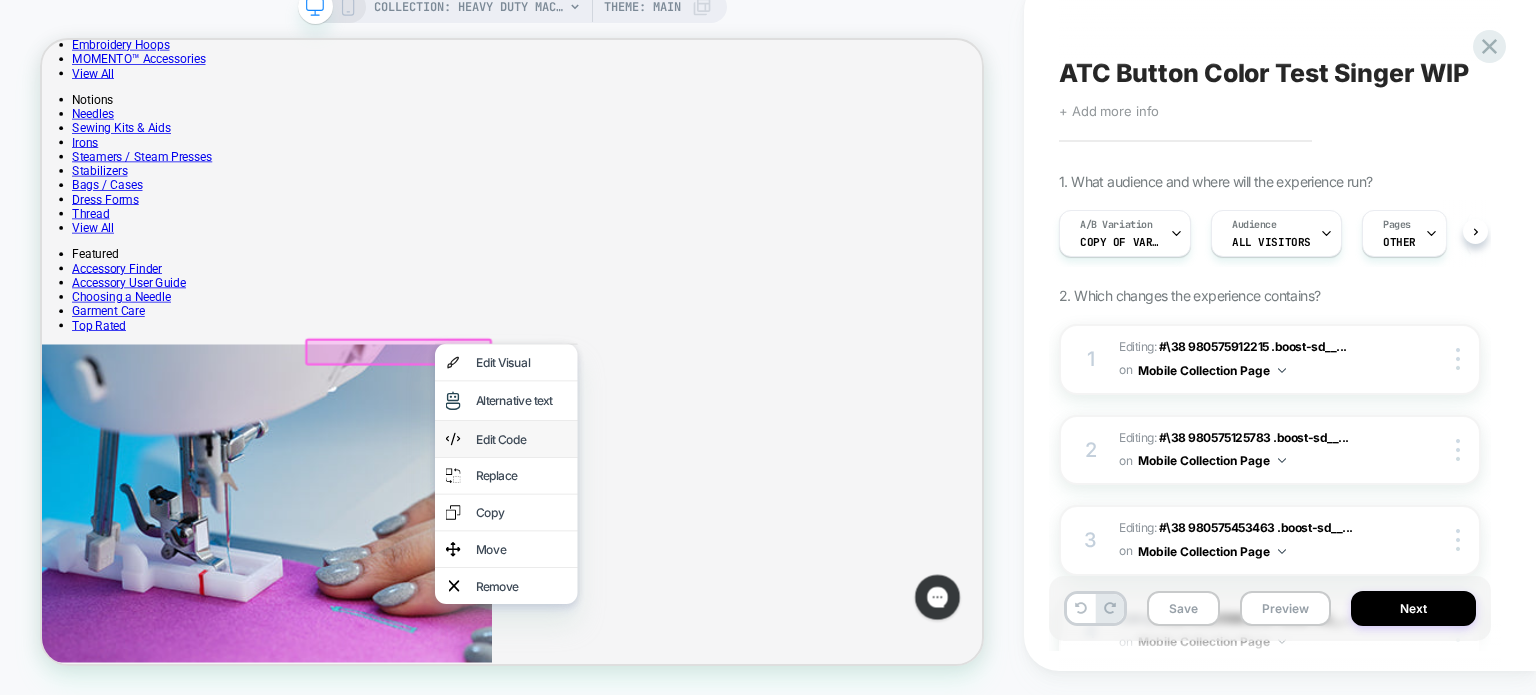 click on "Edit Code" at bounding box center (681, 572) 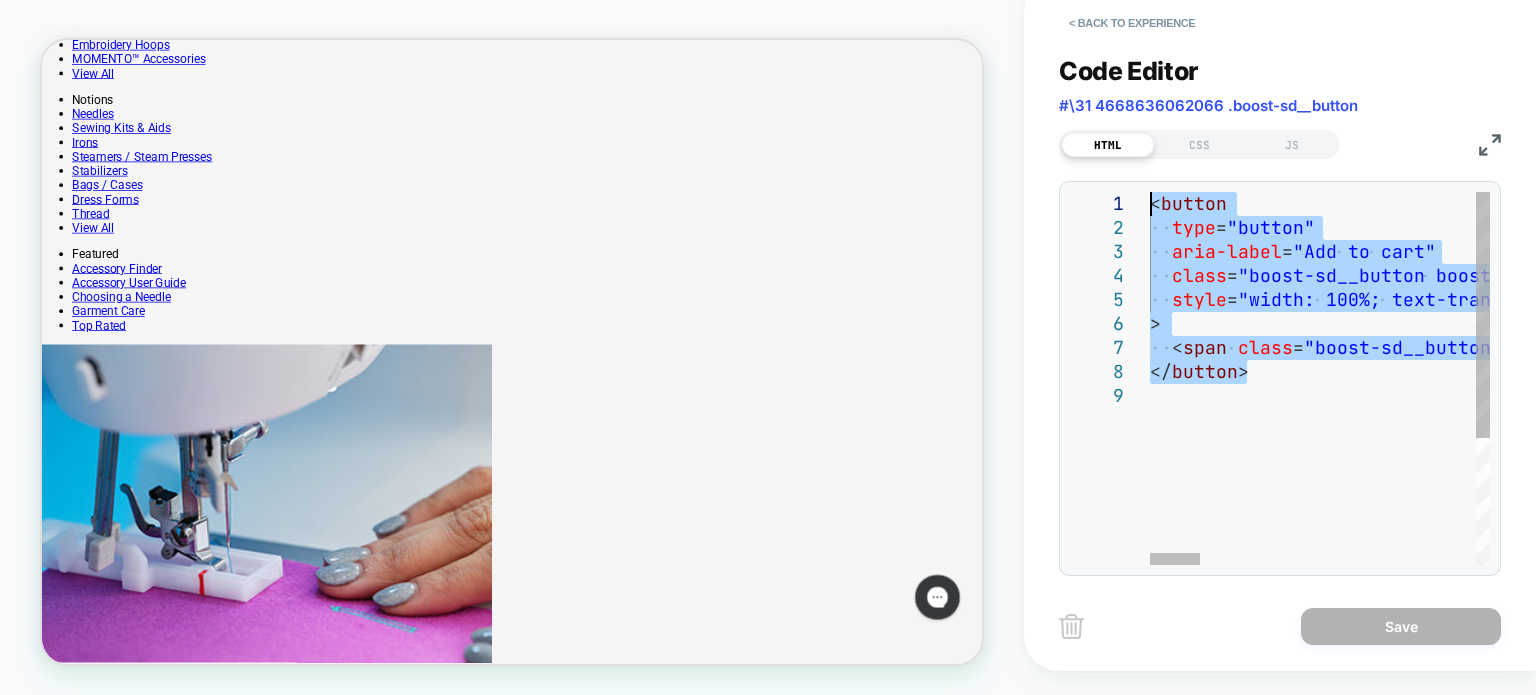 scroll, scrollTop: 0, scrollLeft: 0, axis: both 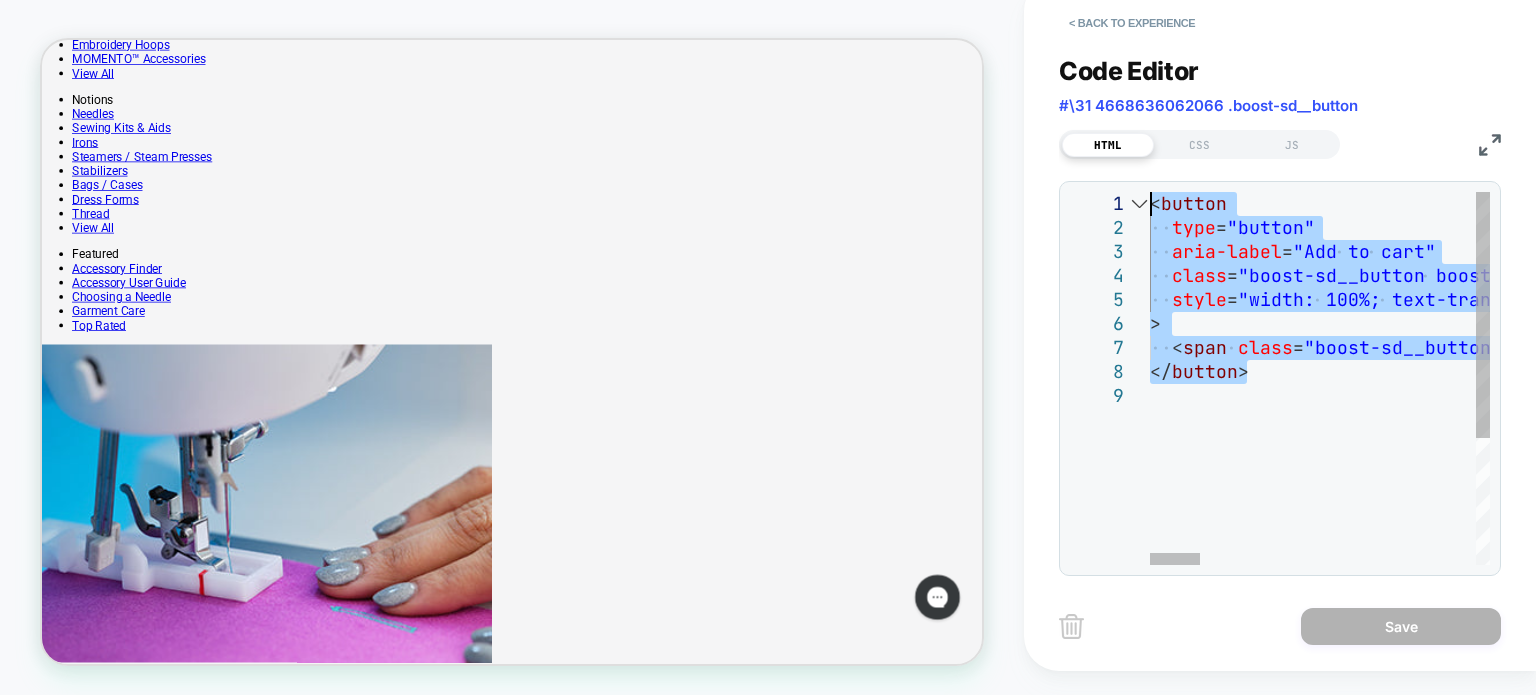 drag, startPoint x: 1165, startPoint y: 281, endPoint x: 1142, endPoint y: 203, distance: 81.32035 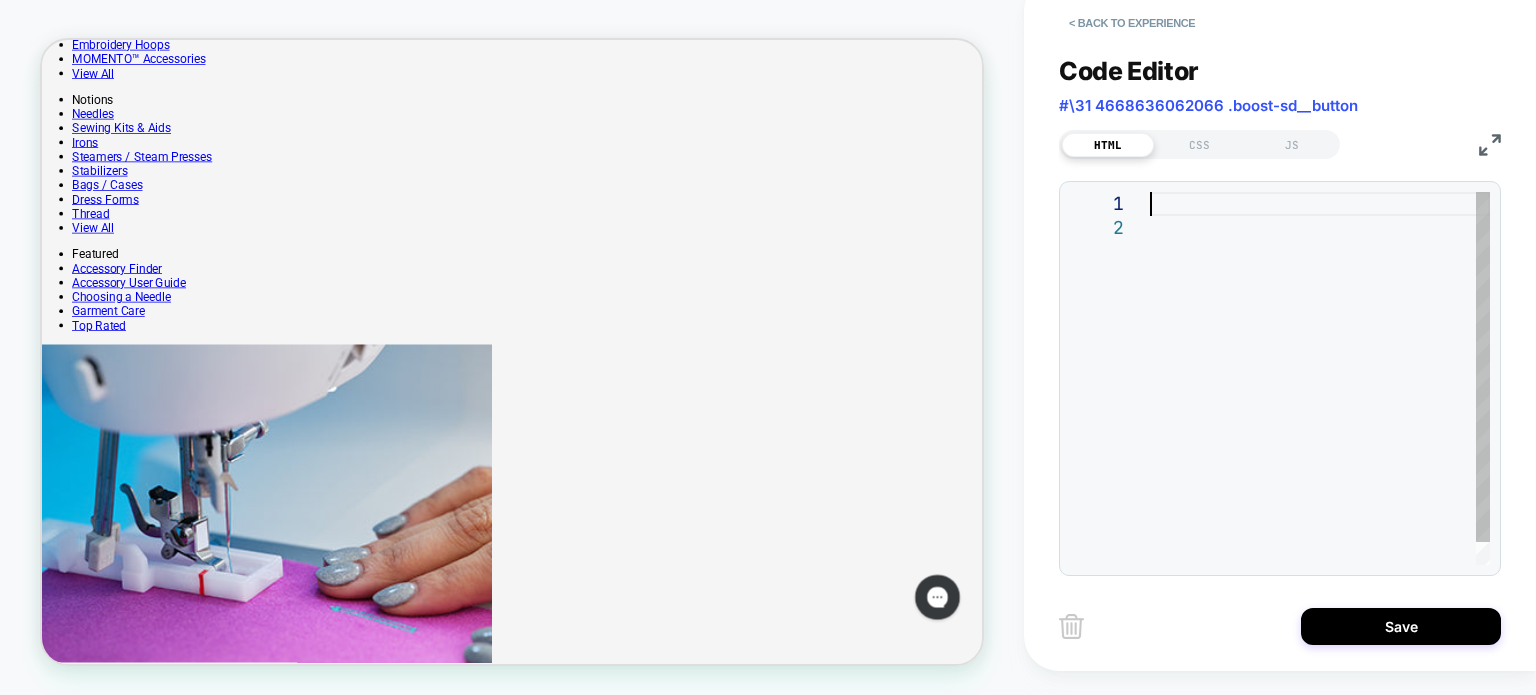 type on "**********" 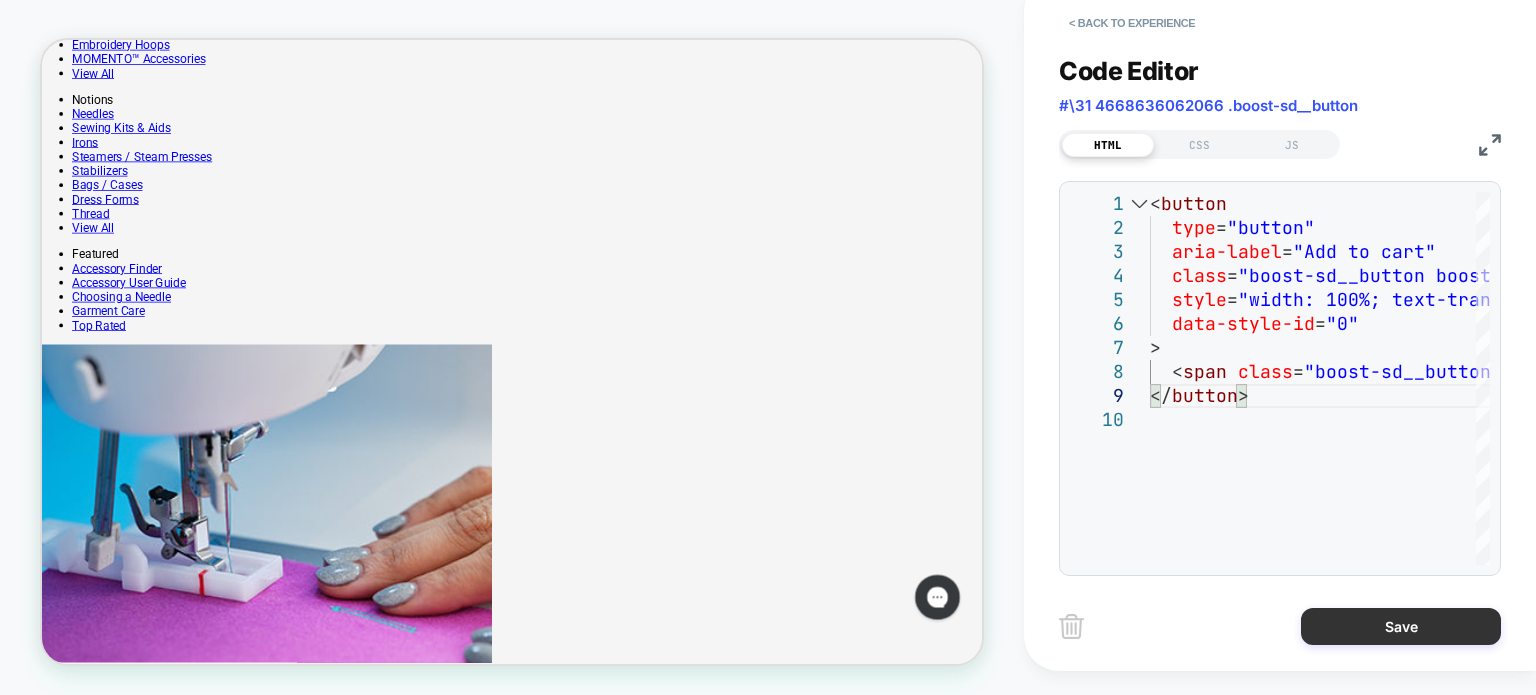 click on "Save" at bounding box center (1401, 626) 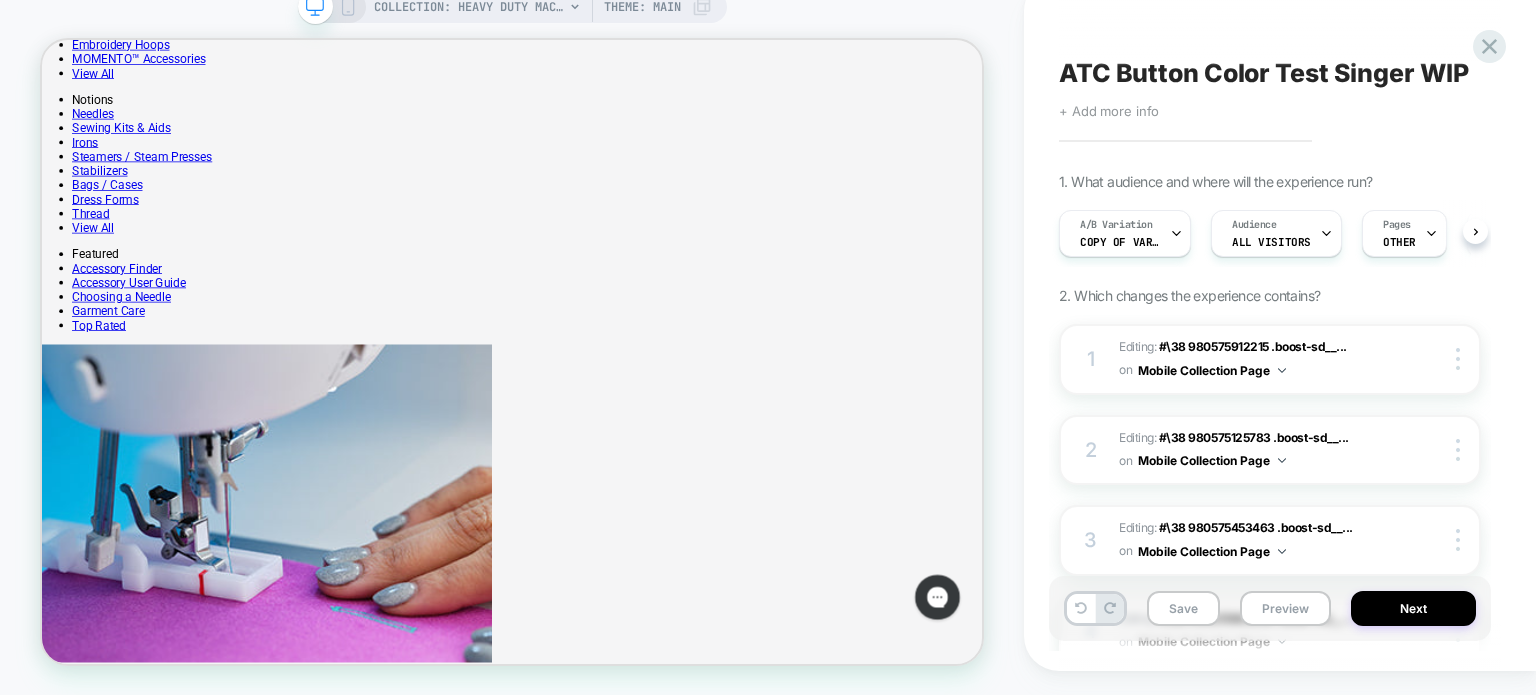 scroll, scrollTop: 0, scrollLeft: 0, axis: both 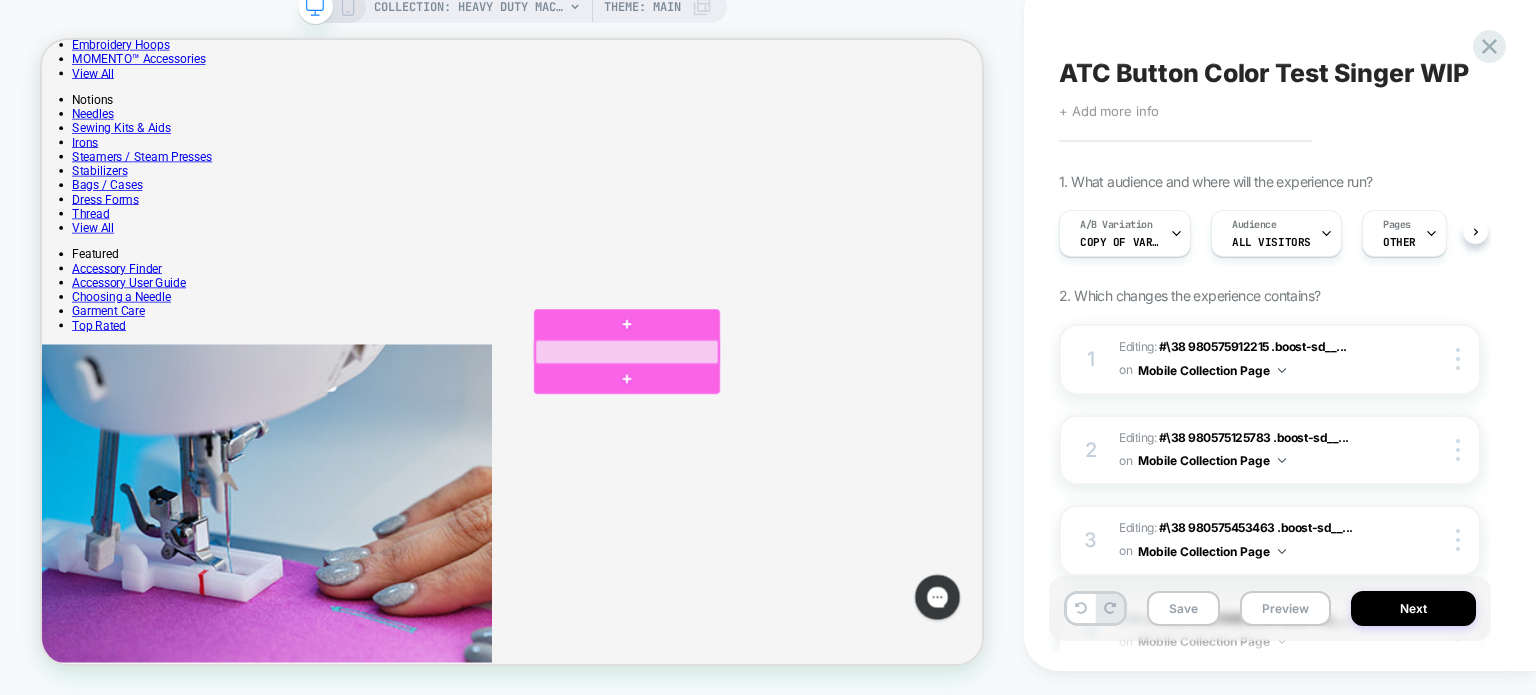 click at bounding box center [822, 456] 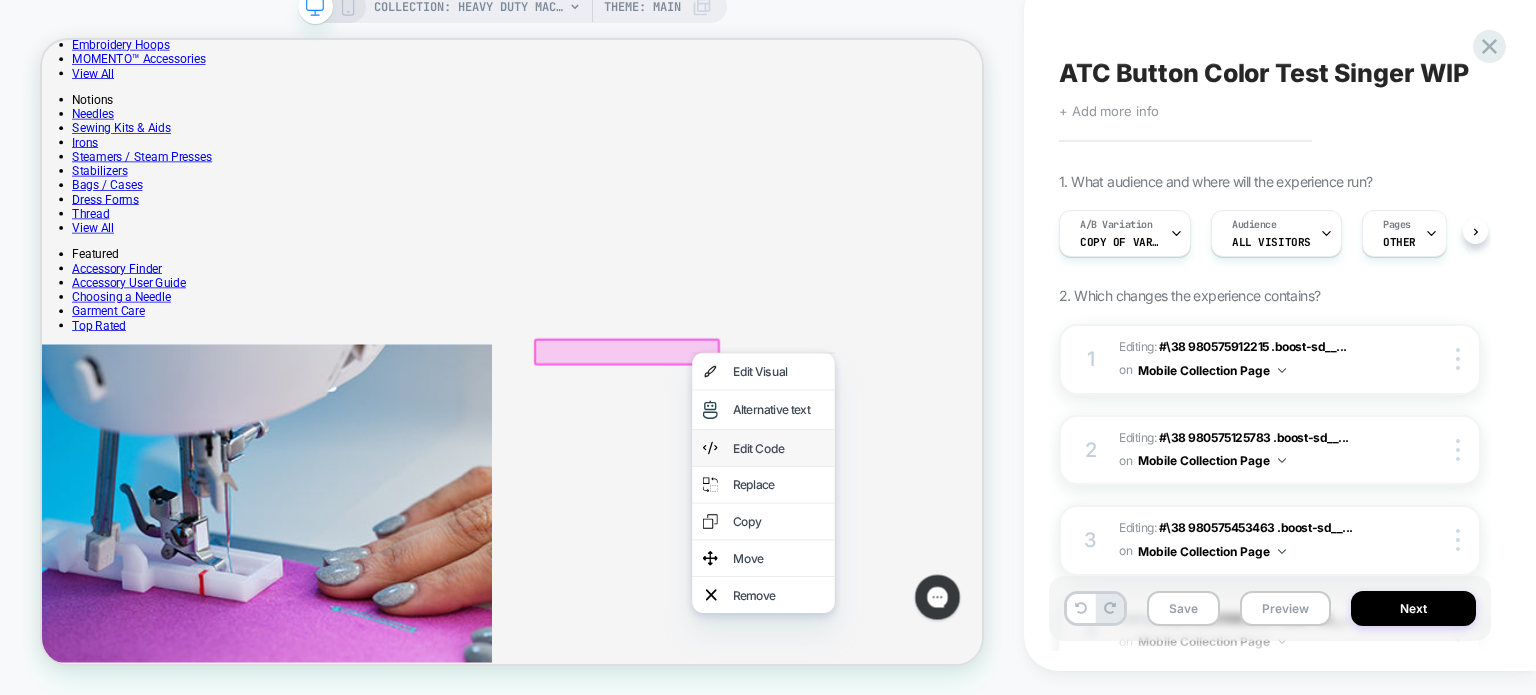 click on "Edit Code" at bounding box center [1024, 584] 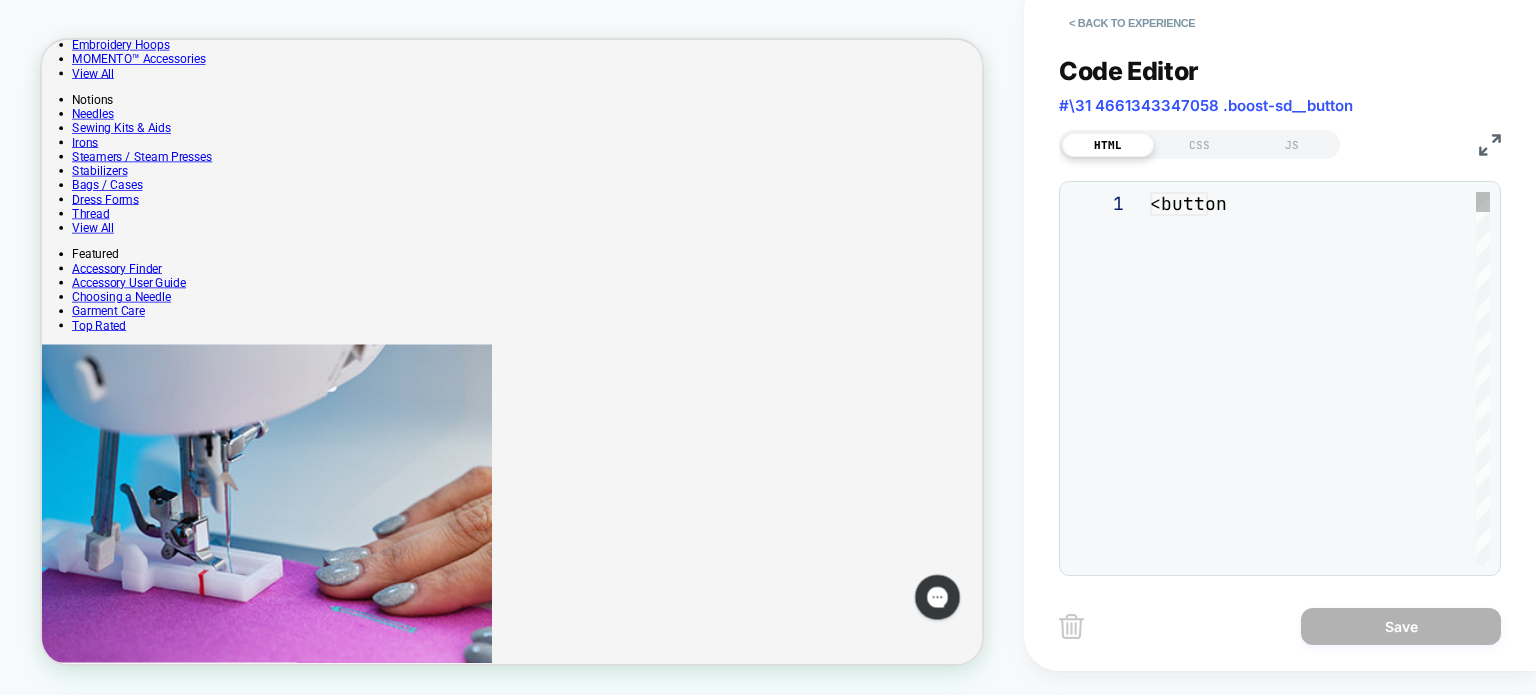 scroll, scrollTop: 0, scrollLeft: 0, axis: both 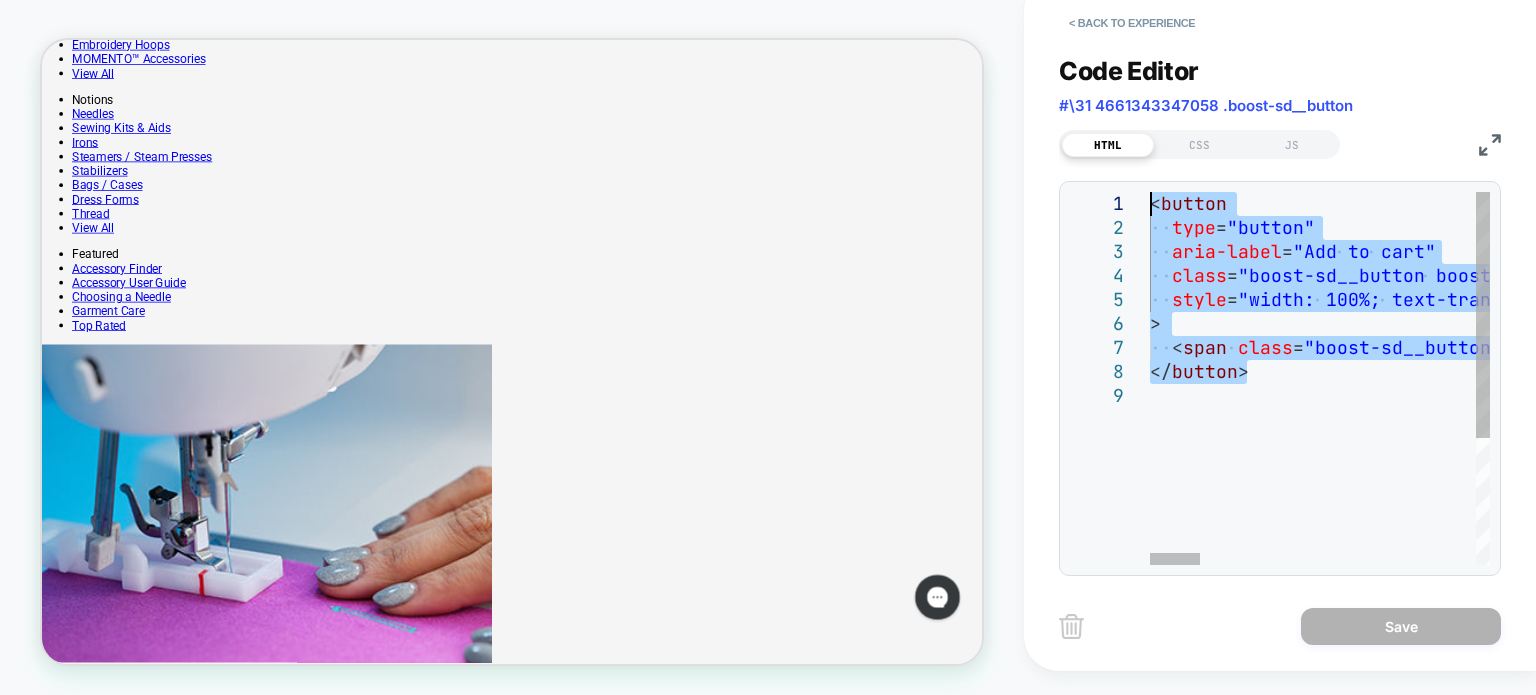 drag, startPoint x: 1265, startPoint y: 374, endPoint x: 1110, endPoint y: 195, distance: 236.78261 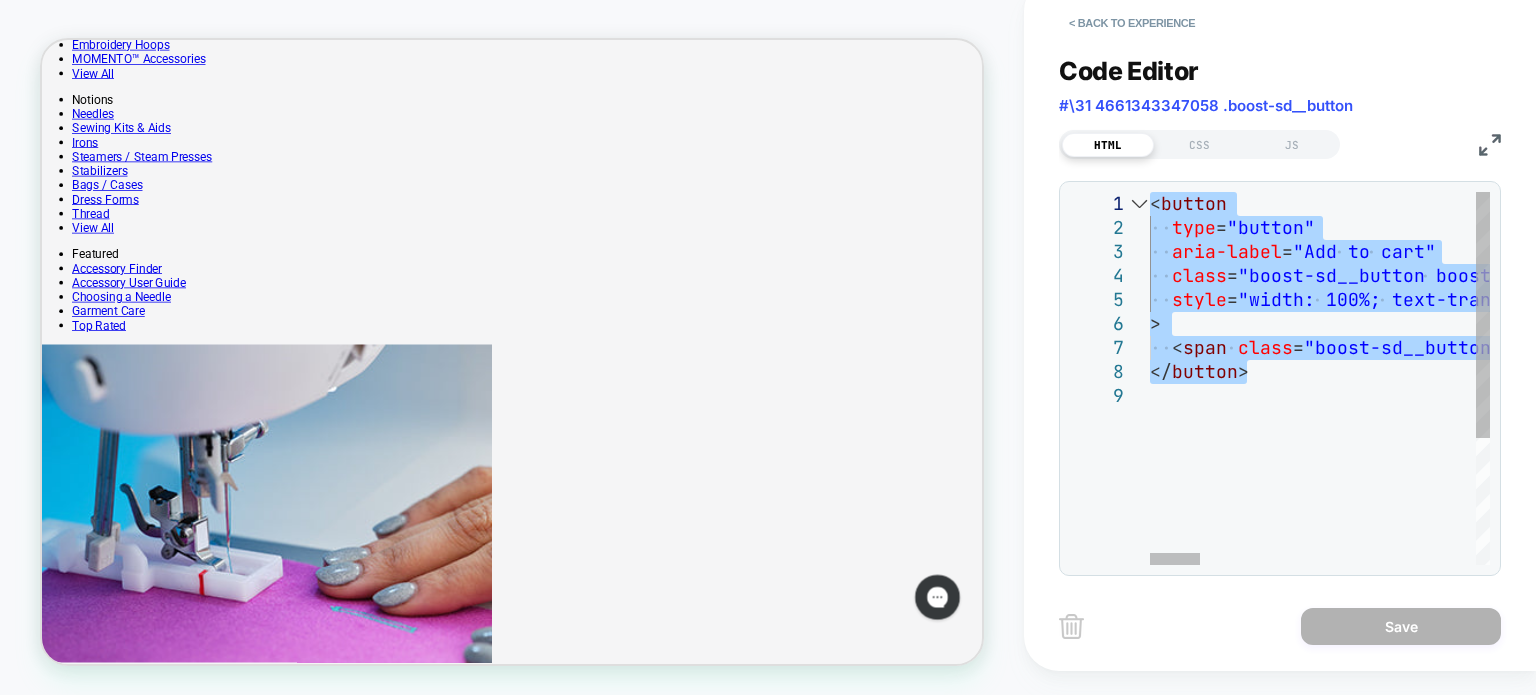 type on "**********" 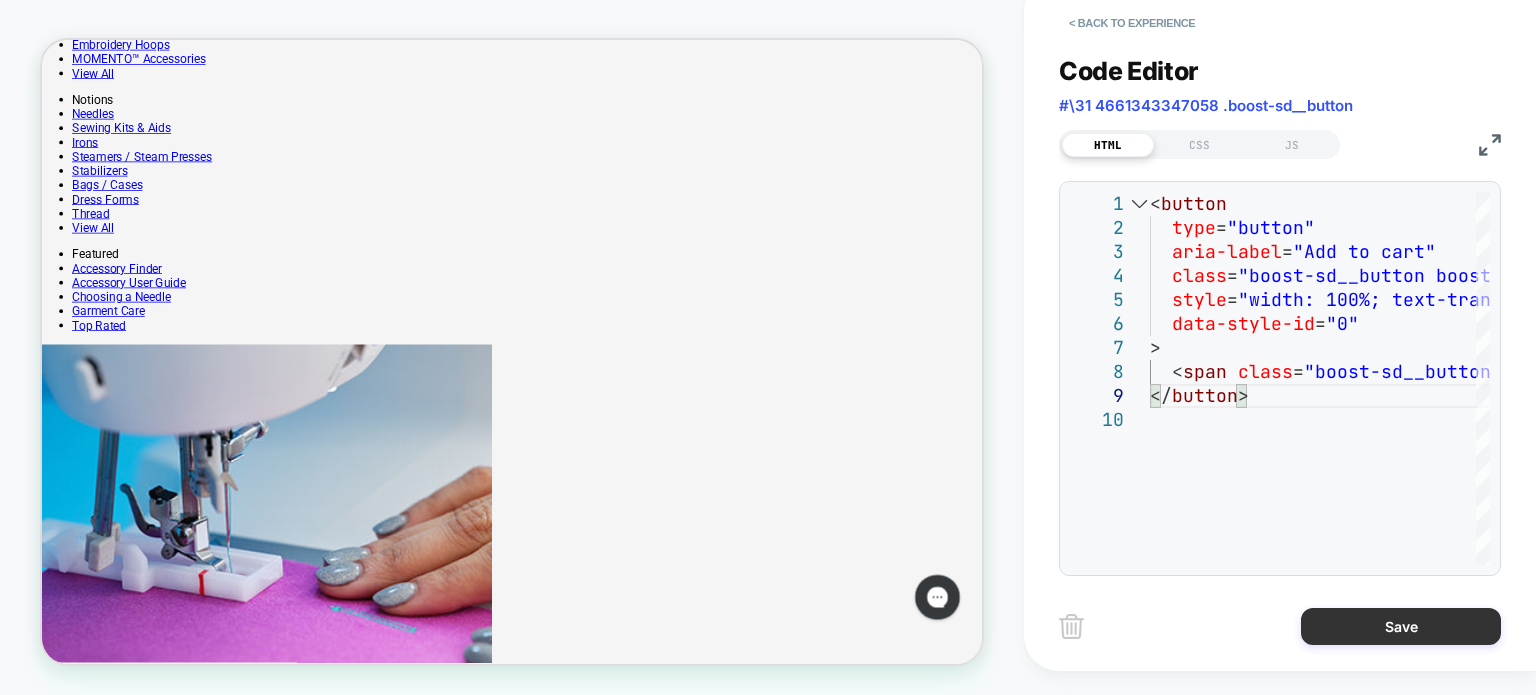 click on "Save" at bounding box center (1401, 626) 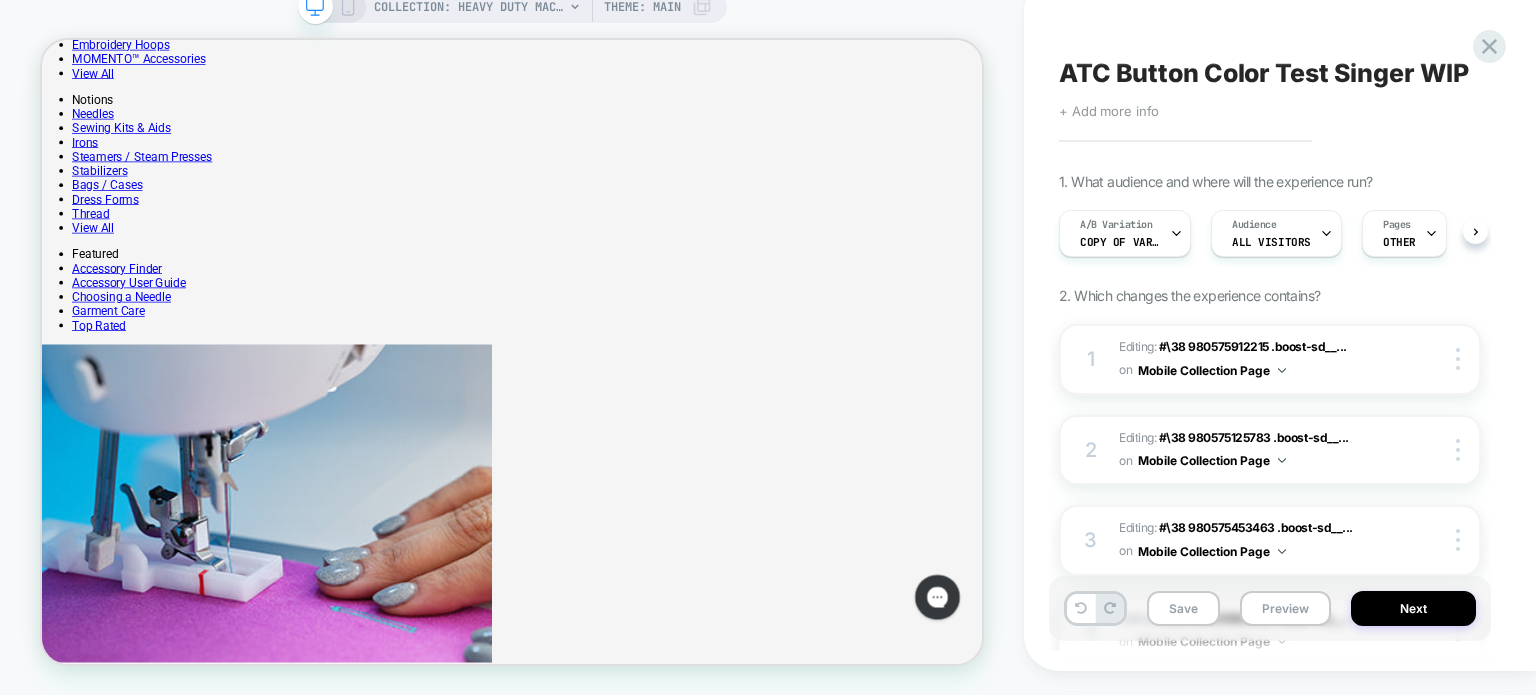 scroll, scrollTop: 0, scrollLeft: 0, axis: both 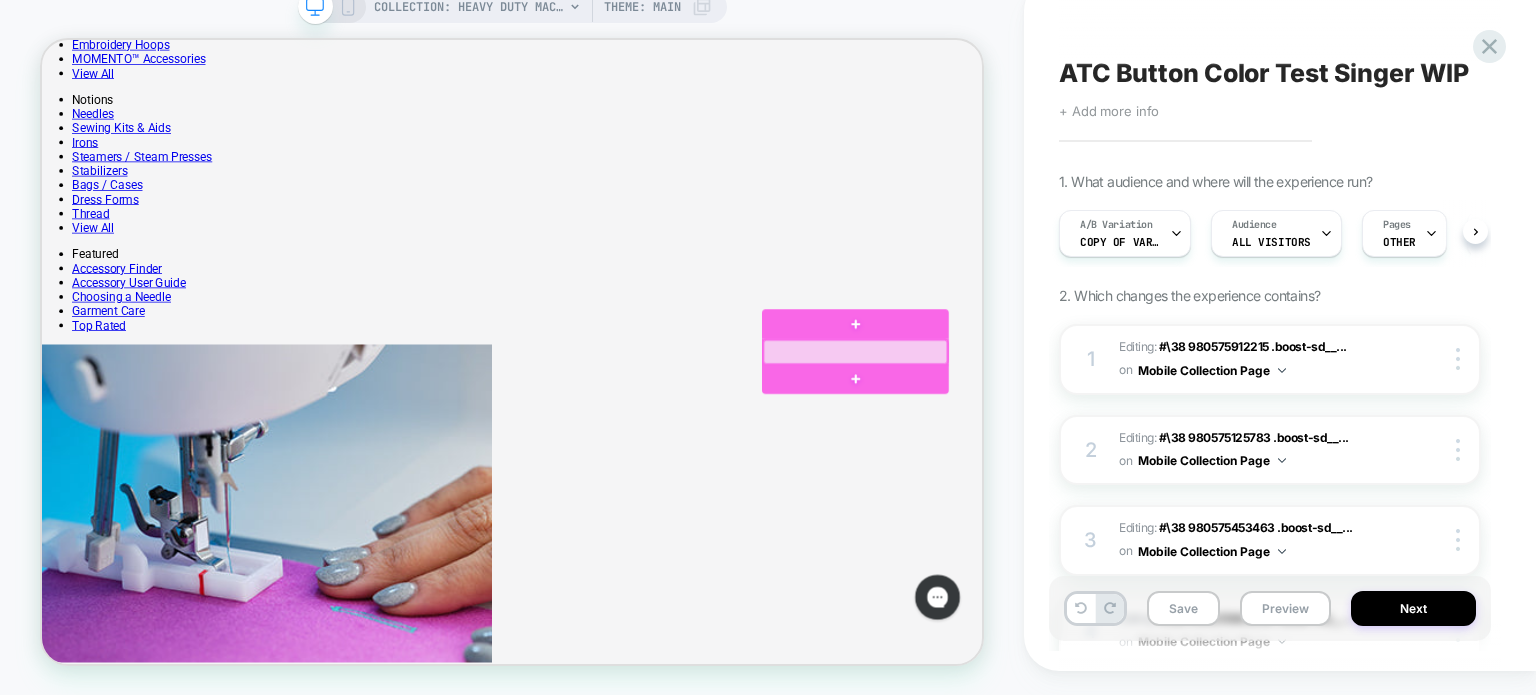 click at bounding box center [1126, 456] 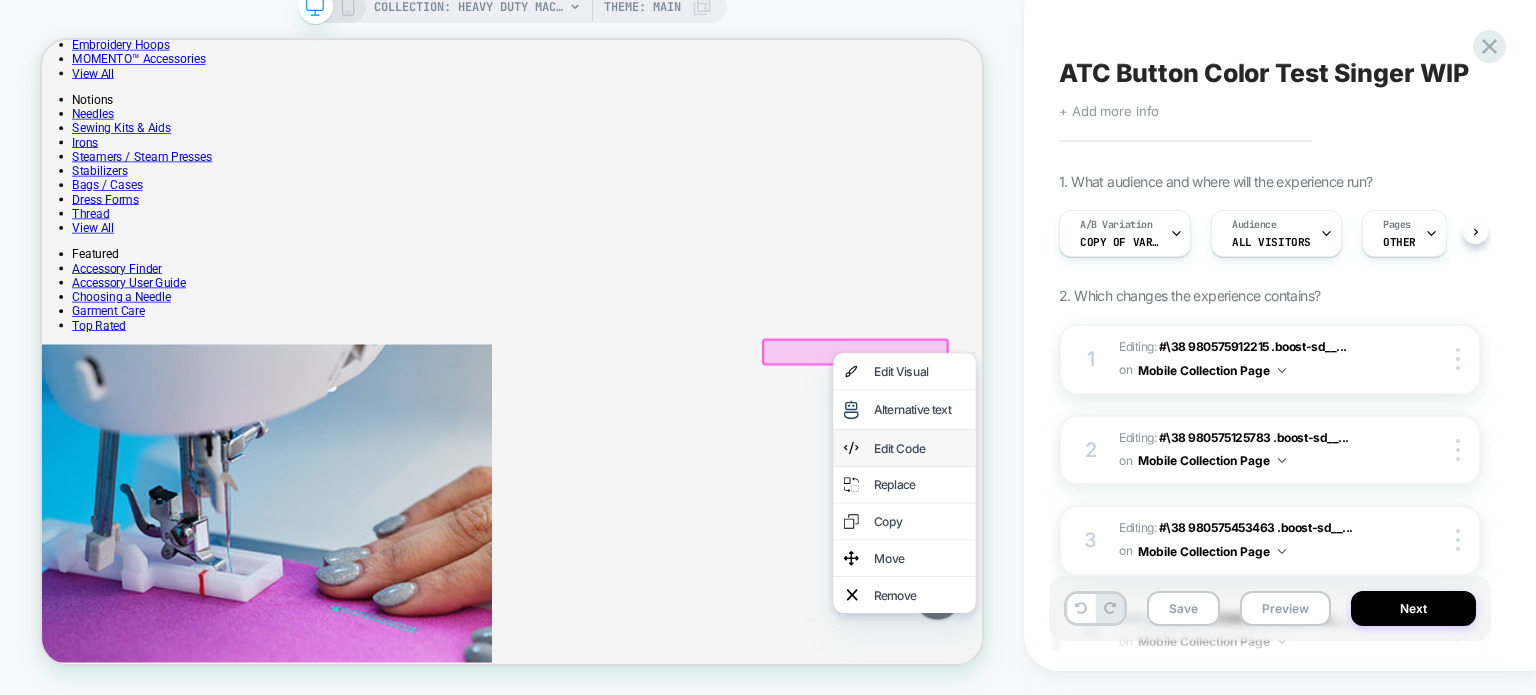 click on "Edit Code" at bounding box center (1212, 584) 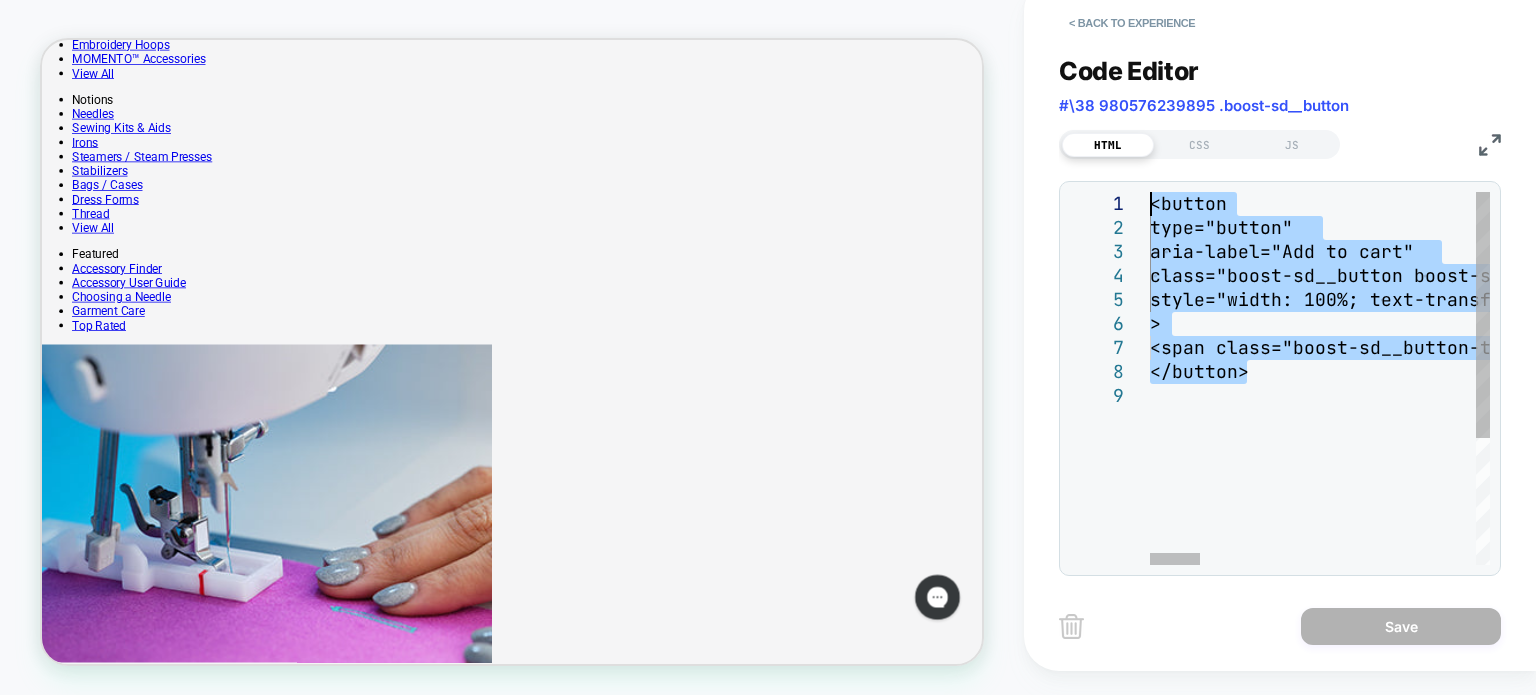 click on "<button   type="button"   aria-label="Add to cart"   class="boost-sd__button boost-sd__button--border  boost-sd__button--left boost-sd__button--height-f it-content boost-sd__button--full-width boost-sd__ button--no-minwidth boost-sd__btn-add-to-cart"   style="width: 100%; text-transform: none; color:  rgb ( 255, 255, 255 ) ; border-color: rgb ( 34, 34, 34 ) ; background: rgb ( 34, 34, 34 ) ;" >   <span class="boost-sd__button-text">Add to cart< /span> </button>" at bounding box center (2237, 474) 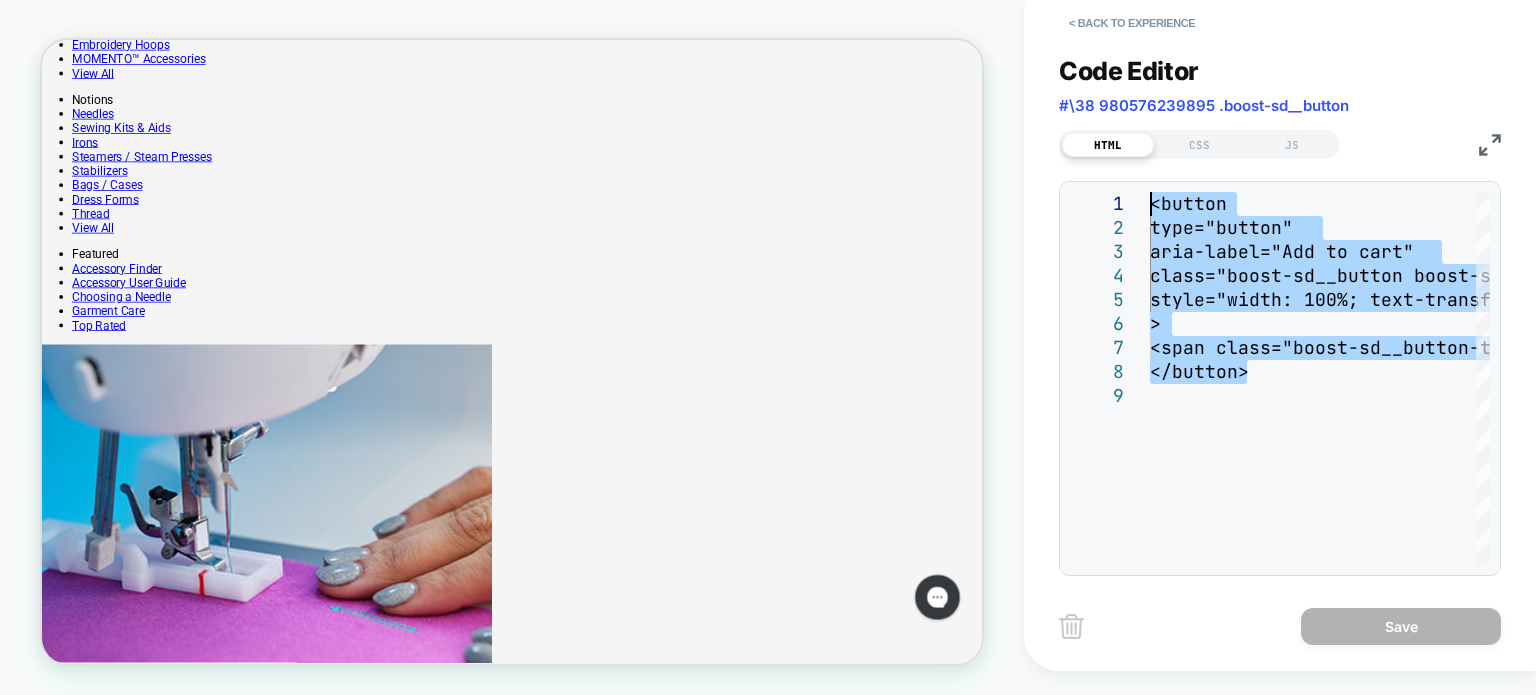 scroll, scrollTop: 0, scrollLeft: 0, axis: both 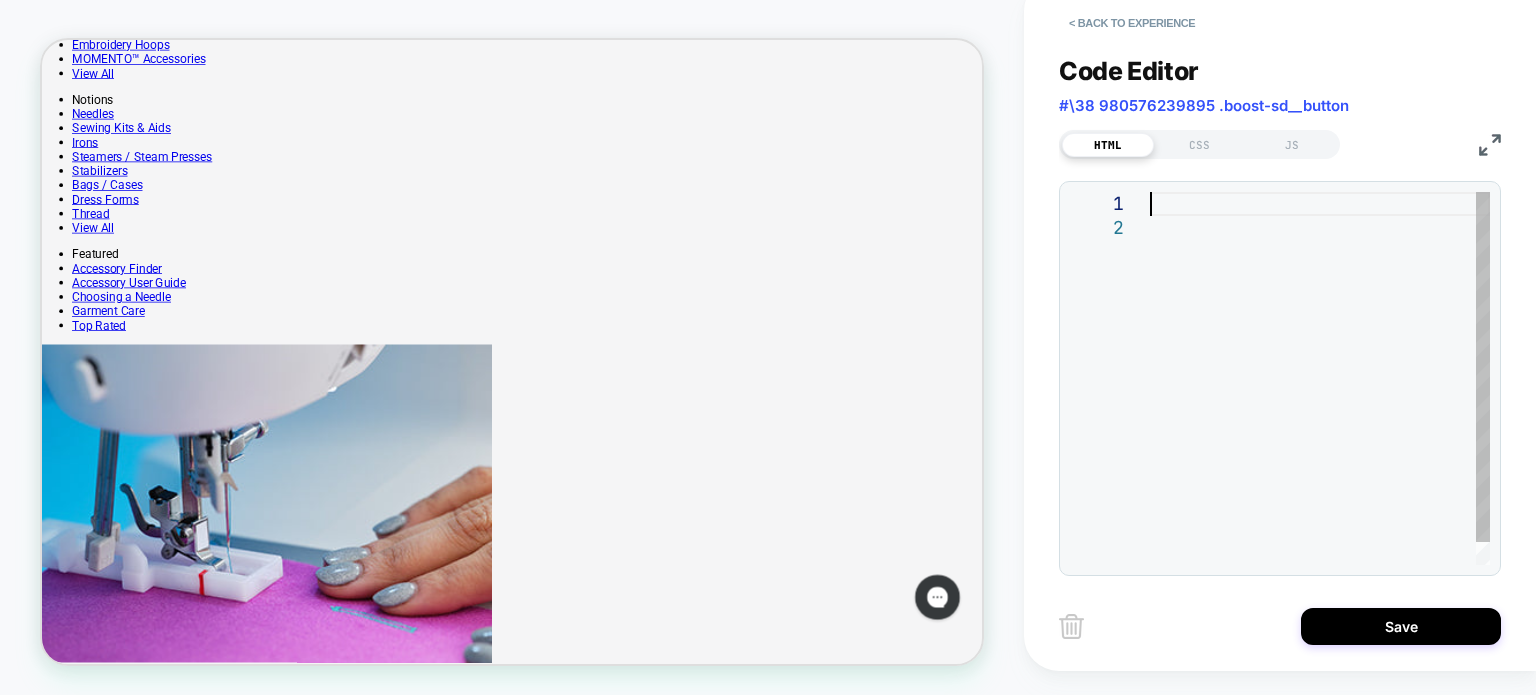 type on "**********" 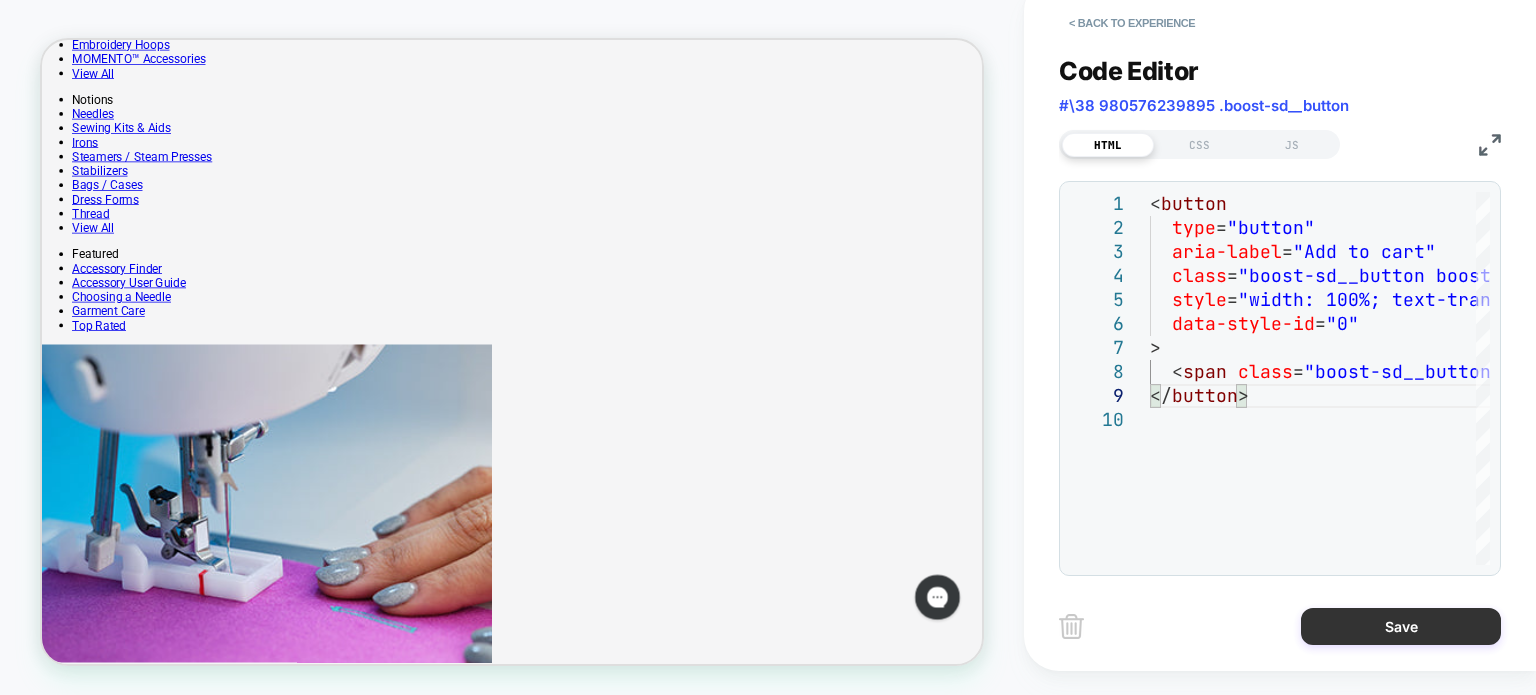 click on "Save" at bounding box center (1401, 626) 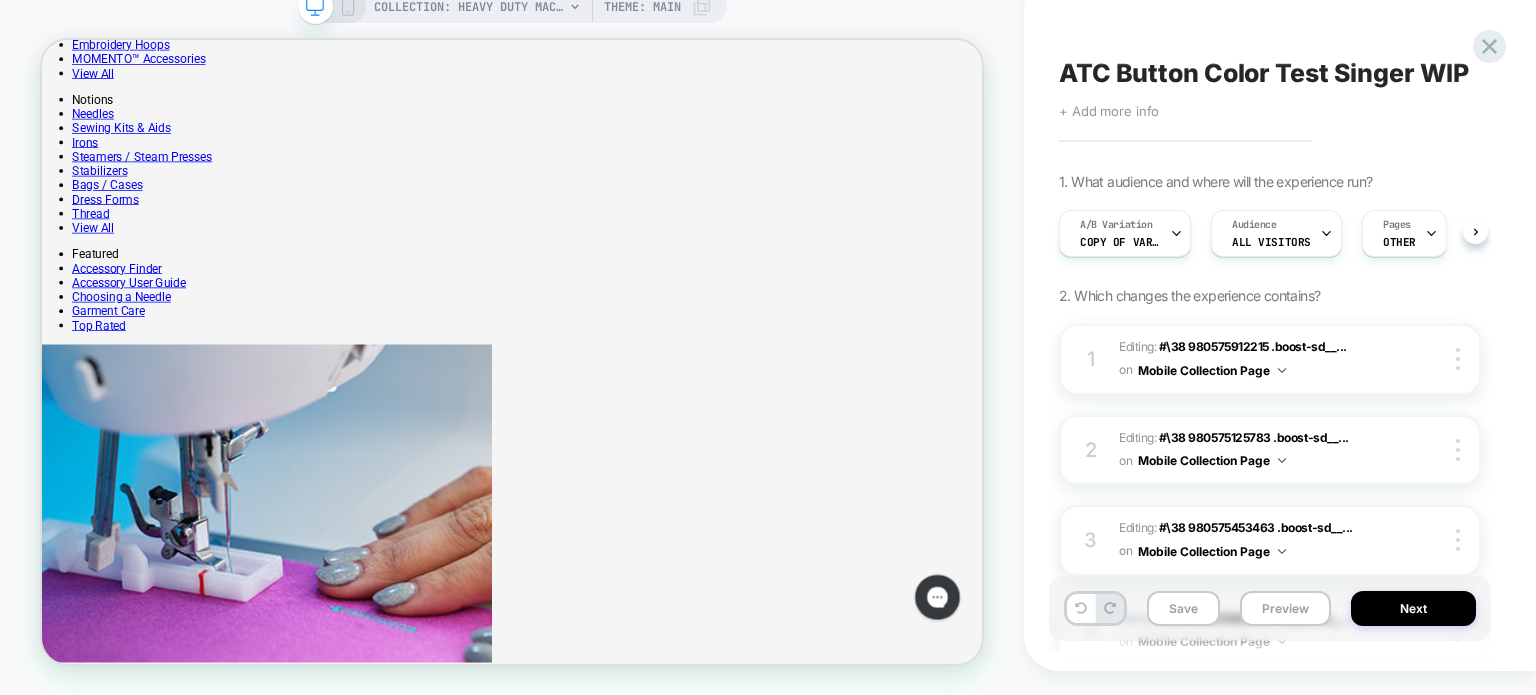 scroll, scrollTop: 0, scrollLeft: 0, axis: both 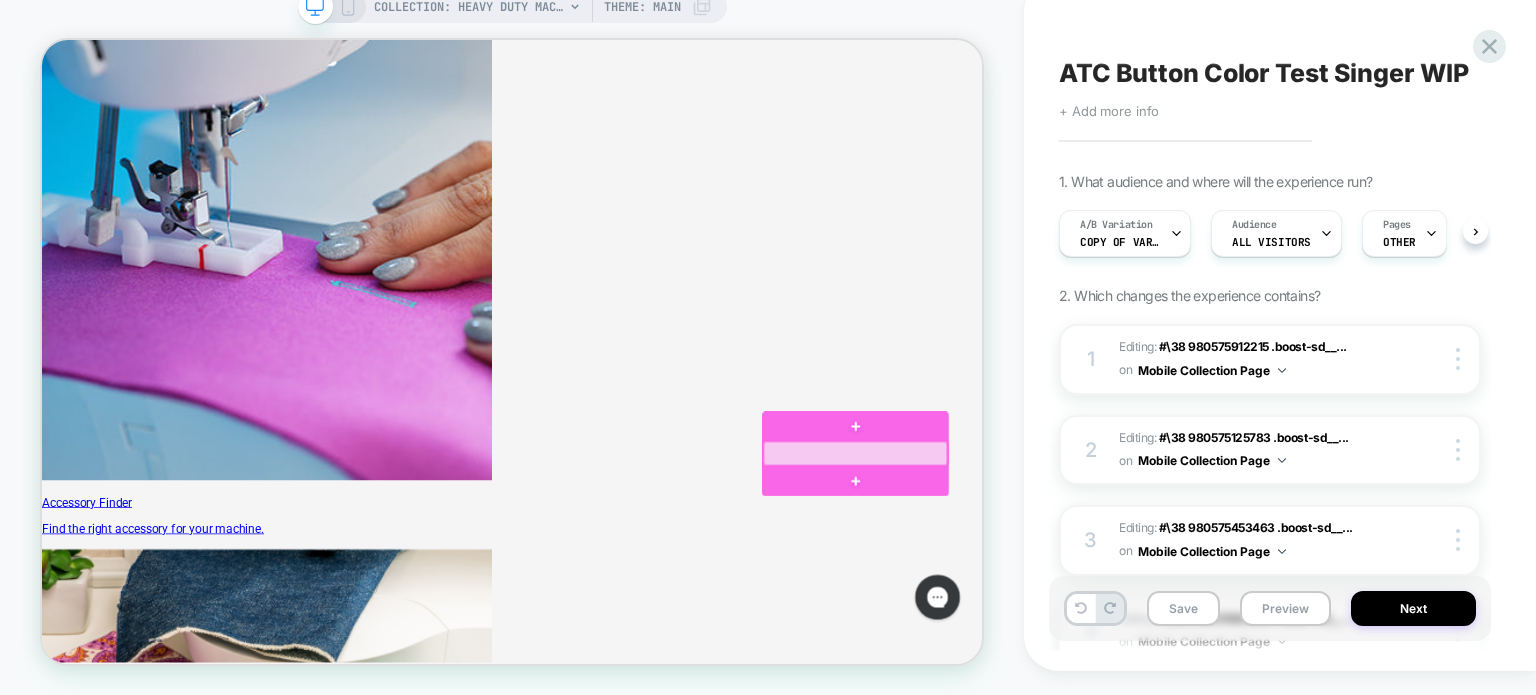 click at bounding box center [1126, 592] 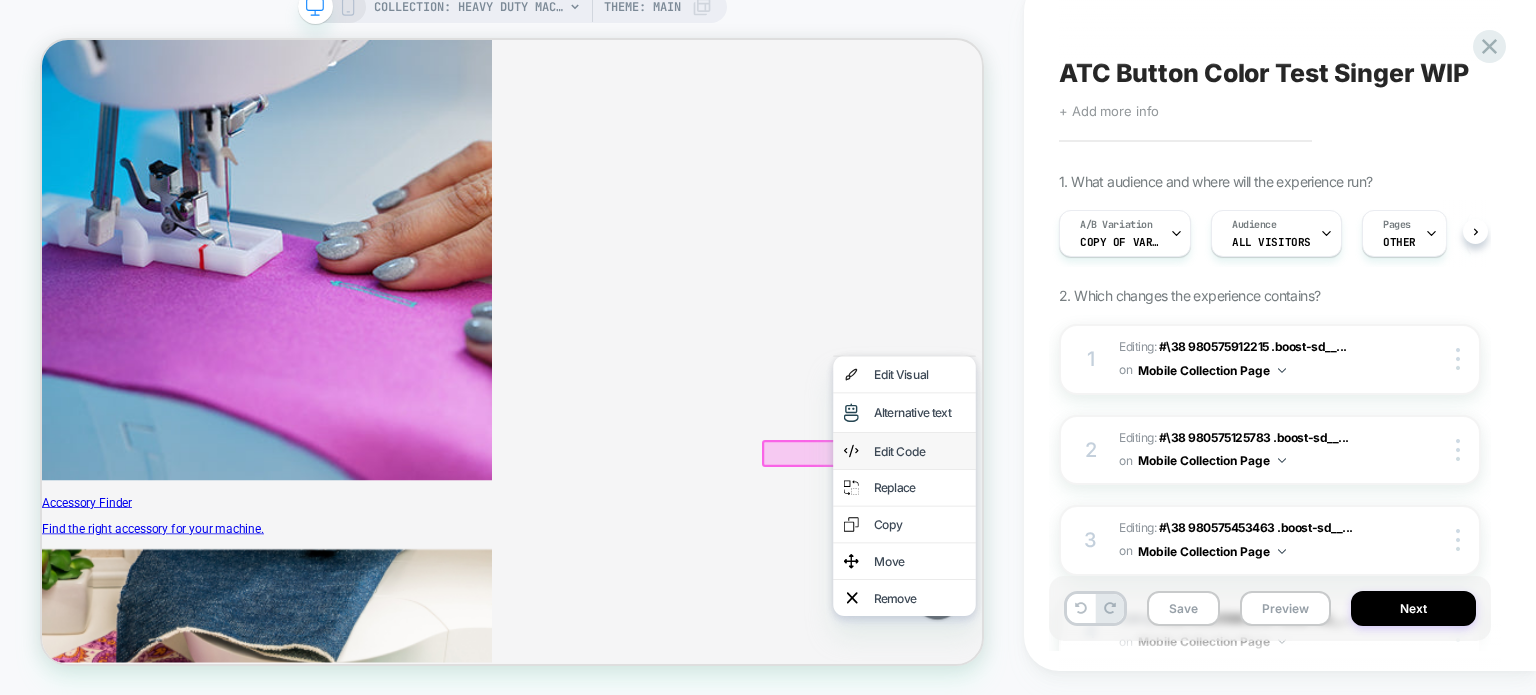 click on "Edit Code" at bounding box center [1212, 588] 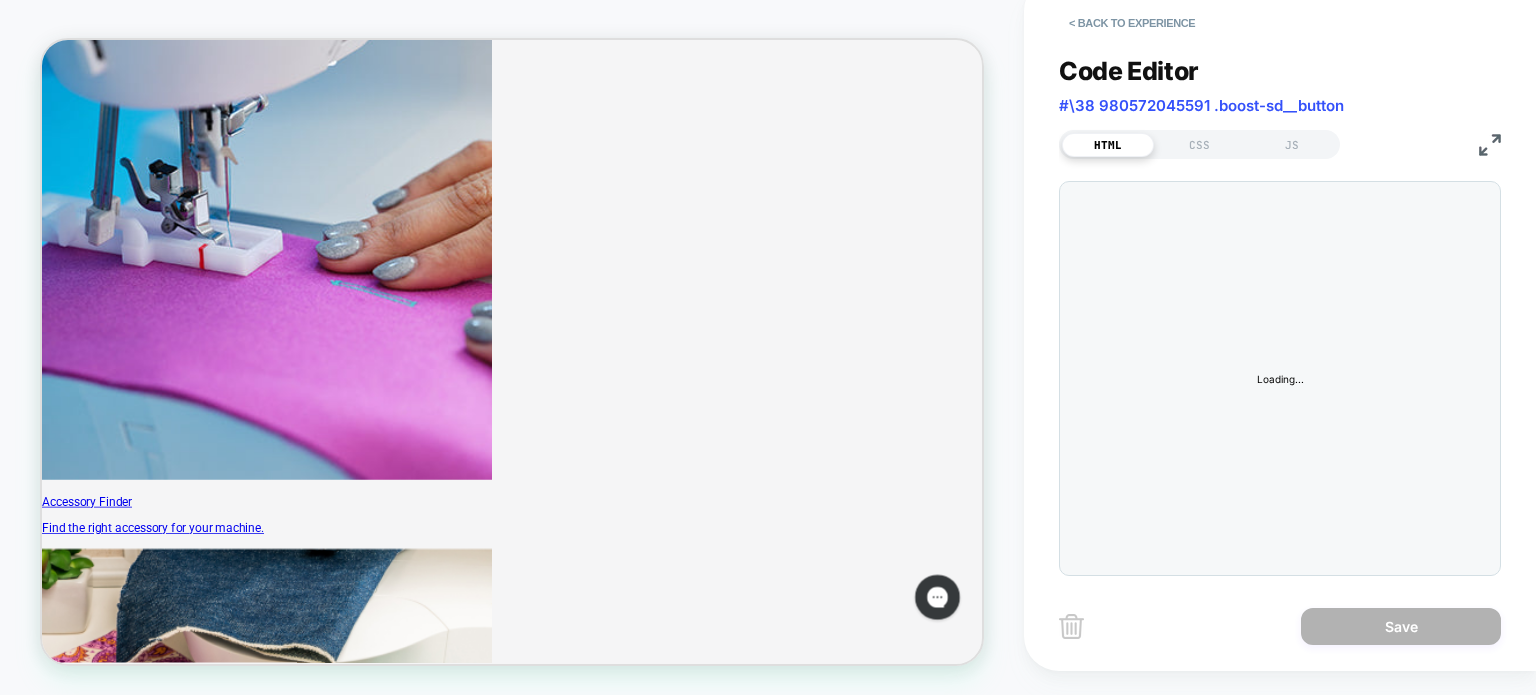 scroll, scrollTop: 4283, scrollLeft: 0, axis: vertical 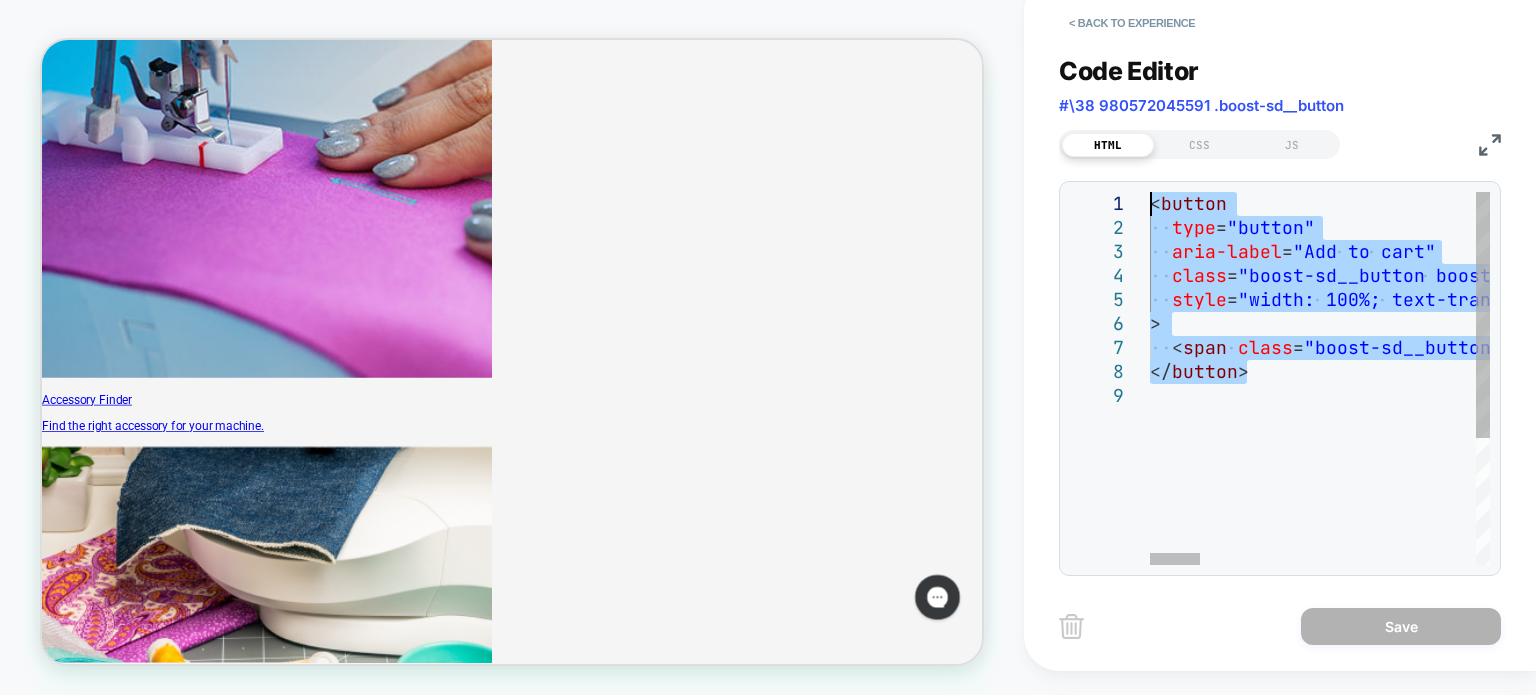 drag, startPoint x: 1292, startPoint y: 375, endPoint x: 1105, endPoint y: 199, distance: 256.79758 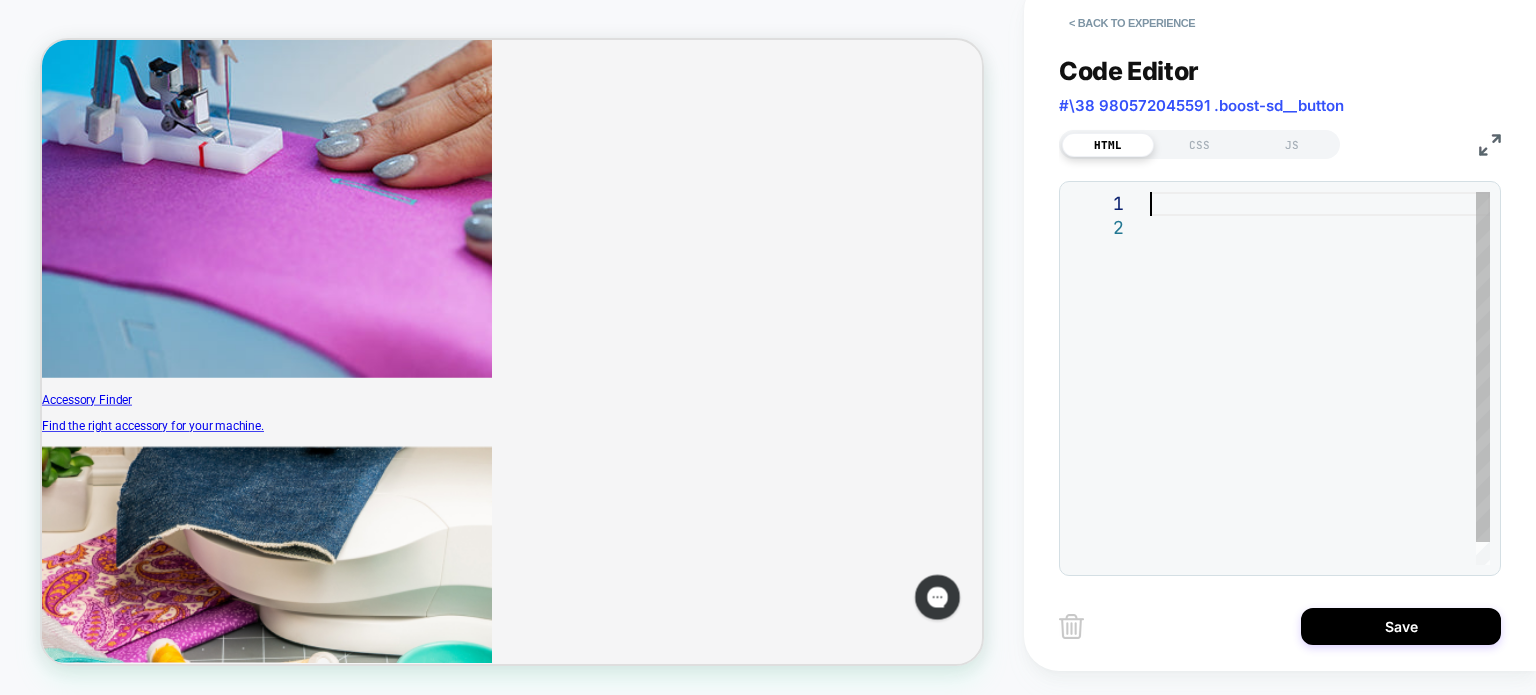 type on "**********" 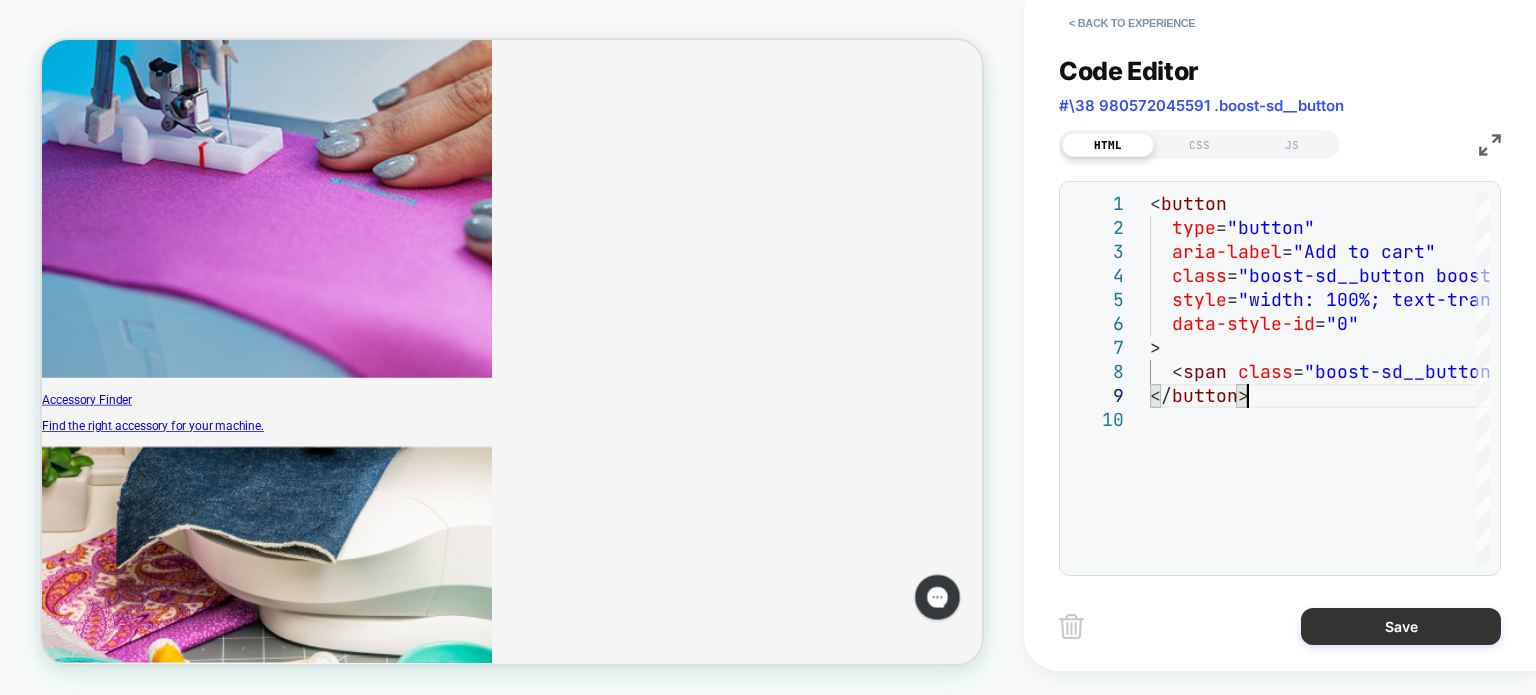 click on "Save" at bounding box center [1401, 626] 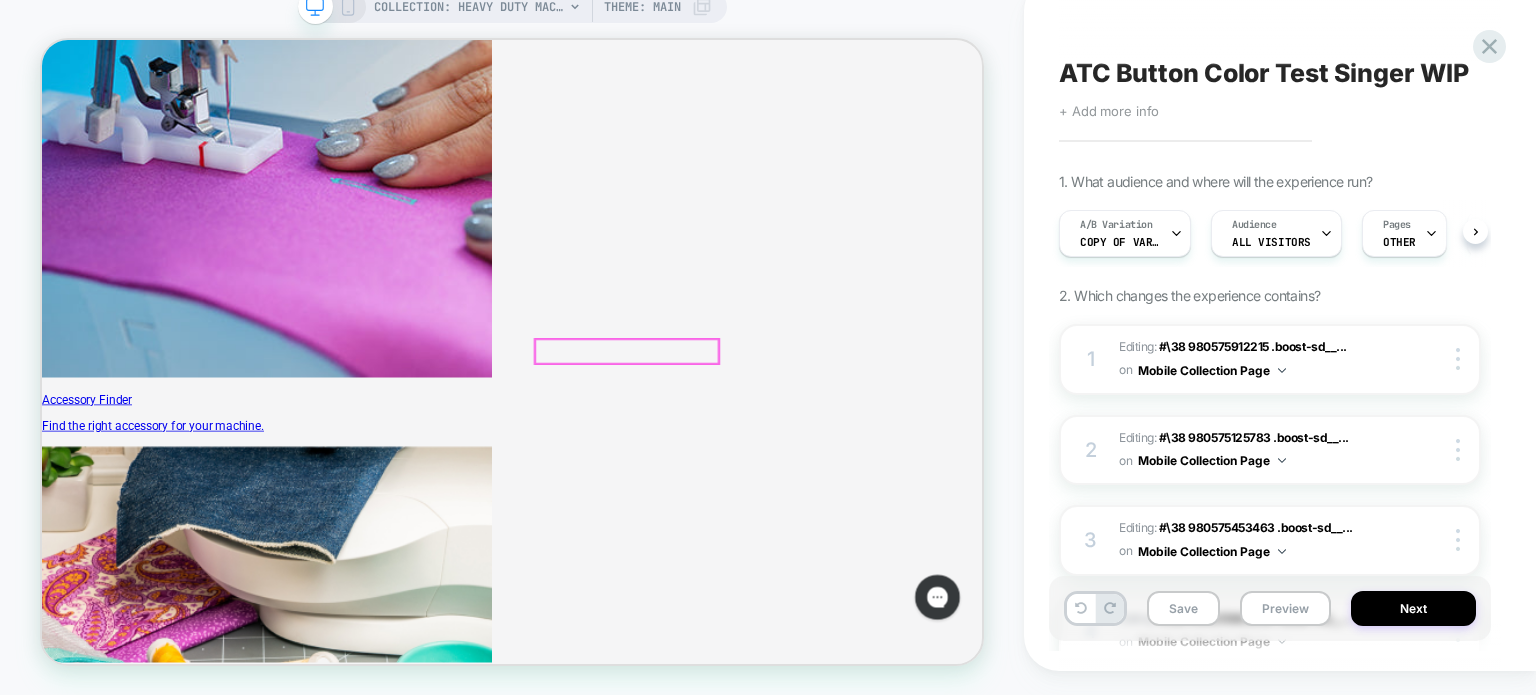 scroll, scrollTop: 0, scrollLeft: 0, axis: both 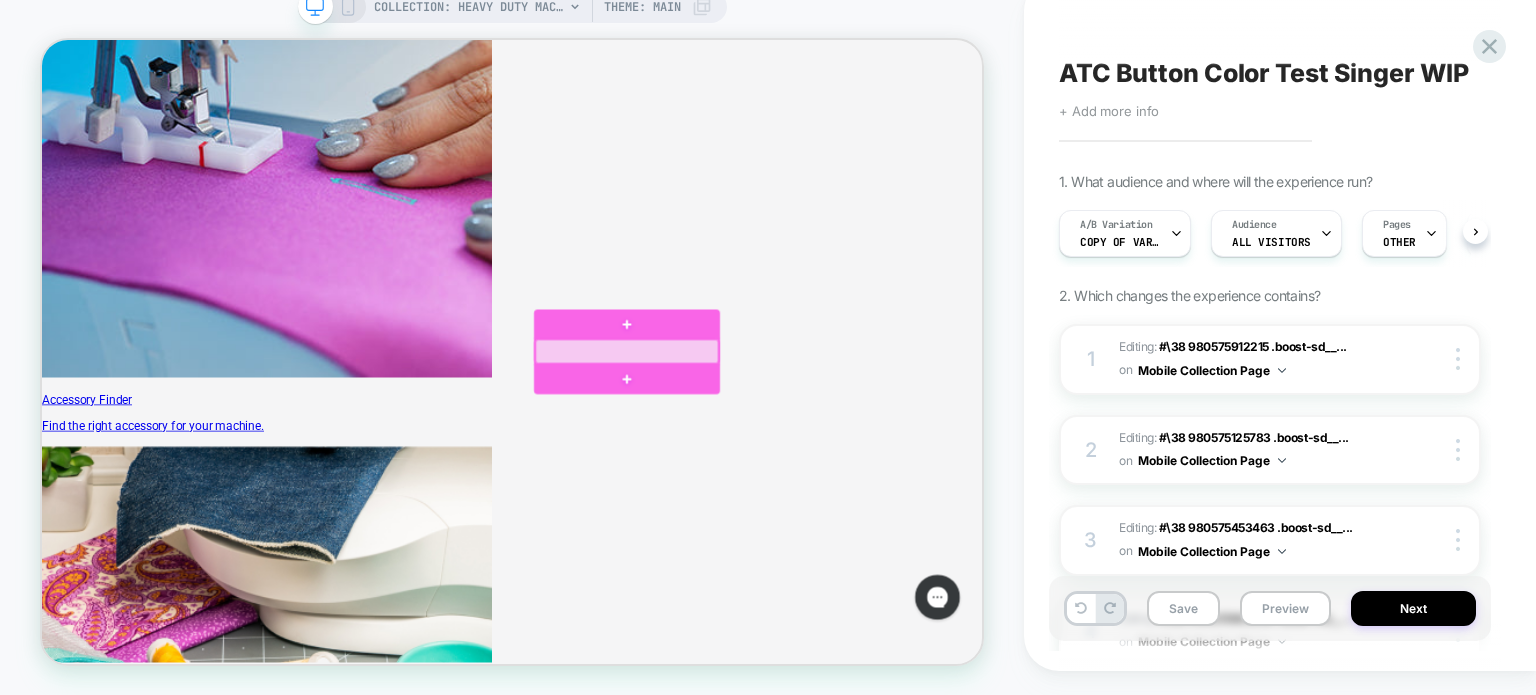 click at bounding box center (822, 455) 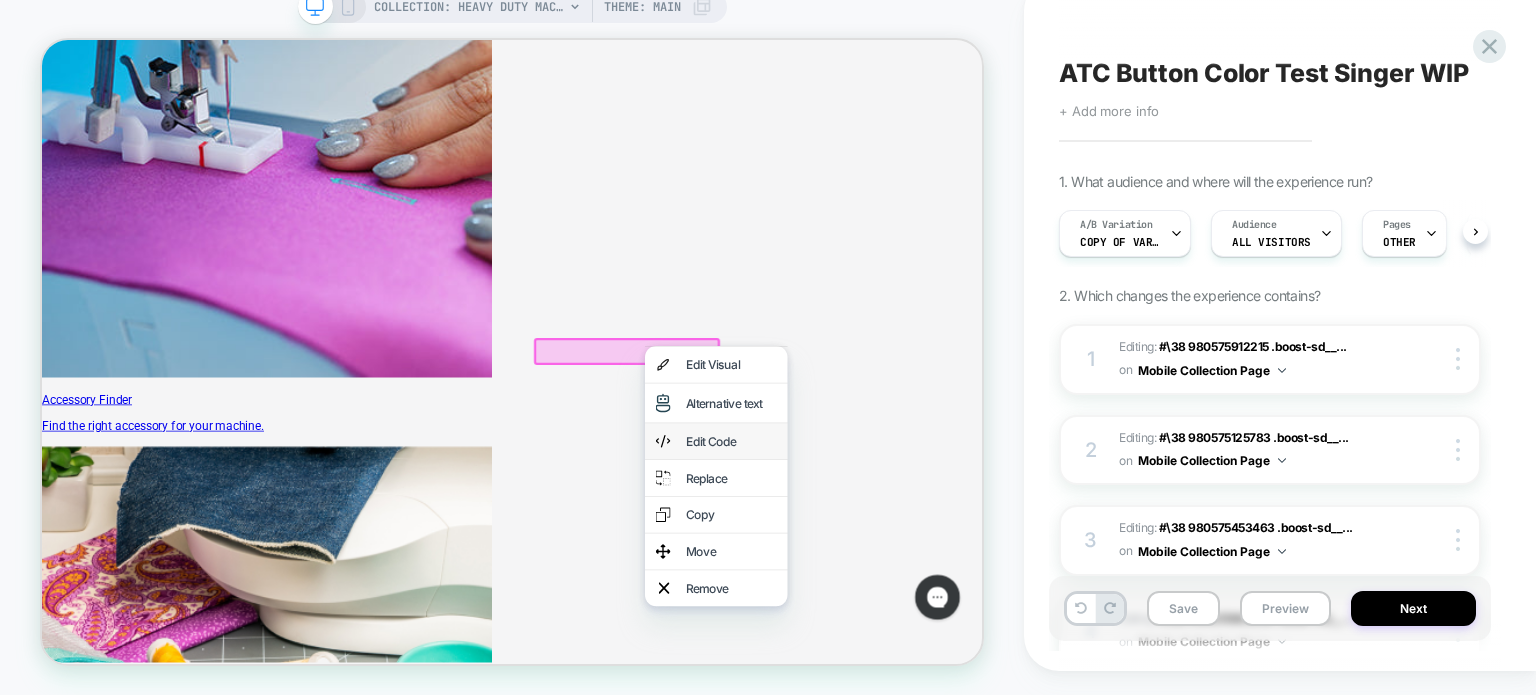 click on "Edit Code" at bounding box center [961, 575] 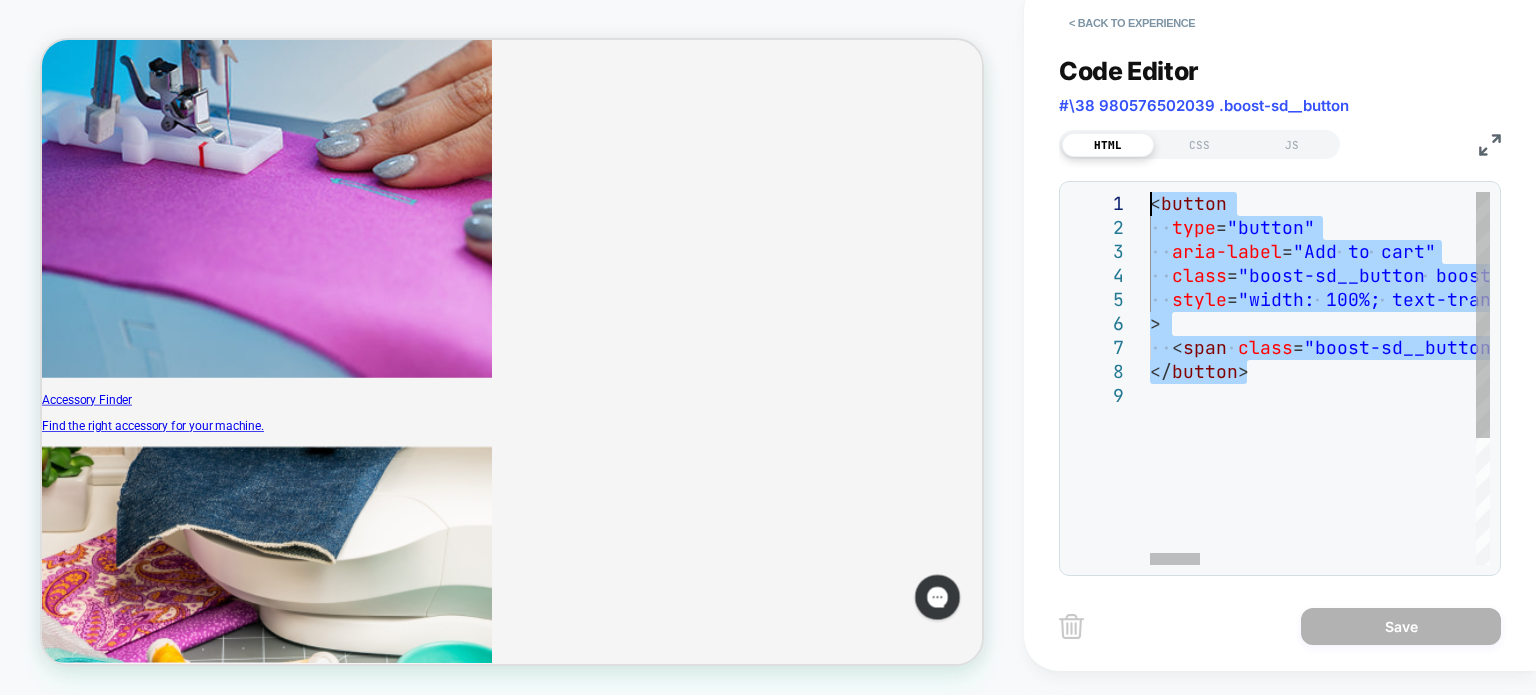 scroll, scrollTop: 0, scrollLeft: 0, axis: both 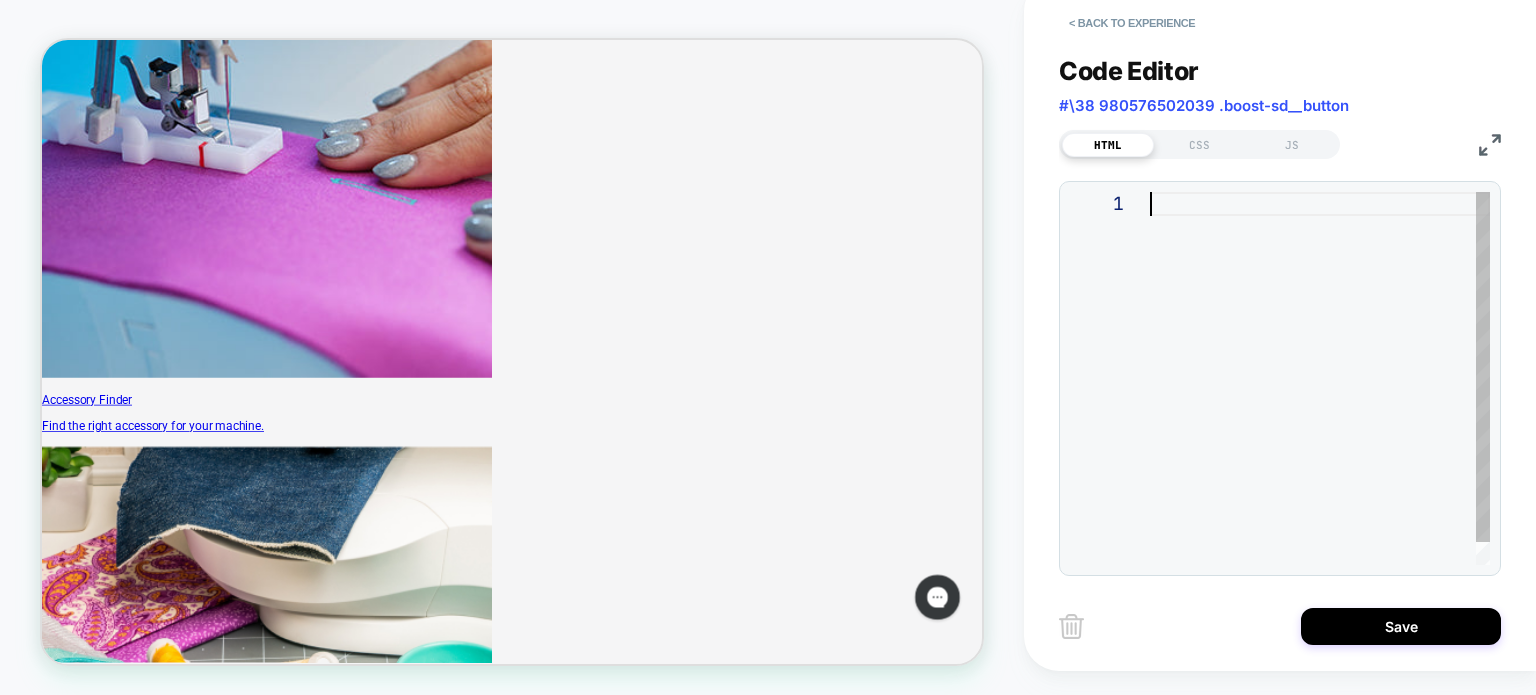 type on "**********" 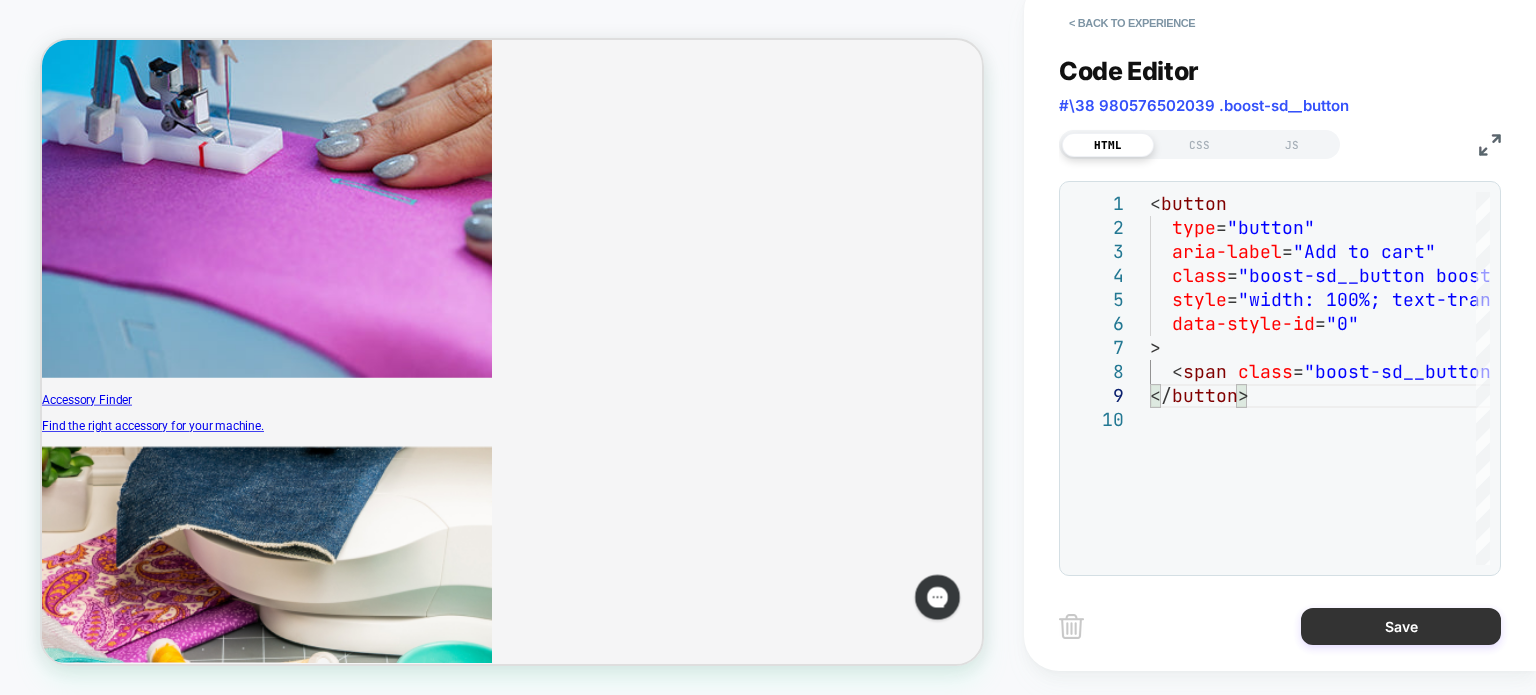click on "Save" at bounding box center (1401, 626) 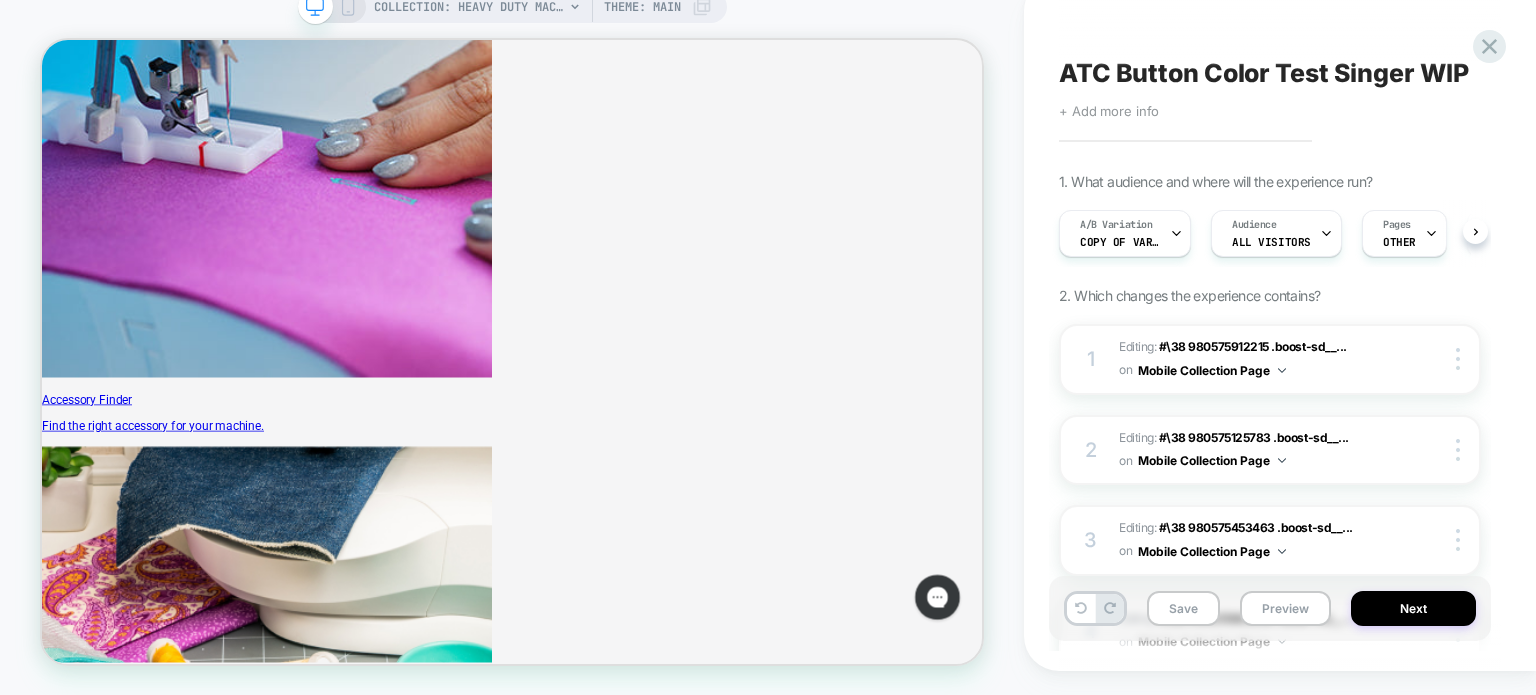scroll, scrollTop: 0, scrollLeft: 0, axis: both 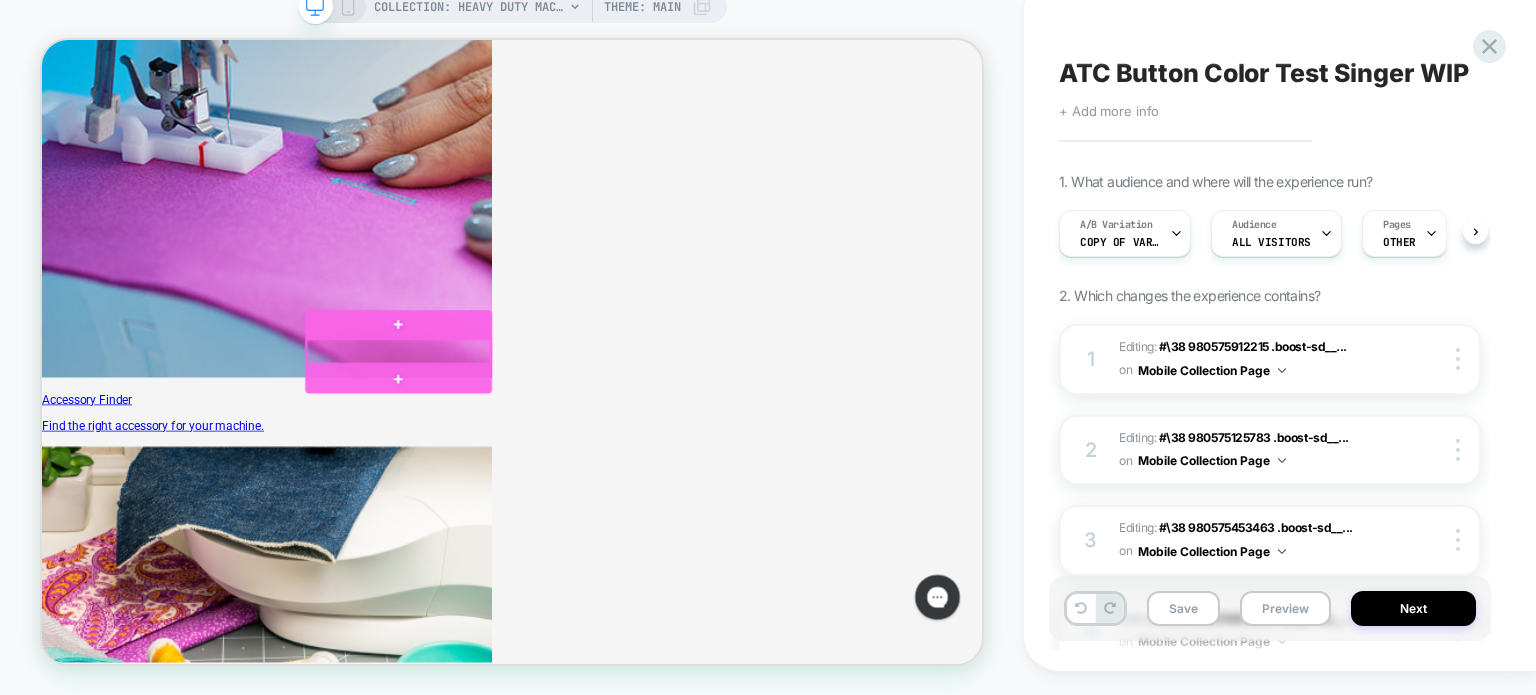 click at bounding box center (517, 455) 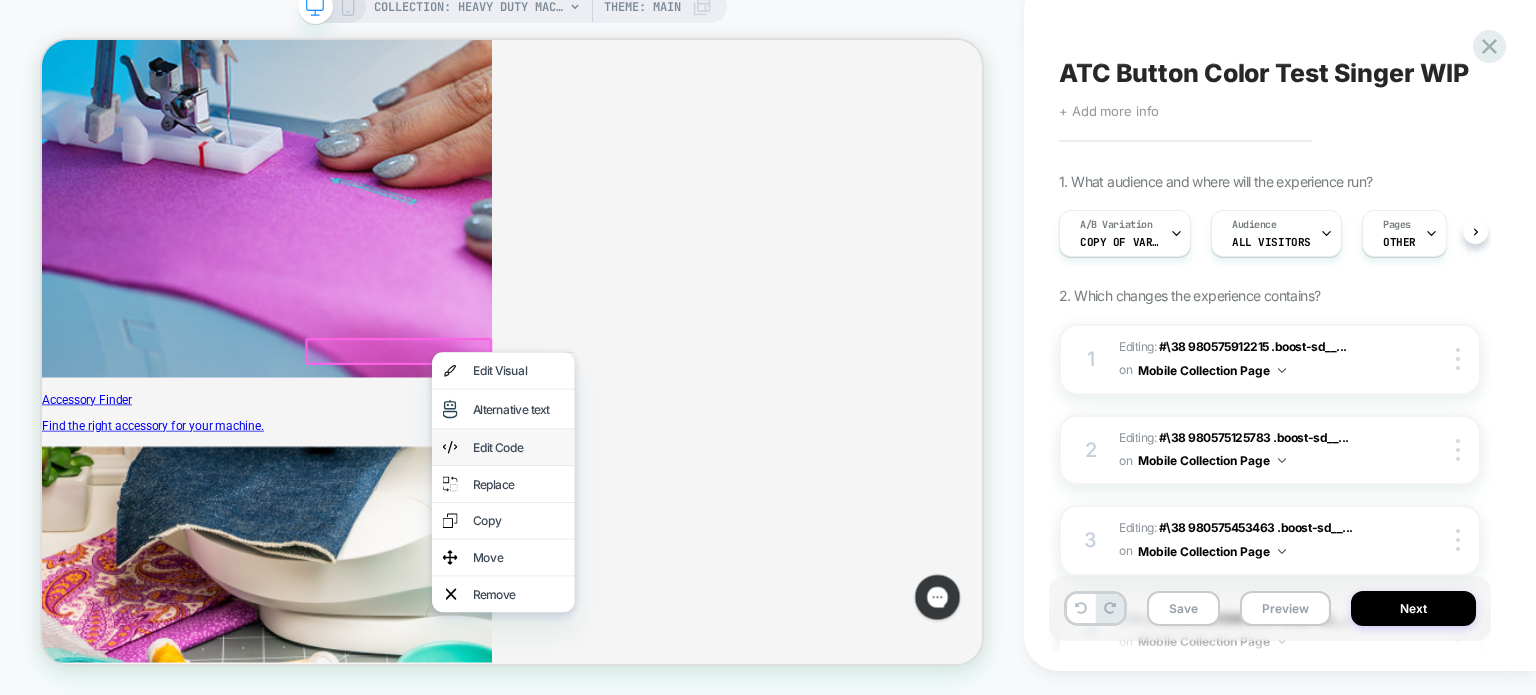 click on "Edit Code" at bounding box center [677, 583] 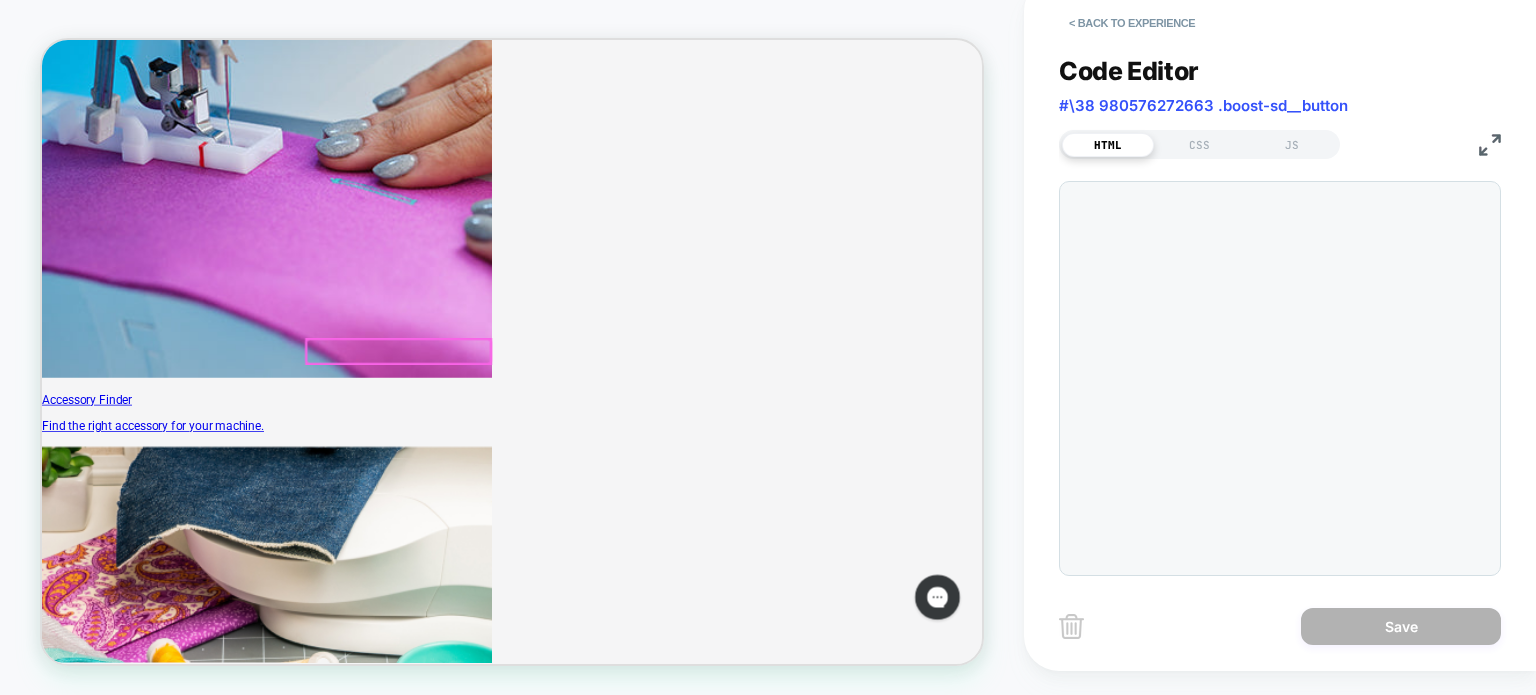 scroll, scrollTop: 0, scrollLeft: 0, axis: both 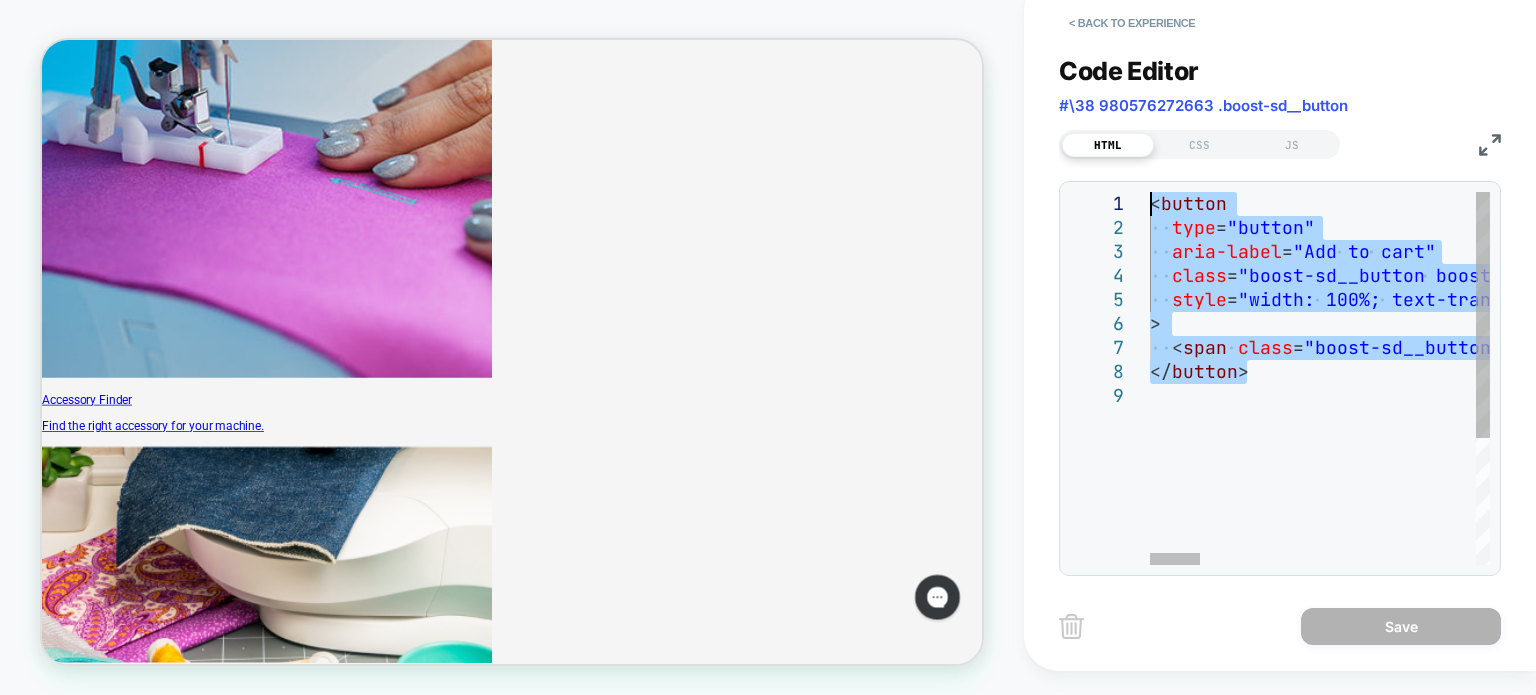 drag, startPoint x: 1291, startPoint y: 375, endPoint x: 1115, endPoint y: 204, distance: 245.39153 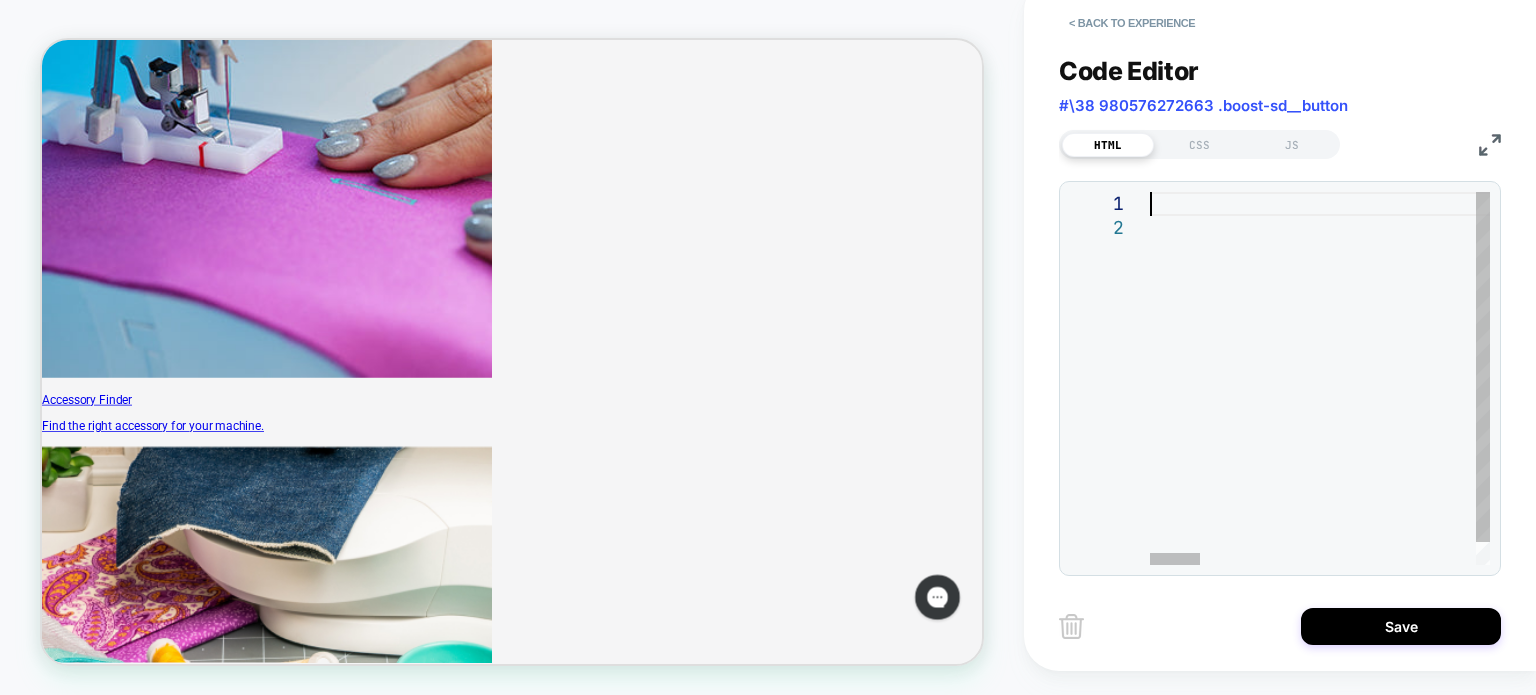 type on "**********" 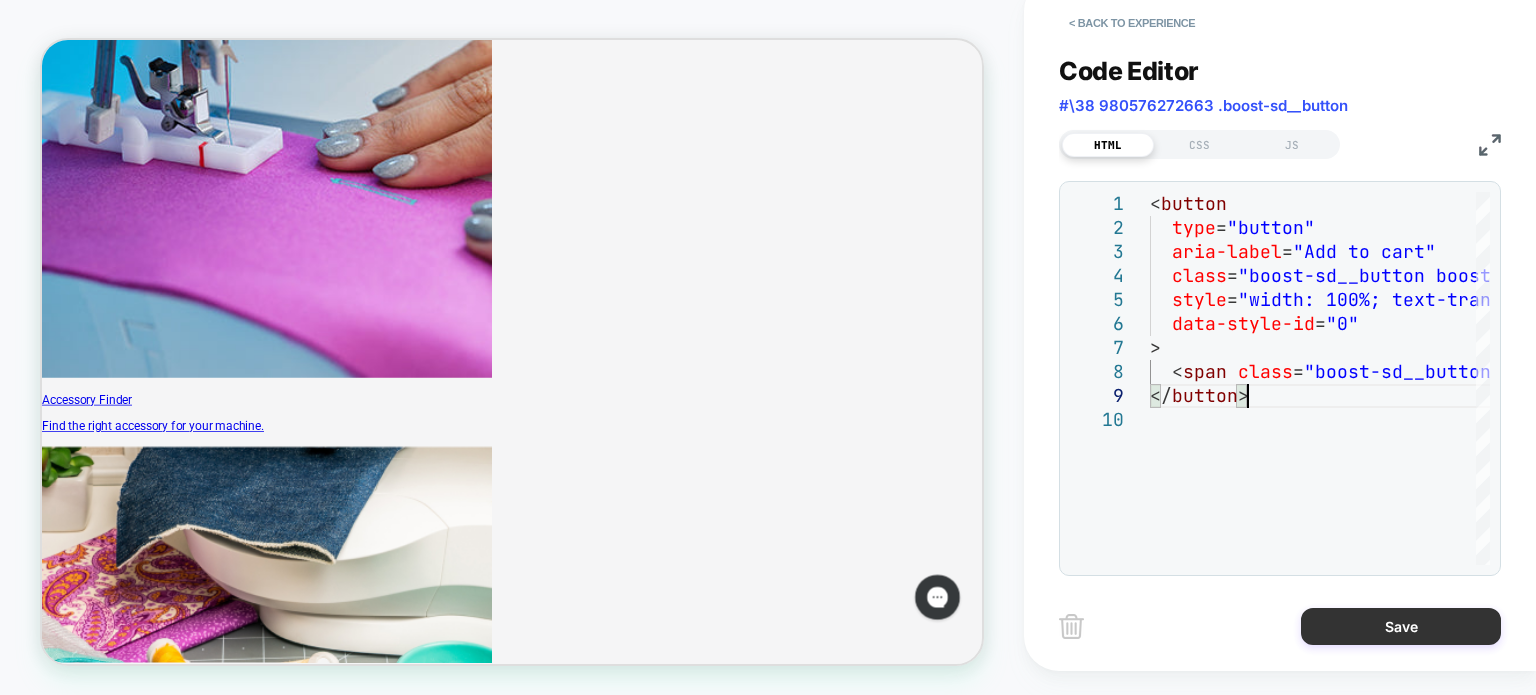 click on "Save" at bounding box center [1401, 626] 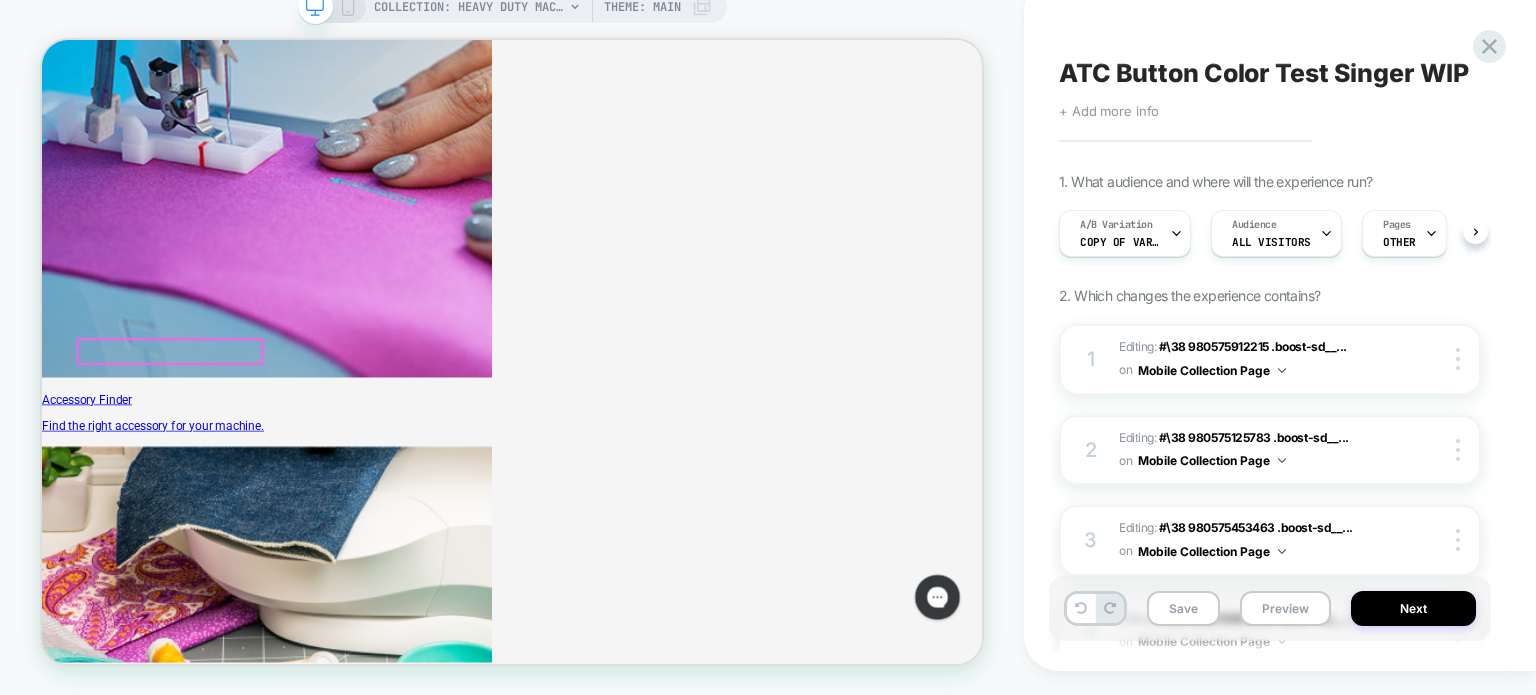 scroll, scrollTop: 0, scrollLeft: 0, axis: both 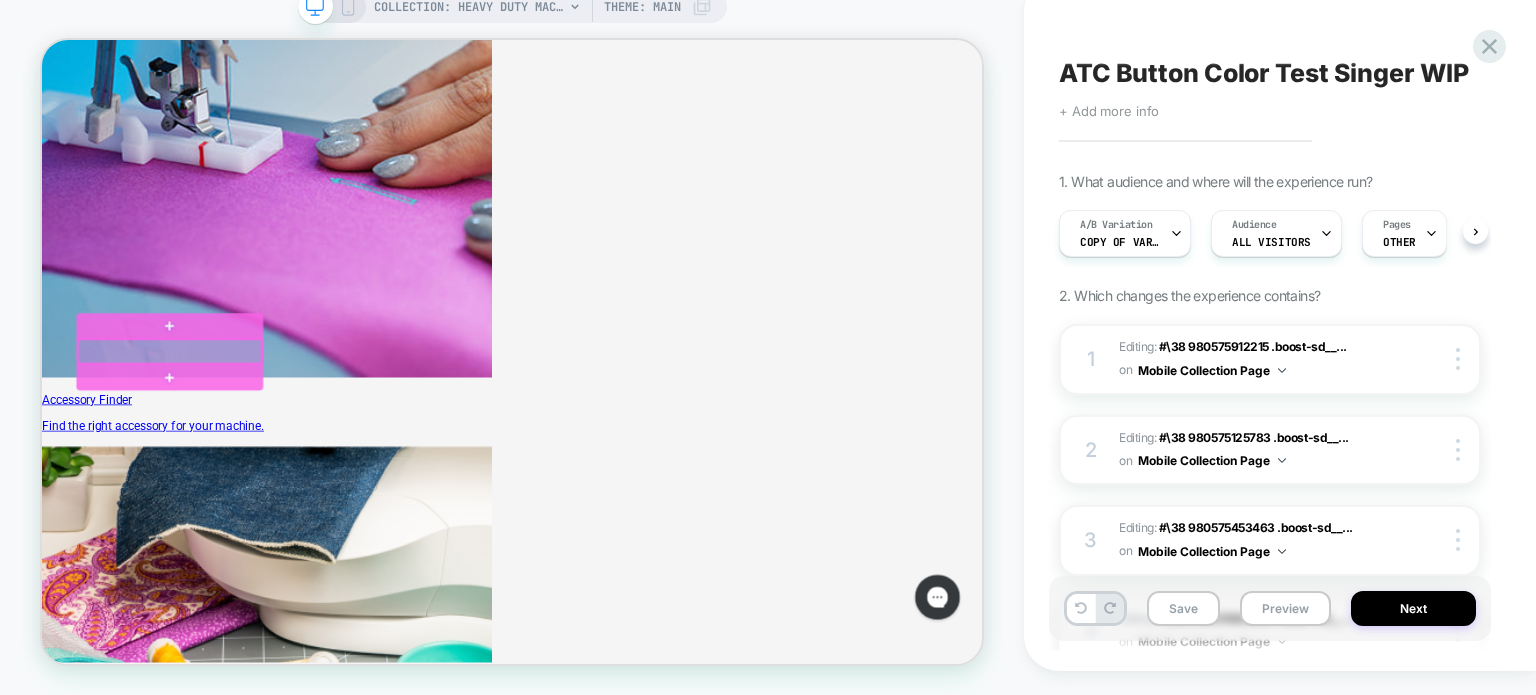 click at bounding box center (212, 455) 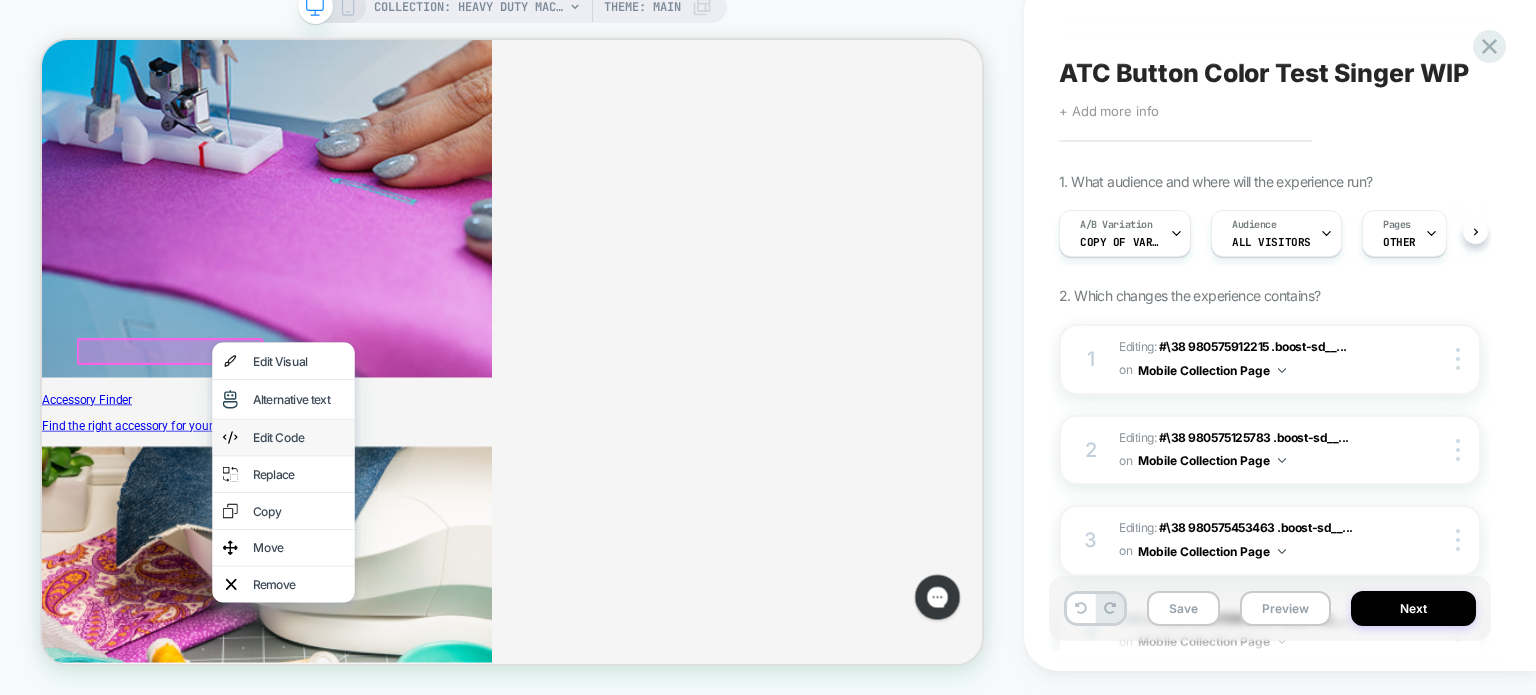 click on "Edit Code" at bounding box center [384, 570] 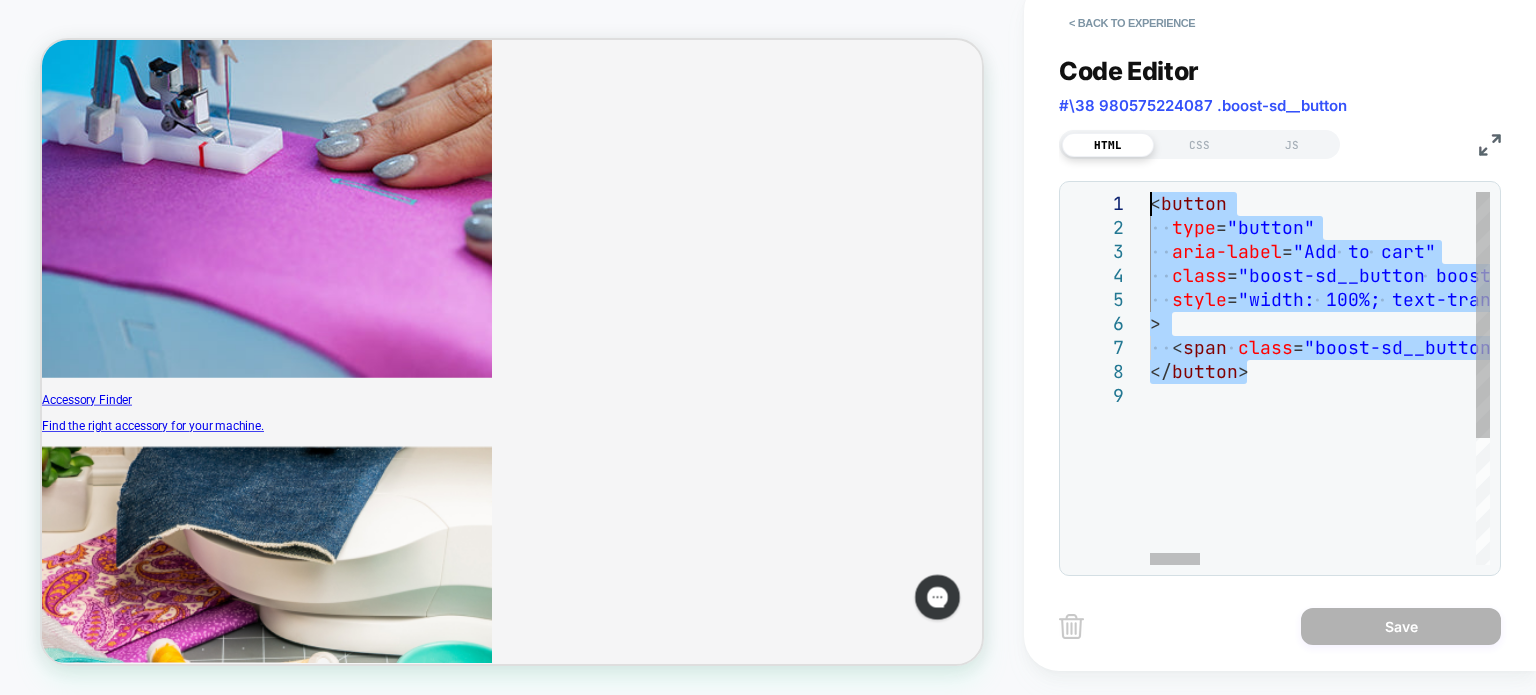 scroll, scrollTop: 0, scrollLeft: 0, axis: both 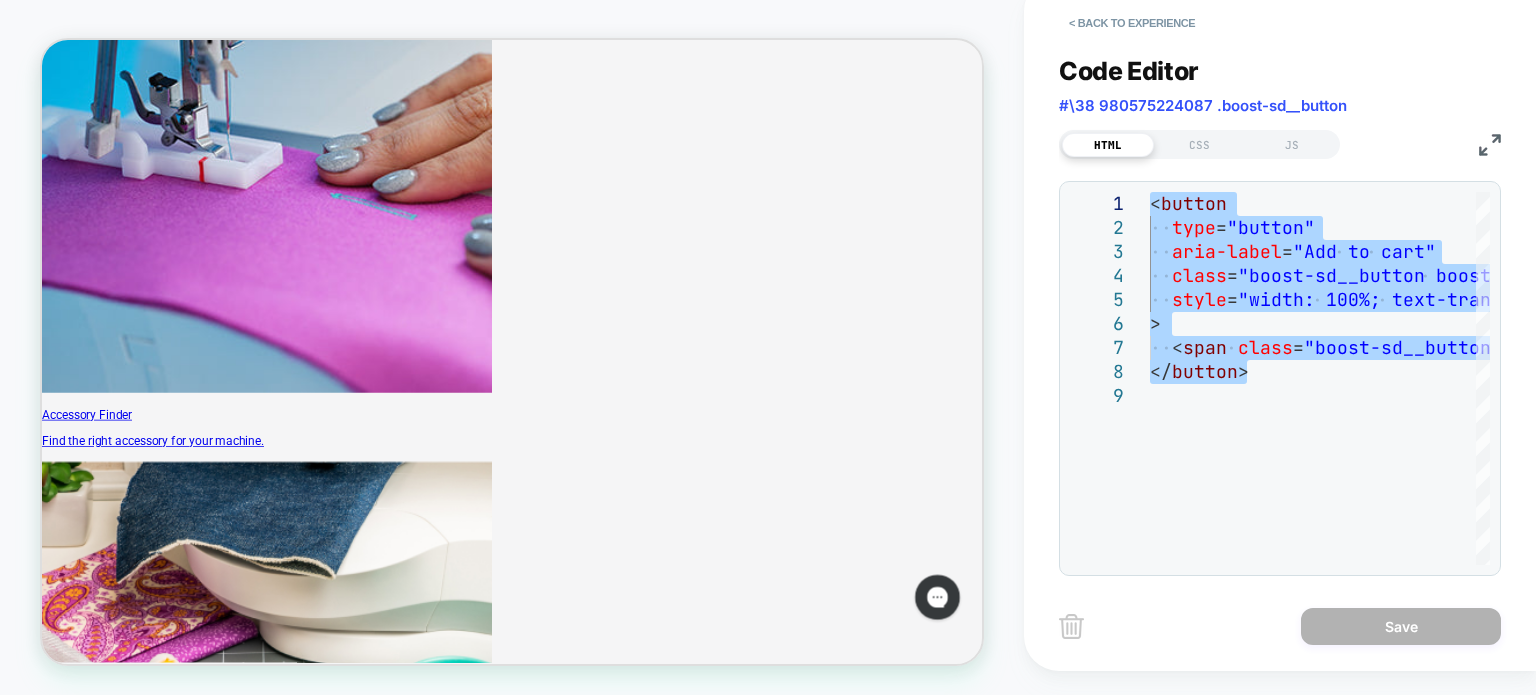 type on "**********" 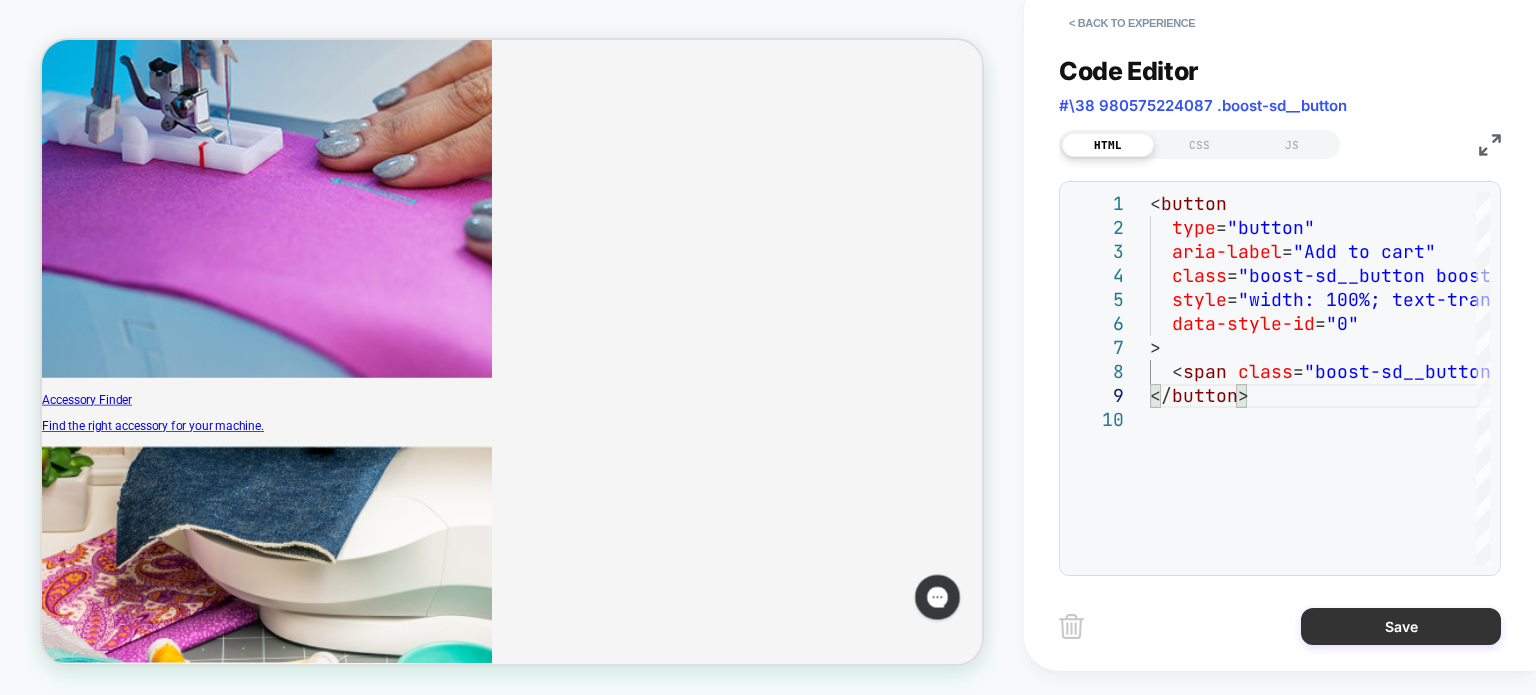 click on "Save" at bounding box center [1401, 626] 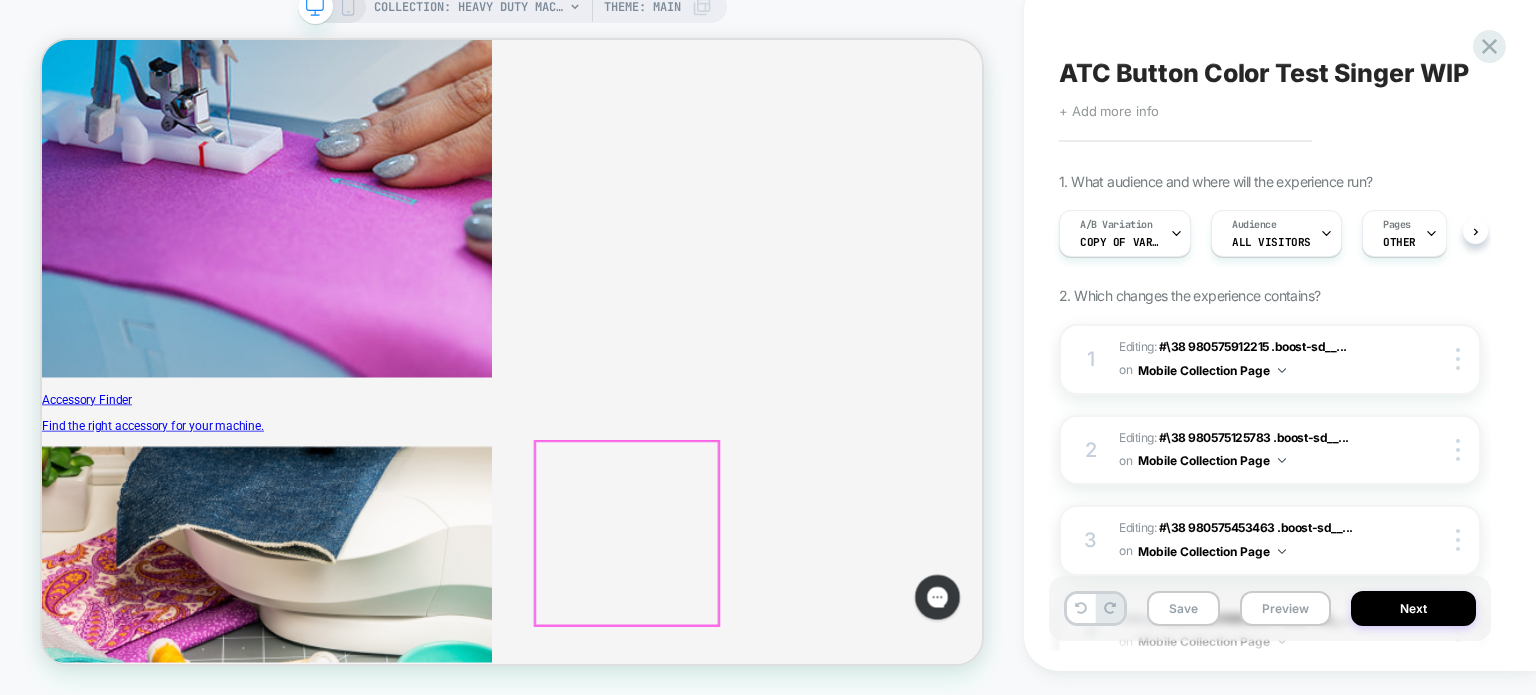 scroll, scrollTop: 4730, scrollLeft: 0, axis: vertical 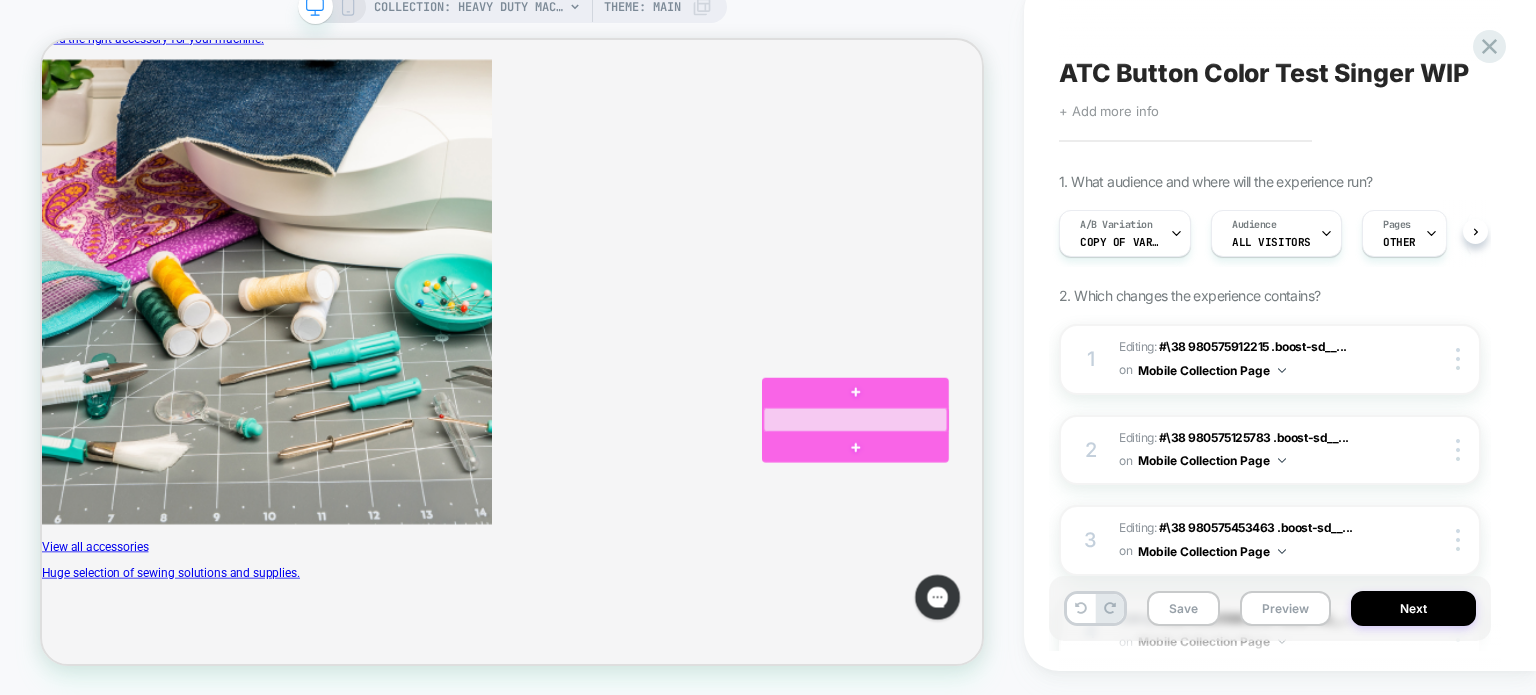 click at bounding box center (1126, 546) 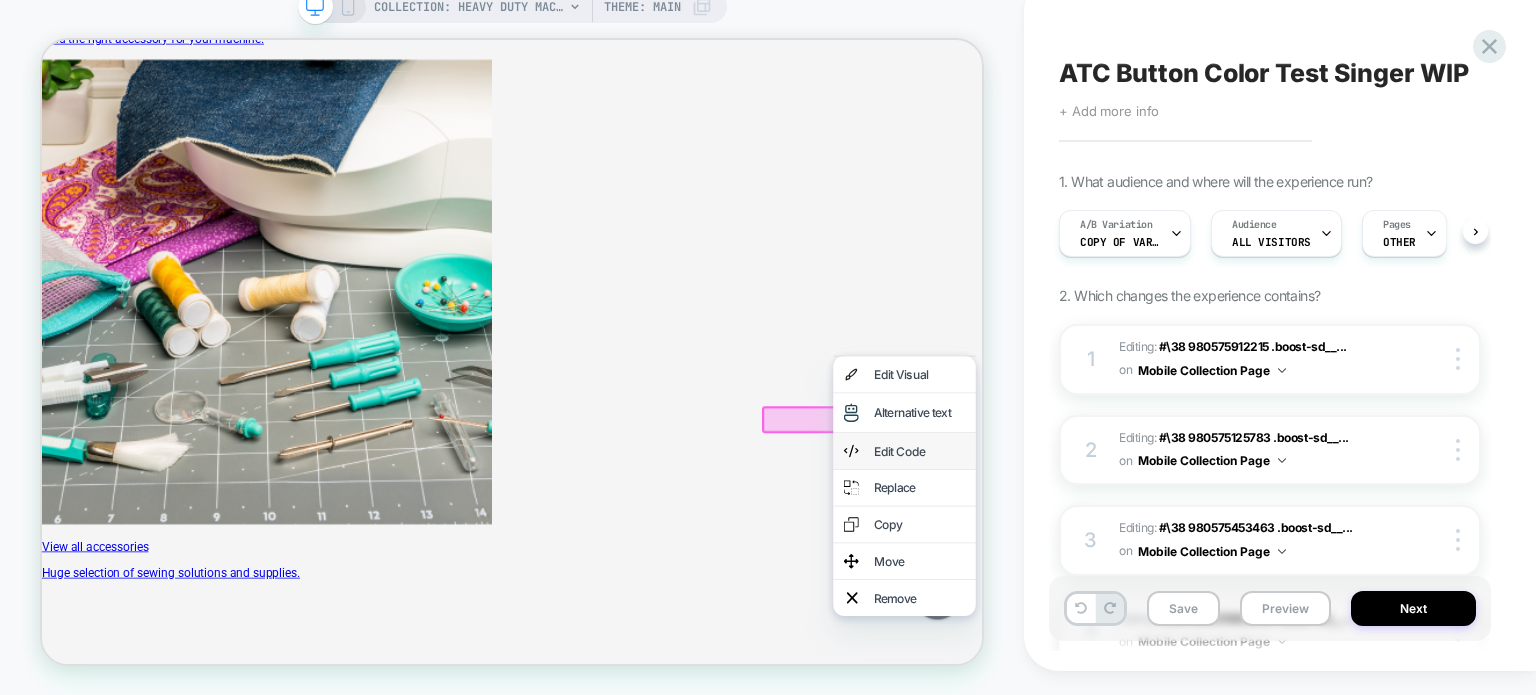 click on "Edit Code" at bounding box center [1212, 588] 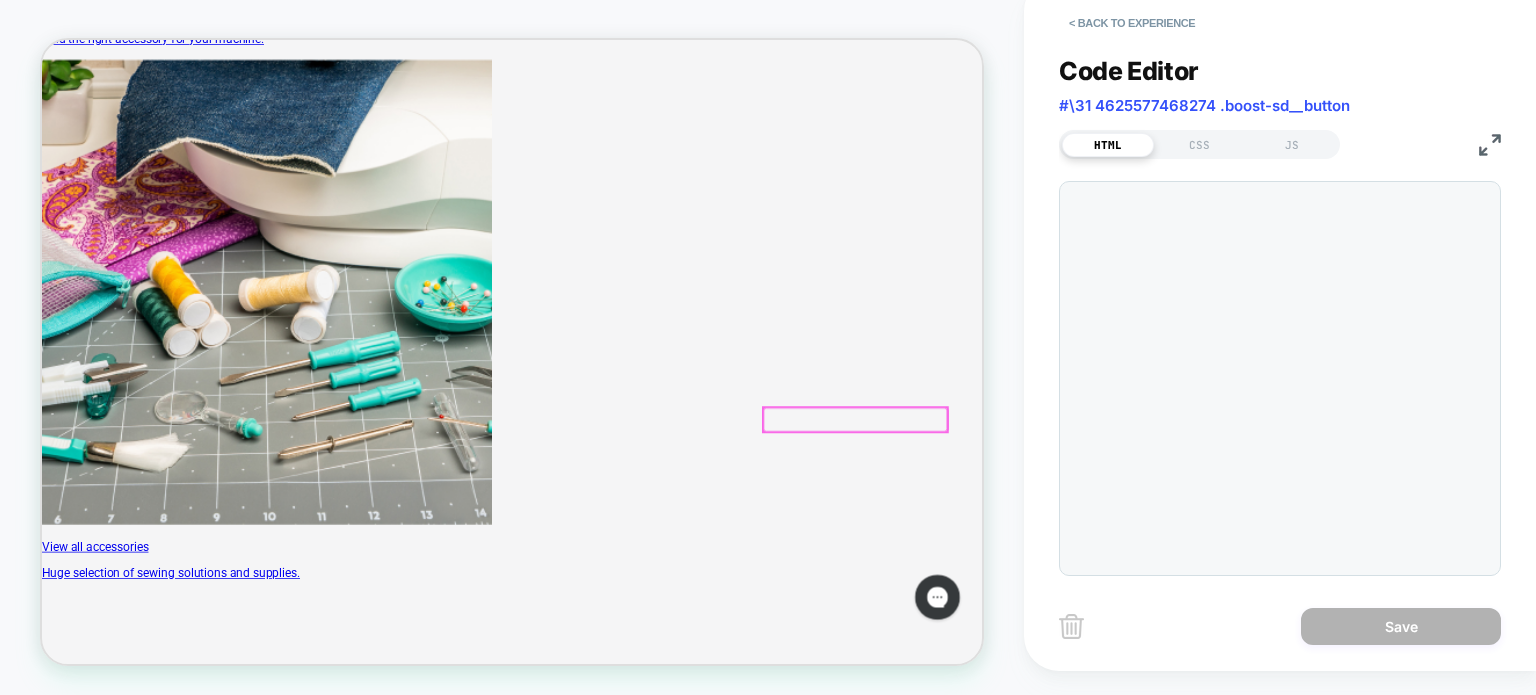 scroll, scrollTop: 0, scrollLeft: 0, axis: both 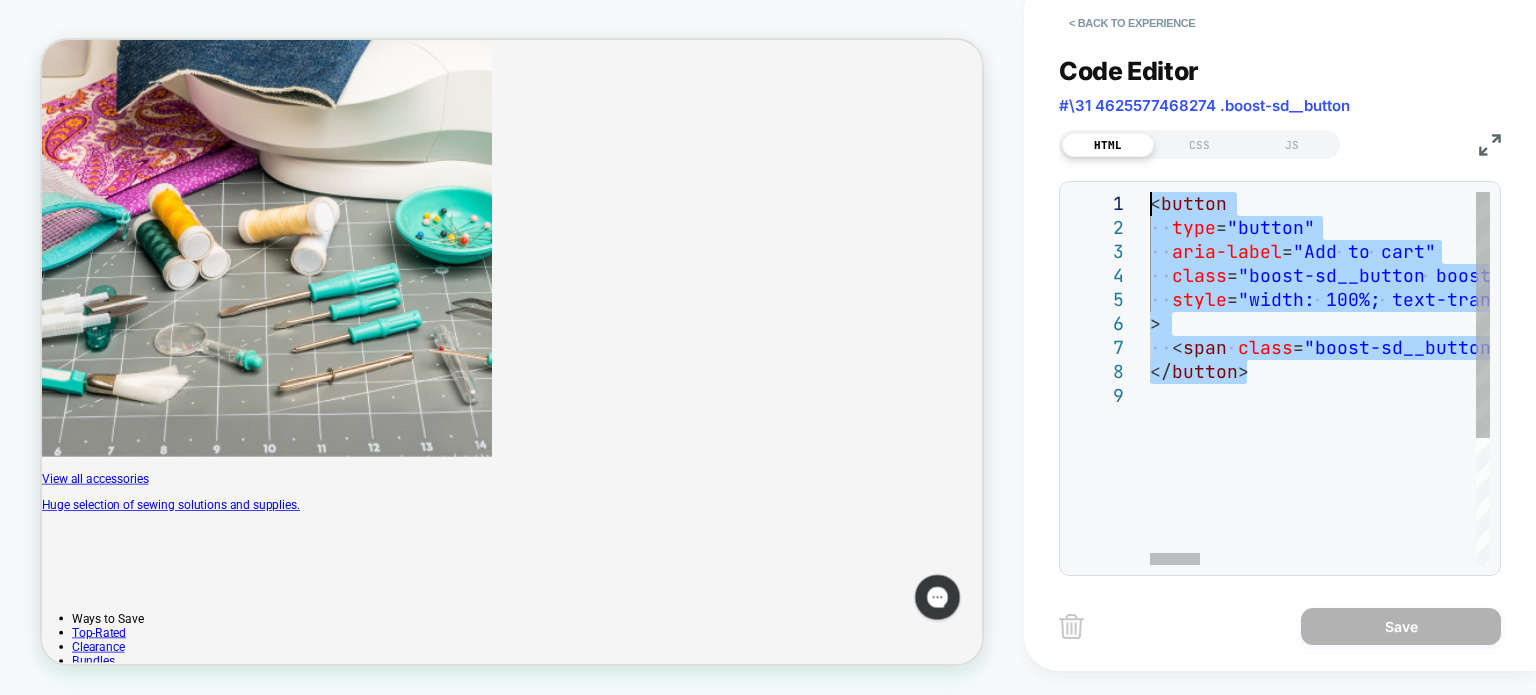 drag, startPoint x: 1104, startPoint y: 235, endPoint x: 1107, endPoint y: 207, distance: 28.160255 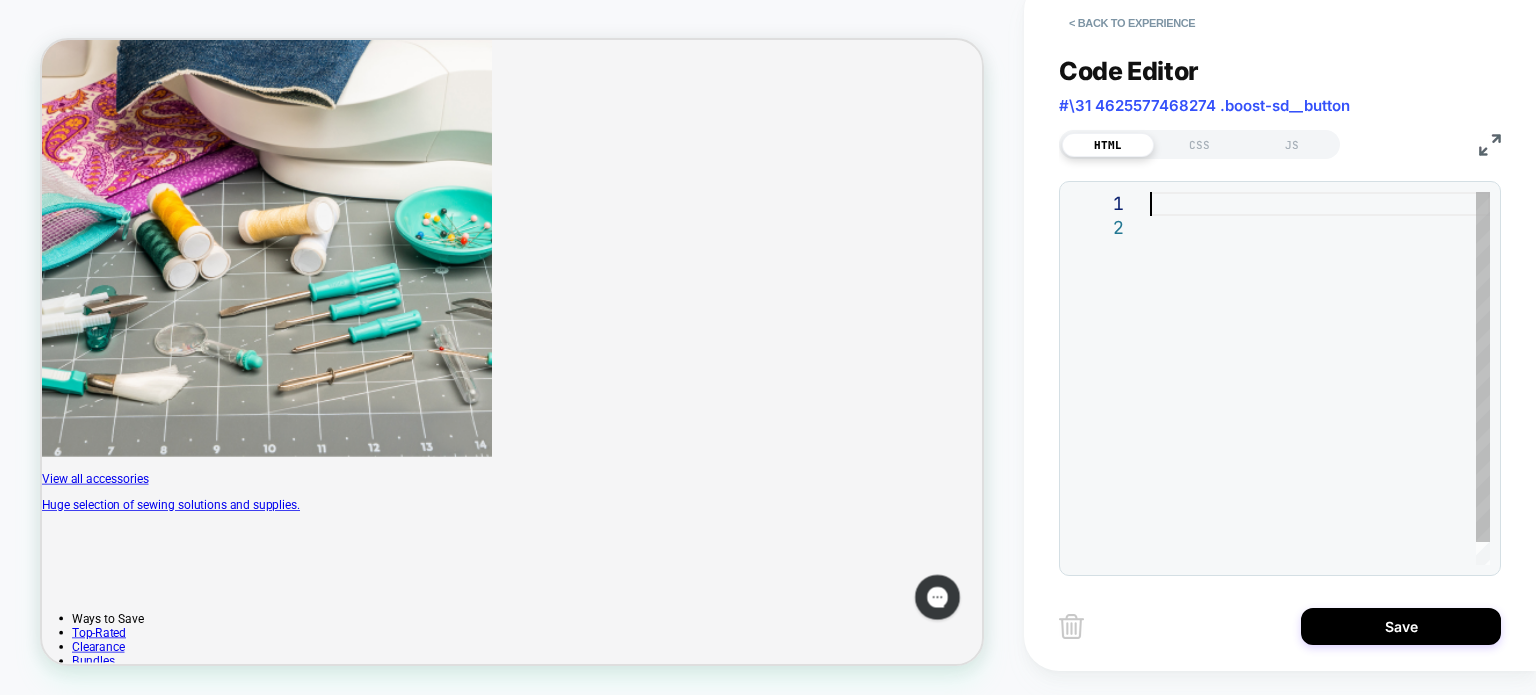 type on "**********" 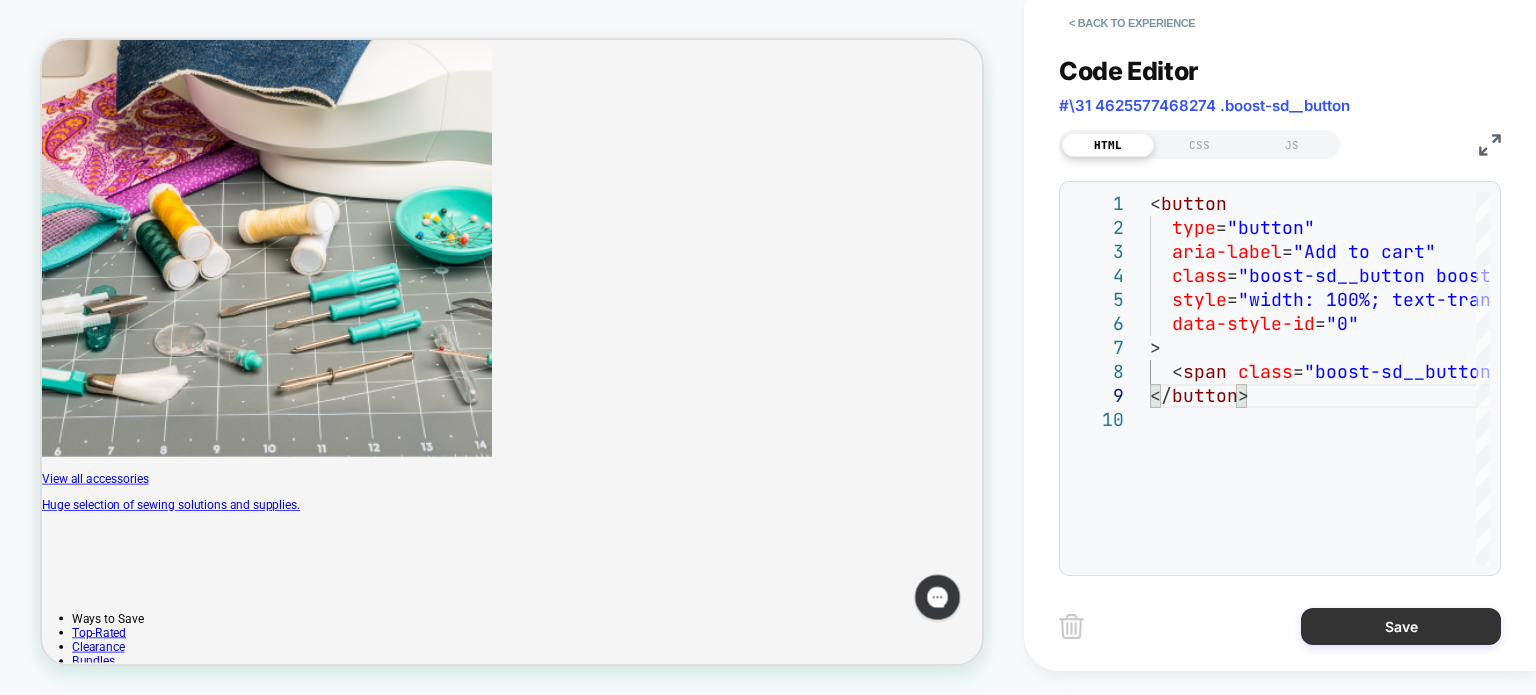 click on "Save" at bounding box center [1401, 626] 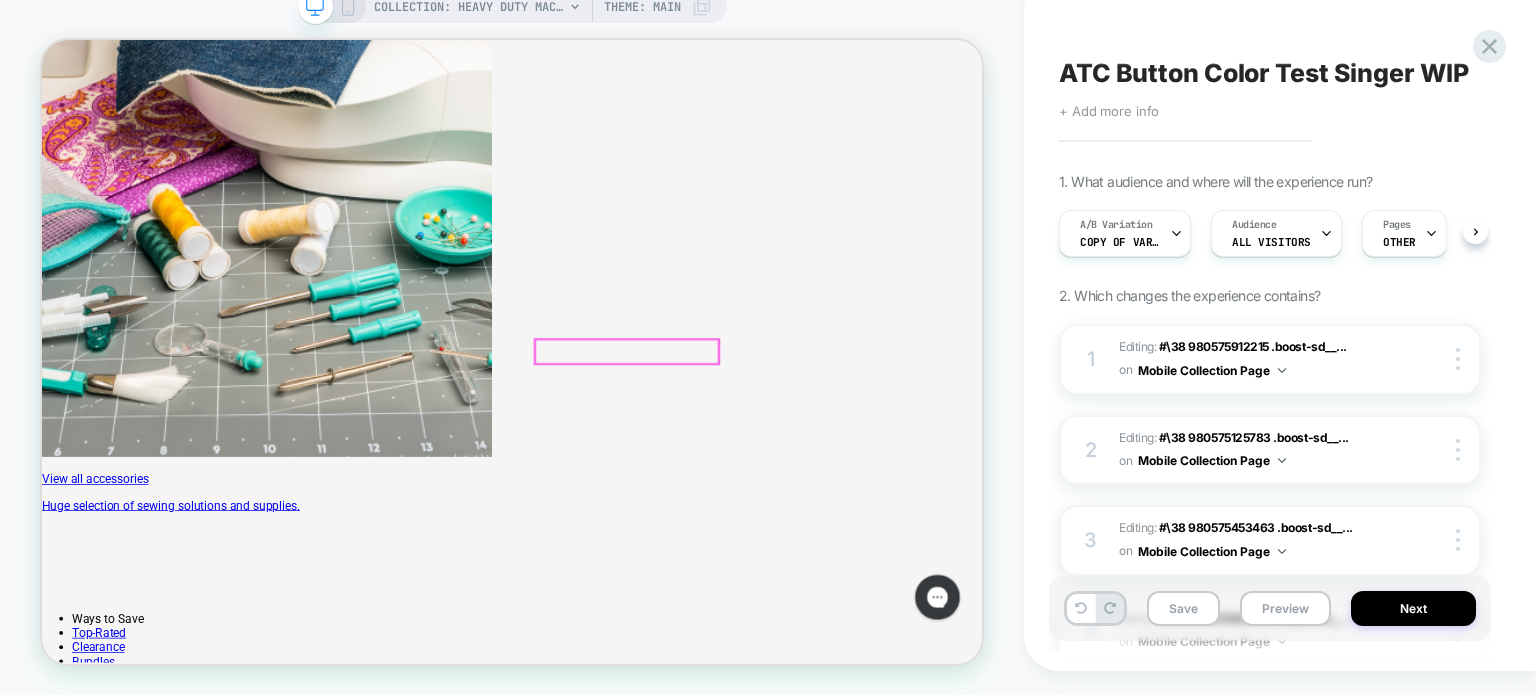 scroll, scrollTop: 0, scrollLeft: 0, axis: both 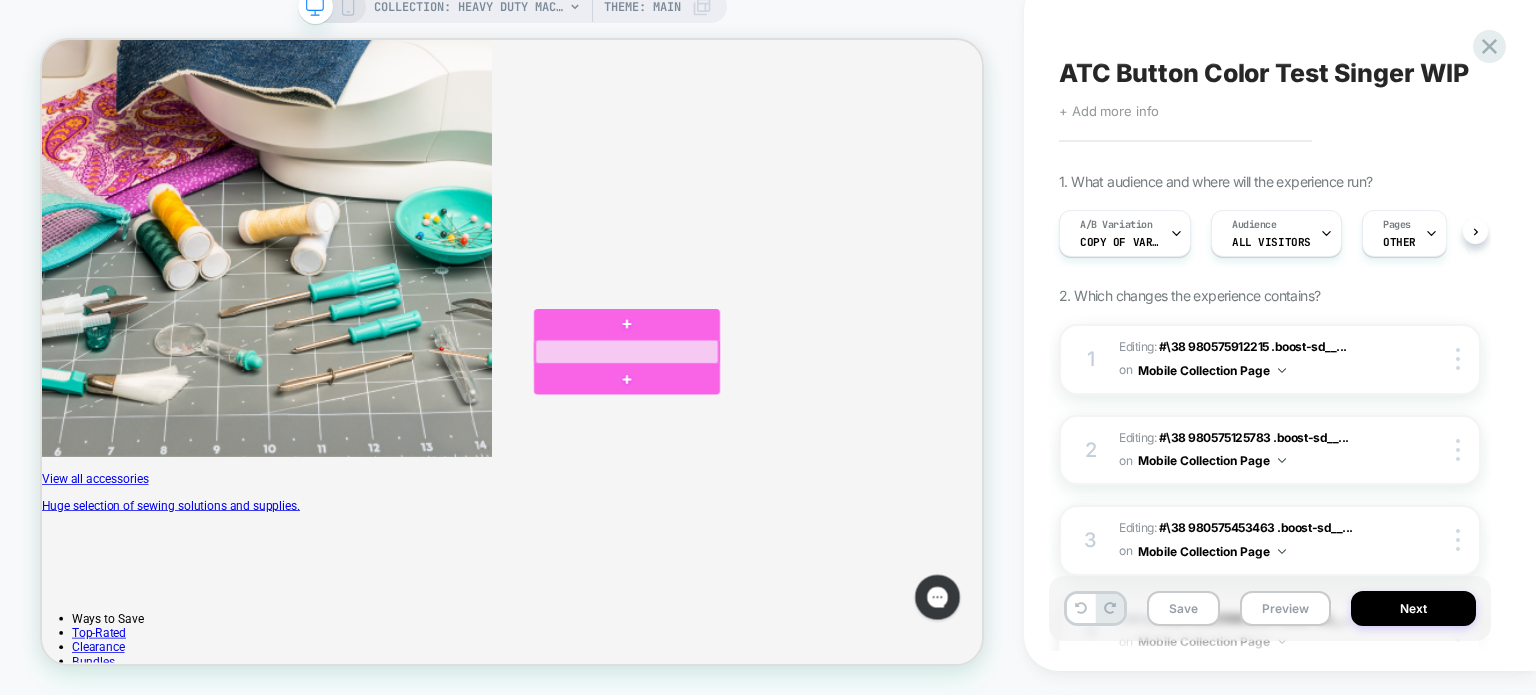 click at bounding box center [822, 456] 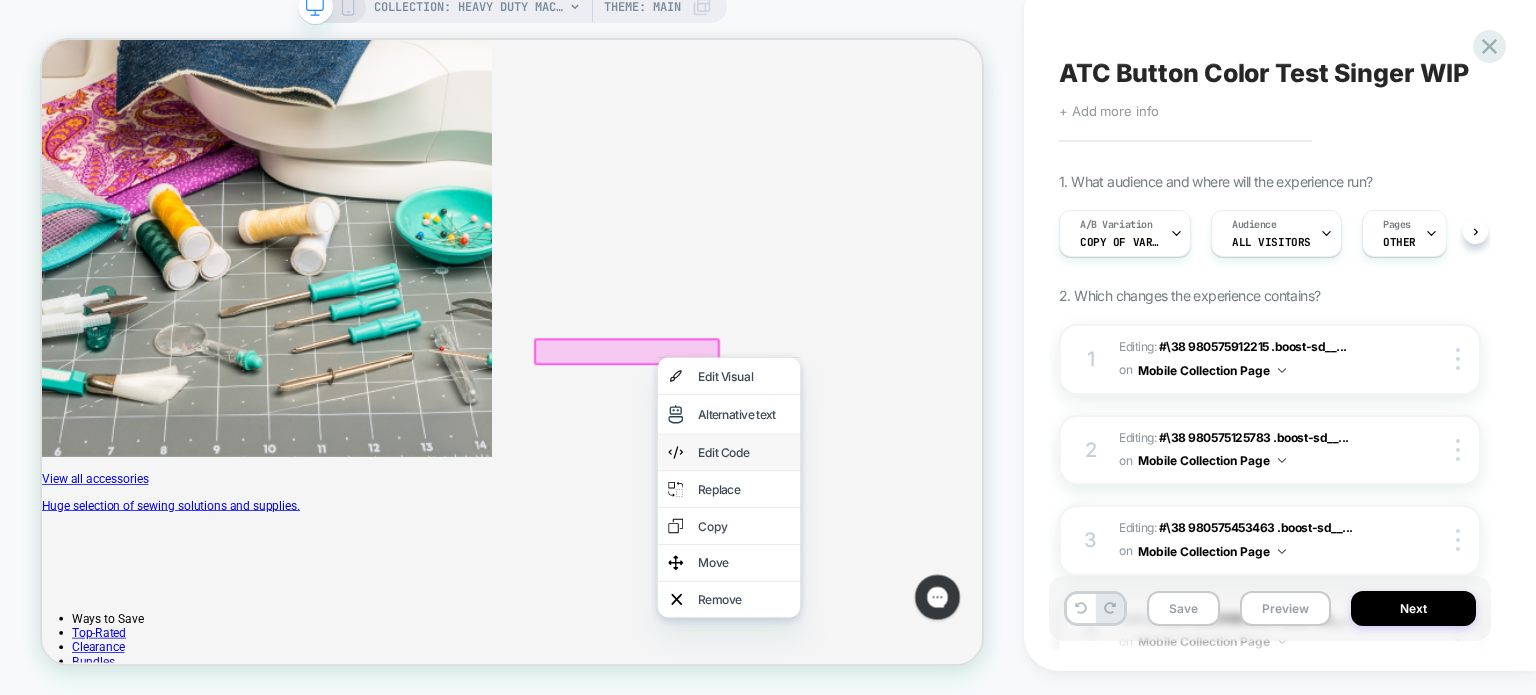 click on "Edit Code" at bounding box center (958, 590) 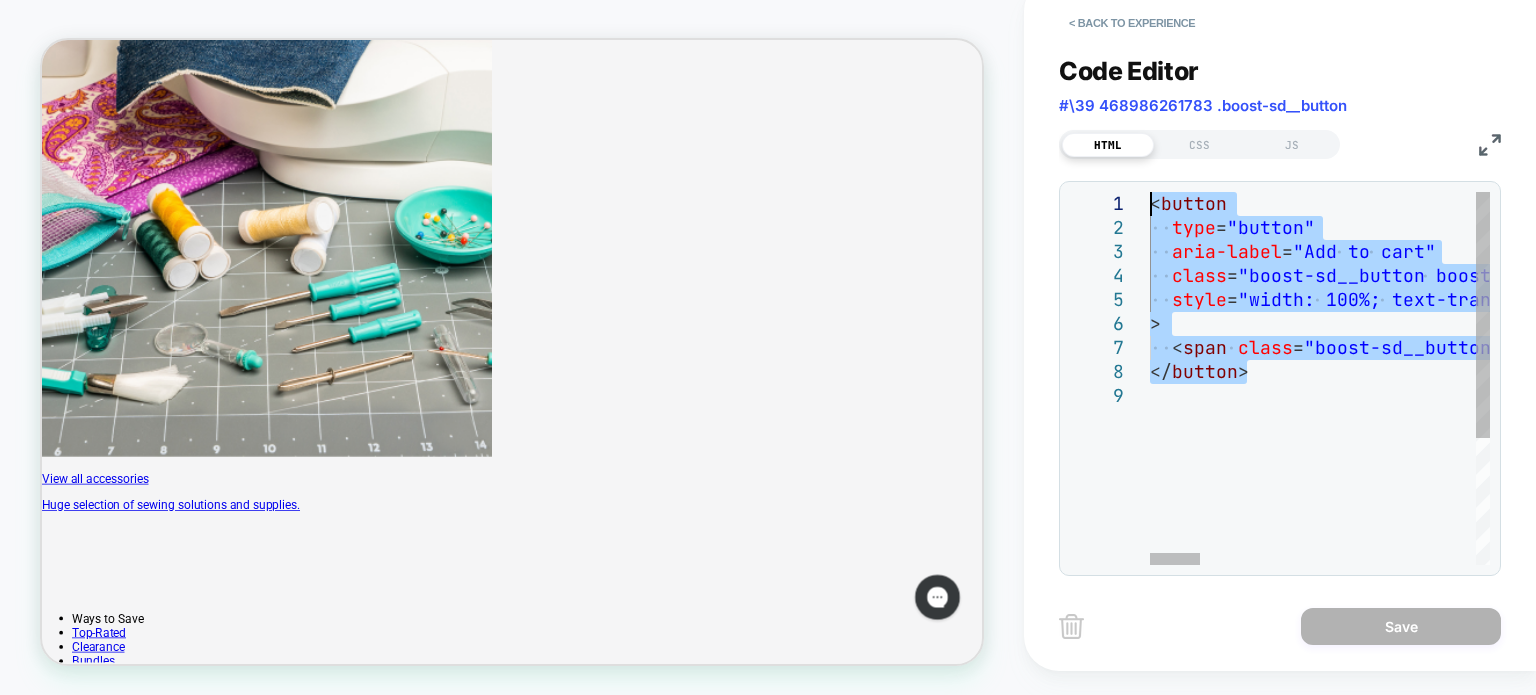 scroll, scrollTop: 0, scrollLeft: 0, axis: both 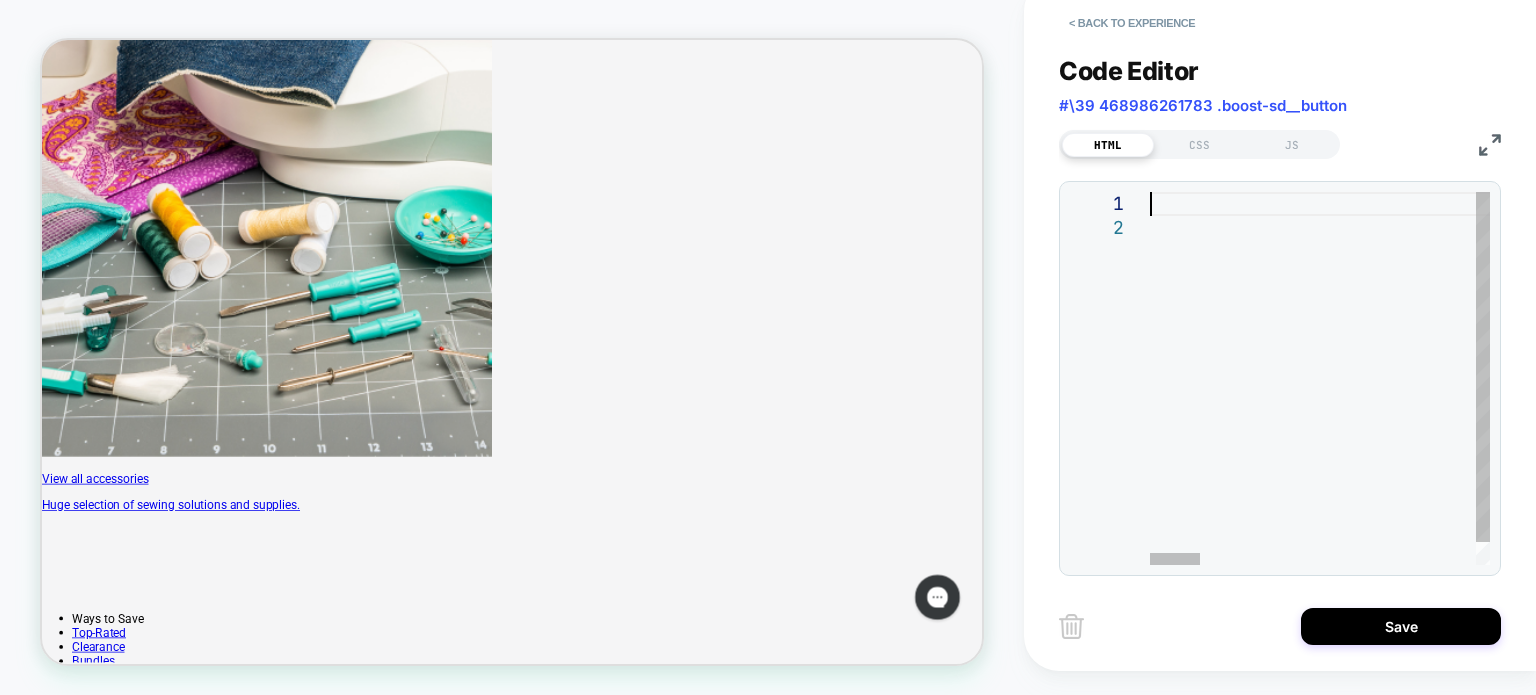 type on "**********" 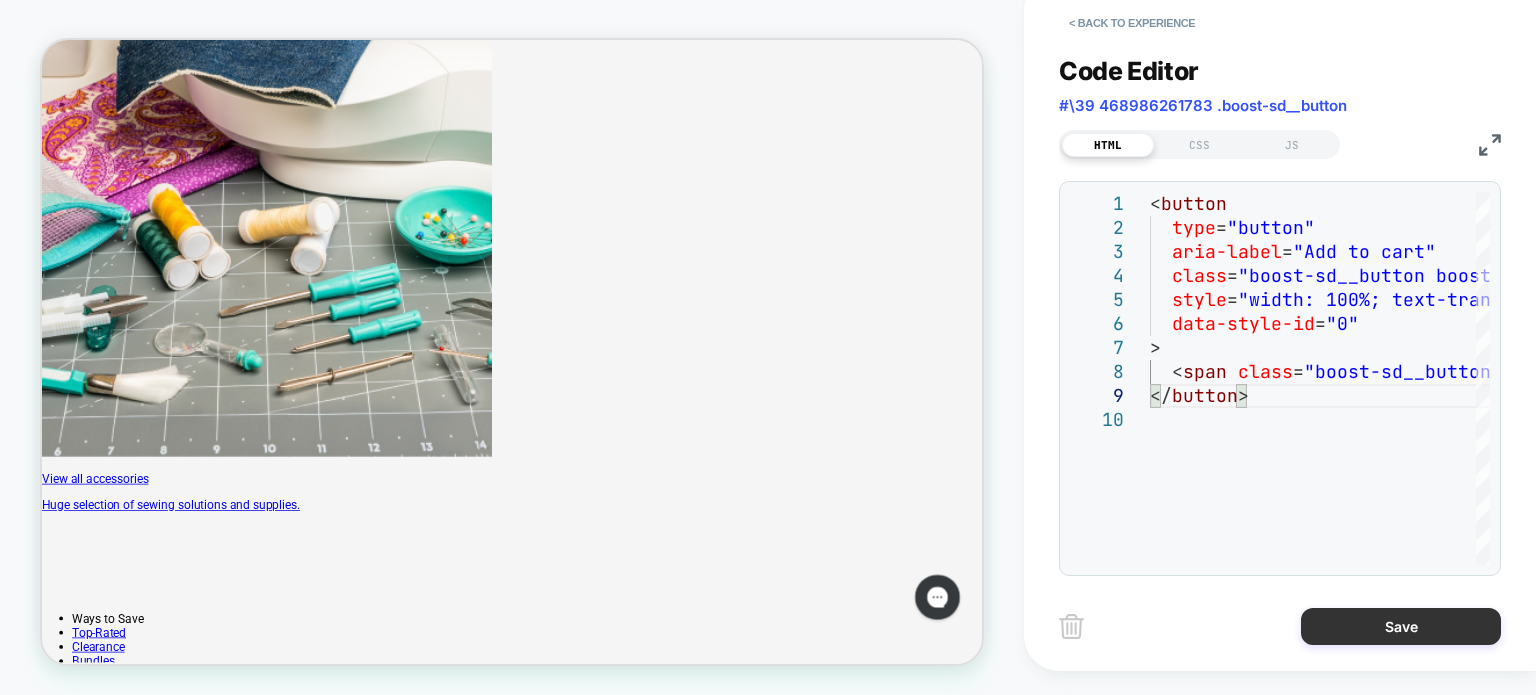 click on "Save" at bounding box center [1401, 626] 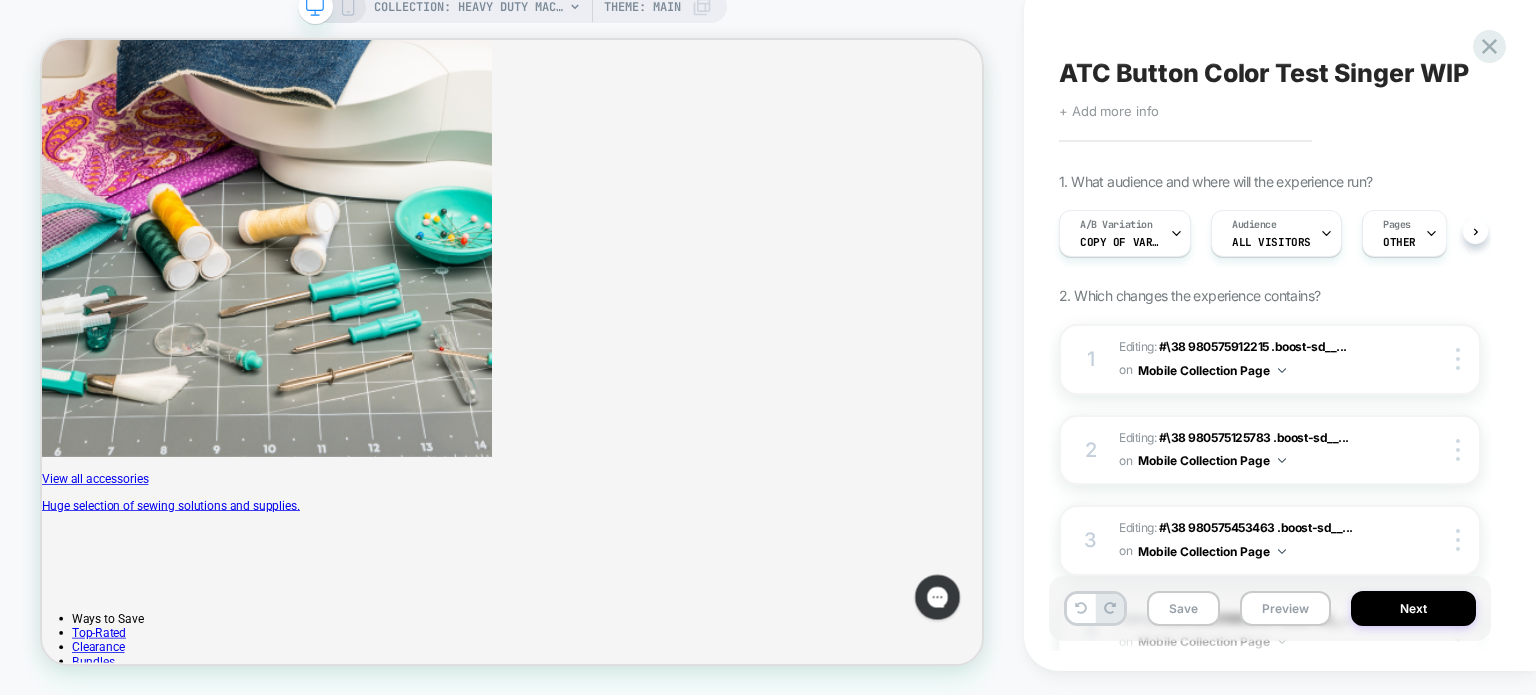 scroll, scrollTop: 0, scrollLeft: 0, axis: both 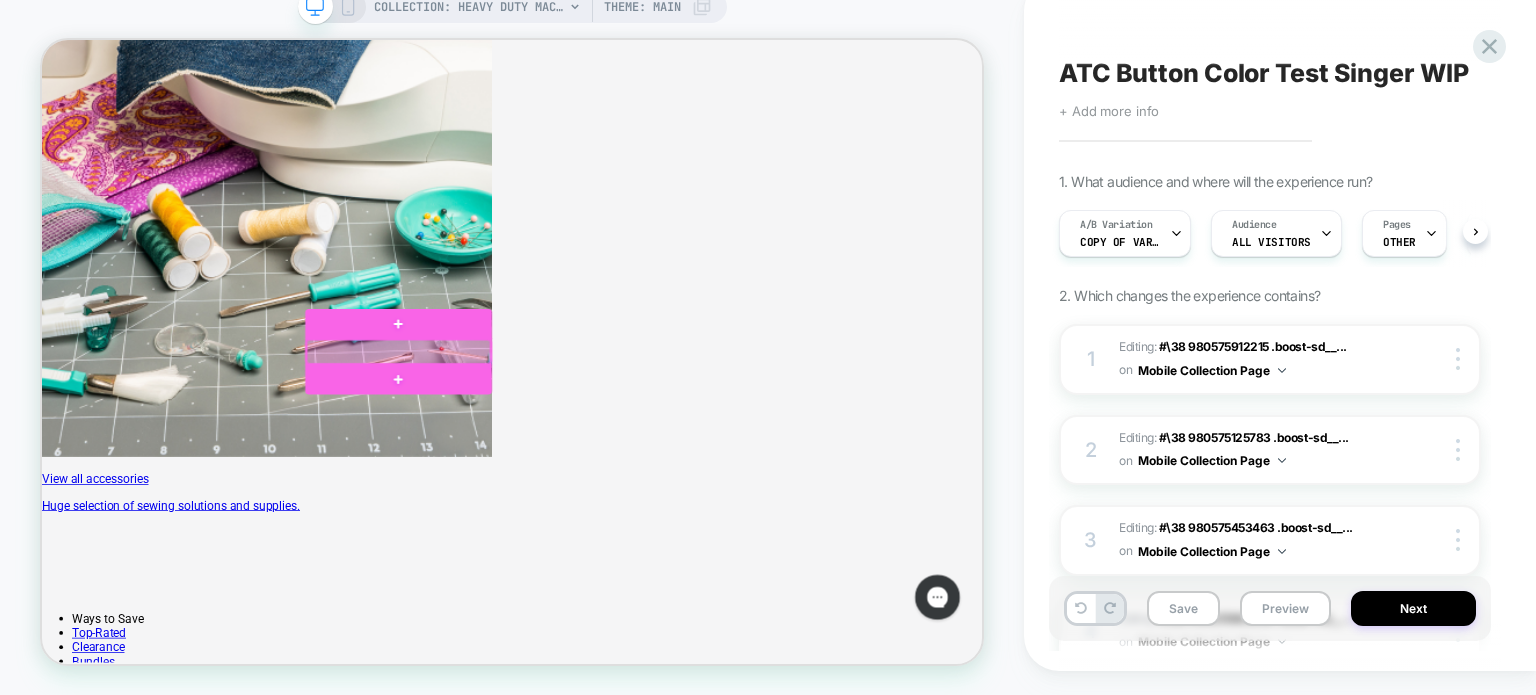 click at bounding box center (517, 456) 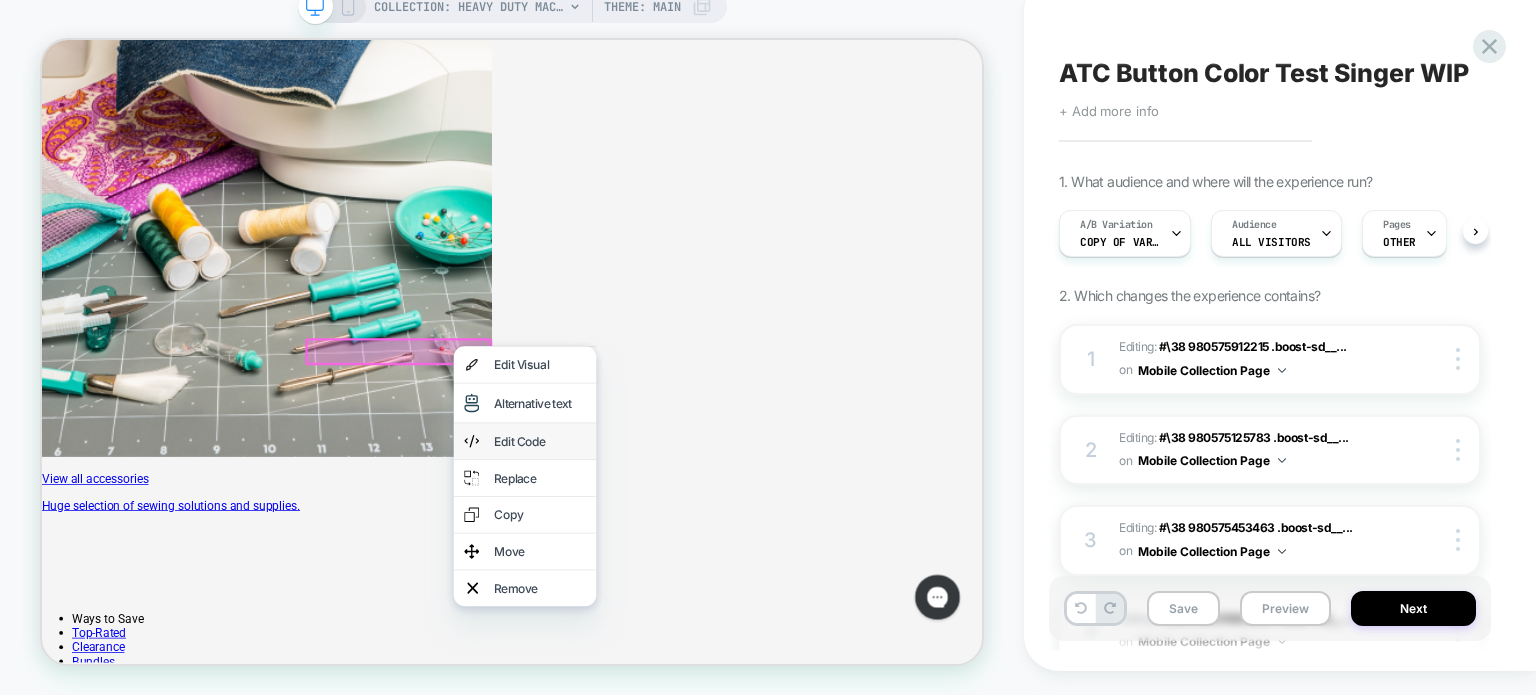 click on "Edit Code" at bounding box center (706, 575) 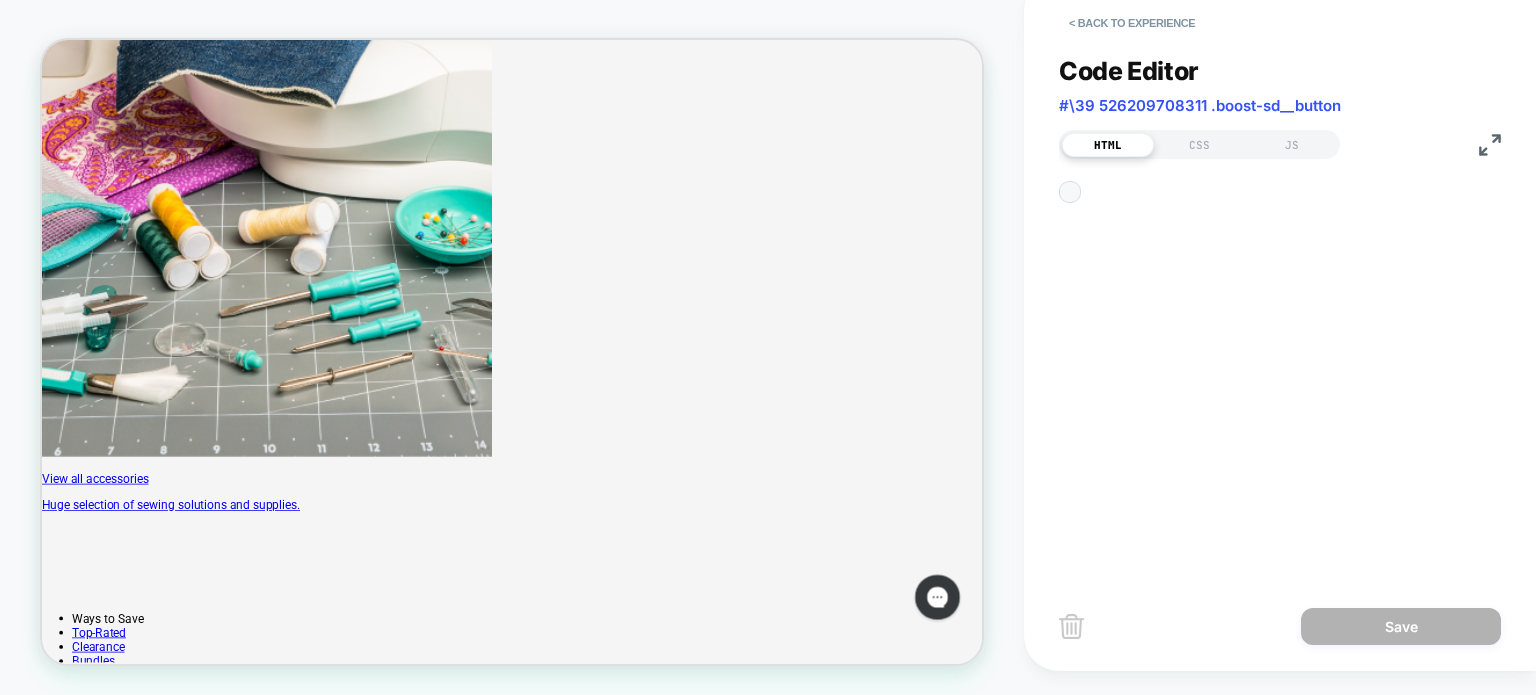 scroll, scrollTop: 0, scrollLeft: 0, axis: both 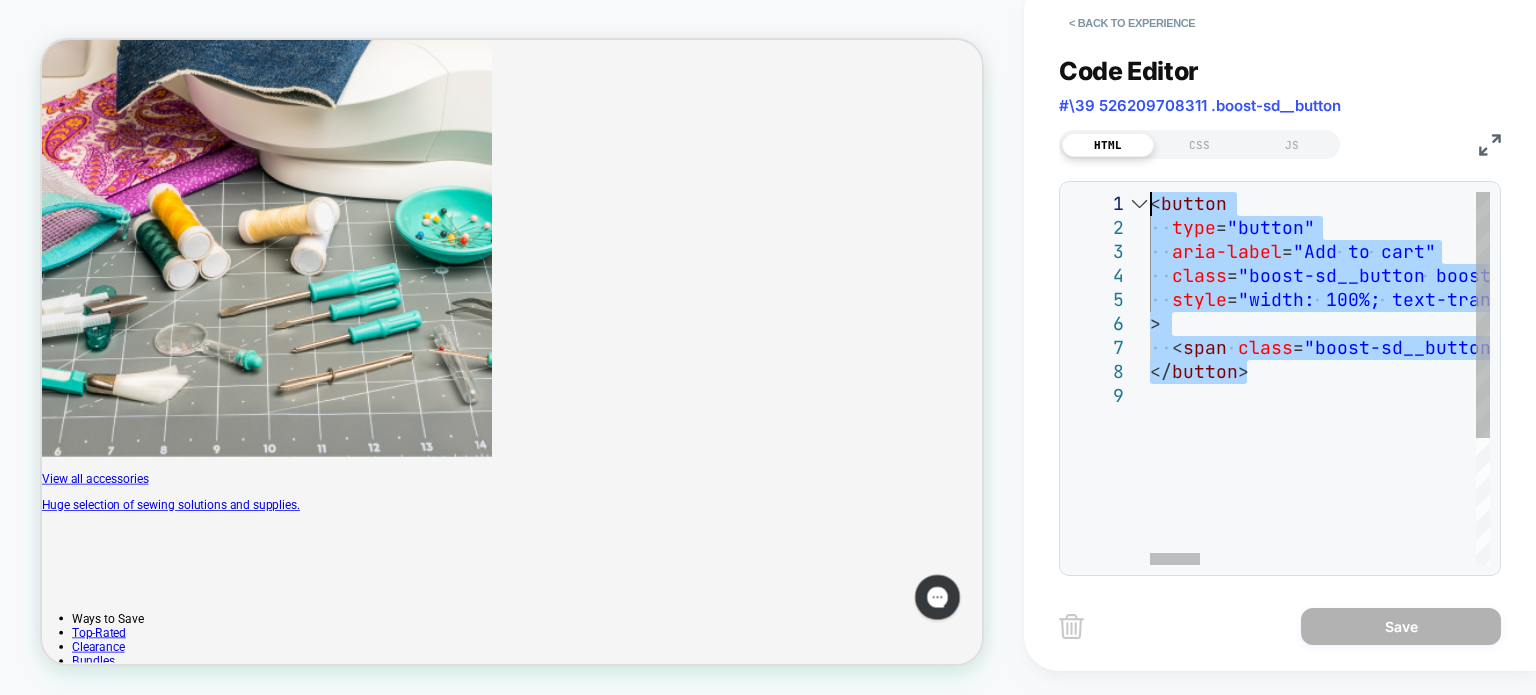 drag, startPoint x: 1120, startPoint y: 217, endPoint x: 1120, endPoint y: 200, distance: 17 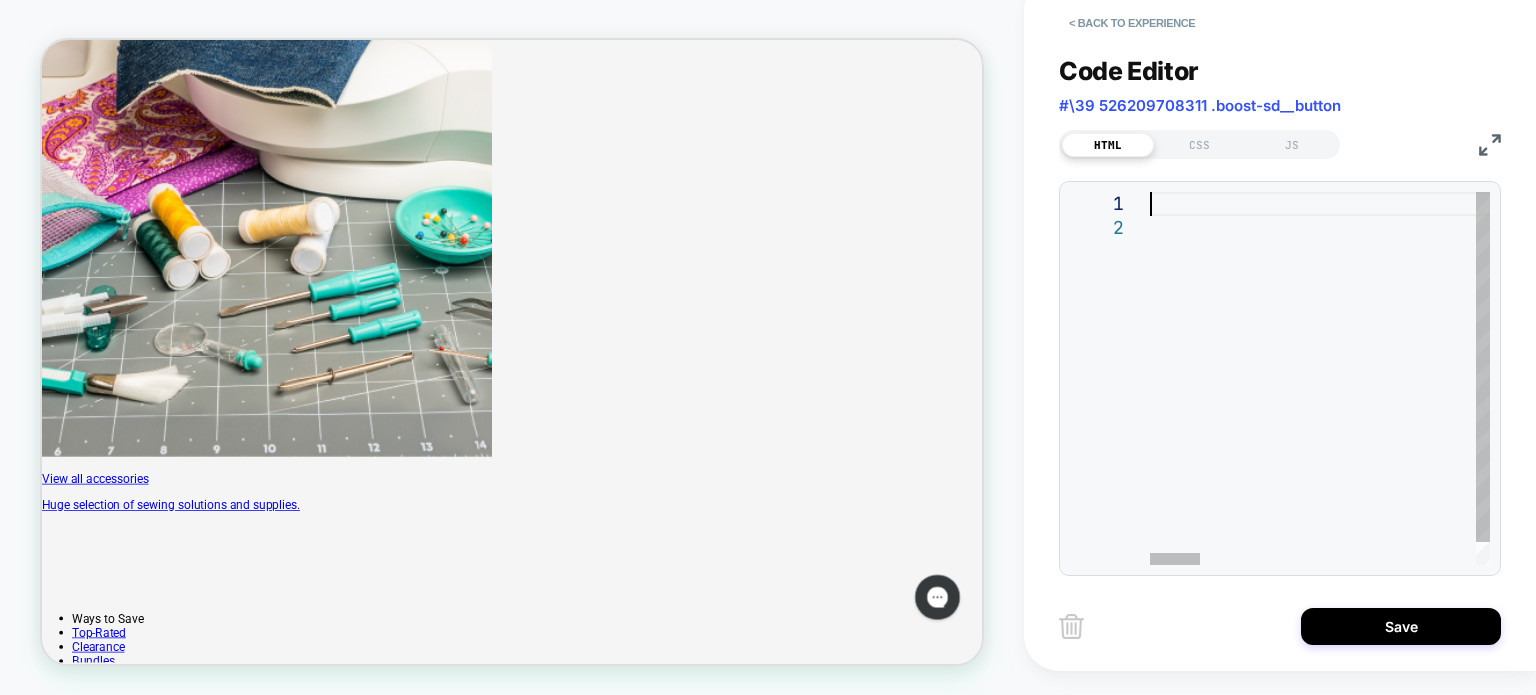 type on "**********" 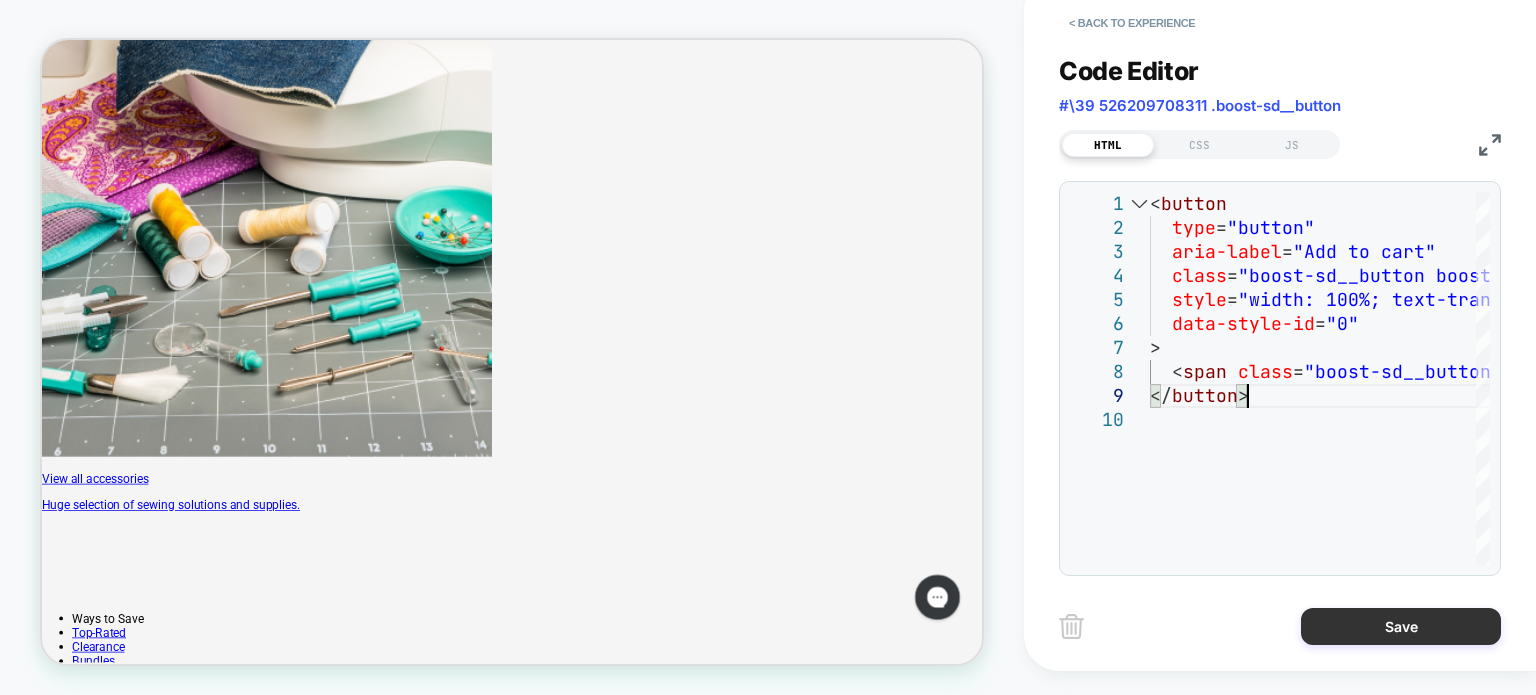 click on "Save" at bounding box center (1401, 626) 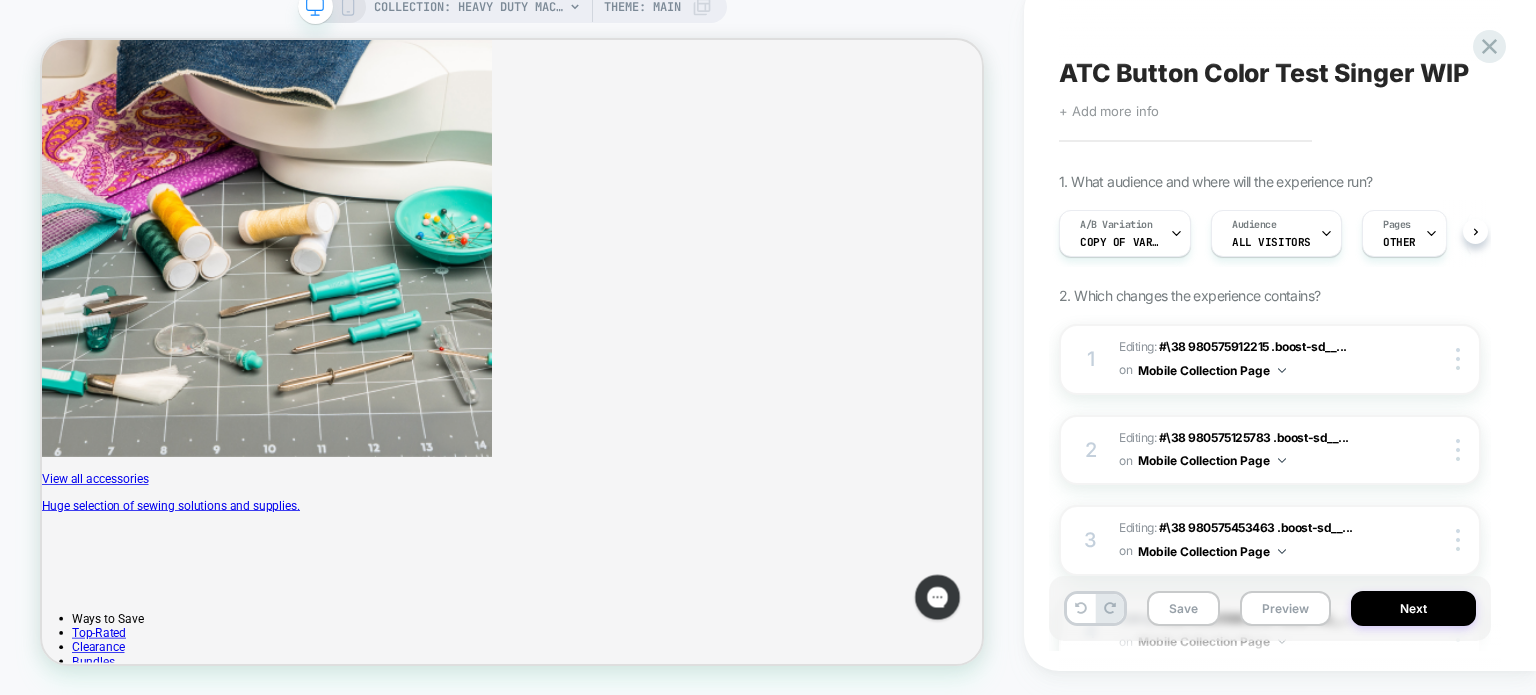 scroll, scrollTop: 0, scrollLeft: 0, axis: both 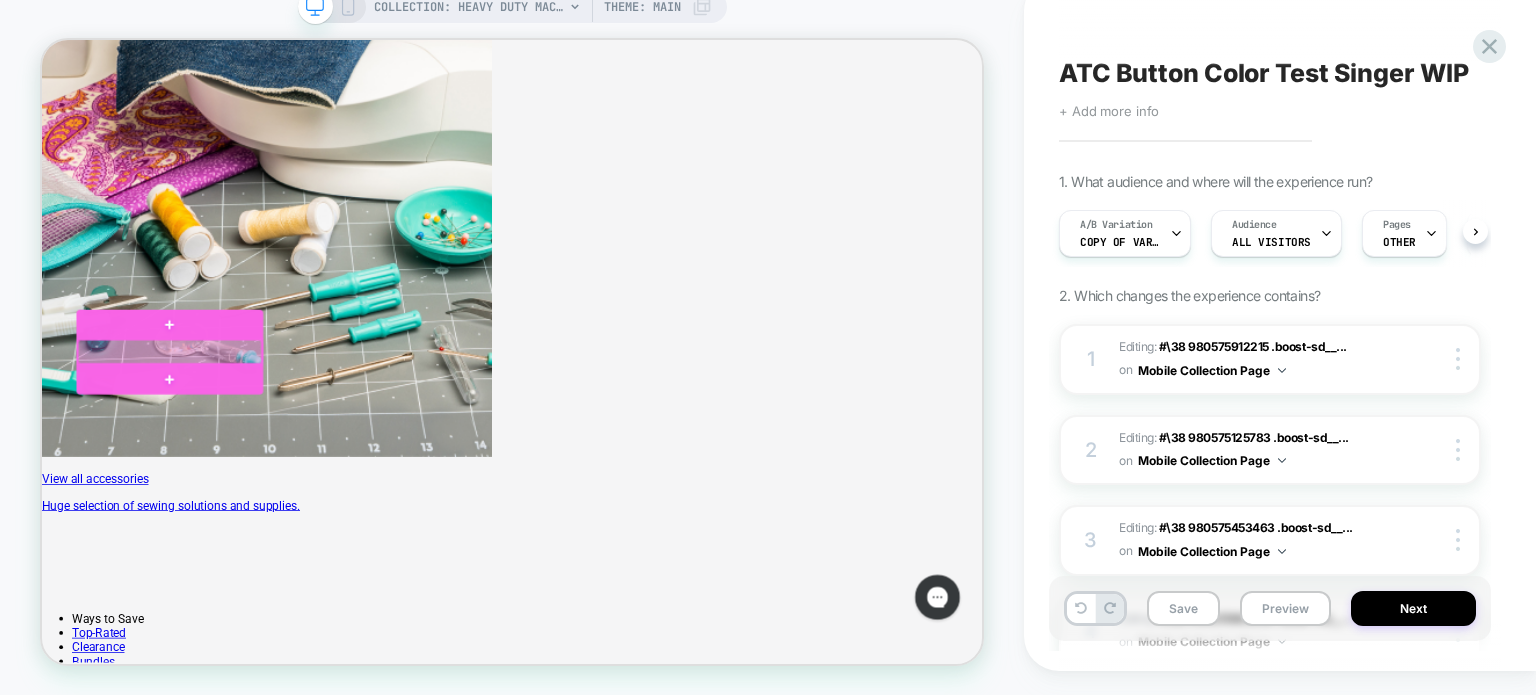 click at bounding box center [212, 456] 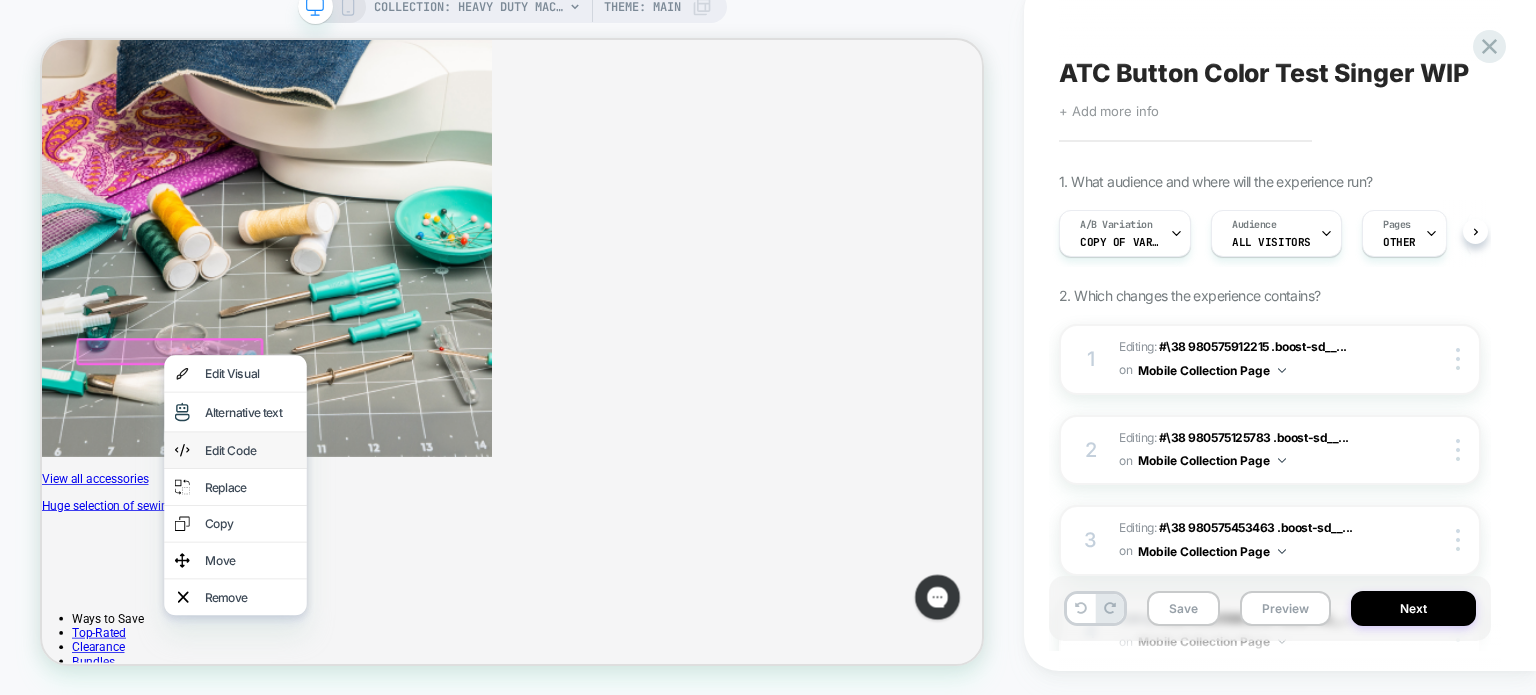 click on "Edit Code" at bounding box center (320, 587) 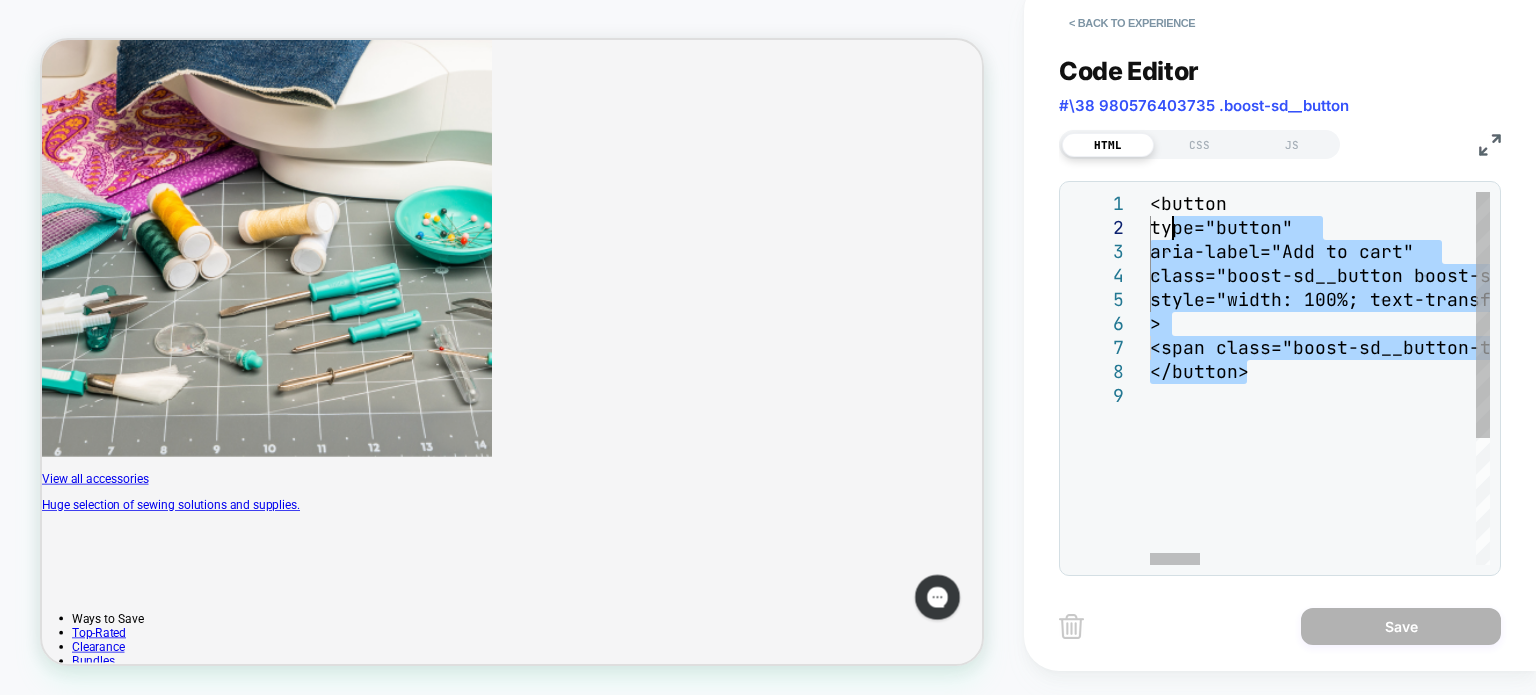 scroll, scrollTop: 0, scrollLeft: 0, axis: both 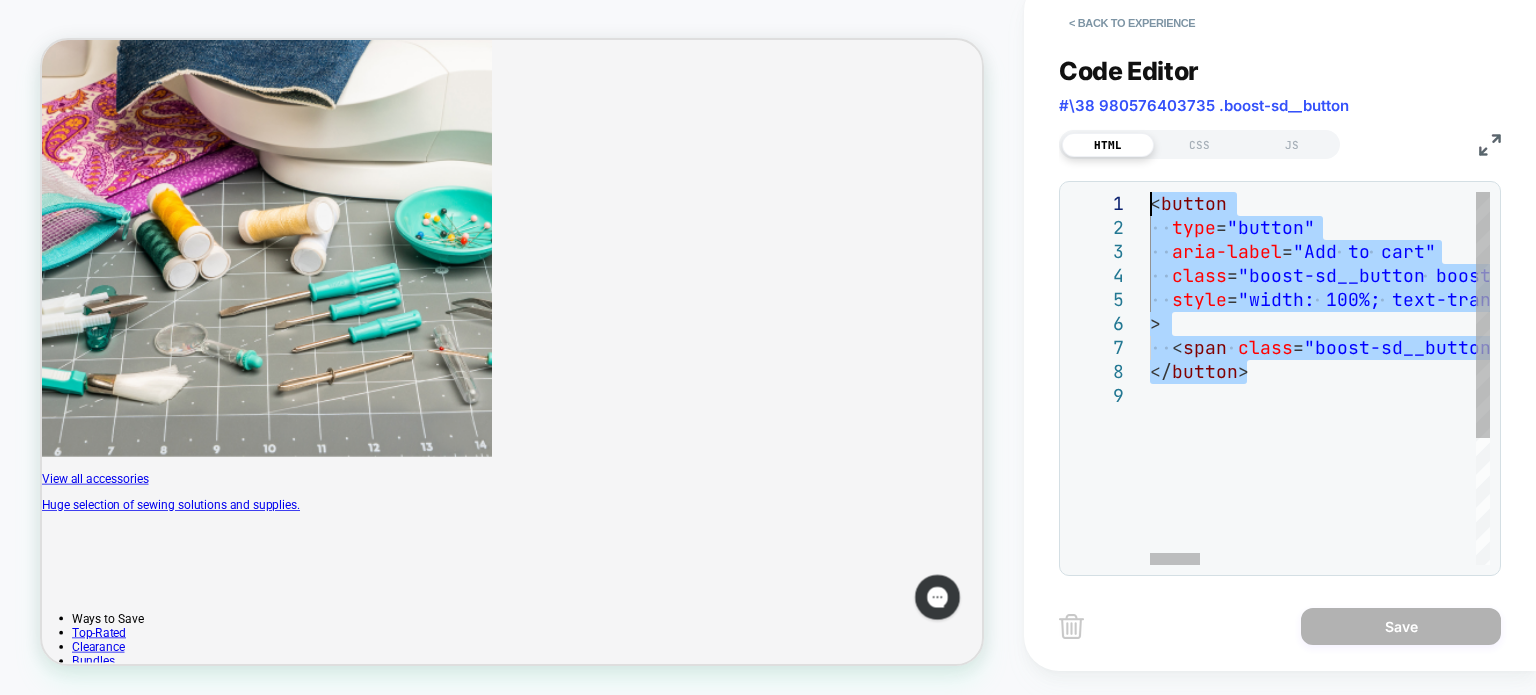 drag, startPoint x: 1174, startPoint y: 224, endPoint x: 1142, endPoint y: 182, distance: 52.801514 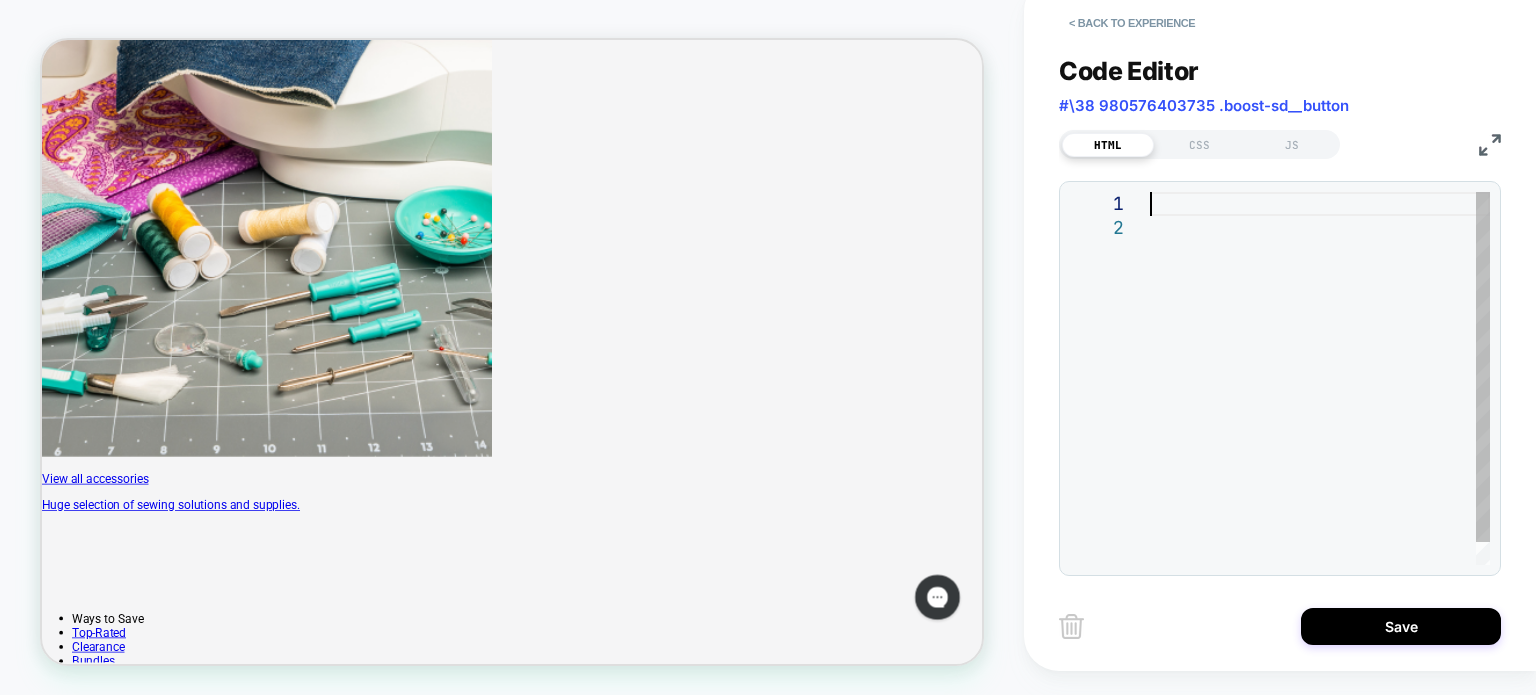 type on "**********" 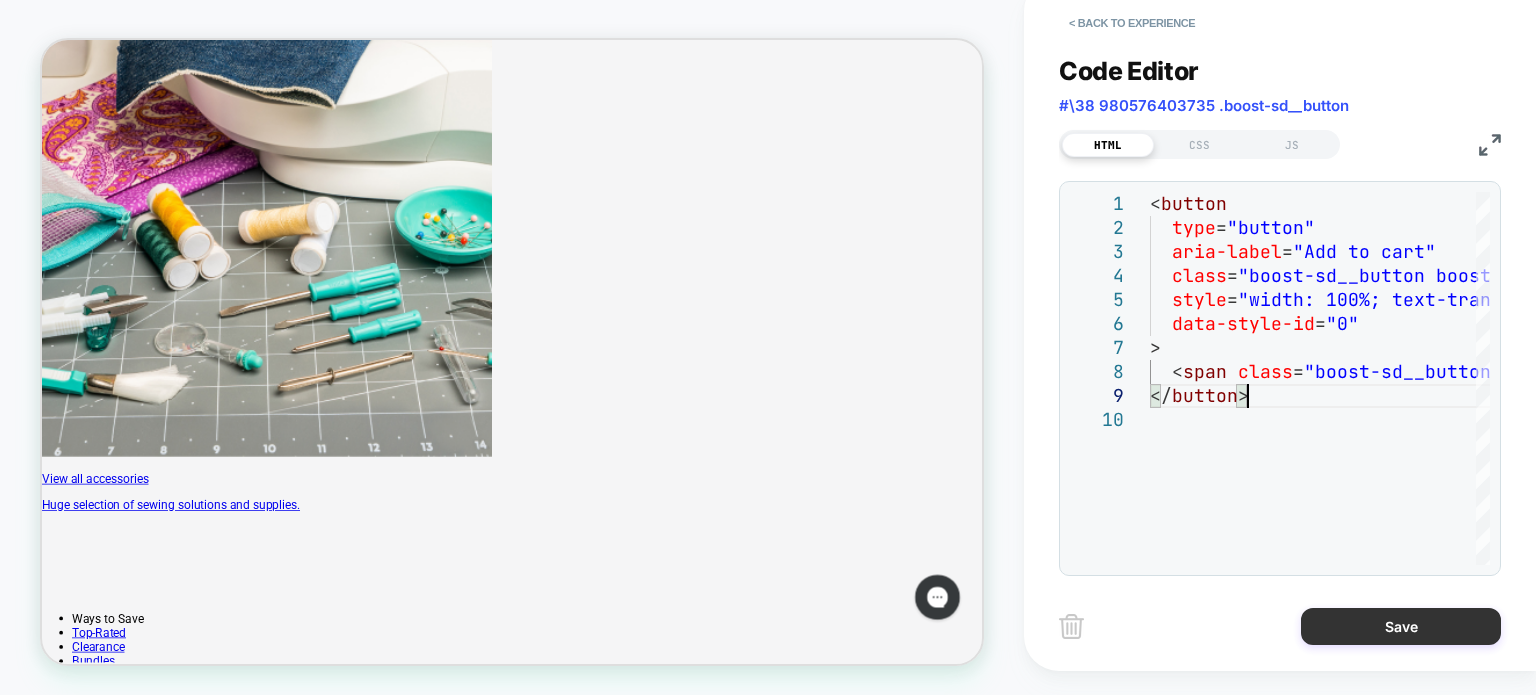click on "Save" at bounding box center (1401, 626) 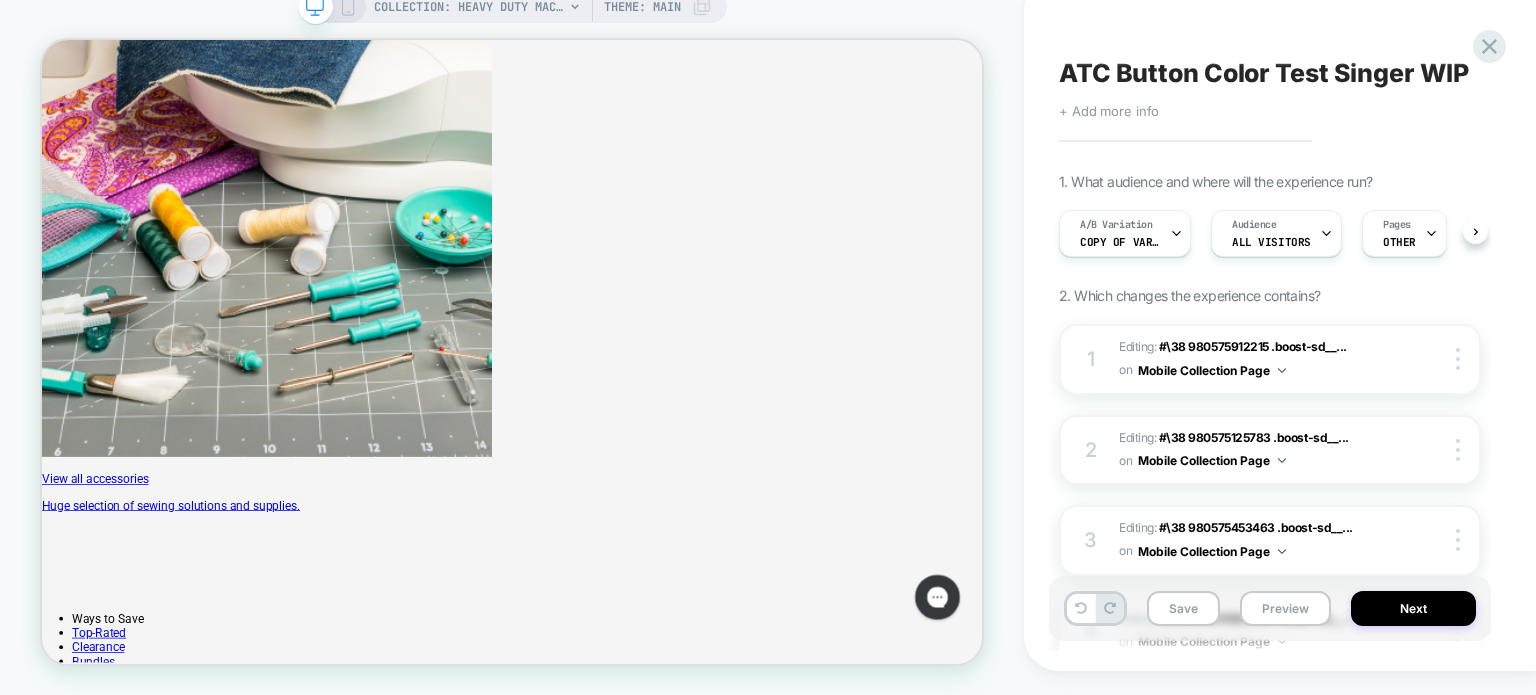 scroll, scrollTop: 0, scrollLeft: 0, axis: both 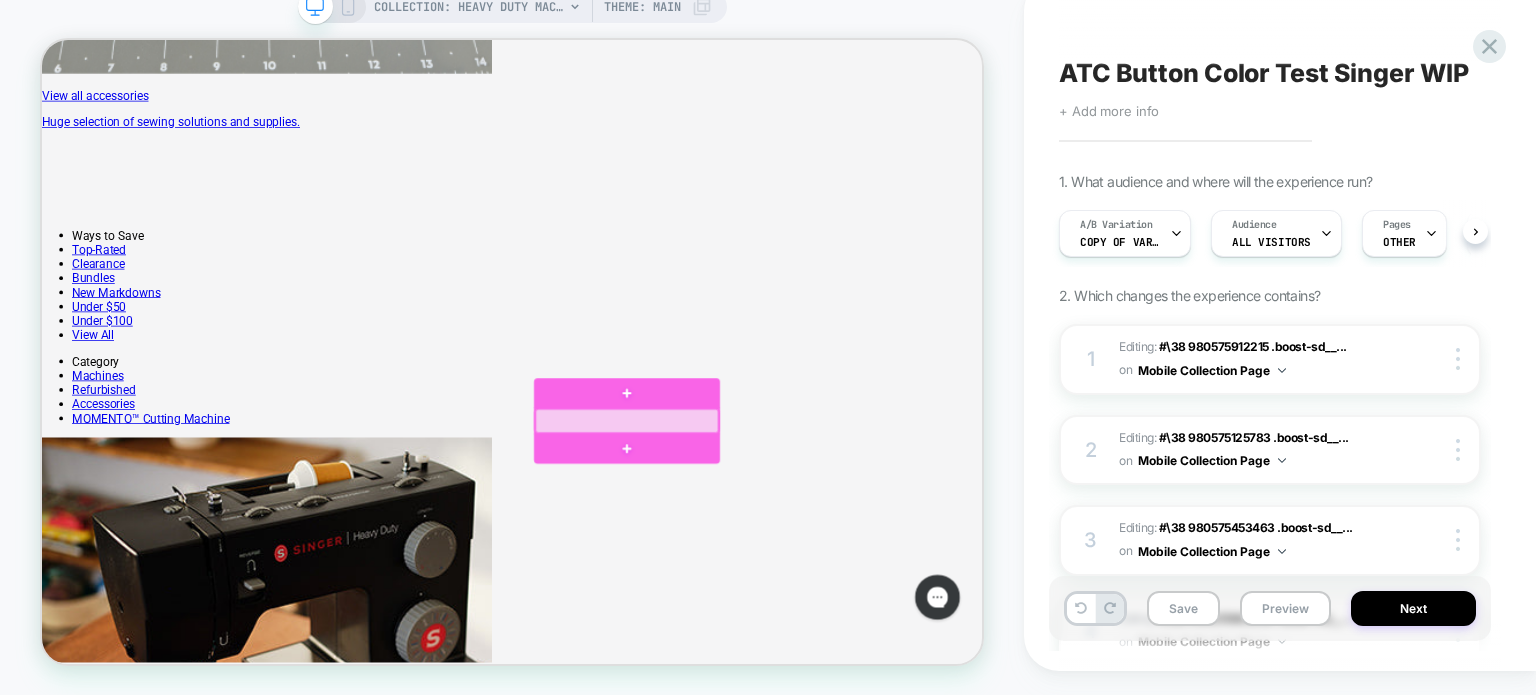 click at bounding box center [822, 548] 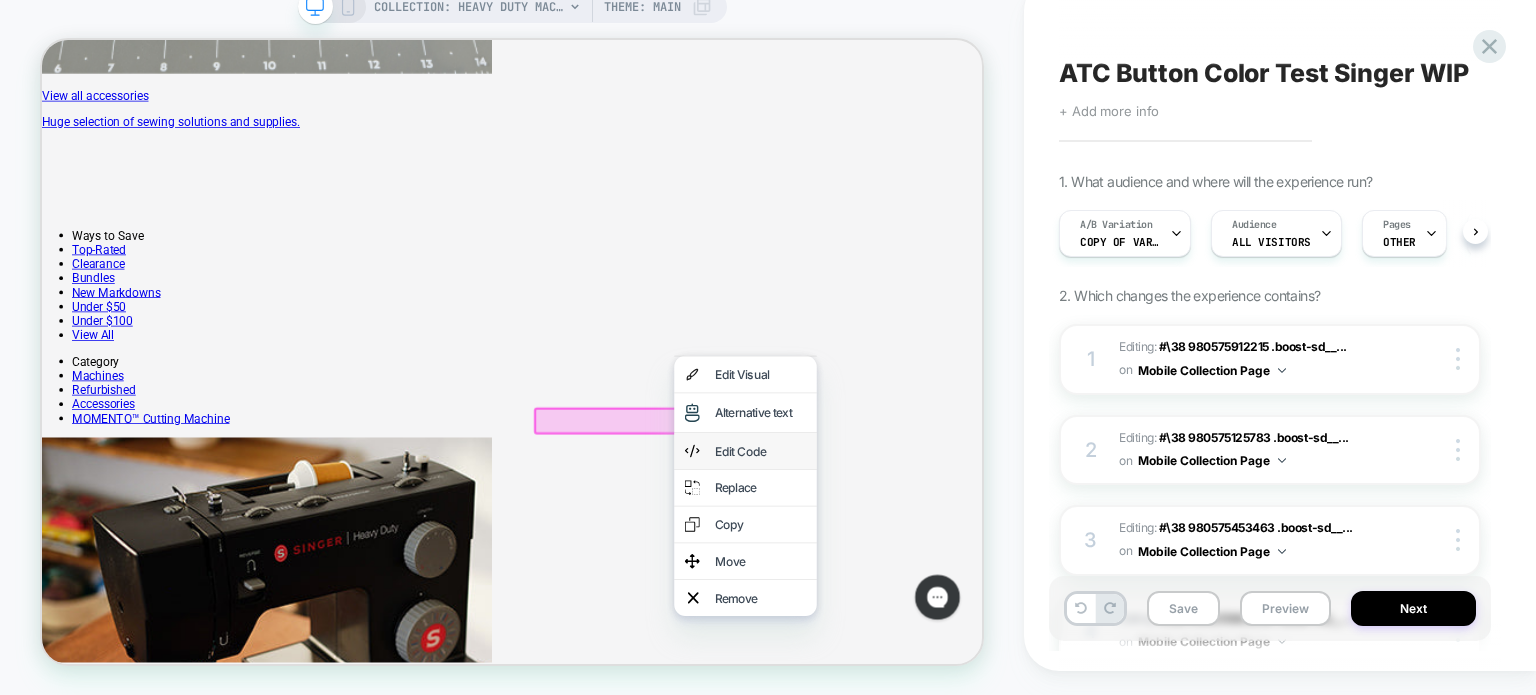 click on "Edit Code" at bounding box center [1000, 588] 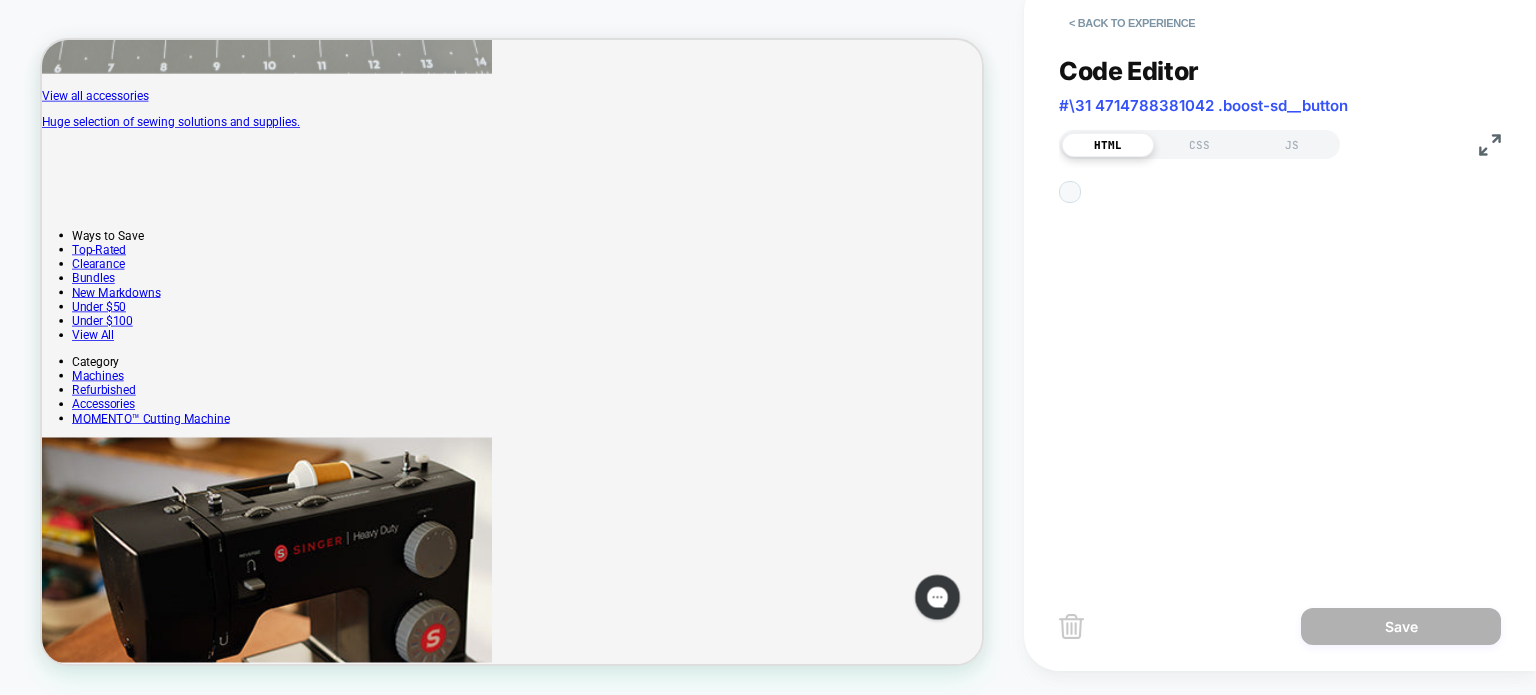 scroll, scrollTop: 0, scrollLeft: 0, axis: both 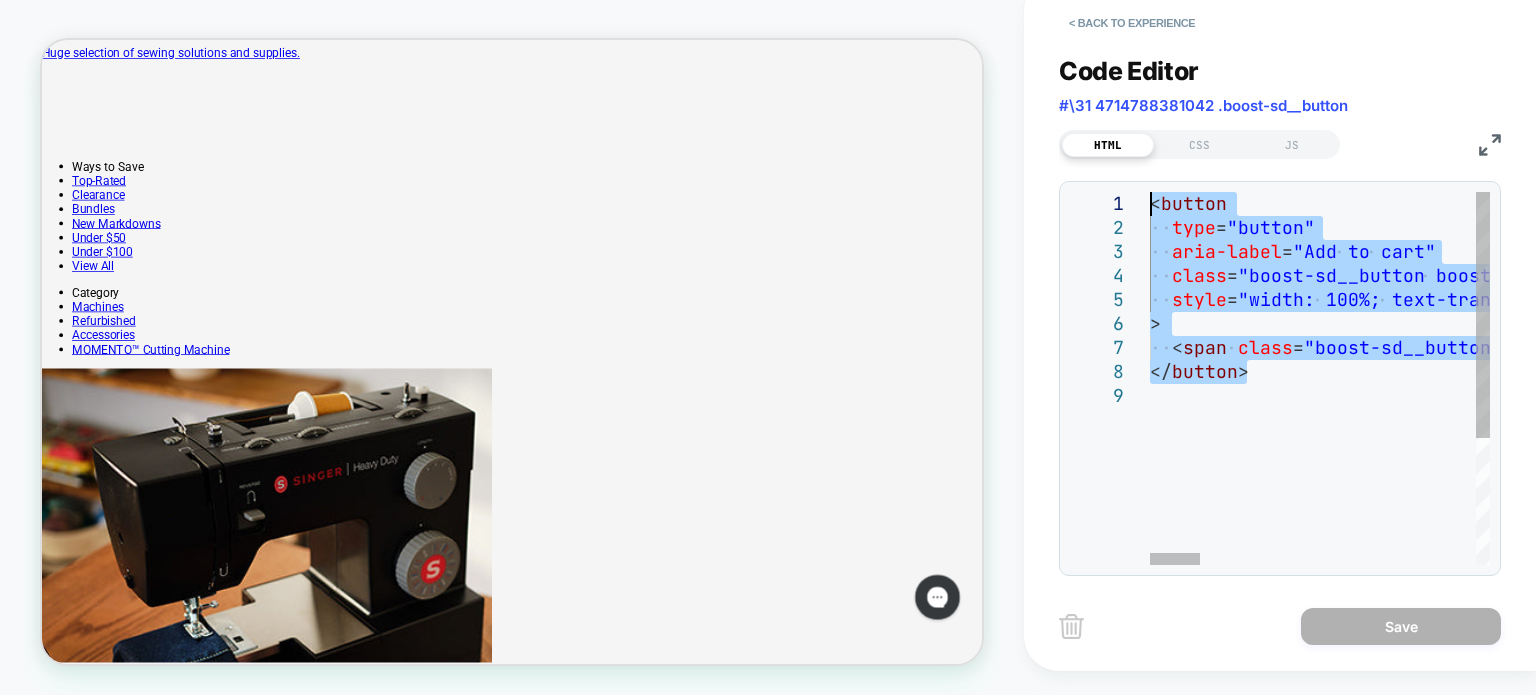 drag, startPoint x: 1105, startPoint y: 191, endPoint x: 1102, endPoint y: 175, distance: 16.27882 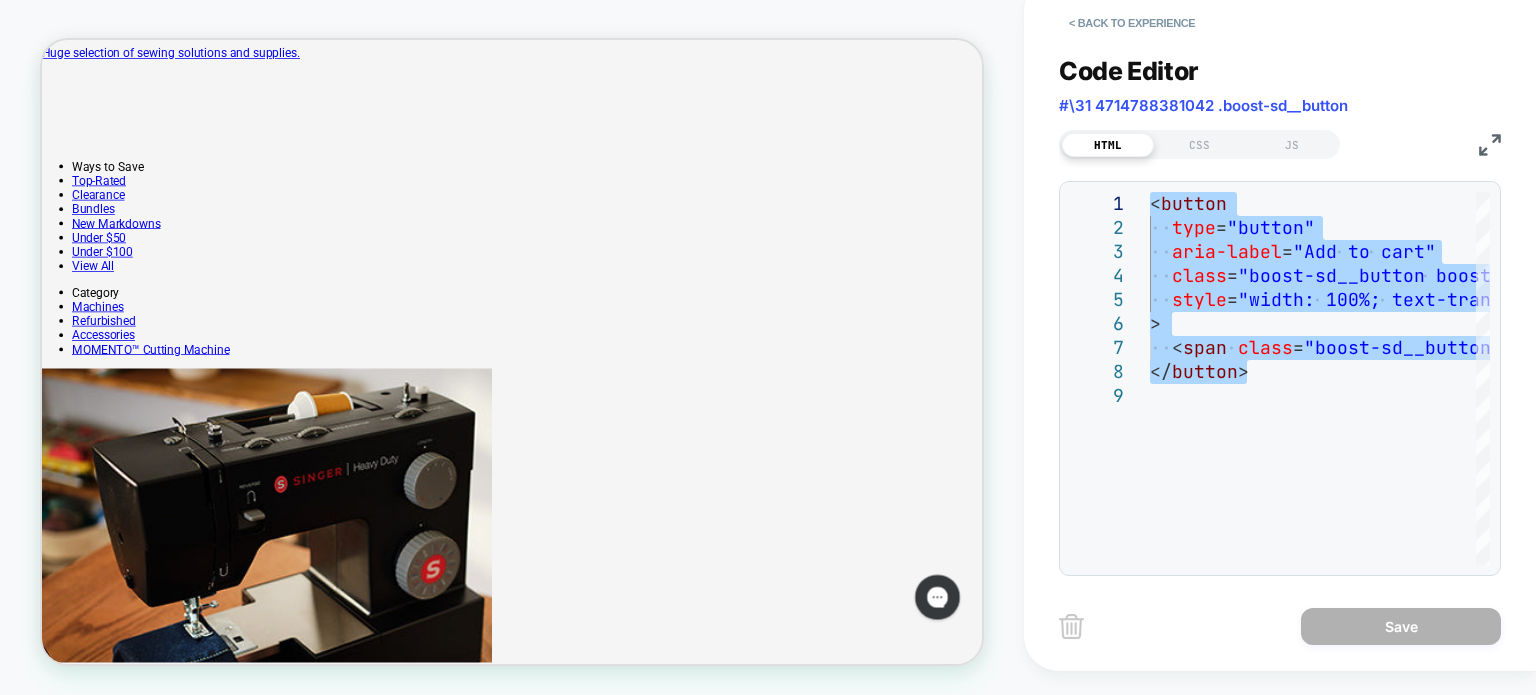 type on "**********" 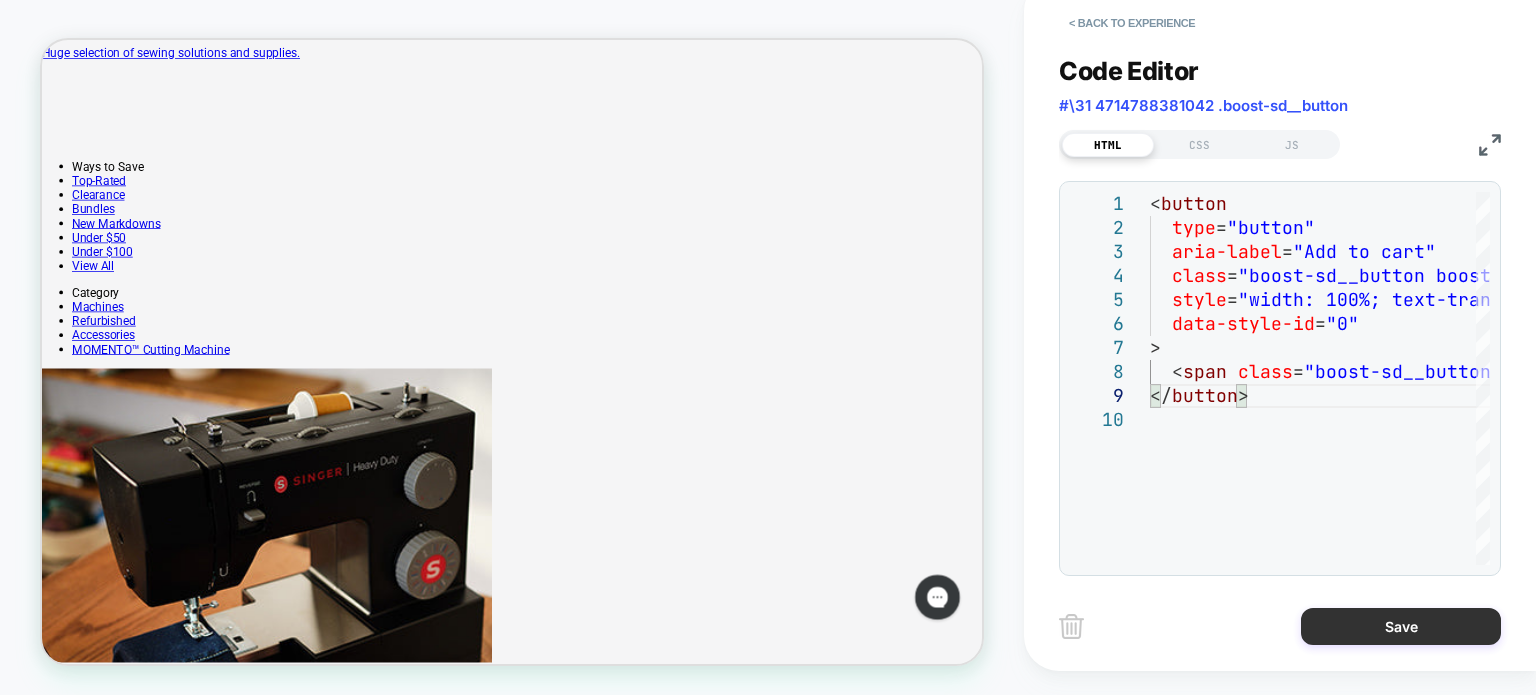 click on "Save" at bounding box center (1401, 626) 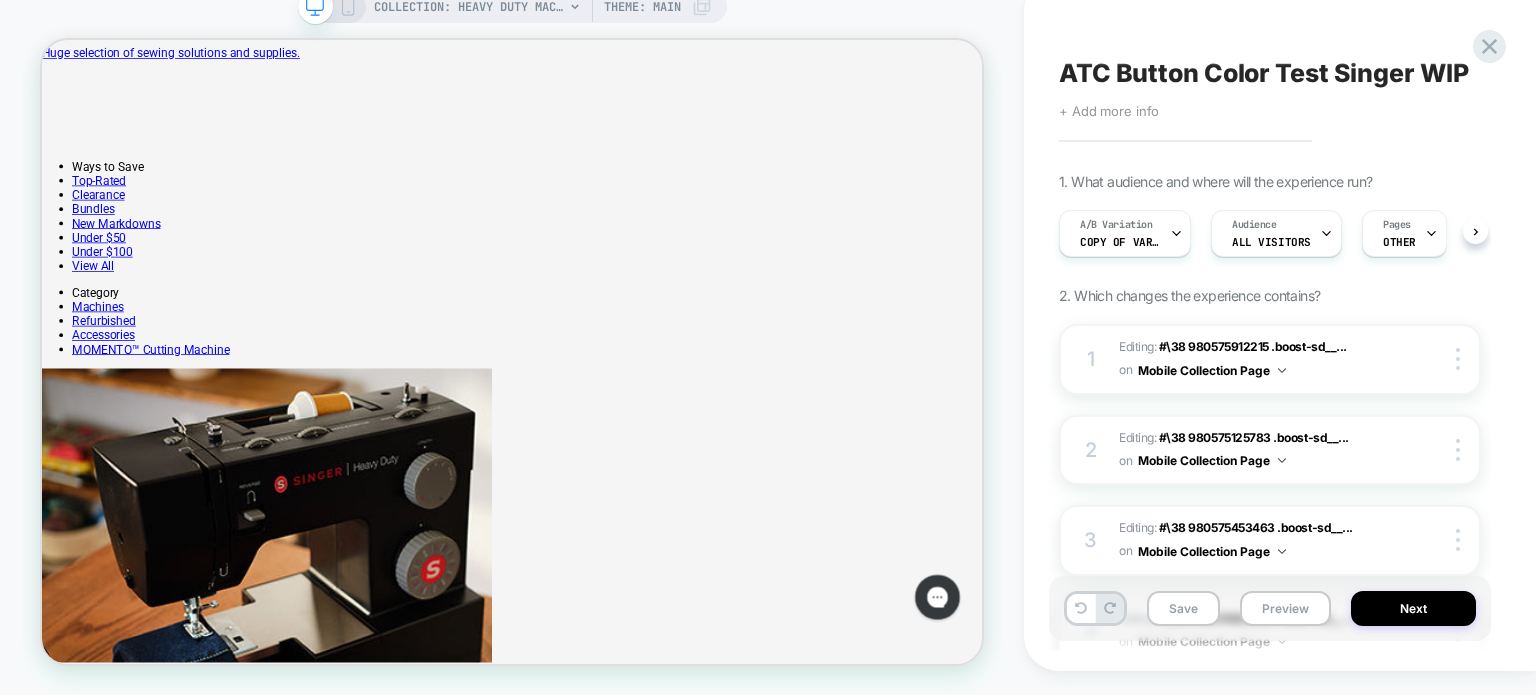 scroll, scrollTop: 0, scrollLeft: 0, axis: both 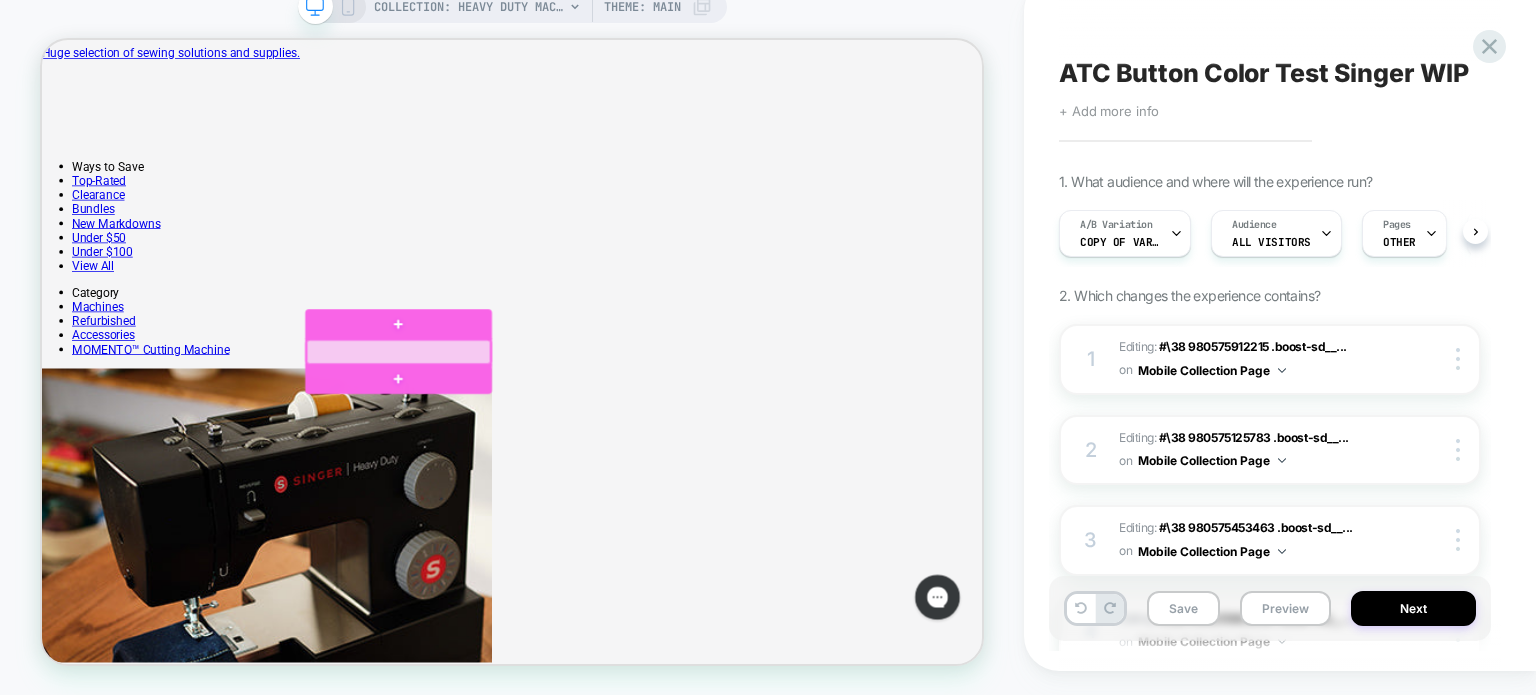 click at bounding box center [517, 456] 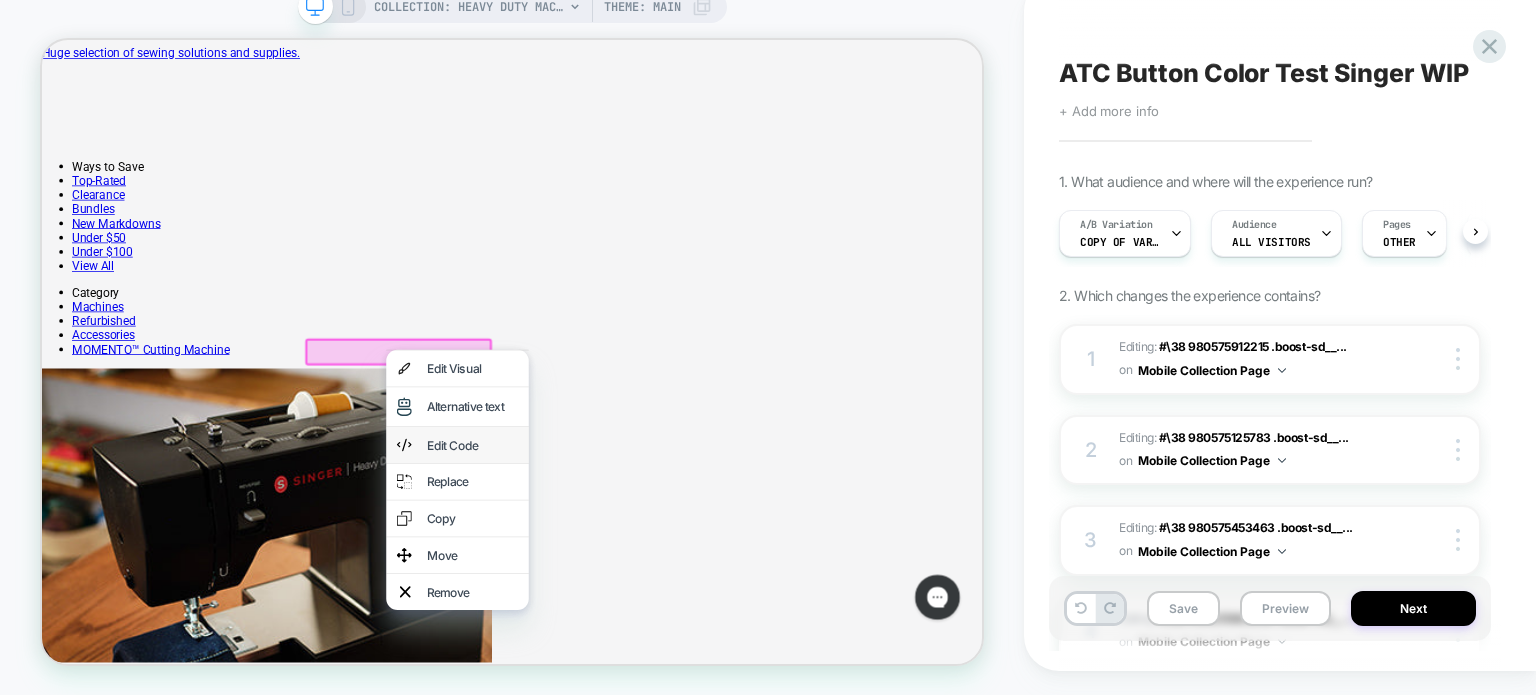 click on "Edit Code" at bounding box center (616, 580) 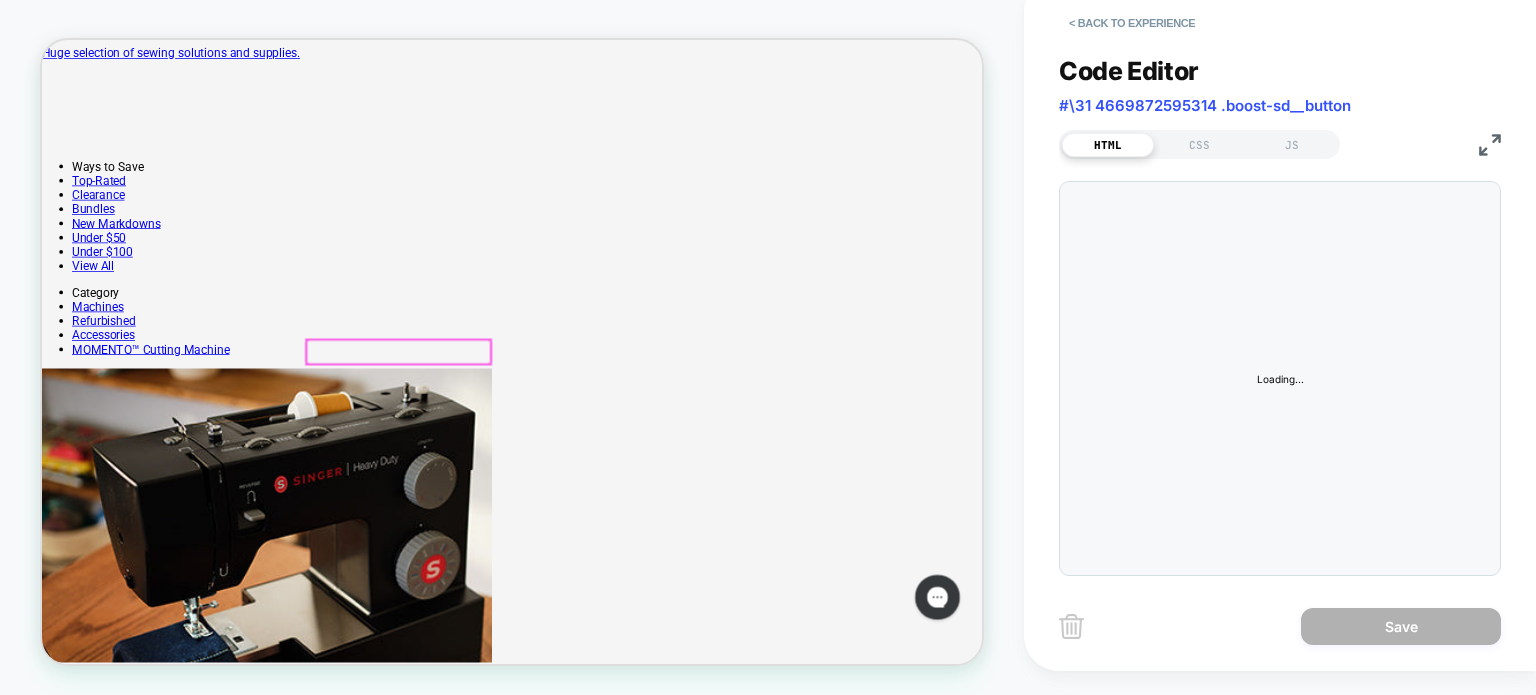 scroll, scrollTop: 0, scrollLeft: 0, axis: both 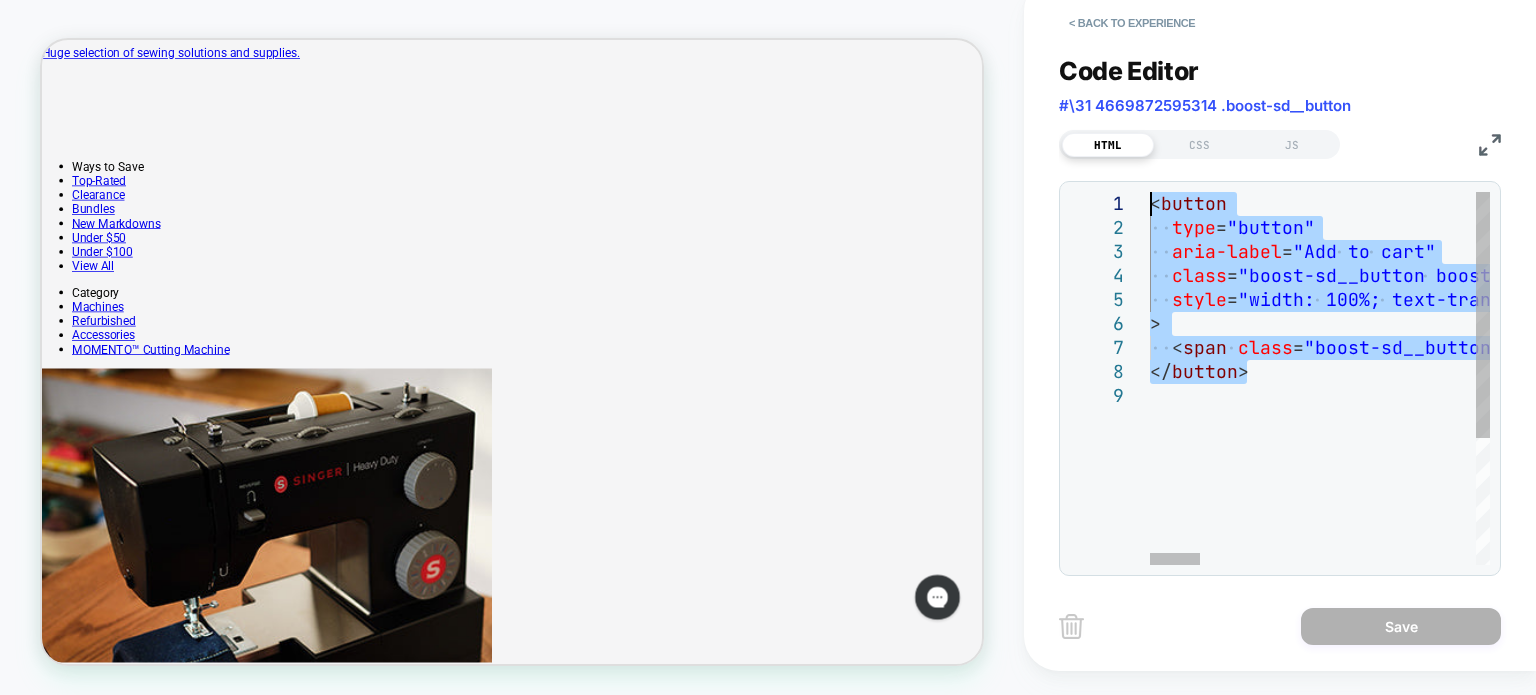 drag, startPoint x: 1263, startPoint y: 374, endPoint x: 1128, endPoint y: 168, distance: 246.29454 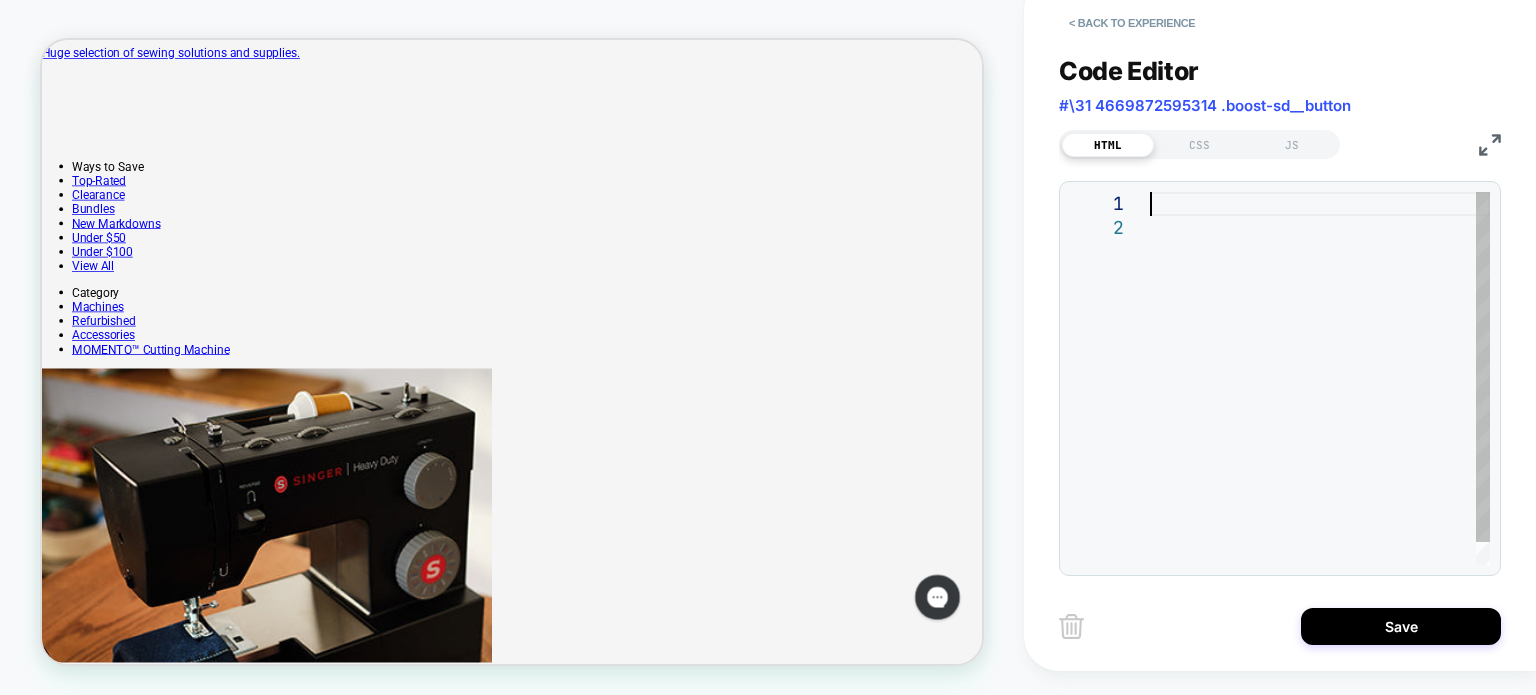 type on "**********" 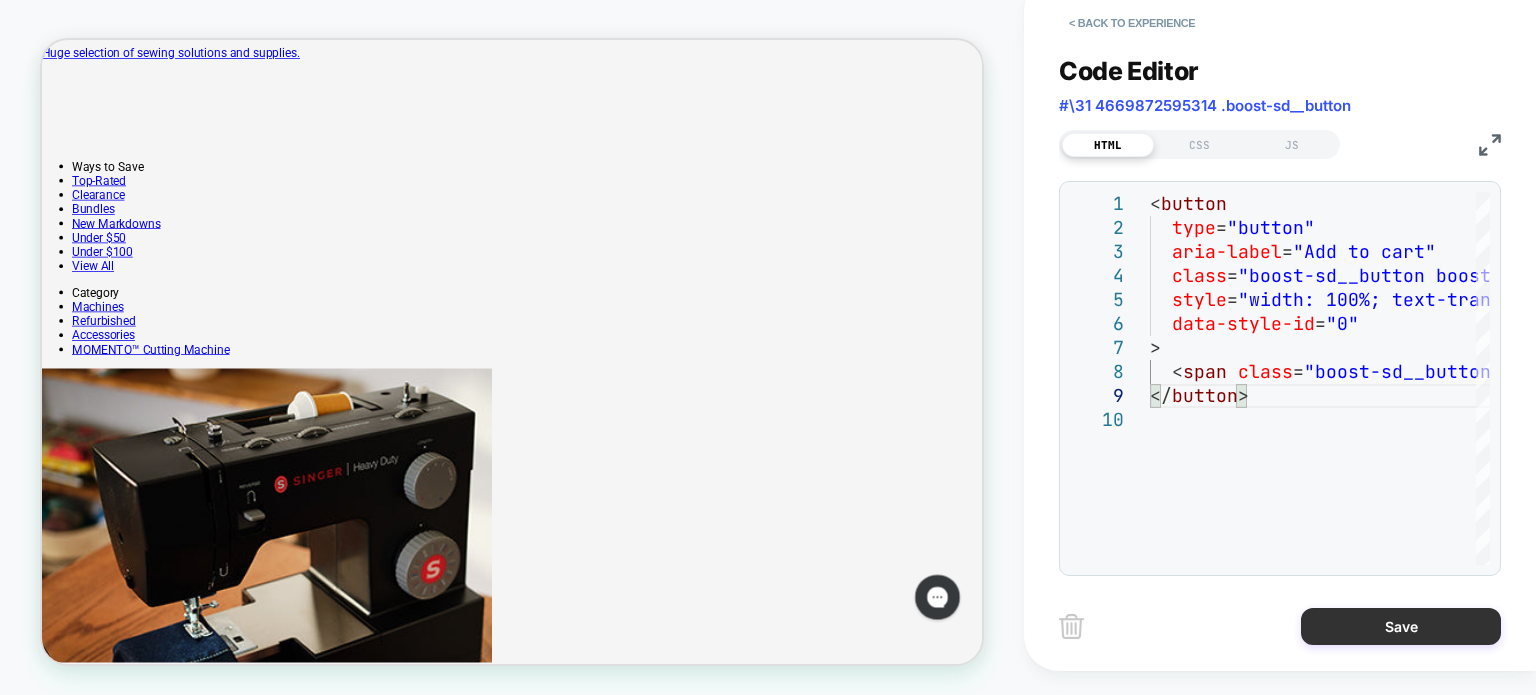 click on "Save" at bounding box center [1401, 626] 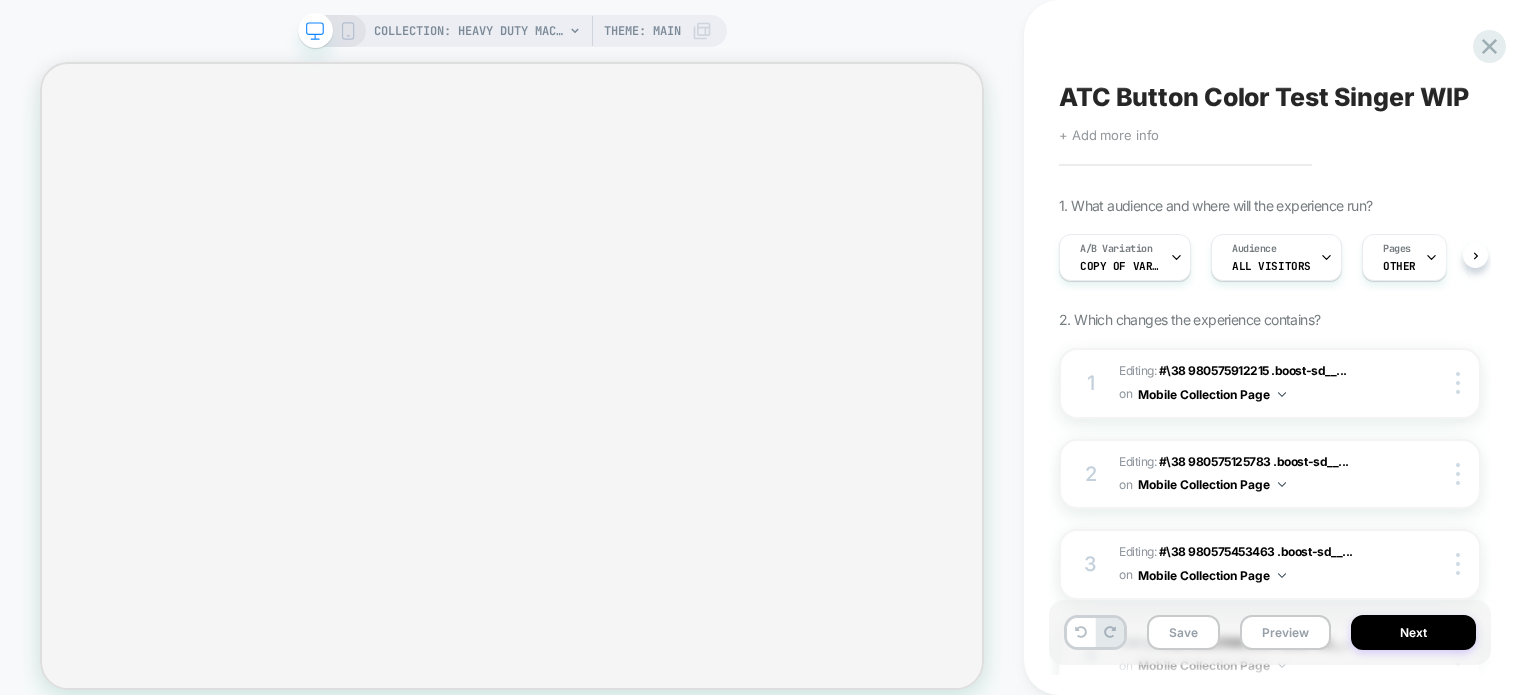 scroll, scrollTop: 0, scrollLeft: 0, axis: both 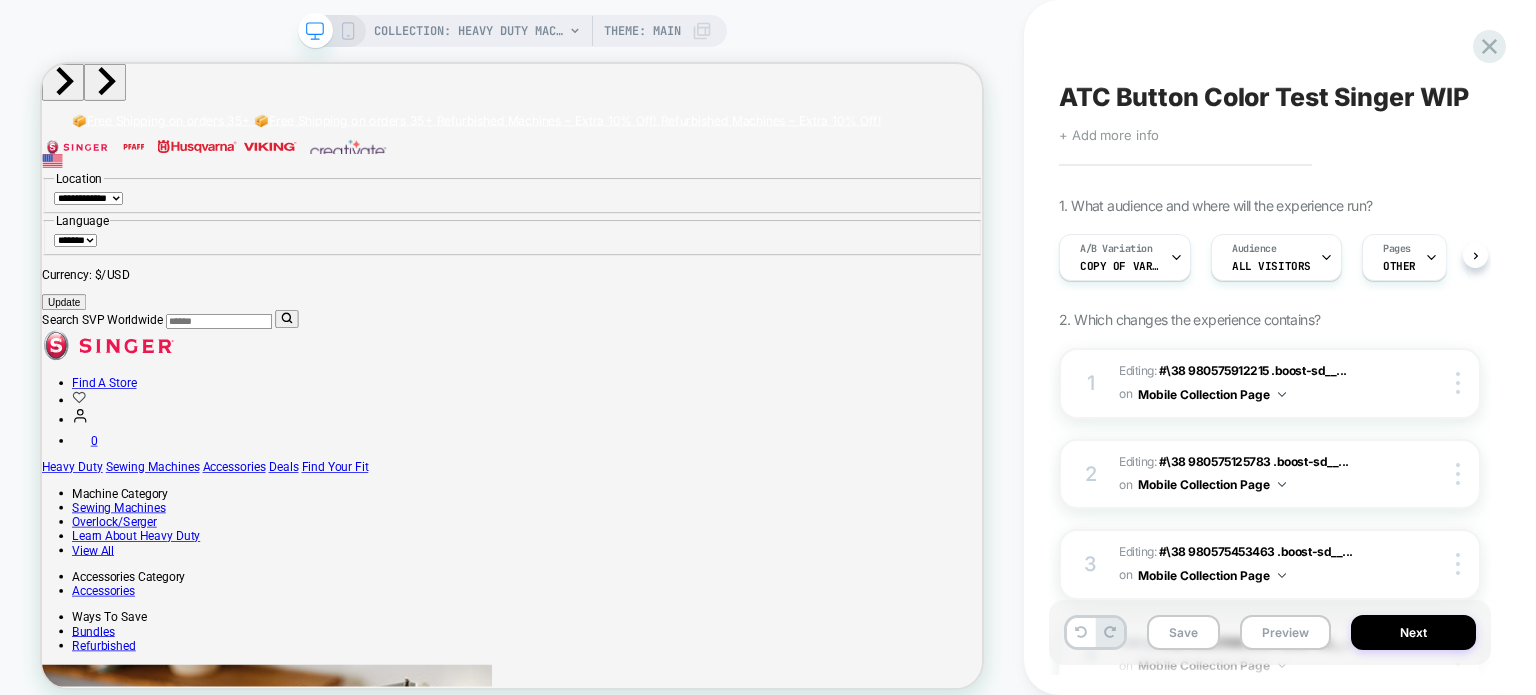 click at bounding box center [212, 5972] 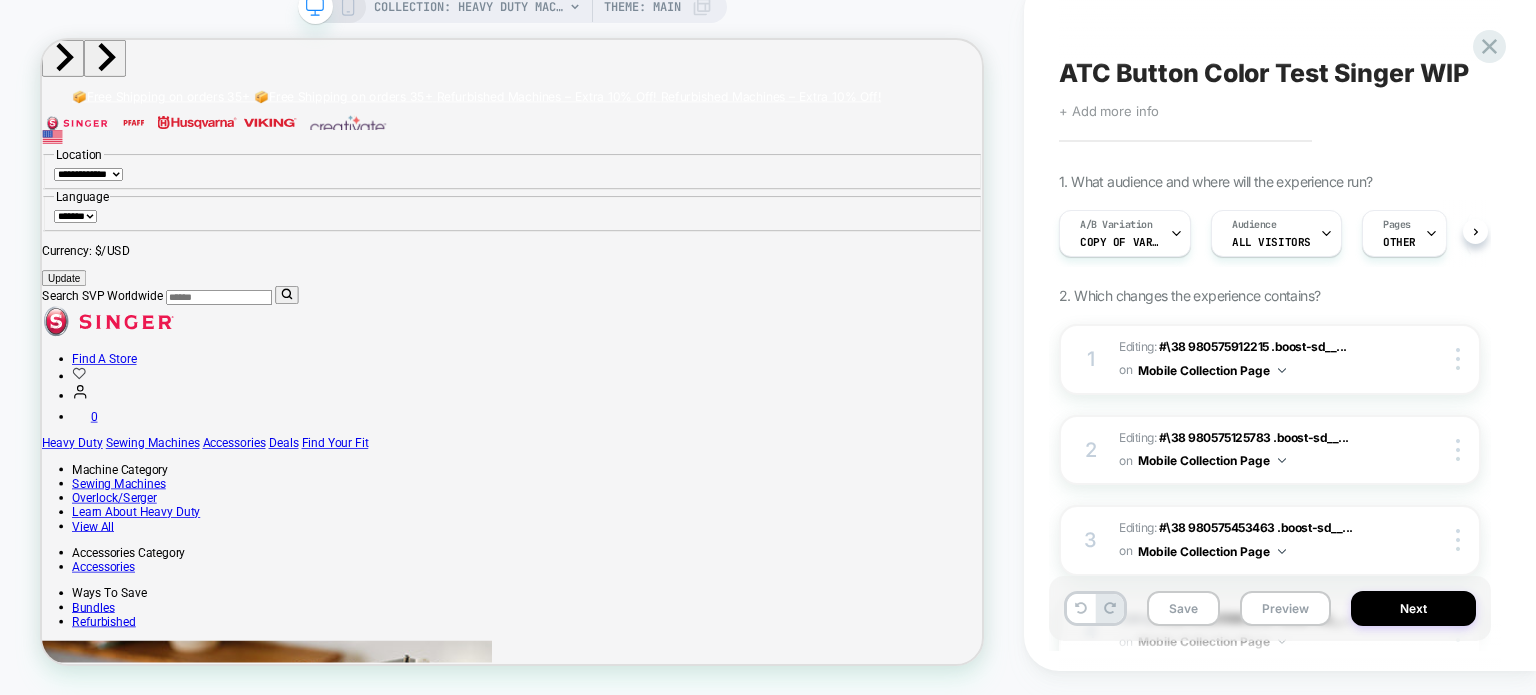 scroll, scrollTop: 0, scrollLeft: 0, axis: both 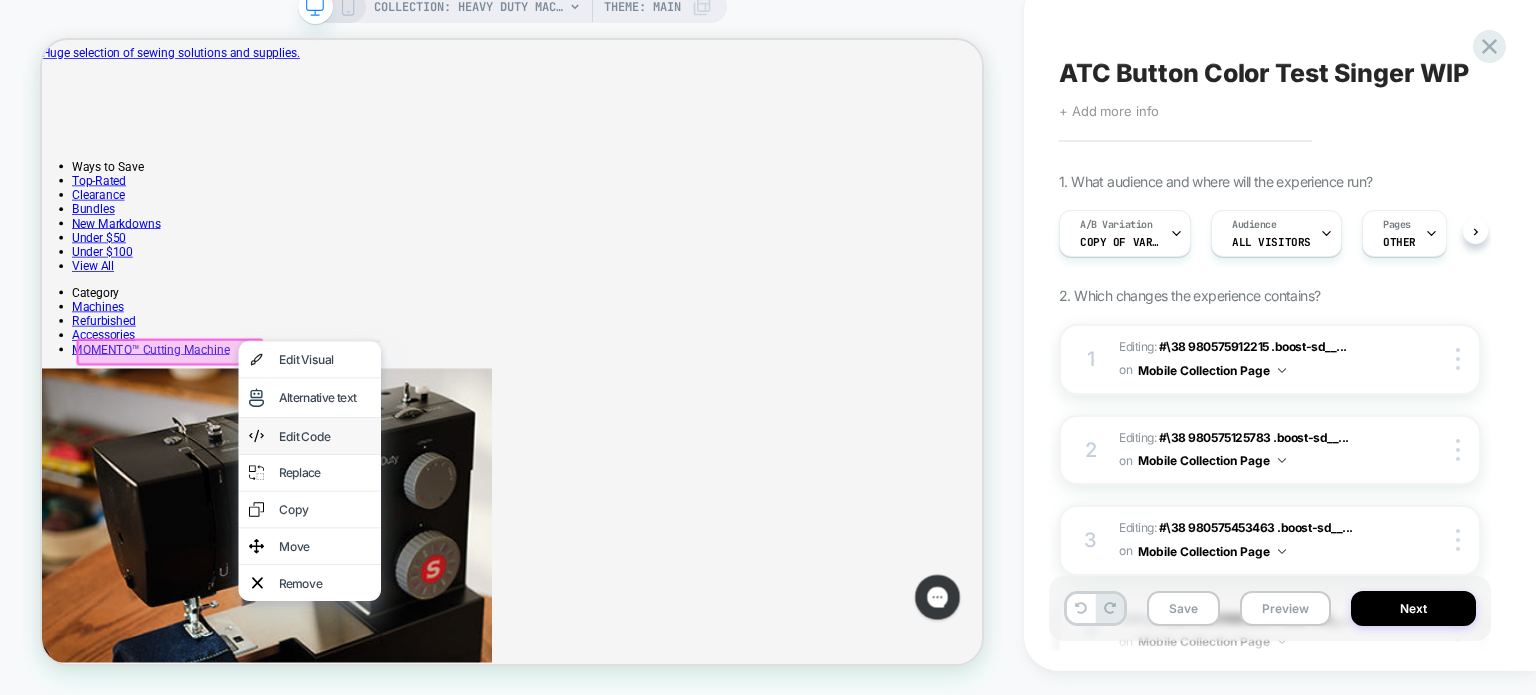 click on "Edit Code" at bounding box center [419, 568] 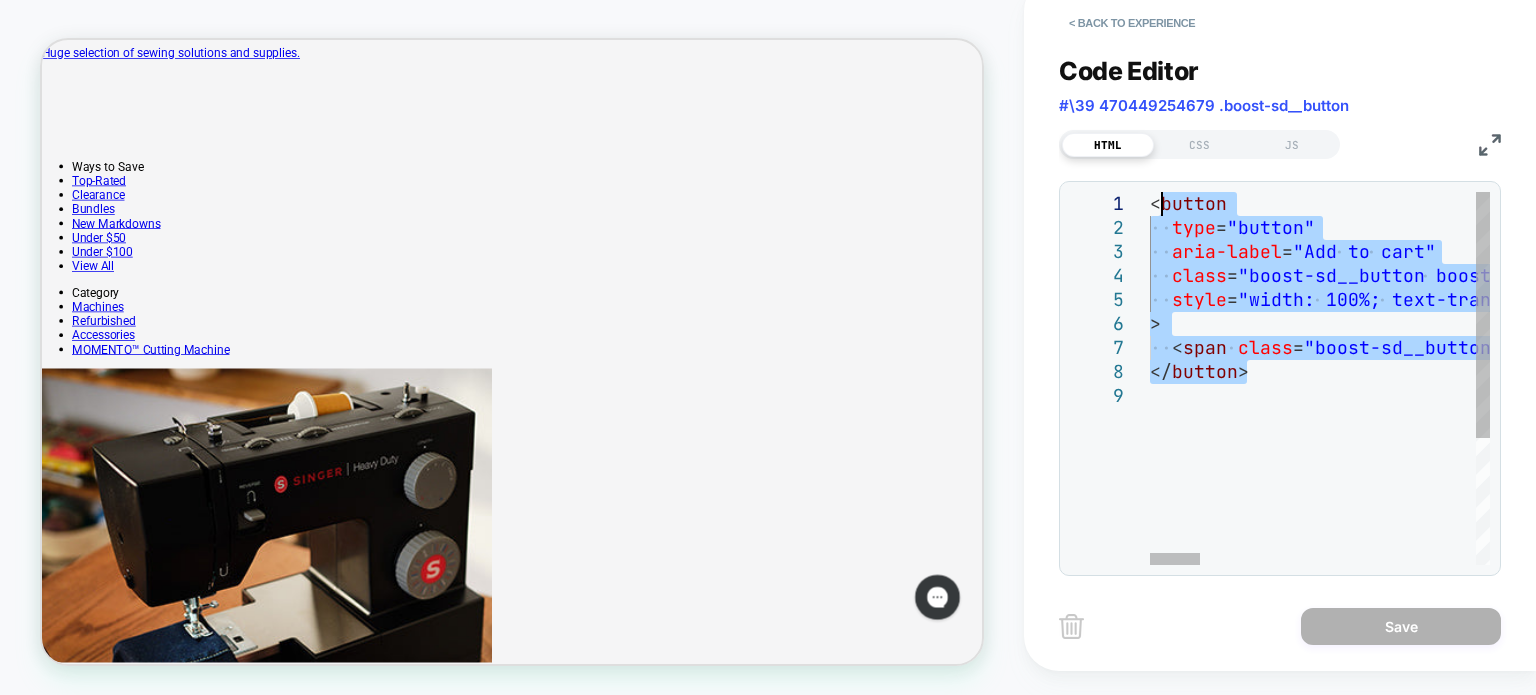 scroll, scrollTop: 0, scrollLeft: 0, axis: both 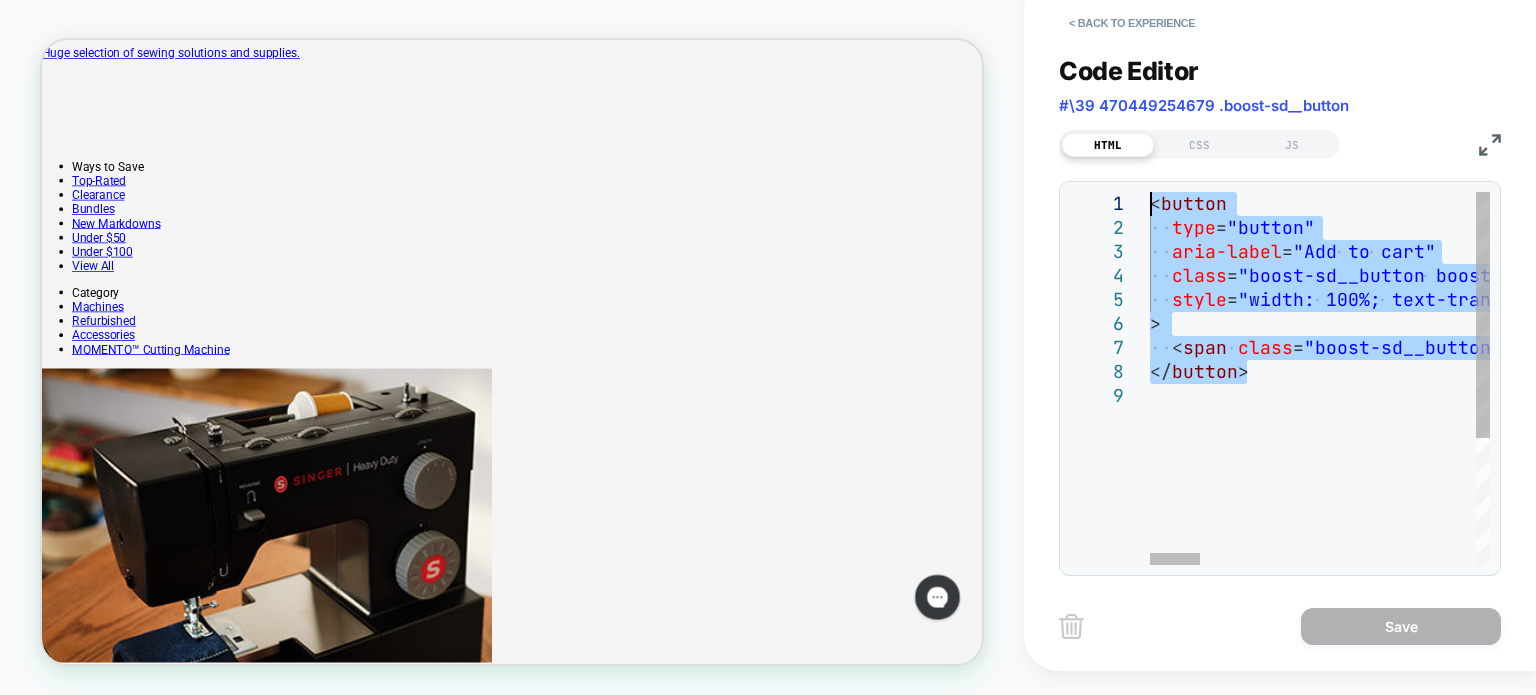 drag, startPoint x: 1277, startPoint y: 360, endPoint x: 1153, endPoint y: 116, distance: 273.70056 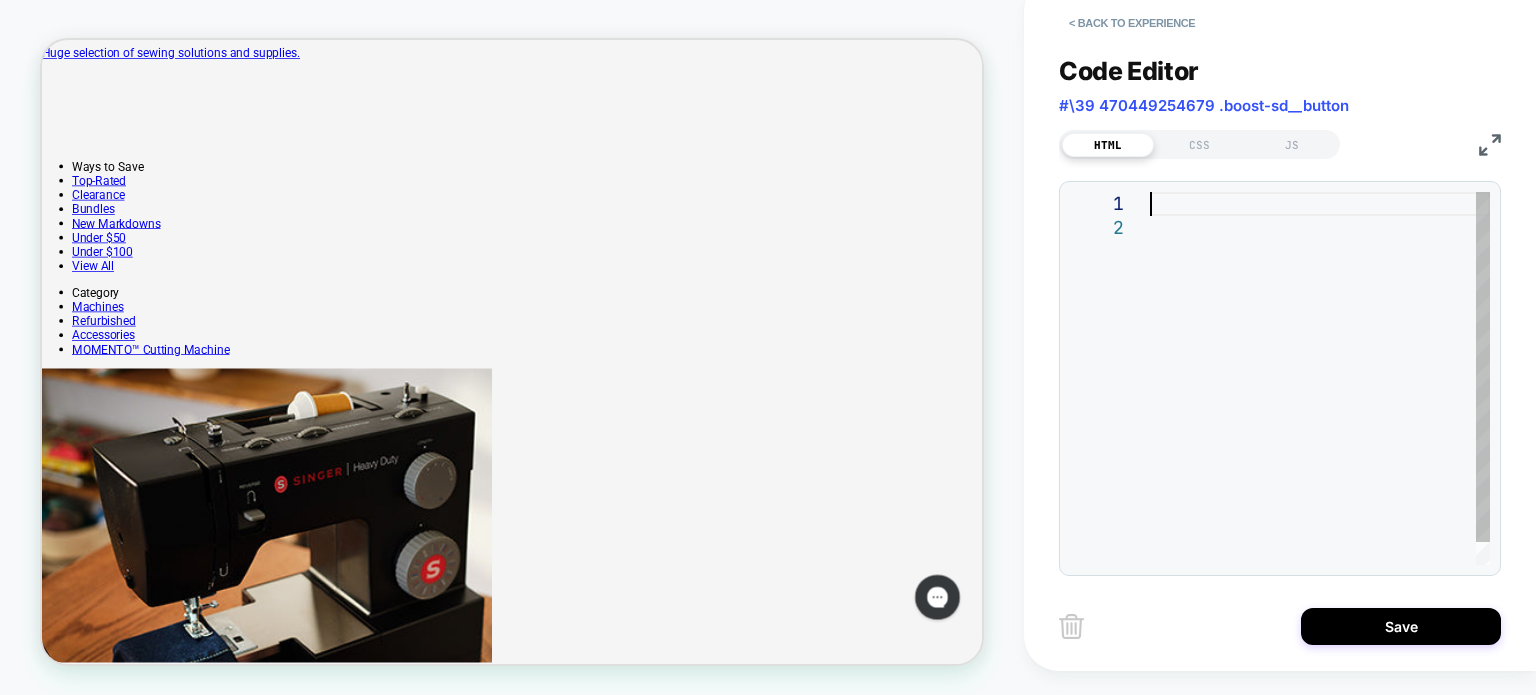 type on "**********" 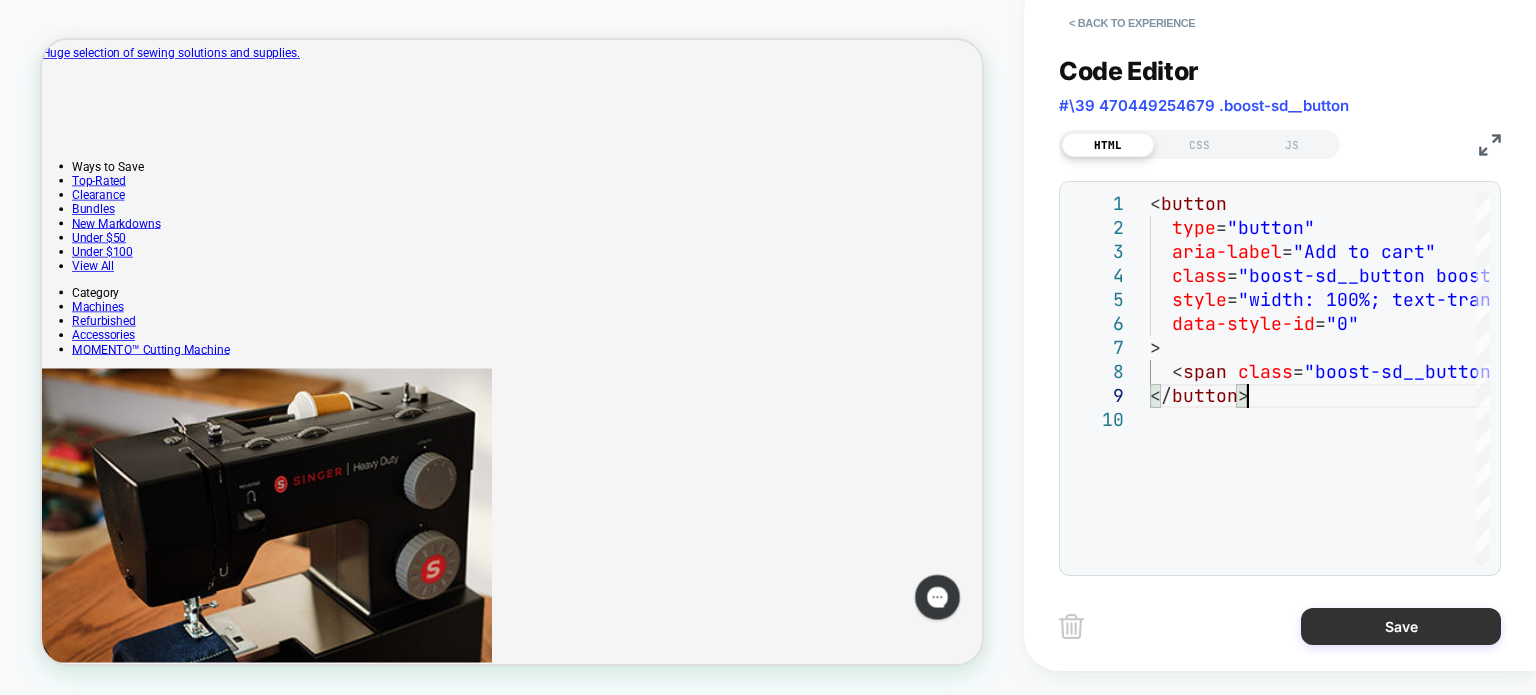 click on "Save" at bounding box center [1401, 626] 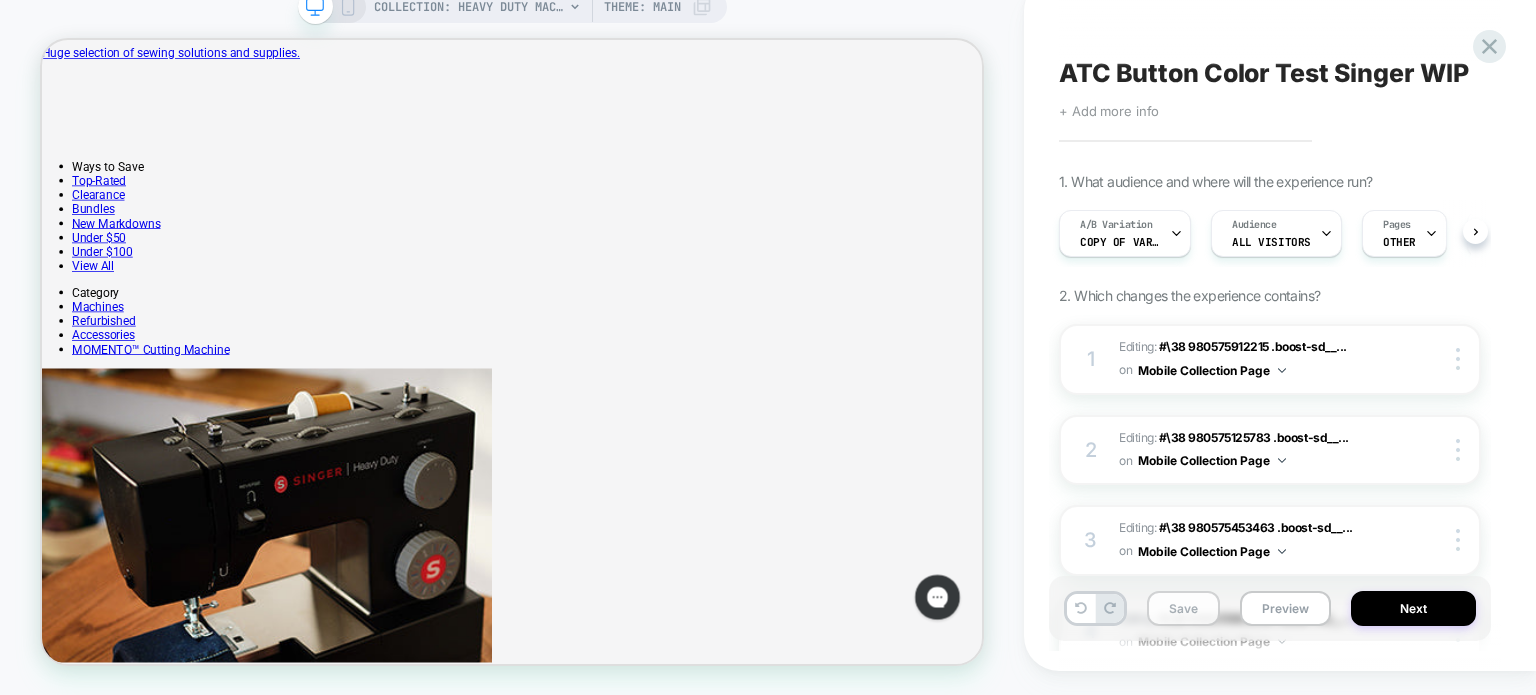 scroll, scrollTop: 0, scrollLeft: 0, axis: both 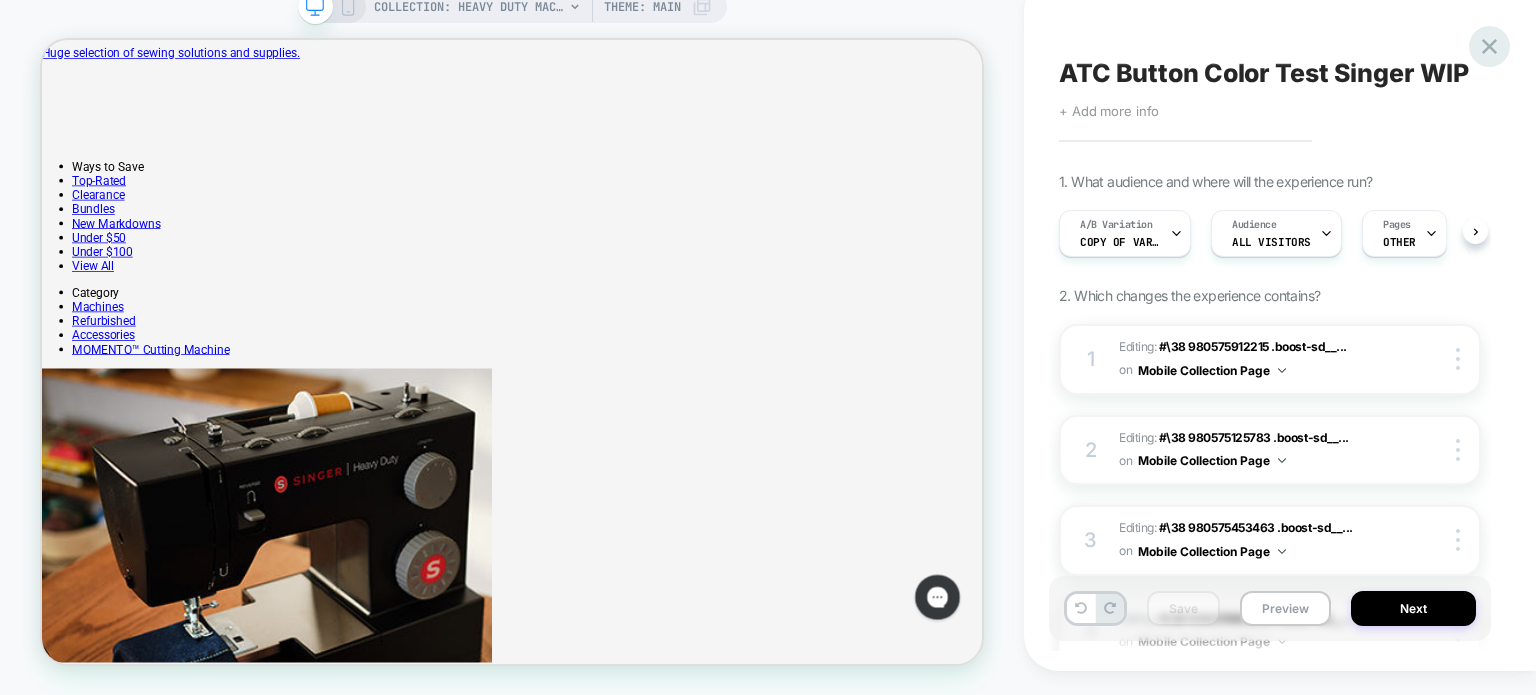 click 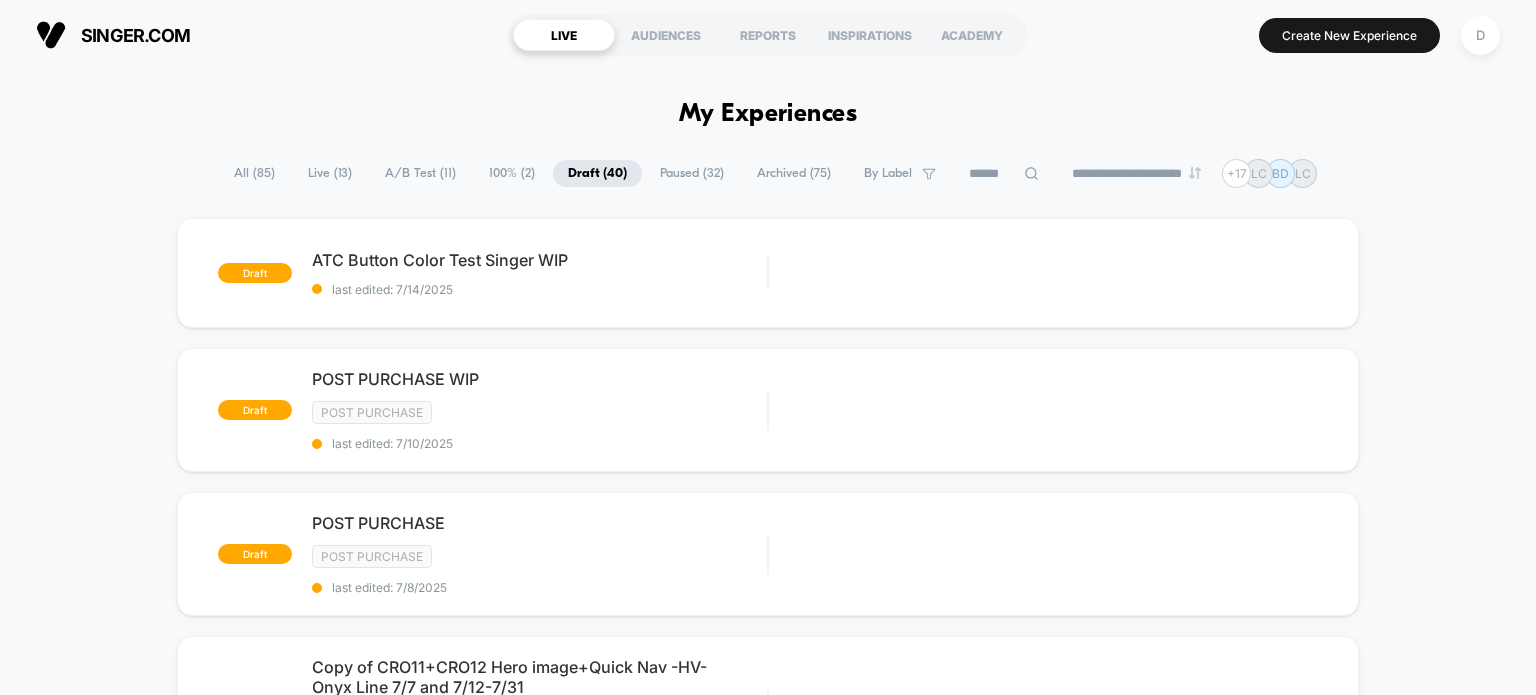 scroll, scrollTop: 0, scrollLeft: 0, axis: both 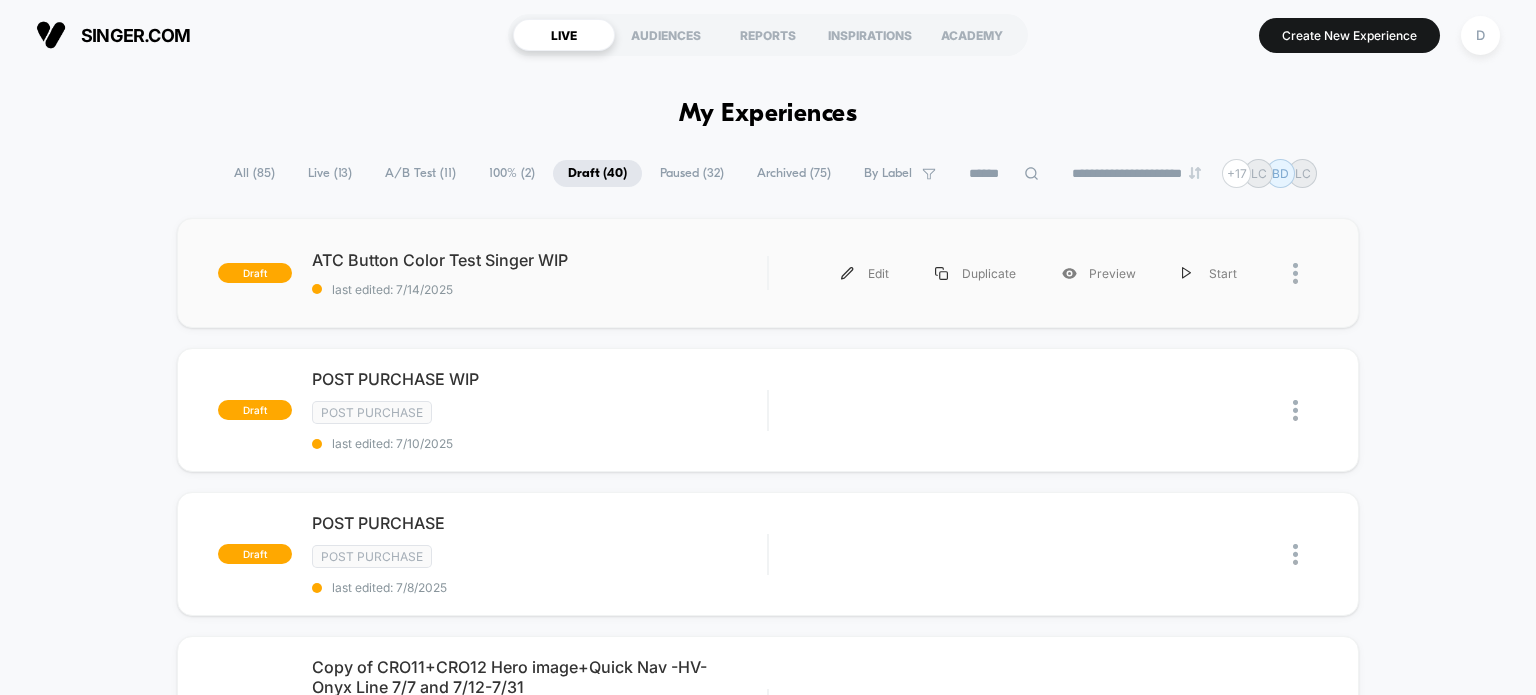 click on "draft ATC Button Color Test Singer WIP last edited: [DATE] Edit Duplicate Preview Start" at bounding box center [768, 273] 